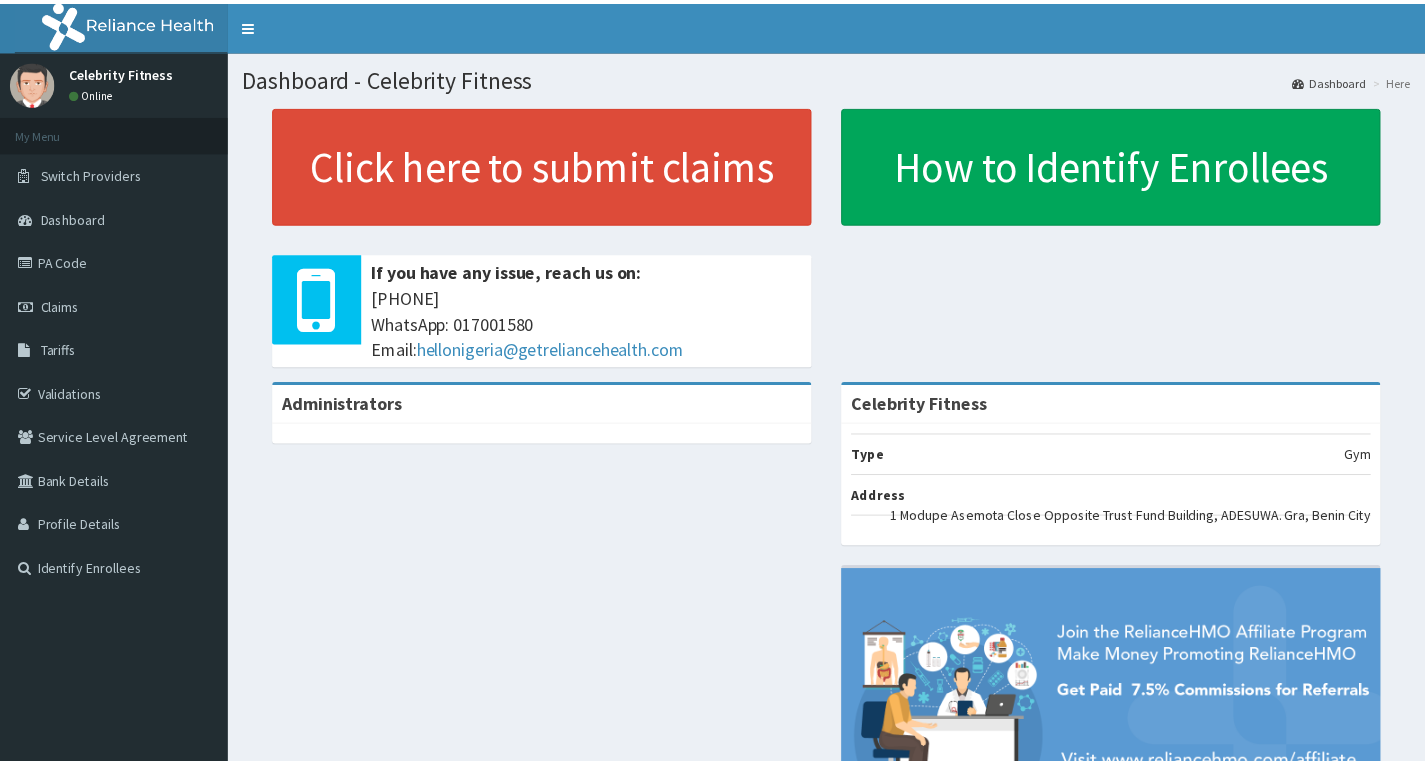 scroll, scrollTop: 0, scrollLeft: 0, axis: both 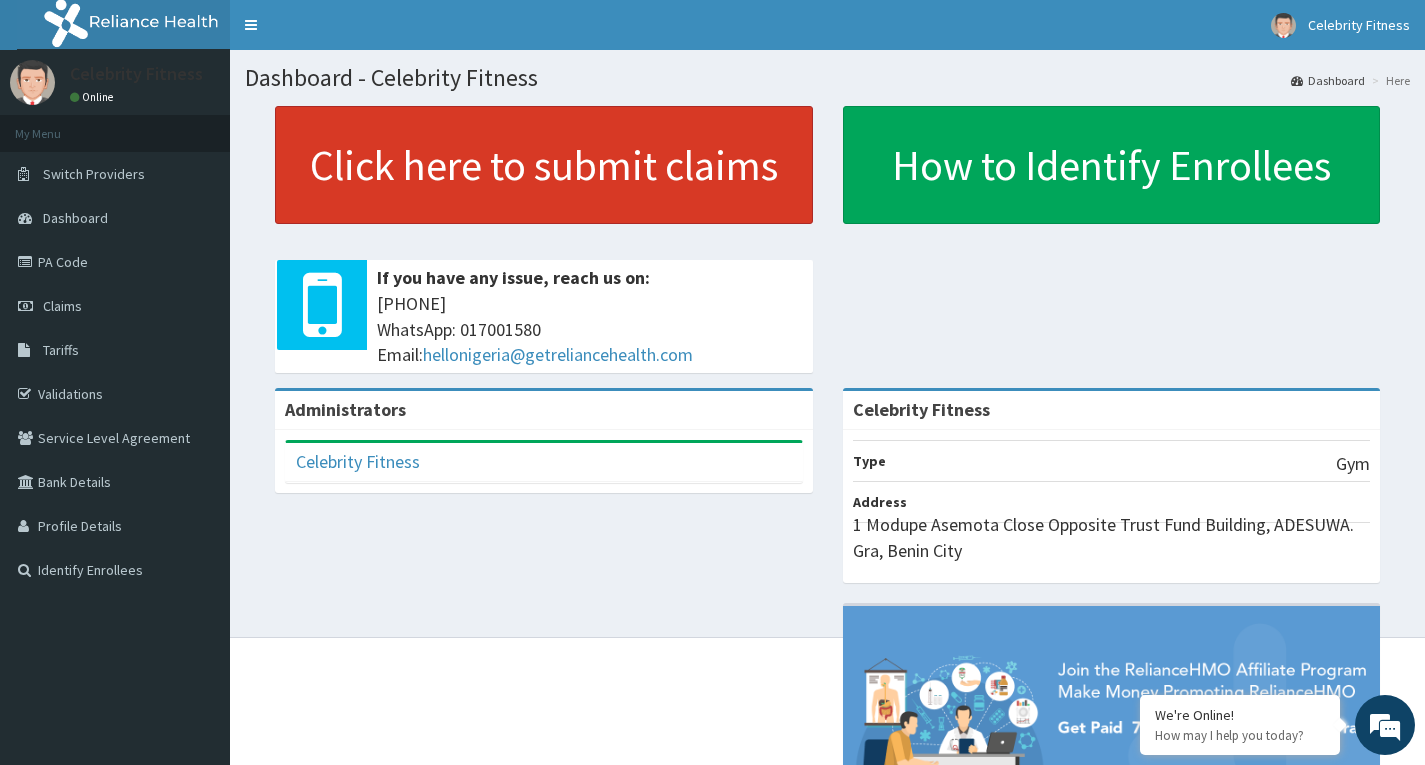 click on "Click here to submit claims" at bounding box center (544, 165) 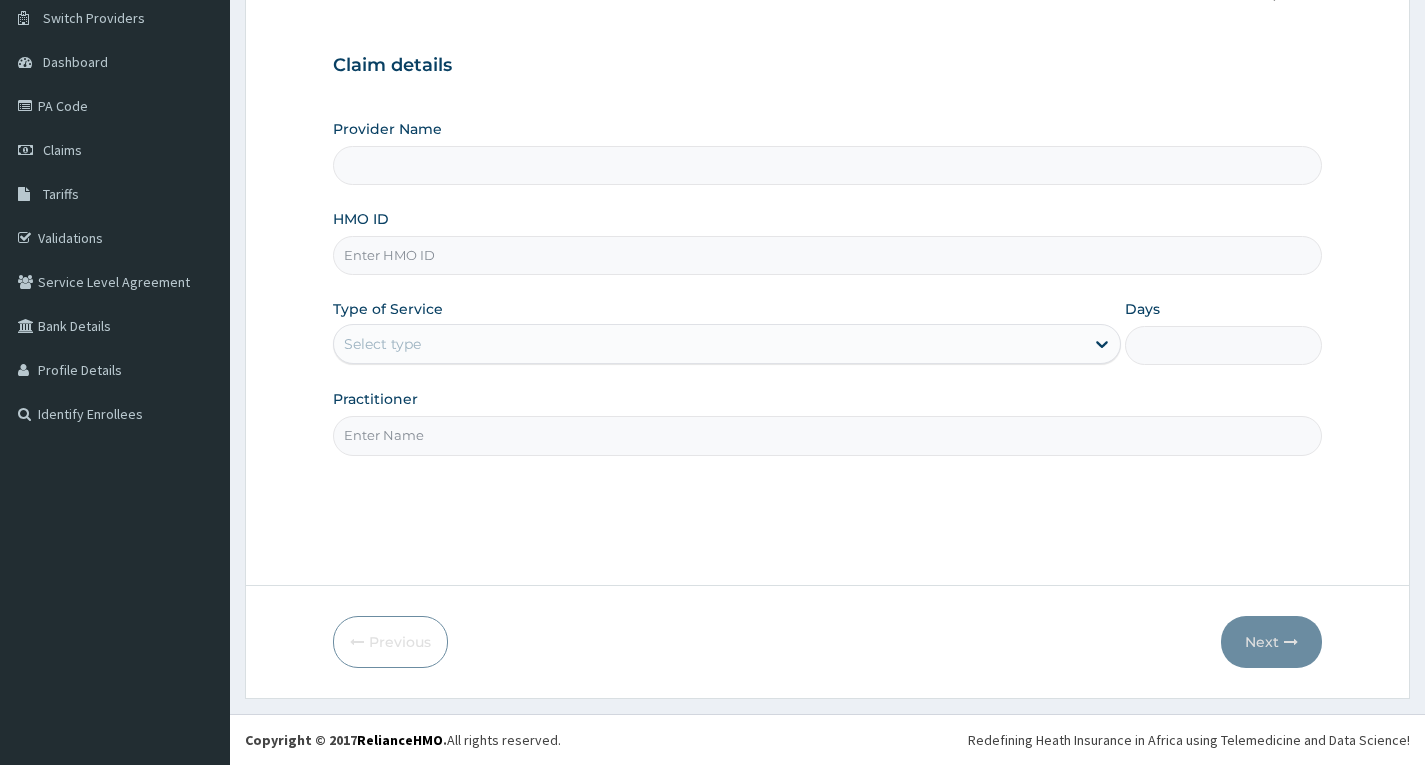 scroll, scrollTop: 156, scrollLeft: 0, axis: vertical 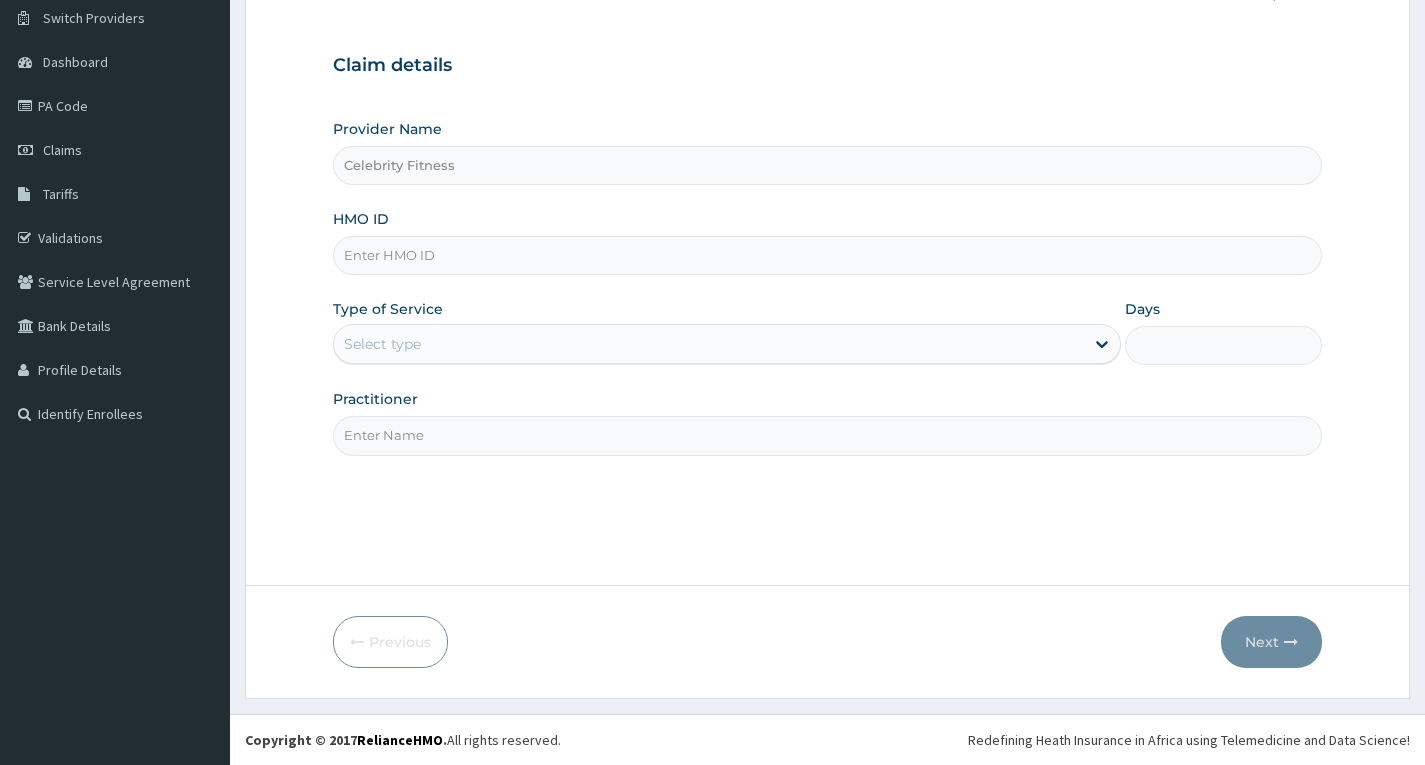 type on "1" 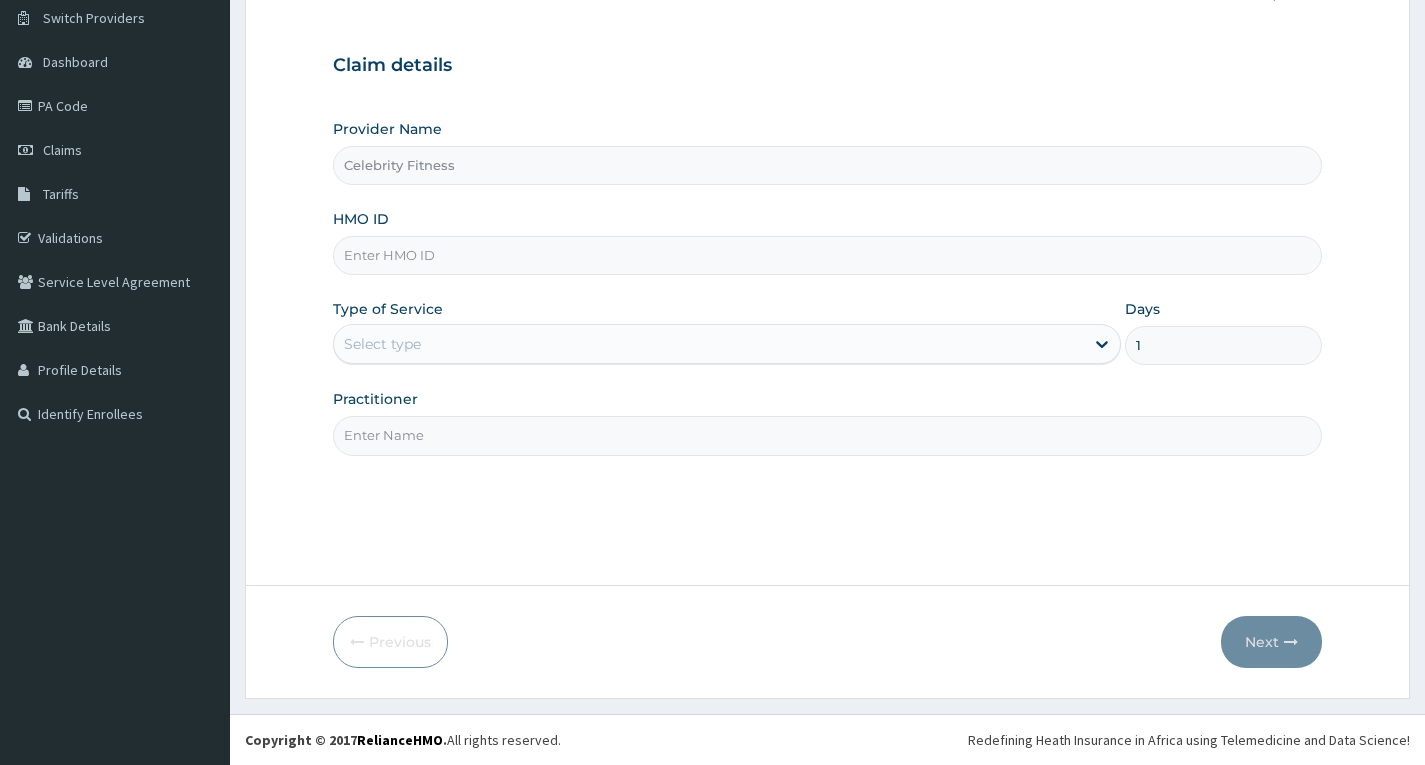click on "HMO ID" at bounding box center [827, 255] 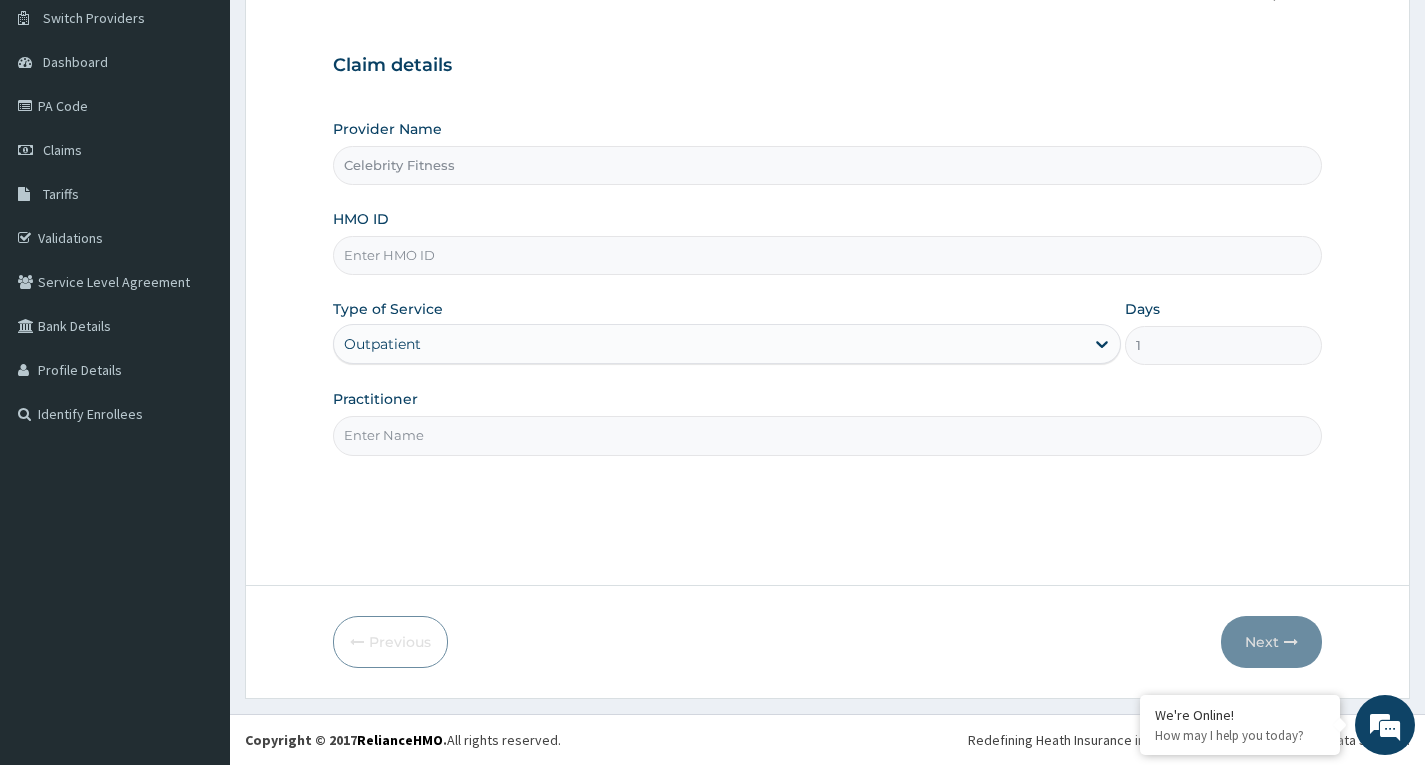 scroll, scrollTop: 0, scrollLeft: 0, axis: both 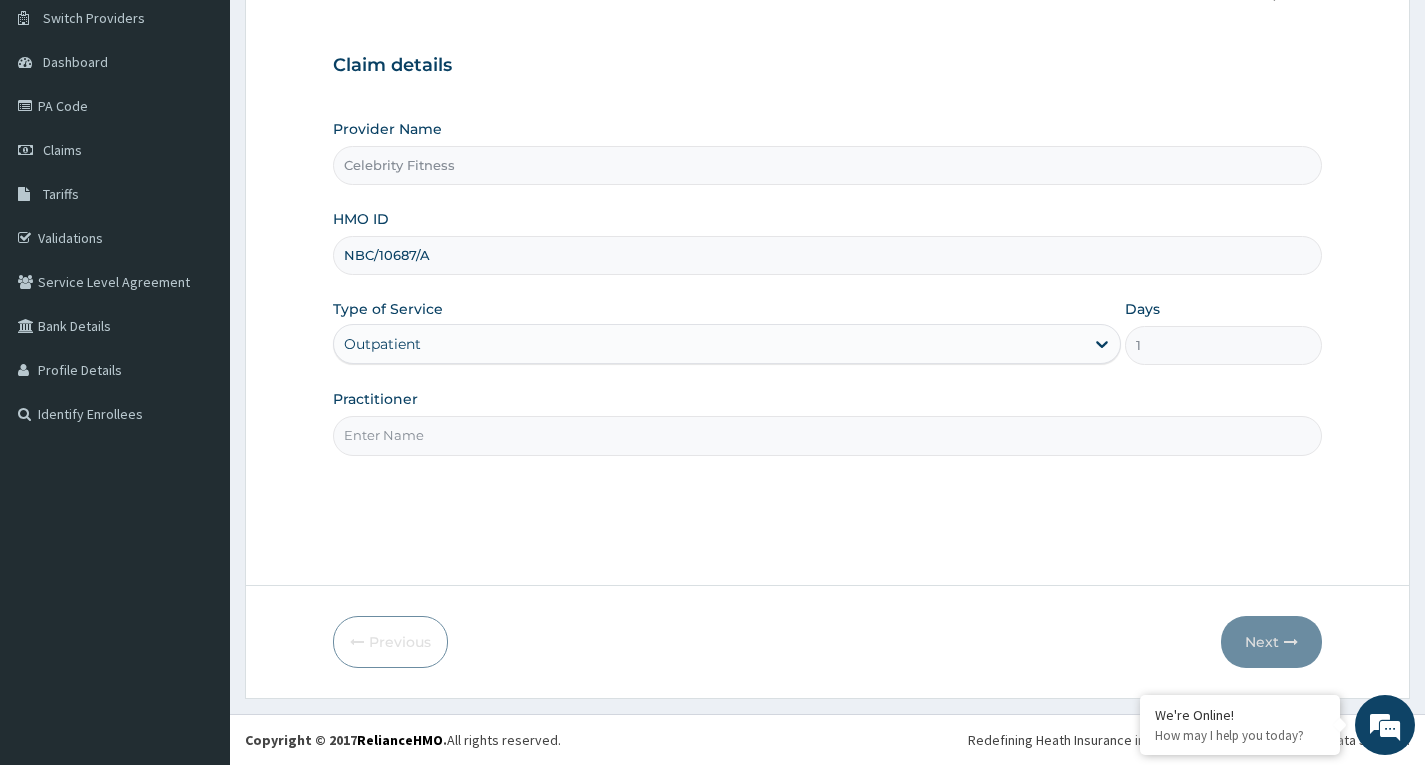 click on "Outpatient" at bounding box center (727, 344) 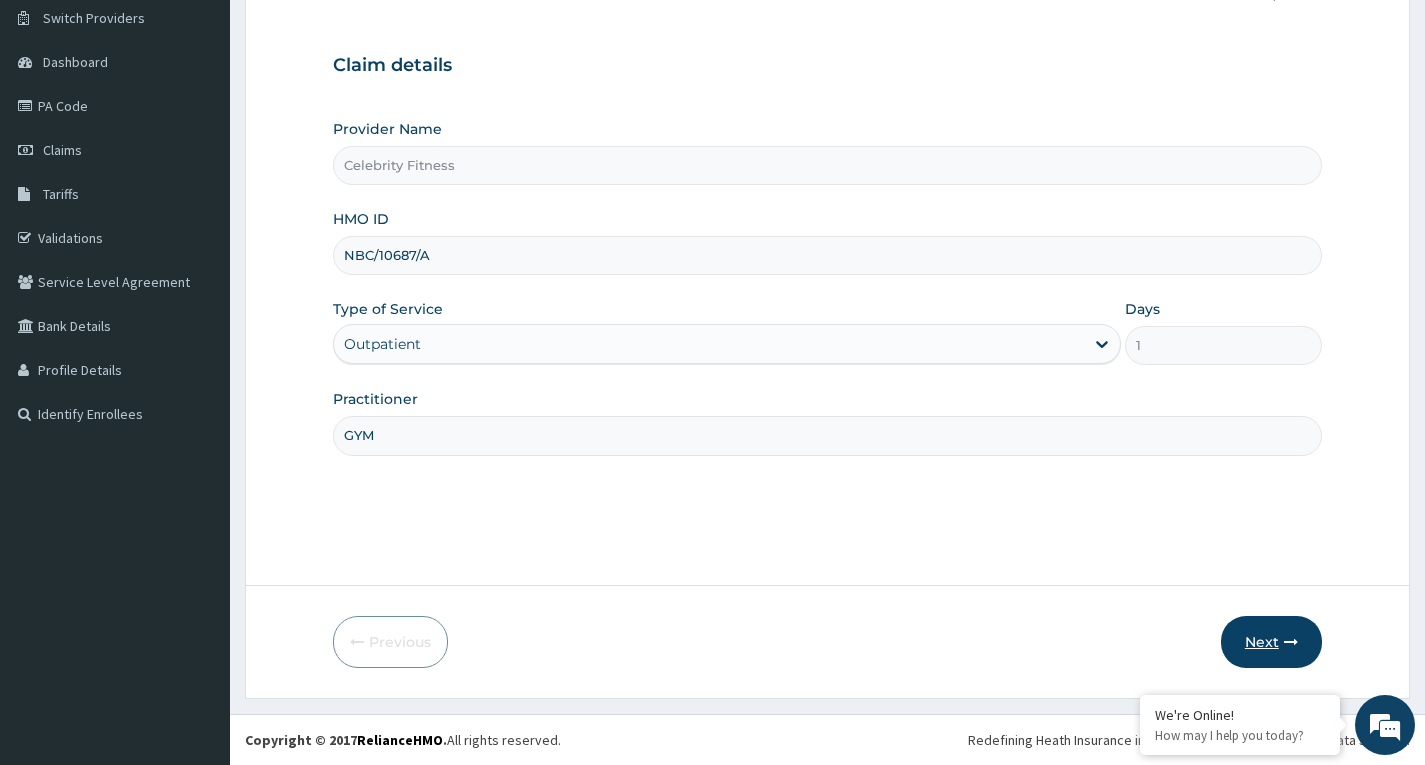click on "Next" at bounding box center (1271, 642) 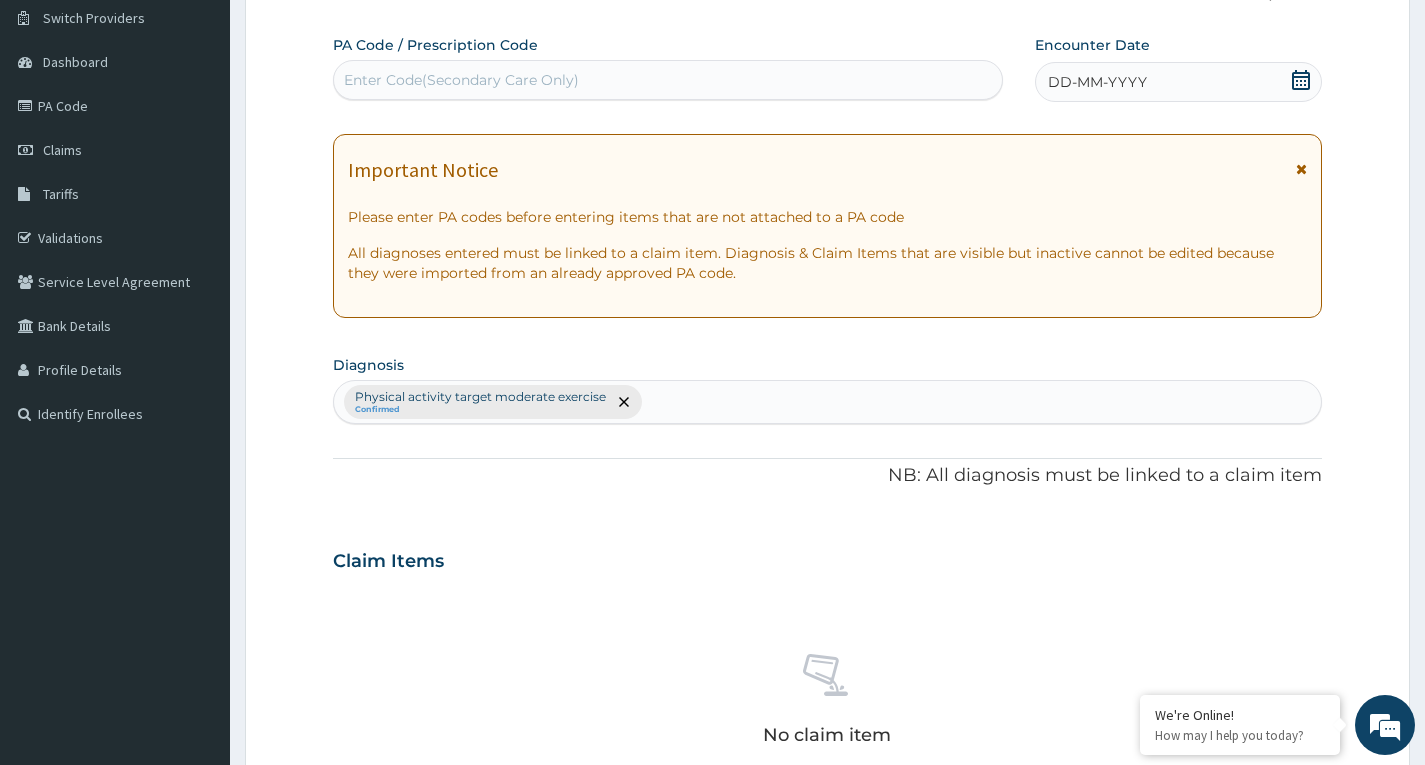 click on "Enter Code(Secondary Care Only)" at bounding box center [668, 80] 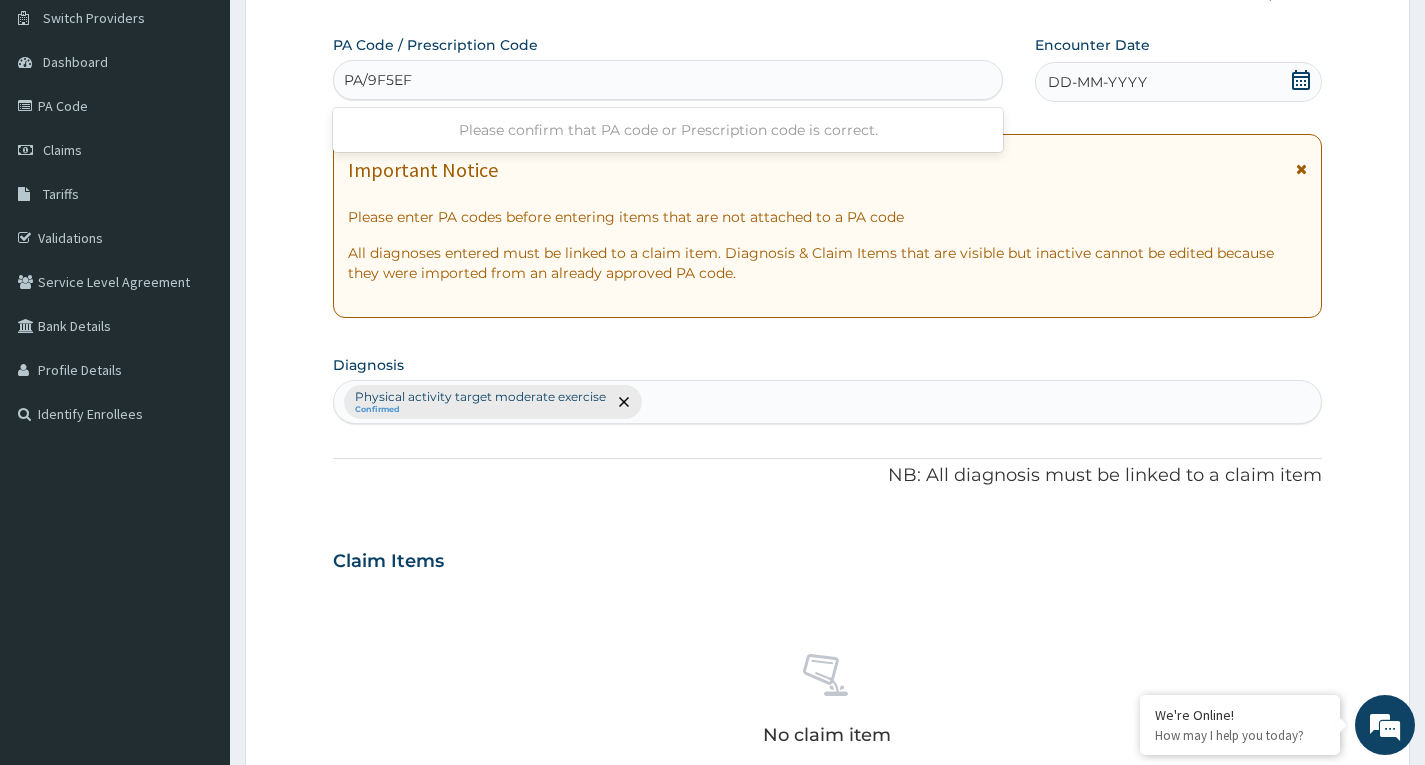 type on "PA/9F5EF7" 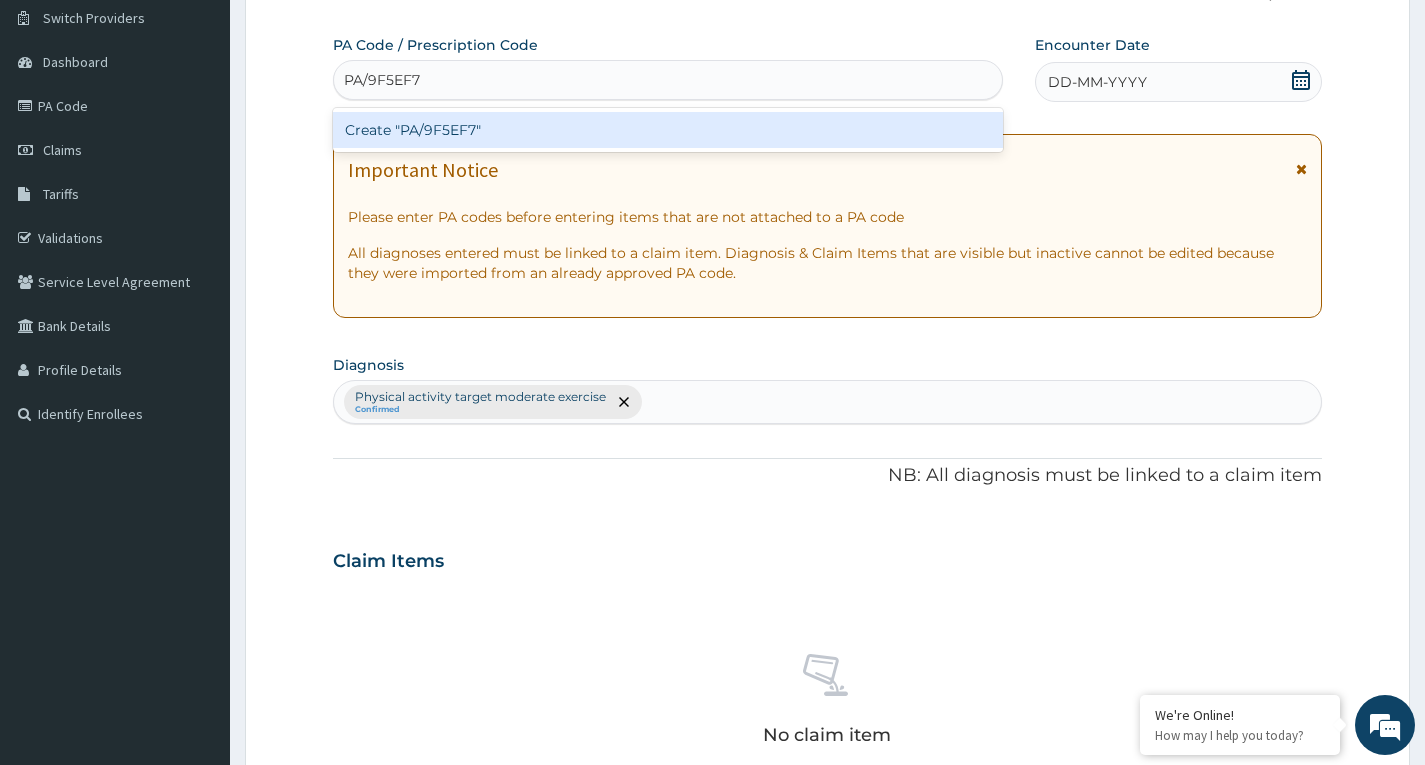 click on "Create "PA/9F5EF7"" at bounding box center [668, 130] 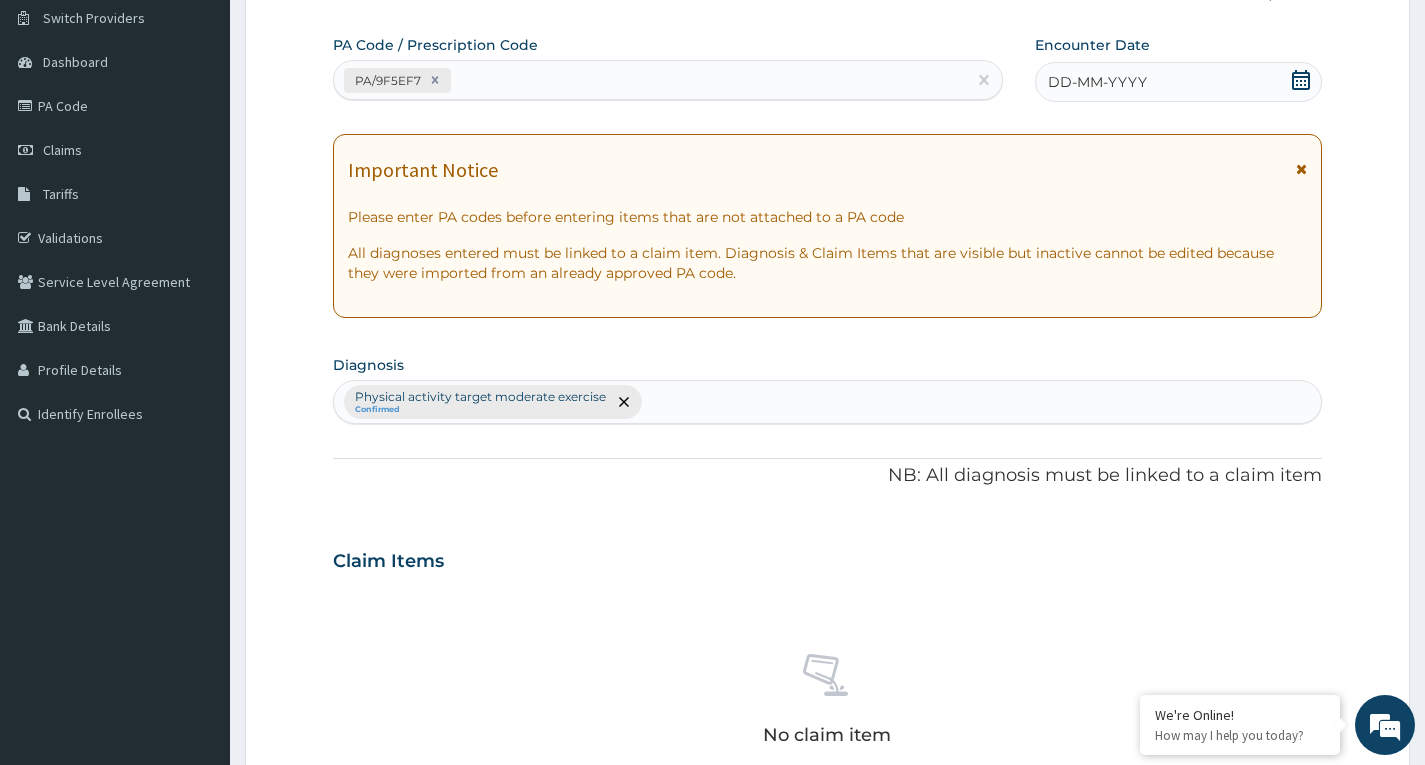 click on "DD-MM-YYYY" at bounding box center (1178, 82) 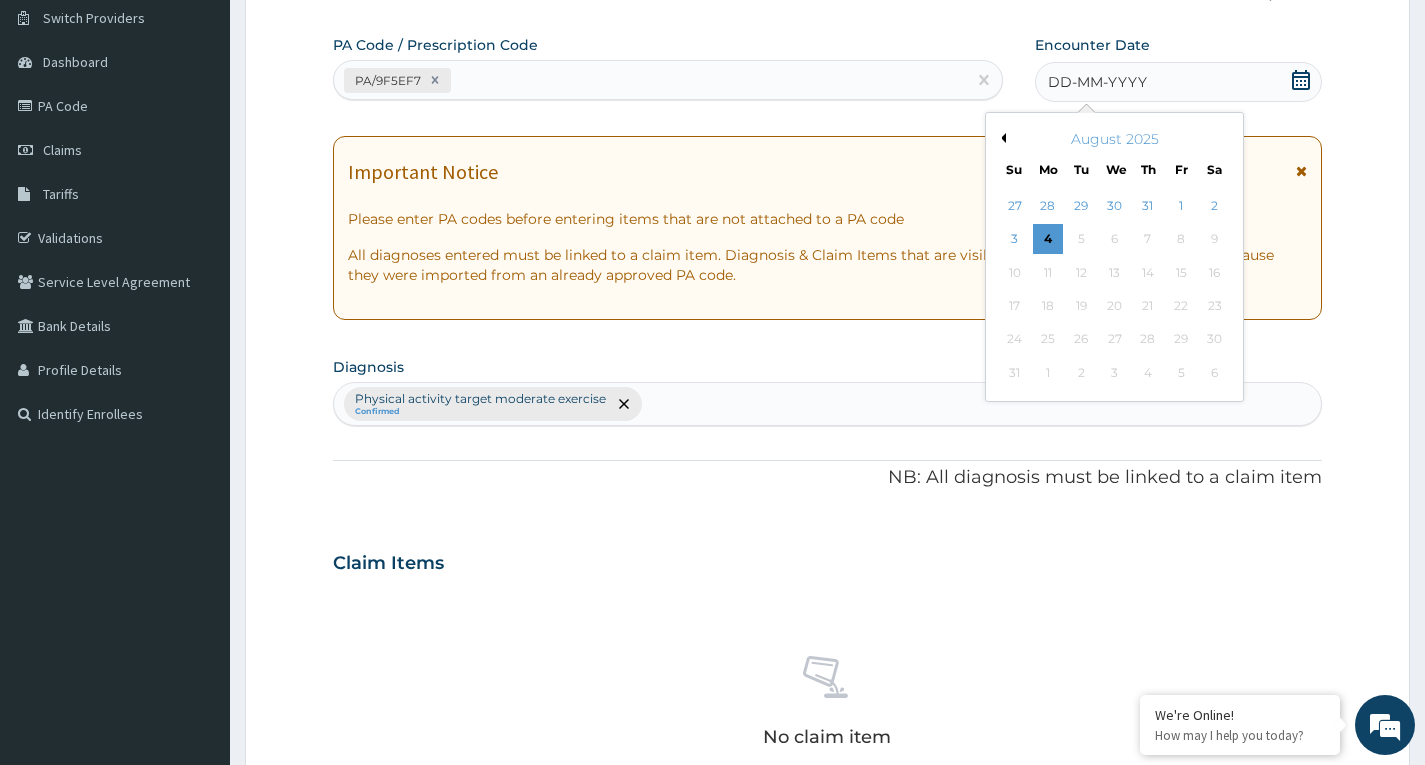 click on "August 2025" at bounding box center [1114, 139] 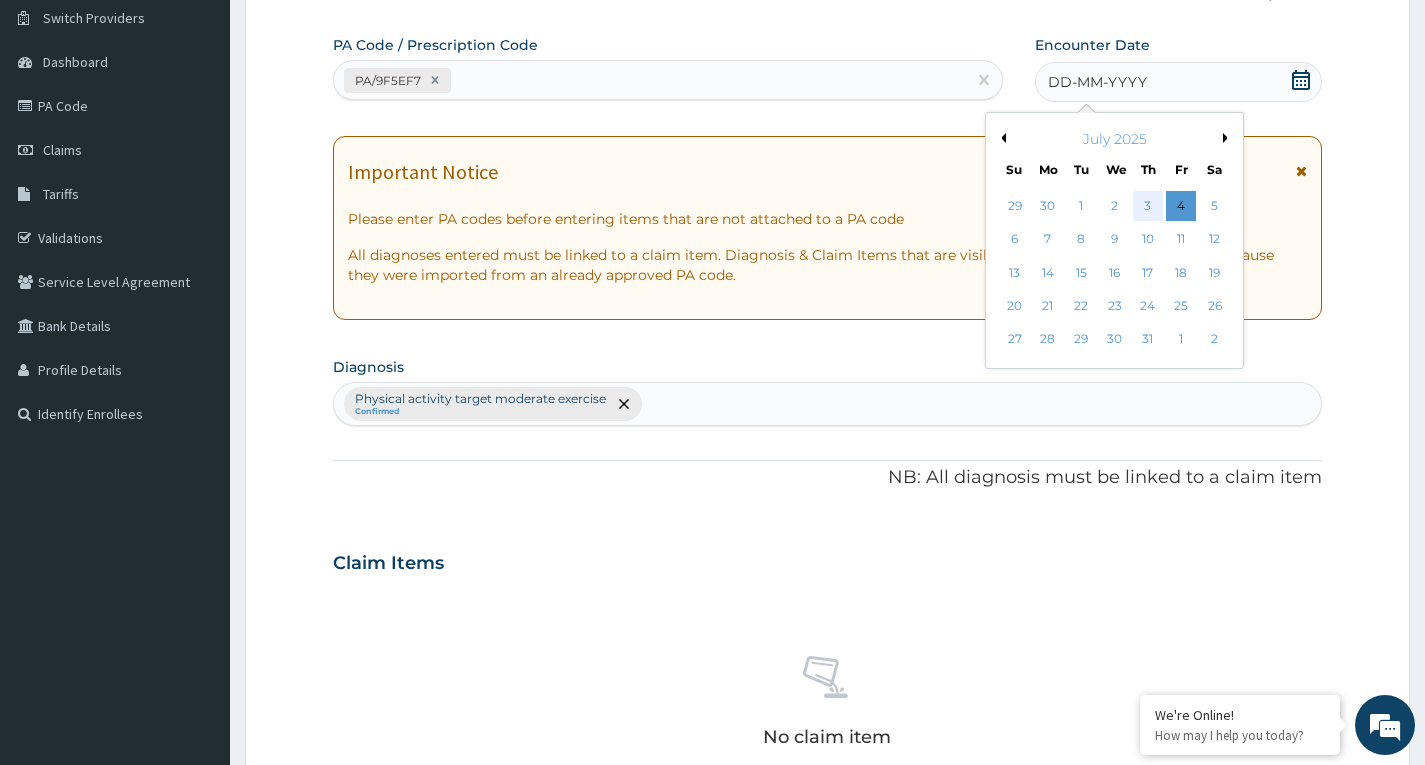 click on "3" at bounding box center (1148, 206) 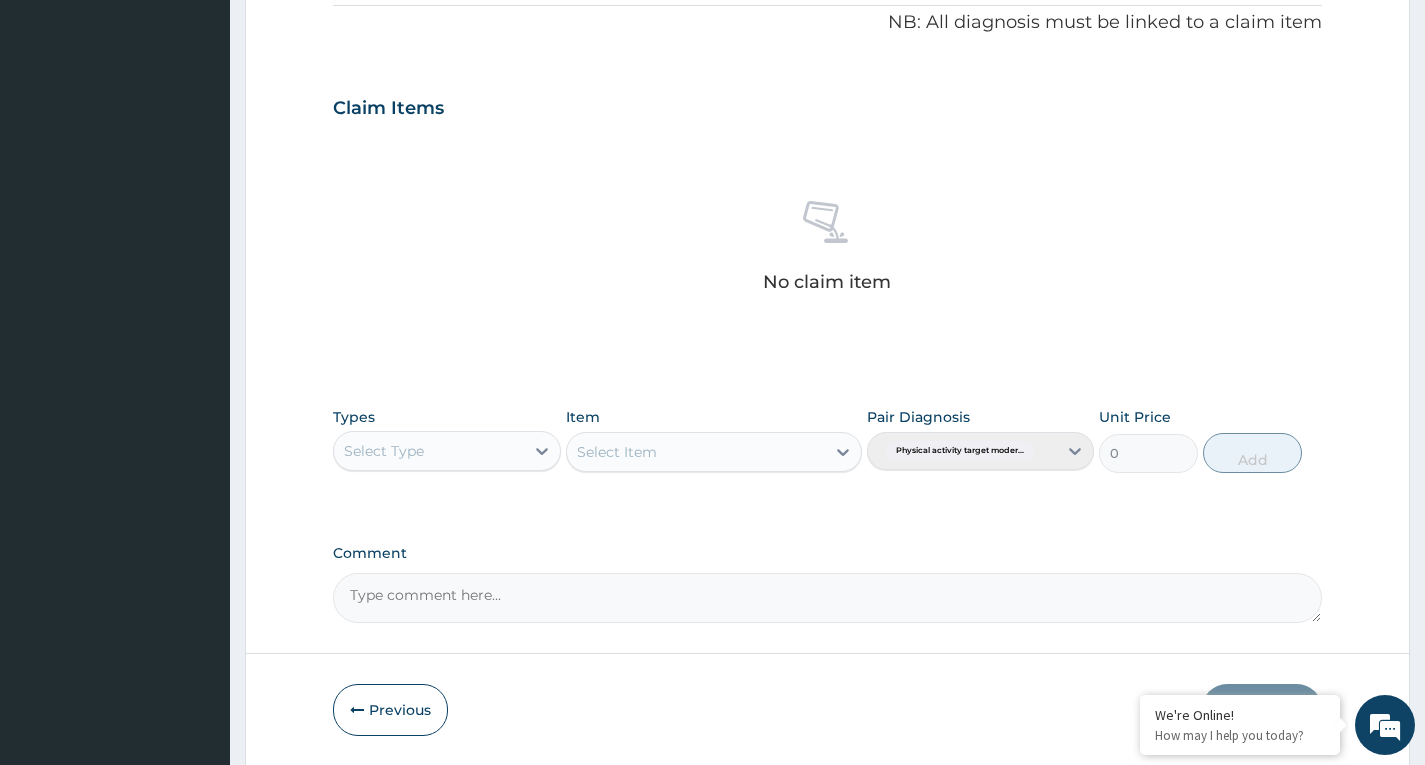 scroll, scrollTop: 656, scrollLeft: 0, axis: vertical 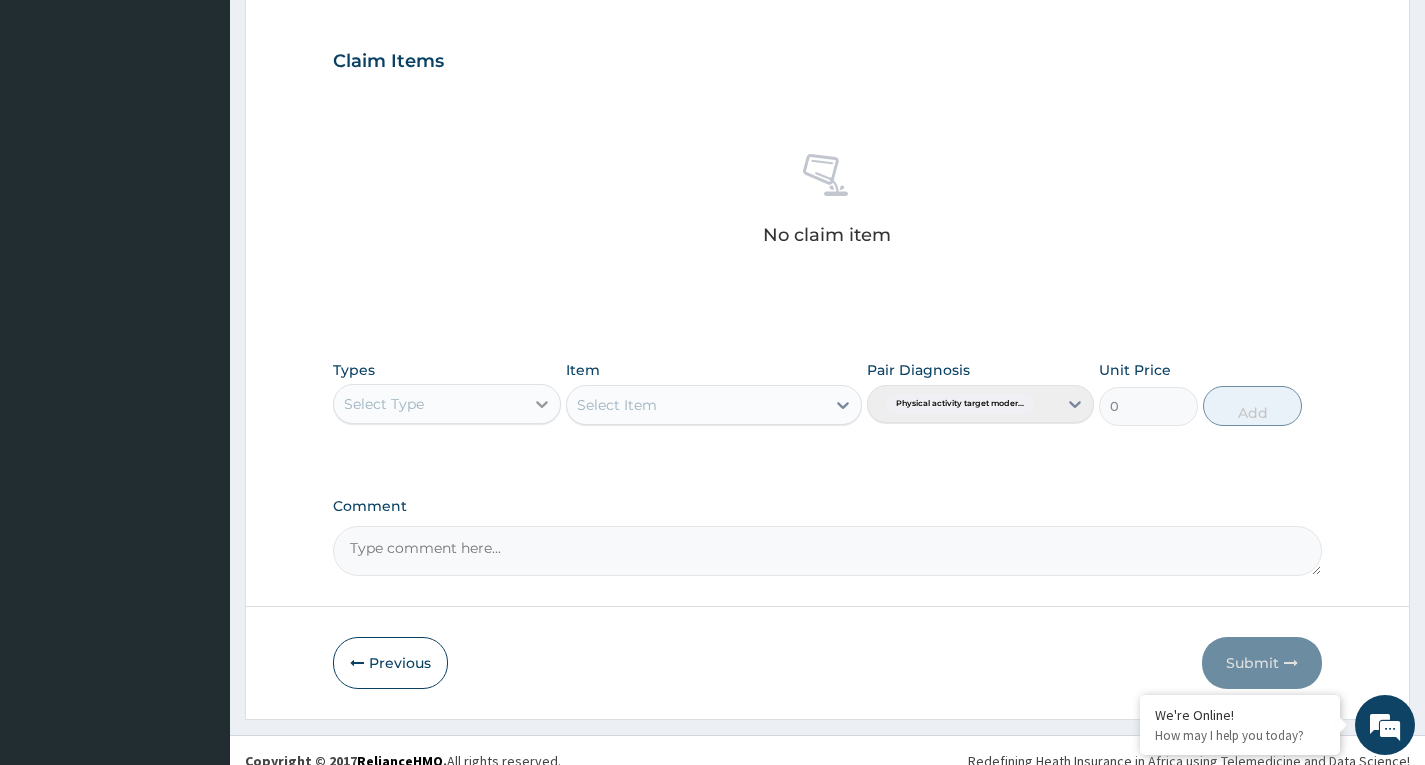 click at bounding box center (542, 404) 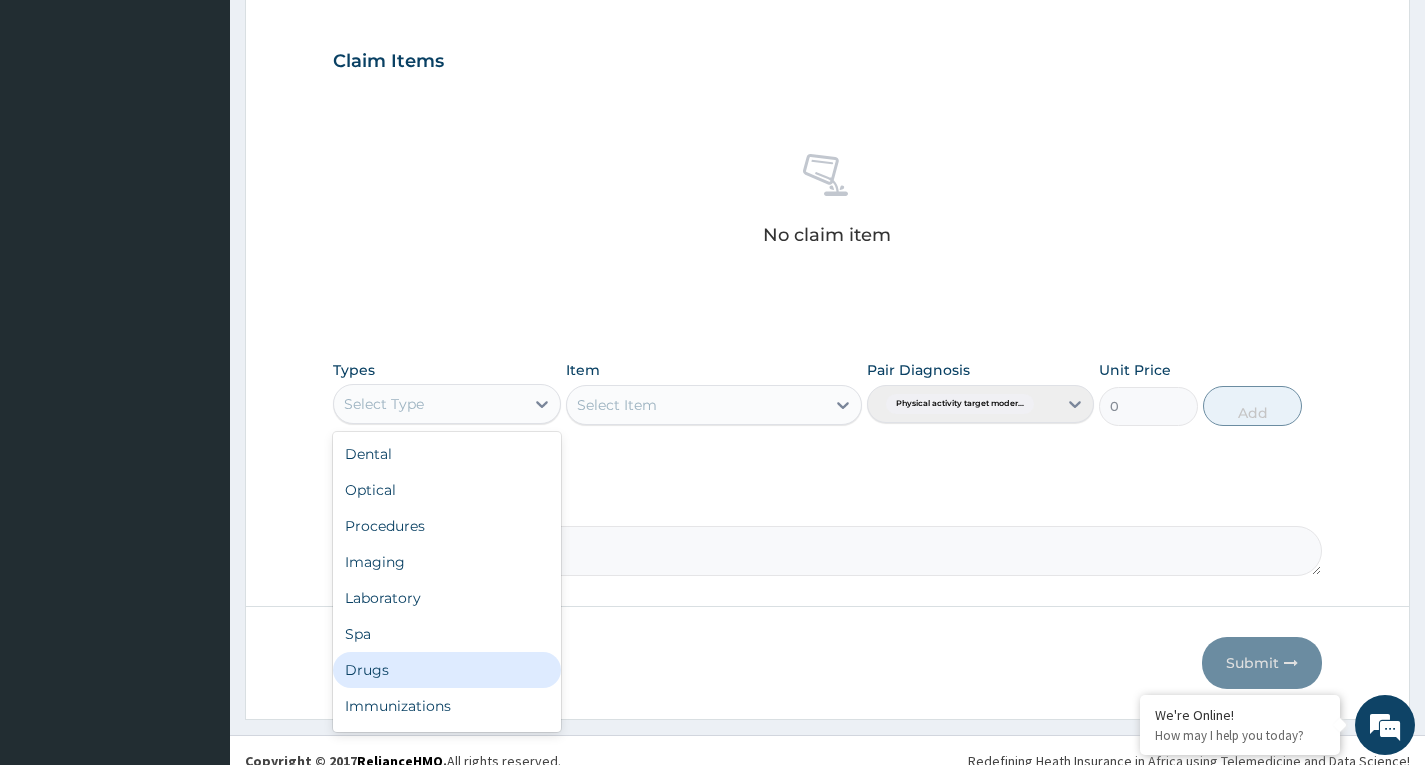 scroll, scrollTop: 68, scrollLeft: 0, axis: vertical 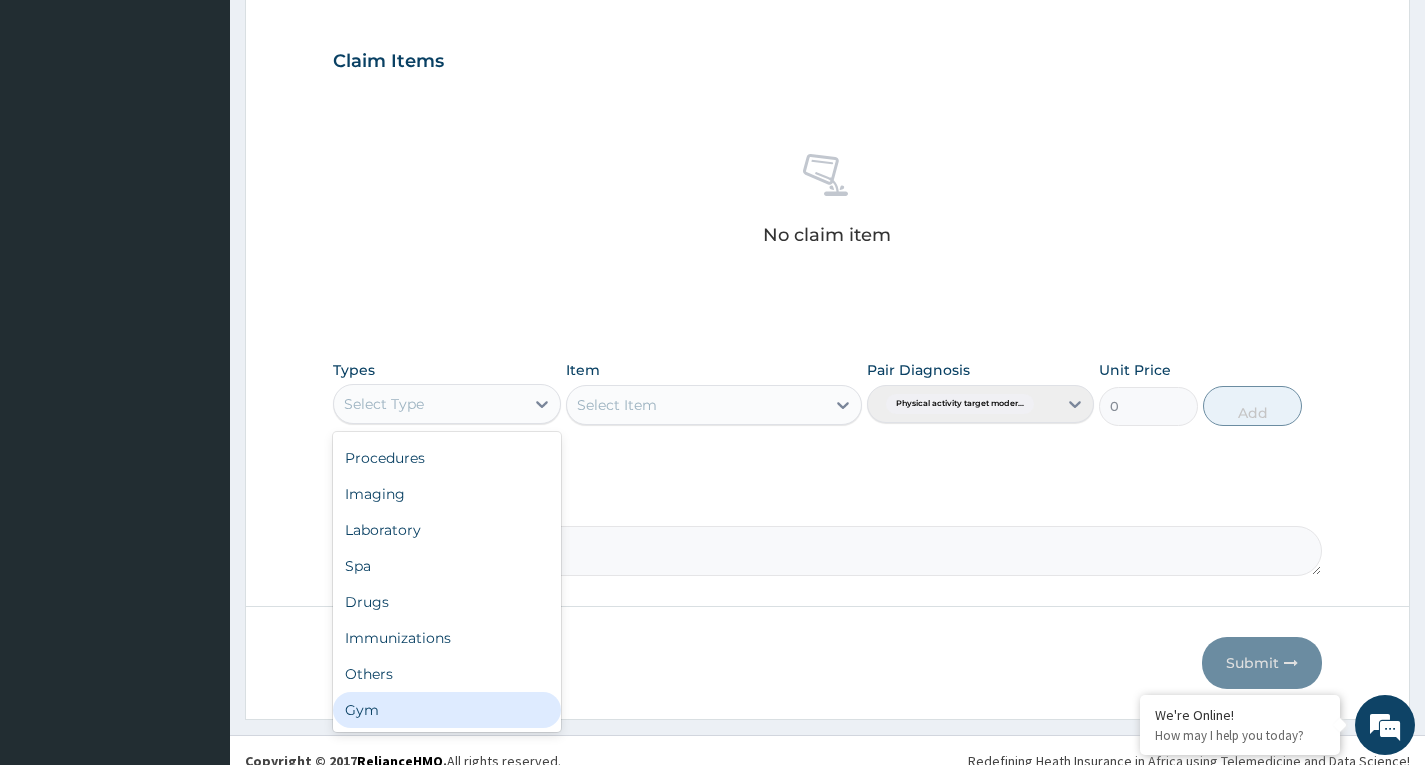 click on "Gym" at bounding box center [446, 710] 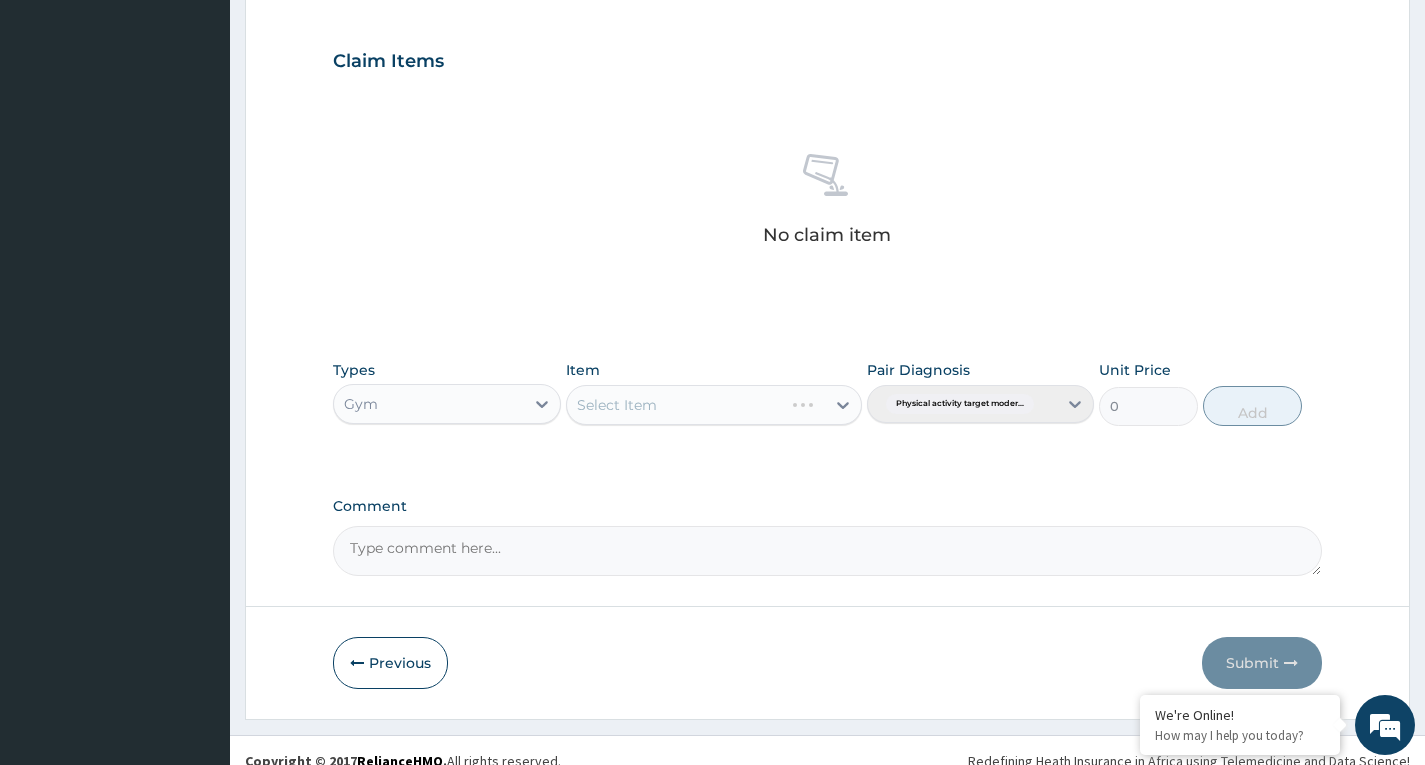 click on "Select Item" at bounding box center (714, 405) 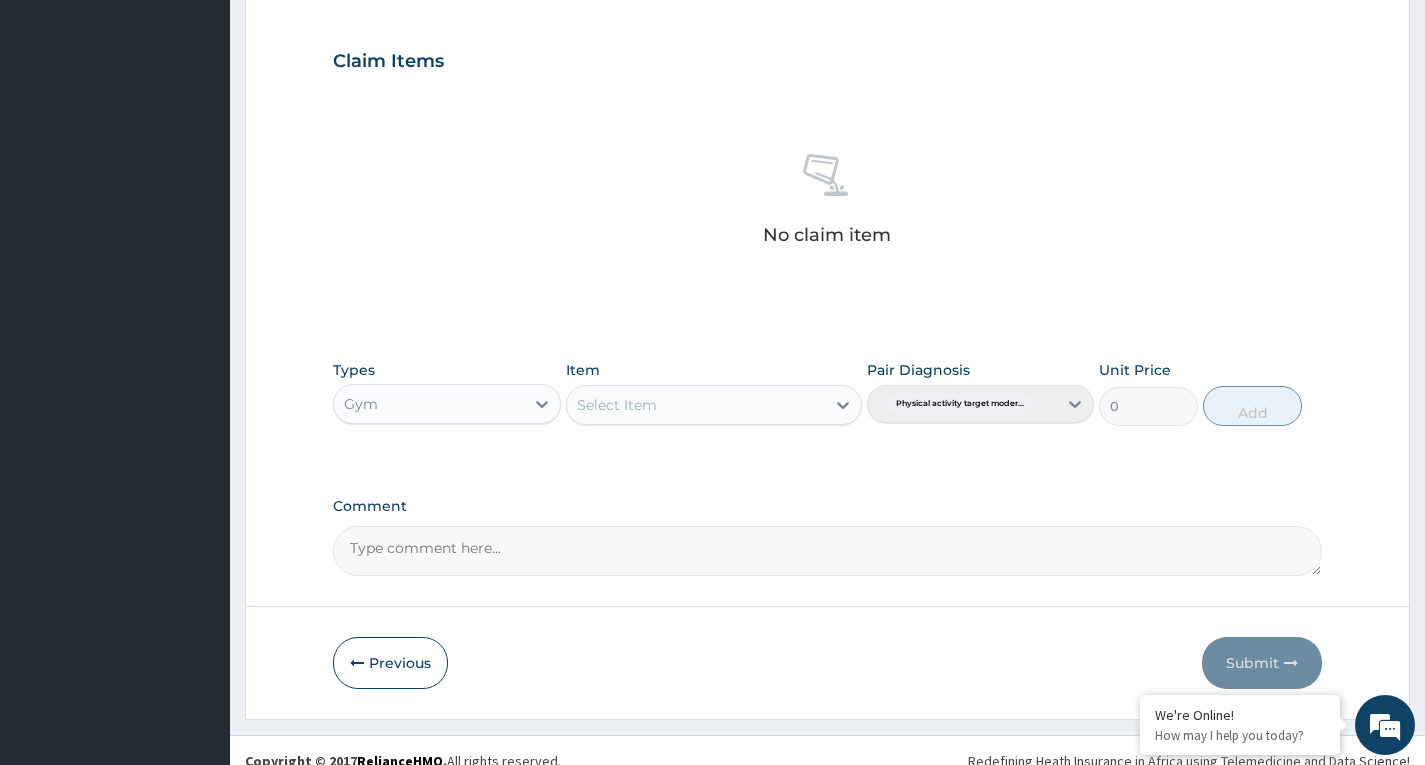 click on "Select Item" at bounding box center [696, 405] 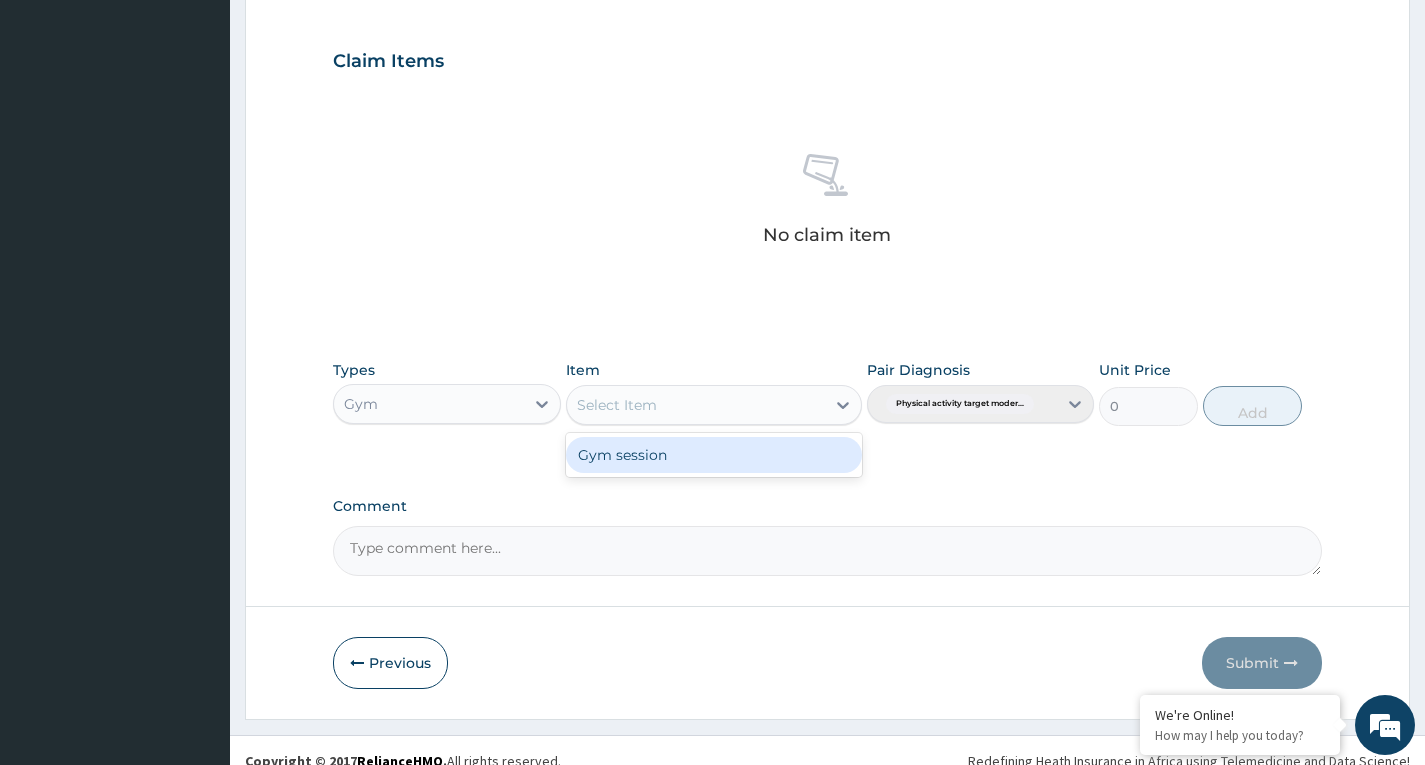 click on "Gym session" at bounding box center (714, 455) 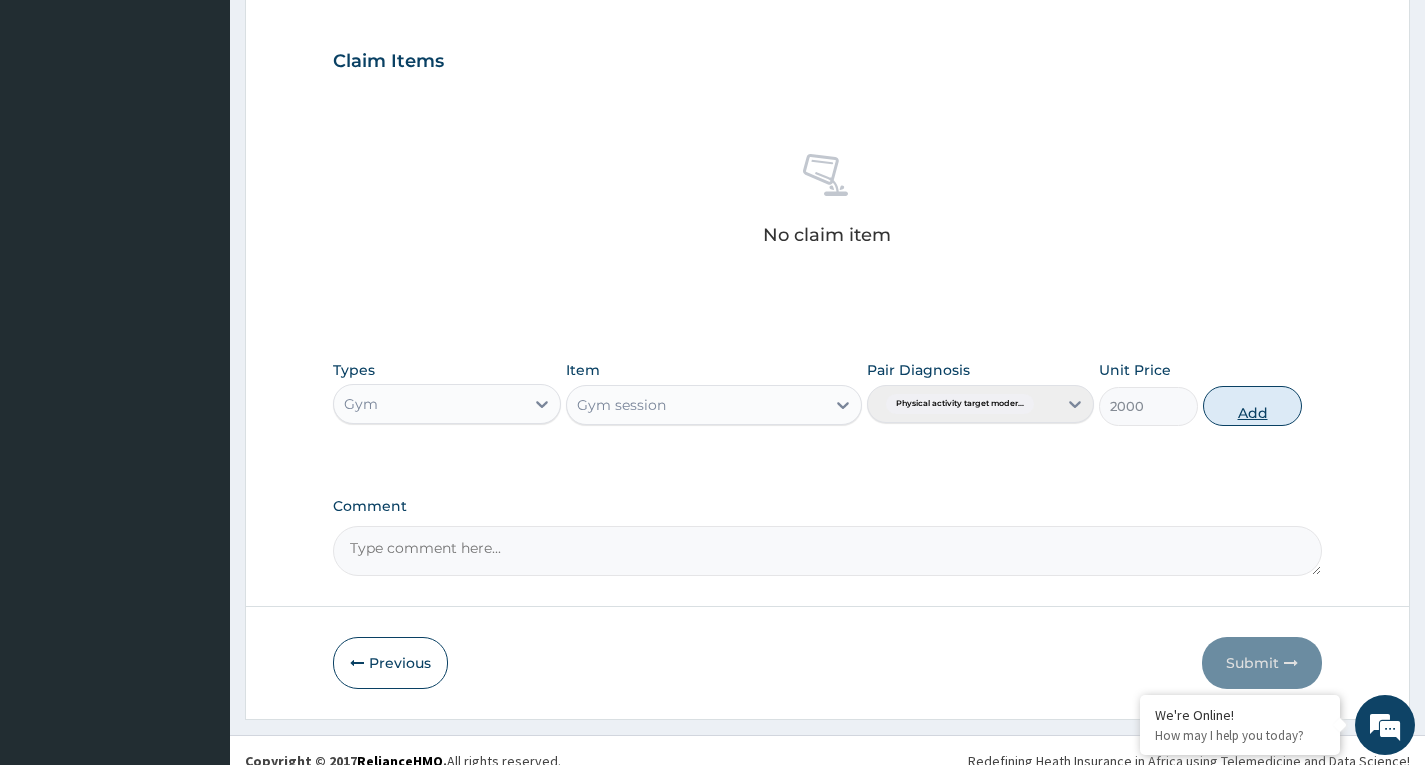 click on "Add" at bounding box center (1252, 406) 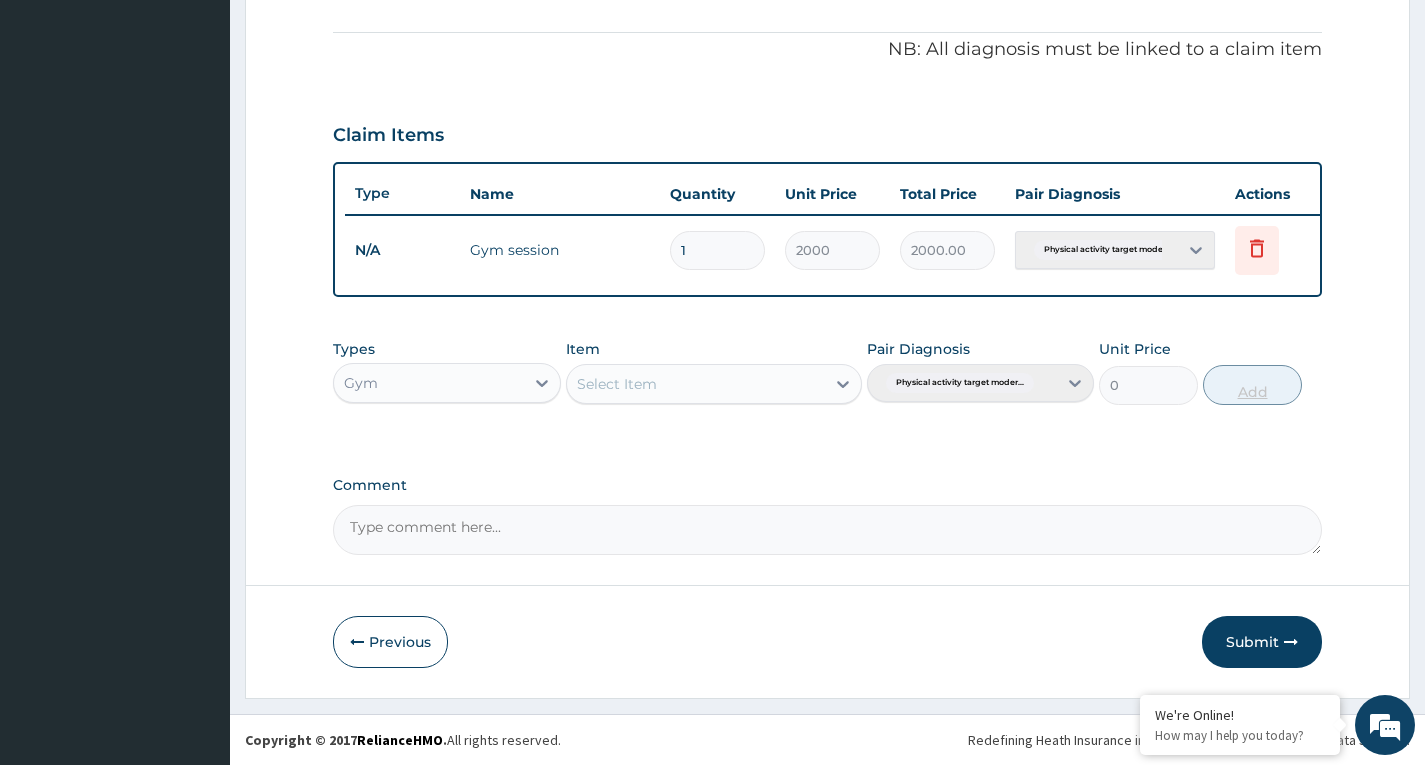scroll, scrollTop: 597, scrollLeft: 0, axis: vertical 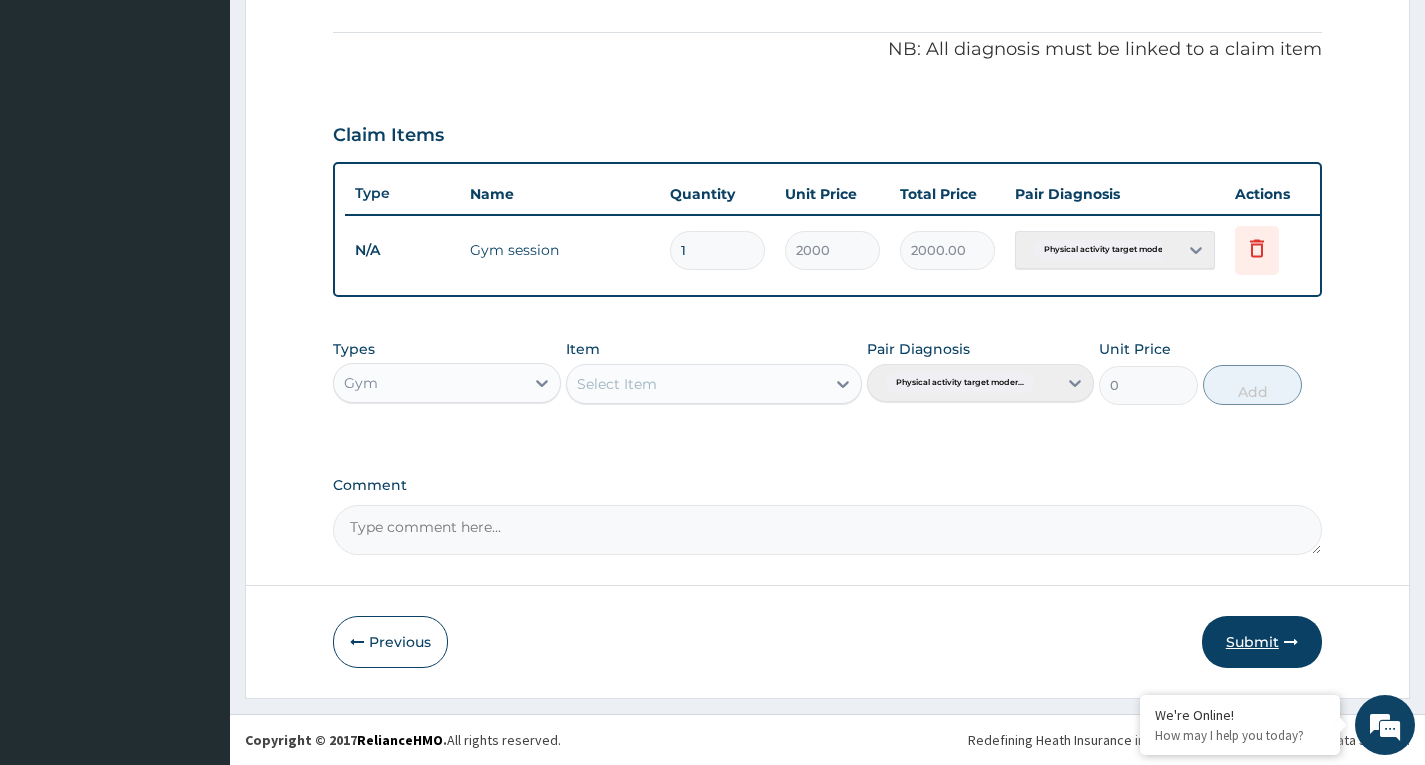 click on "Submit" at bounding box center [1262, 642] 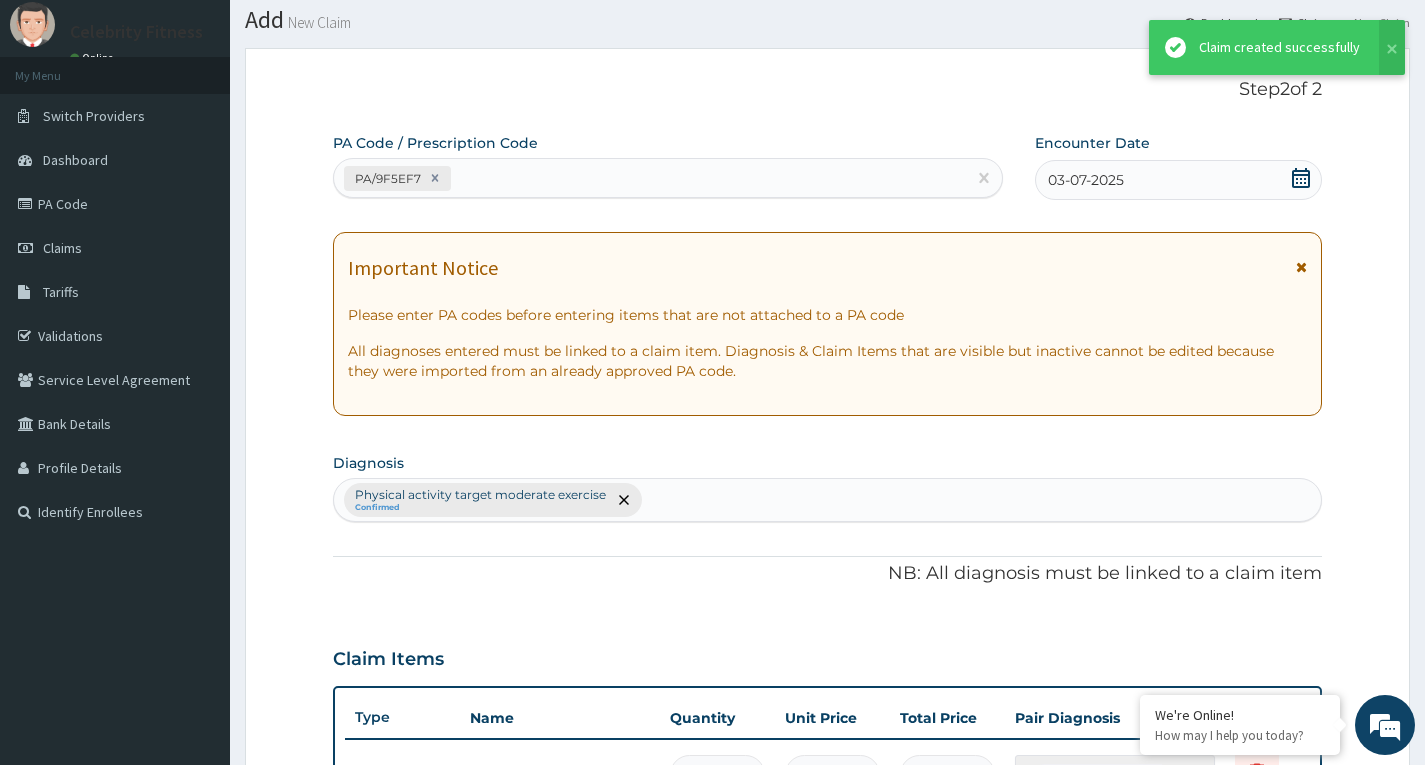 scroll, scrollTop: 597, scrollLeft: 0, axis: vertical 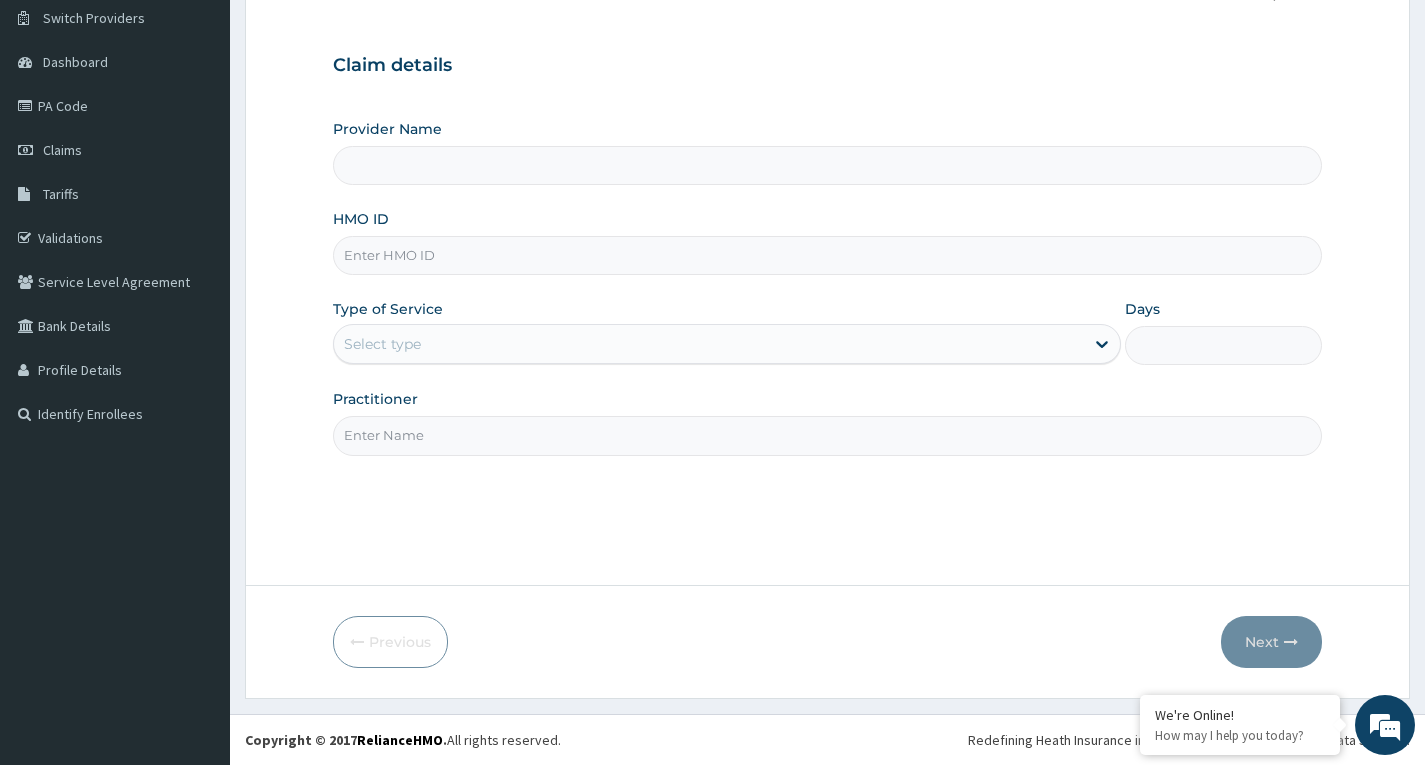 type on "Celebrity Fitness" 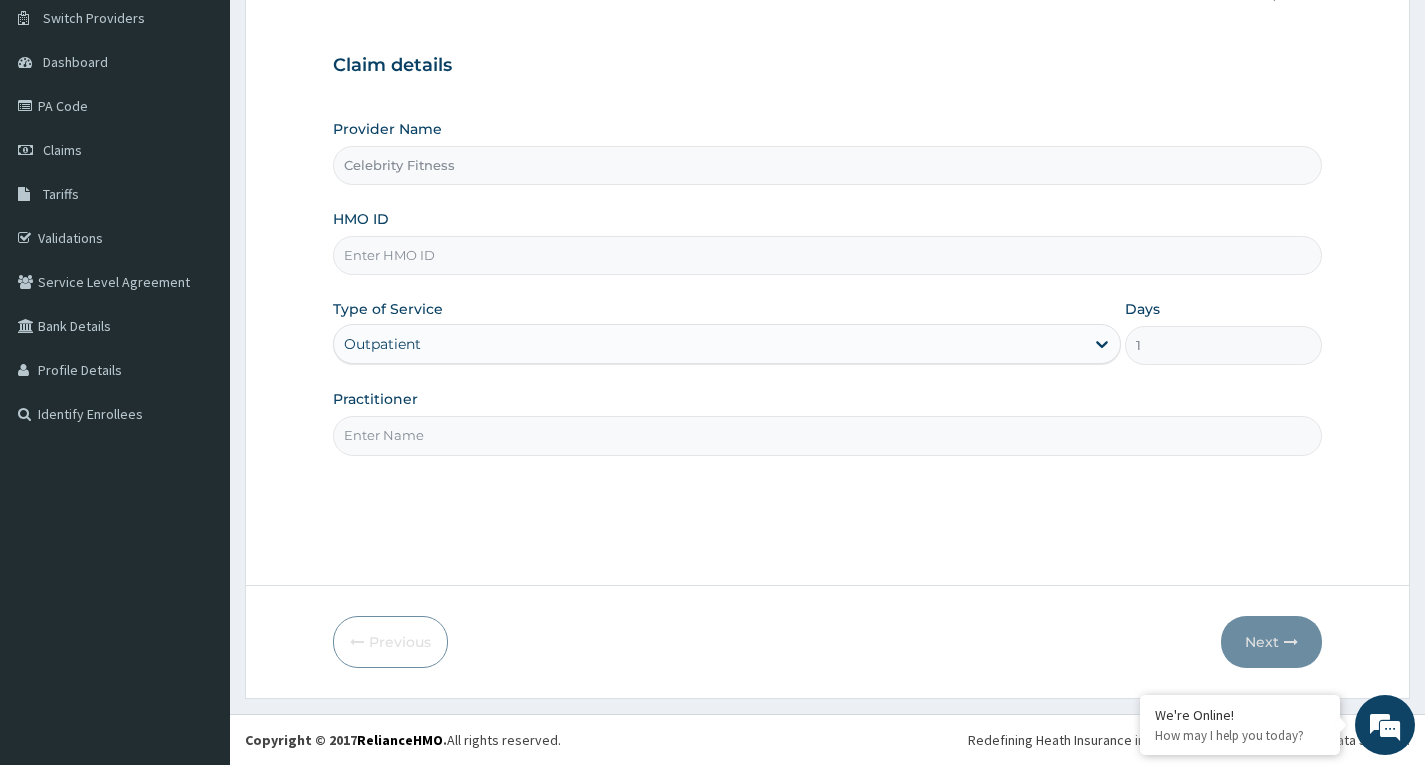 scroll, scrollTop: 0, scrollLeft: 0, axis: both 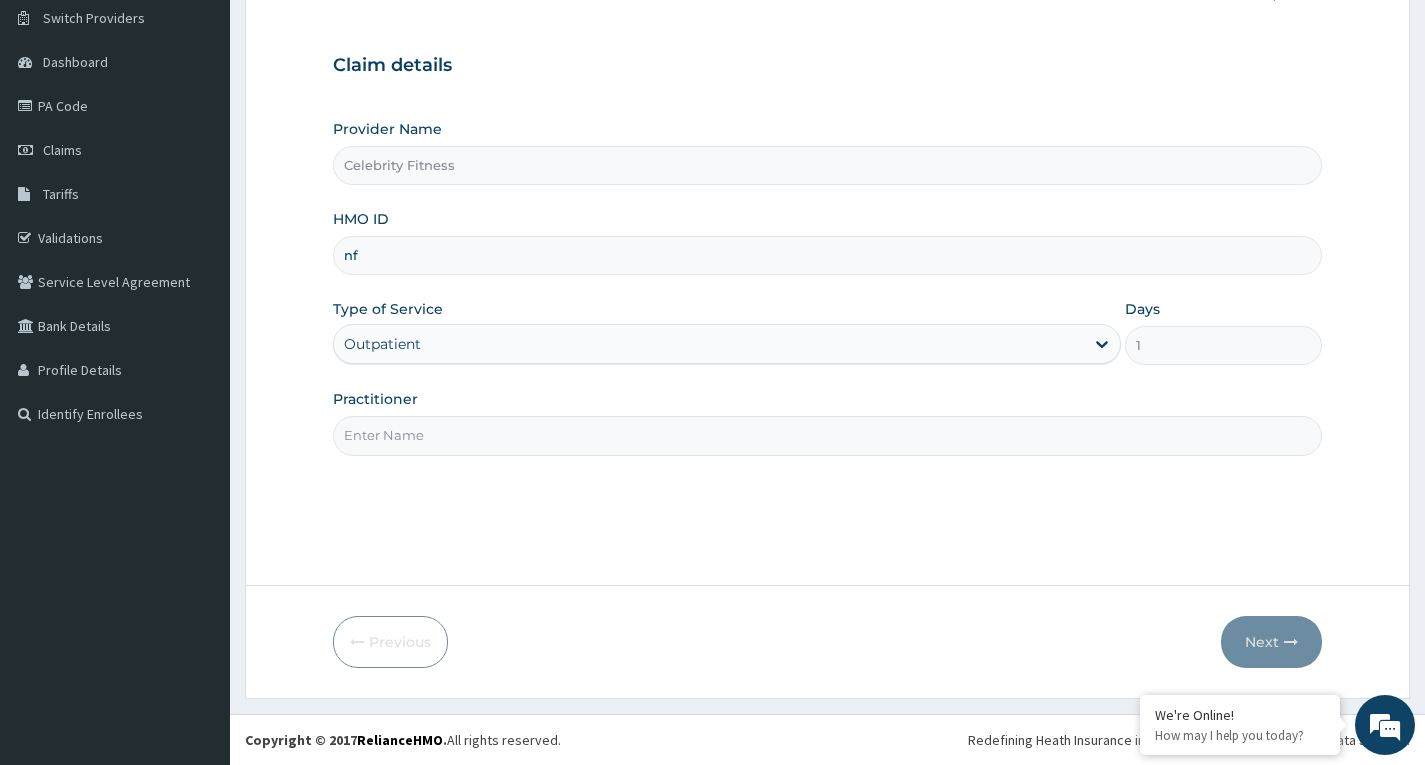 type on "n" 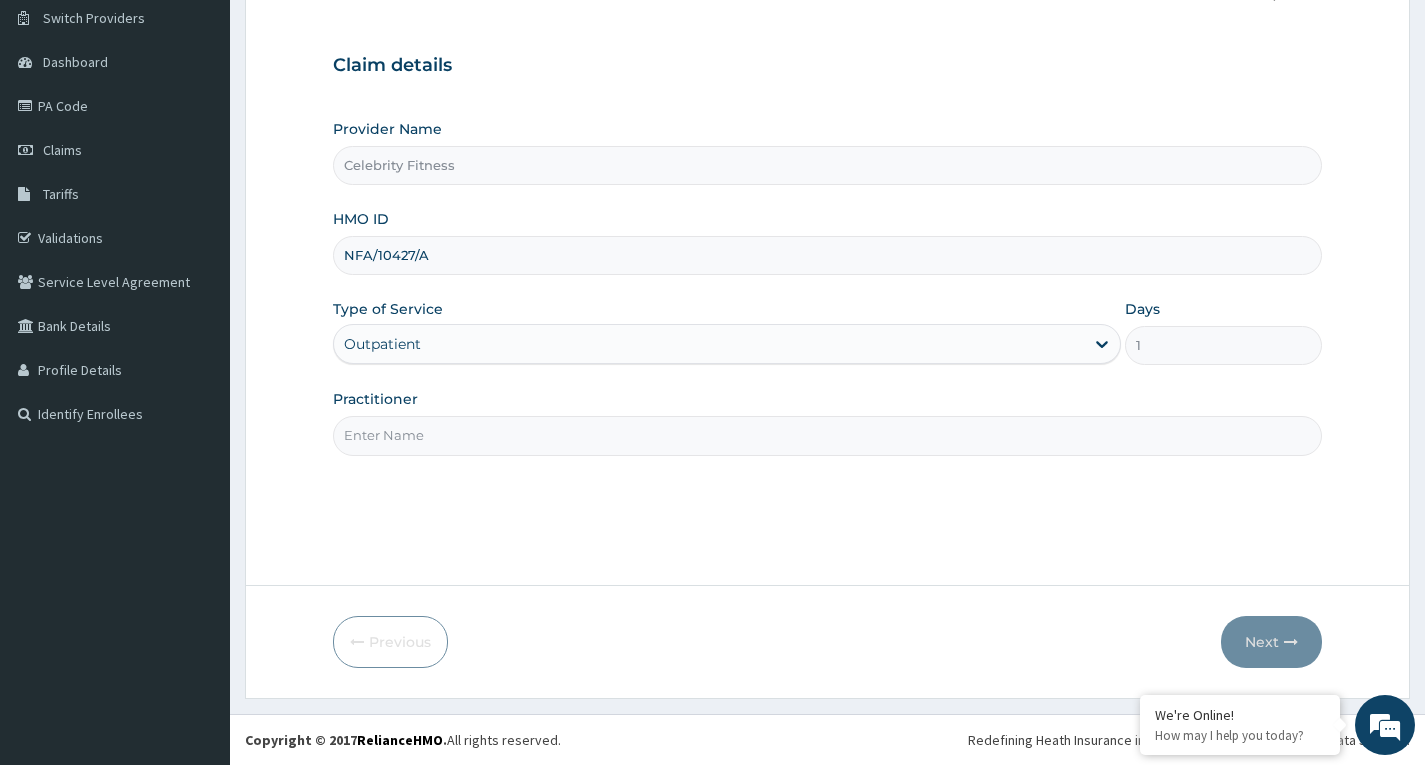 type on "NFA/10427/A" 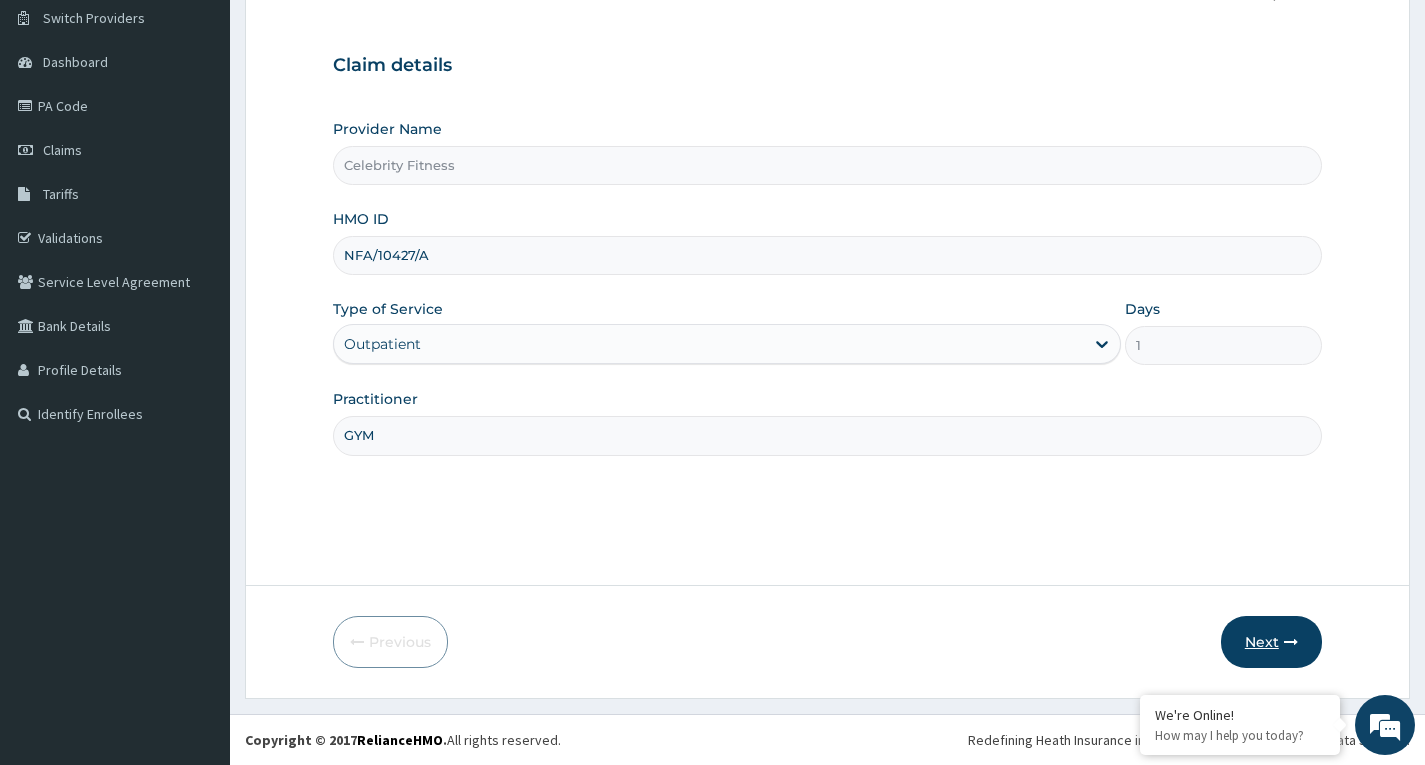 click on "Next" at bounding box center (1271, 642) 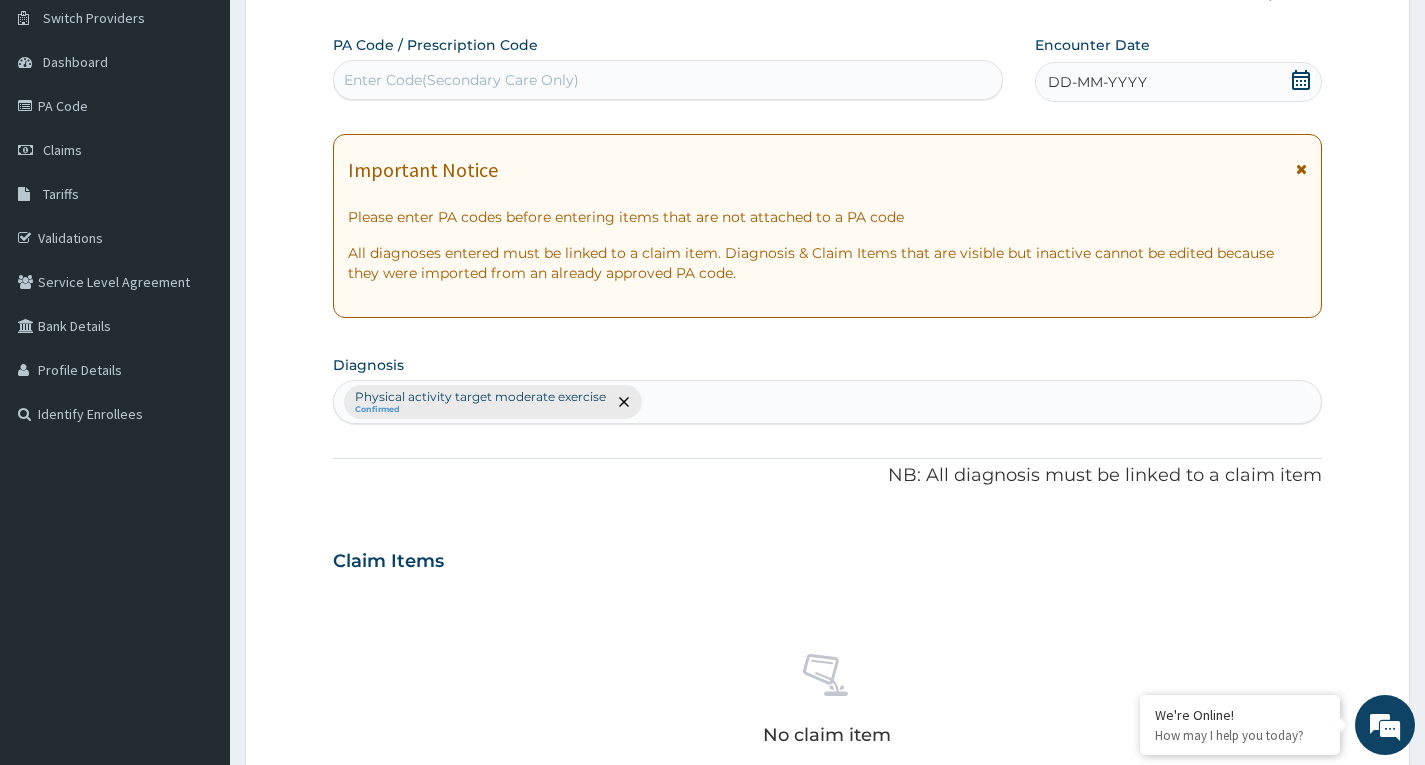 click on "Enter Code(Secondary Care Only)" at bounding box center [461, 80] 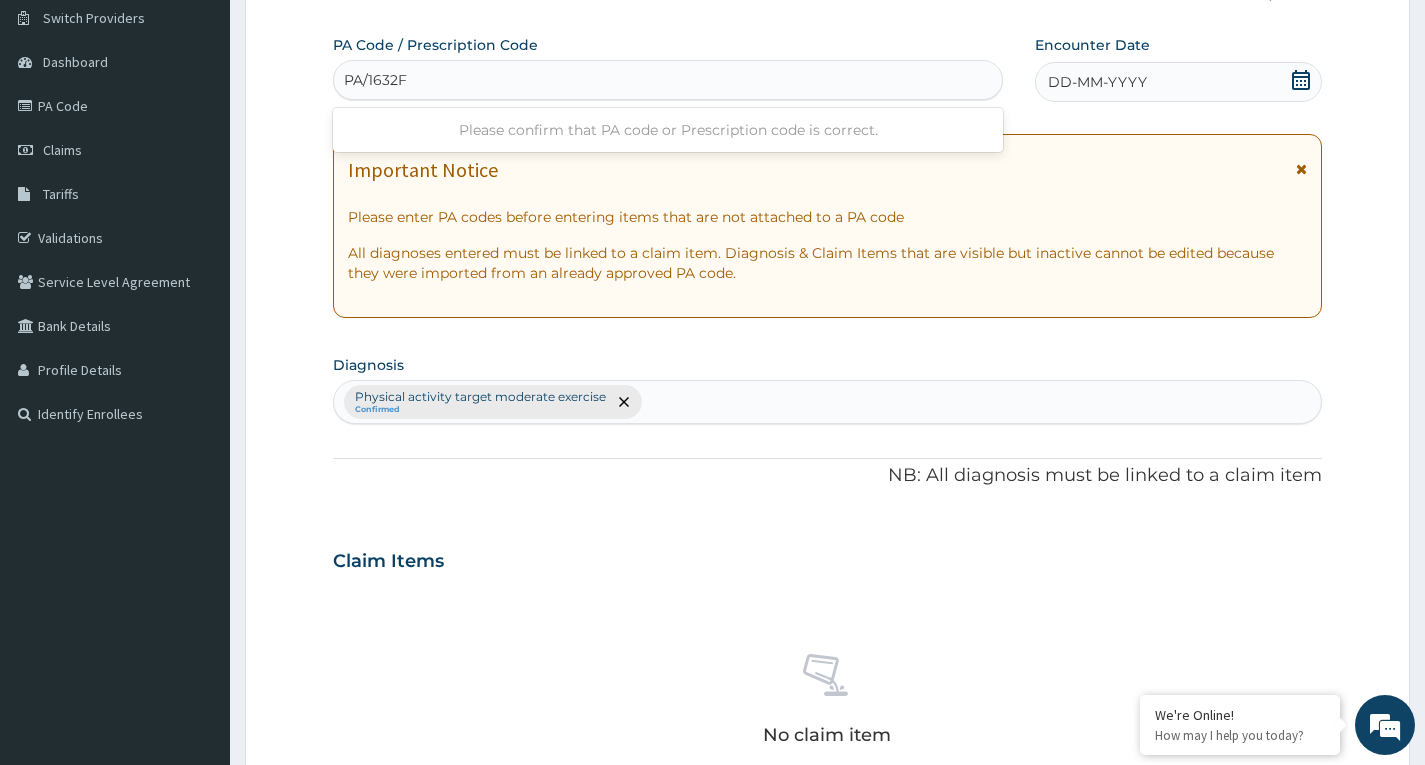 type on "PA/1632FE" 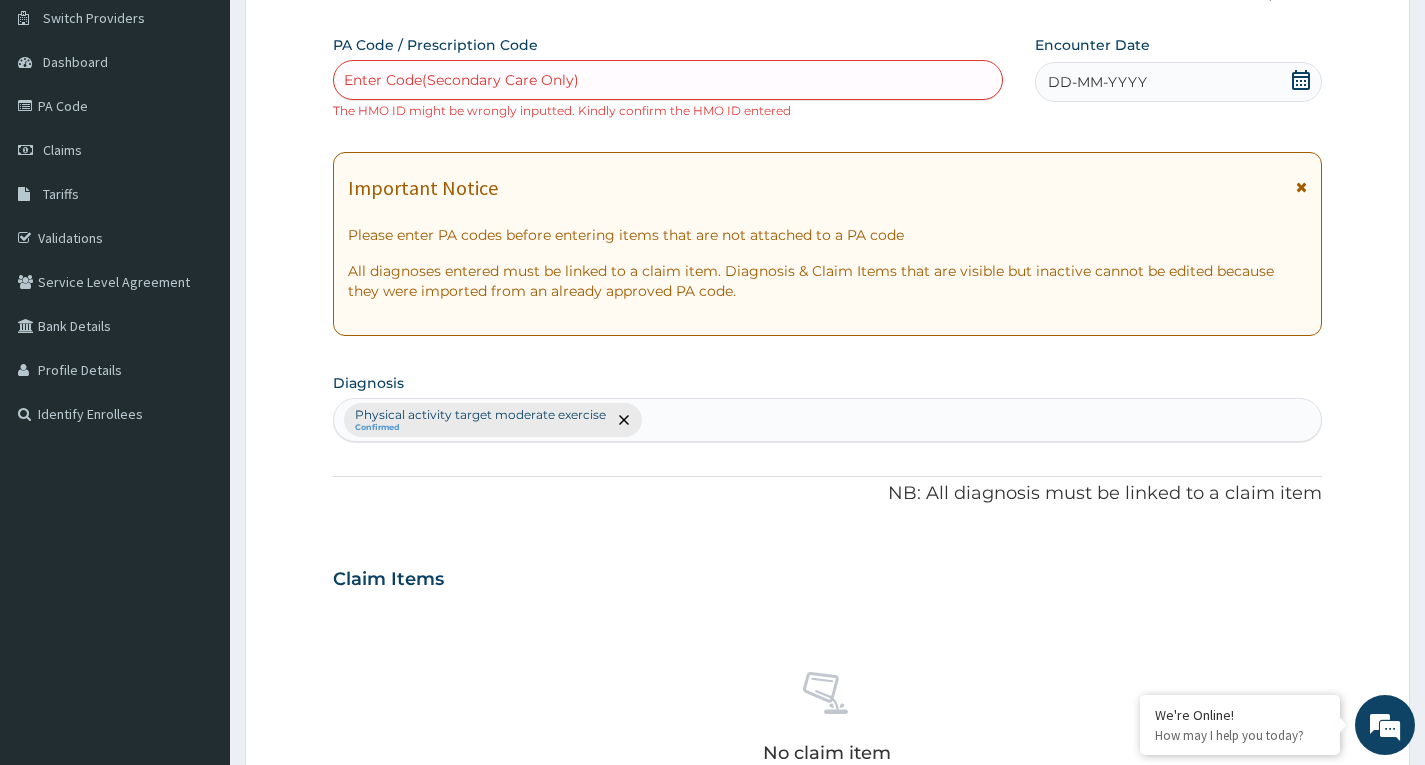 click on "Enter Code(Secondary Care Only)" at bounding box center [461, 80] 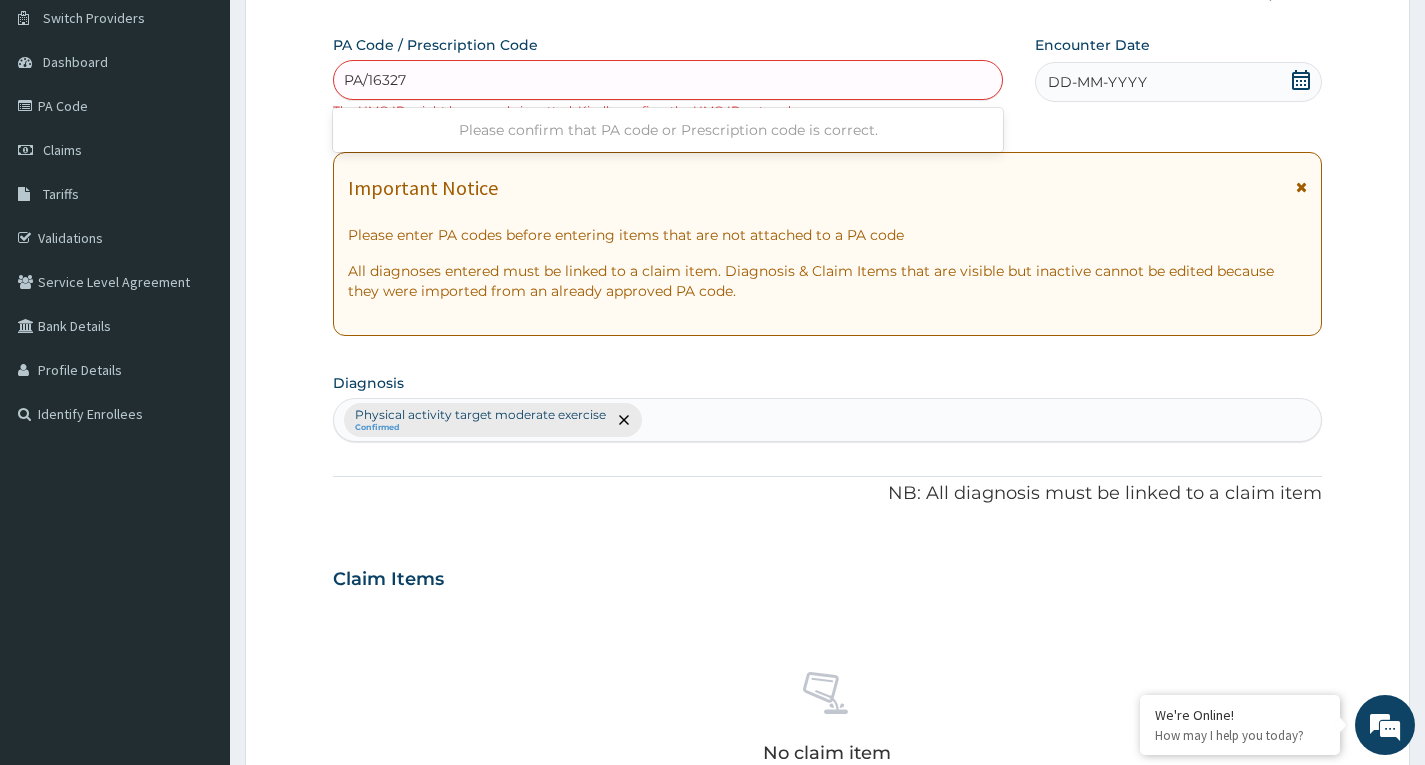 type on "PA/16327E" 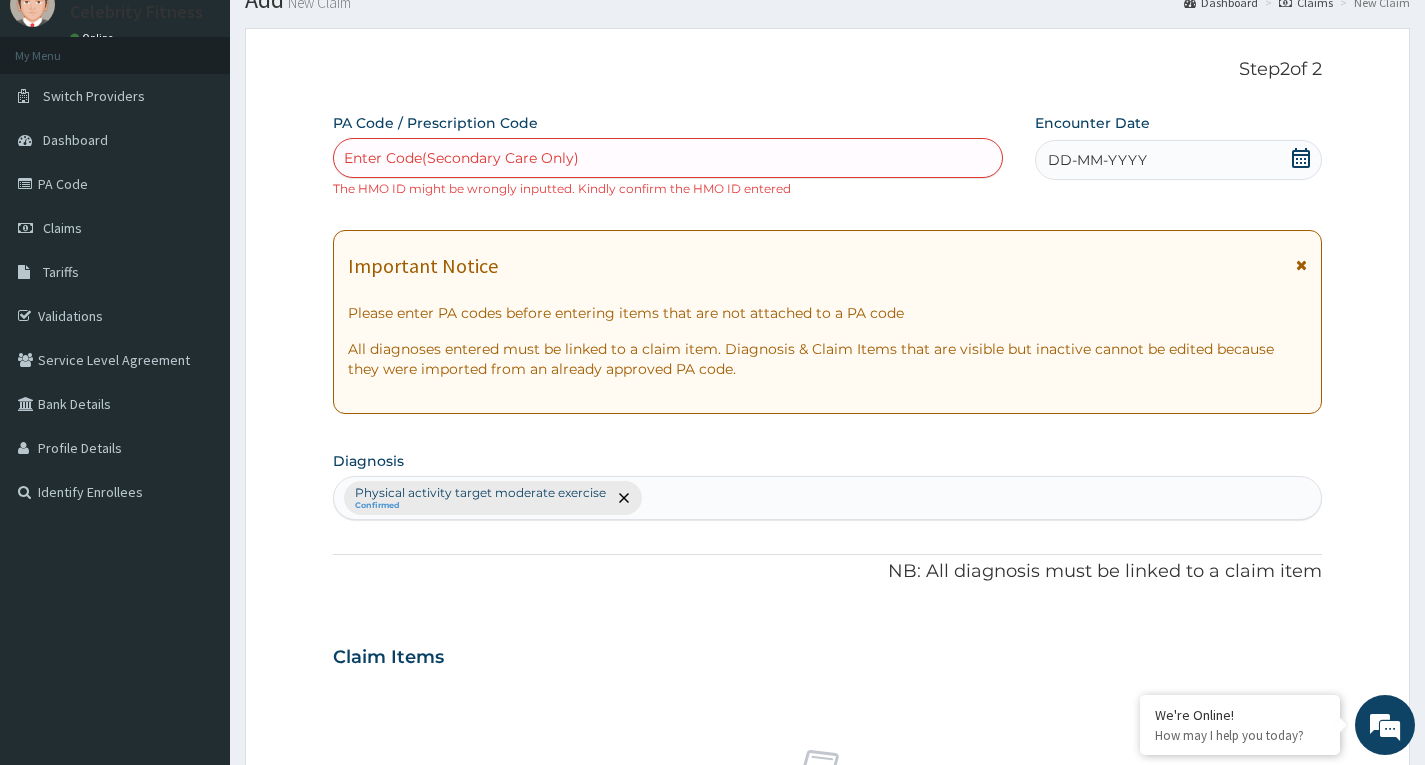 scroll, scrollTop: 56, scrollLeft: 0, axis: vertical 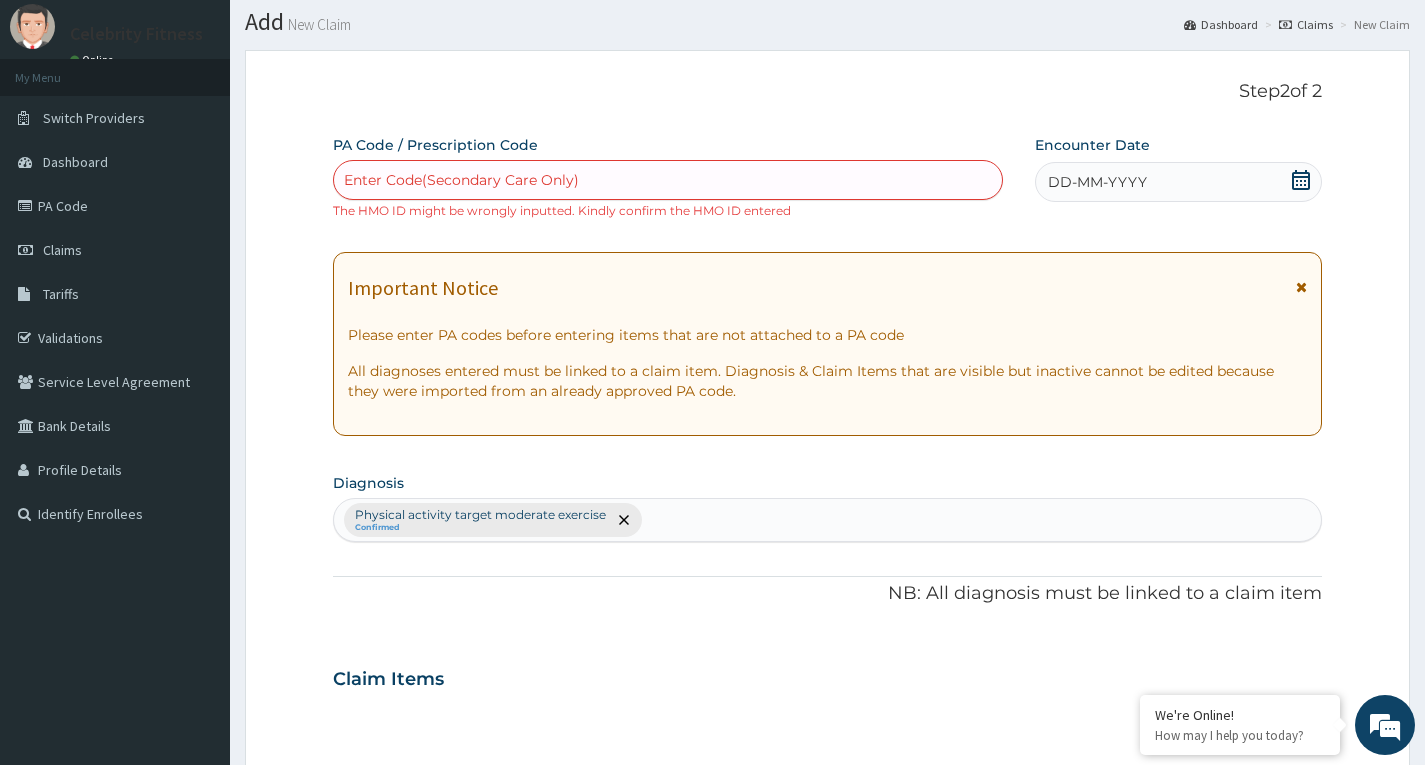 click on "Enter Code(Secondary Care Only)" at bounding box center (668, 180) 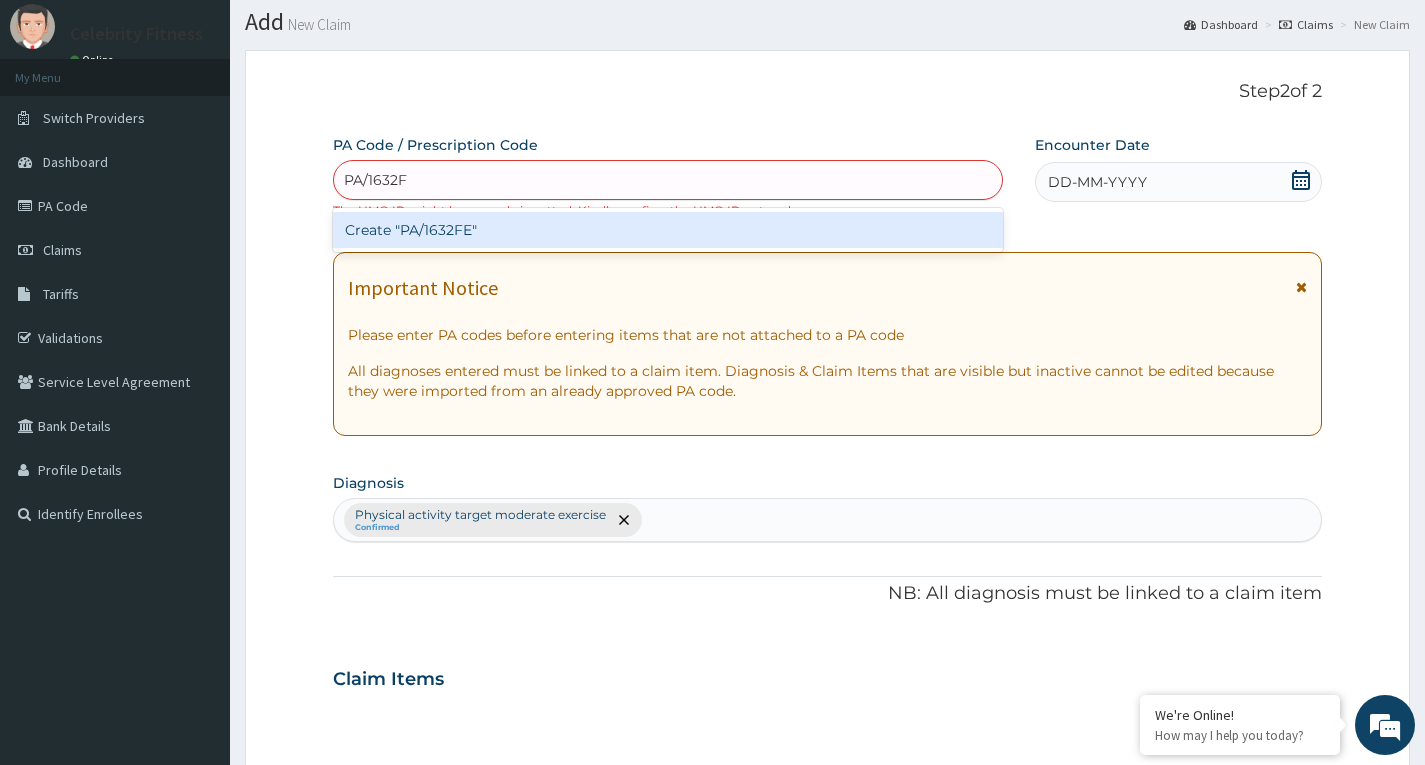 type on "PA/1632FE" 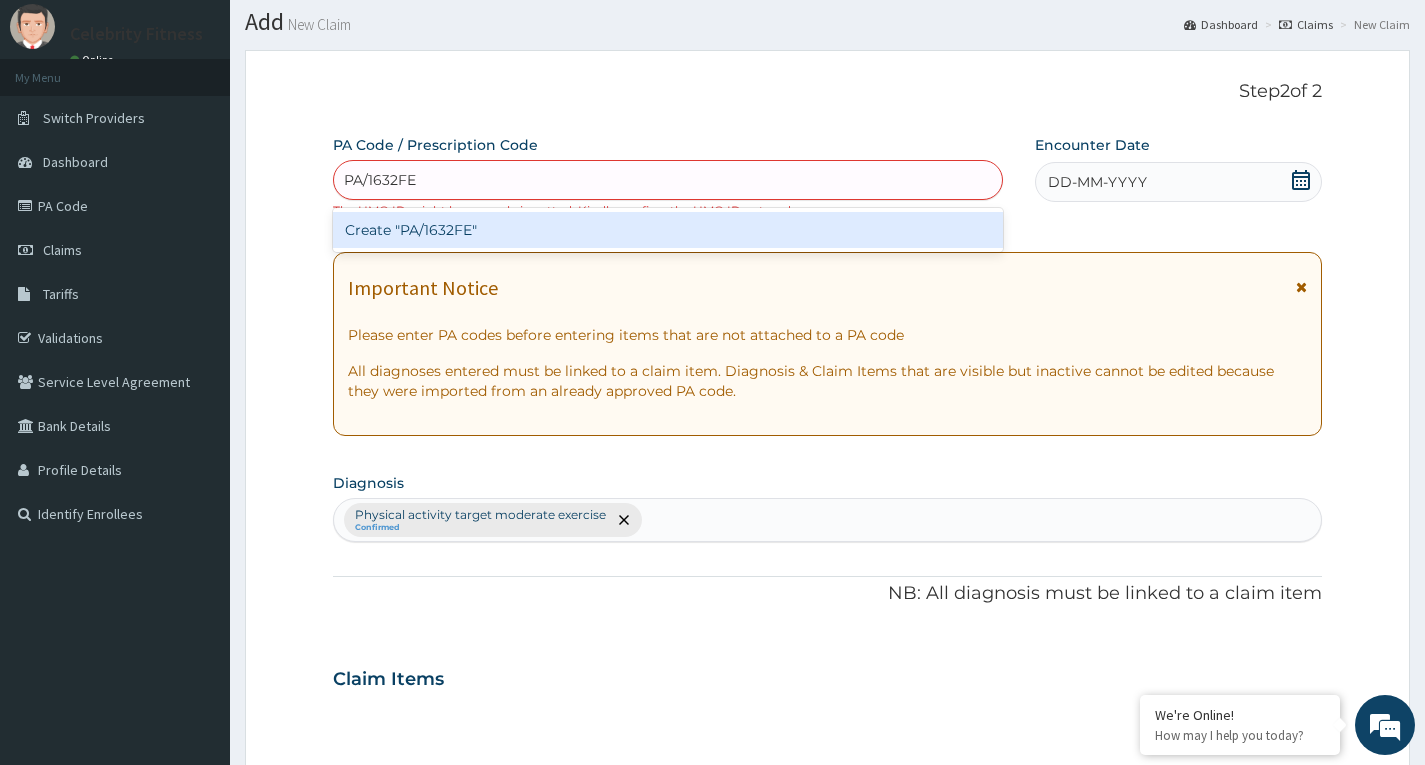 click on "Create "PA/1632FE"" at bounding box center (668, 230) 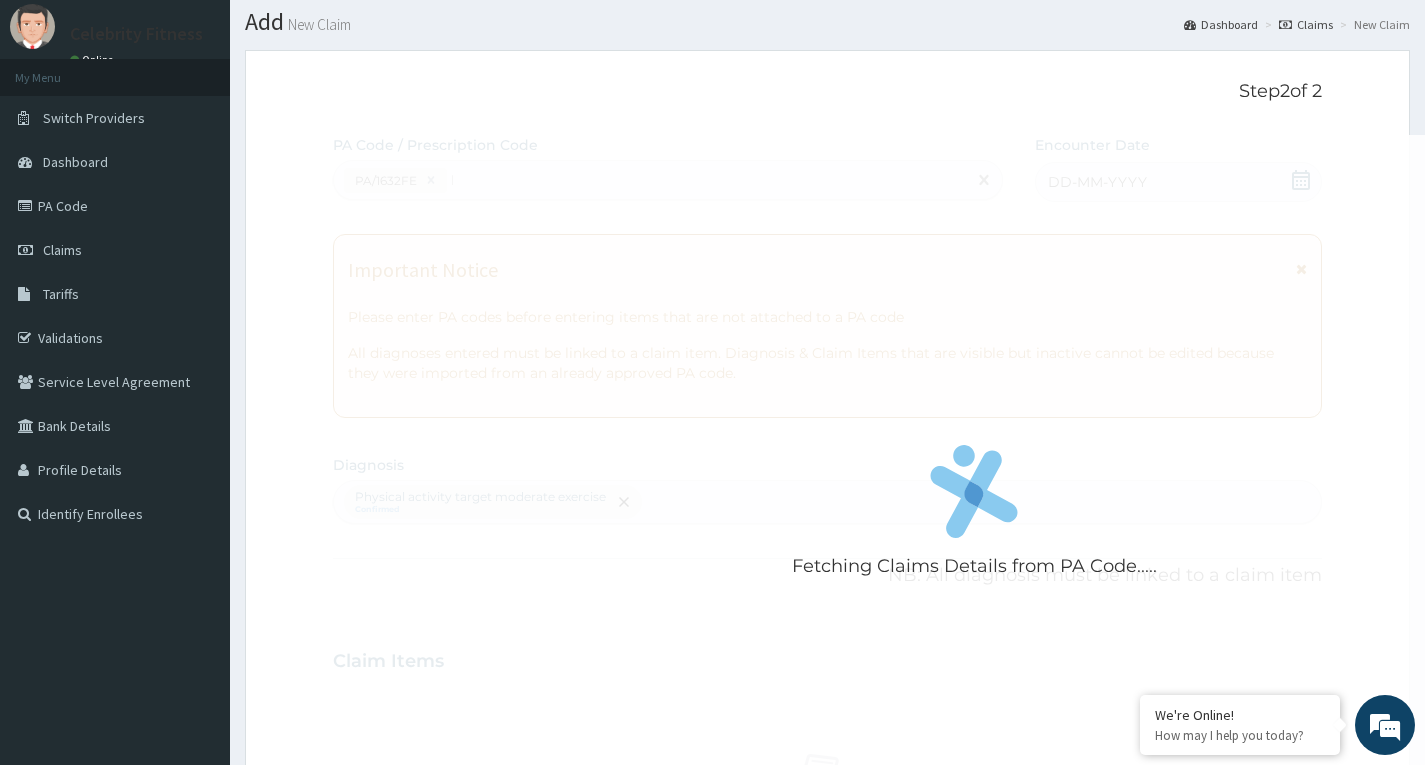 type 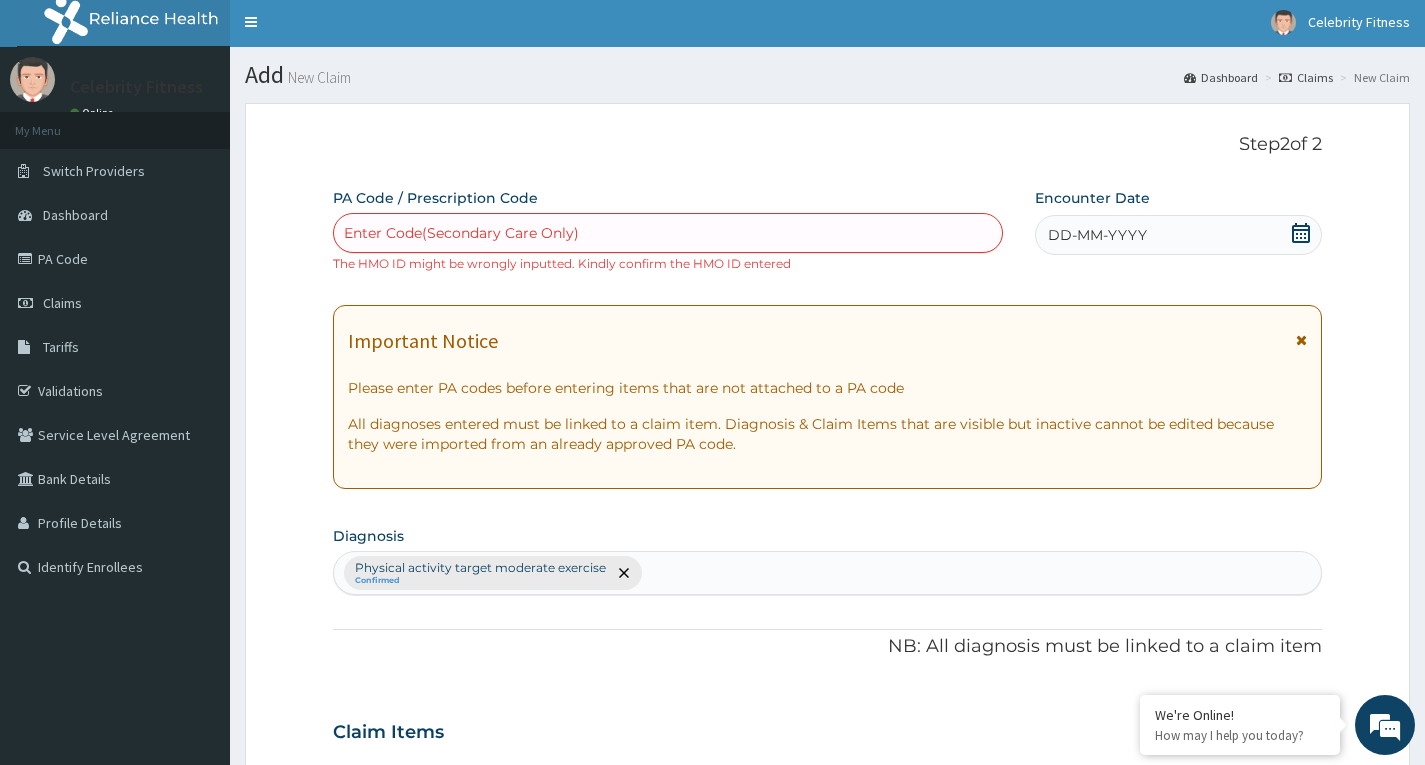 scroll, scrollTop: 0, scrollLeft: 0, axis: both 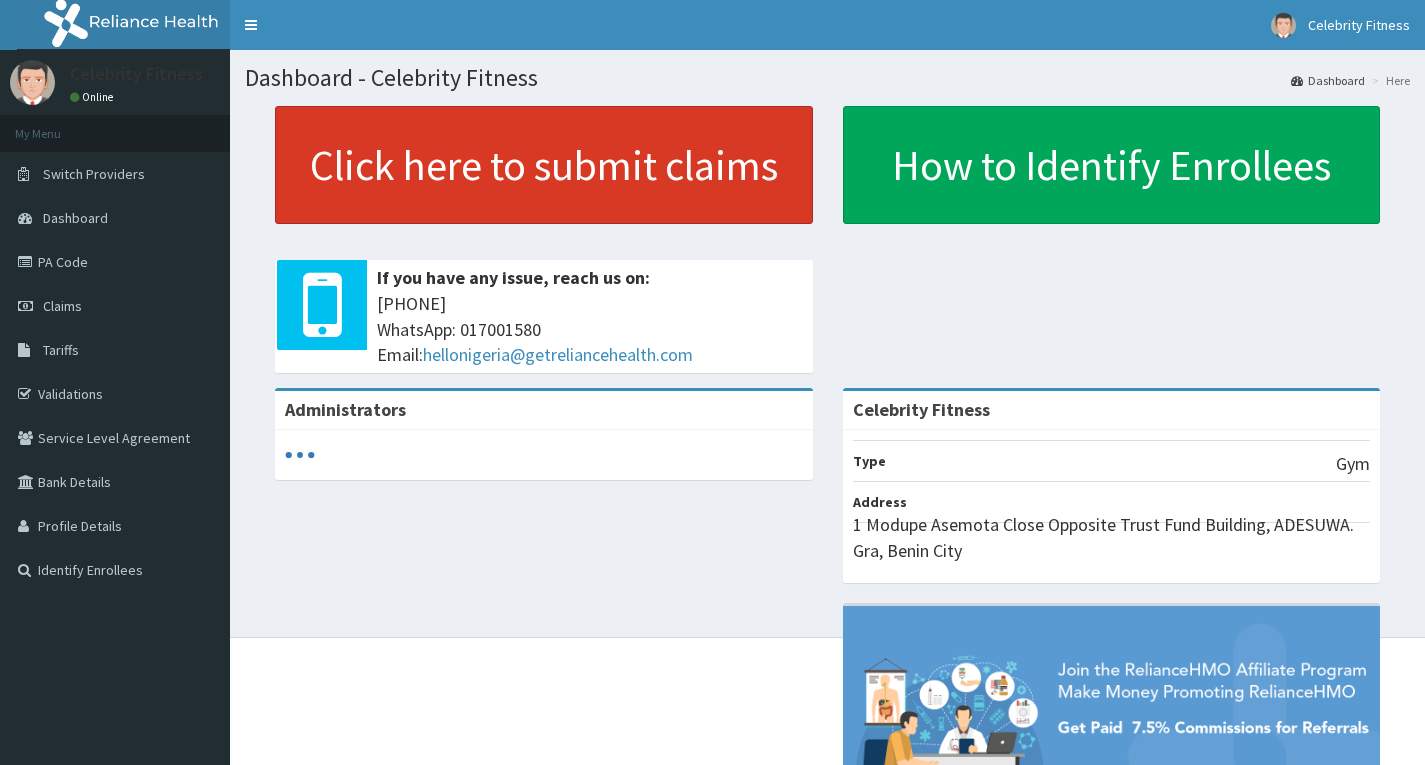 click on "Click here to submit claims" at bounding box center [544, 165] 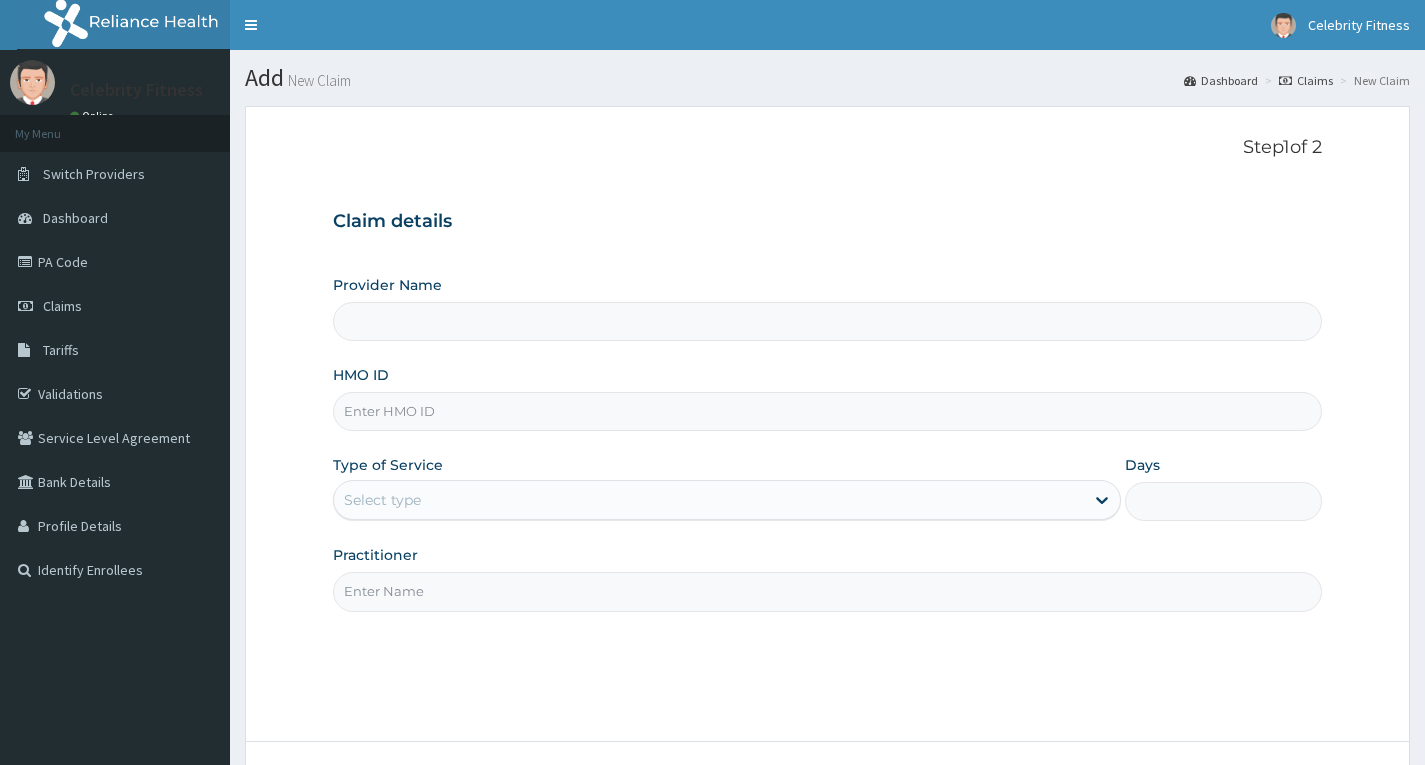 scroll, scrollTop: 0, scrollLeft: 0, axis: both 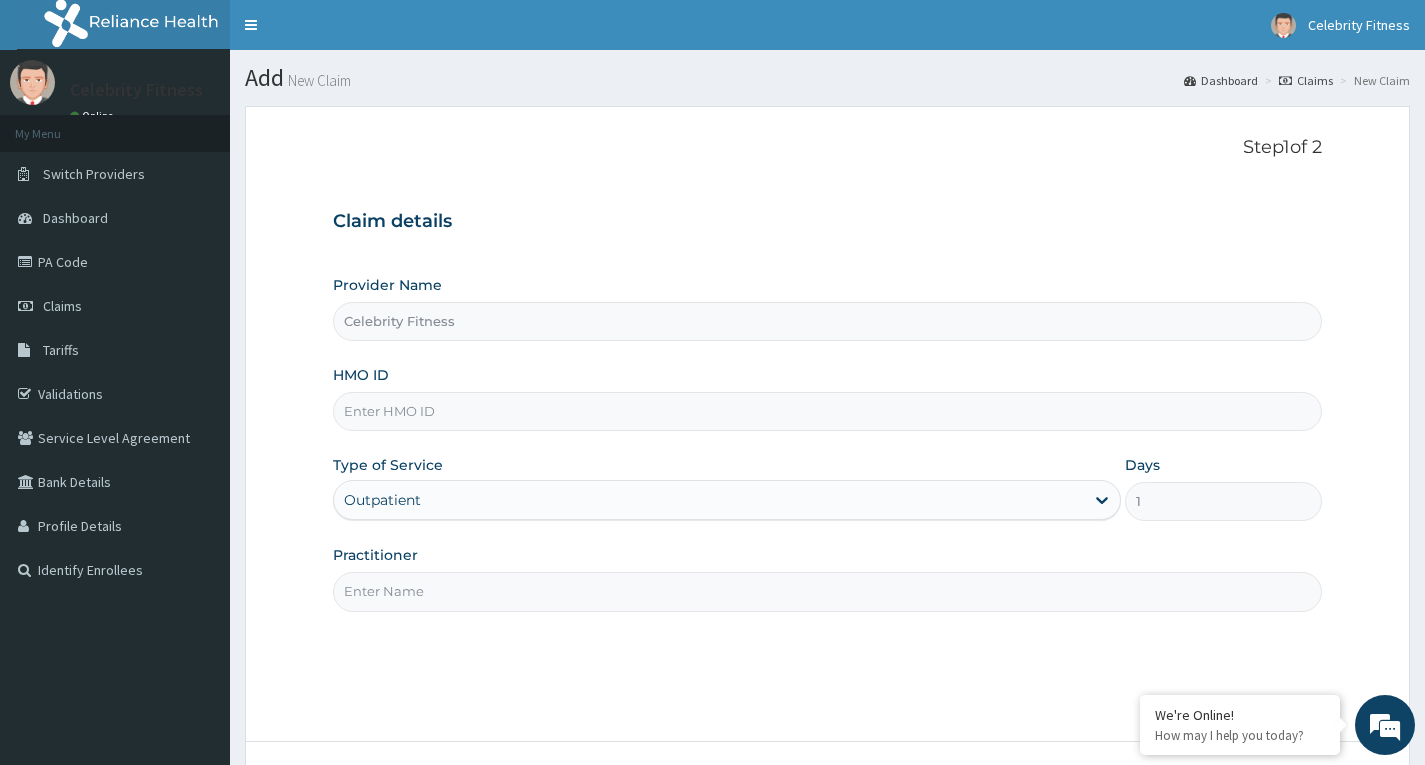 click on "Celebrity Fitness" at bounding box center [827, 321] 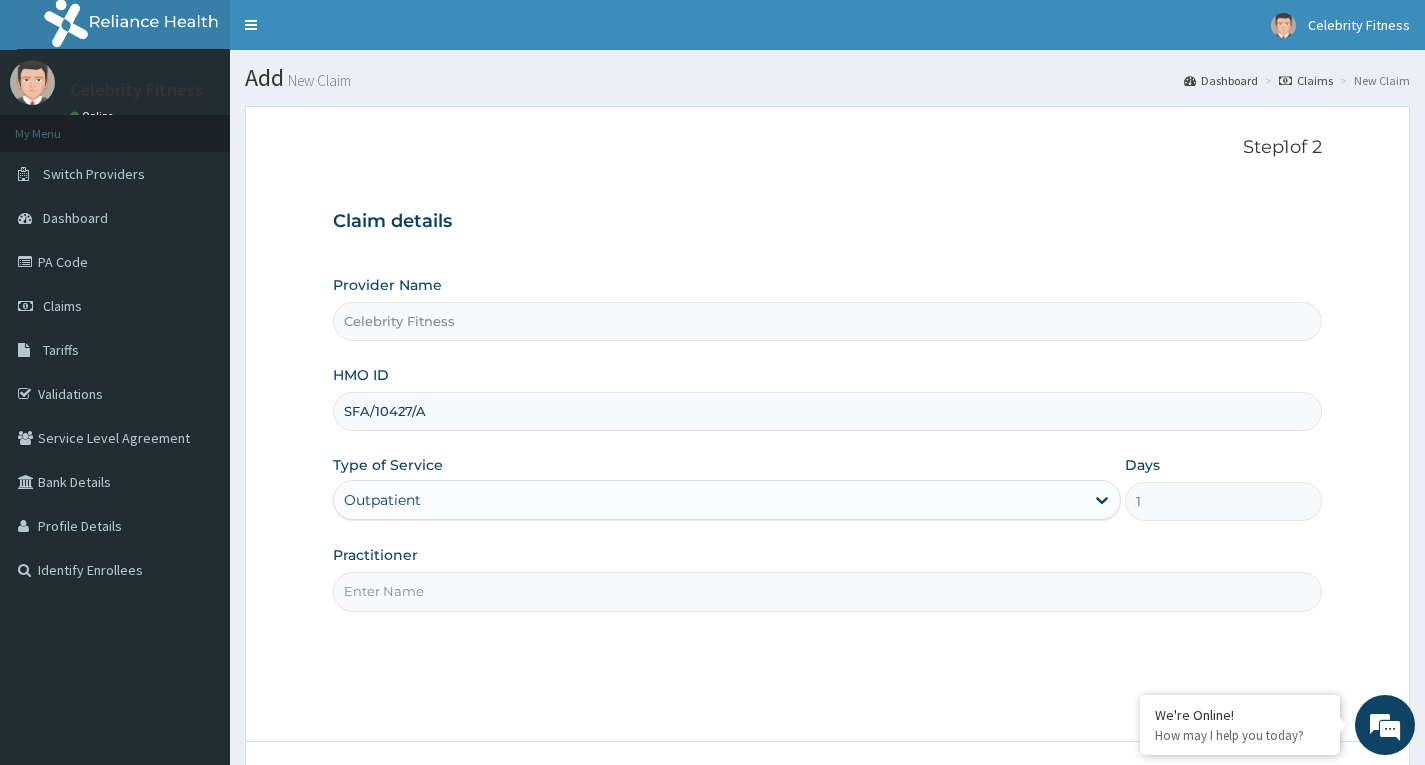 click on "Practitioner" at bounding box center [827, 591] 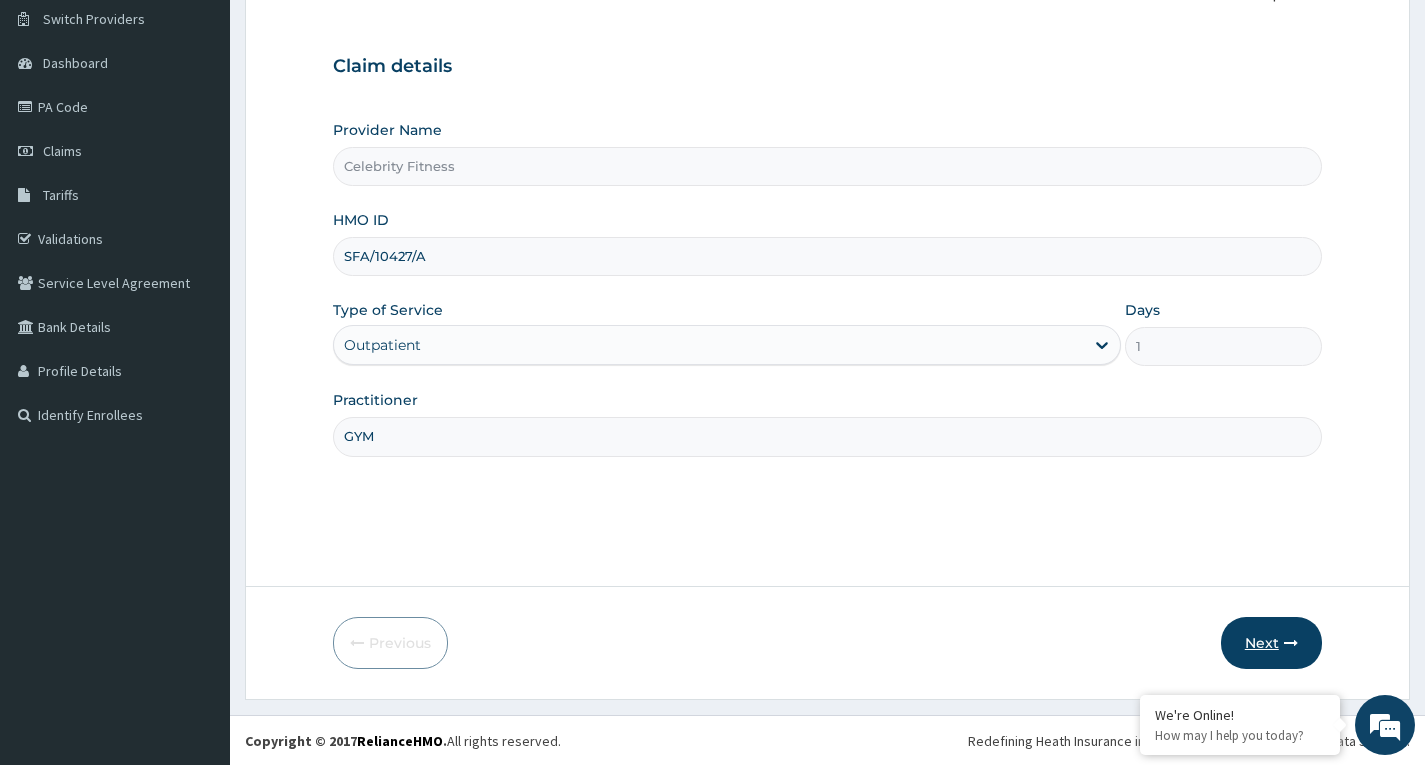 scroll, scrollTop: 156, scrollLeft: 0, axis: vertical 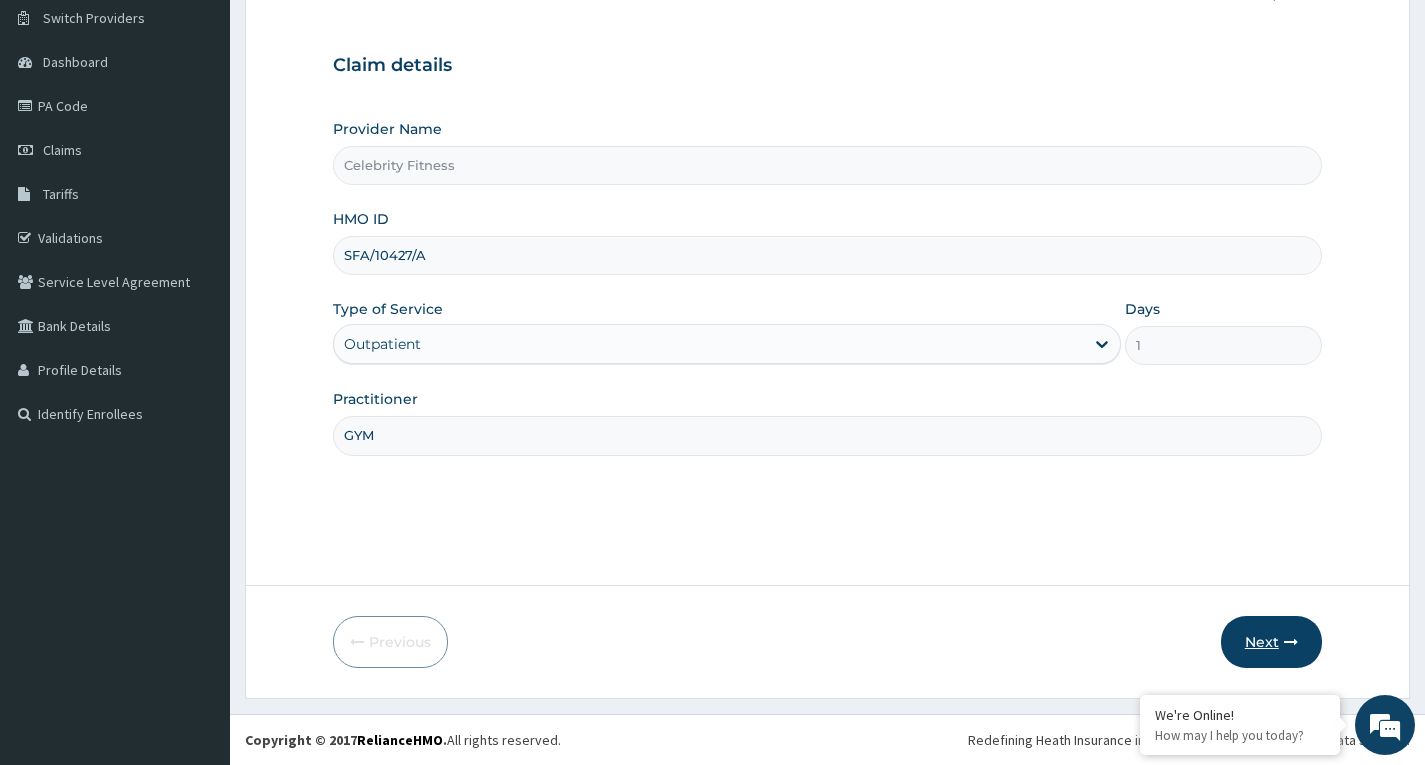click on "Next" at bounding box center (1271, 642) 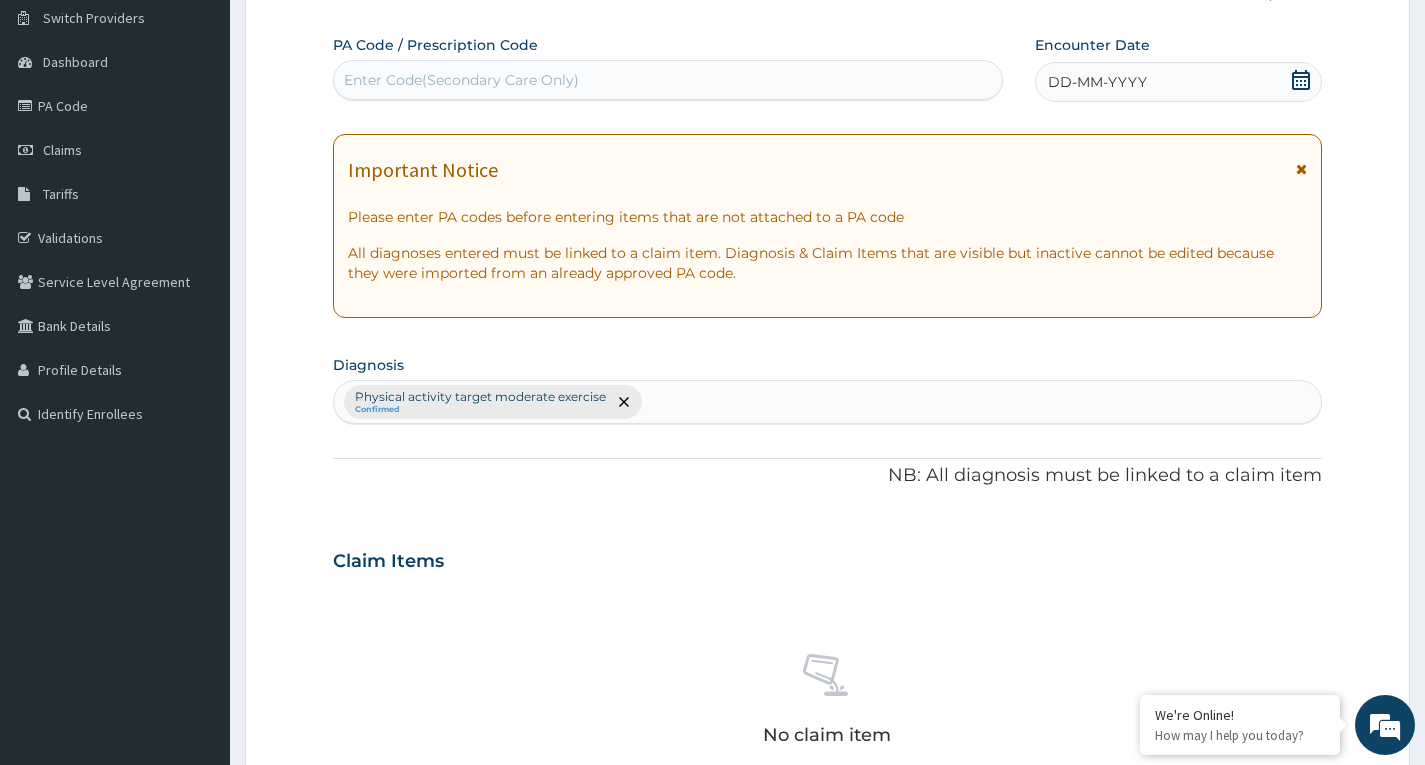 click on "Enter Code(Secondary Care Only)" at bounding box center [461, 80] 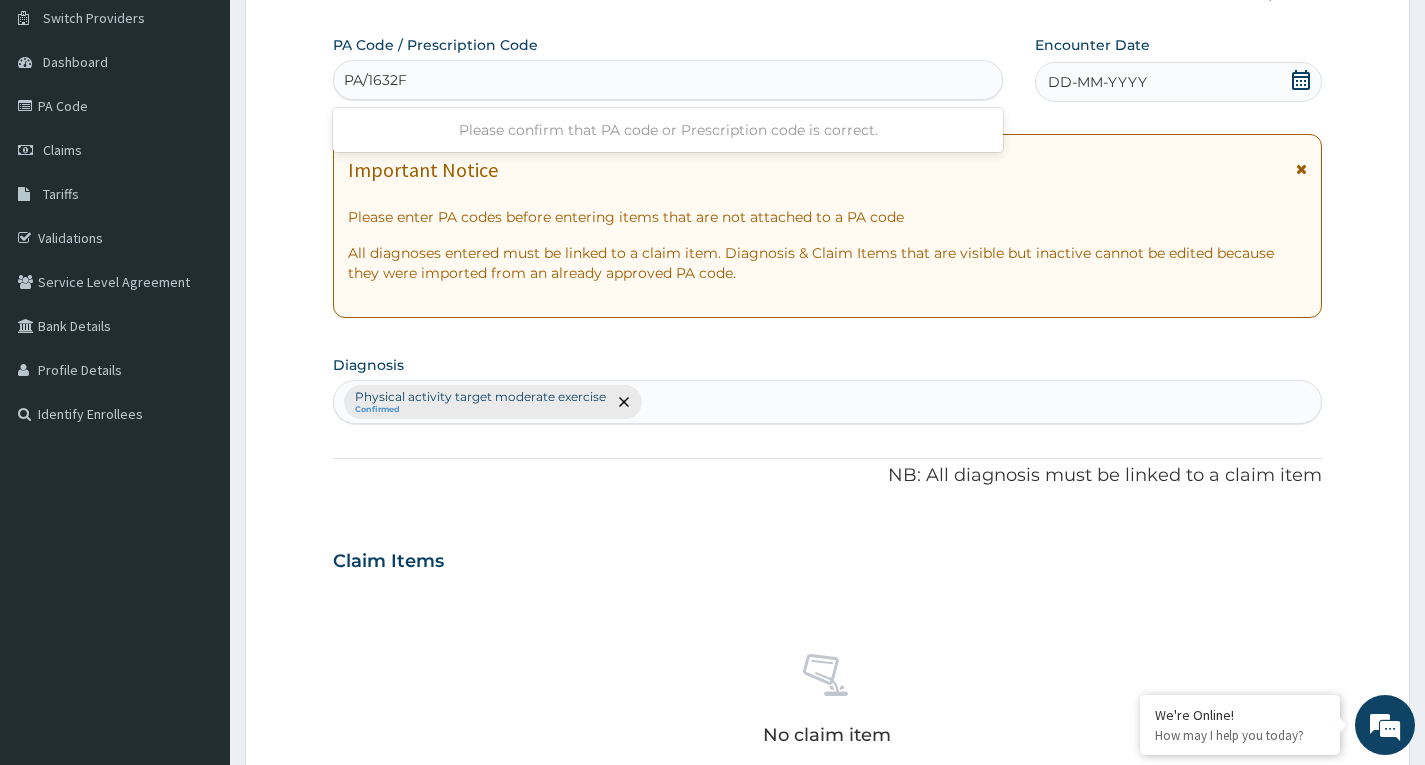 type on "PA/1632FE" 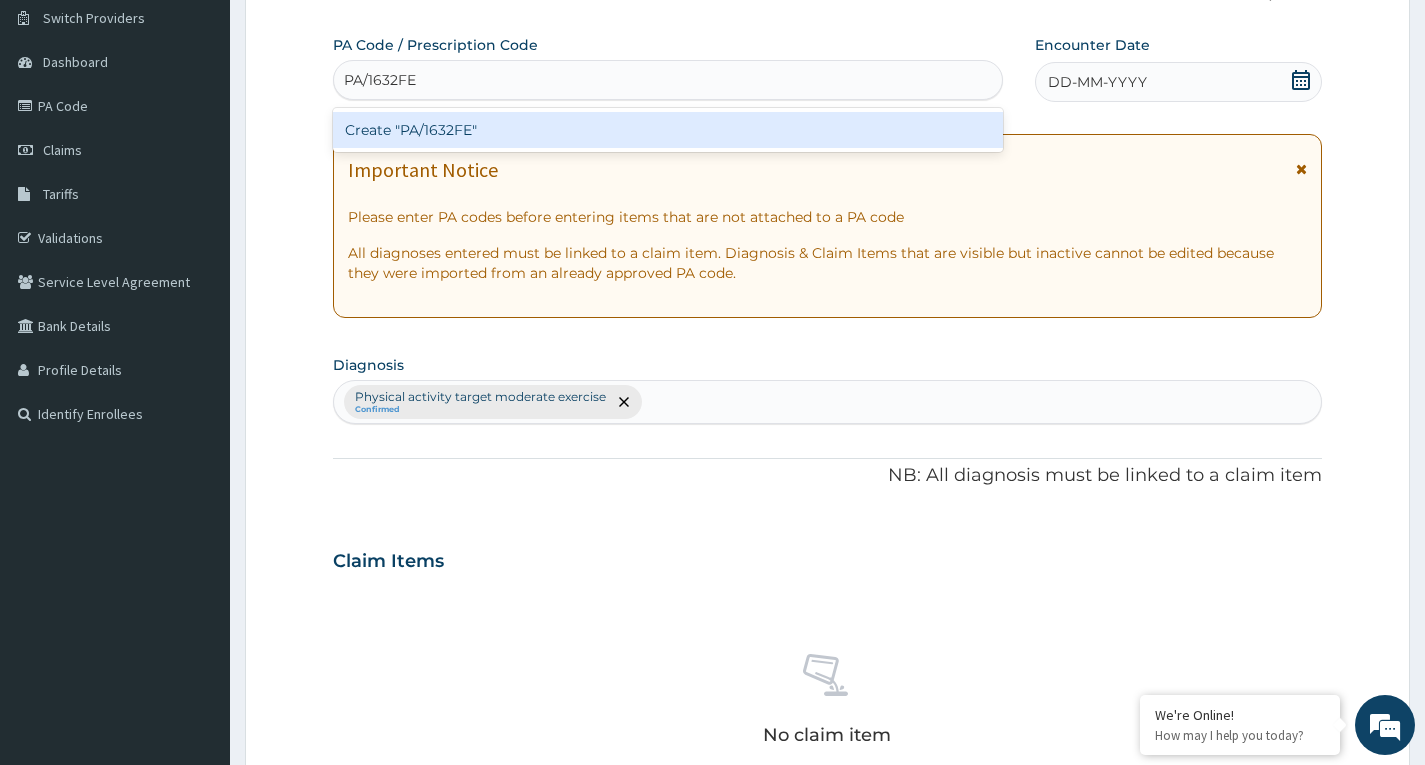 click on "Create "PA/1632FE"" at bounding box center (668, 130) 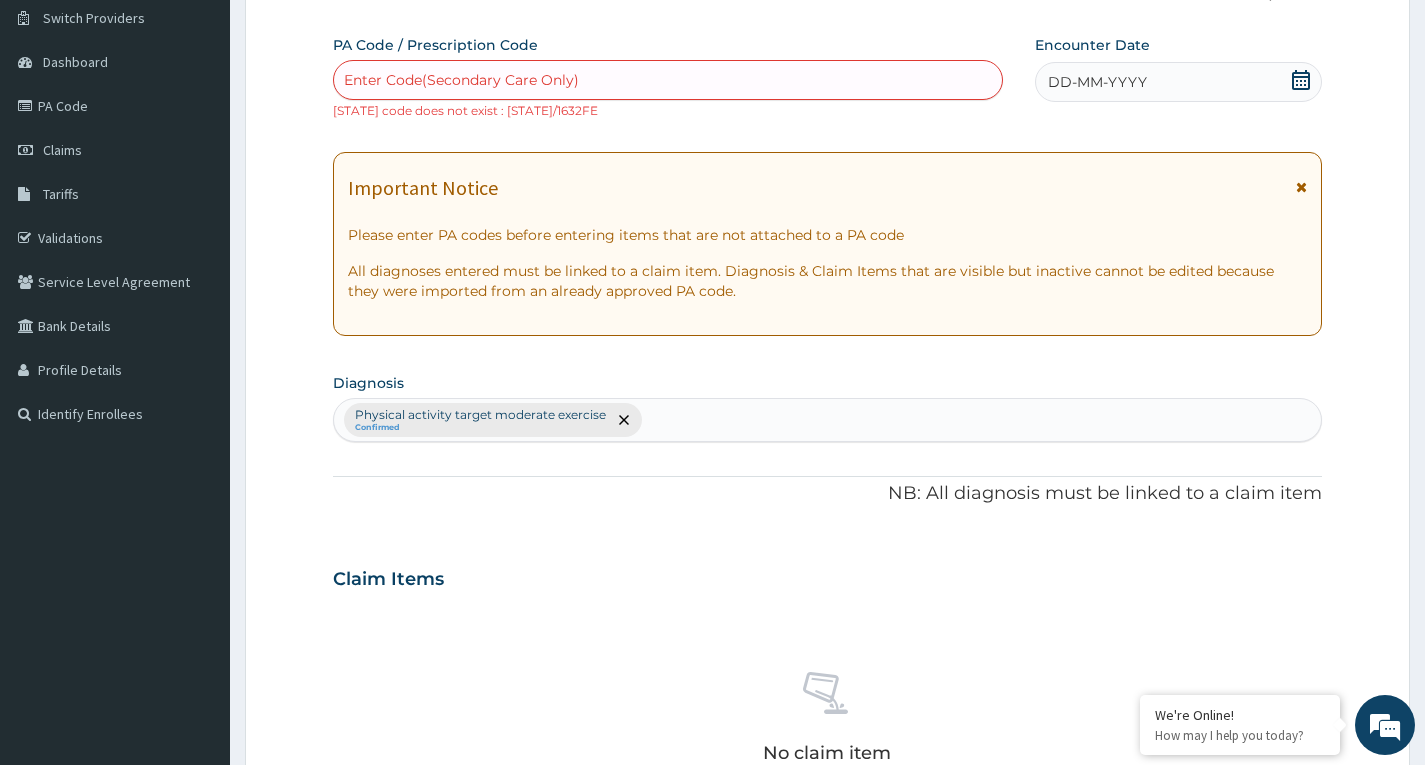 click on "Enter Code(Secondary Care Only)" at bounding box center (461, 80) 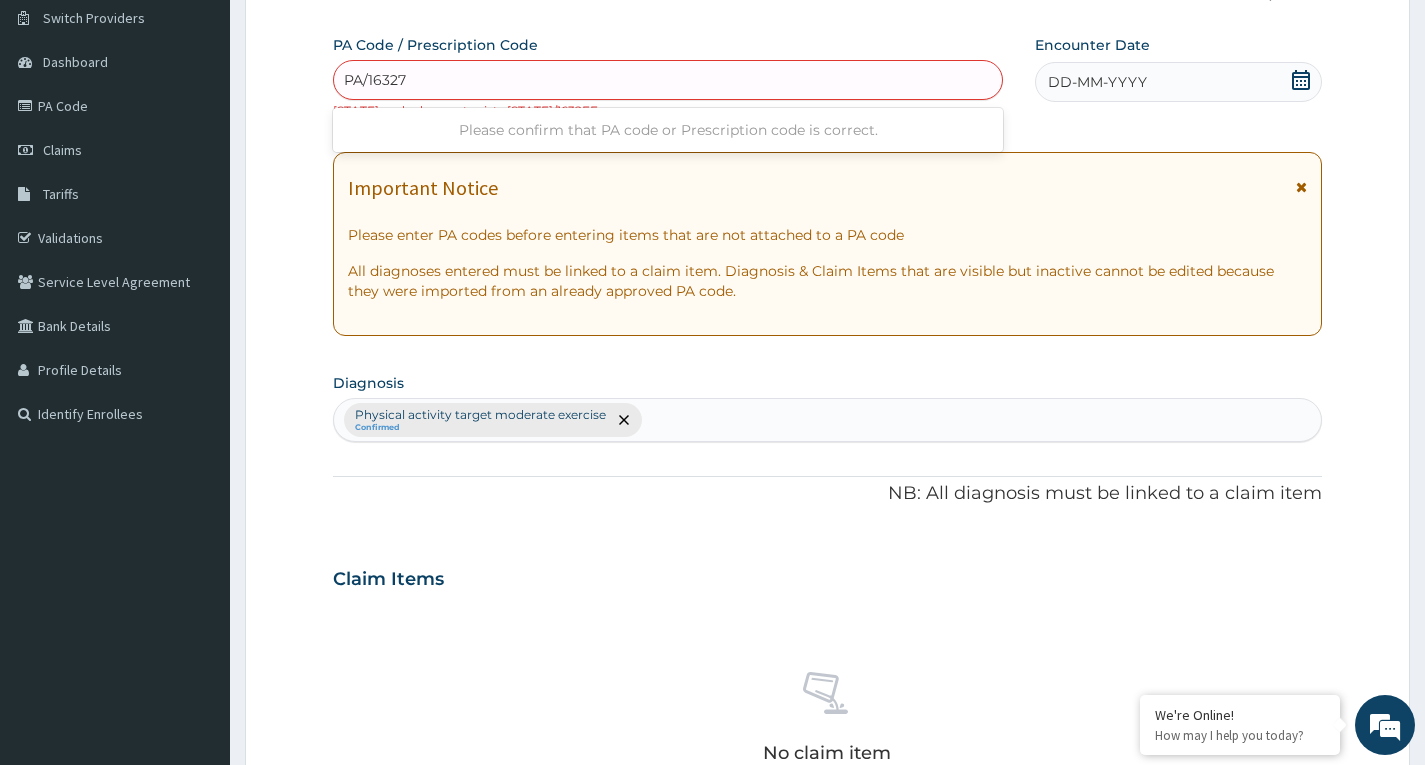 type on "PA/16327E" 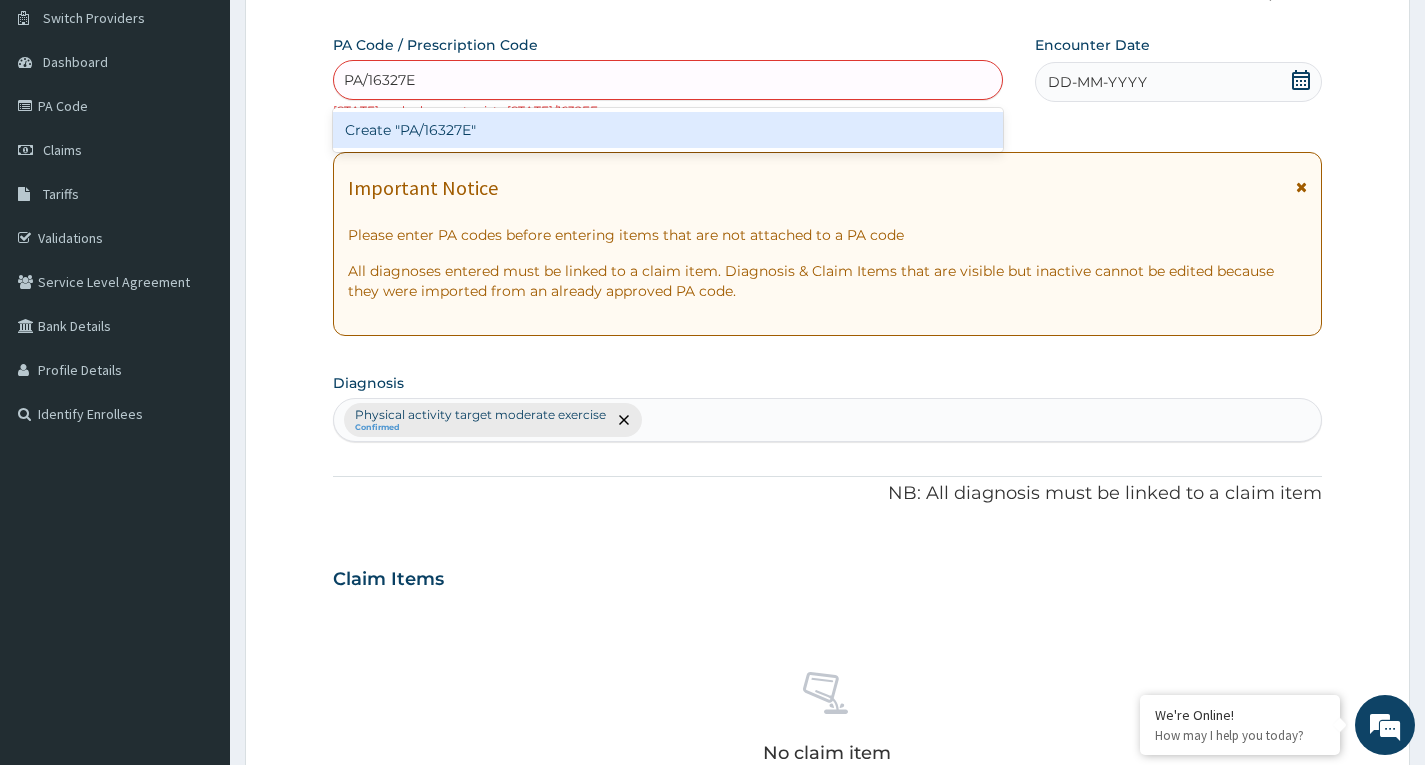 click on "Create "PA/16327E"" at bounding box center (668, 130) 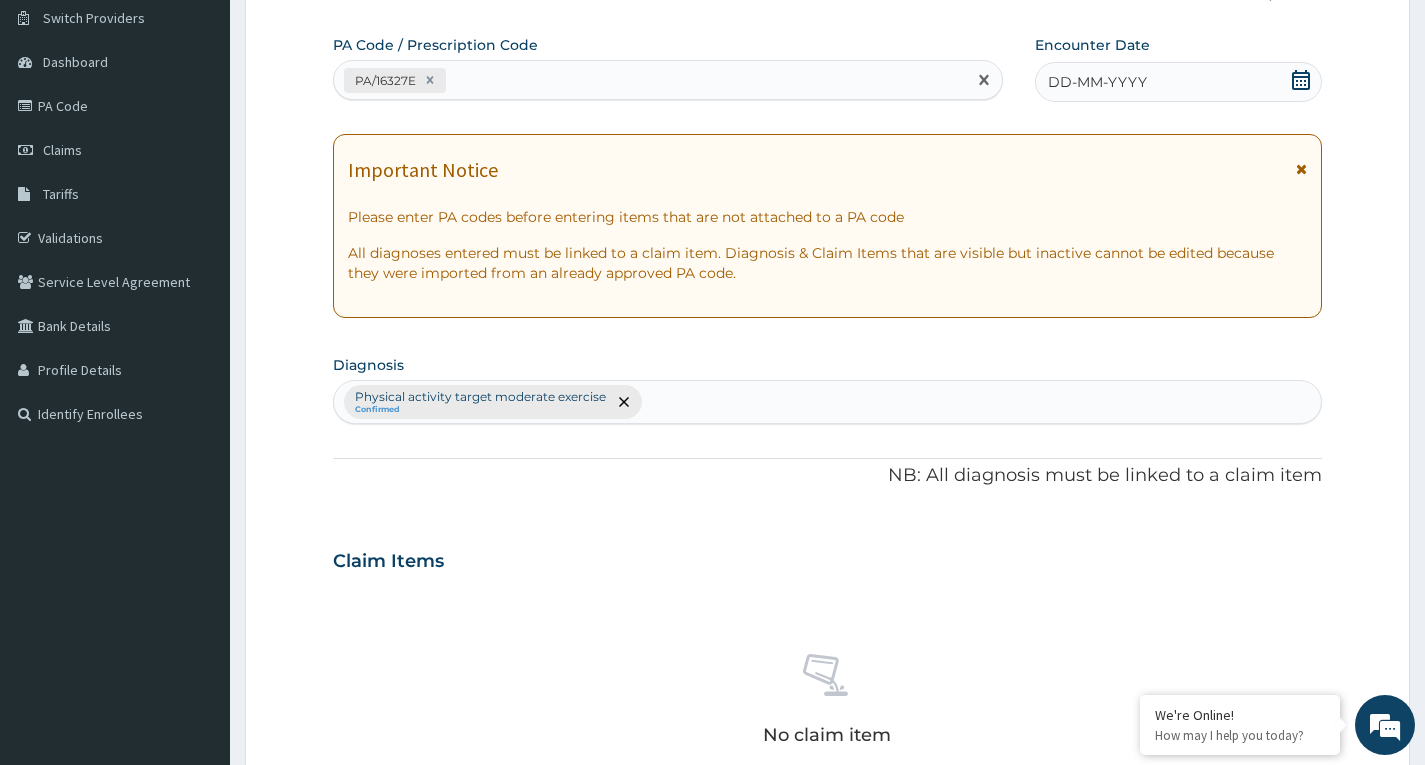 click on "DD-MM-YYYY" at bounding box center (1178, 82) 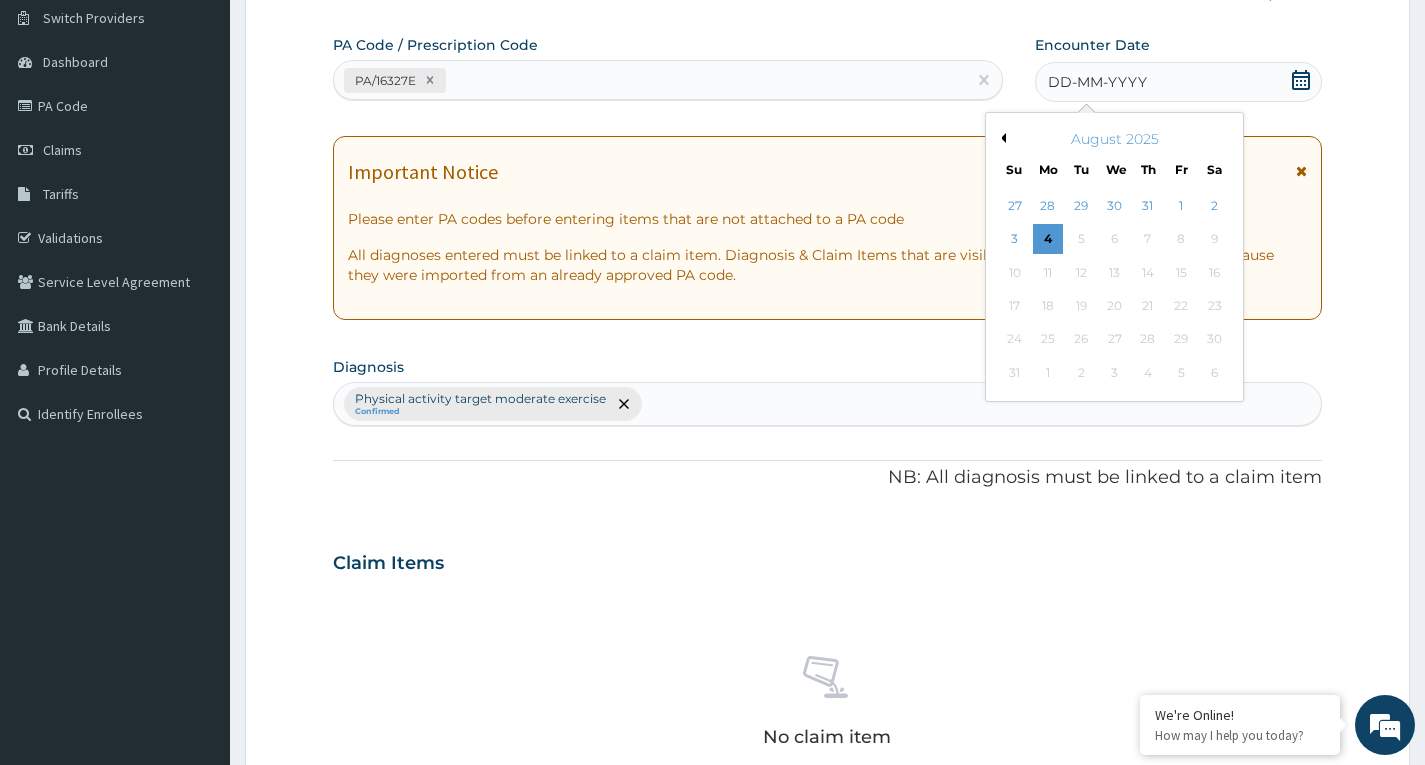 click on "August 2025" at bounding box center [1114, 139] 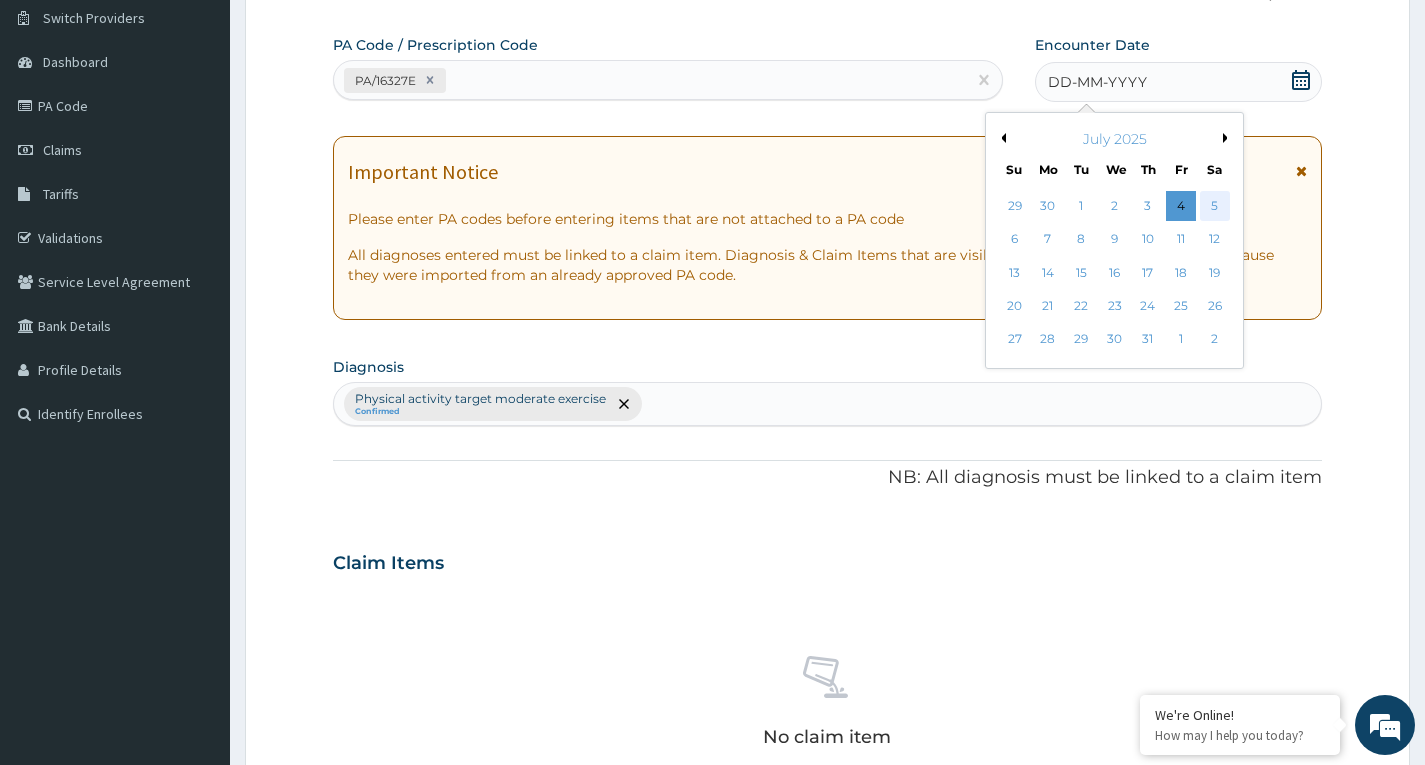 click on "5" at bounding box center [1214, 206] 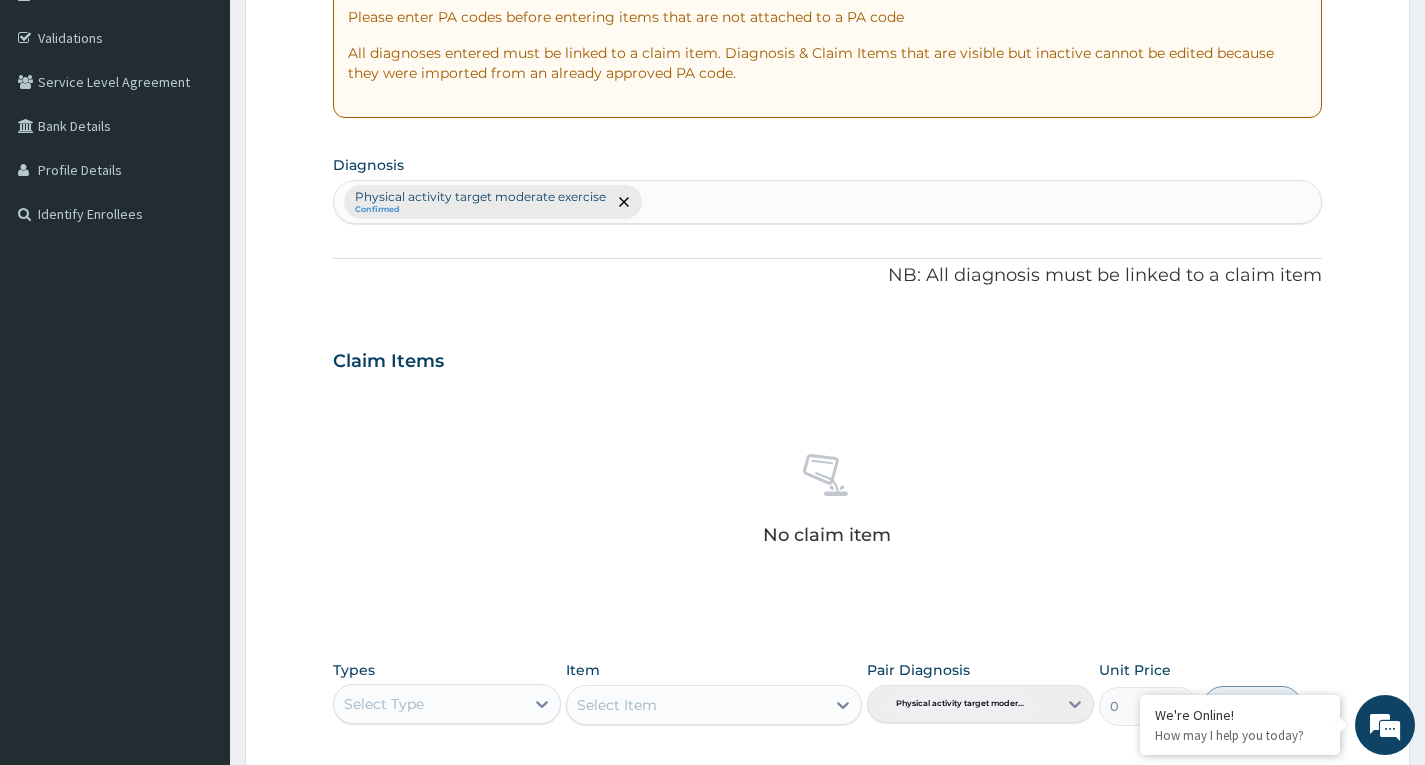 scroll, scrollTop: 656, scrollLeft: 0, axis: vertical 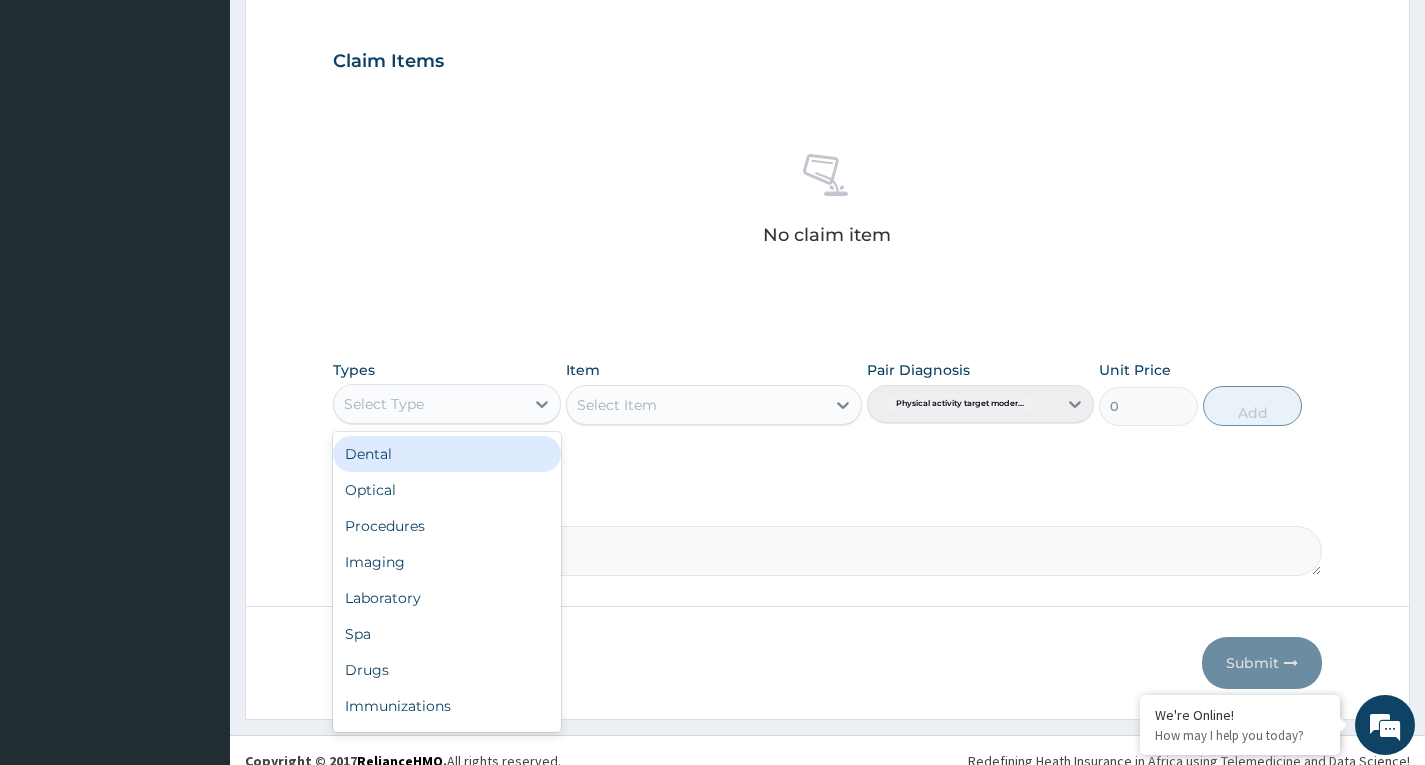 click on "Select Type" at bounding box center (428, 404) 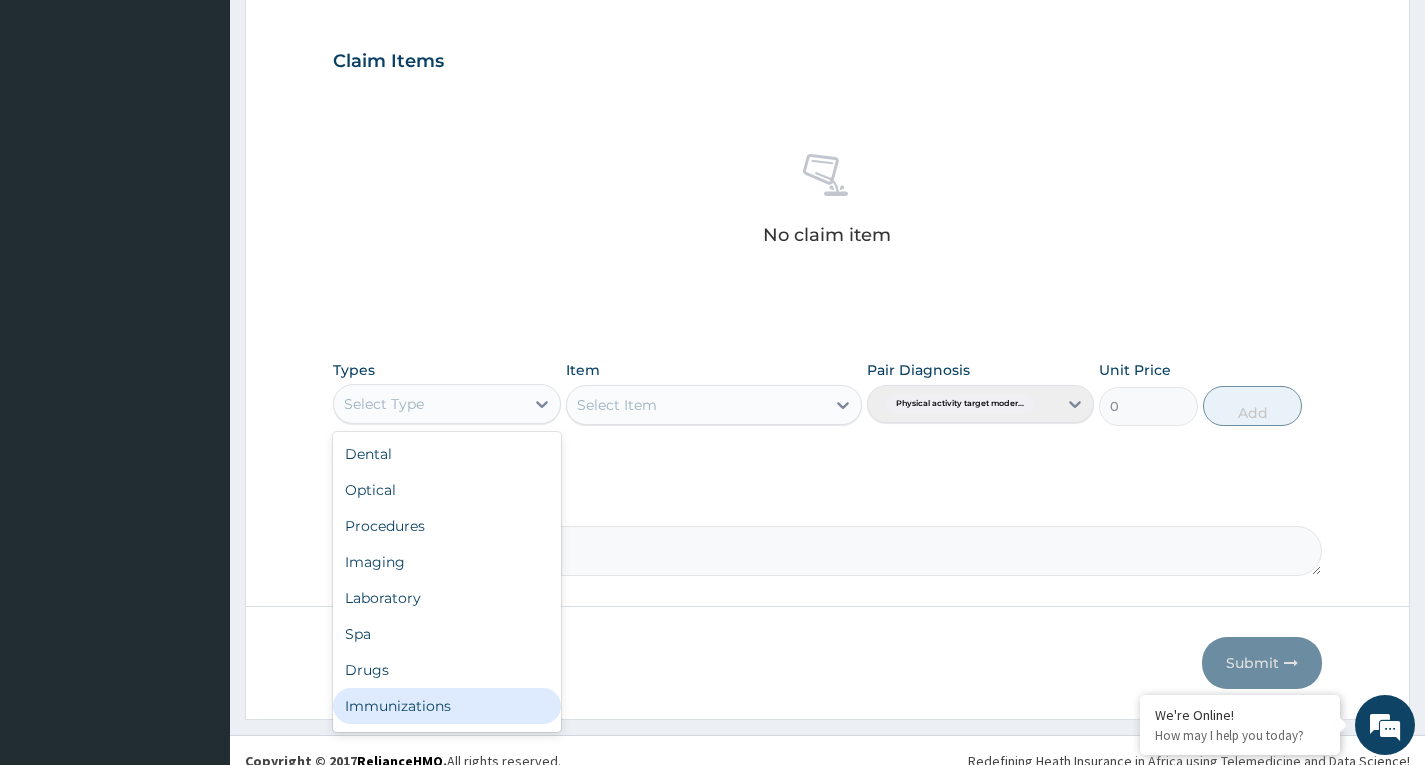 scroll, scrollTop: 68, scrollLeft: 0, axis: vertical 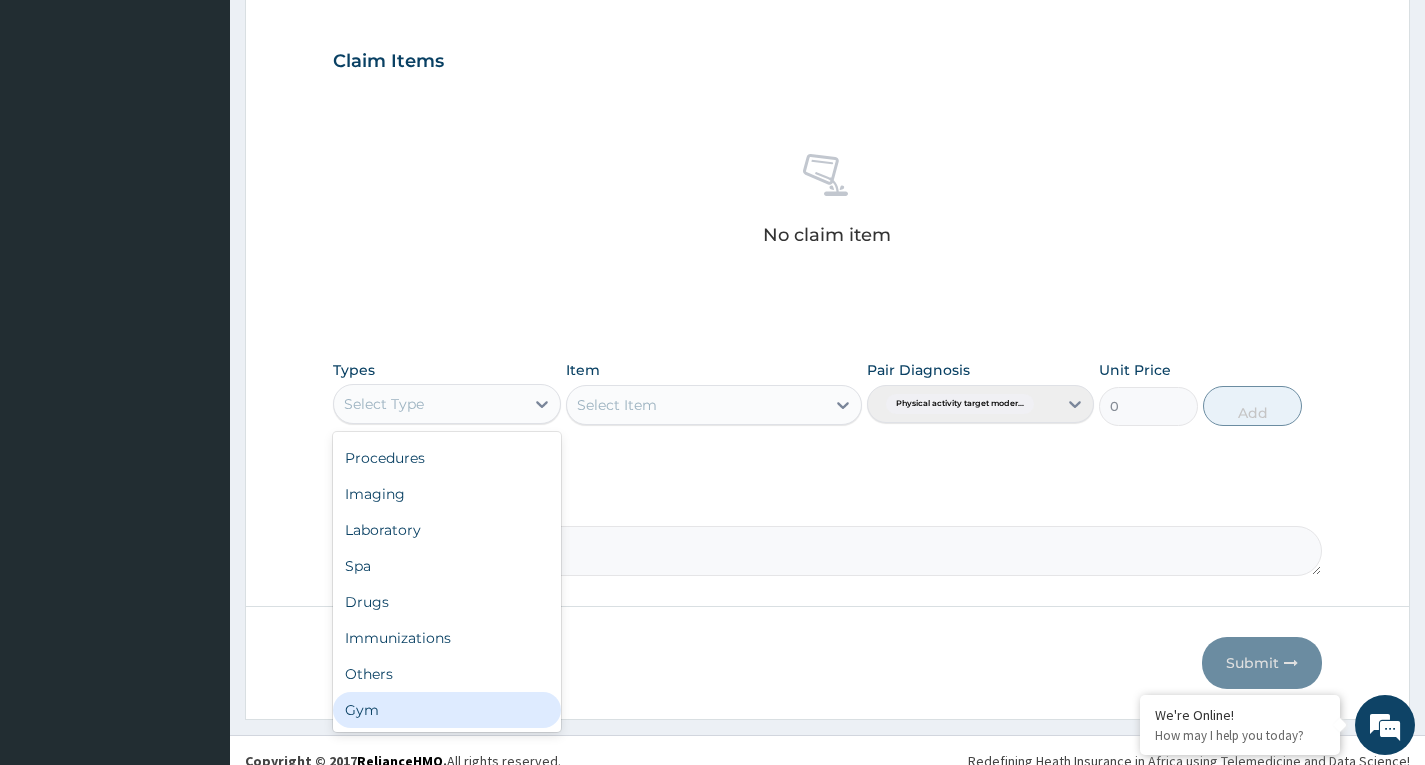 click on "Gym" at bounding box center (446, 710) 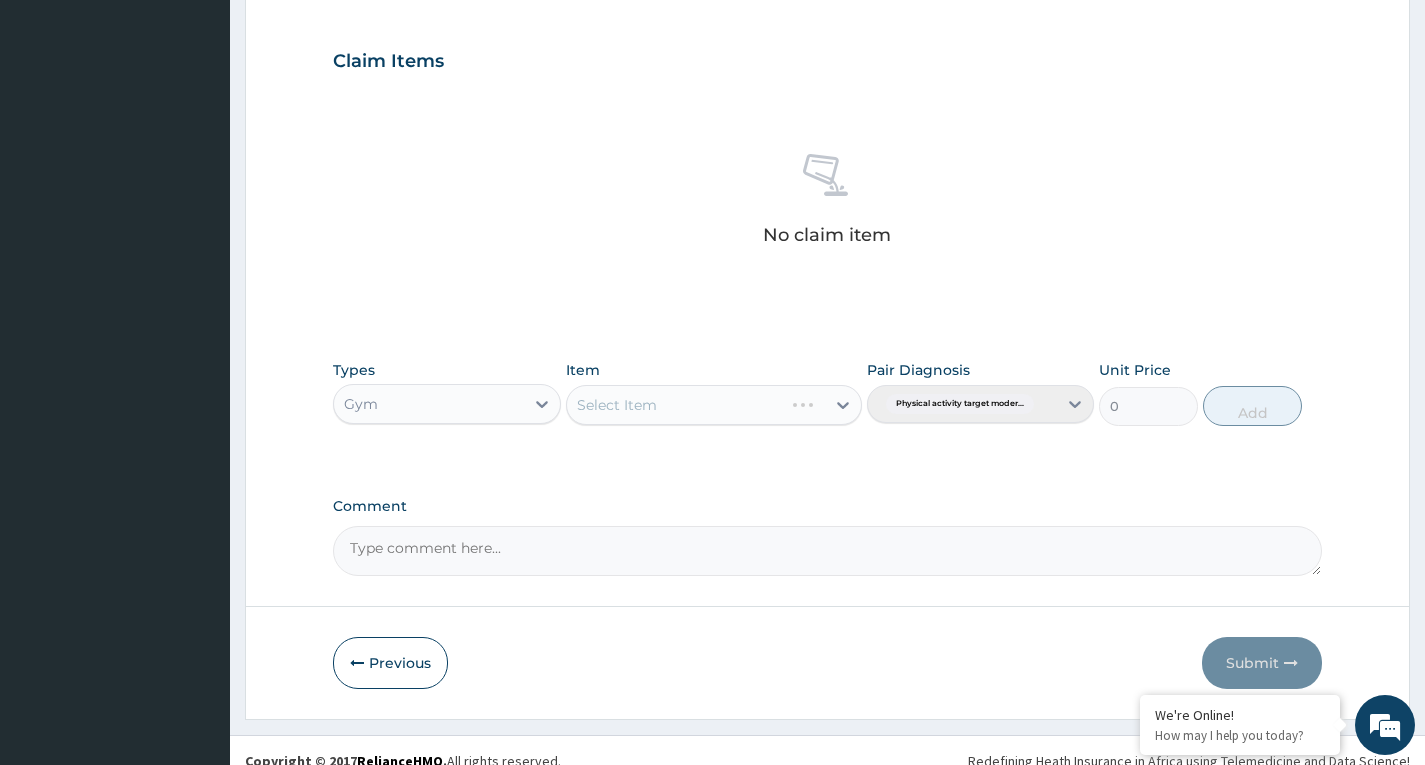 click on "Select Item" at bounding box center [714, 405] 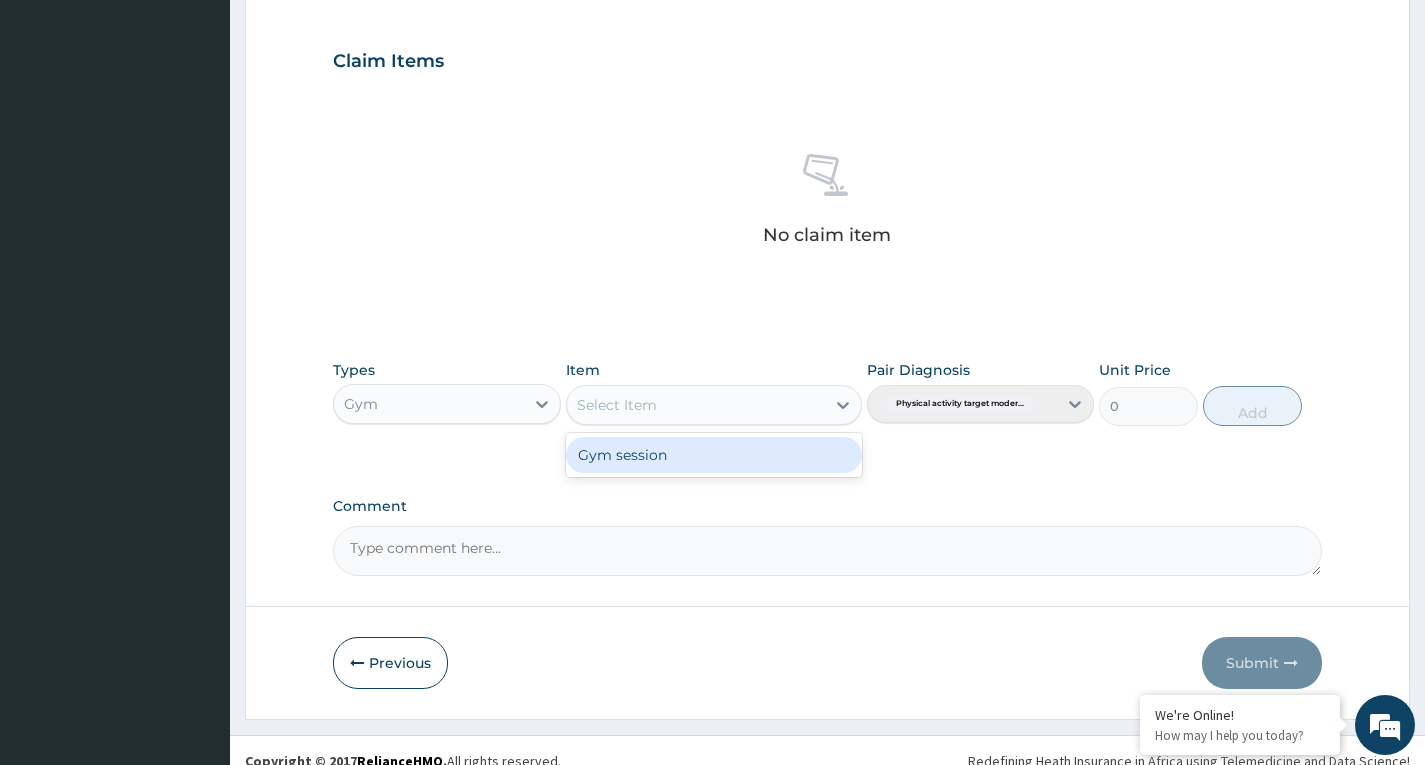 click on "Select Item" at bounding box center [696, 405] 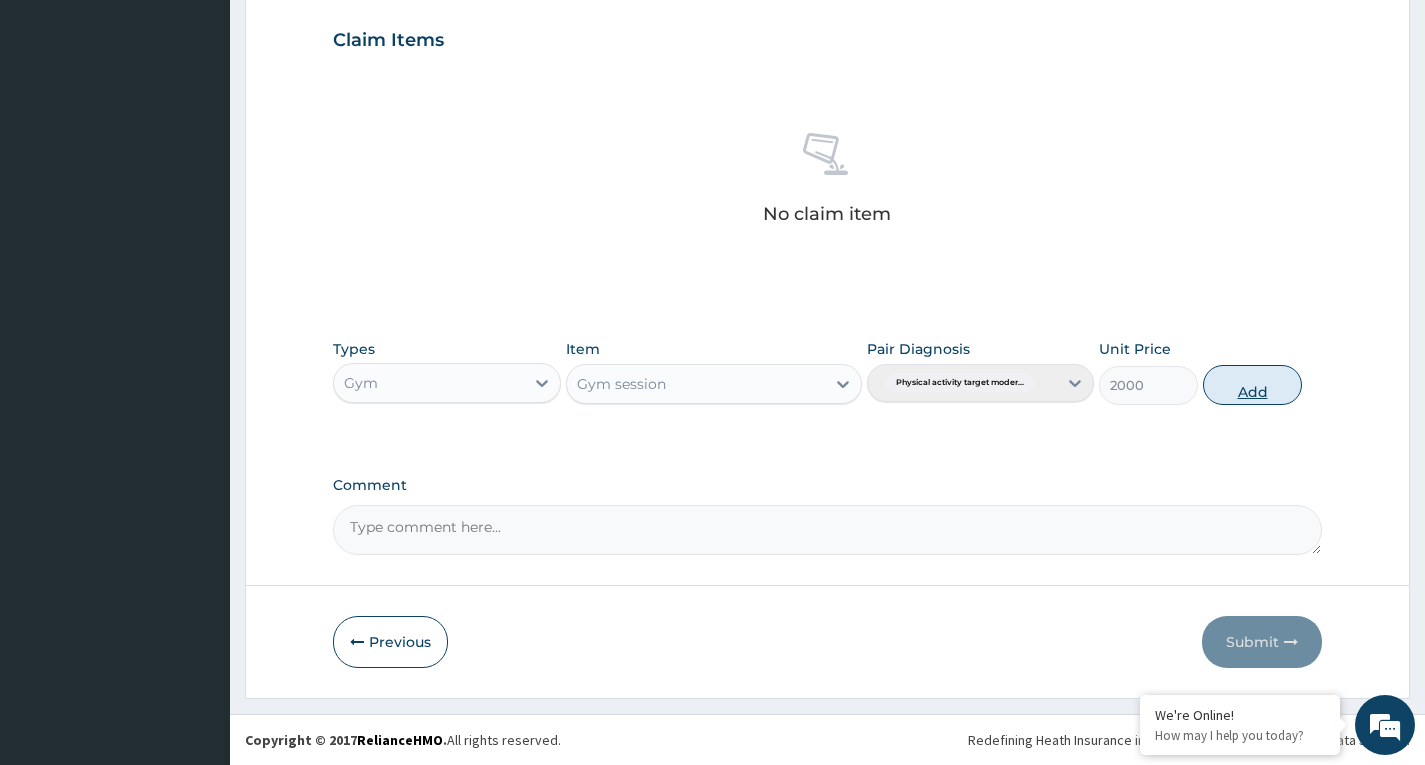 click on "Add" at bounding box center (1252, 385) 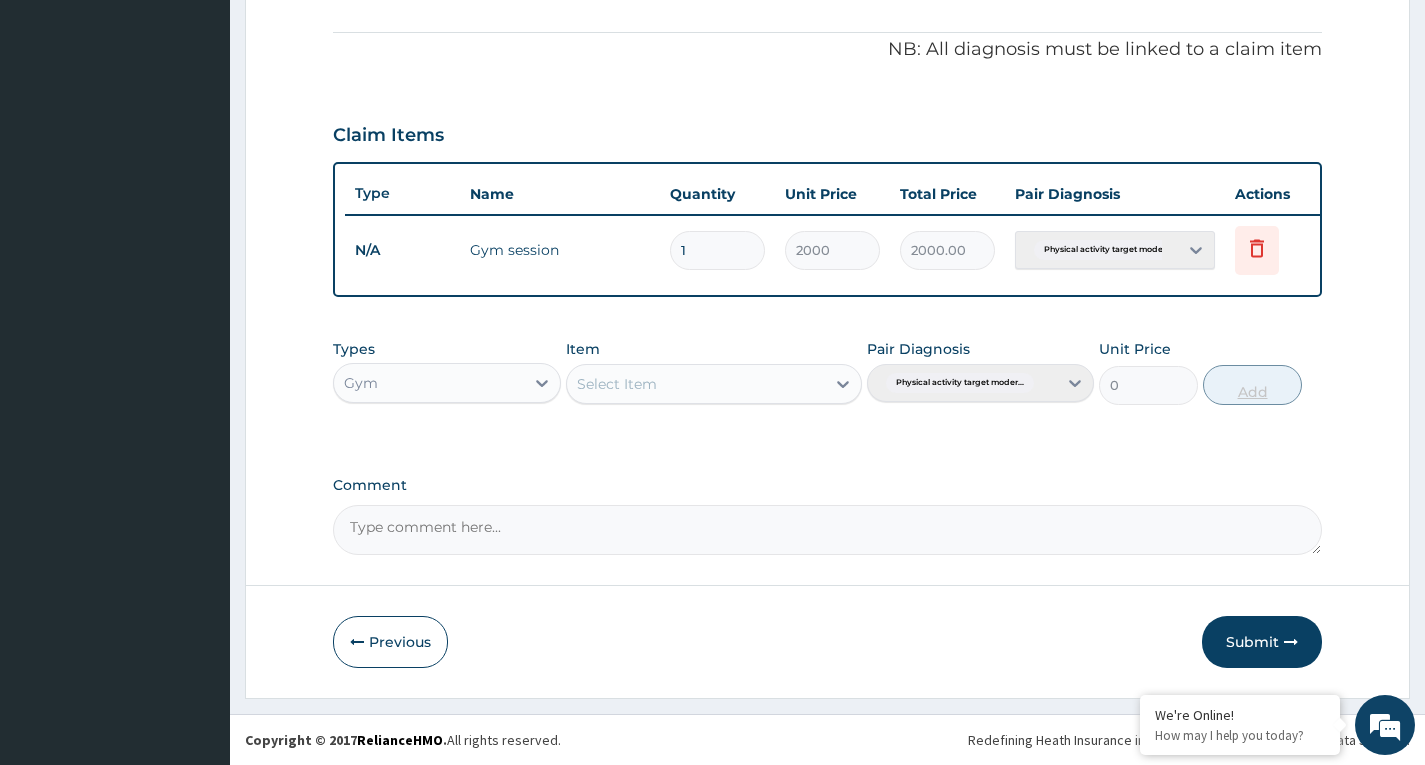 scroll, scrollTop: 597, scrollLeft: 0, axis: vertical 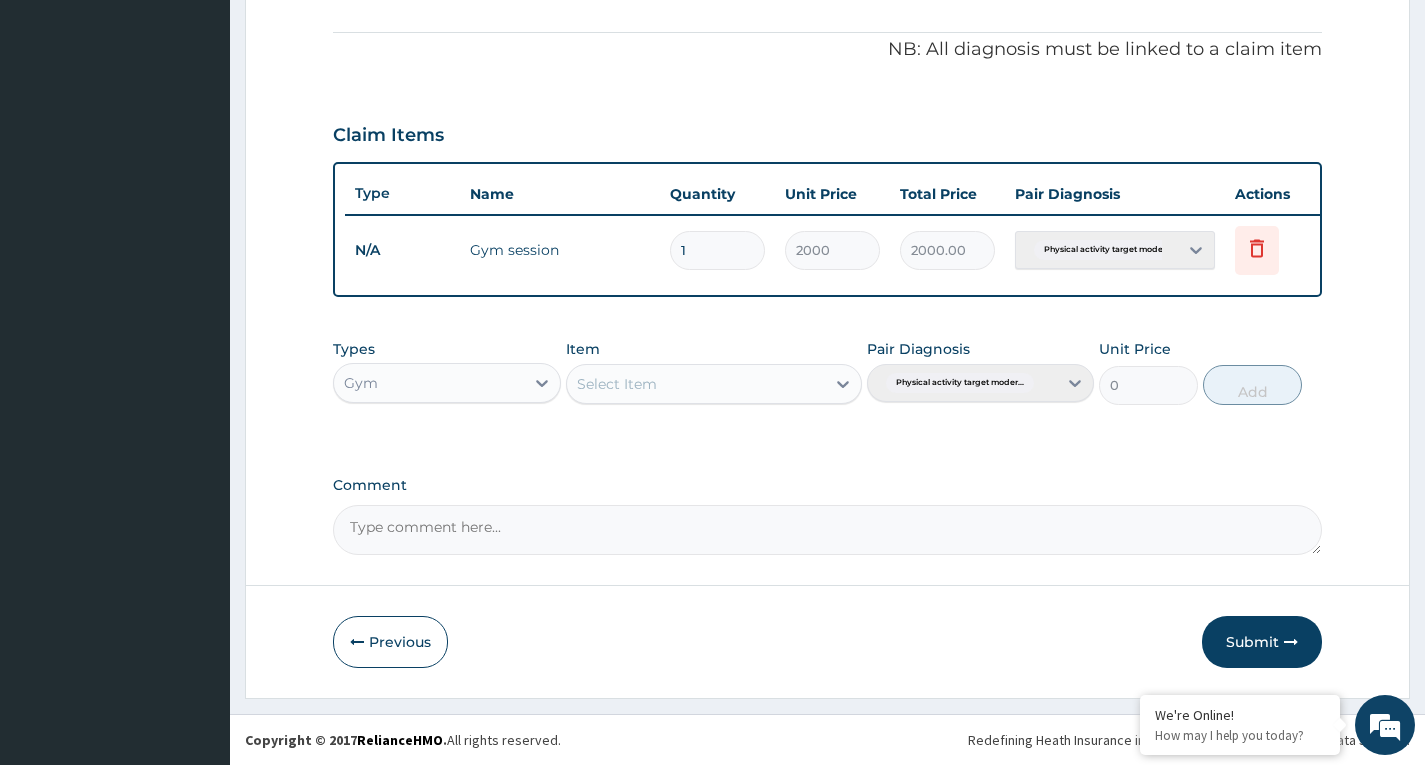 click on "Gym" at bounding box center [428, 383] 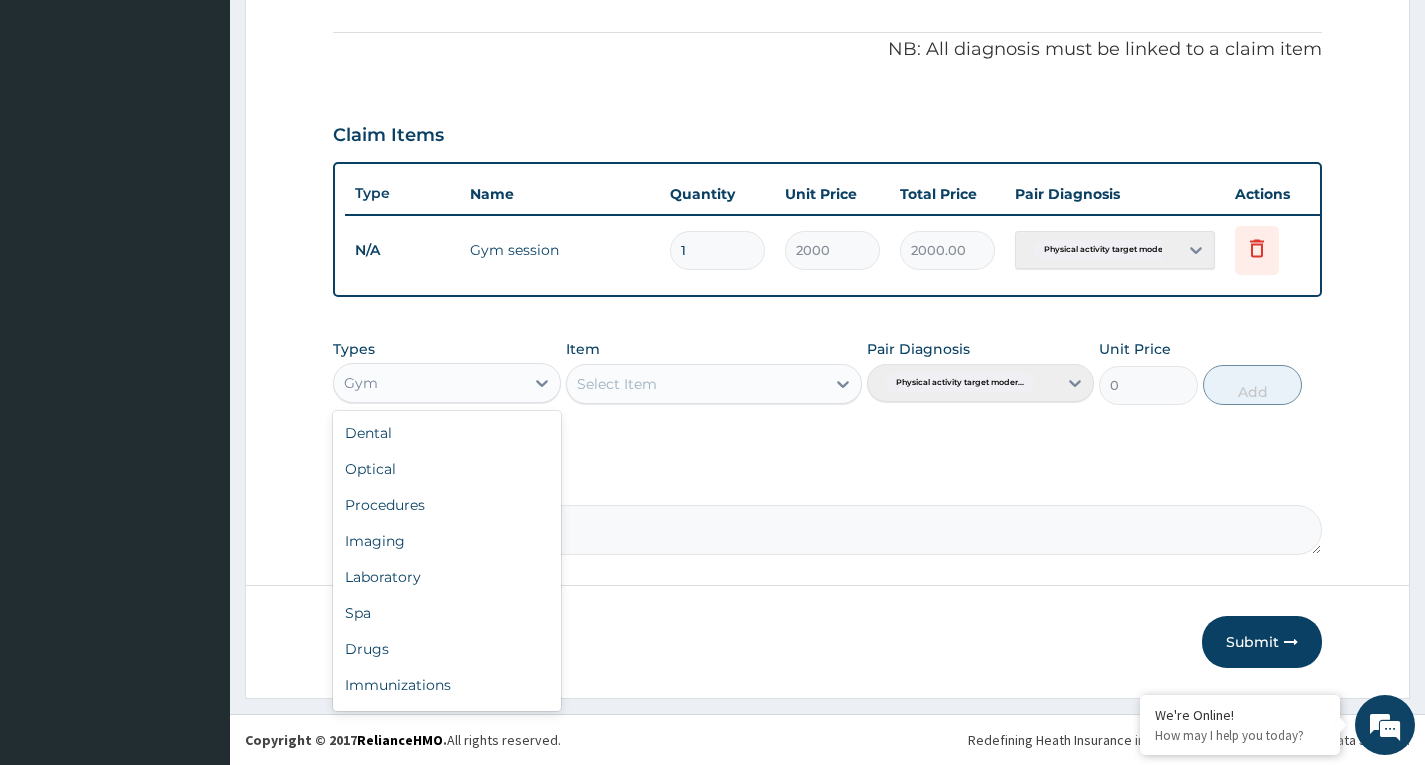 scroll, scrollTop: 68, scrollLeft: 0, axis: vertical 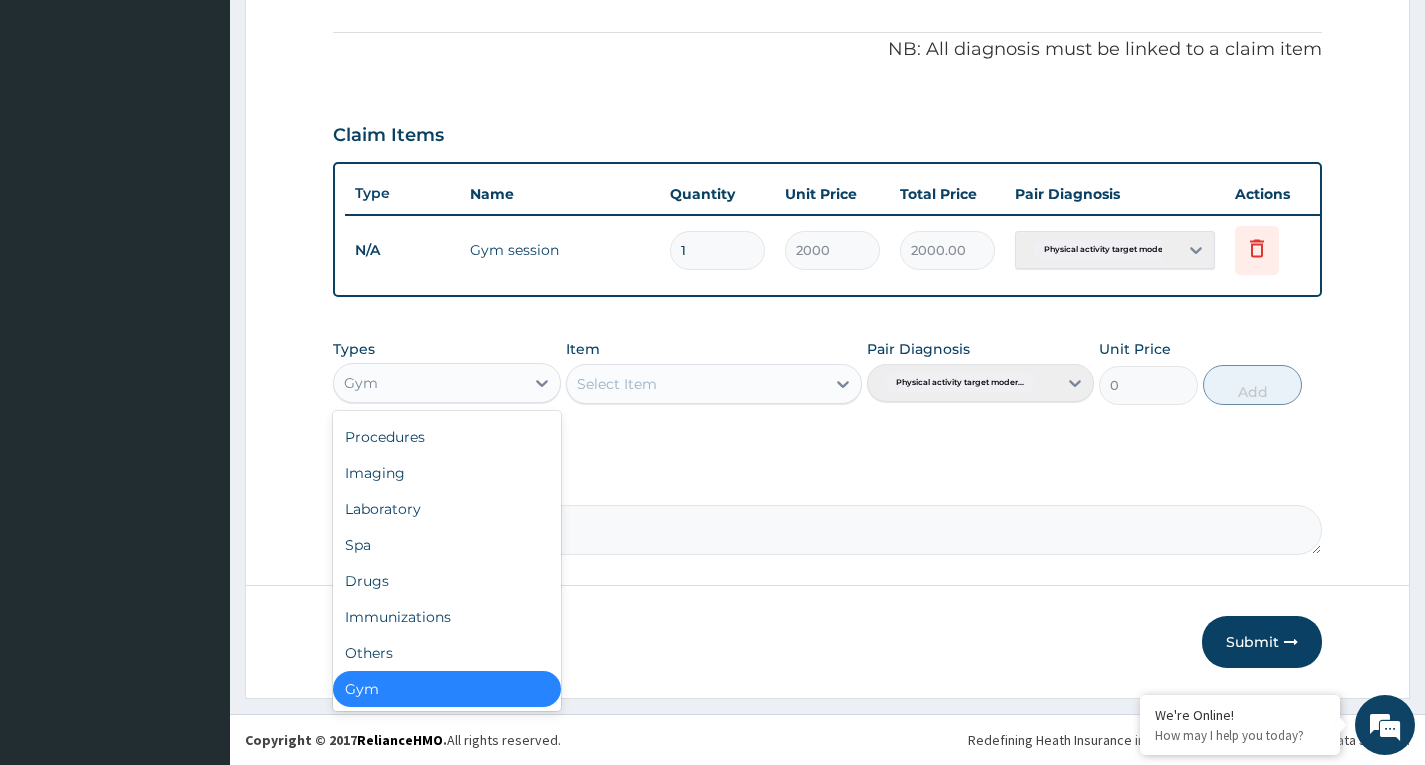 click on "Select Item" at bounding box center [696, 384] 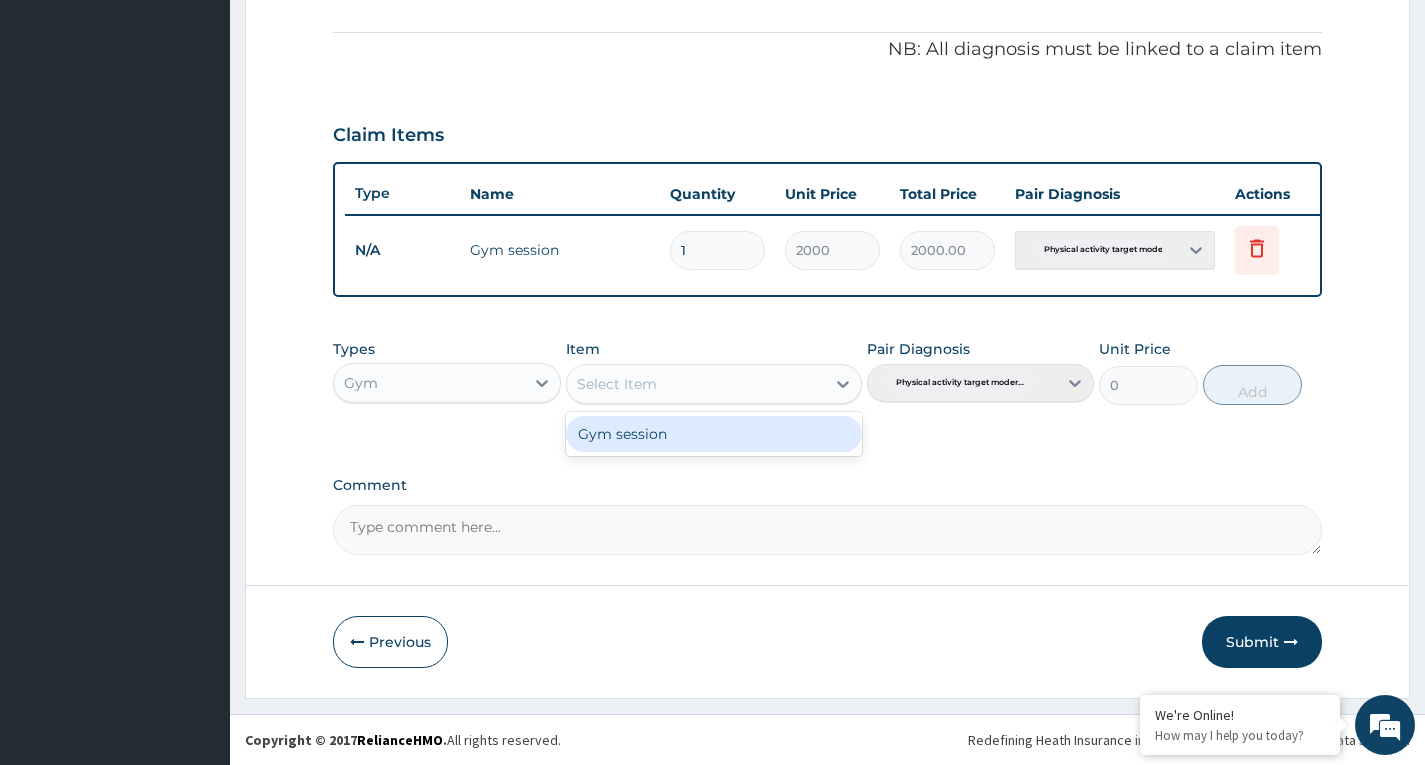 click on "Gym session" at bounding box center [714, 434] 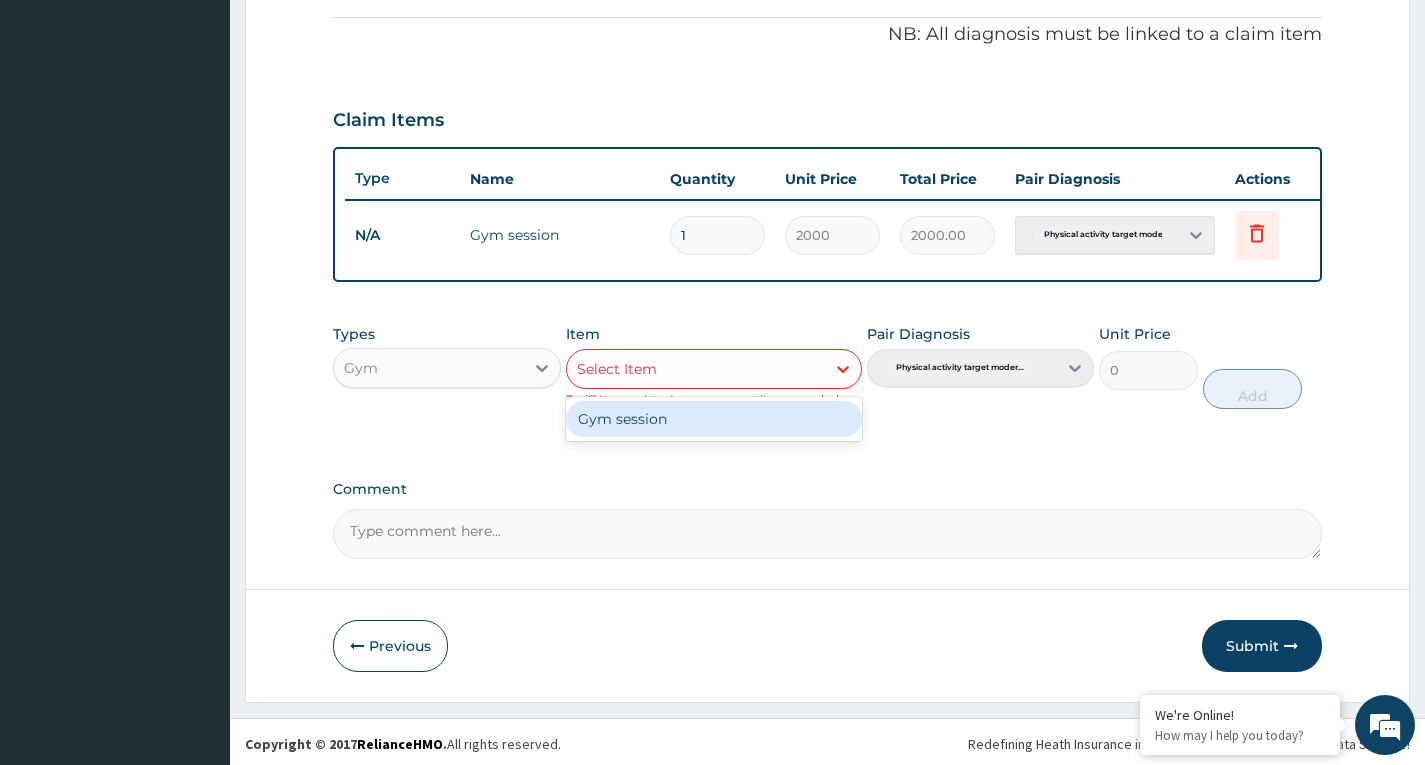 click on "Select Item" at bounding box center (696, 369) 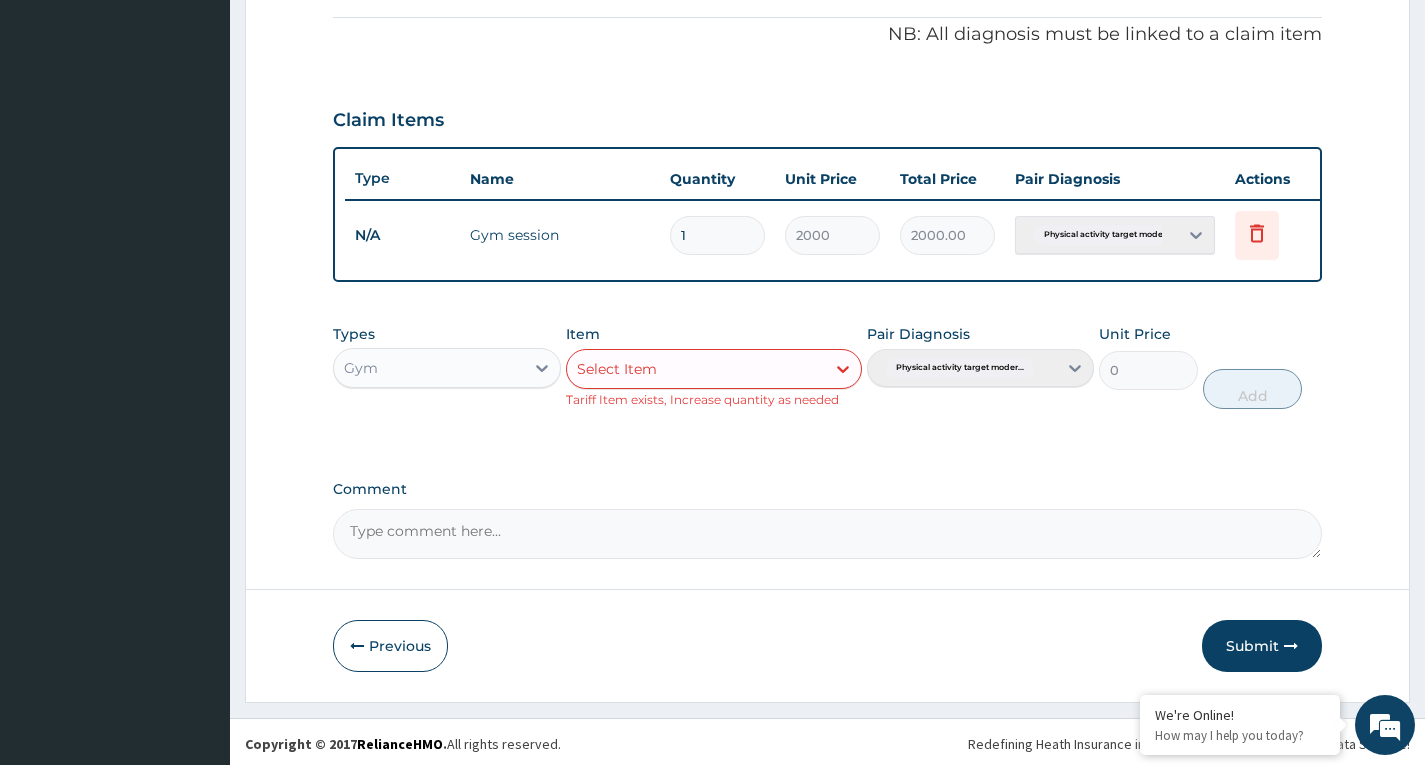 click on "Select Item" at bounding box center [696, 369] 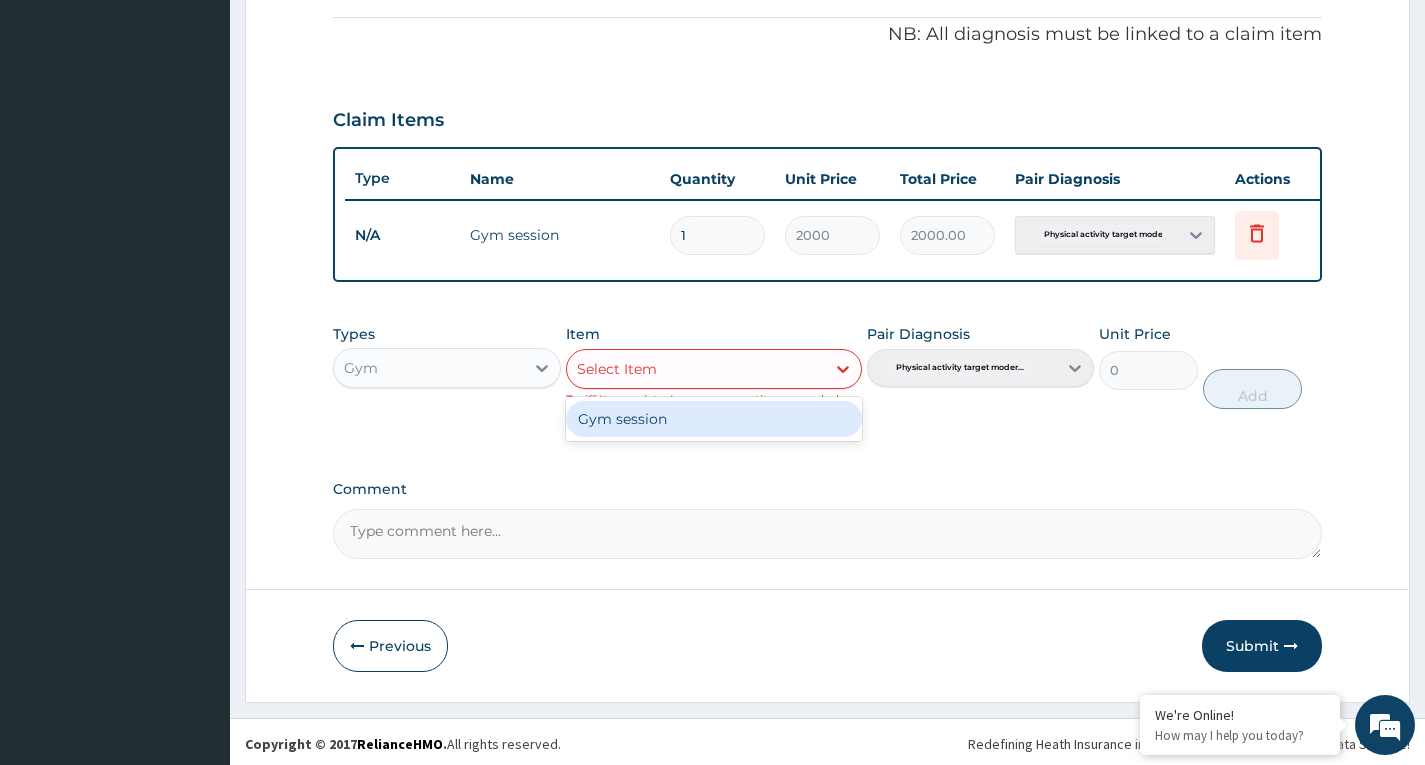click on "Gym session" at bounding box center (714, 419) 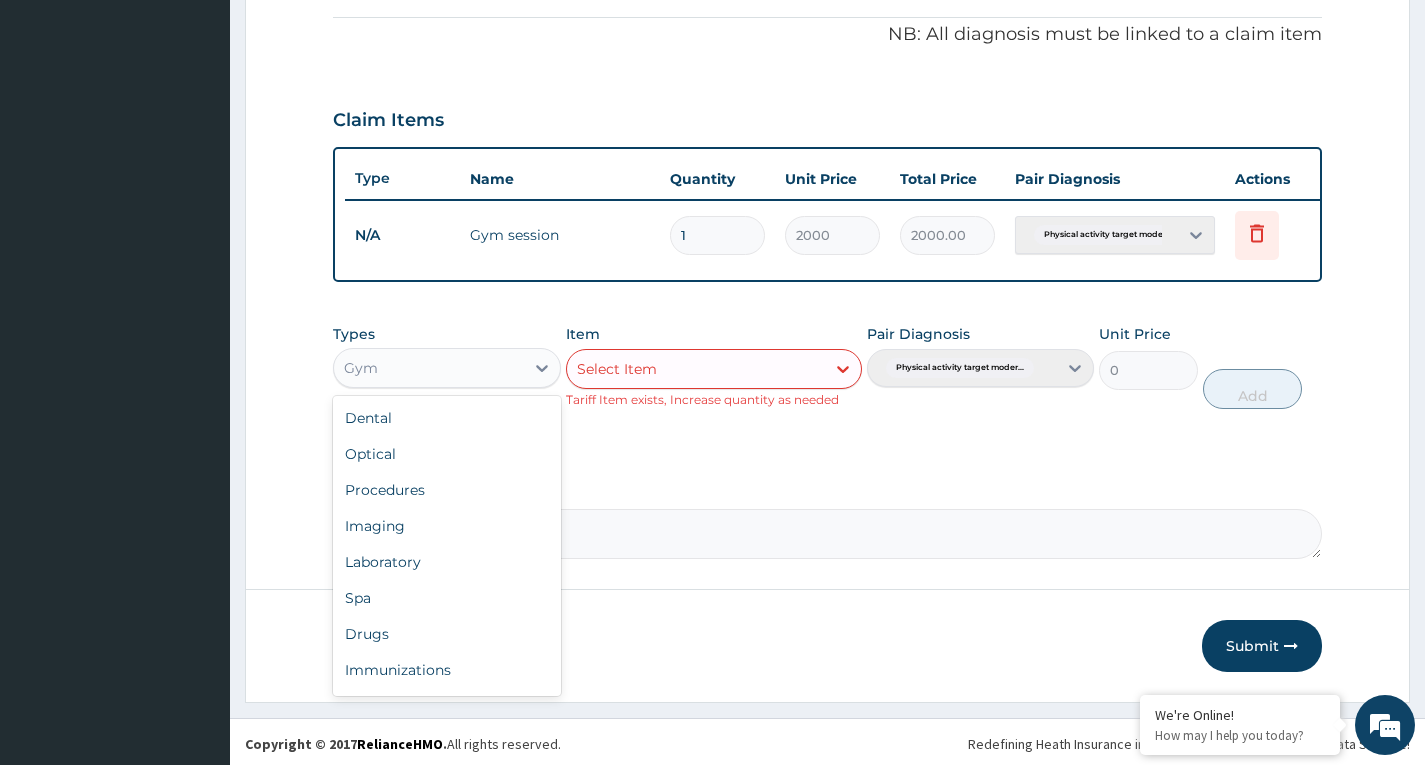 click on "Gym" at bounding box center (428, 368) 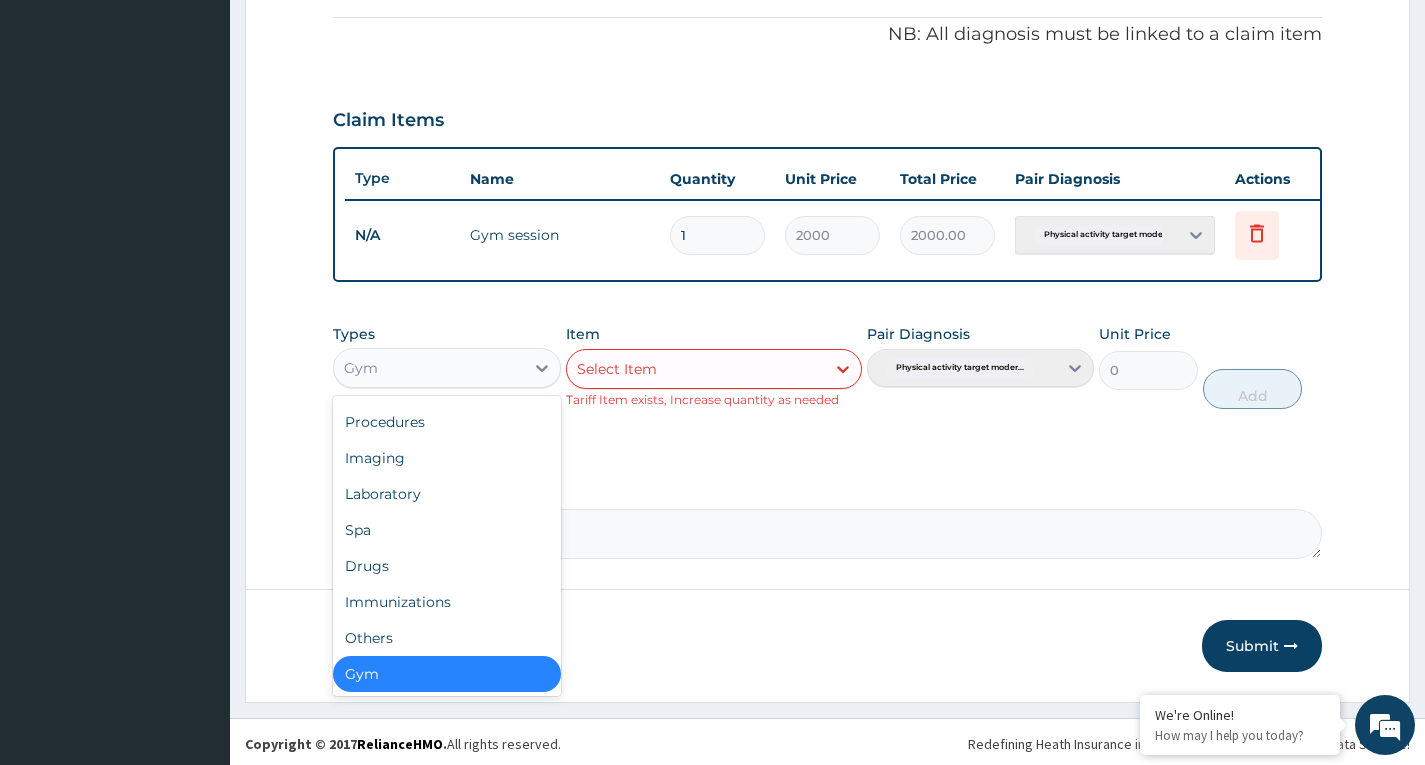 click on "Gym" at bounding box center [446, 674] 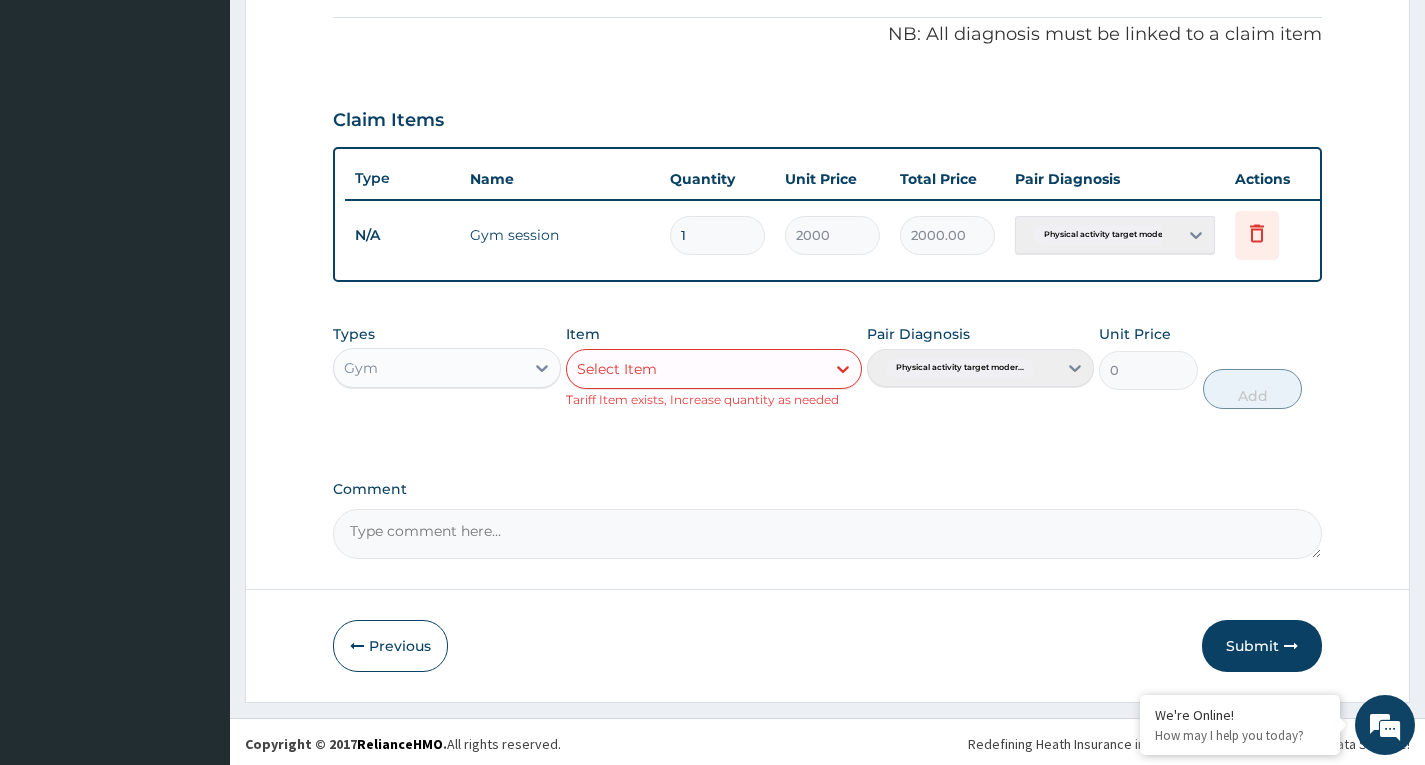 click on "Select Item" at bounding box center [696, 369] 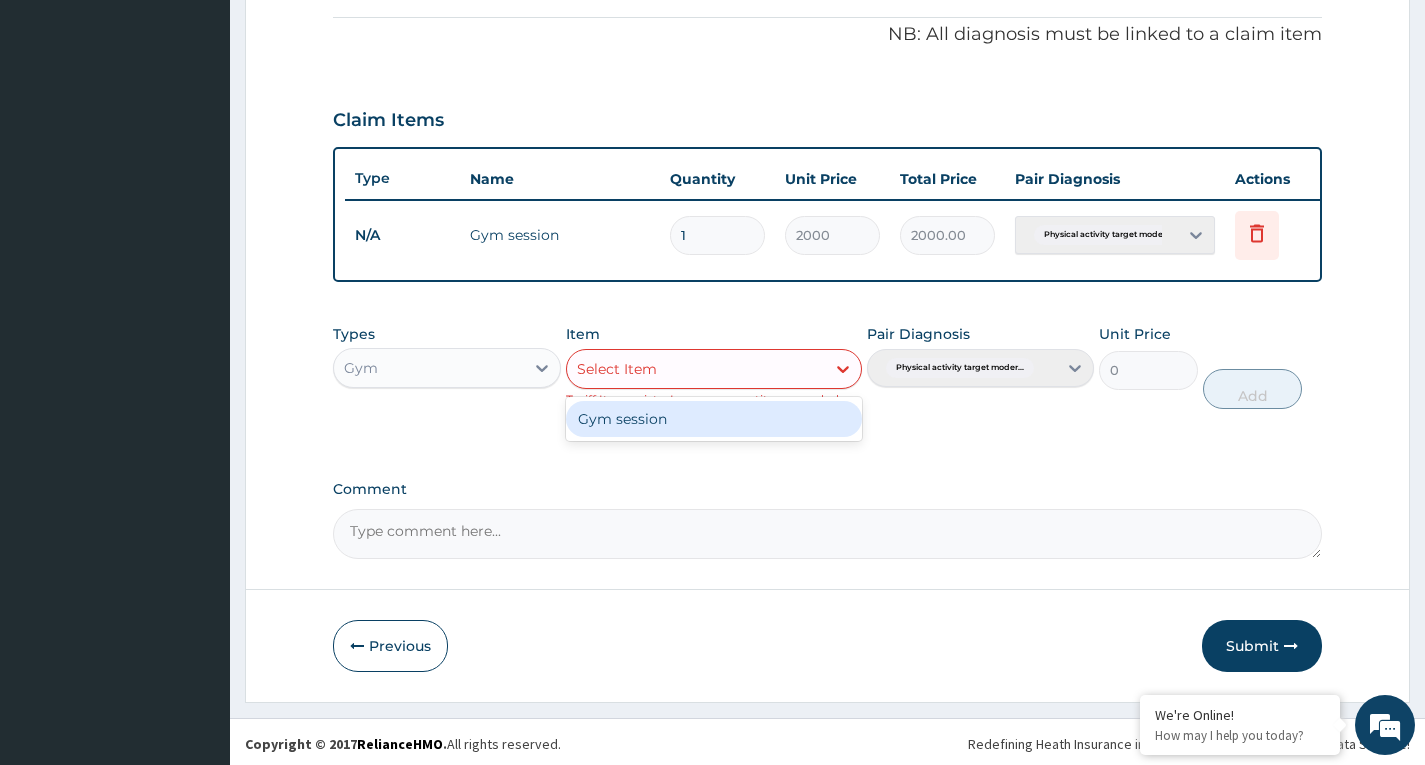 click on "Gym session" at bounding box center (714, 419) 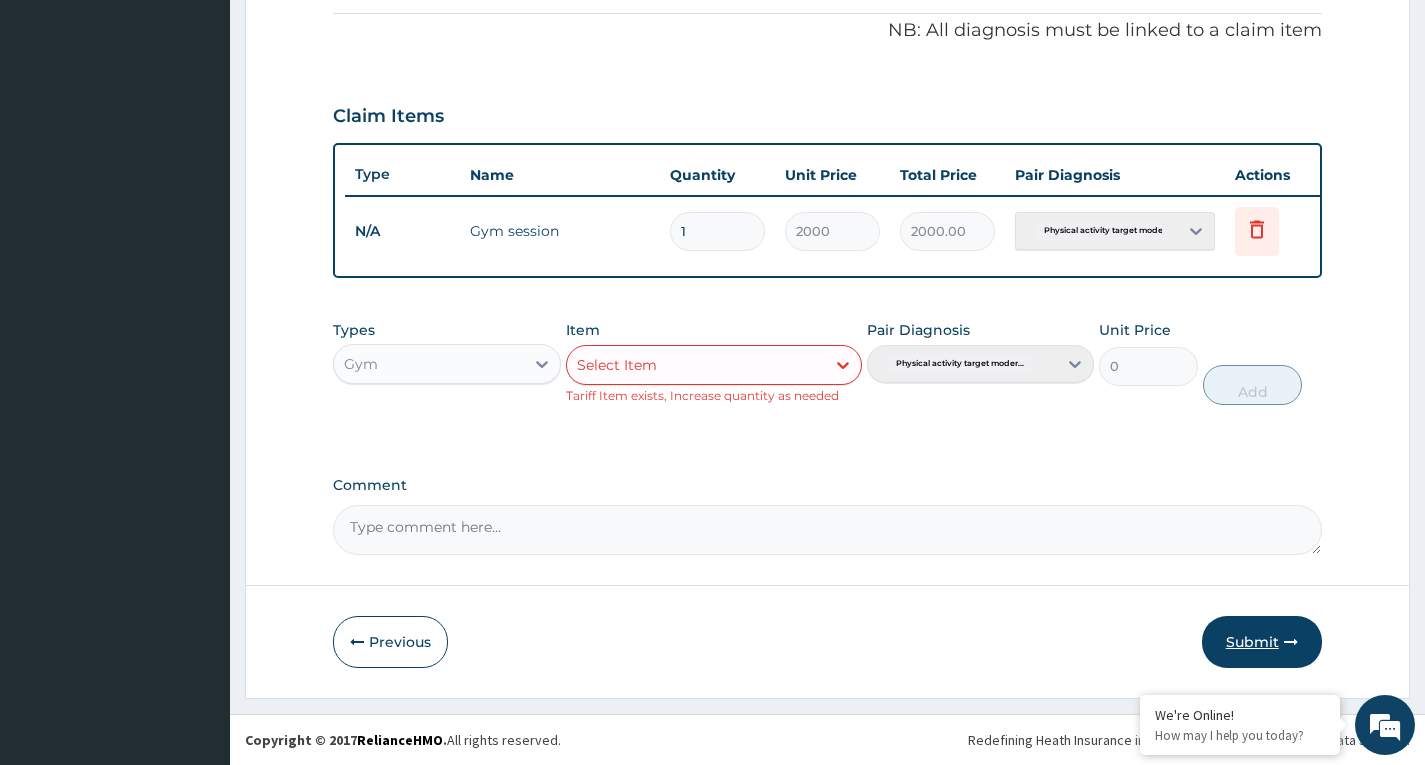 click on "Submit" at bounding box center [1262, 642] 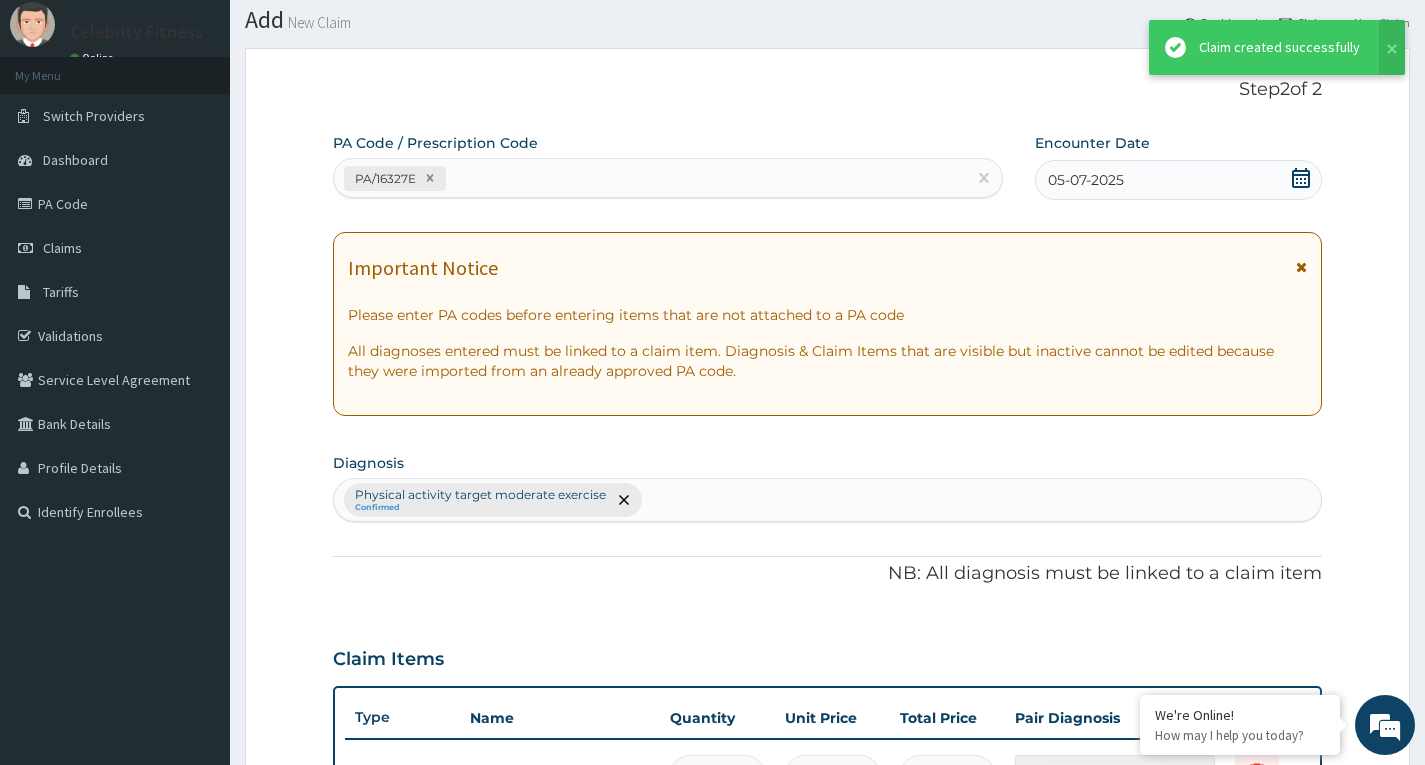 scroll, scrollTop: 597, scrollLeft: 0, axis: vertical 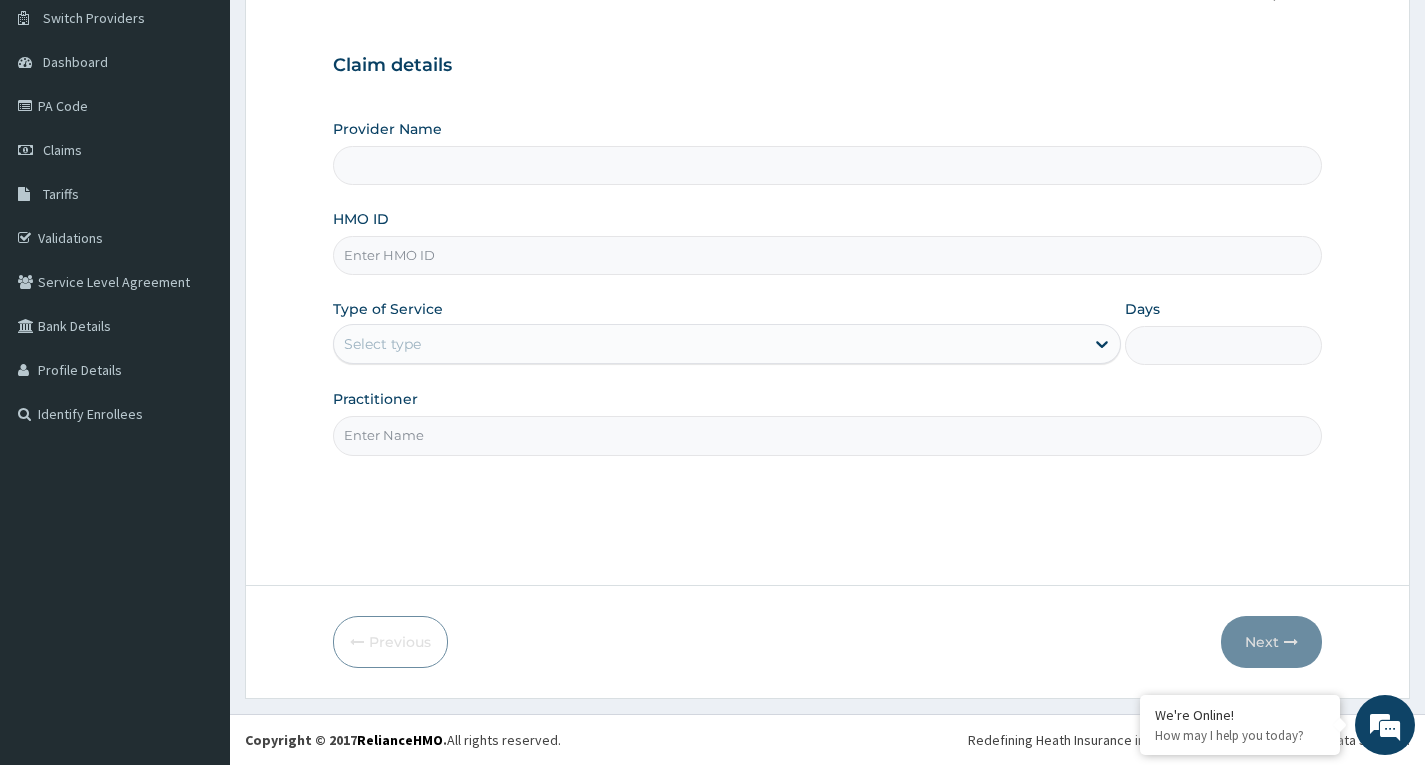 click on "HMO ID" at bounding box center [827, 255] 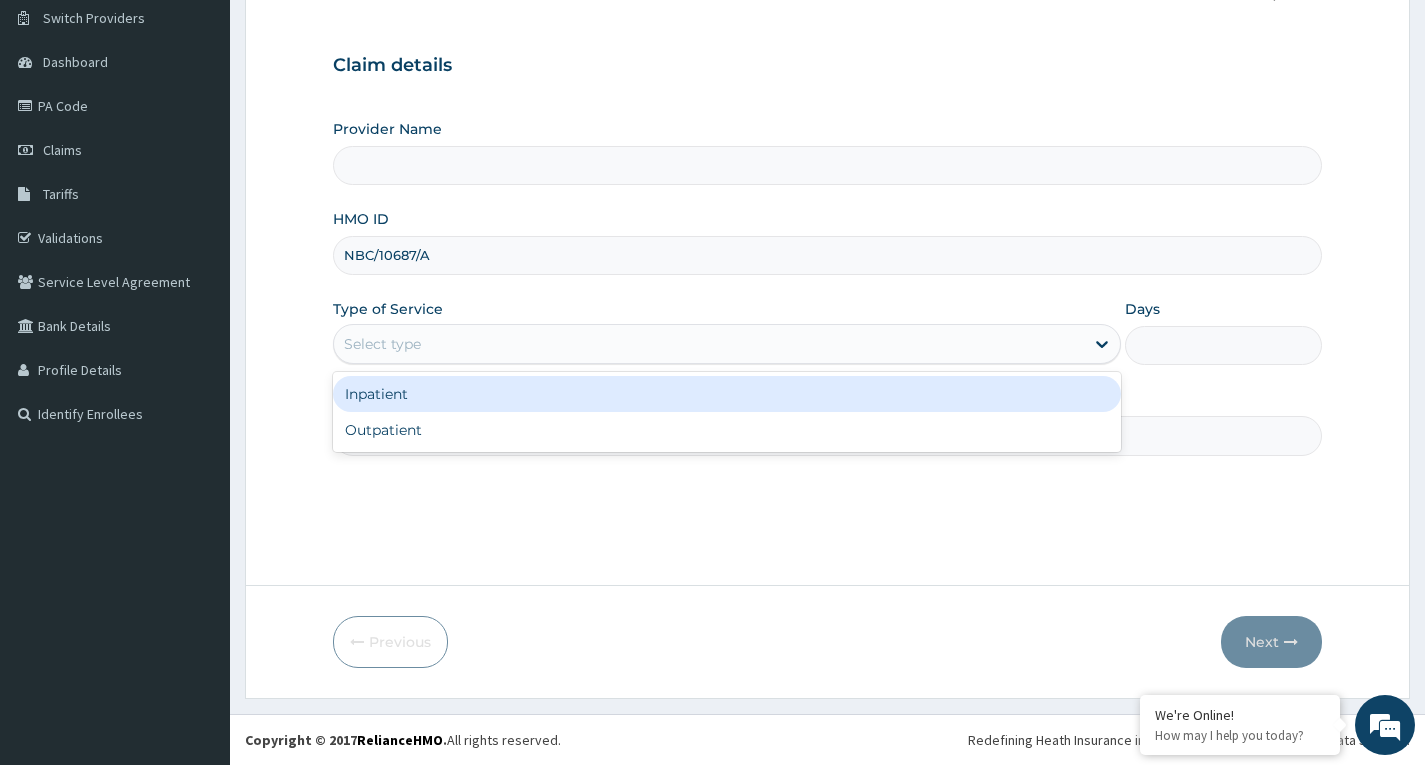 click on "Select type" at bounding box center [709, 344] 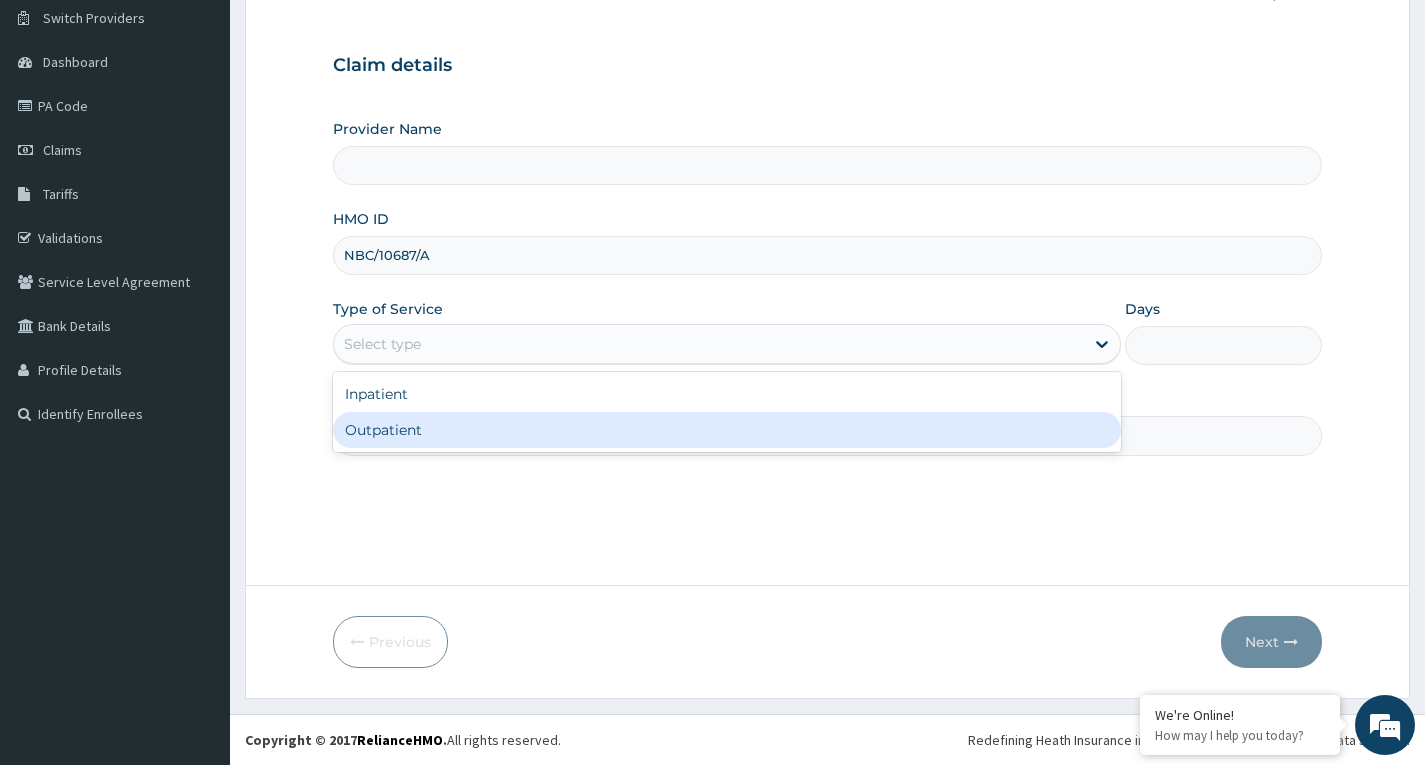 click on "Outpatient" at bounding box center [727, 430] 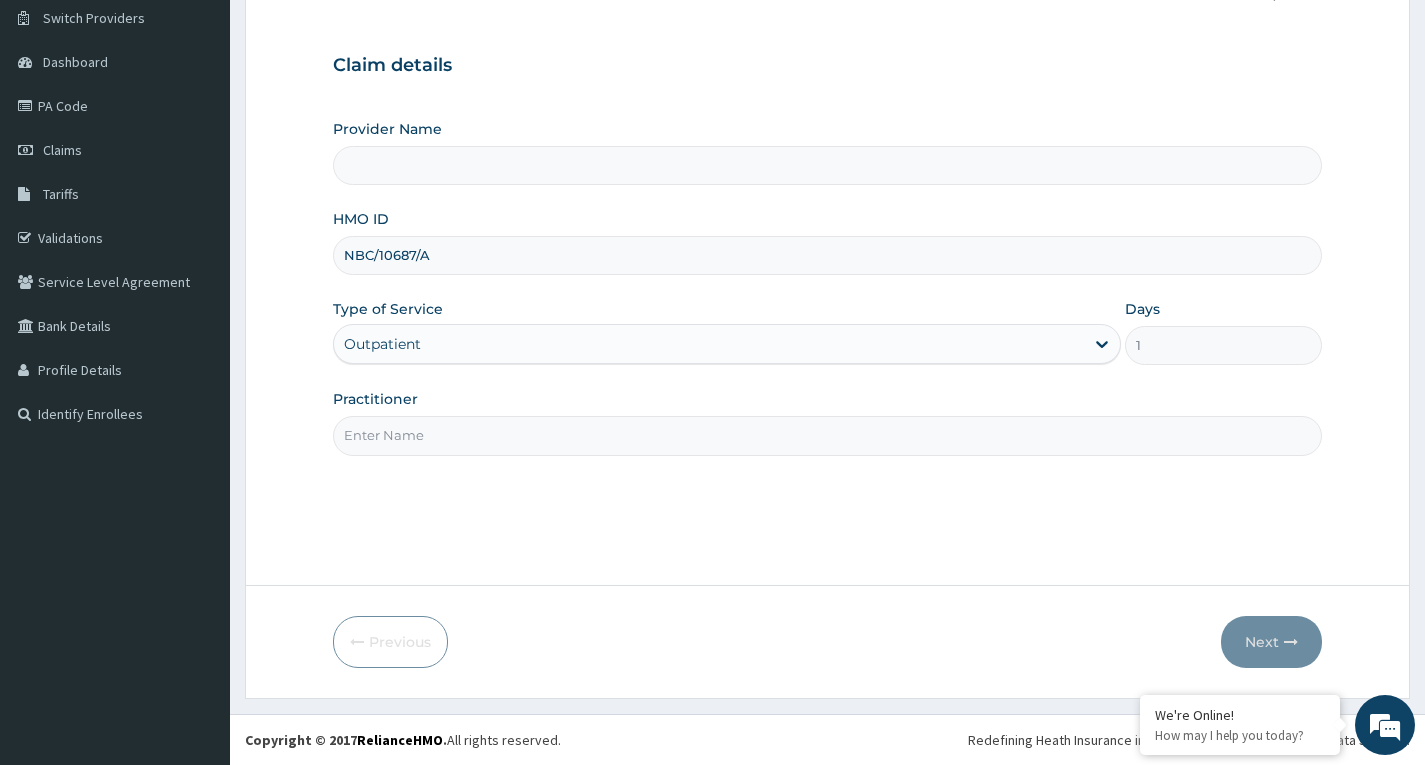 click on "Practitioner" at bounding box center (827, 435) 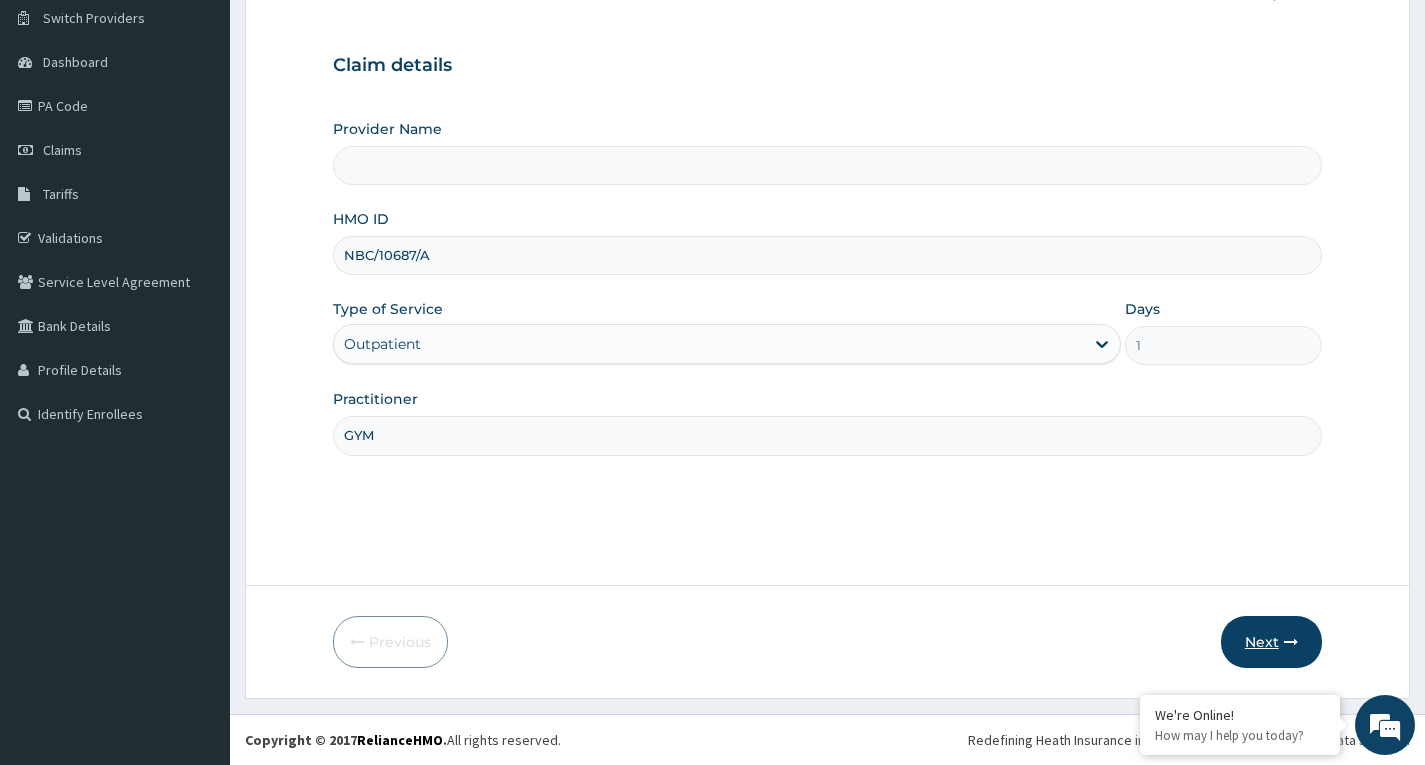 click on "Next" at bounding box center [1271, 642] 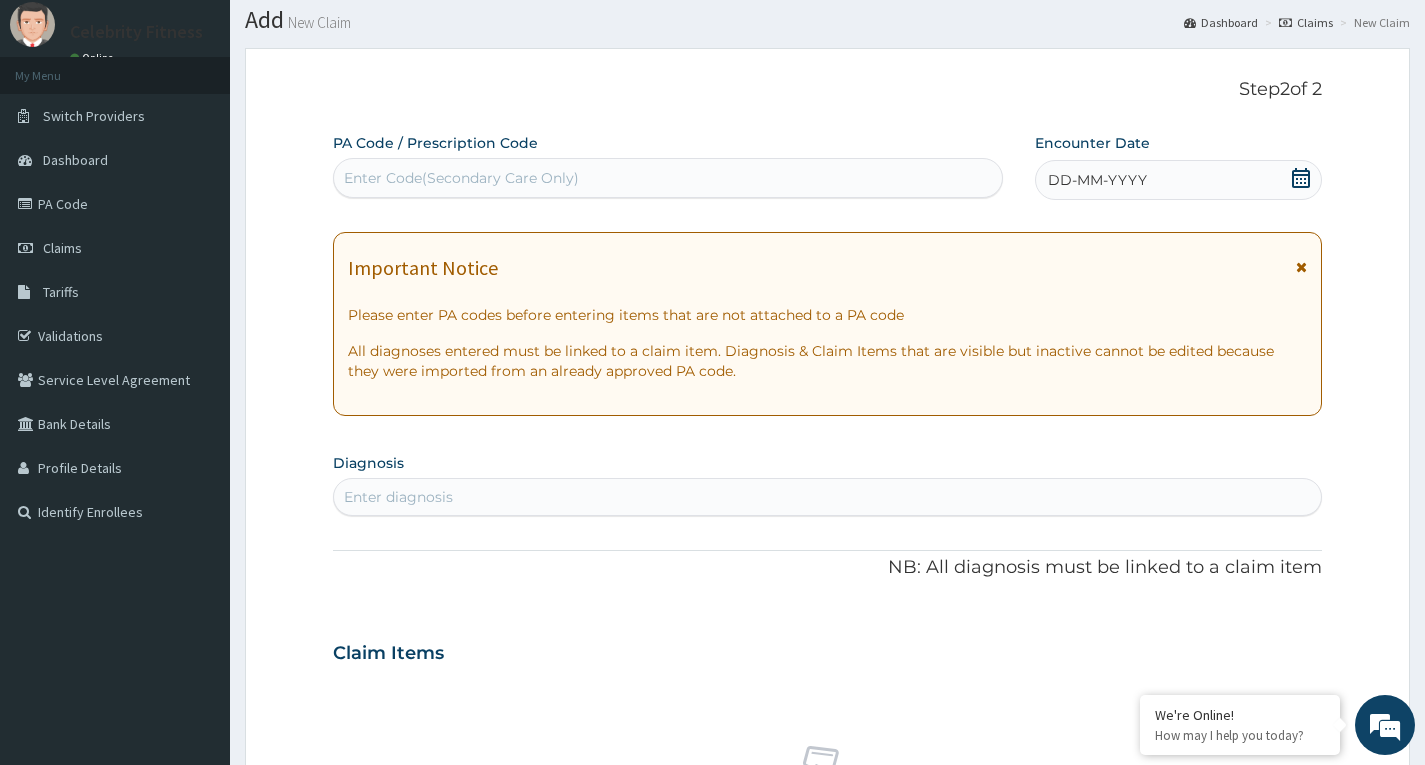 scroll, scrollTop: 56, scrollLeft: 0, axis: vertical 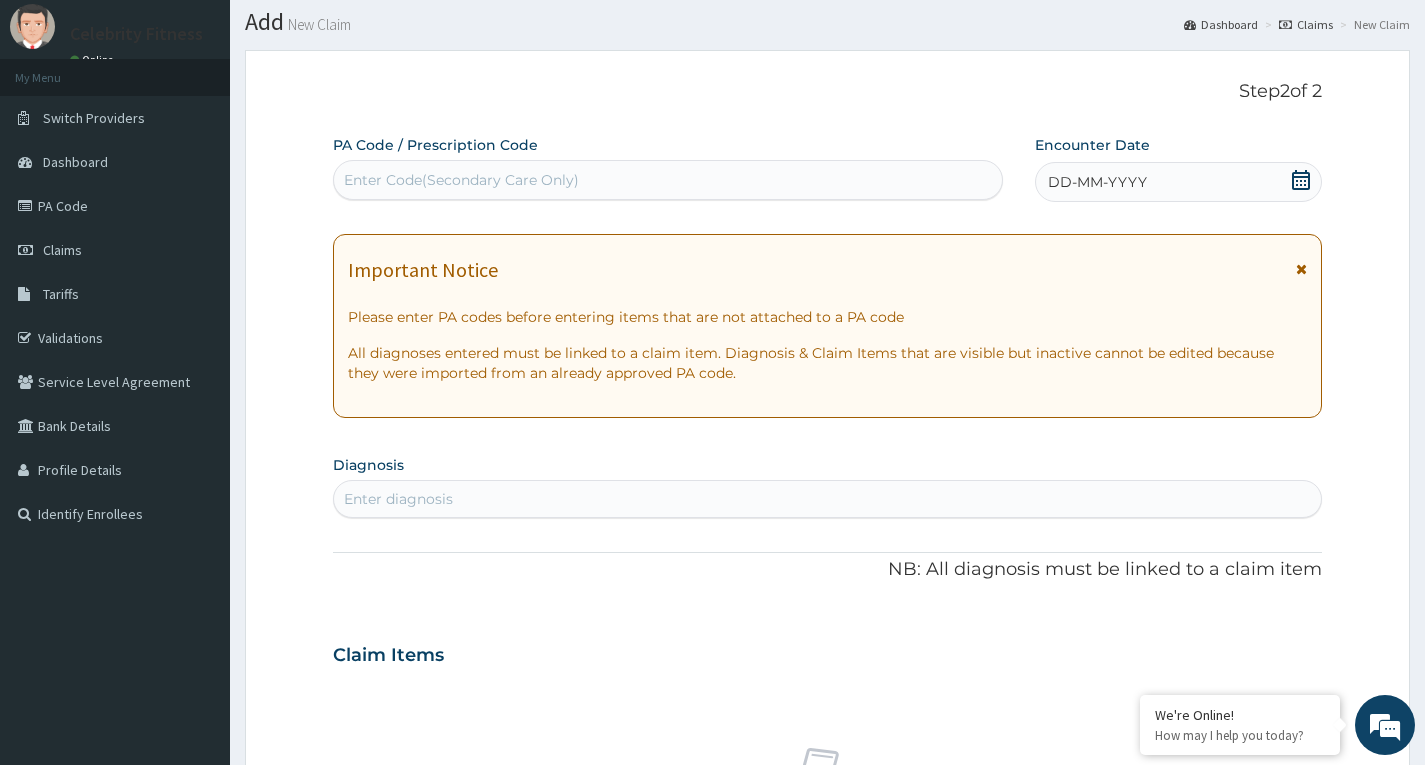 click on "Enter Code(Secondary Care Only)" at bounding box center [461, 180] 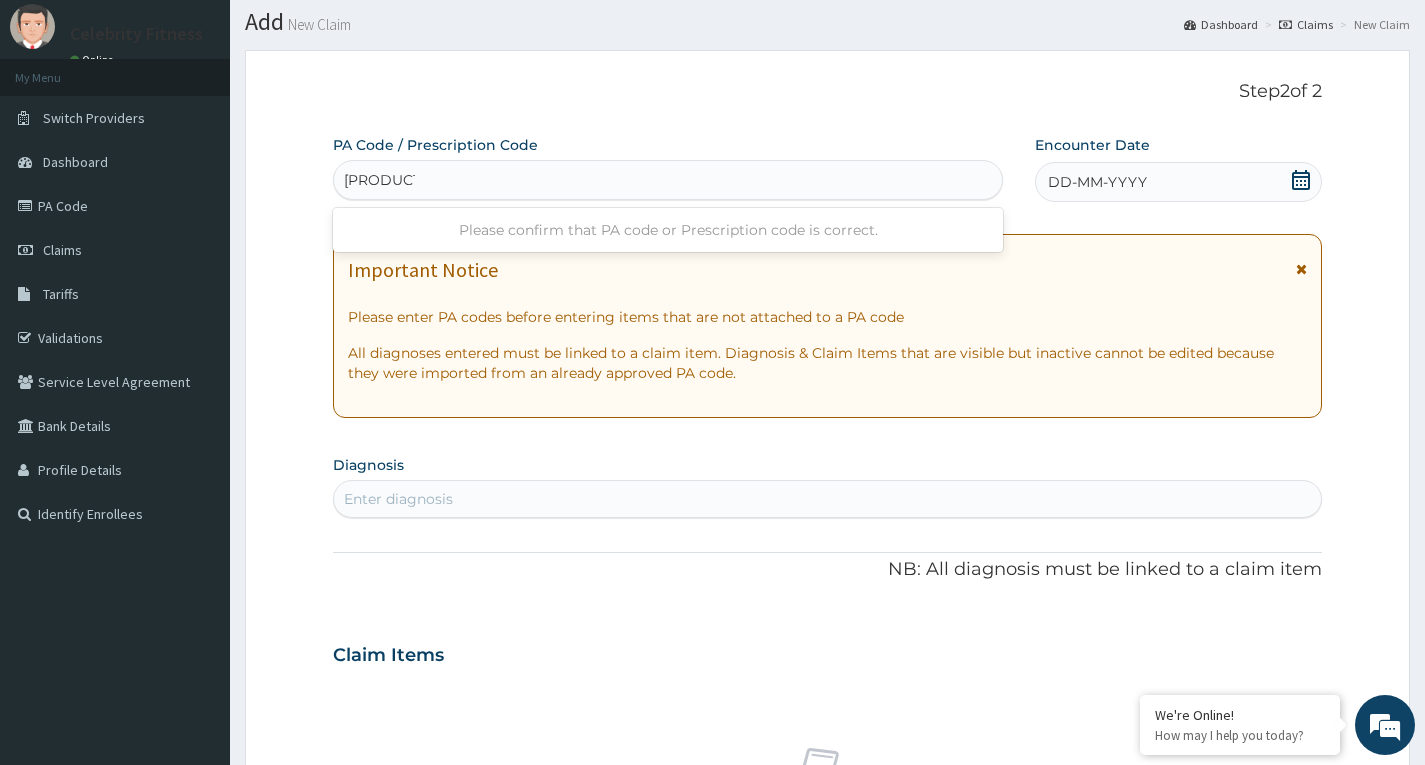 type on "PA/B66835" 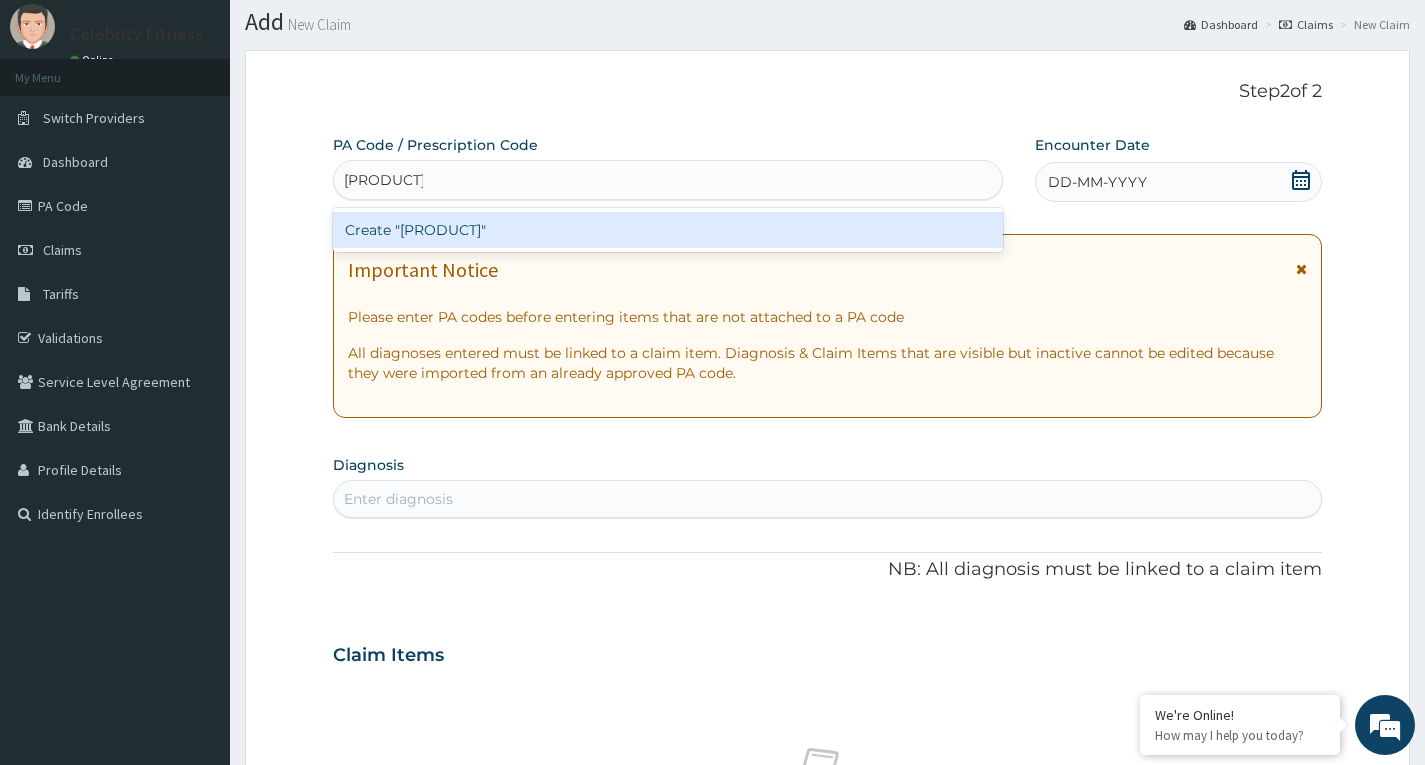 click on "Create "PA/B66835"" at bounding box center [668, 230] 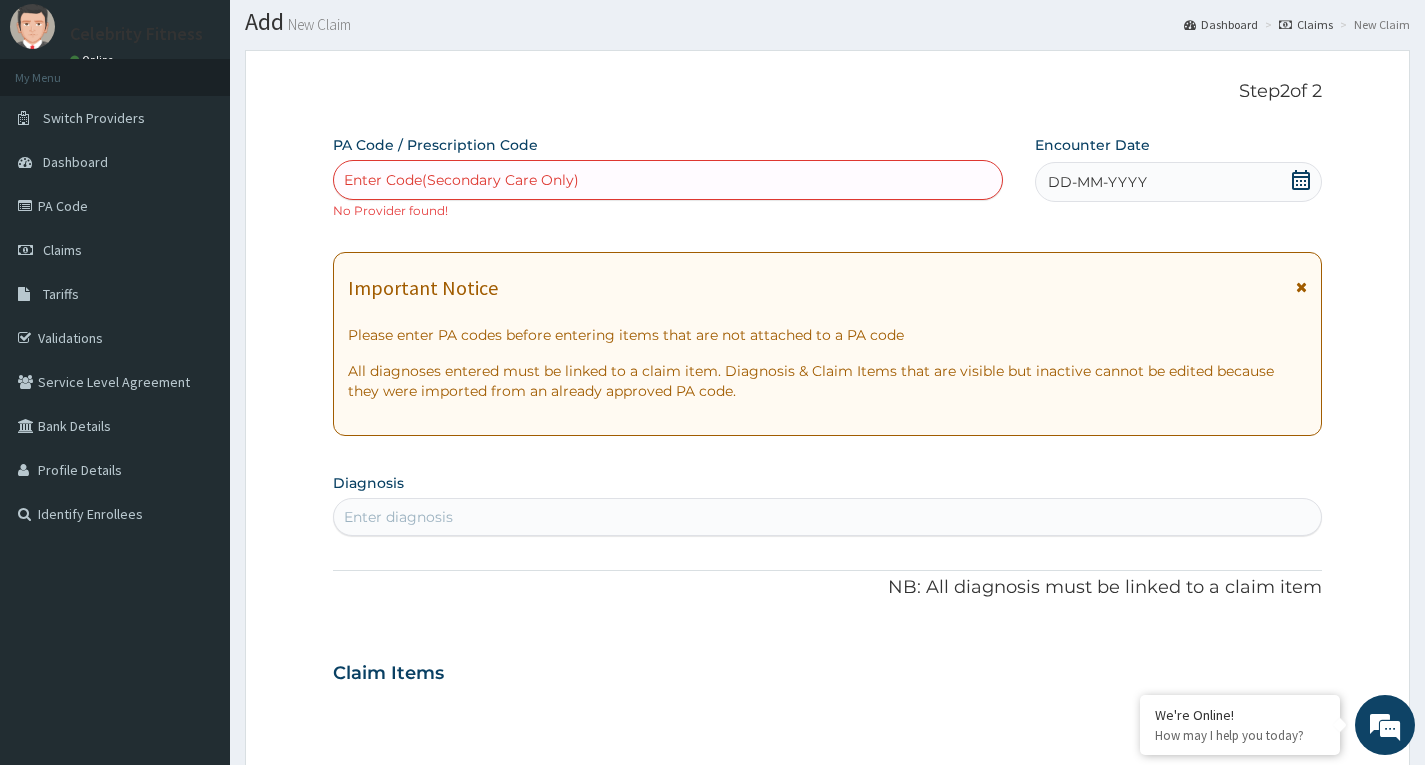 click 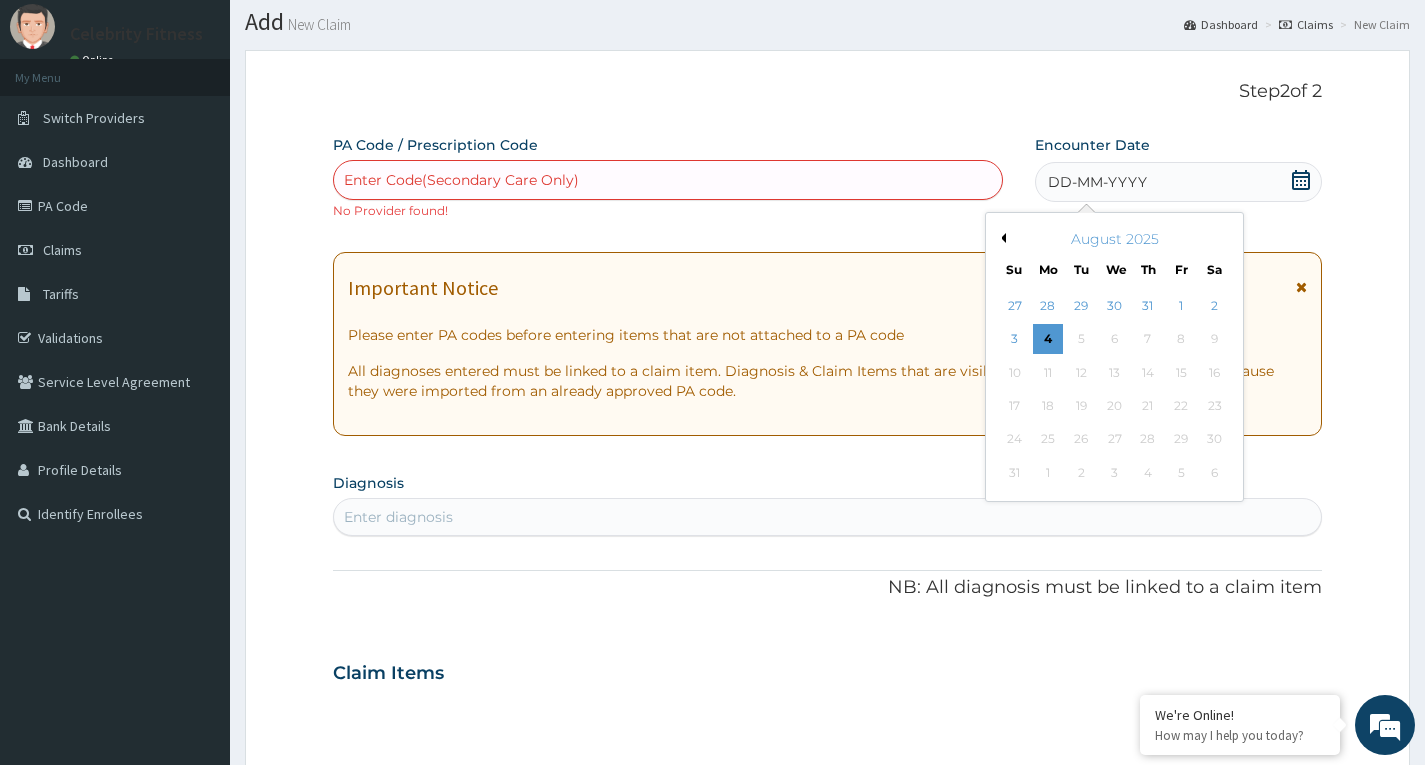 click on "August 2025" at bounding box center (1114, 239) 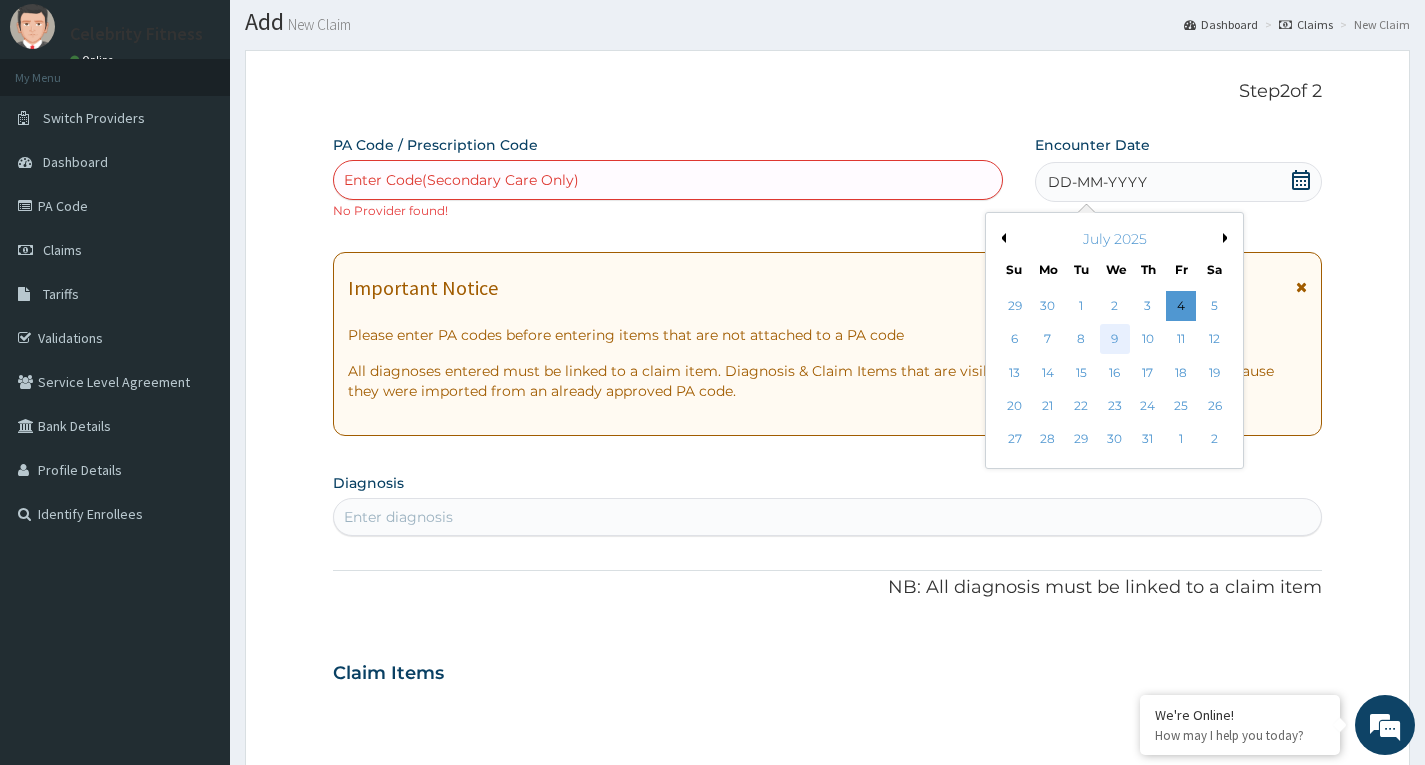 click on "9" at bounding box center [1114, 340] 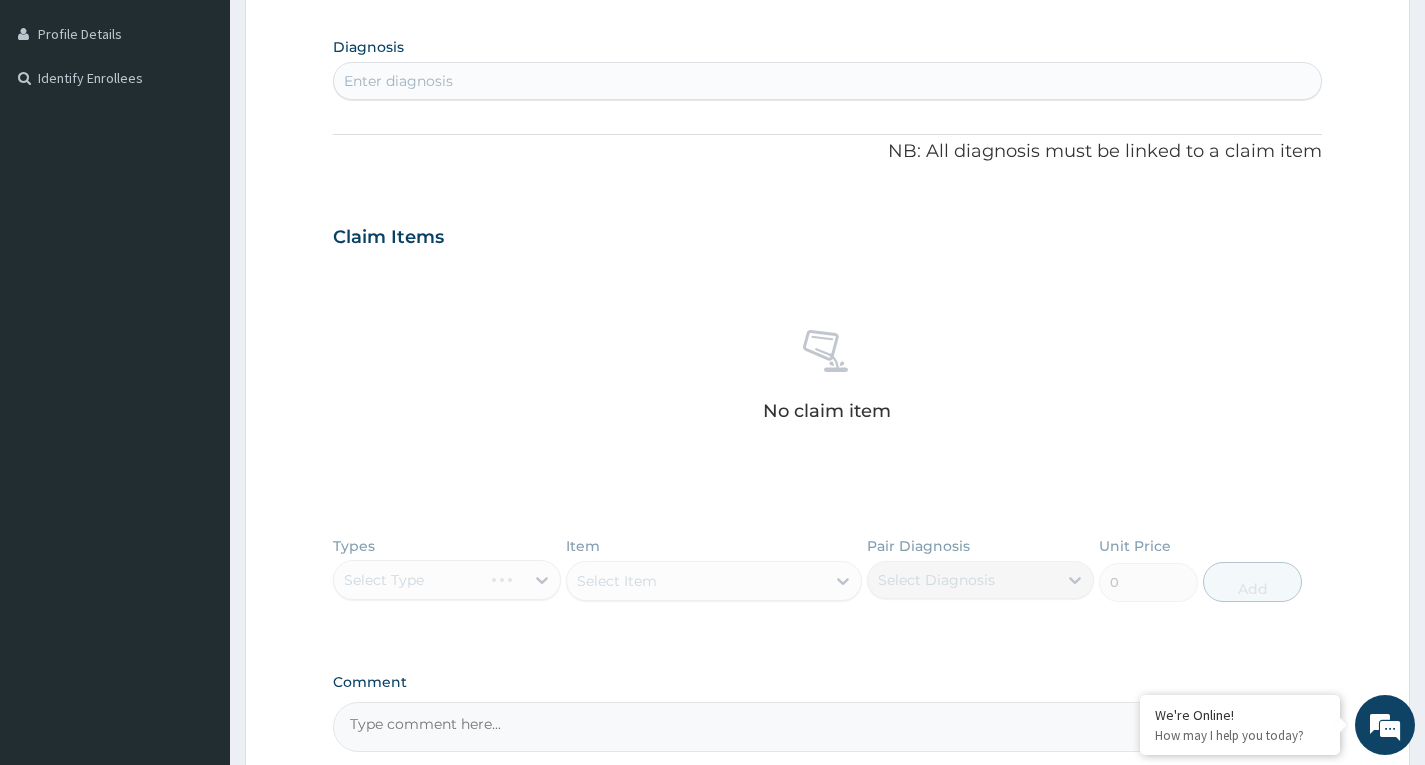 scroll, scrollTop: 689, scrollLeft: 0, axis: vertical 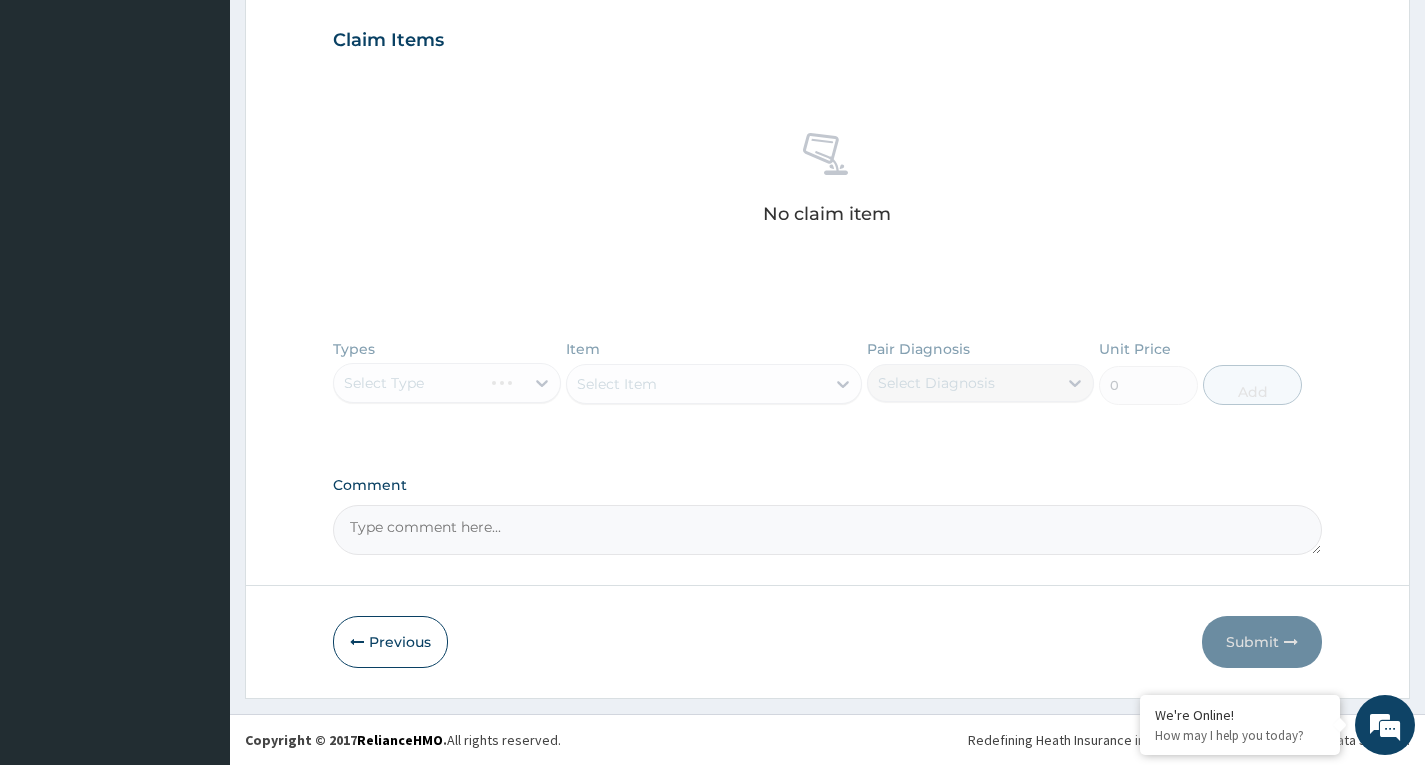 click on "Types Select Type Item Select Item Pair Diagnosis Select Diagnosis Unit Price 0 Add" at bounding box center (827, 387) 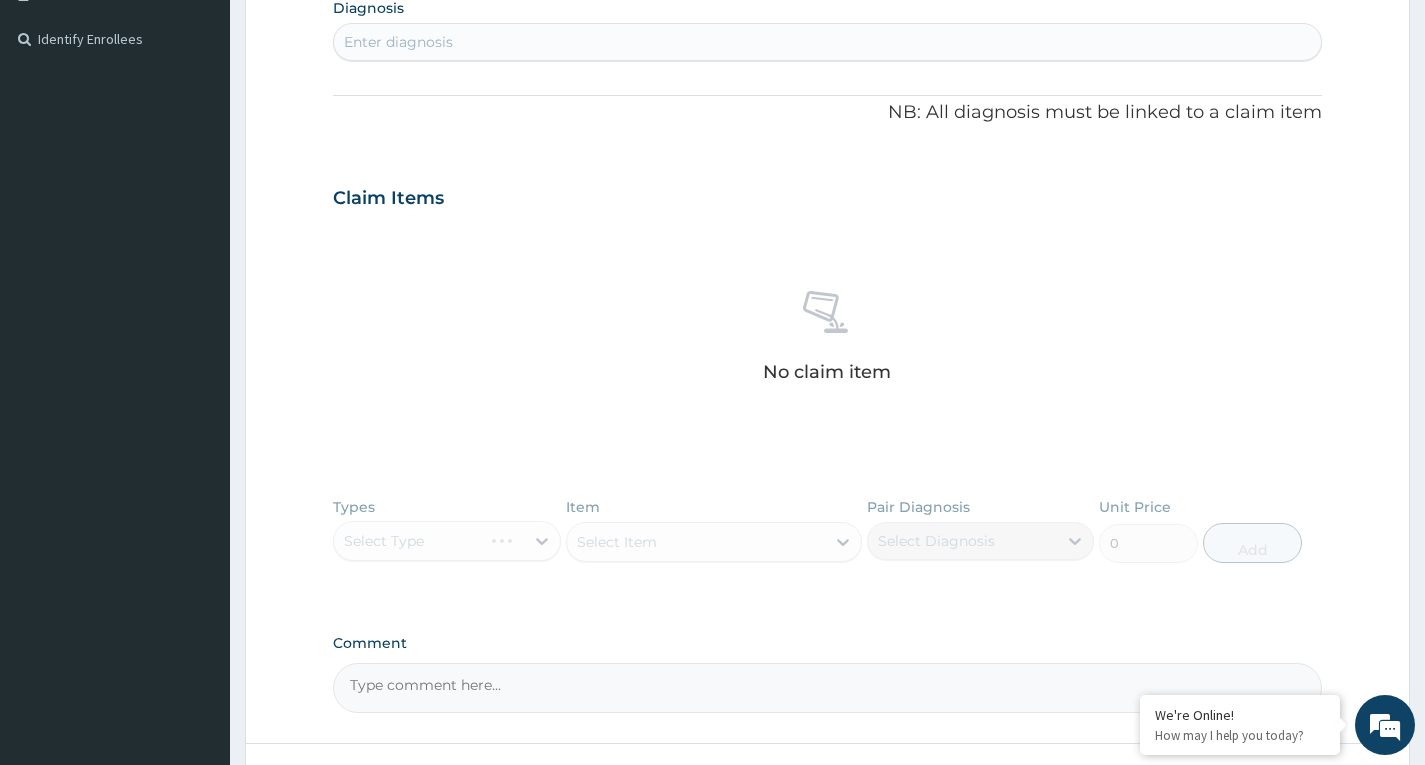 scroll, scrollTop: 689, scrollLeft: 0, axis: vertical 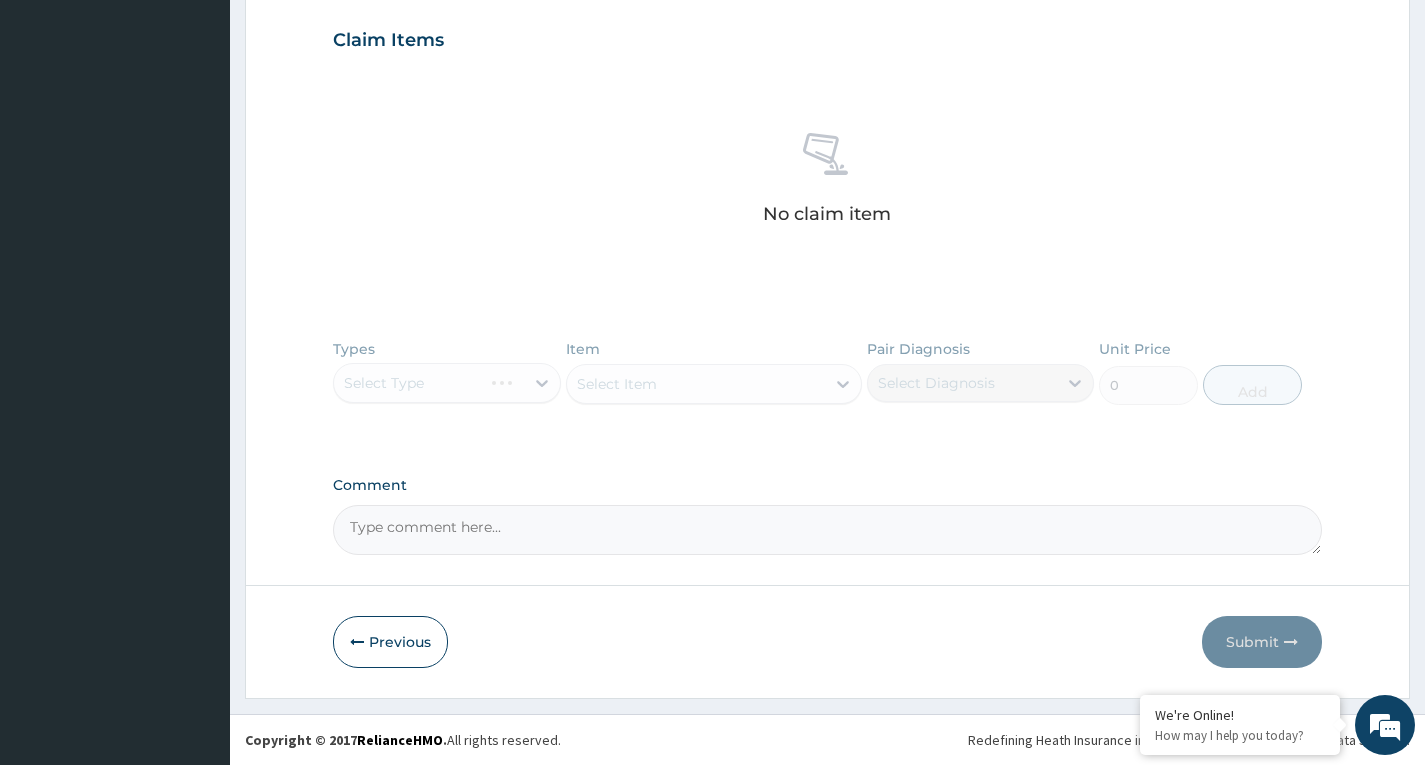 click on "Types Select Type Item Select Item Pair Diagnosis Select Diagnosis Unit Price 0 Add" at bounding box center (827, 387) 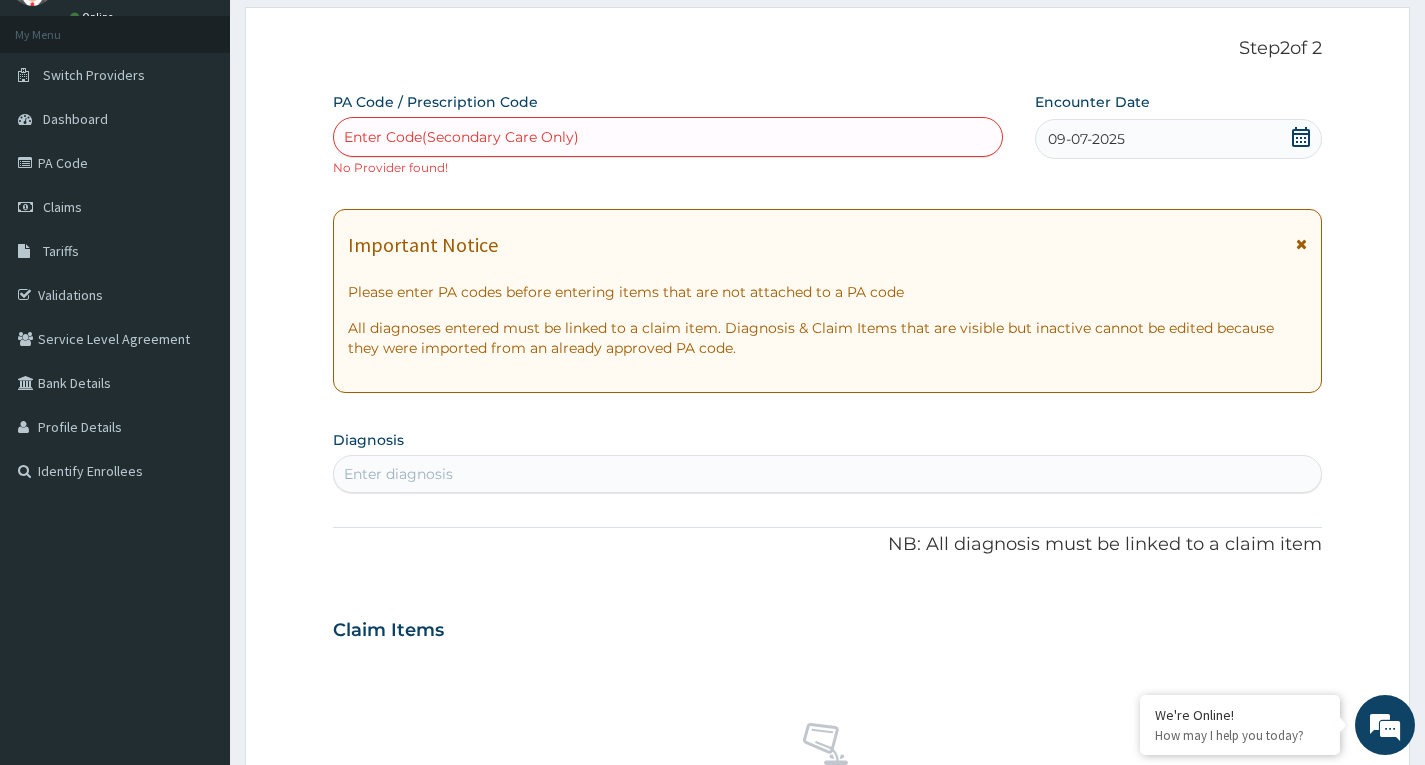 scroll, scrollTop: 100, scrollLeft: 0, axis: vertical 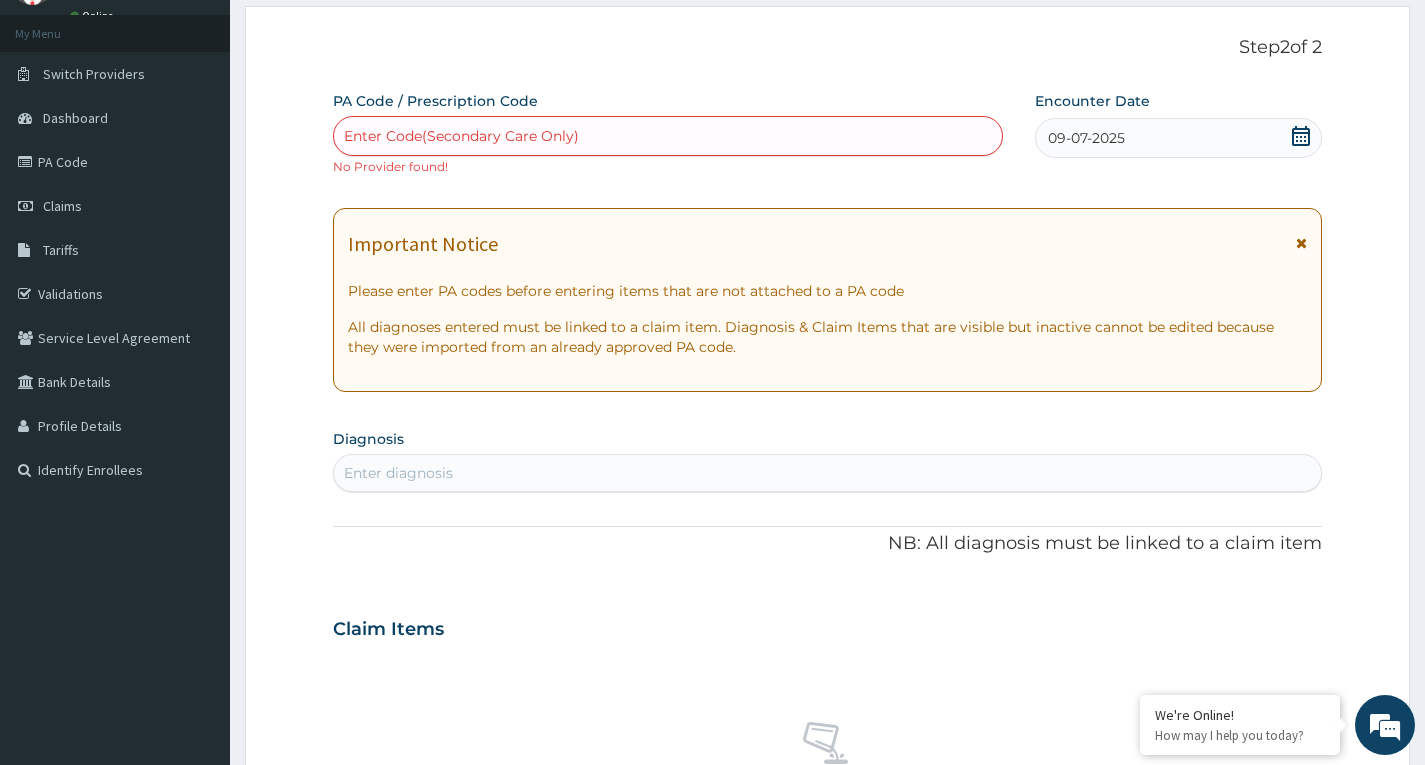 click on "Enter Code(Secondary Care Only)" at bounding box center [668, 136] 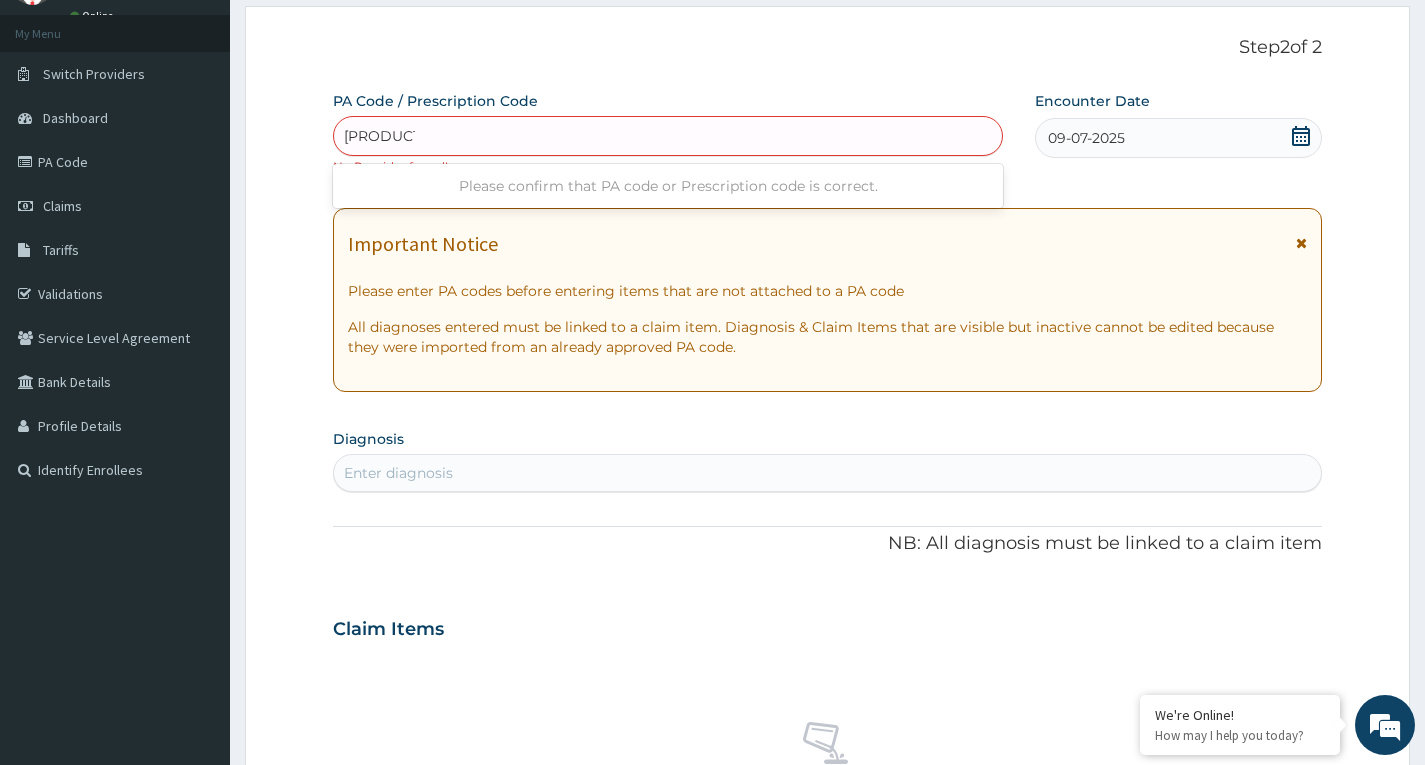 type on "PA/B66835" 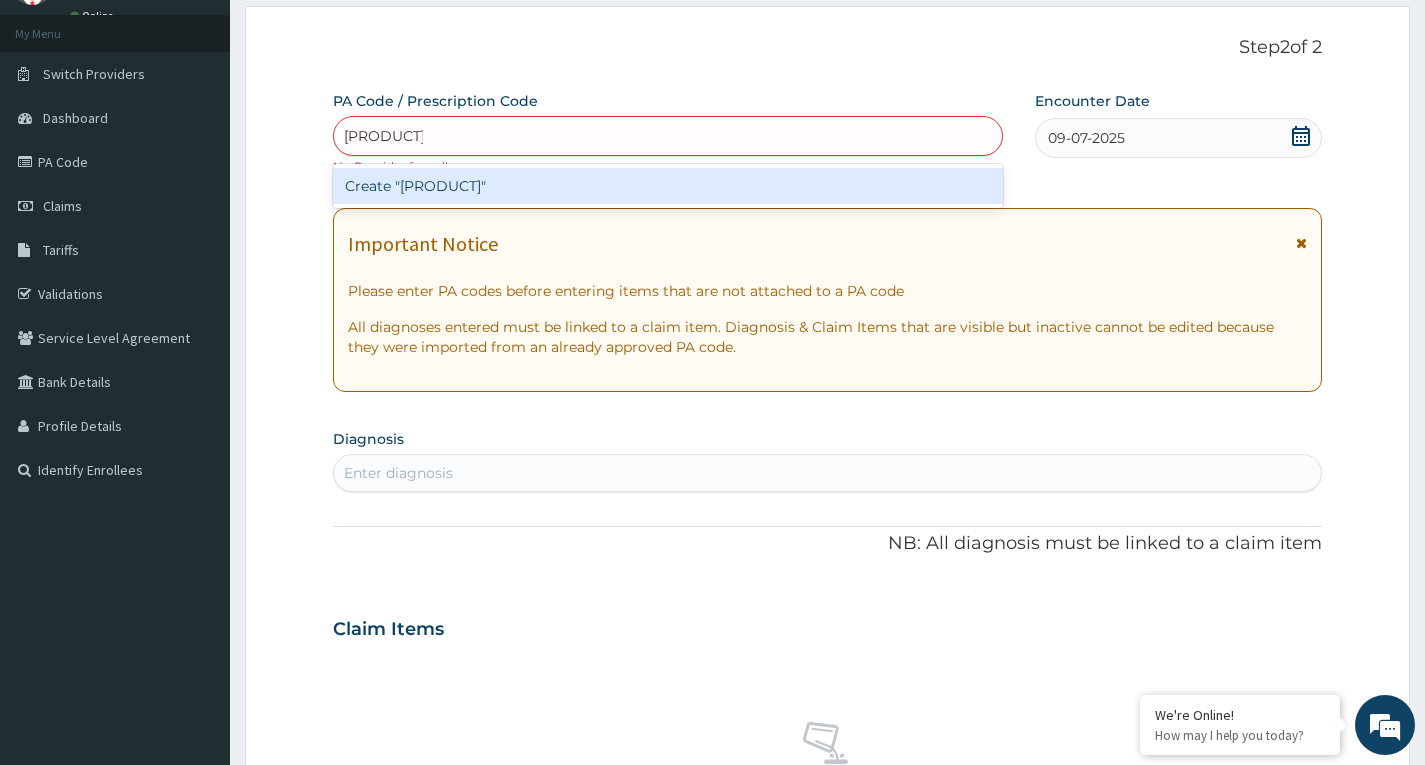 click on "Create "PA/B66835"" at bounding box center [668, 186] 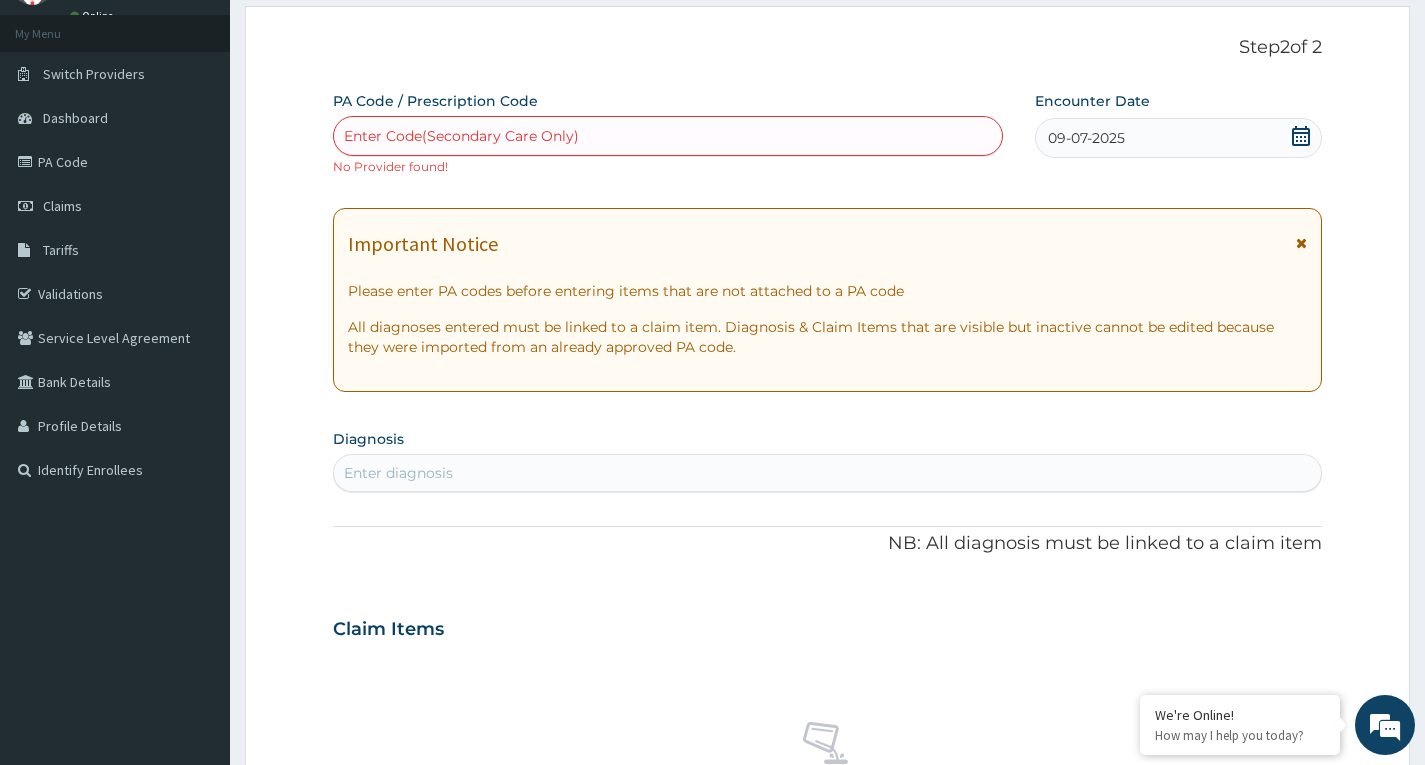click on "Enter Code(Secondary Care Only)" at bounding box center [668, 136] 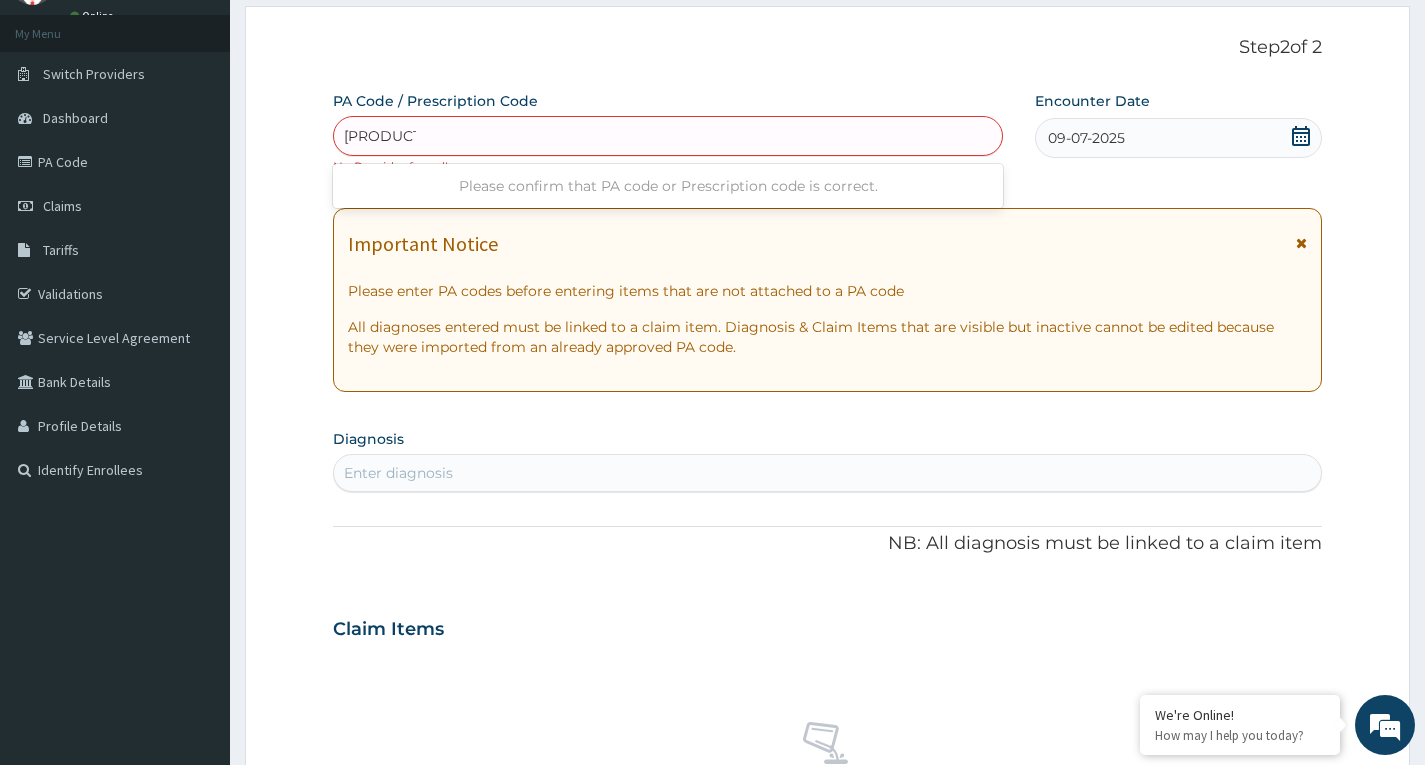 type on "PA/B6C835" 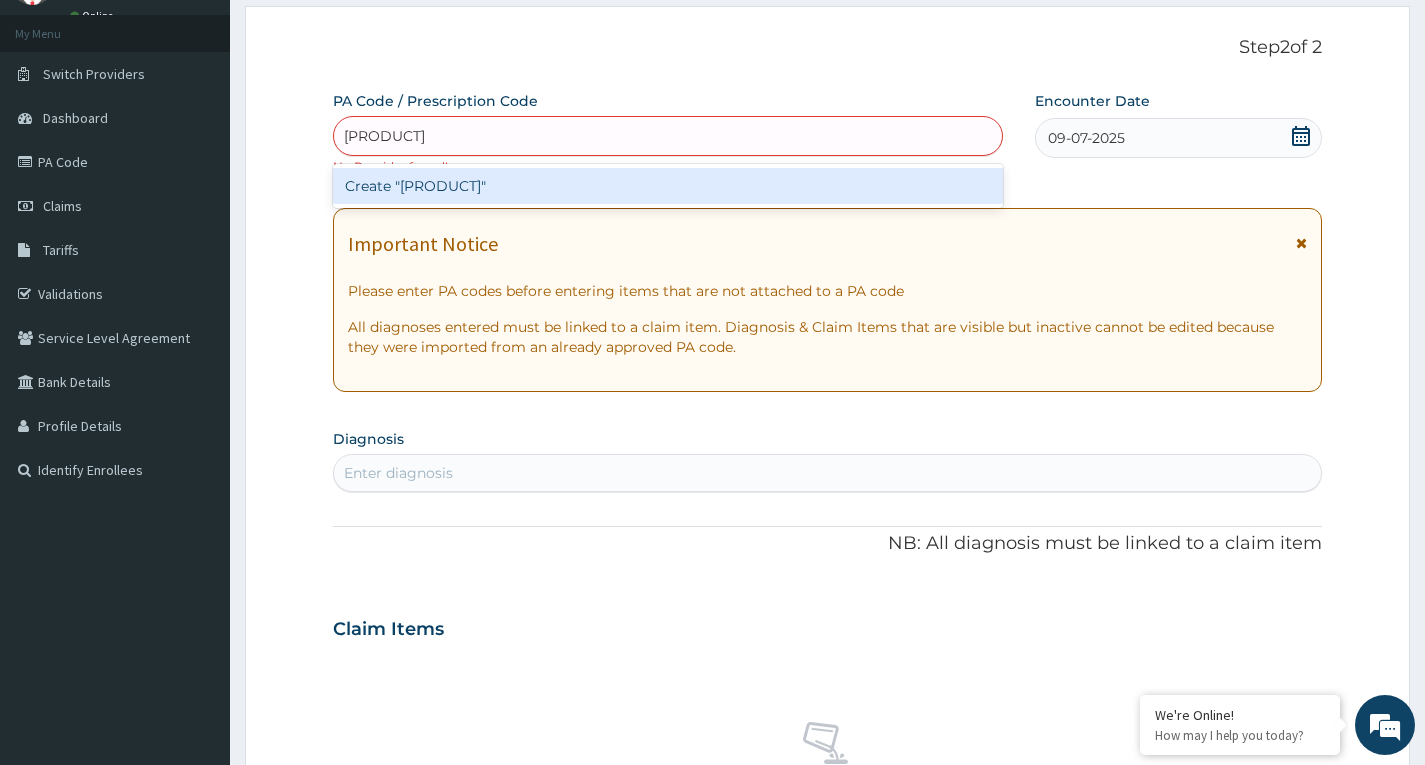 click on "Create "PA/B6C835"" at bounding box center (668, 186) 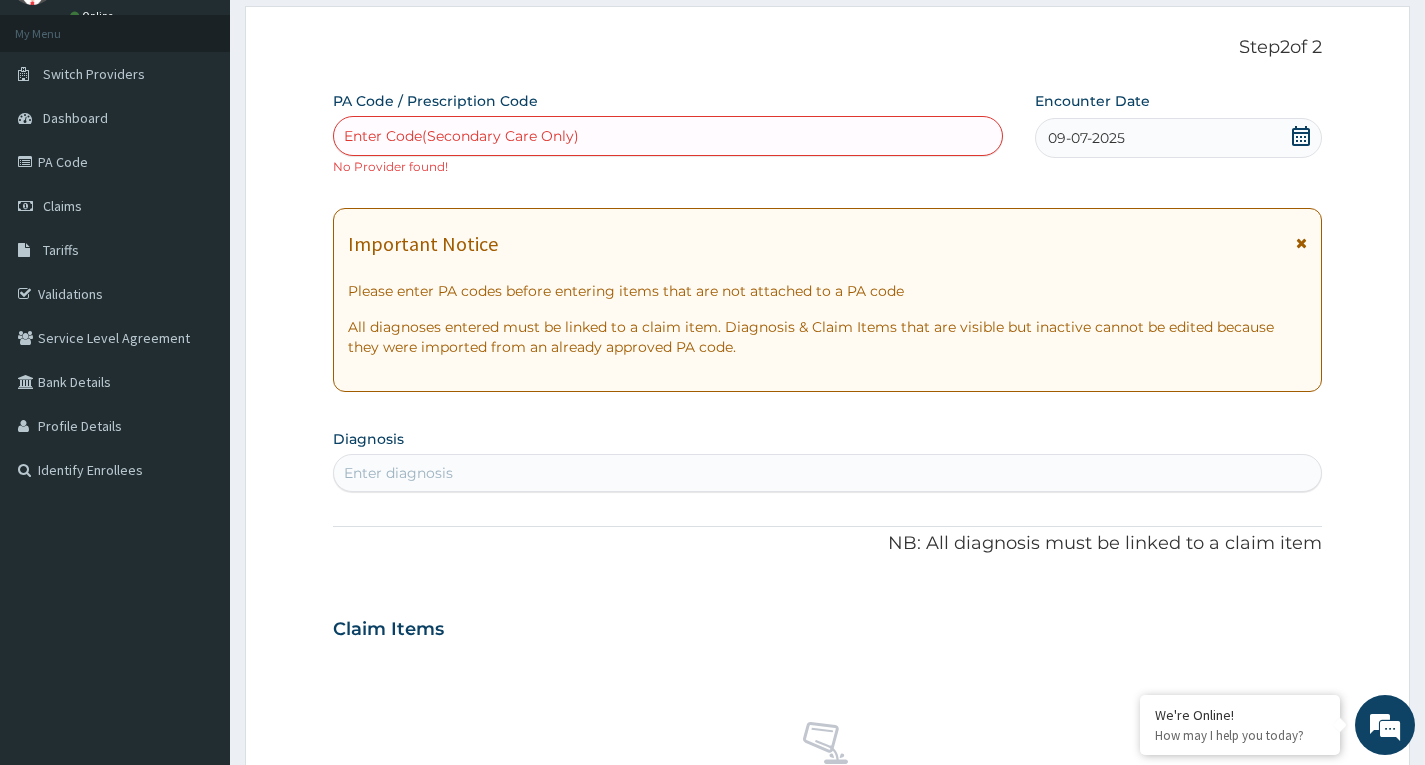 click on "Enter Code(Secondary Care Only)" at bounding box center (668, 136) 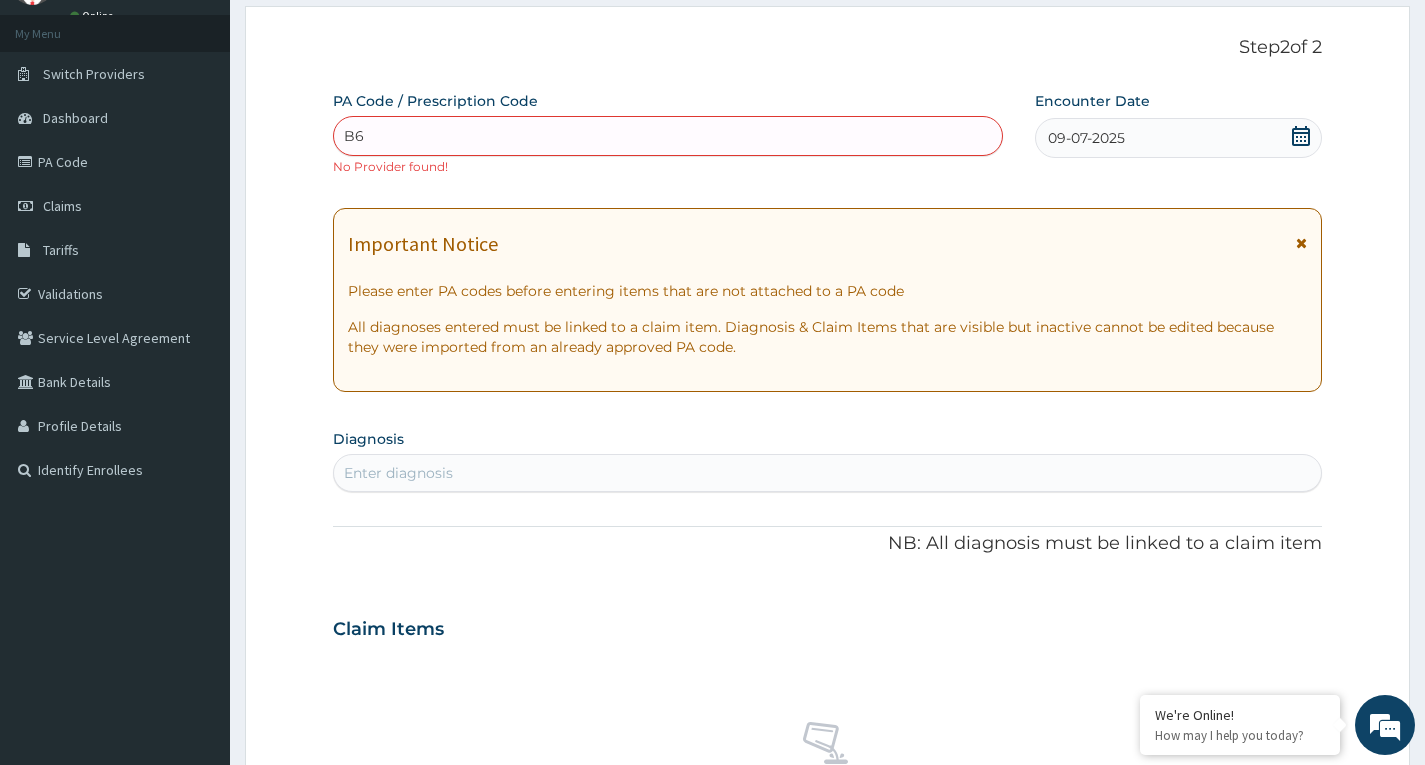 type on "B" 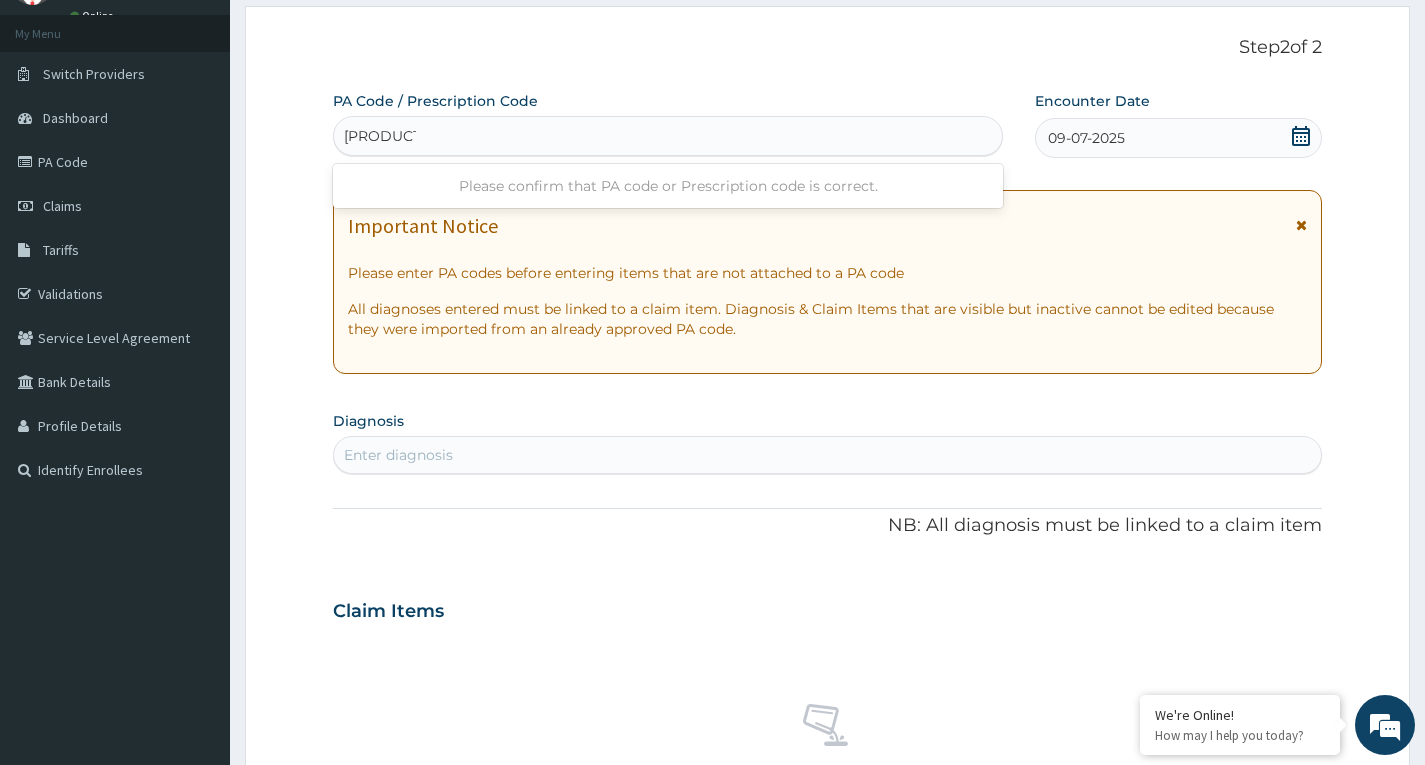 type on "PA/B6C835" 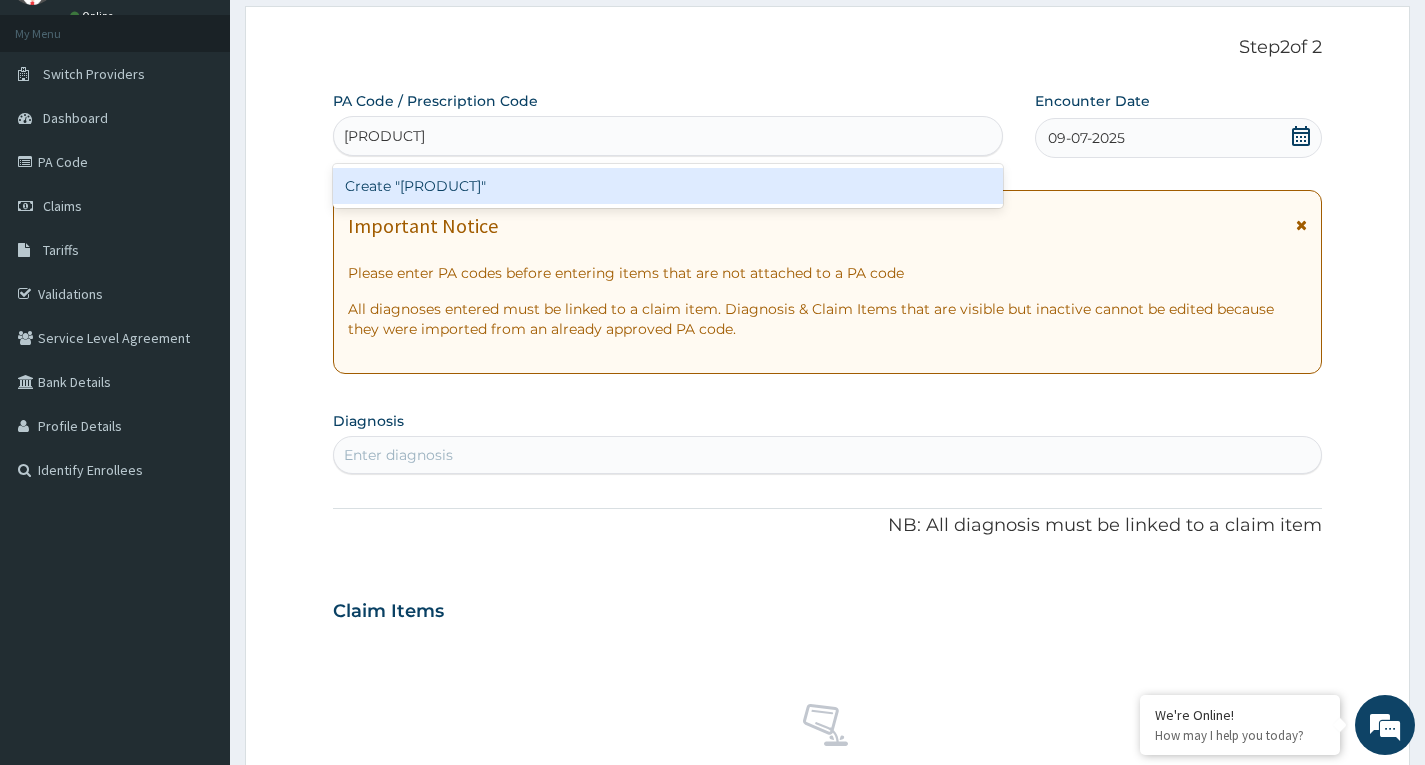 click on "Create "PA/B6C835"" at bounding box center (668, 186) 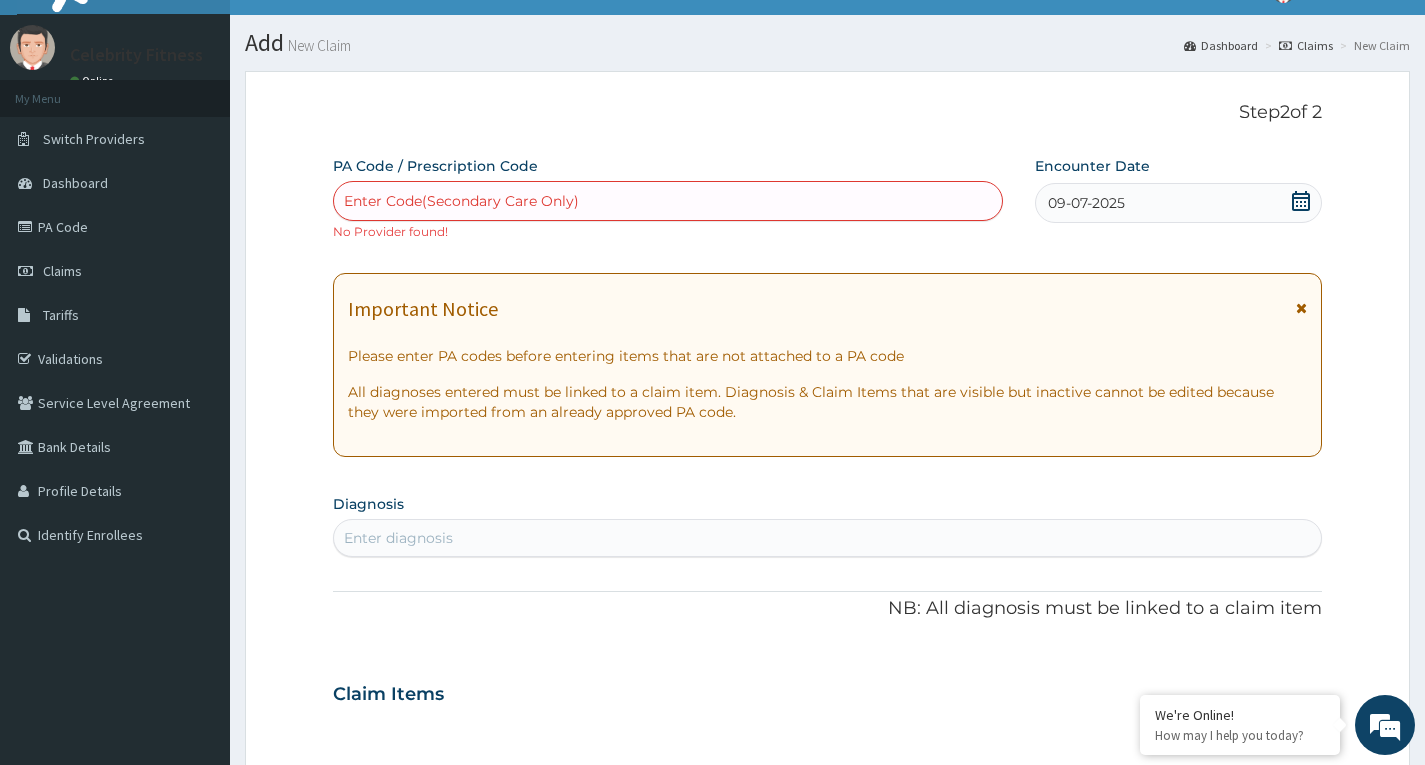 scroll, scrollTop: 0, scrollLeft: 0, axis: both 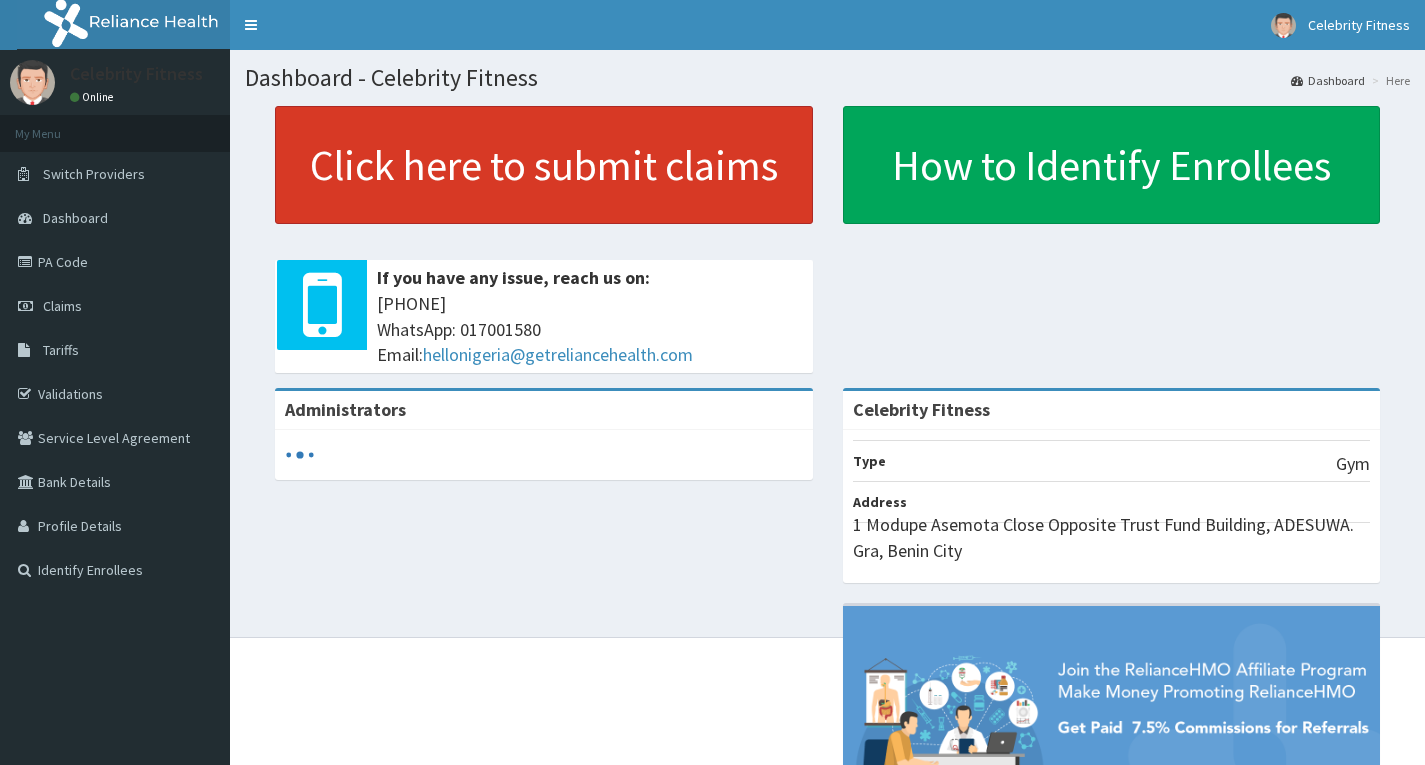 click on "Click here to submit claims" at bounding box center (544, 165) 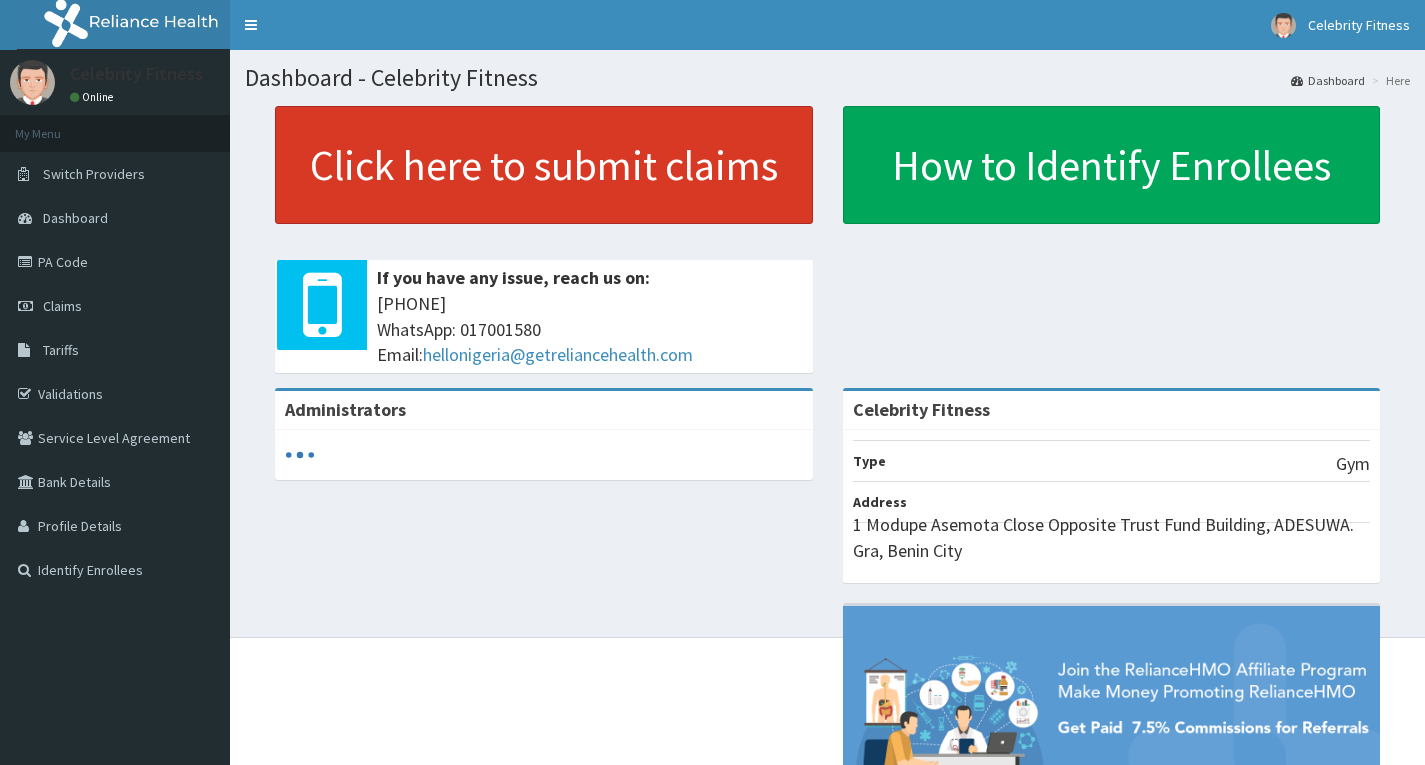 scroll, scrollTop: 0, scrollLeft: 0, axis: both 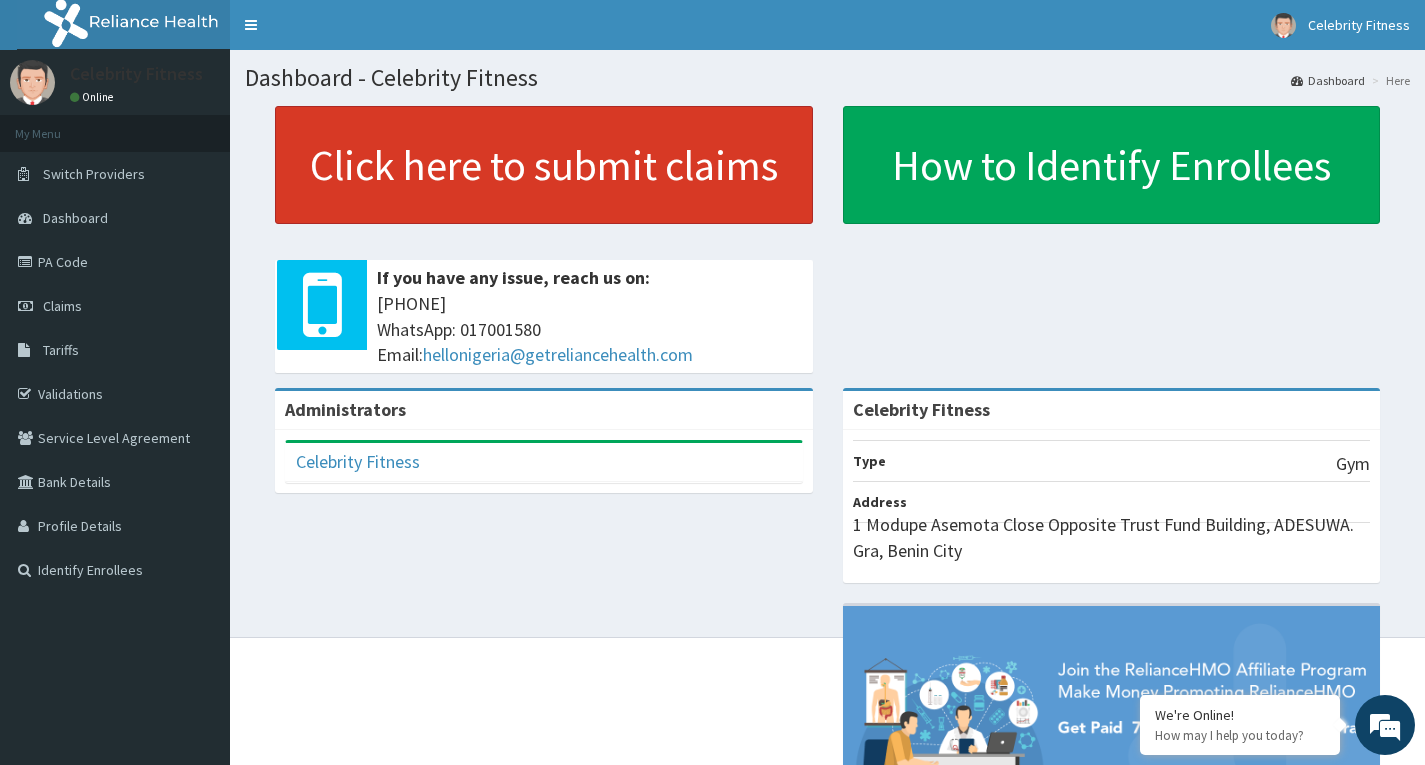 click on "Click here to submit claims" at bounding box center (544, 165) 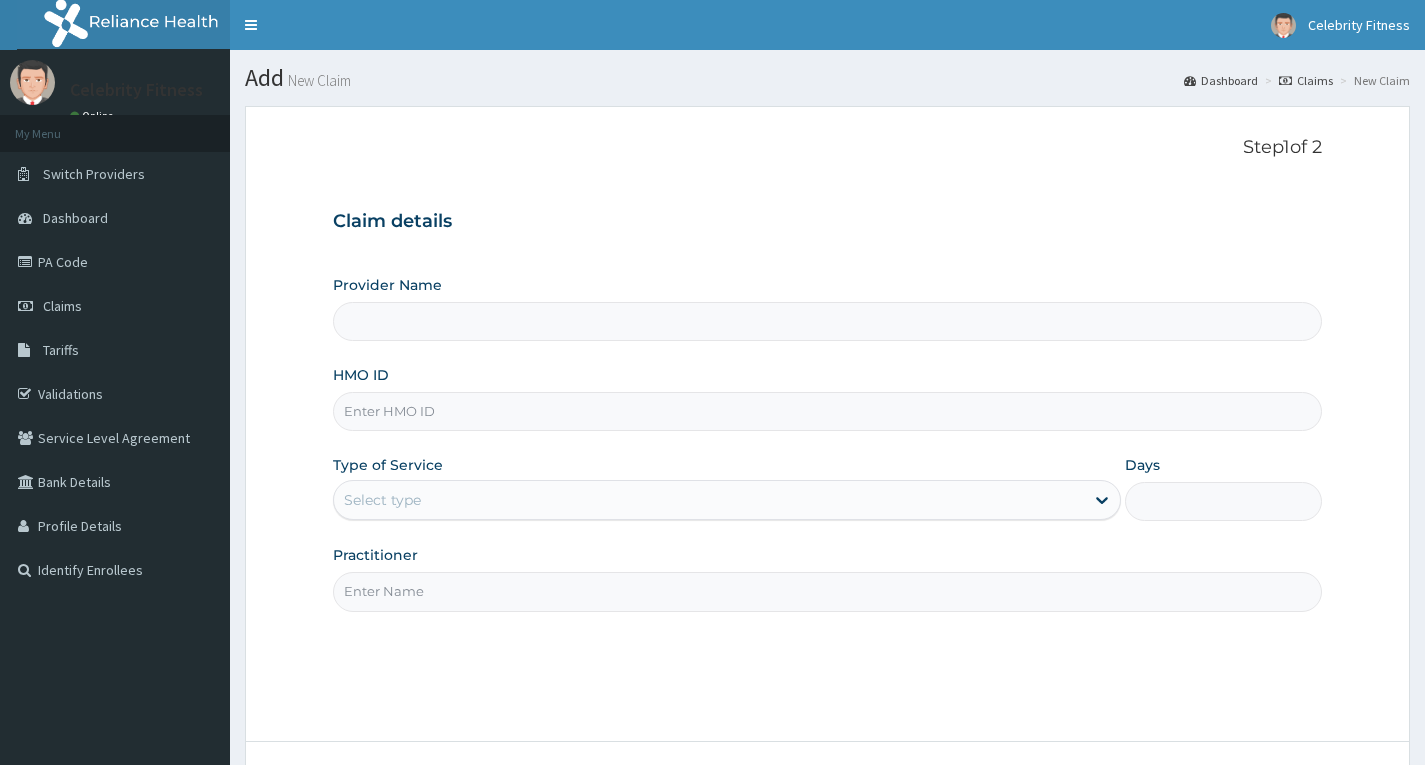 scroll, scrollTop: 0, scrollLeft: 0, axis: both 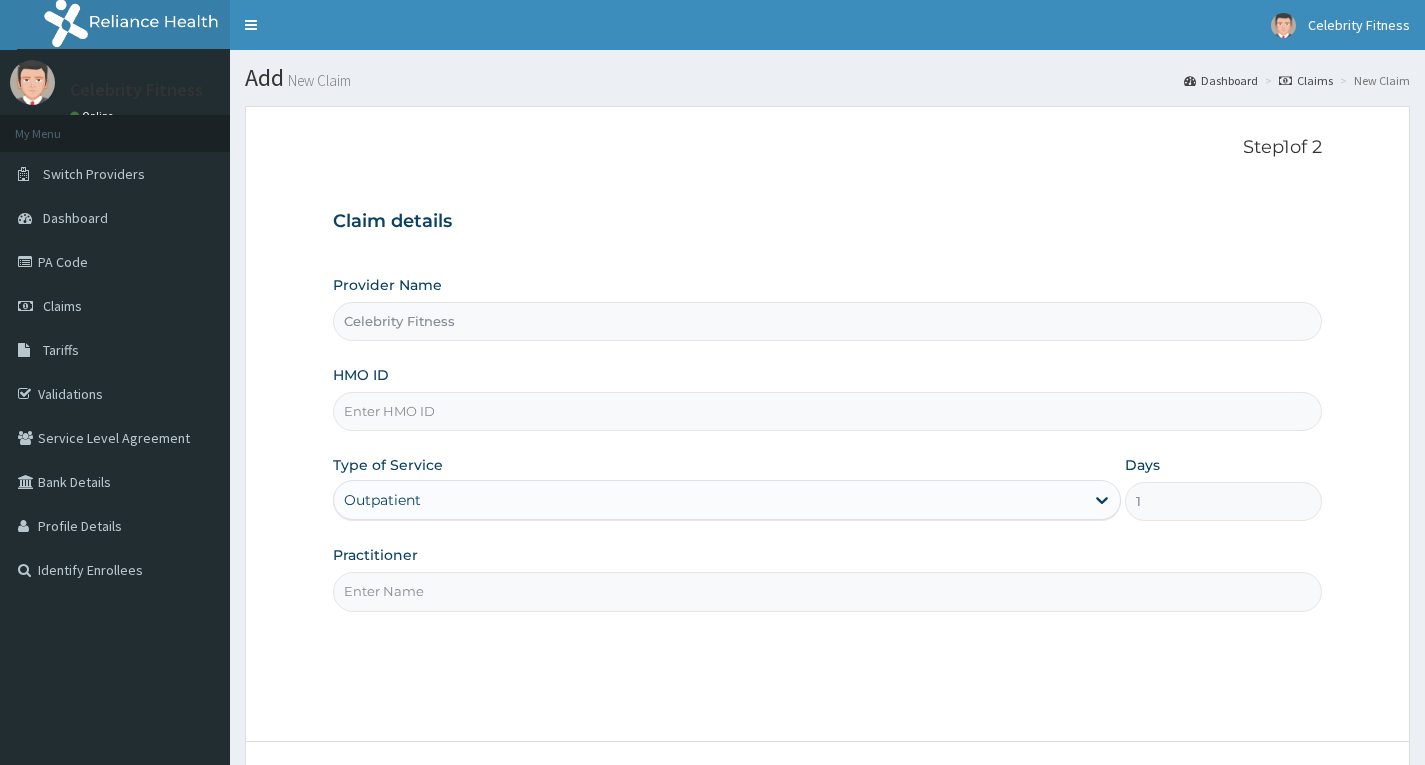 click on "HMO ID" at bounding box center (827, 411) 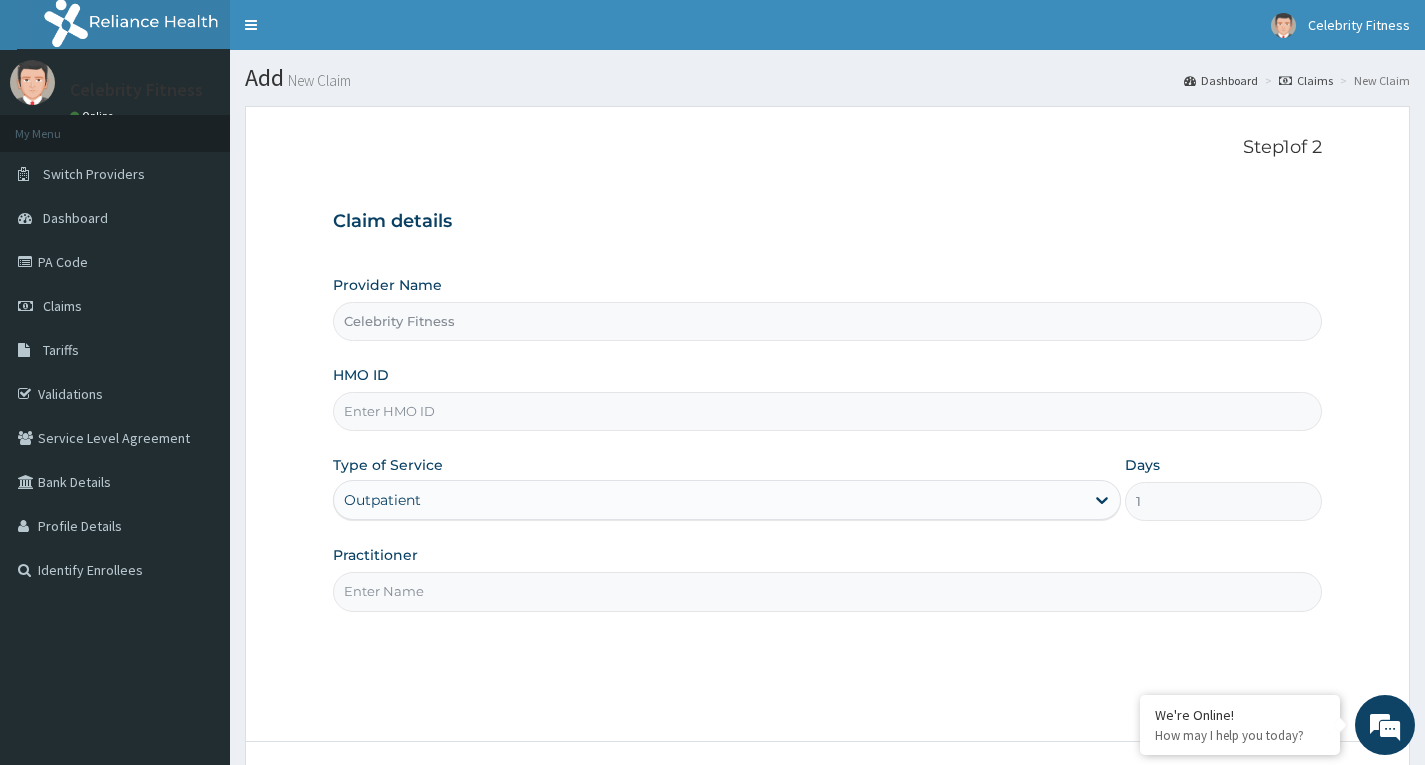 scroll, scrollTop: 0, scrollLeft: 0, axis: both 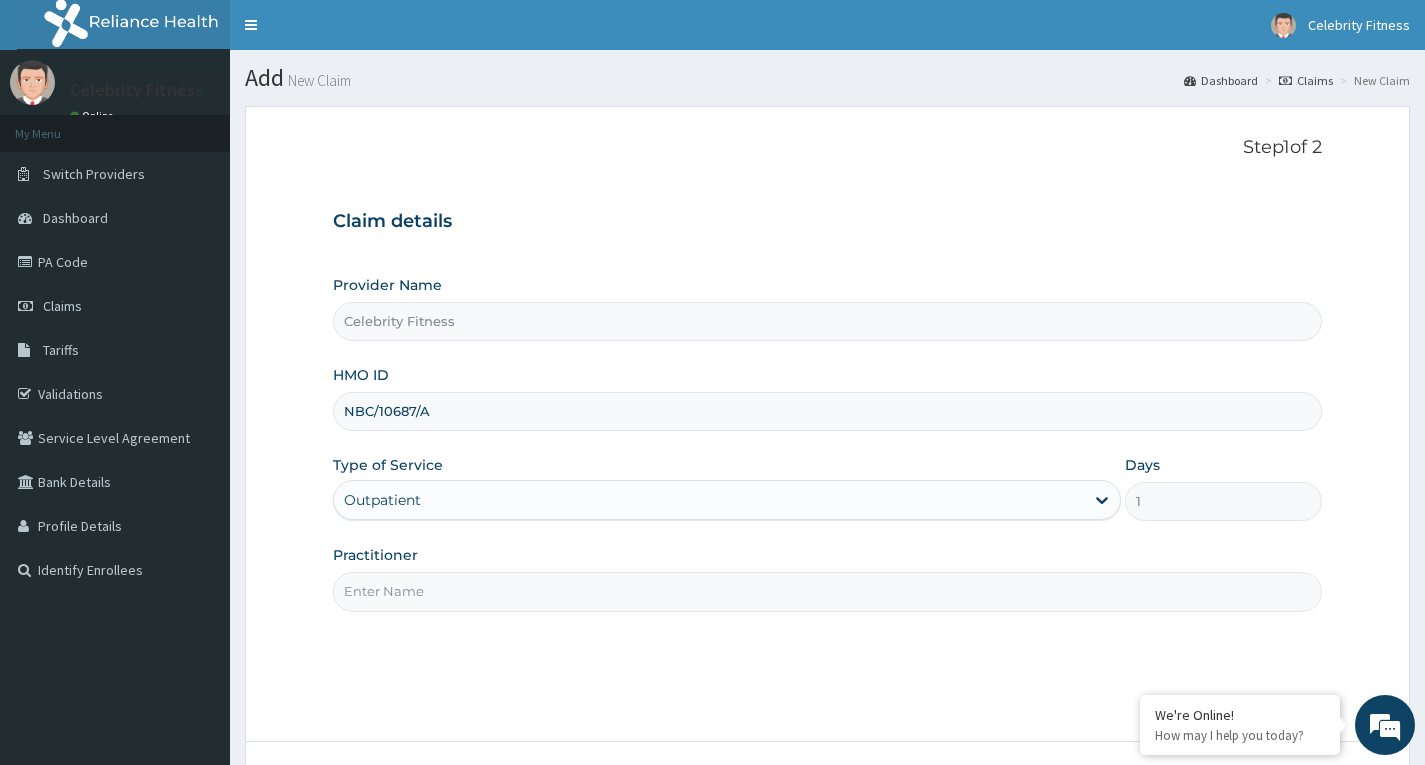 click on "Outpatient" at bounding box center [727, 500] 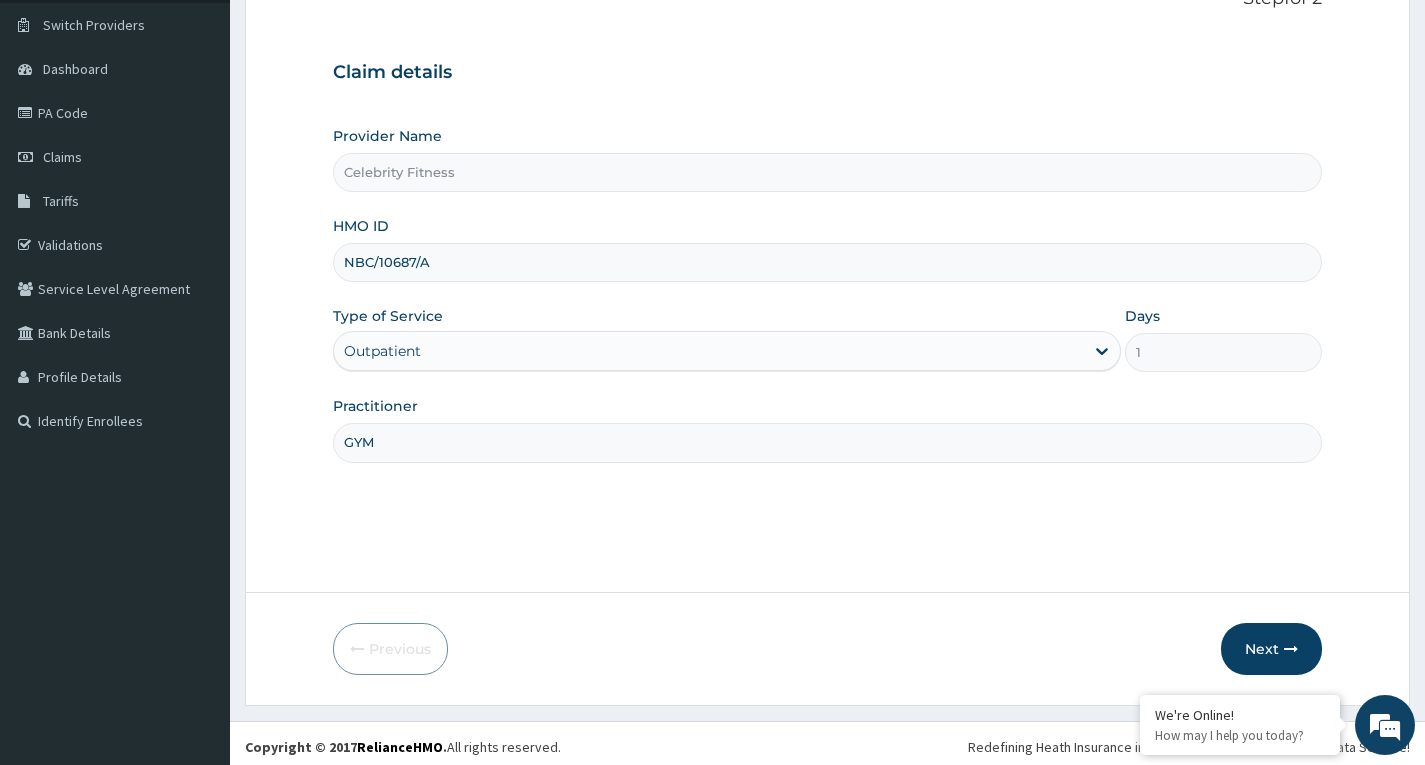scroll, scrollTop: 156, scrollLeft: 0, axis: vertical 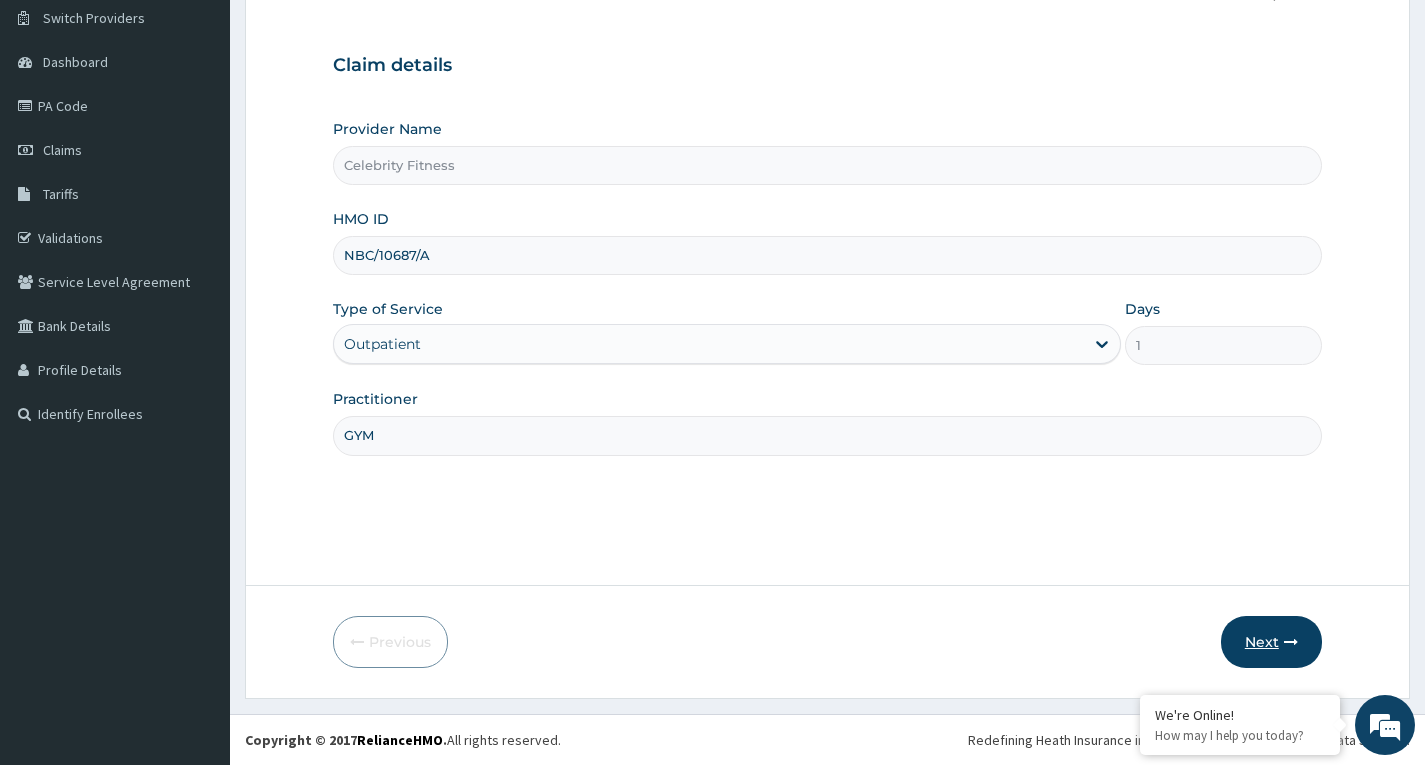 click on "Next" at bounding box center [1271, 642] 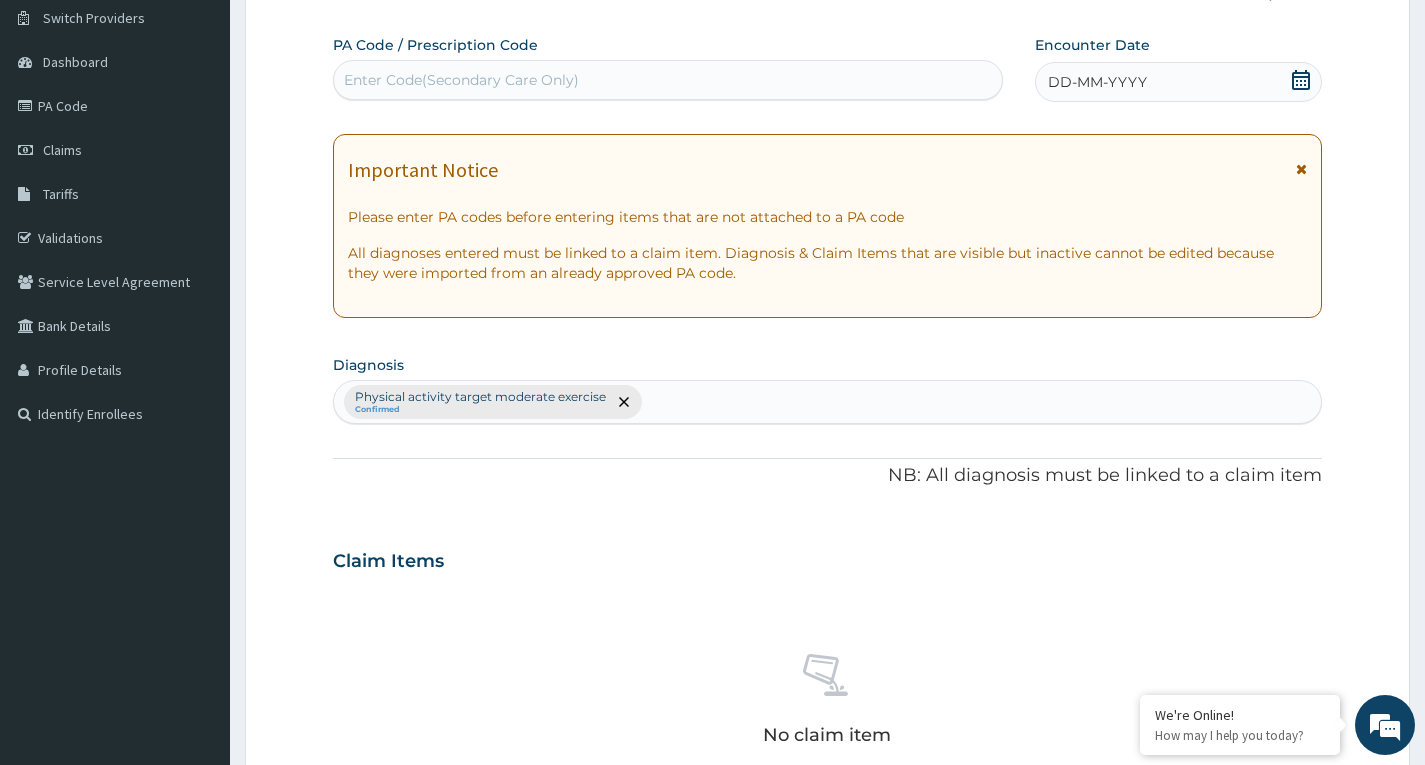 click on "Enter Code(Secondary Care Only)" at bounding box center (461, 80) 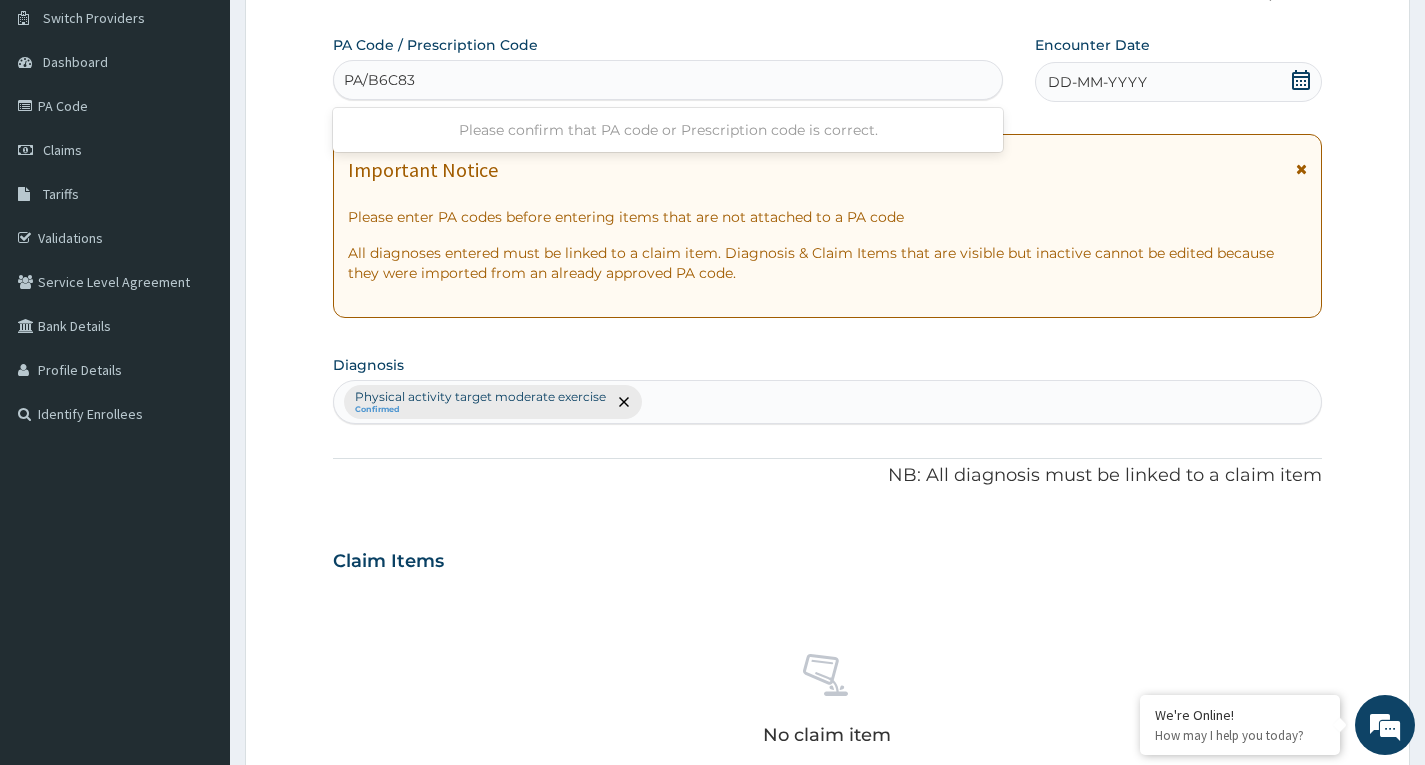type on "PA/B6C835" 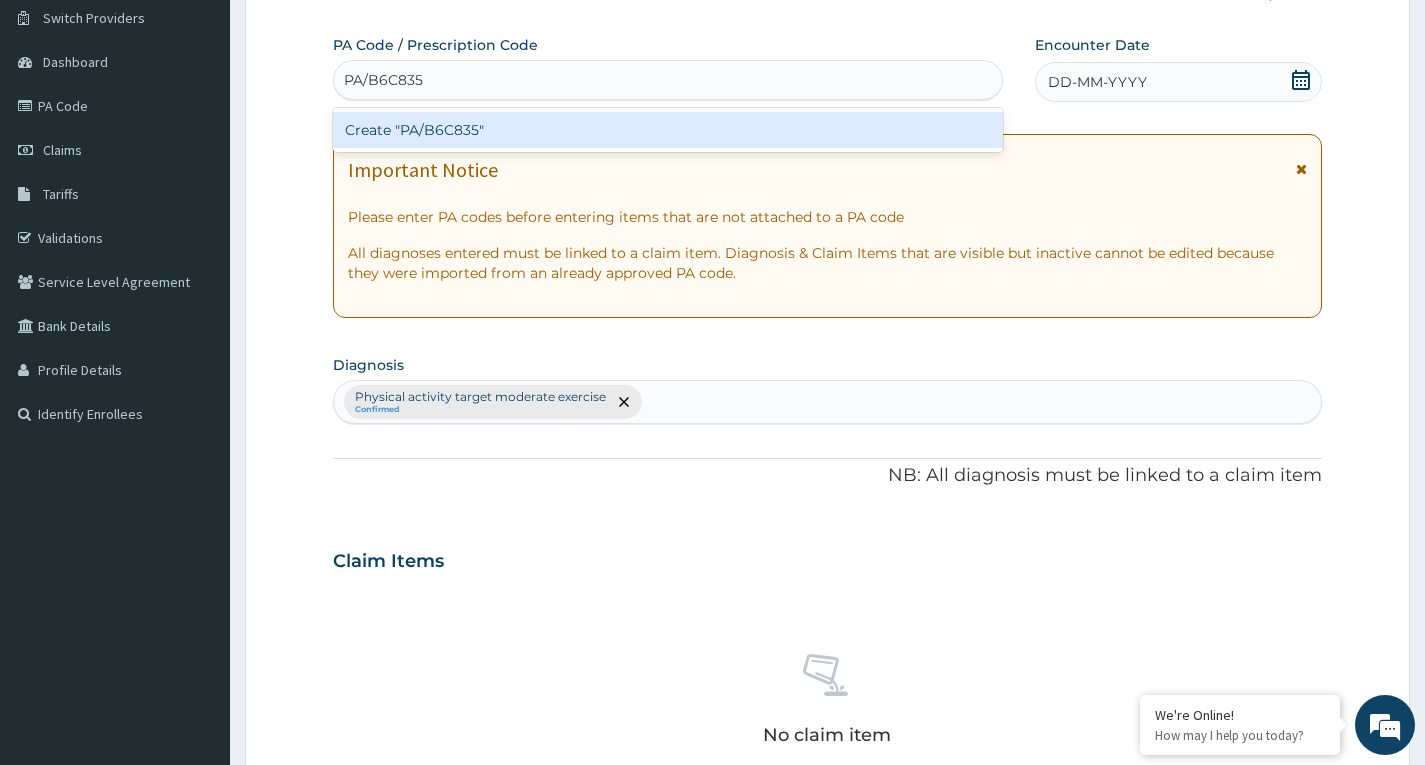 type 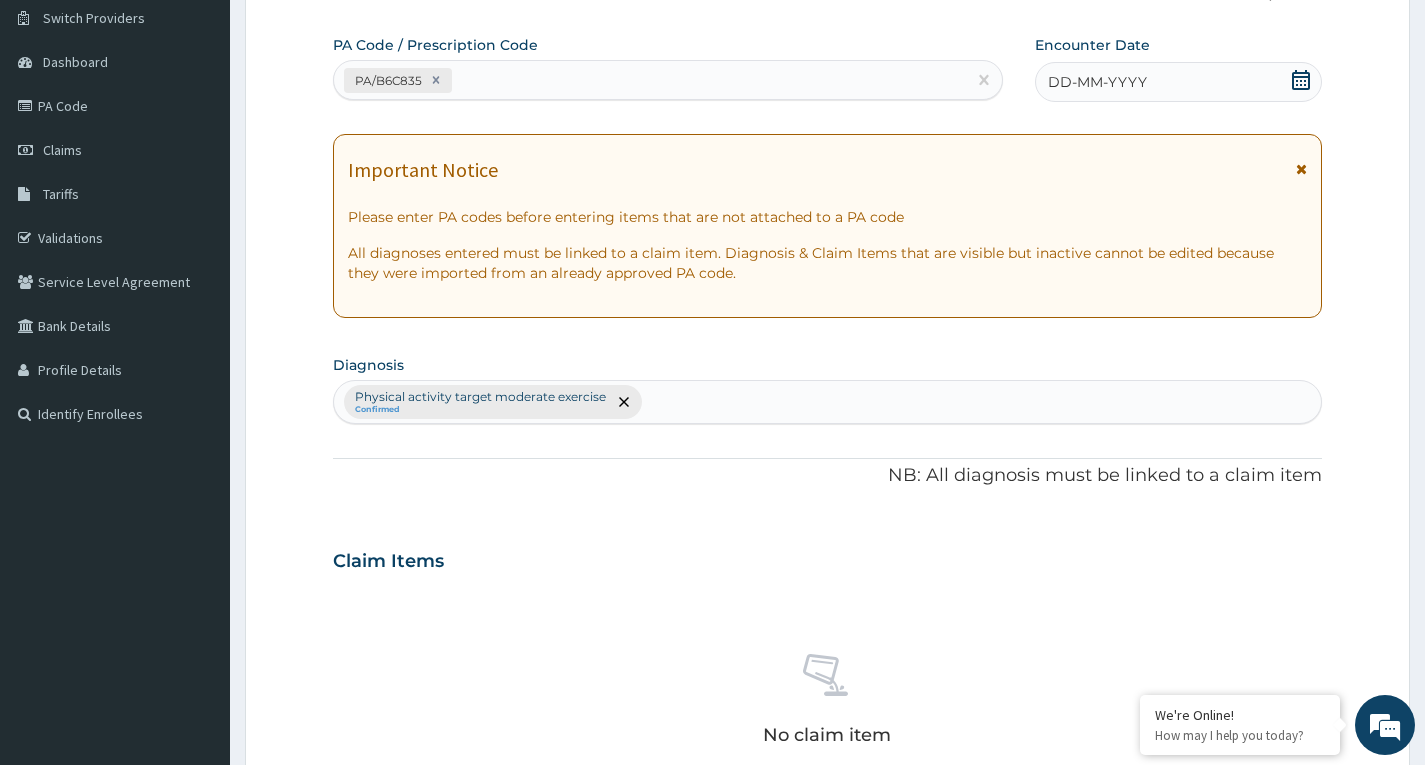click on "DD-MM-YYYY" at bounding box center [1097, 82] 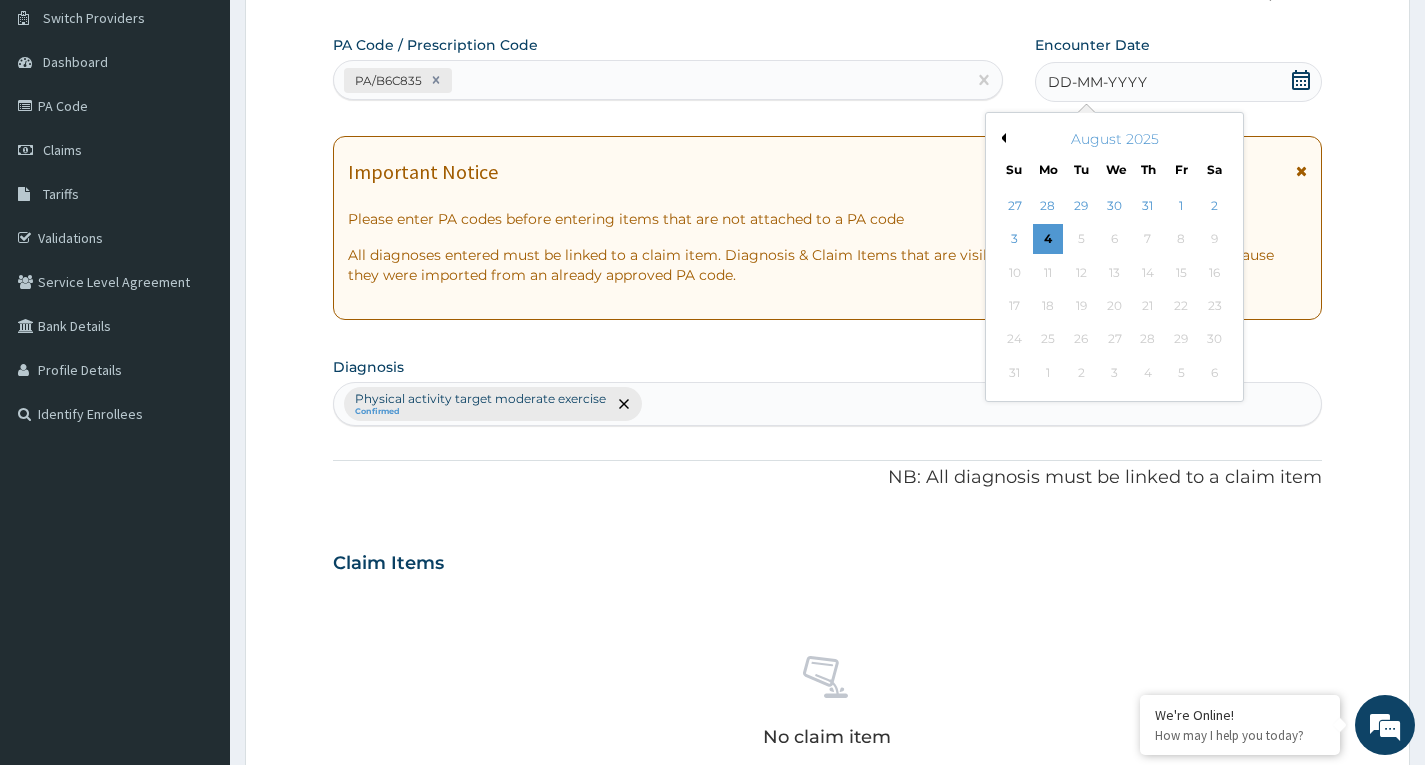click on "Previous Month" at bounding box center (1001, 138) 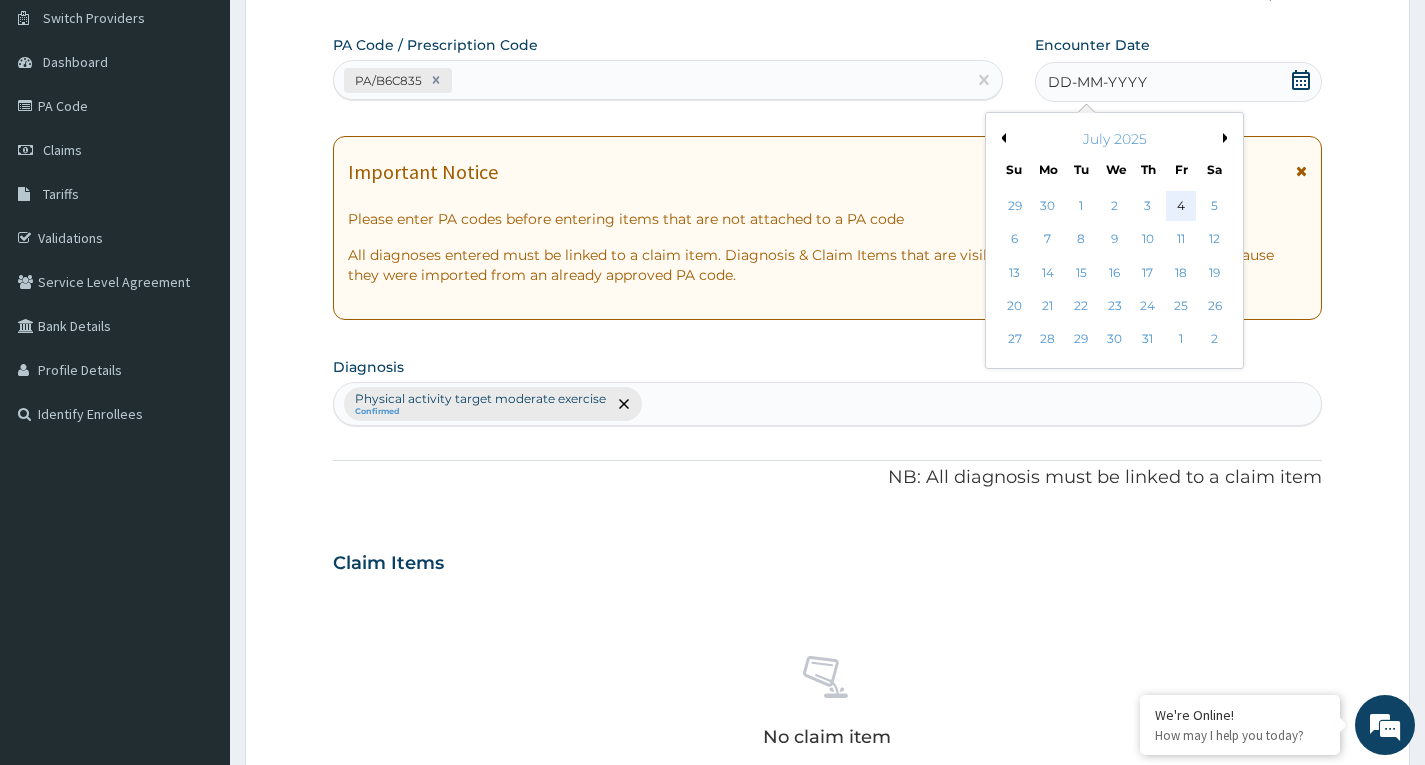 click on "4" at bounding box center [1181, 206] 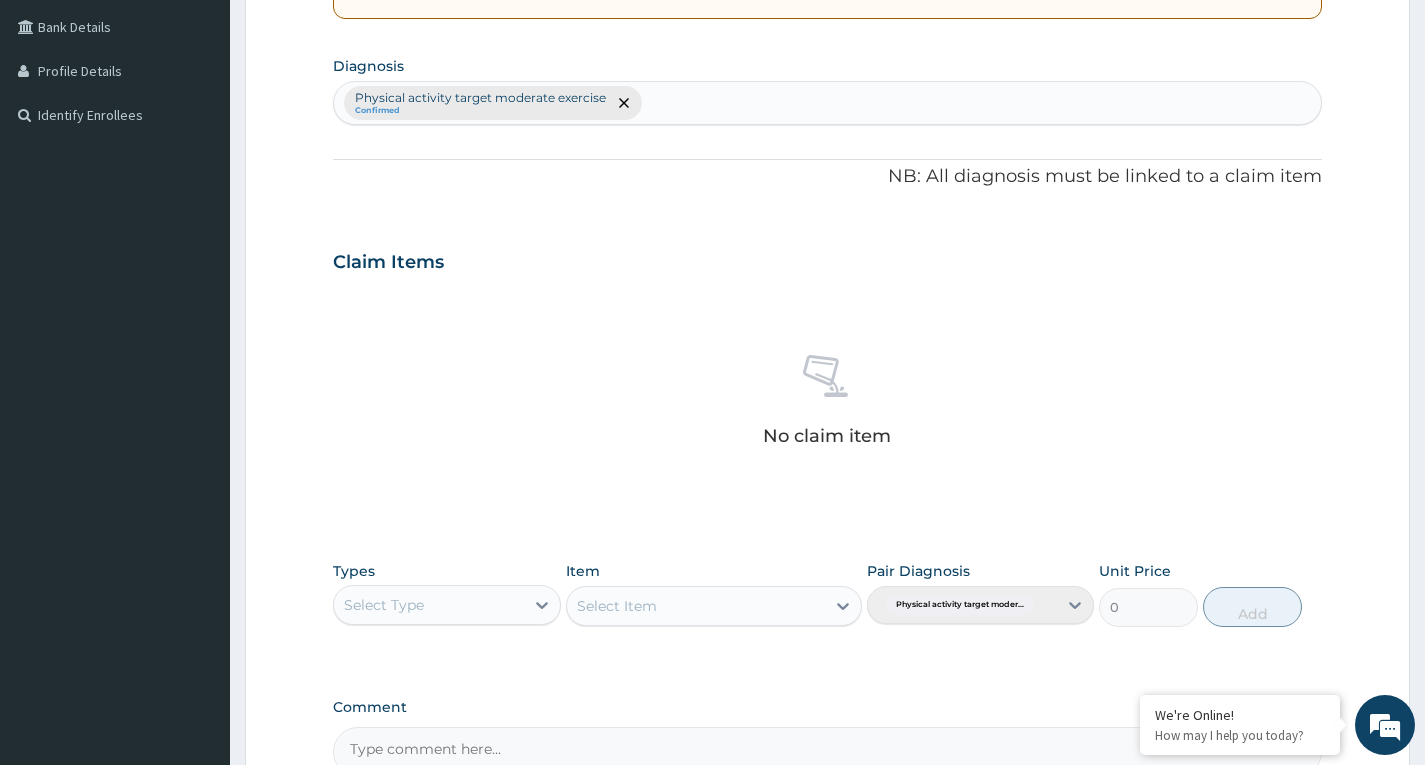 scroll, scrollTop: 456, scrollLeft: 0, axis: vertical 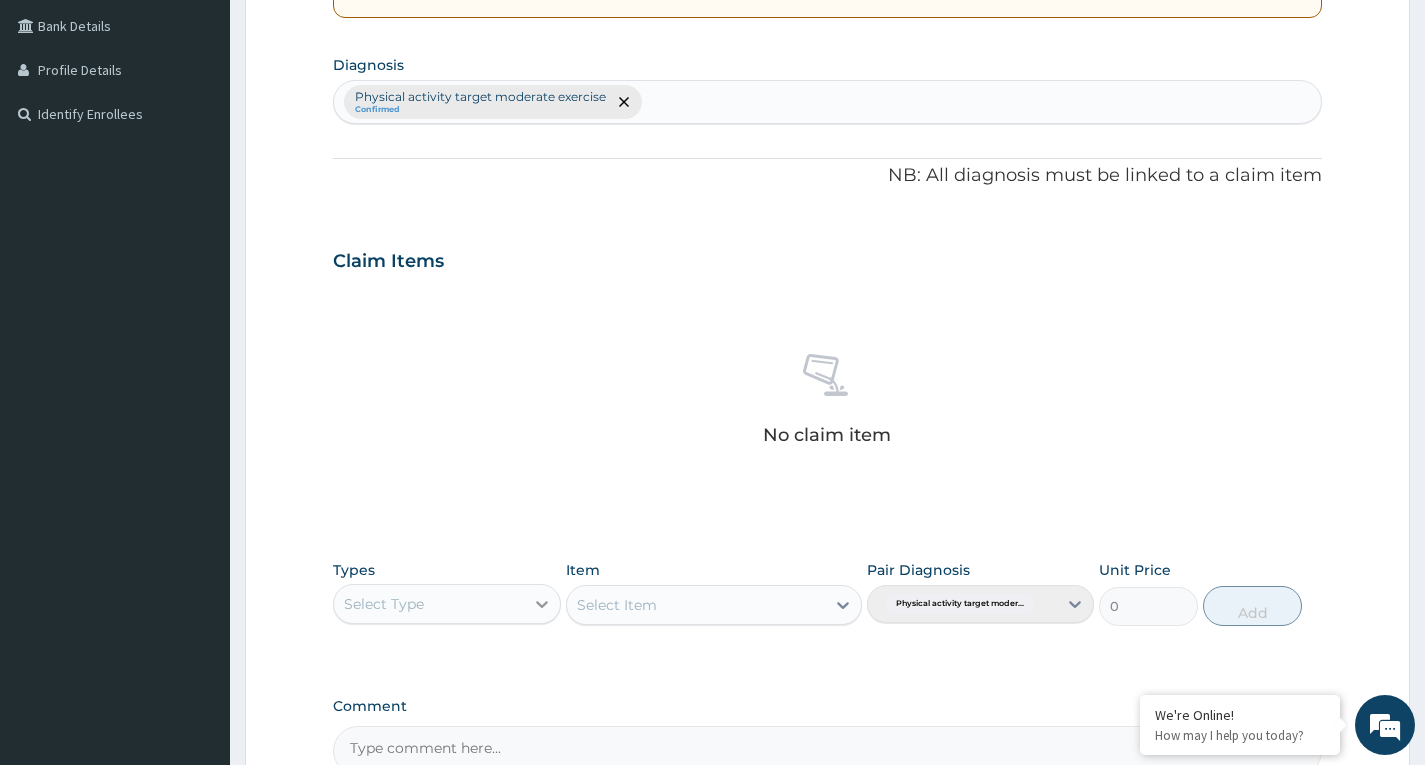 click at bounding box center [542, 604] 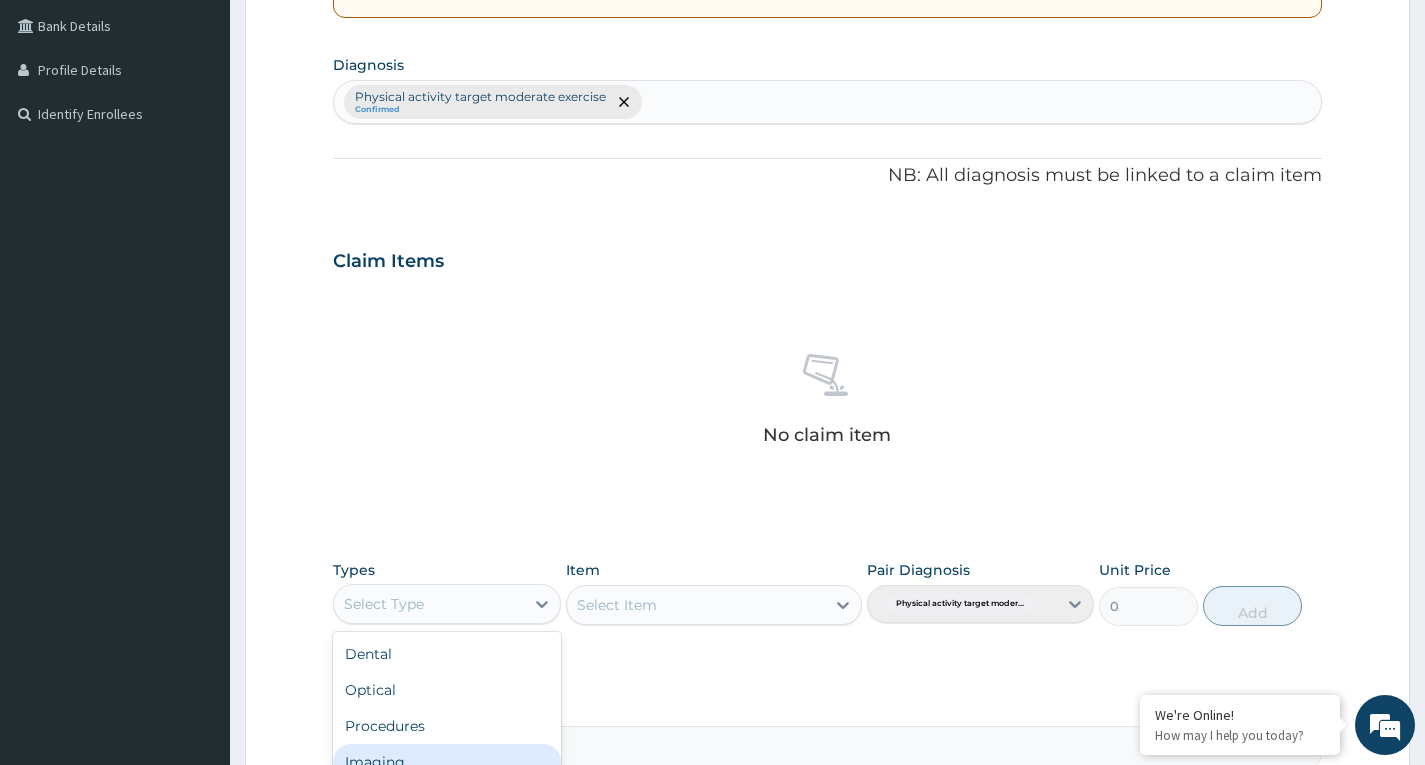 scroll, scrollTop: 68, scrollLeft: 0, axis: vertical 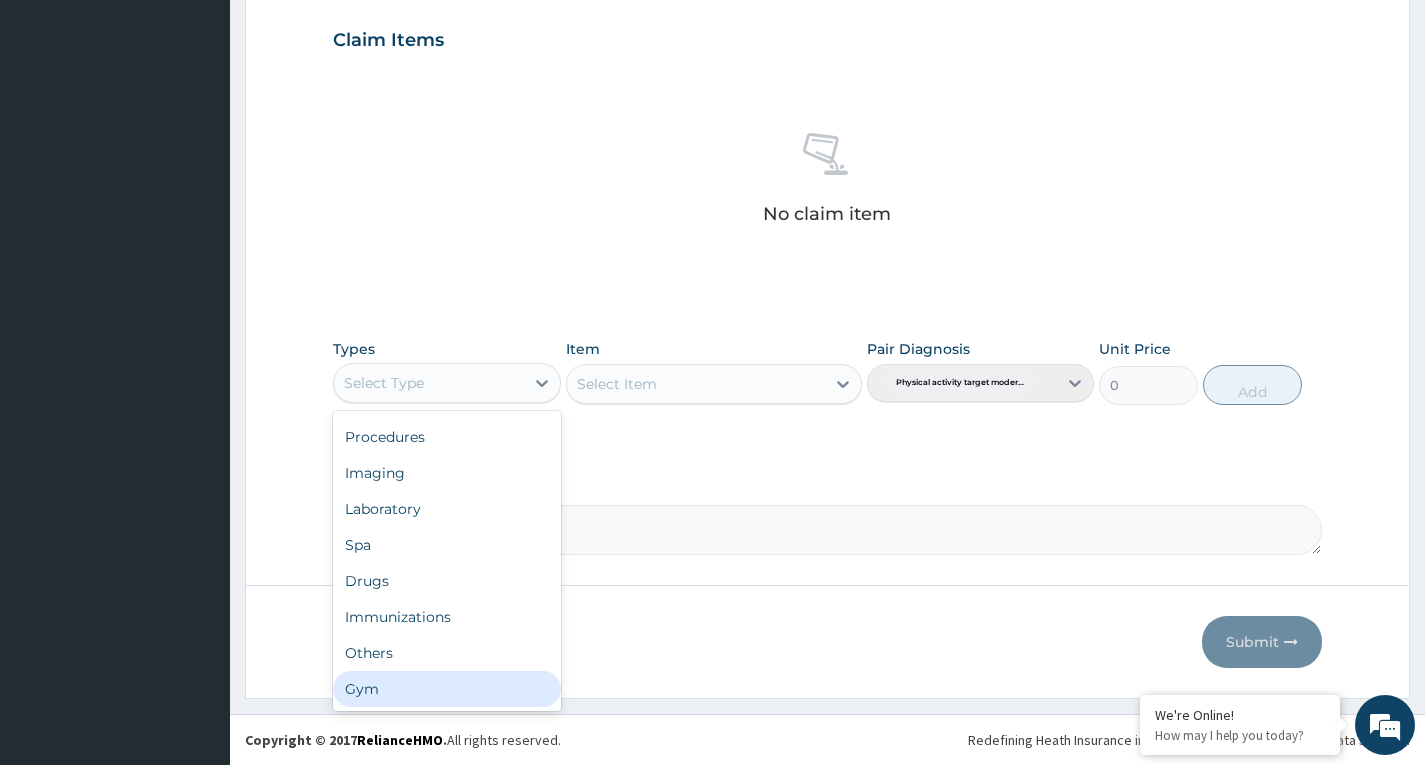 click on "Gym" at bounding box center [446, 689] 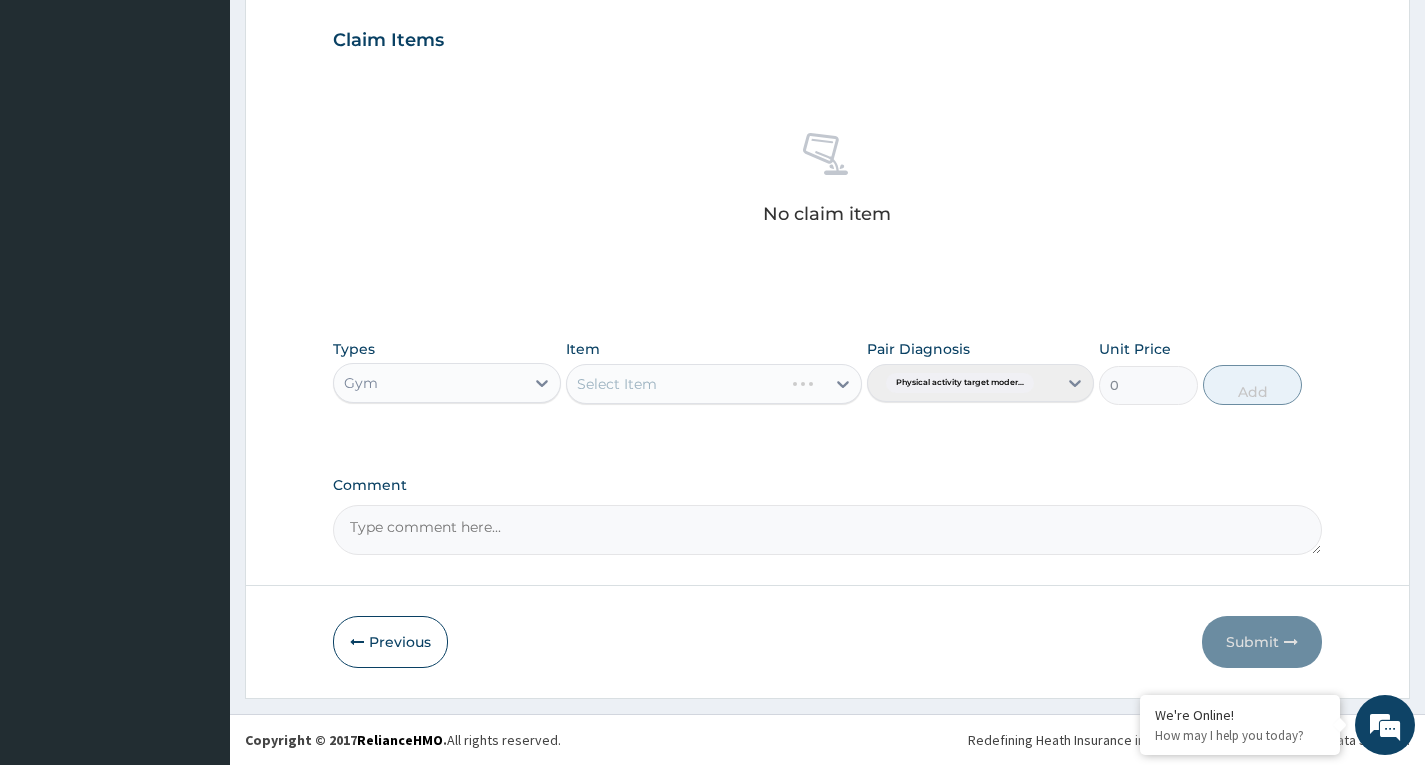 click on "Select Item" at bounding box center [714, 384] 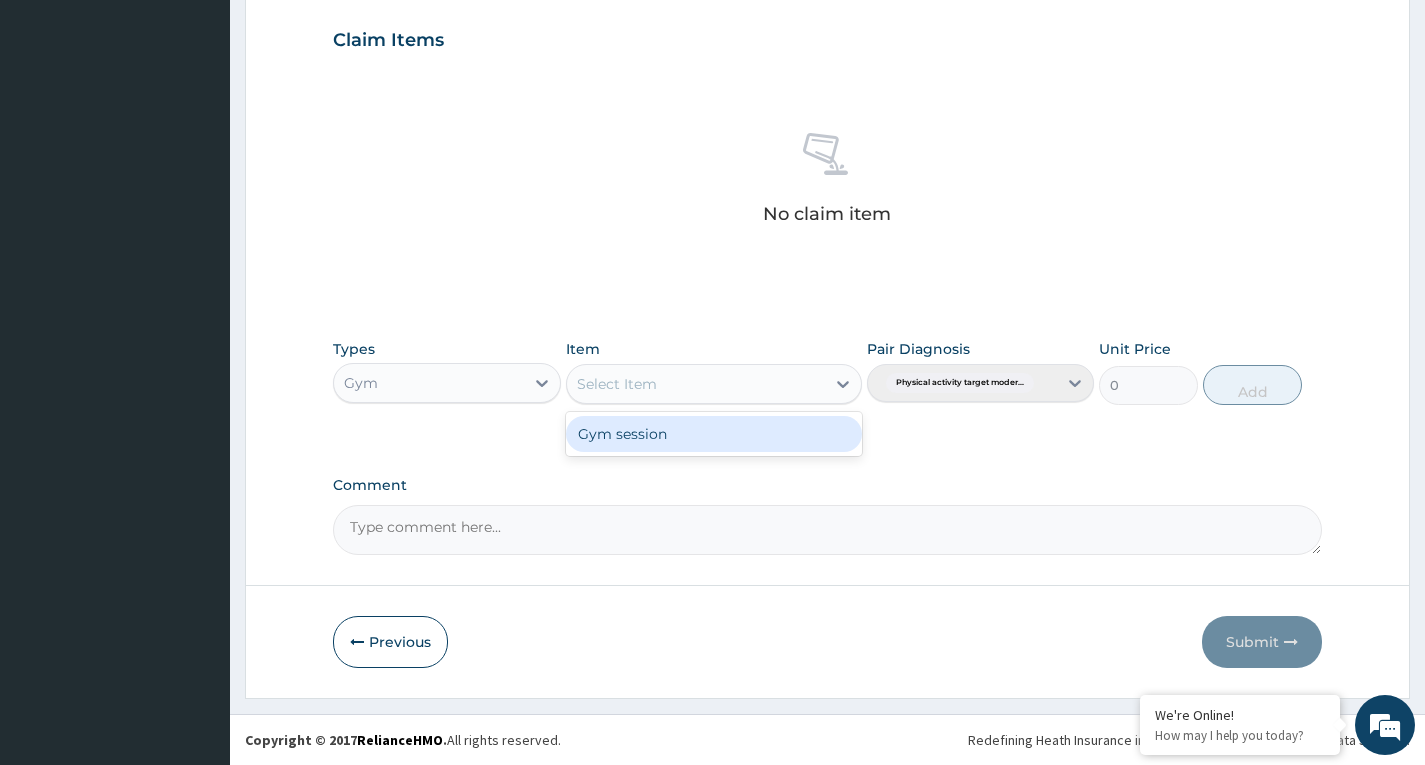 click on "Gym session" at bounding box center (714, 434) 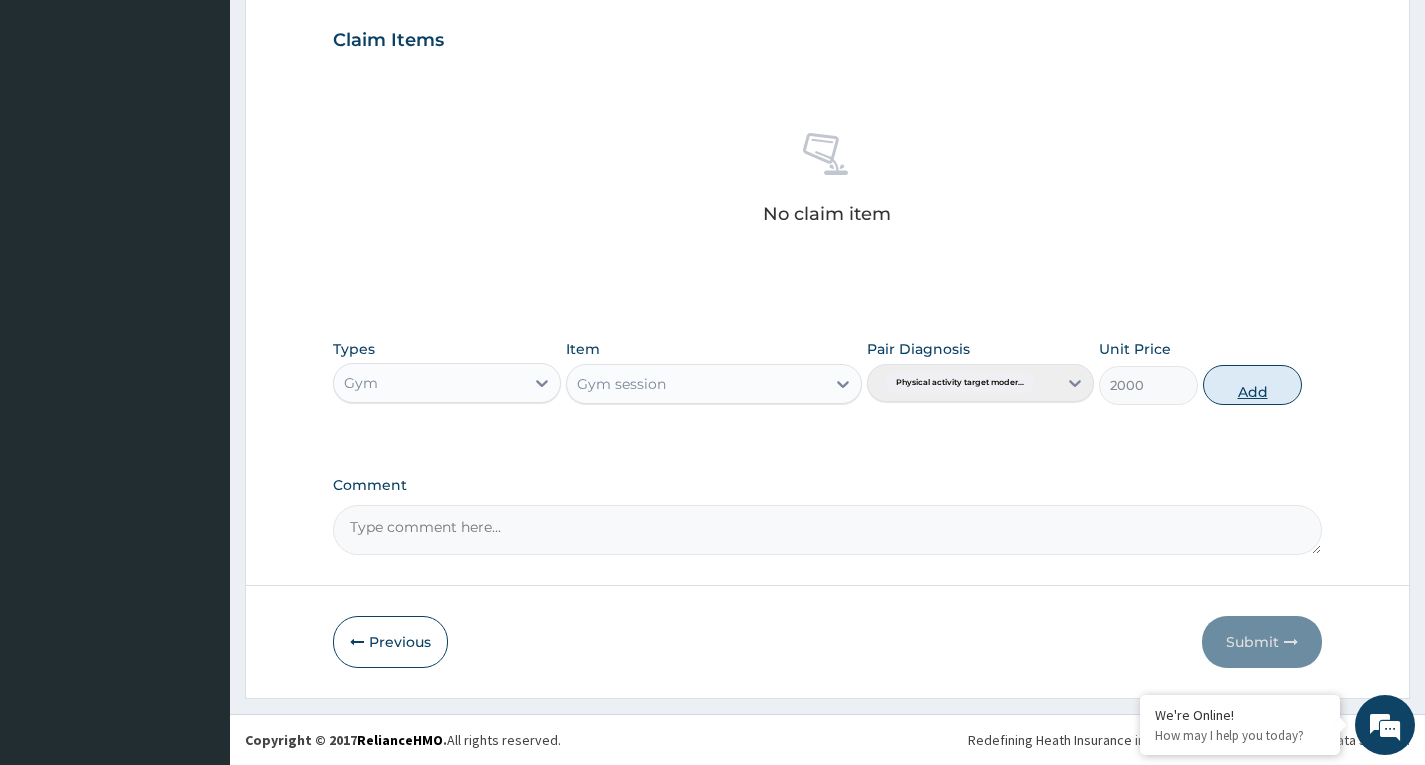 click on "Add" at bounding box center (1252, 385) 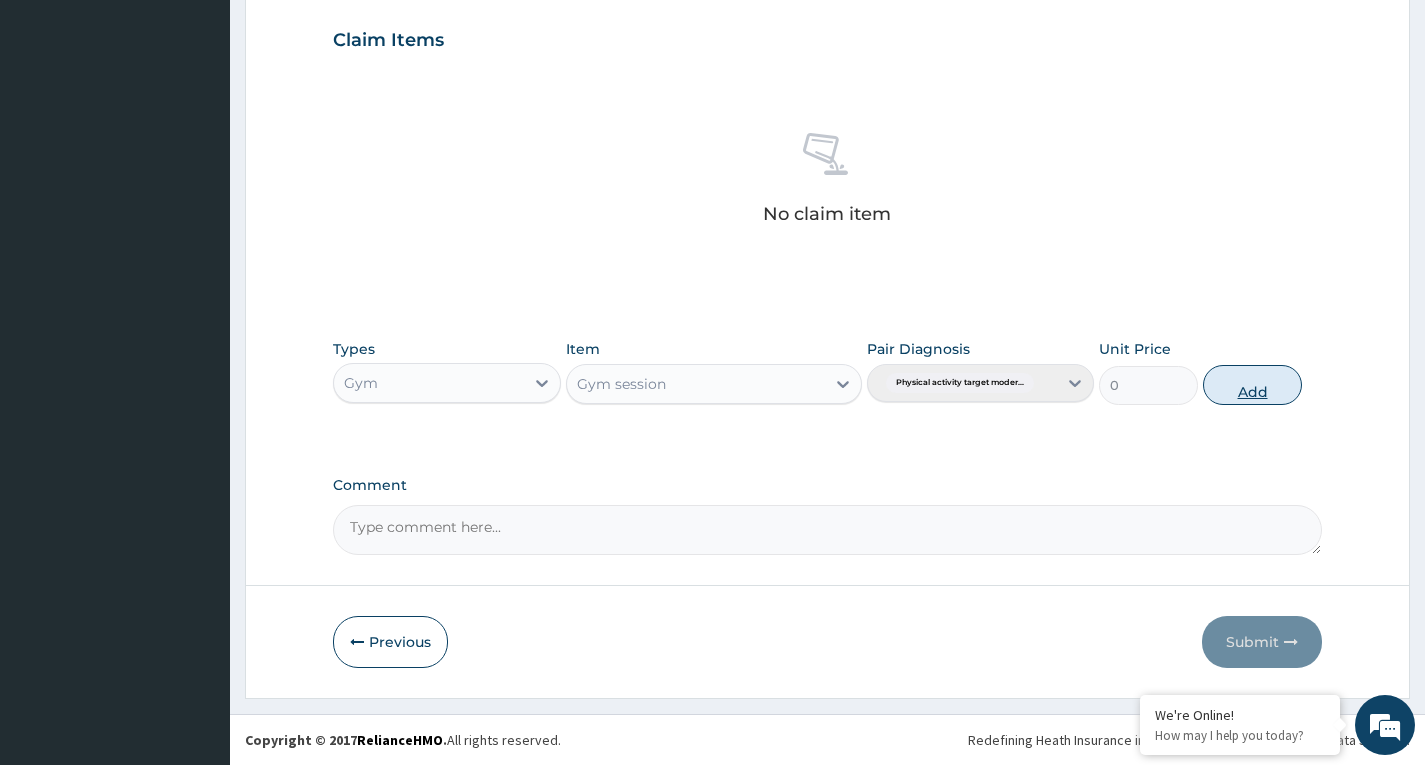 scroll, scrollTop: 597, scrollLeft: 0, axis: vertical 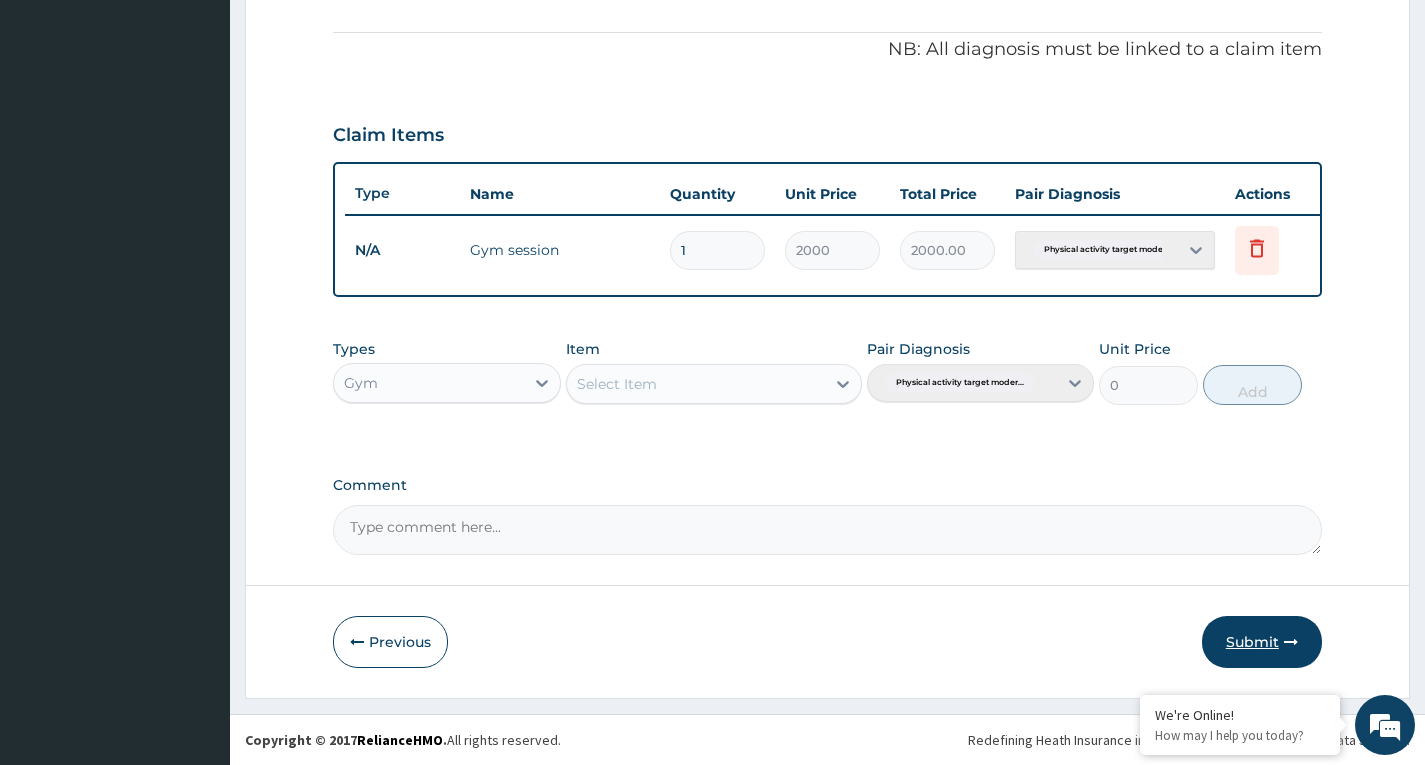 click on "Submit" at bounding box center [1262, 642] 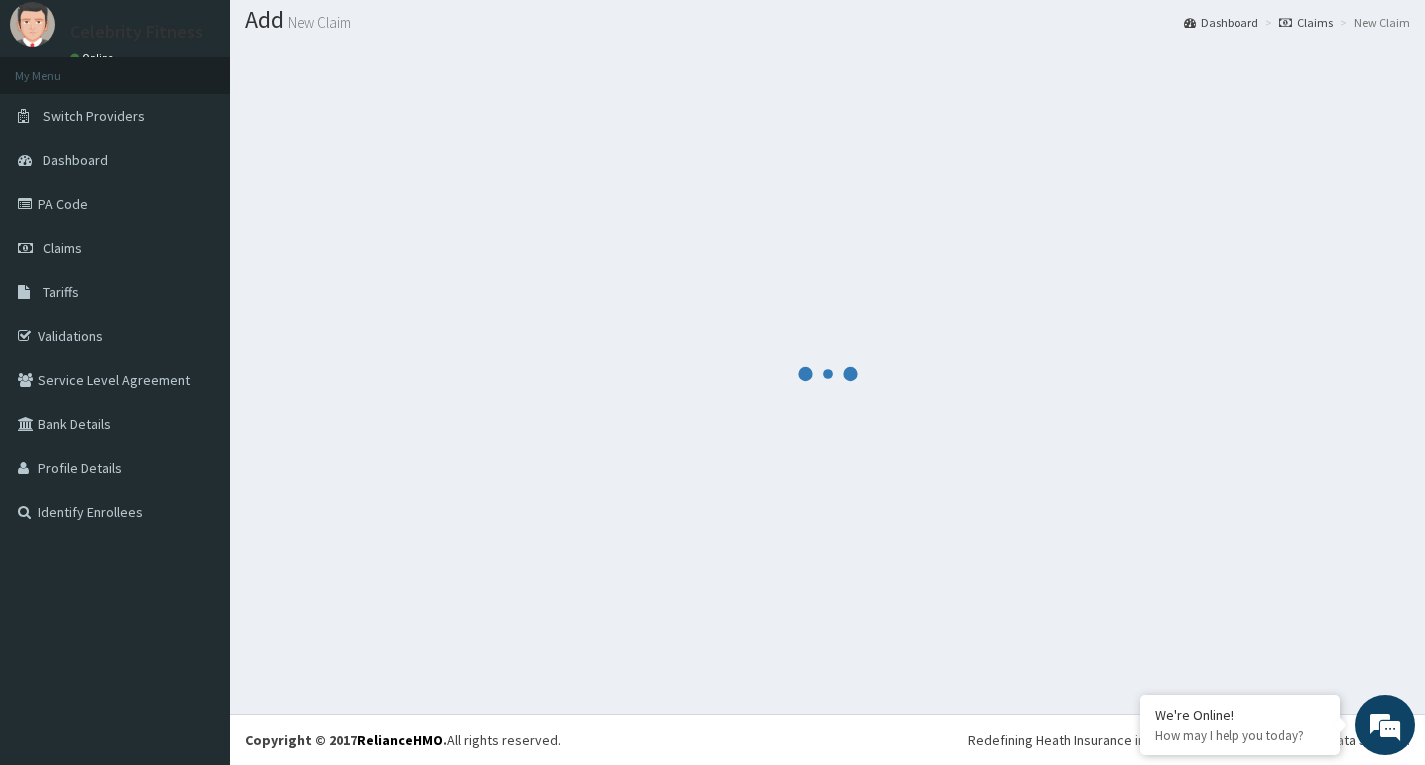 scroll, scrollTop: 597, scrollLeft: 0, axis: vertical 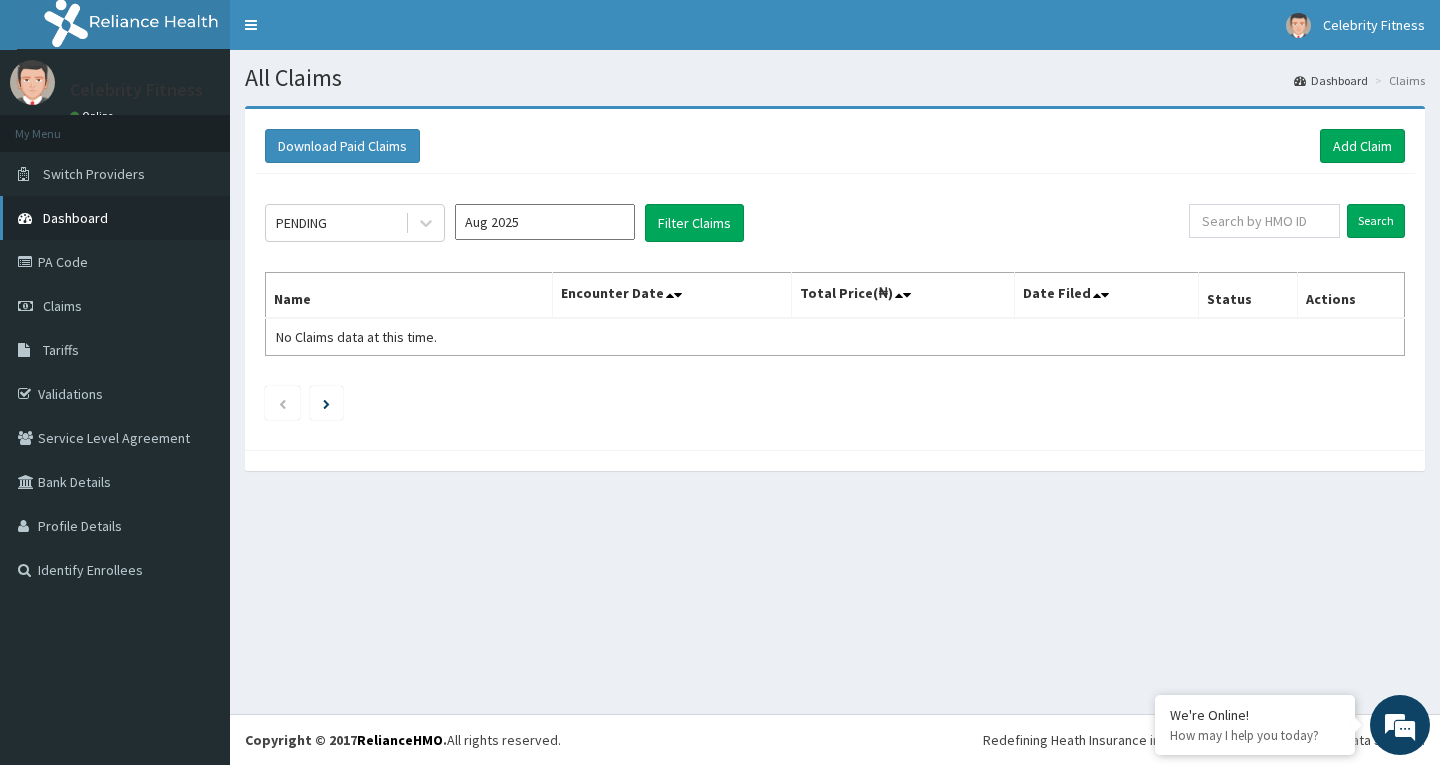 click on "Dashboard" at bounding box center (115, 218) 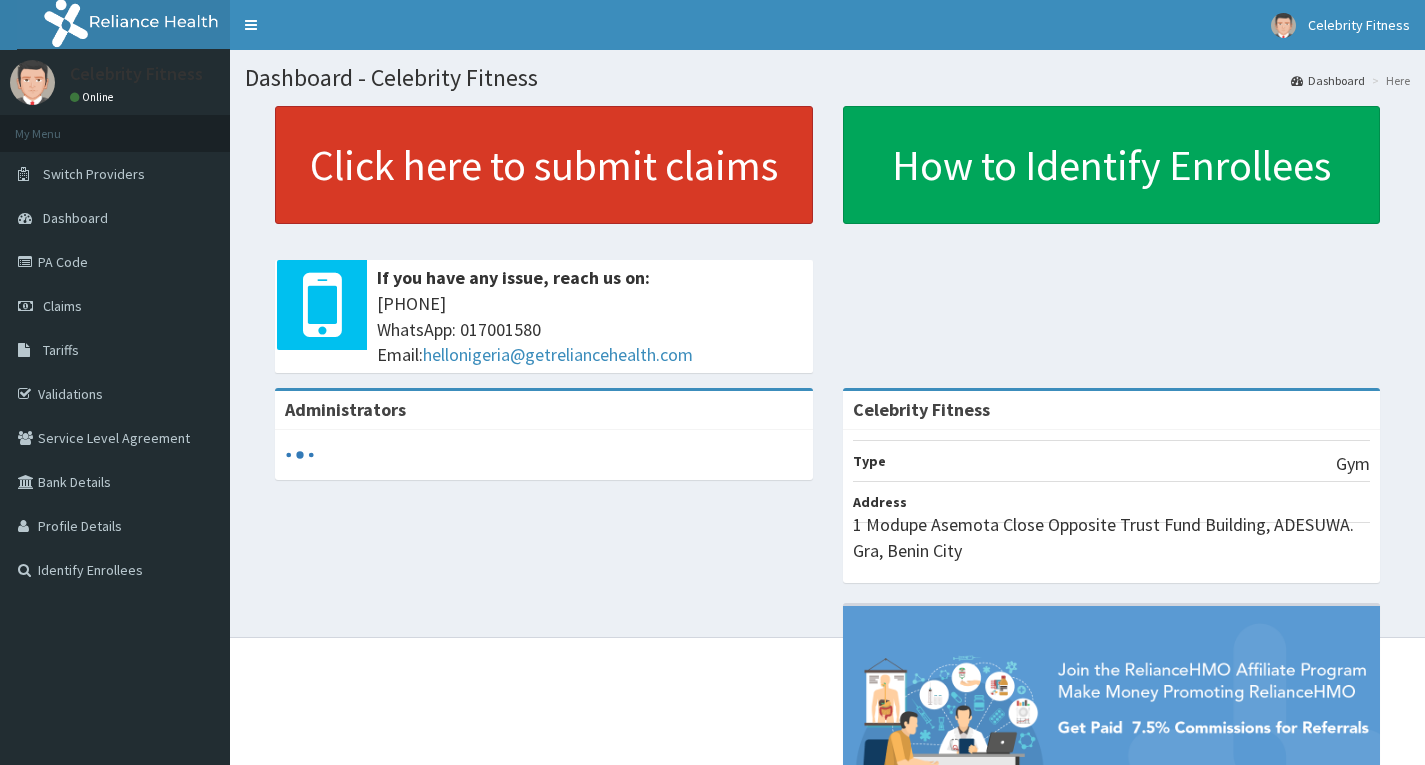 scroll, scrollTop: 0, scrollLeft: 0, axis: both 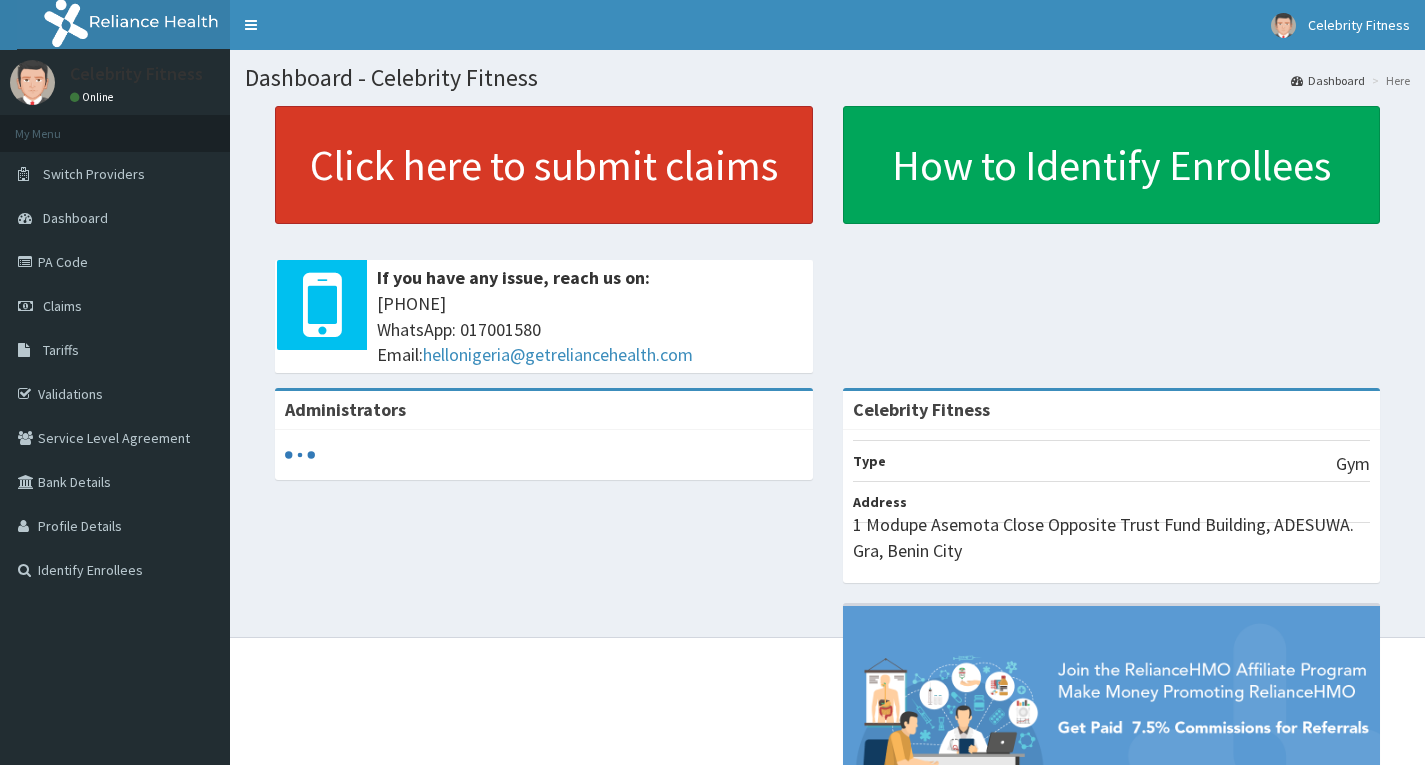 click on "Click here to submit claims" at bounding box center [544, 165] 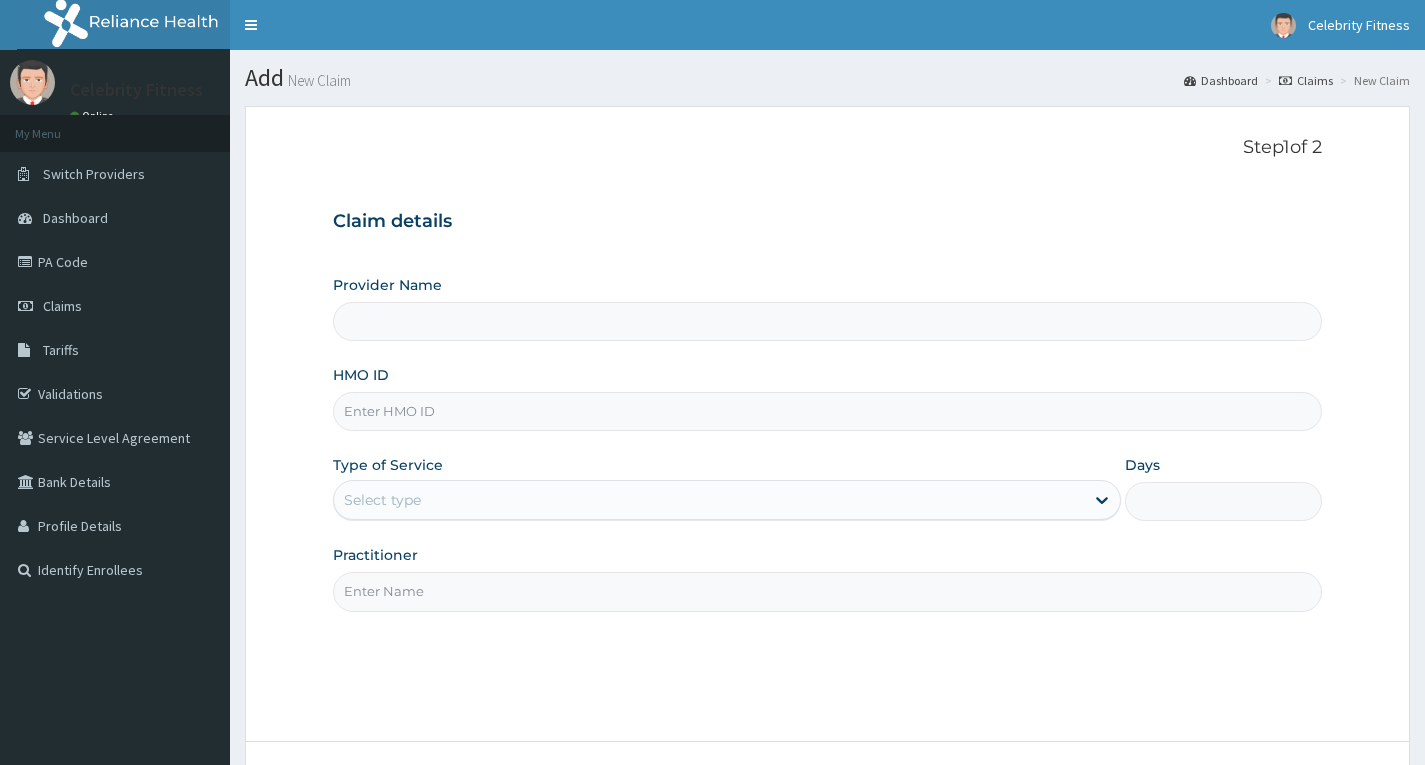 scroll, scrollTop: 156, scrollLeft: 0, axis: vertical 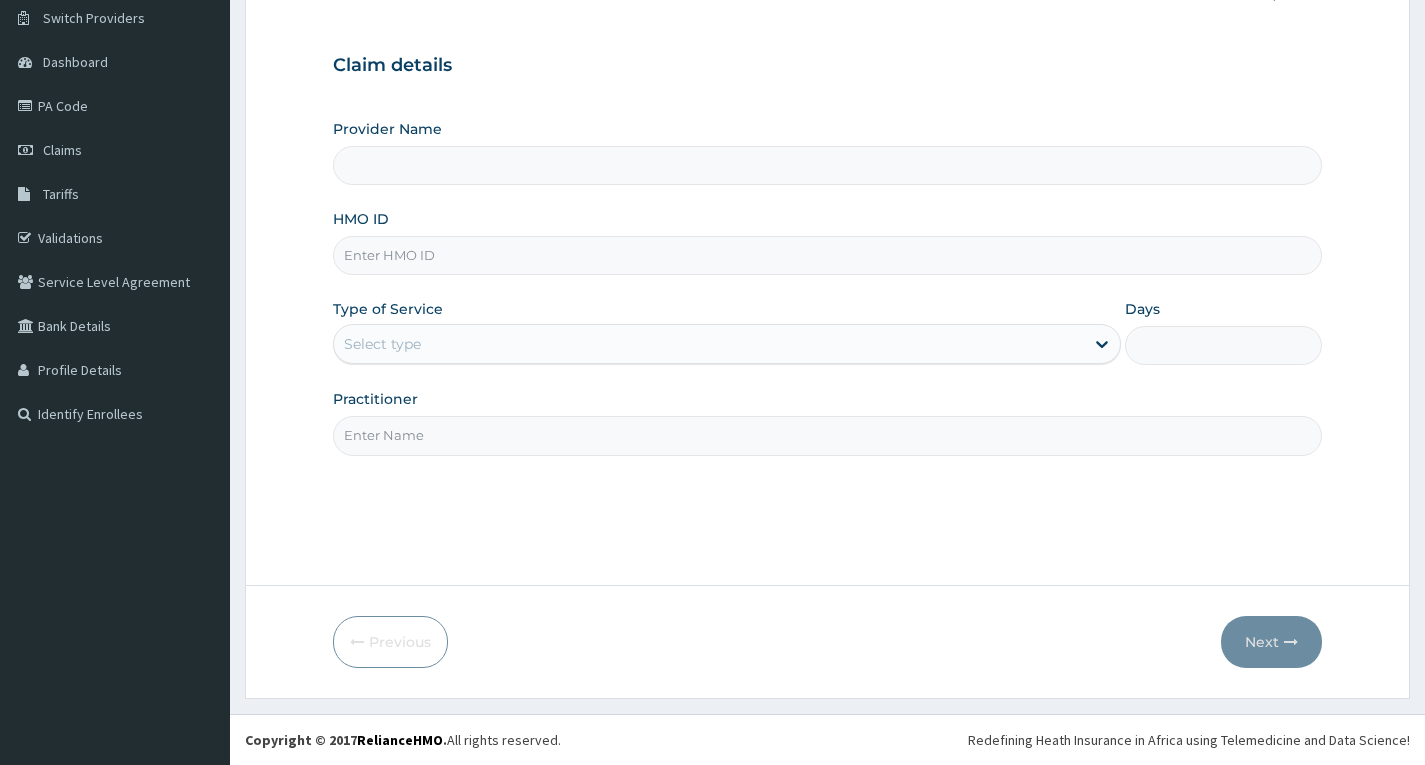 type on "Celebrity Fitness" 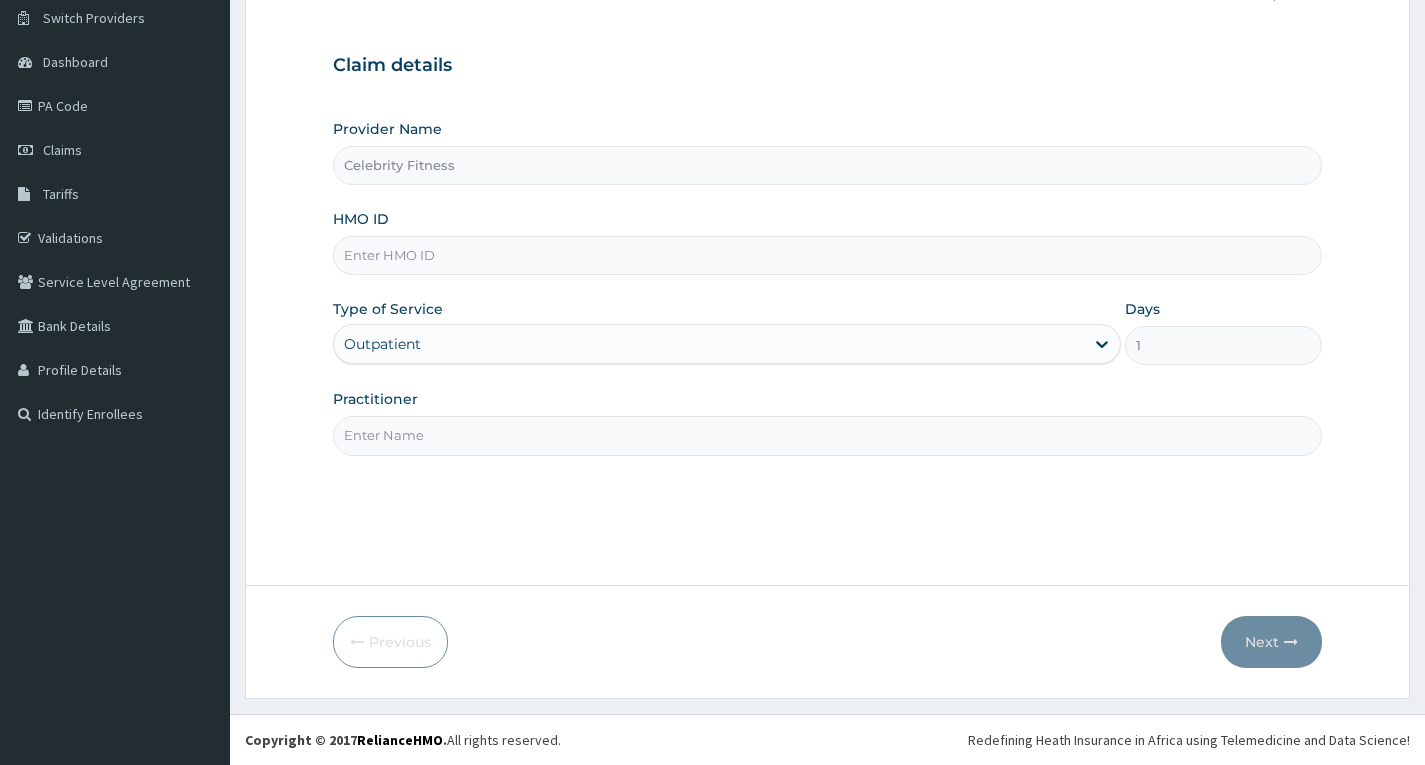 click on "HMO ID" at bounding box center [827, 255] 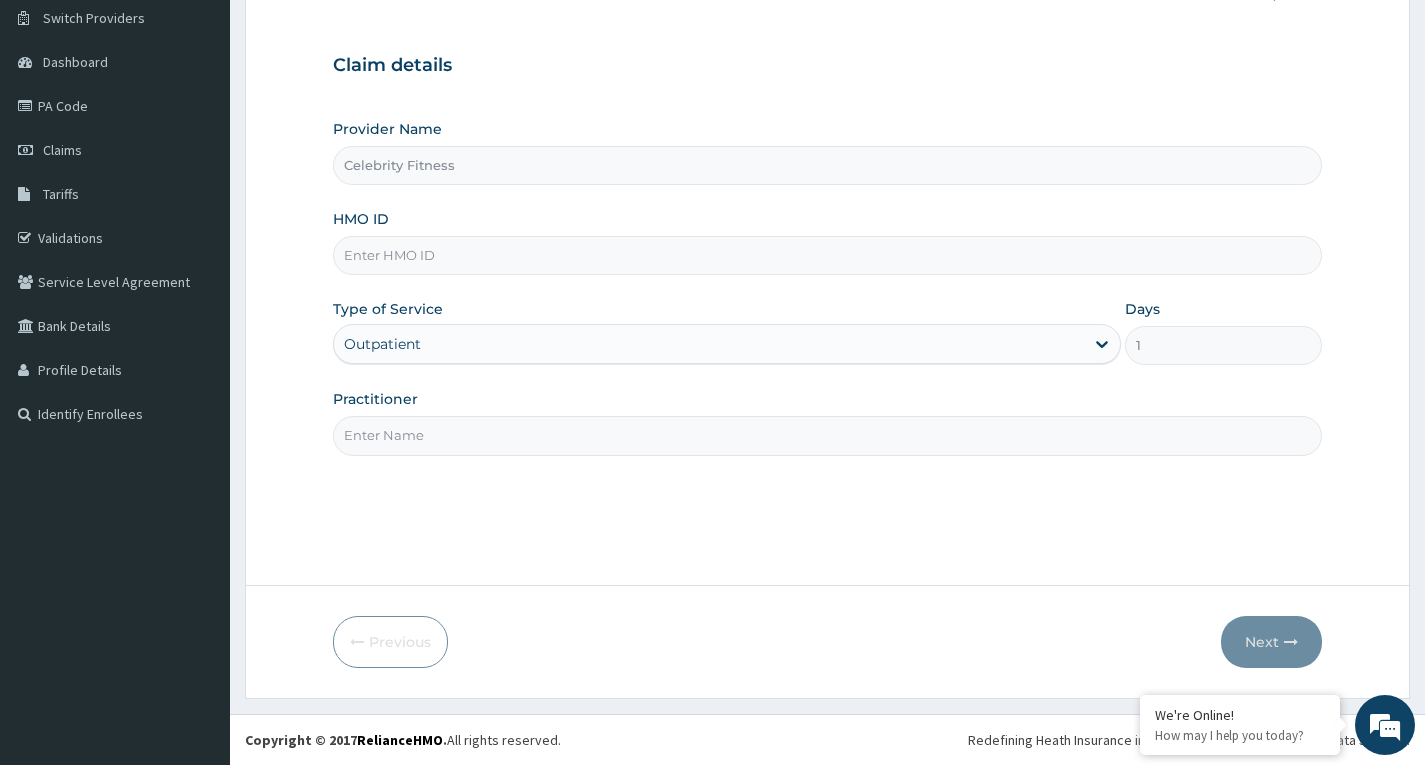 scroll, scrollTop: 0, scrollLeft: 0, axis: both 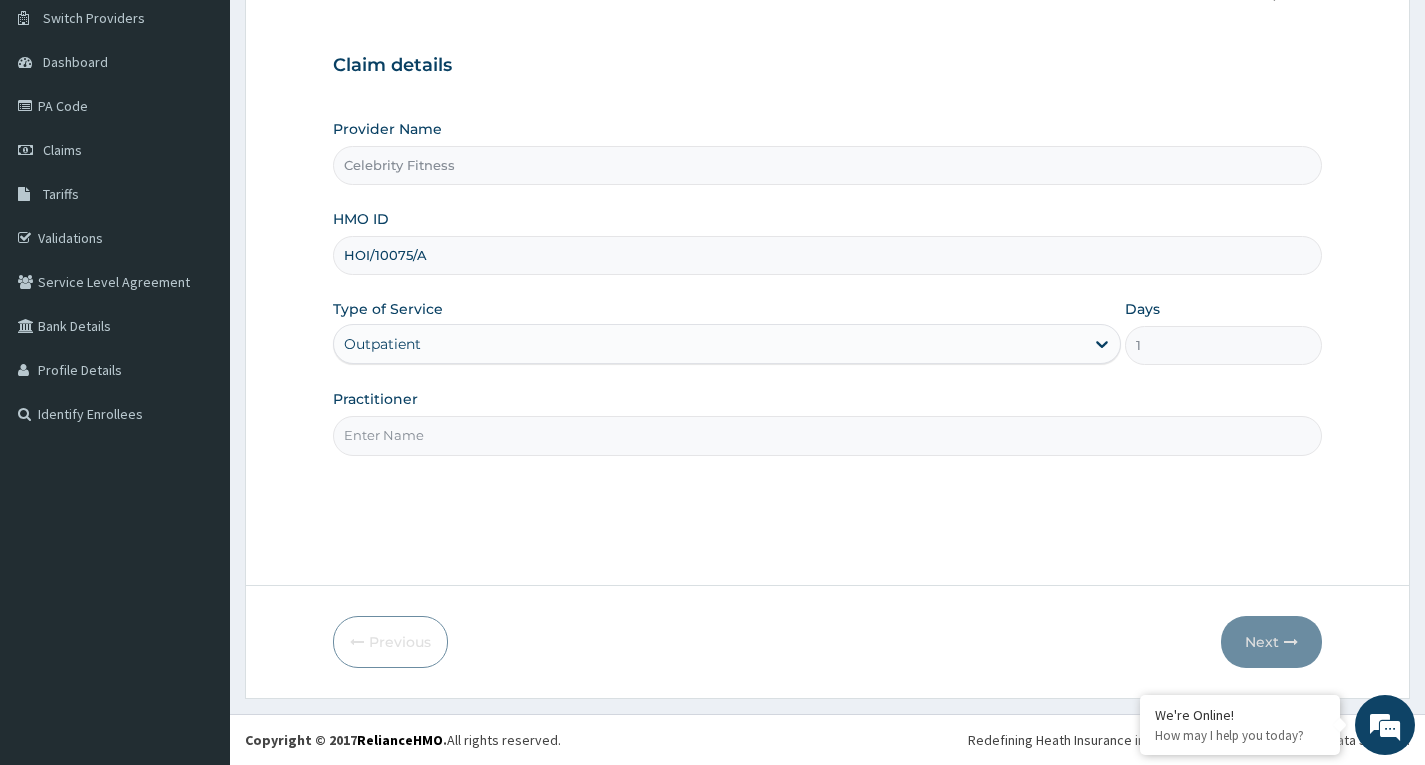 type on "HOI/10075/A" 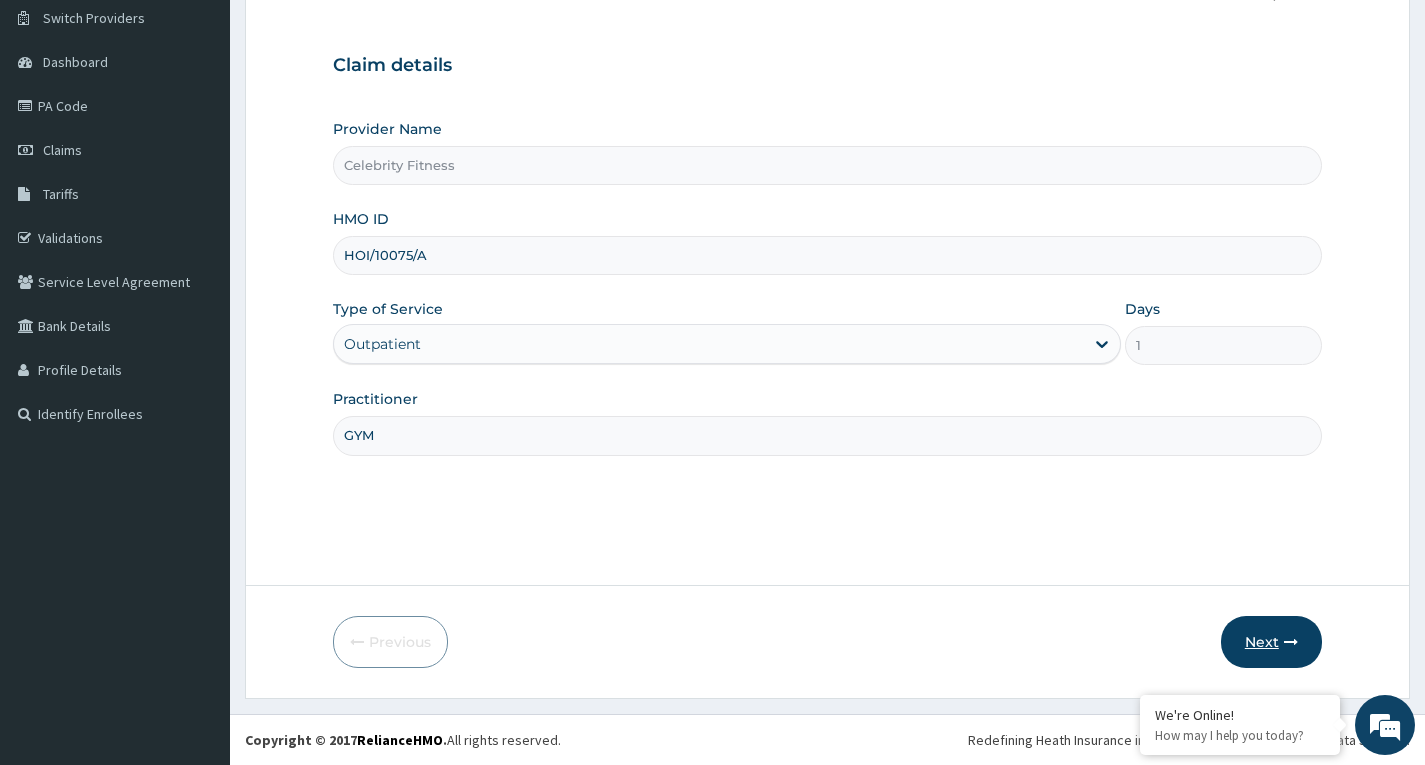 click at bounding box center (1291, 642) 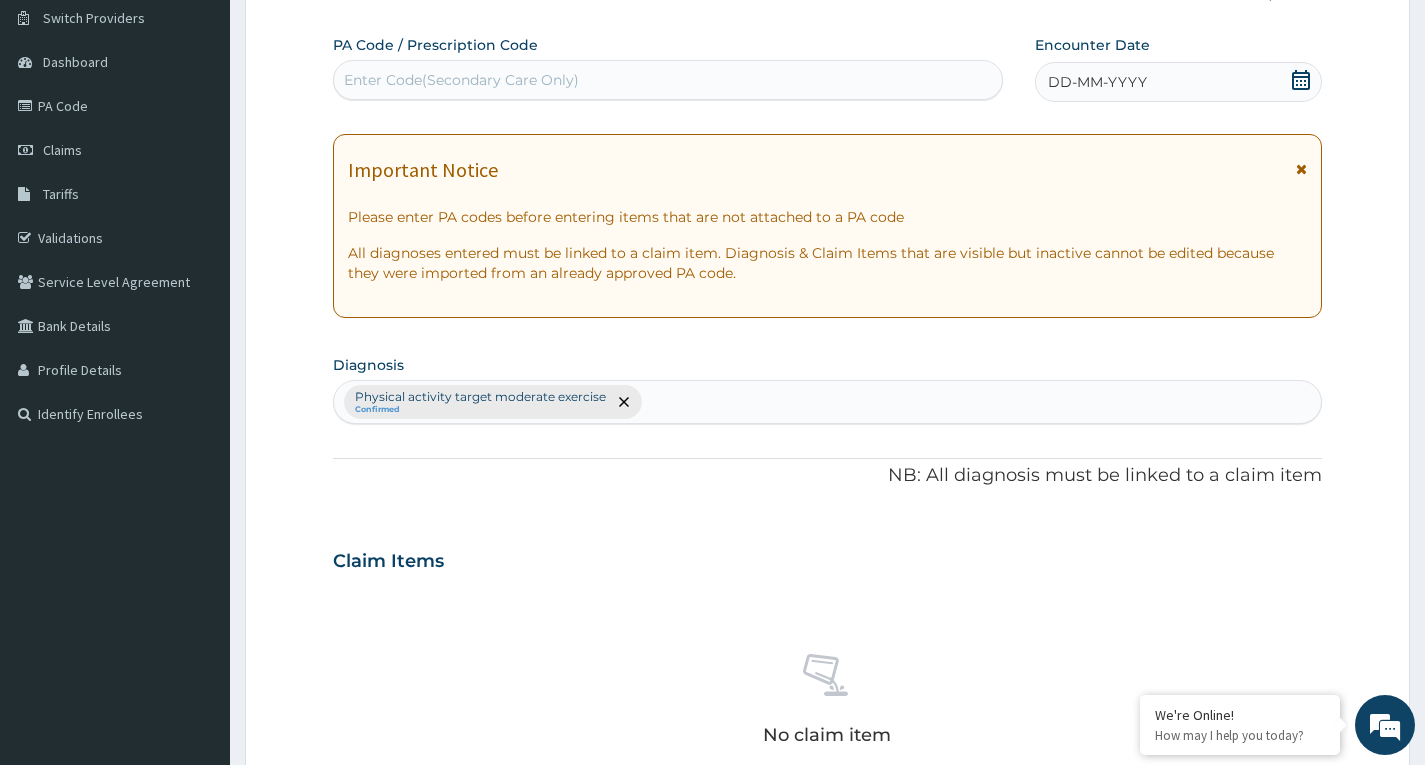 click on "Enter Code(Secondary Care Only)" at bounding box center [461, 80] 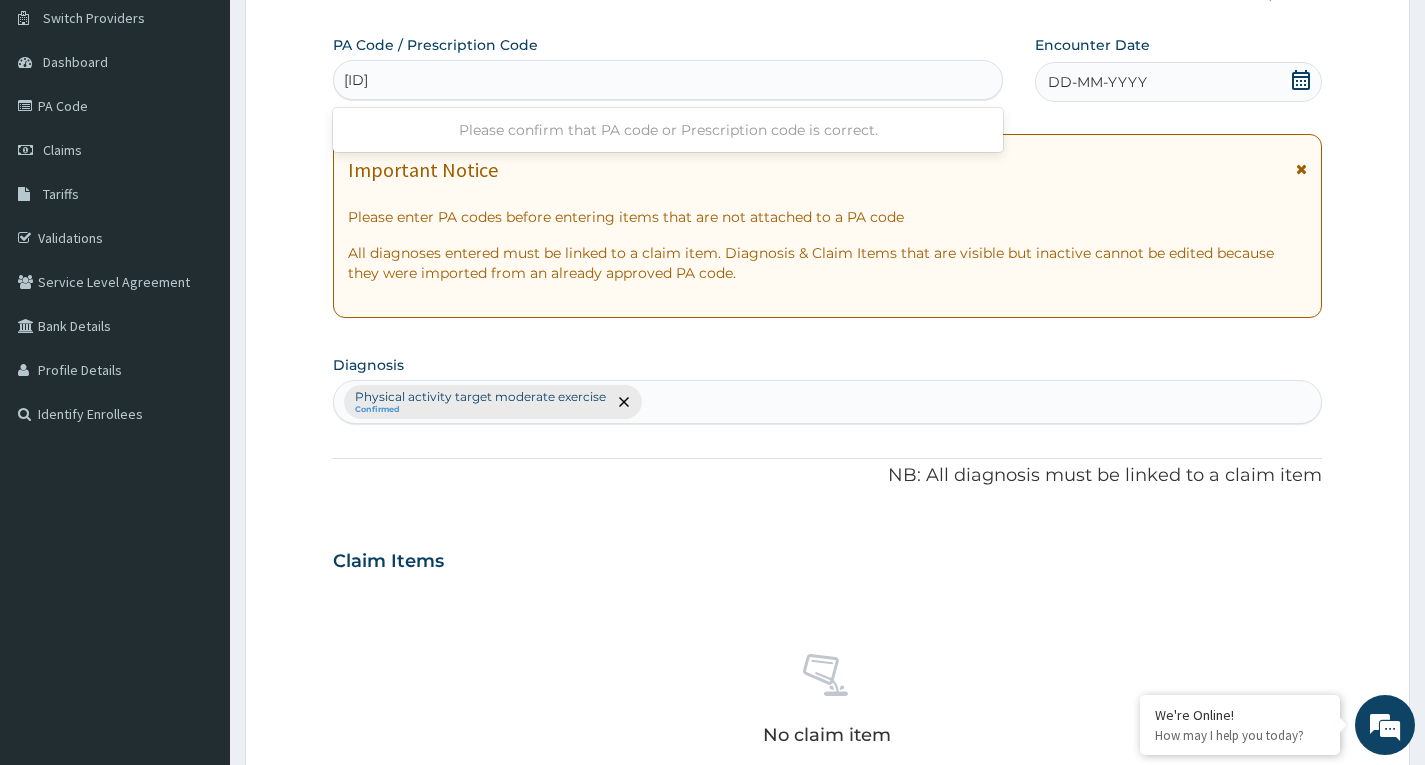 type on "PA/DC922" 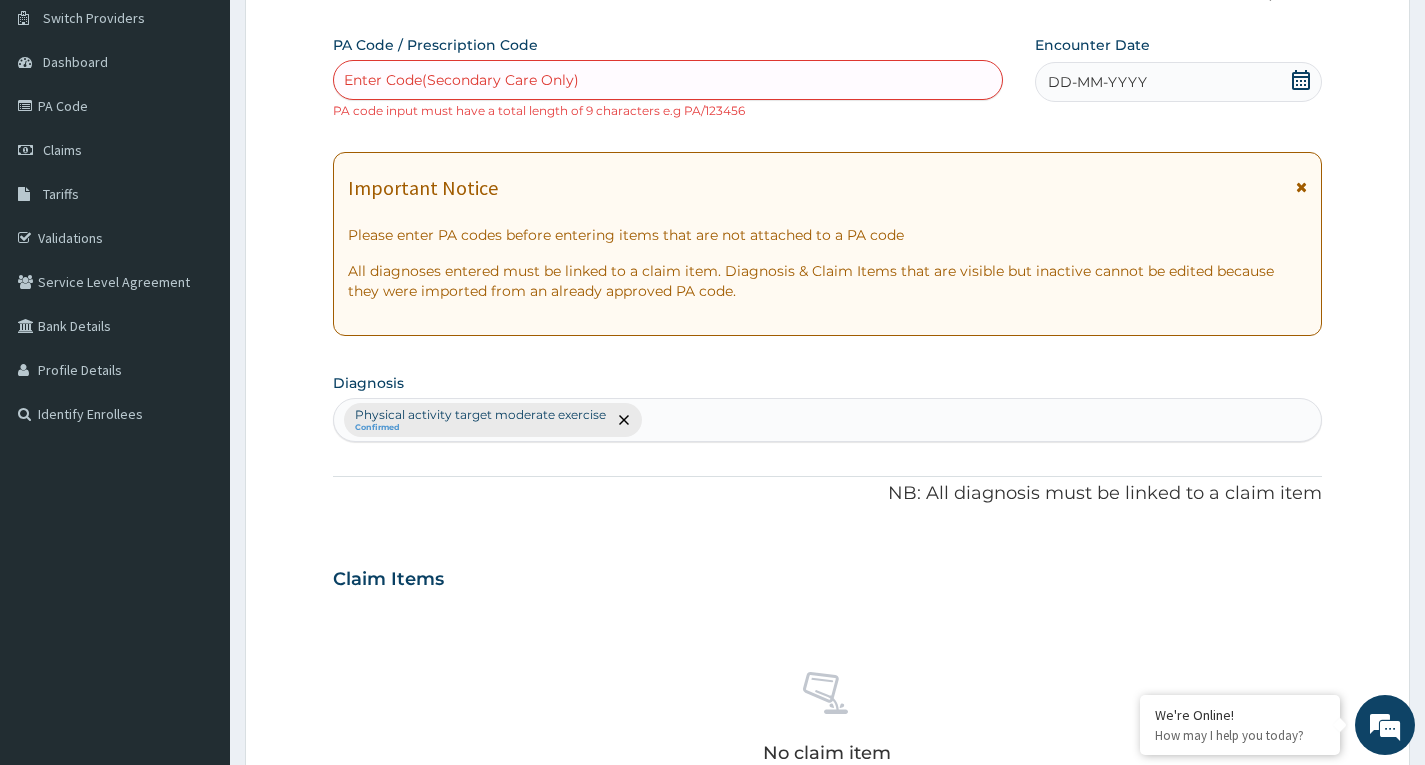 click on "Enter Code(Secondary Care Only)" at bounding box center (668, 80) 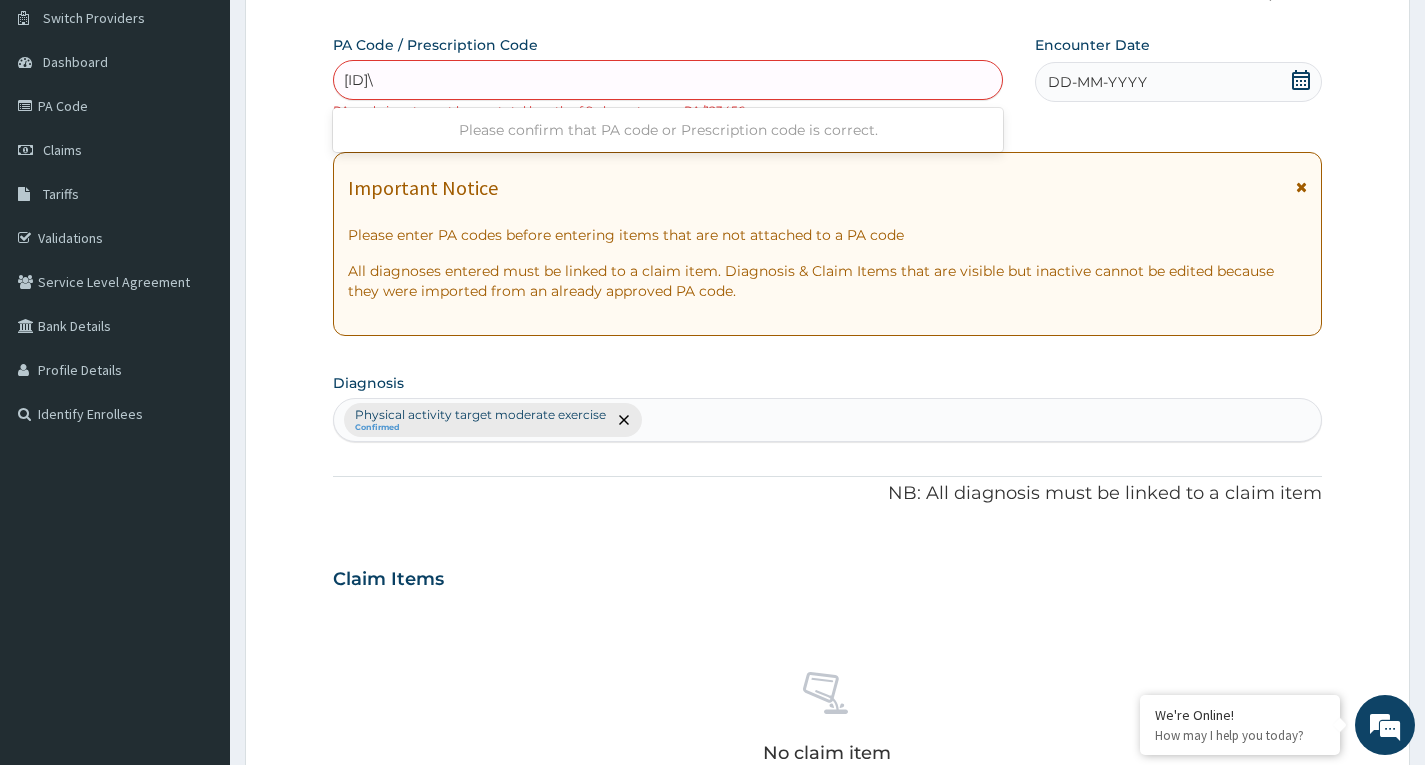 type on "PA/DC9222" 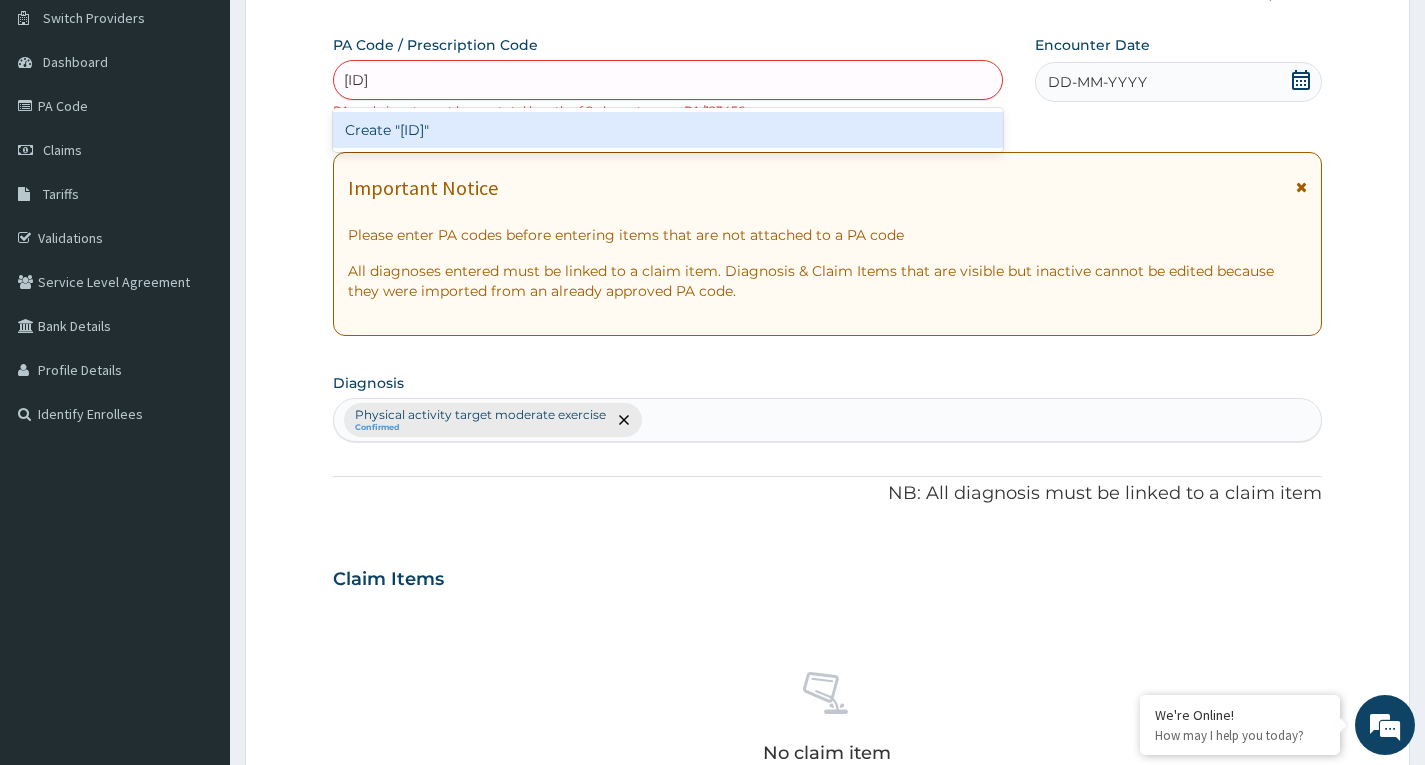 type 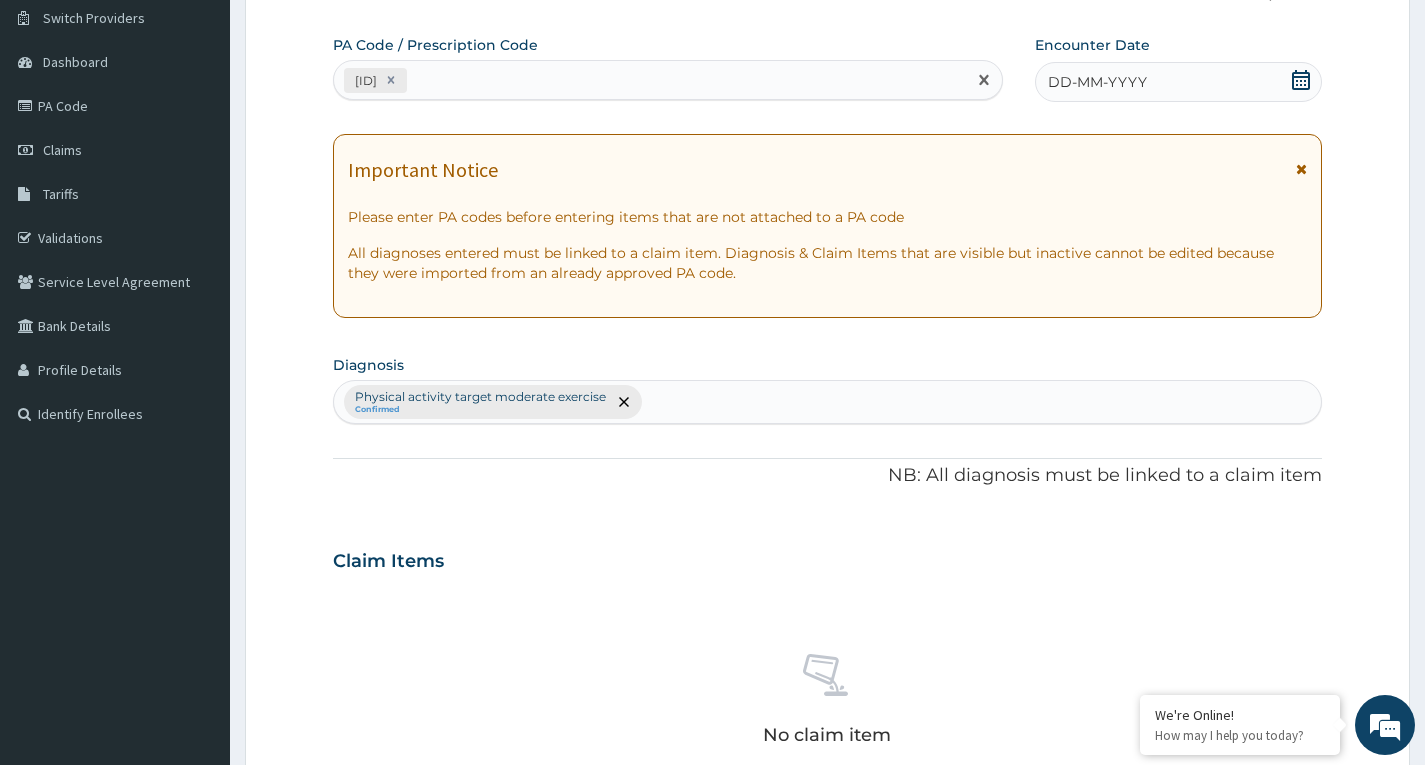 click on "DD-MM-YYYY" at bounding box center [1178, 82] 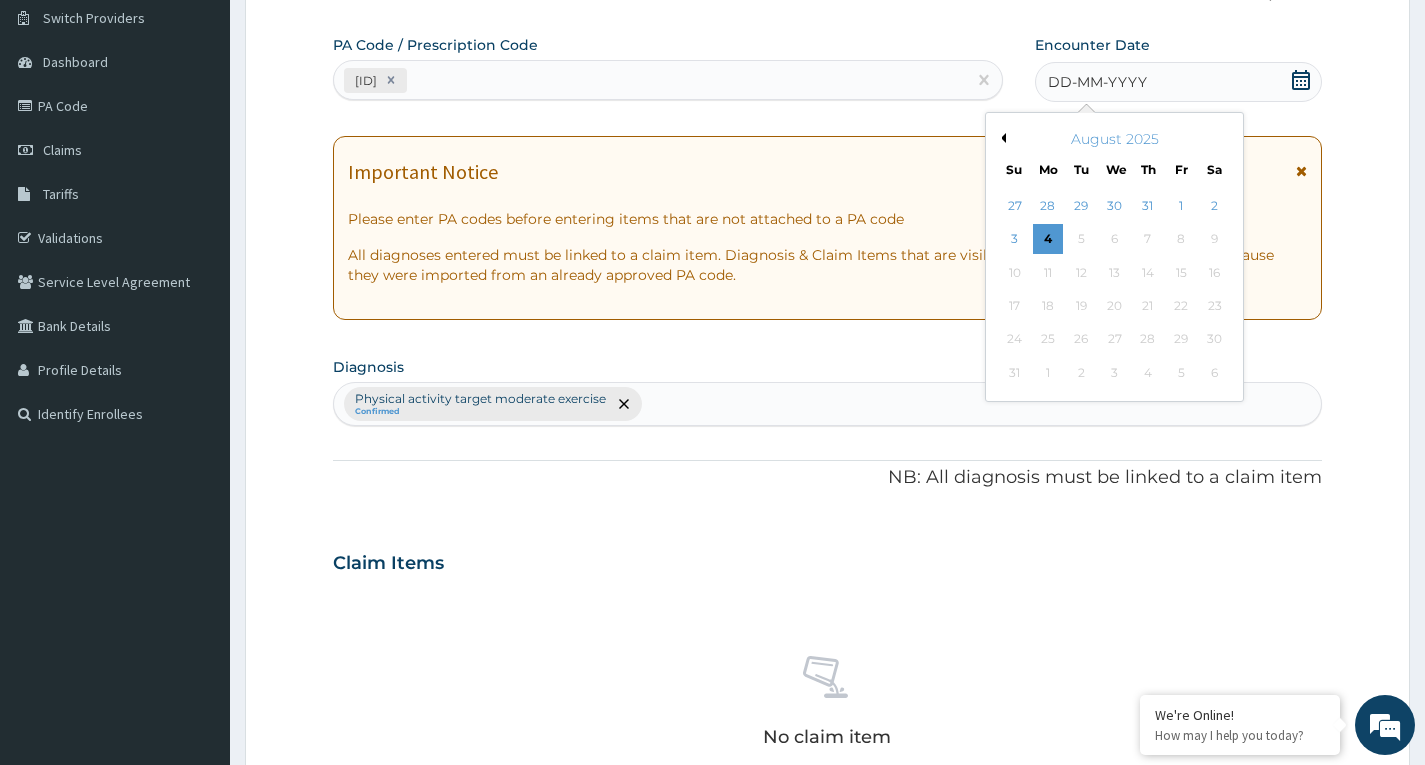 click on "Previous Month" at bounding box center (1001, 138) 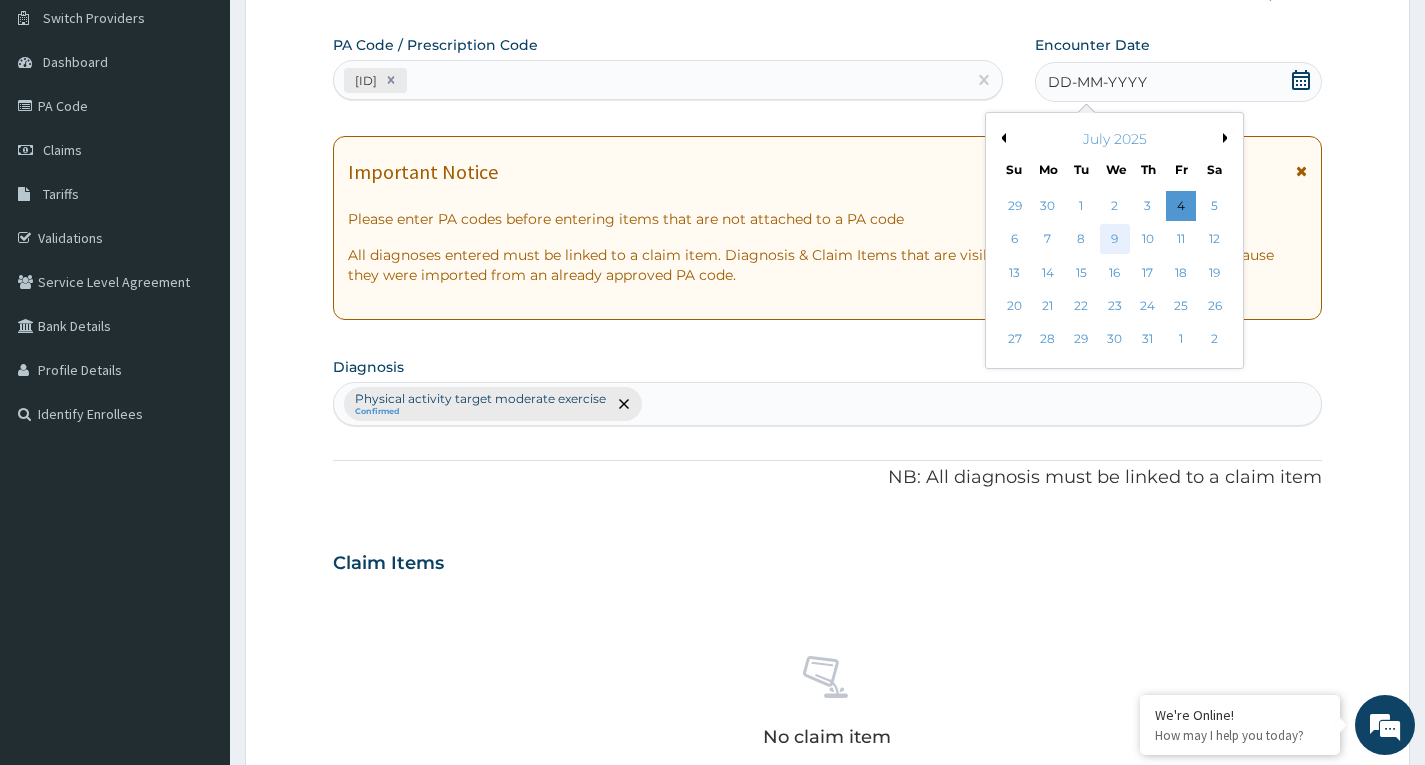 click on "9" at bounding box center [1114, 240] 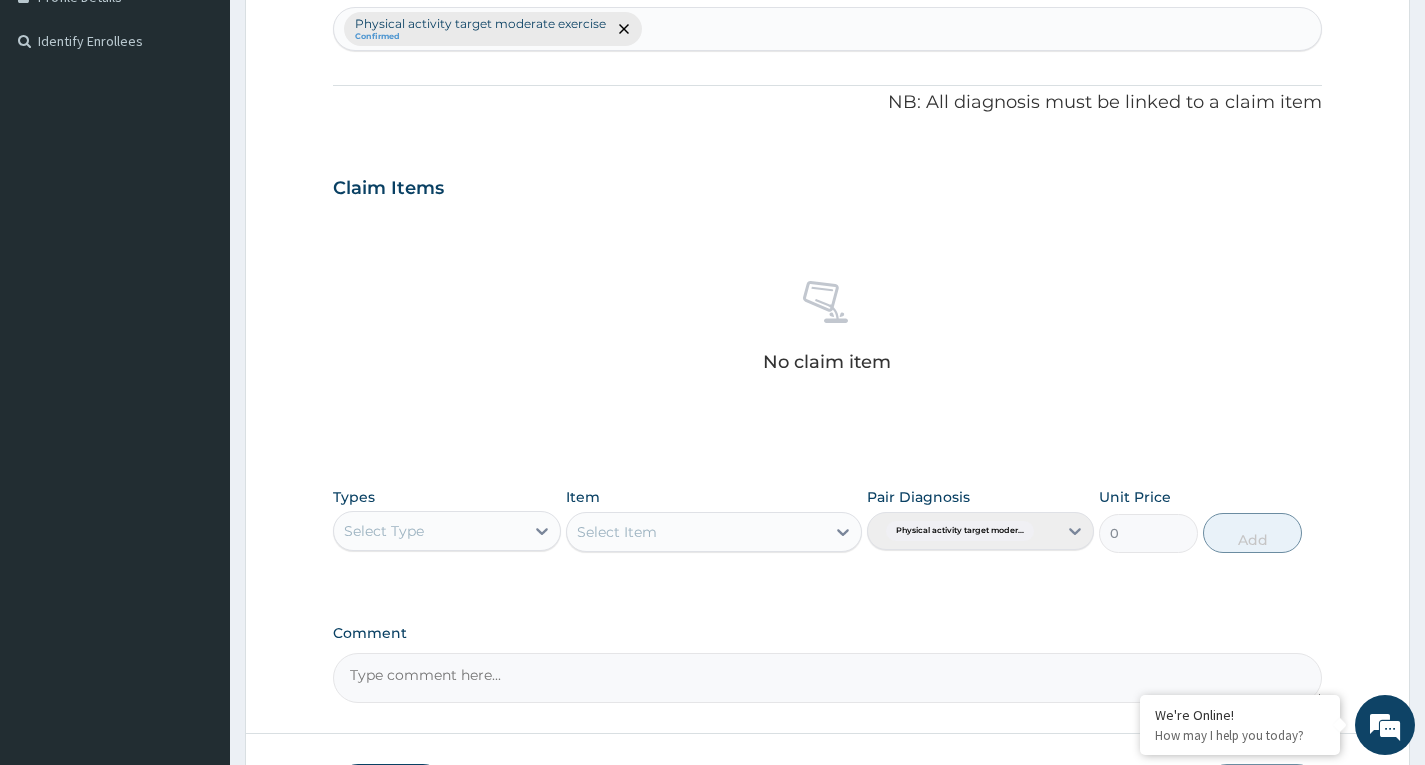 scroll, scrollTop: 656, scrollLeft: 0, axis: vertical 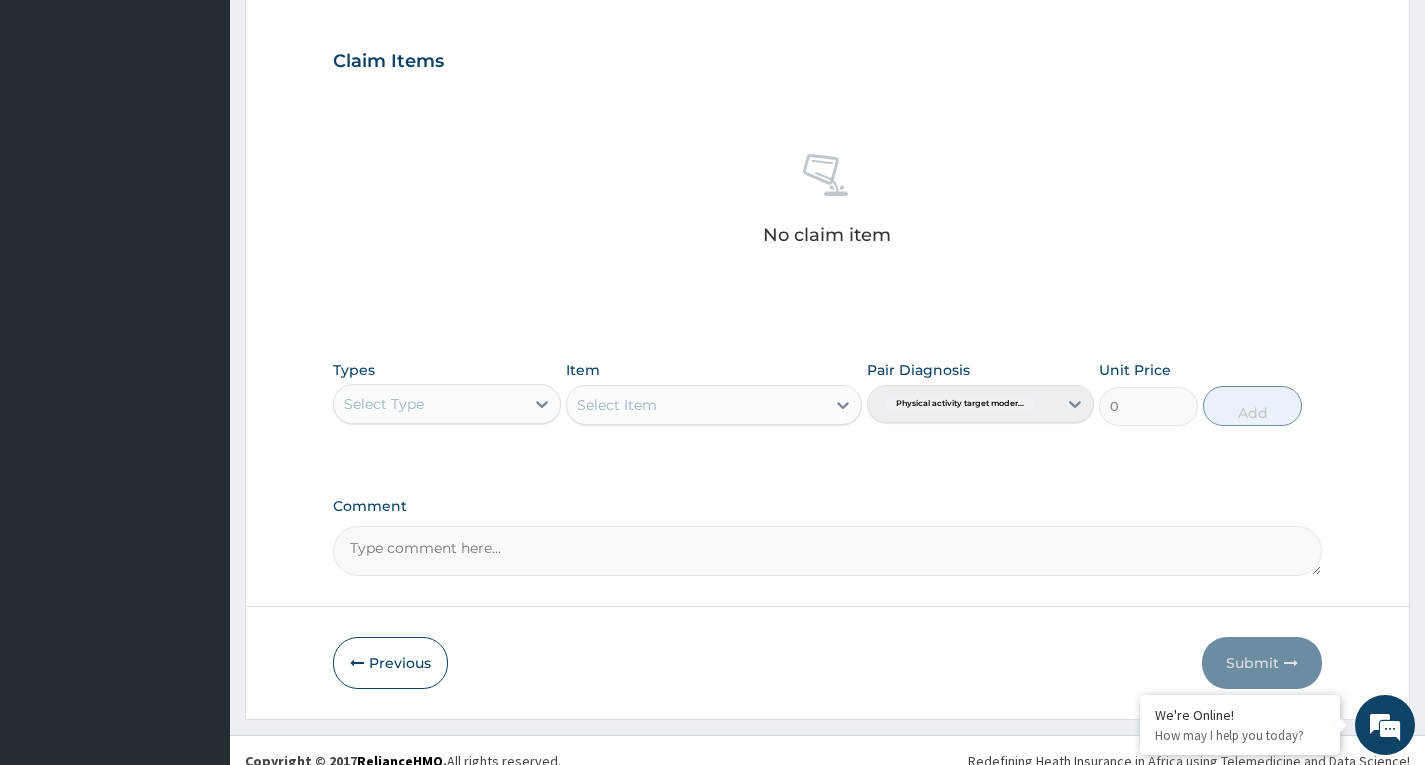 click on "Select Type" at bounding box center [428, 404] 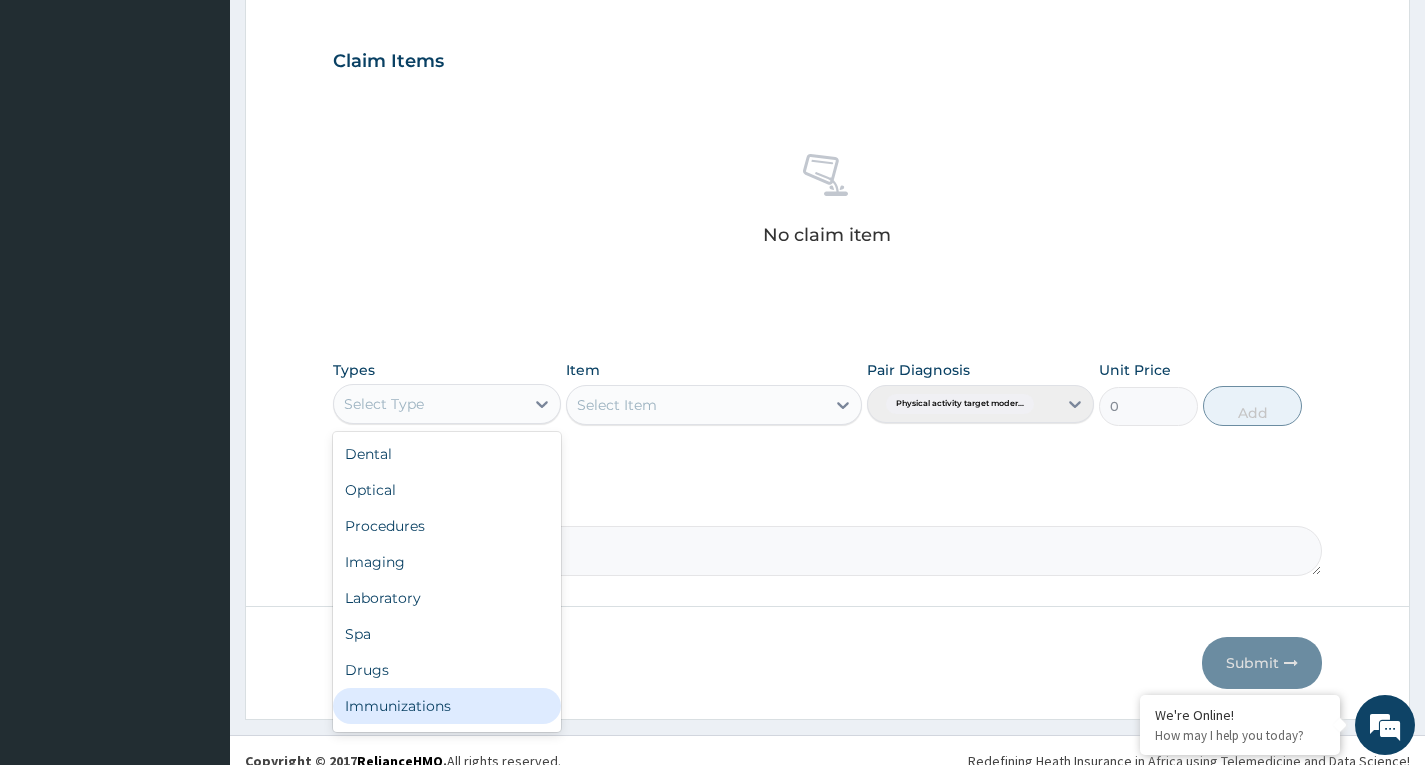 scroll, scrollTop: 68, scrollLeft: 0, axis: vertical 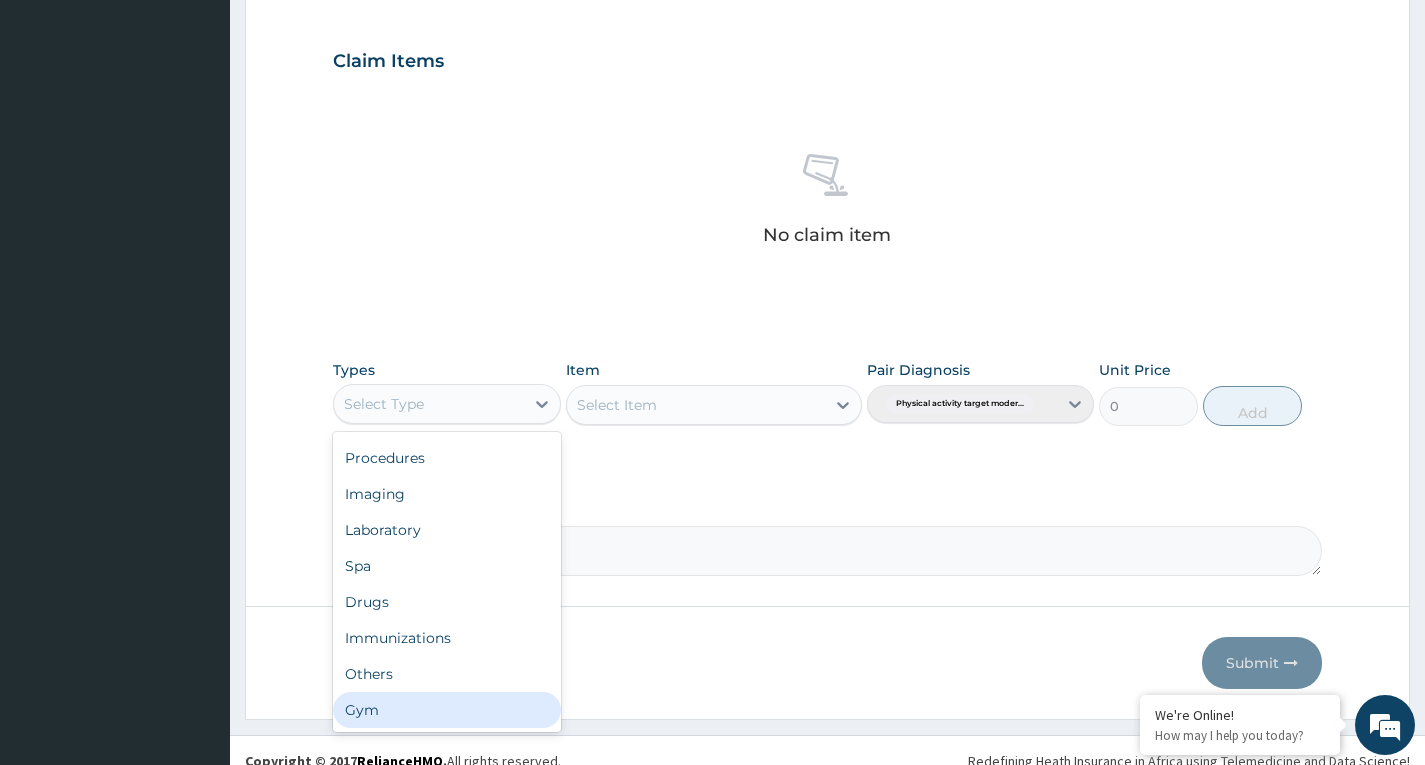 click on "Gym" at bounding box center [446, 710] 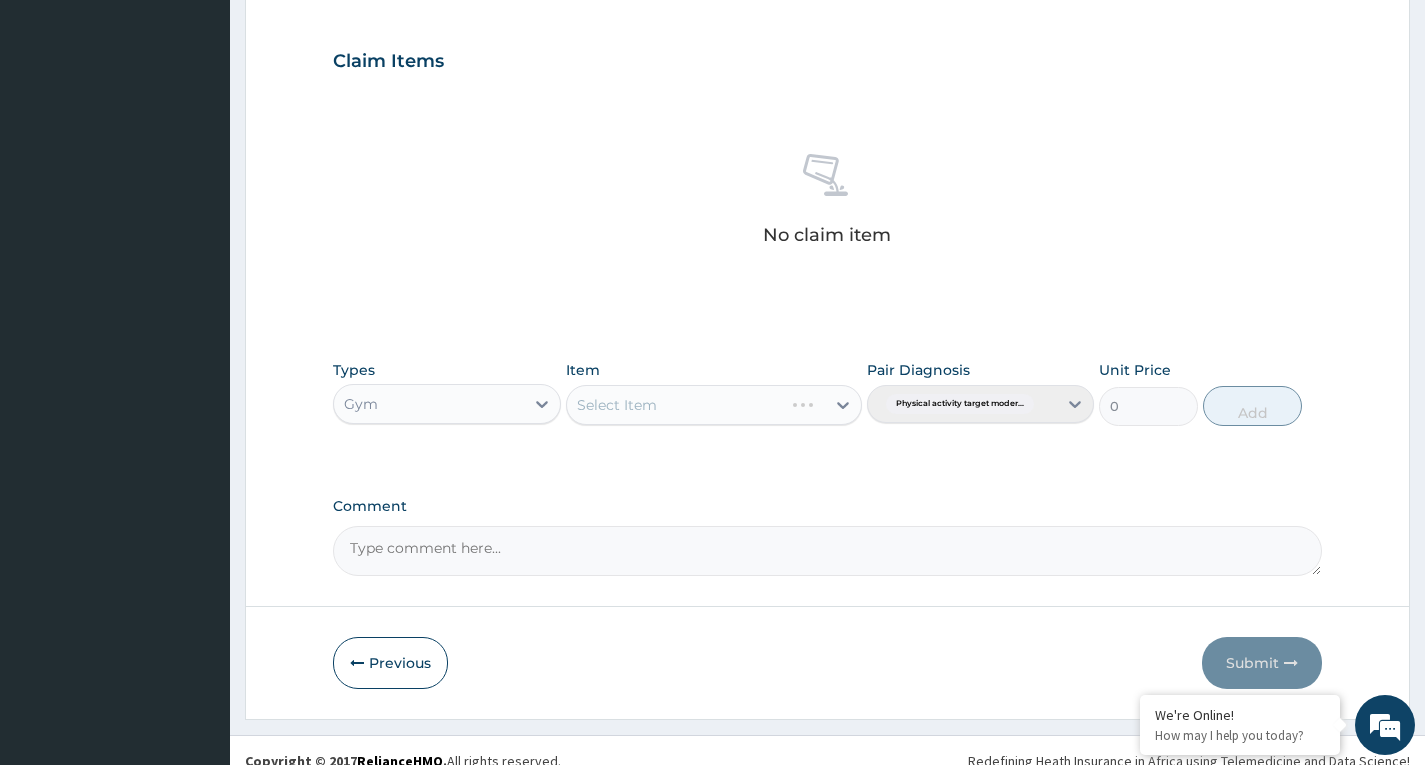 click on "Select Item" at bounding box center (714, 405) 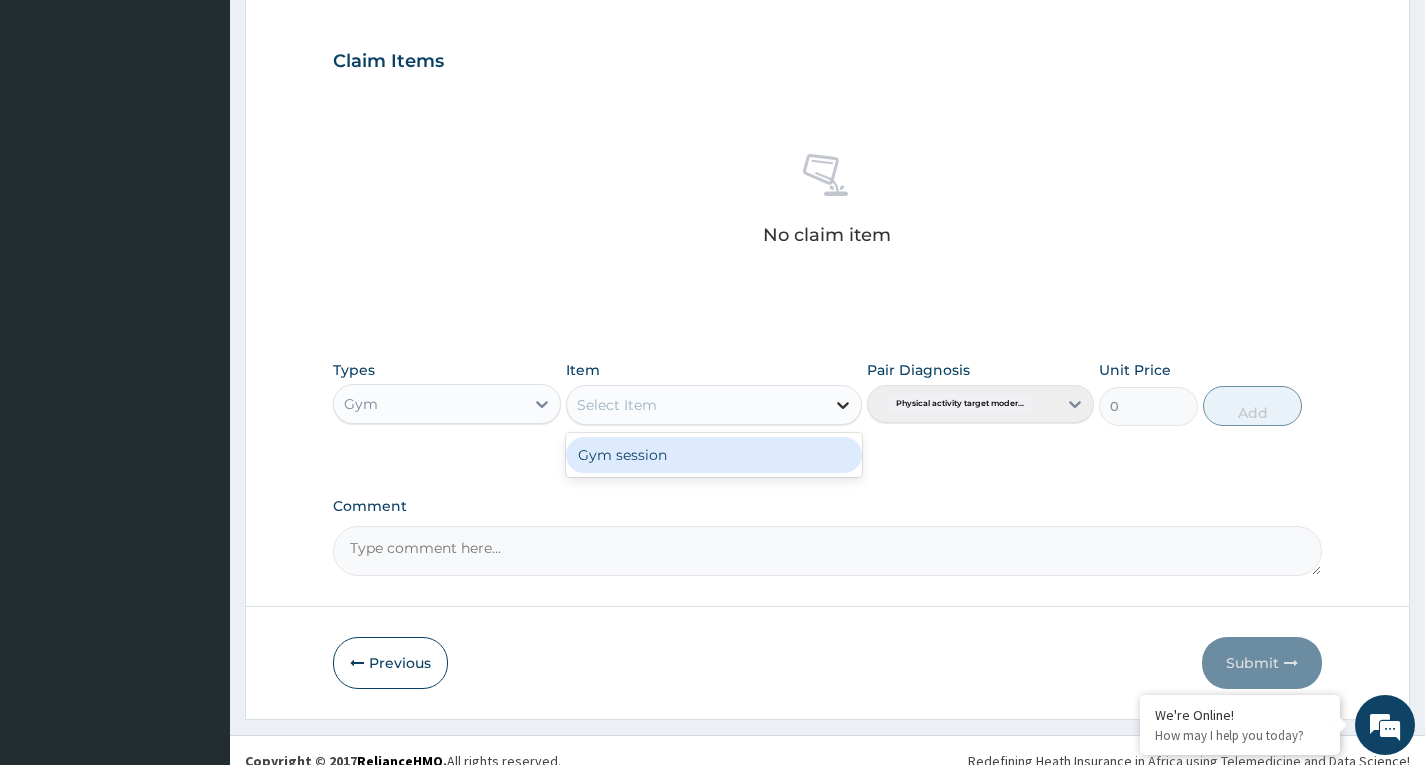 click at bounding box center (843, 405) 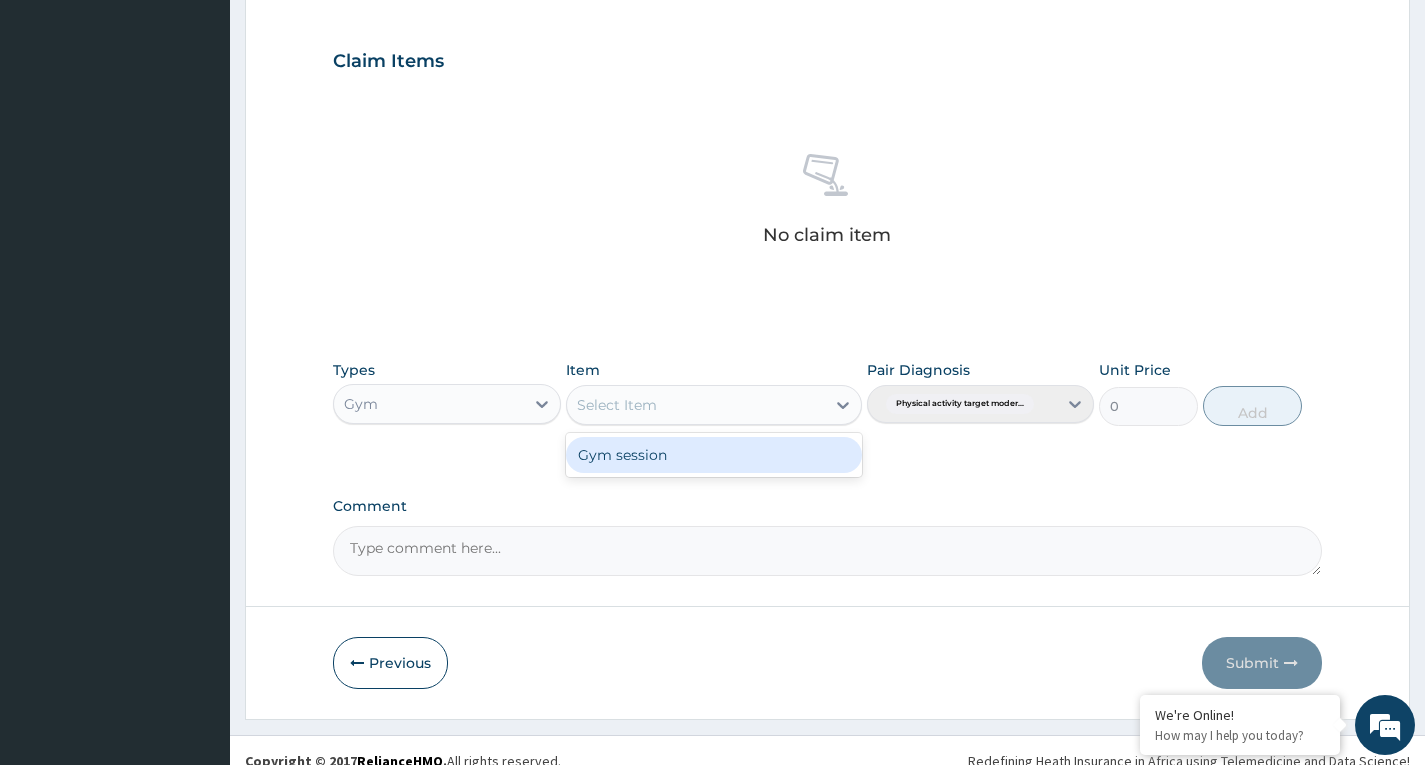 click on "Gym session" at bounding box center (714, 455) 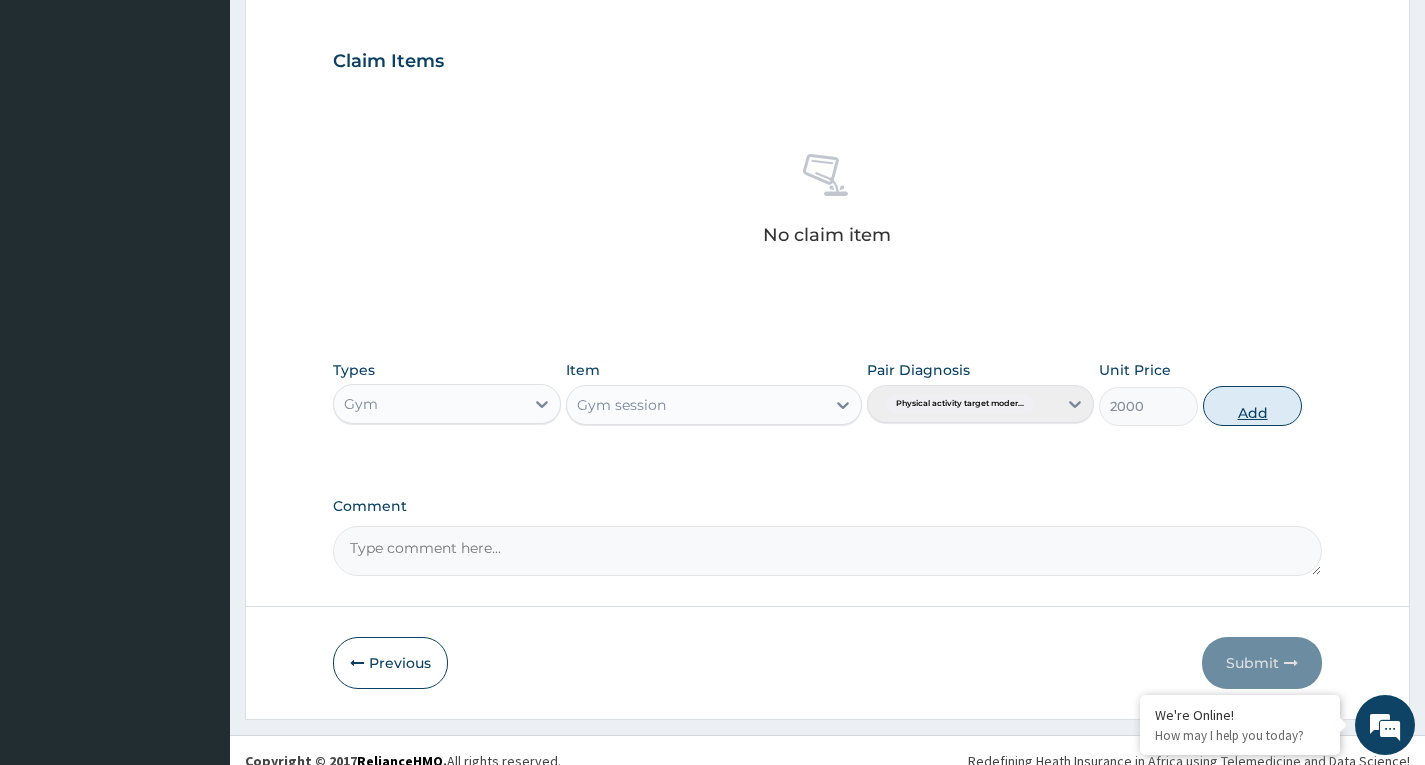 click on "Add" at bounding box center (1252, 406) 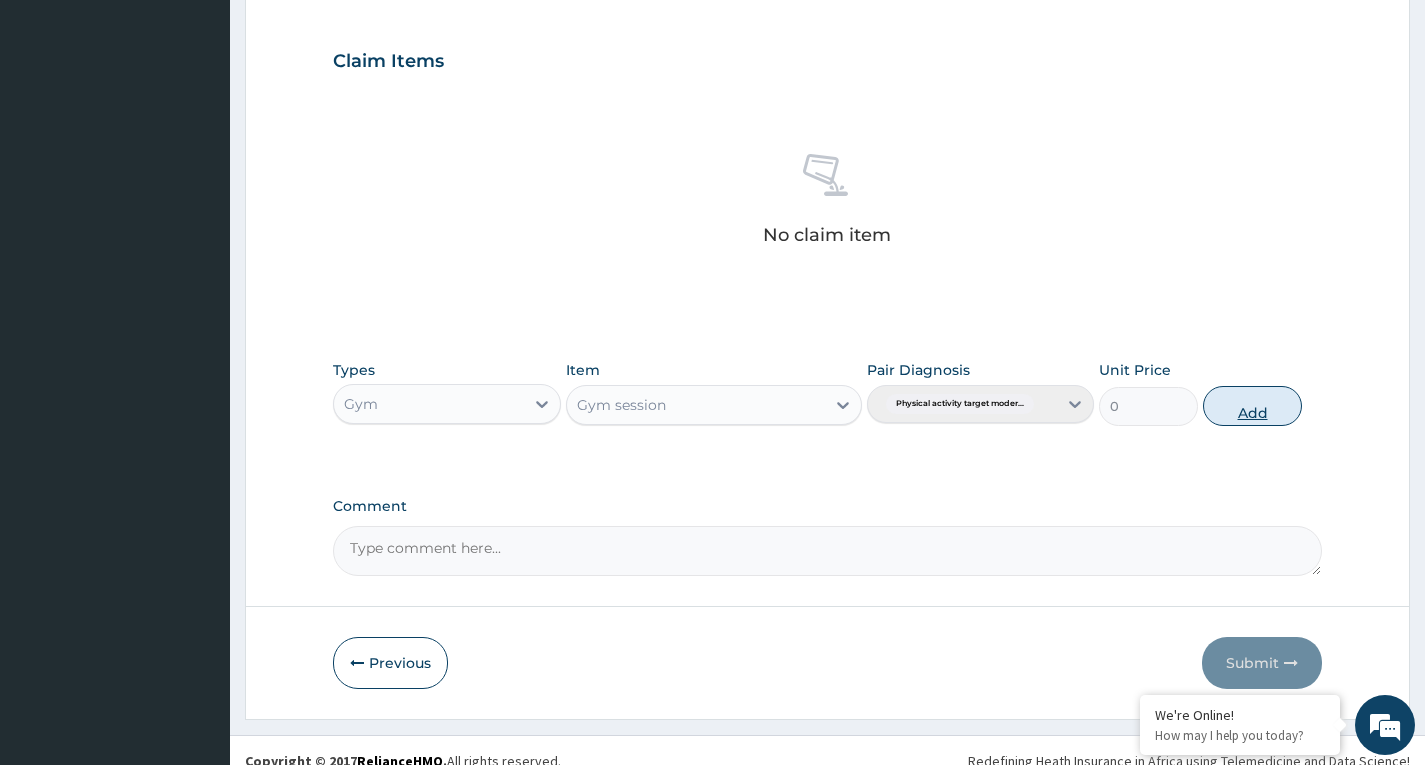 scroll, scrollTop: 597, scrollLeft: 0, axis: vertical 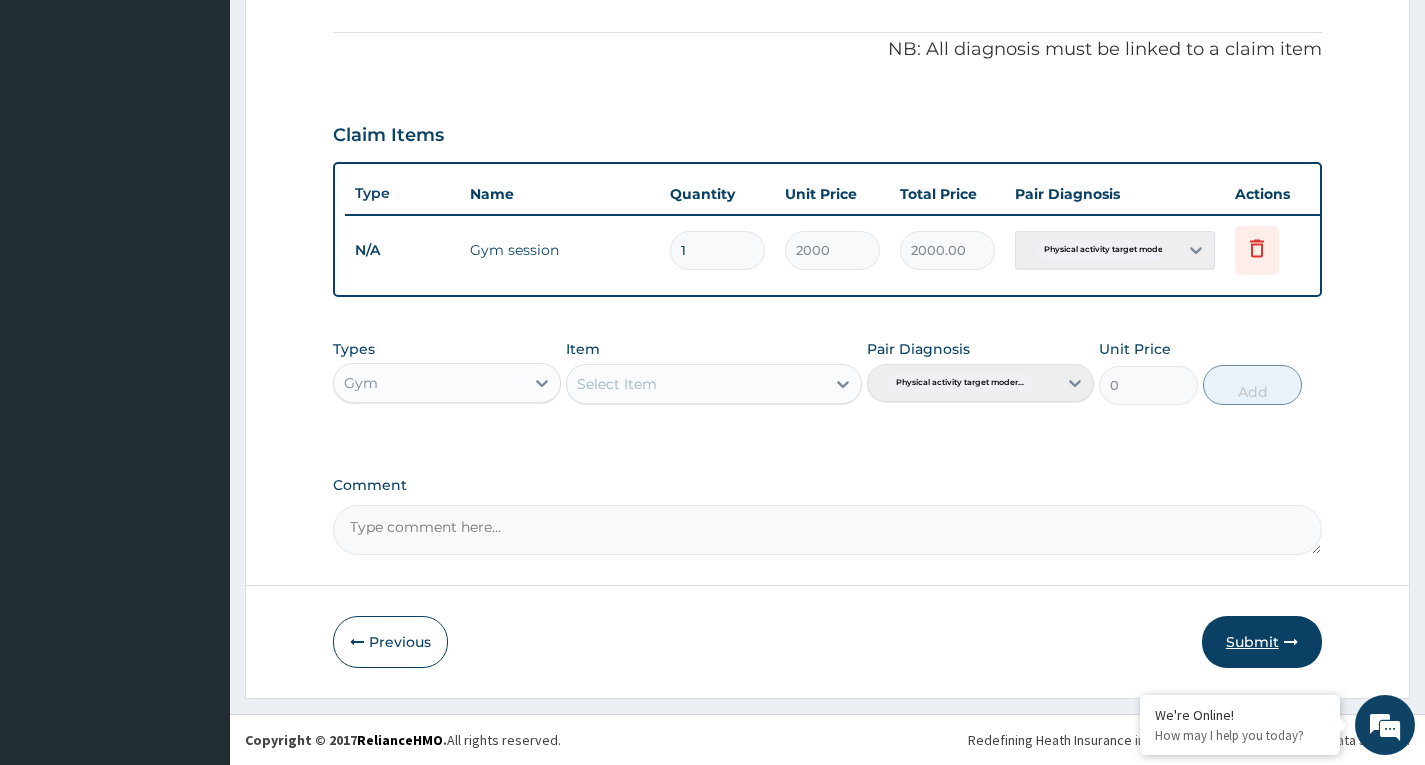 click on "Submit" at bounding box center (1262, 642) 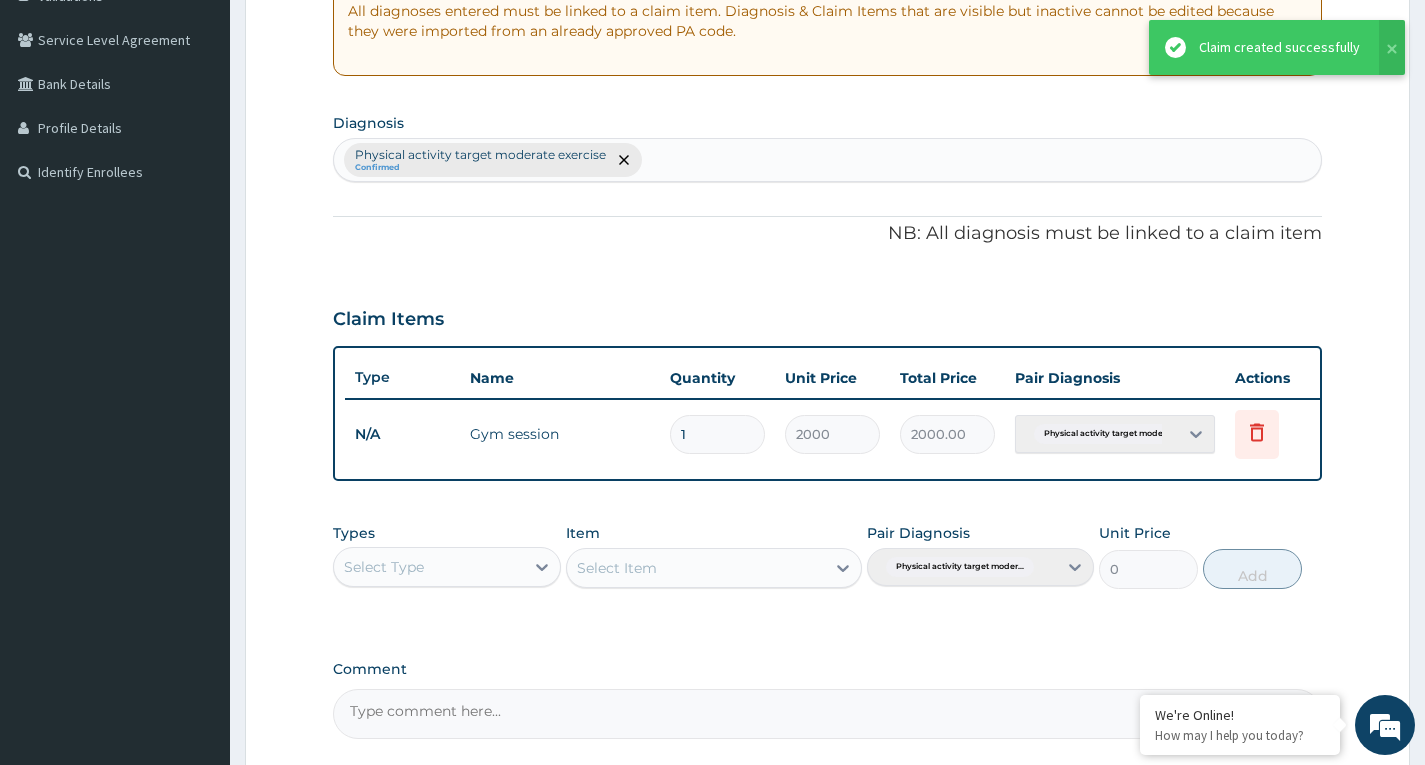 scroll, scrollTop: 397, scrollLeft: 0, axis: vertical 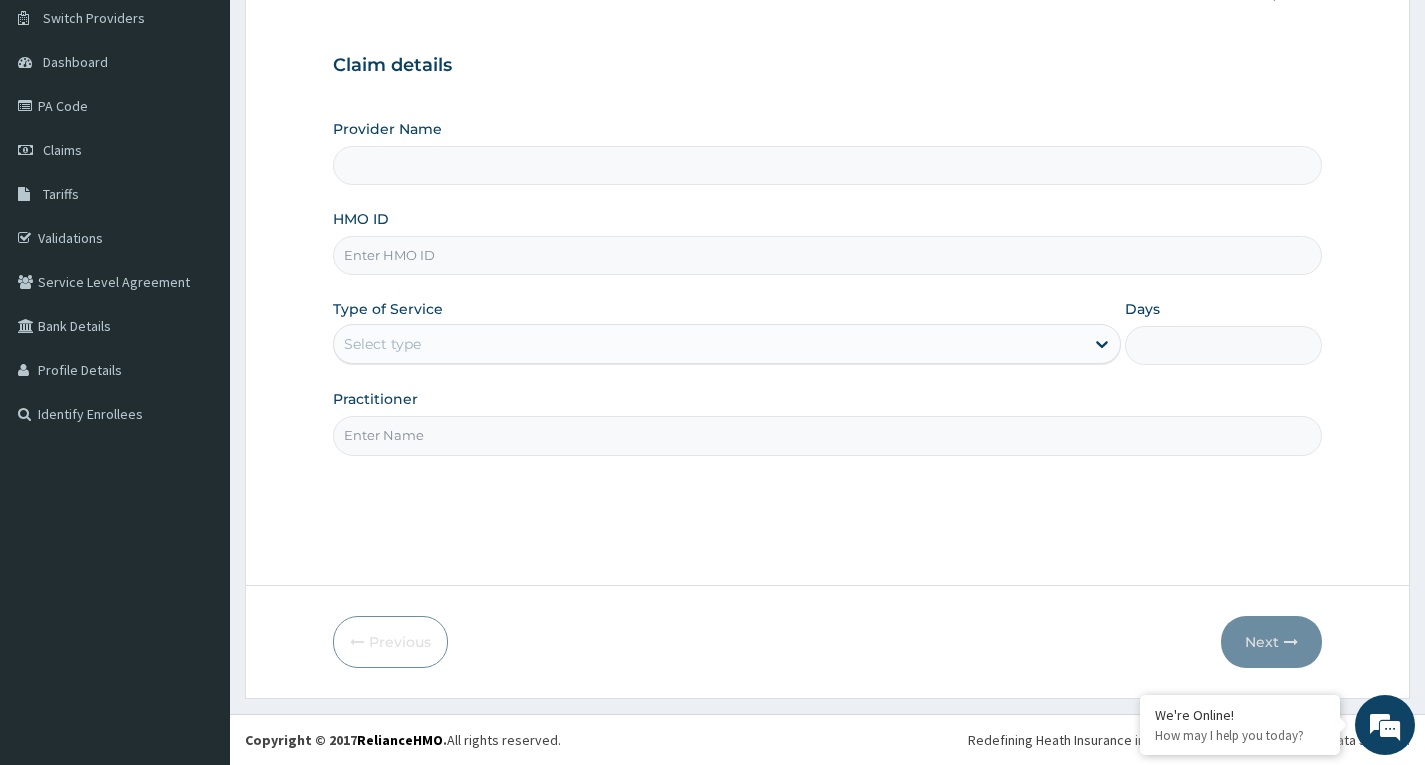 click on "Practitioner" at bounding box center (827, 422) 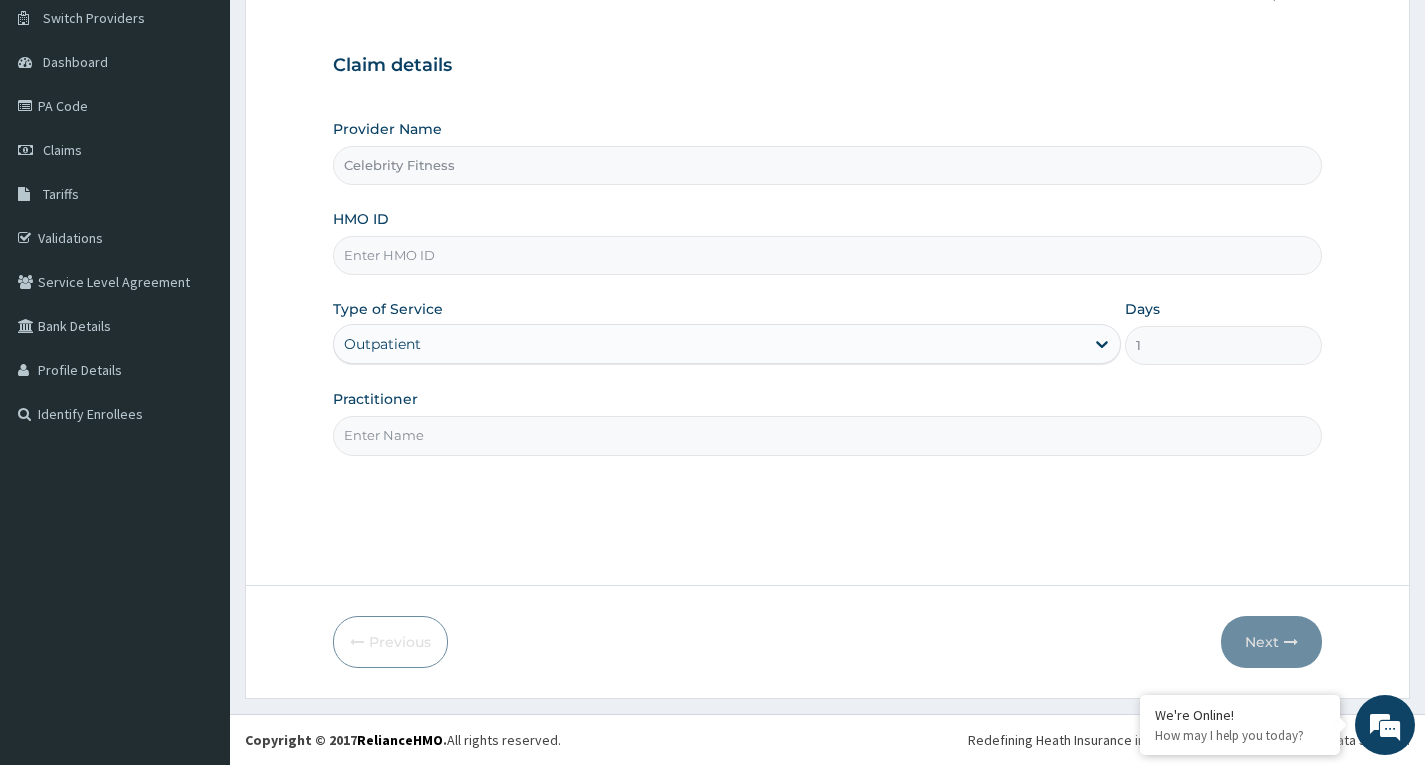 click on "HMO ID" at bounding box center (827, 255) 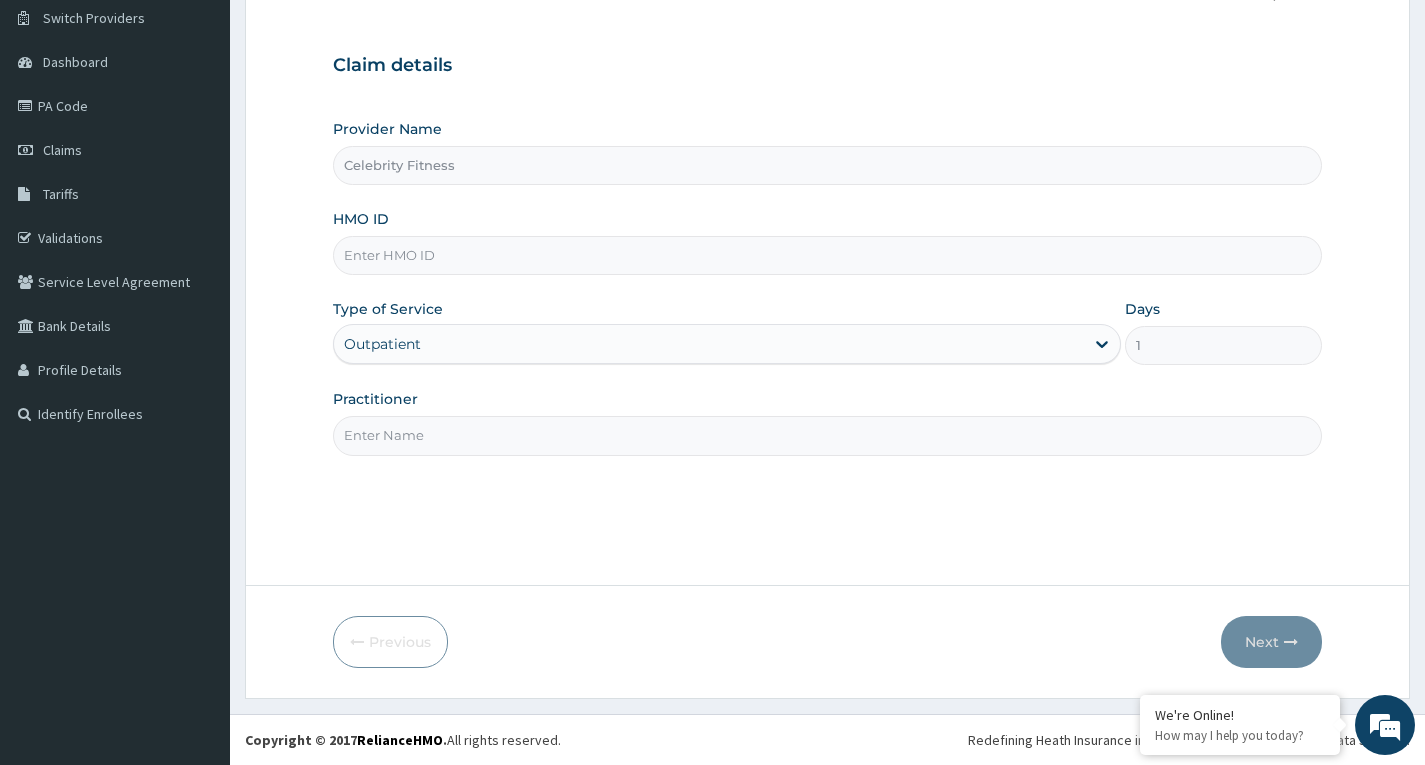 type on "O" 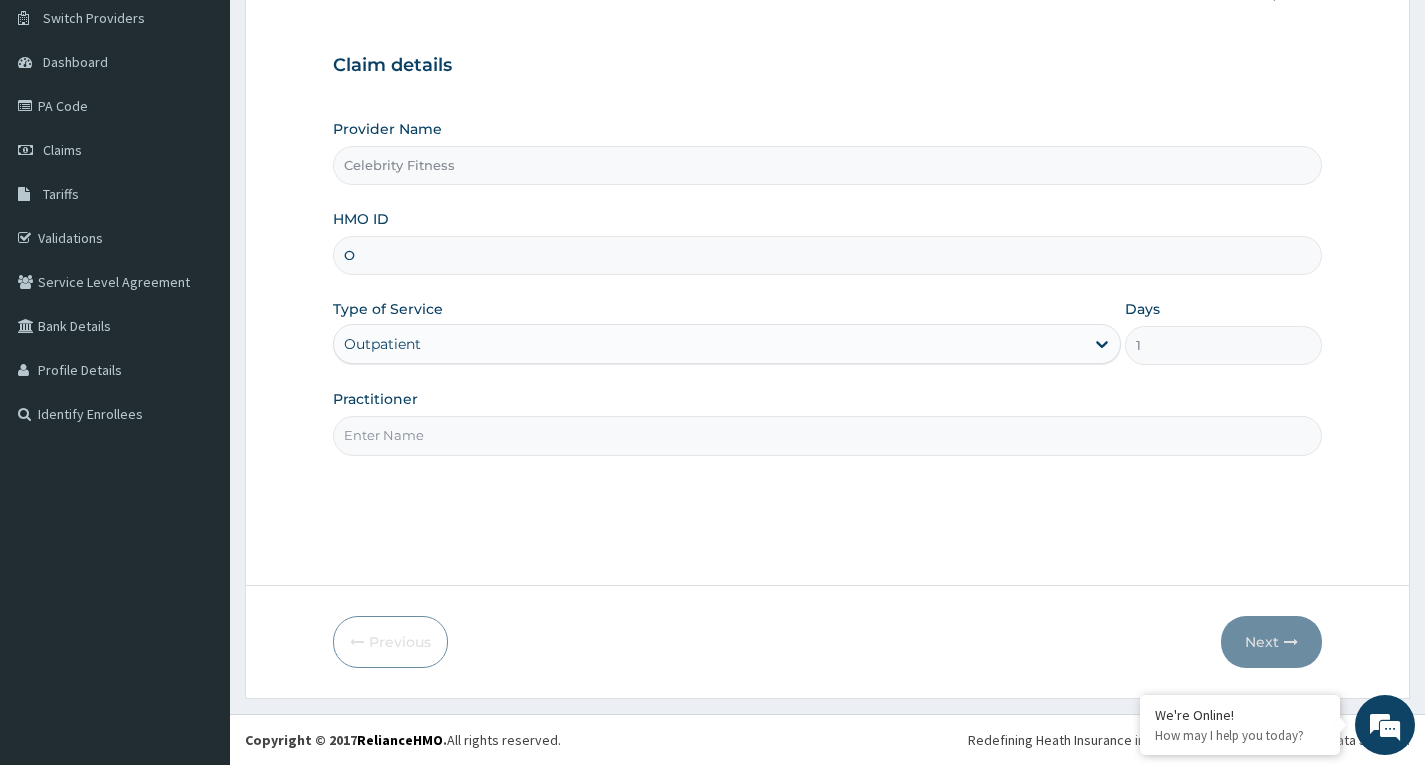scroll, scrollTop: 0, scrollLeft: 0, axis: both 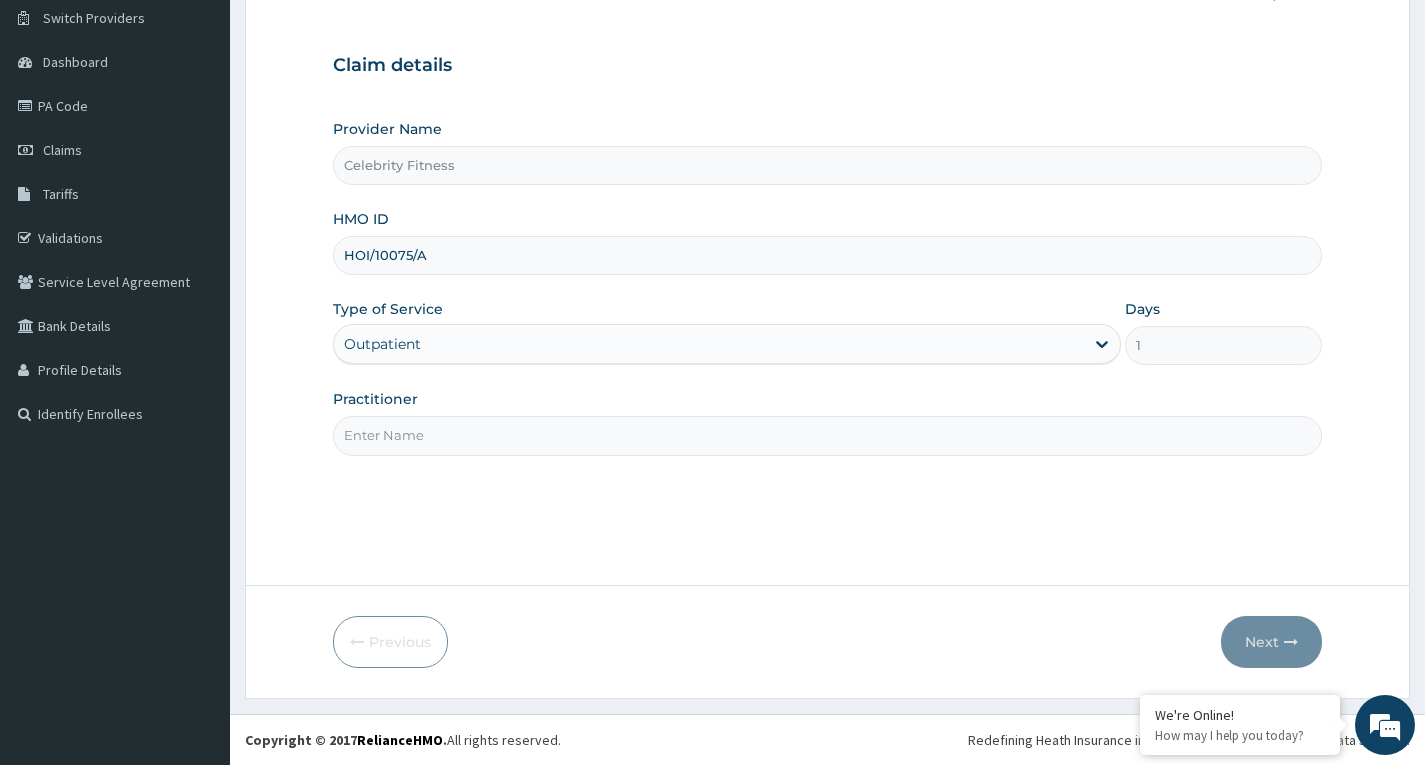 type on "HOI/10075/A" 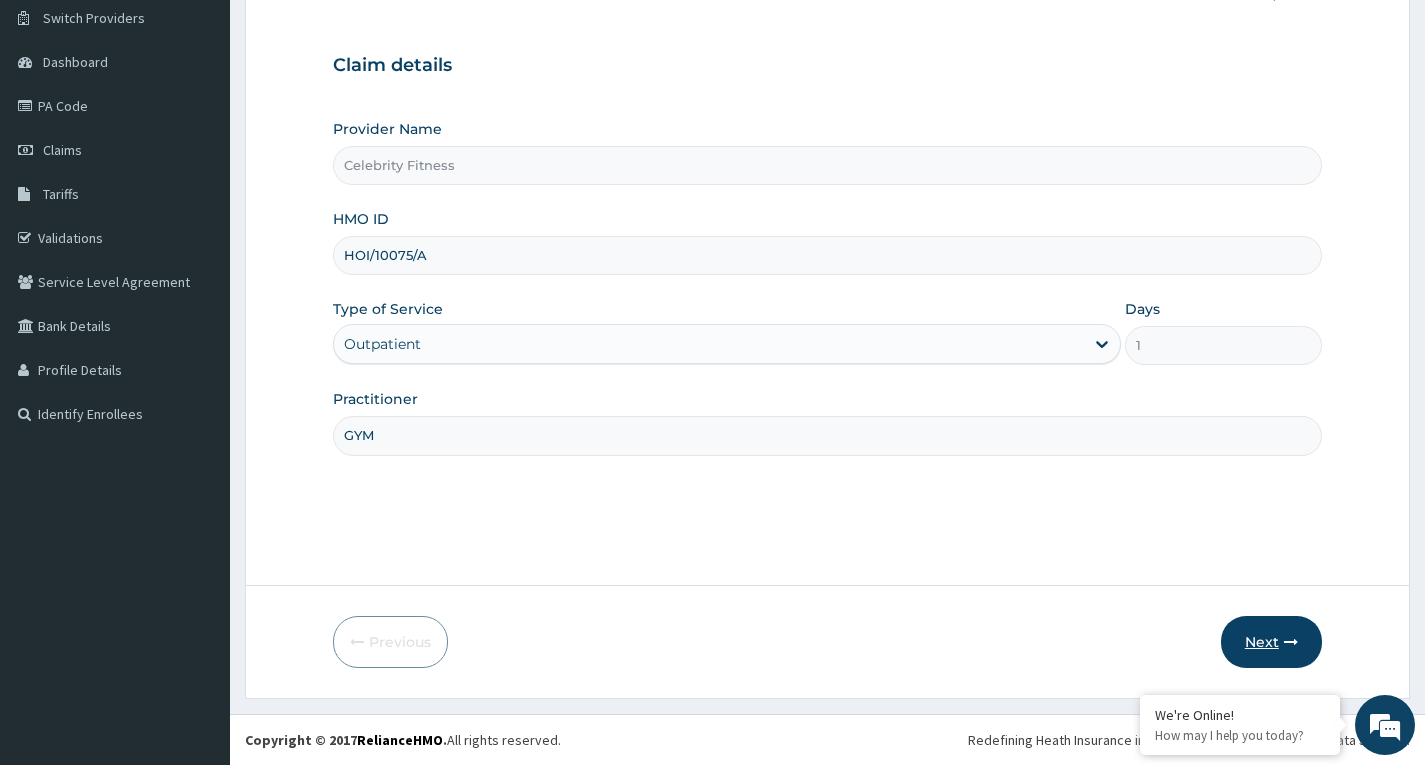 click on "Next" at bounding box center (1271, 642) 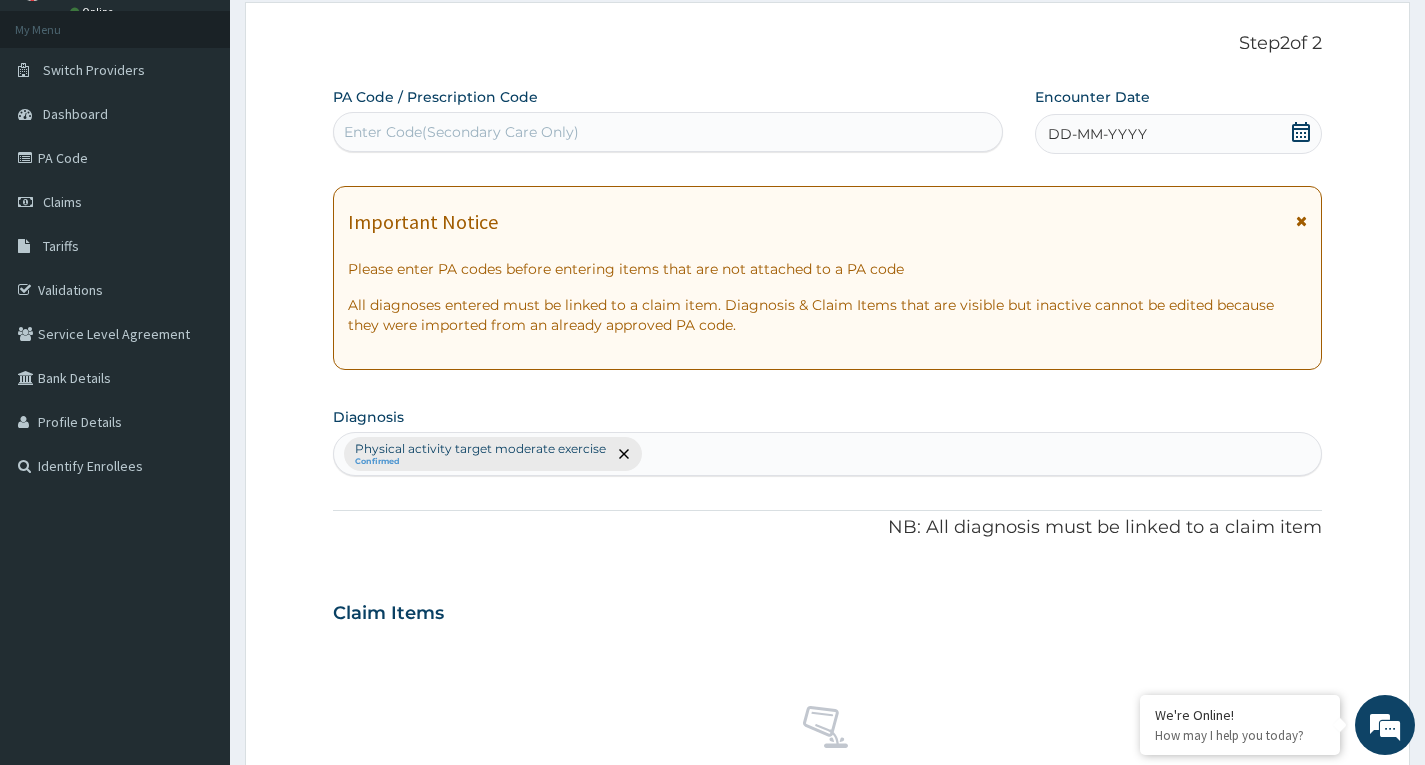 scroll, scrollTop: 56, scrollLeft: 0, axis: vertical 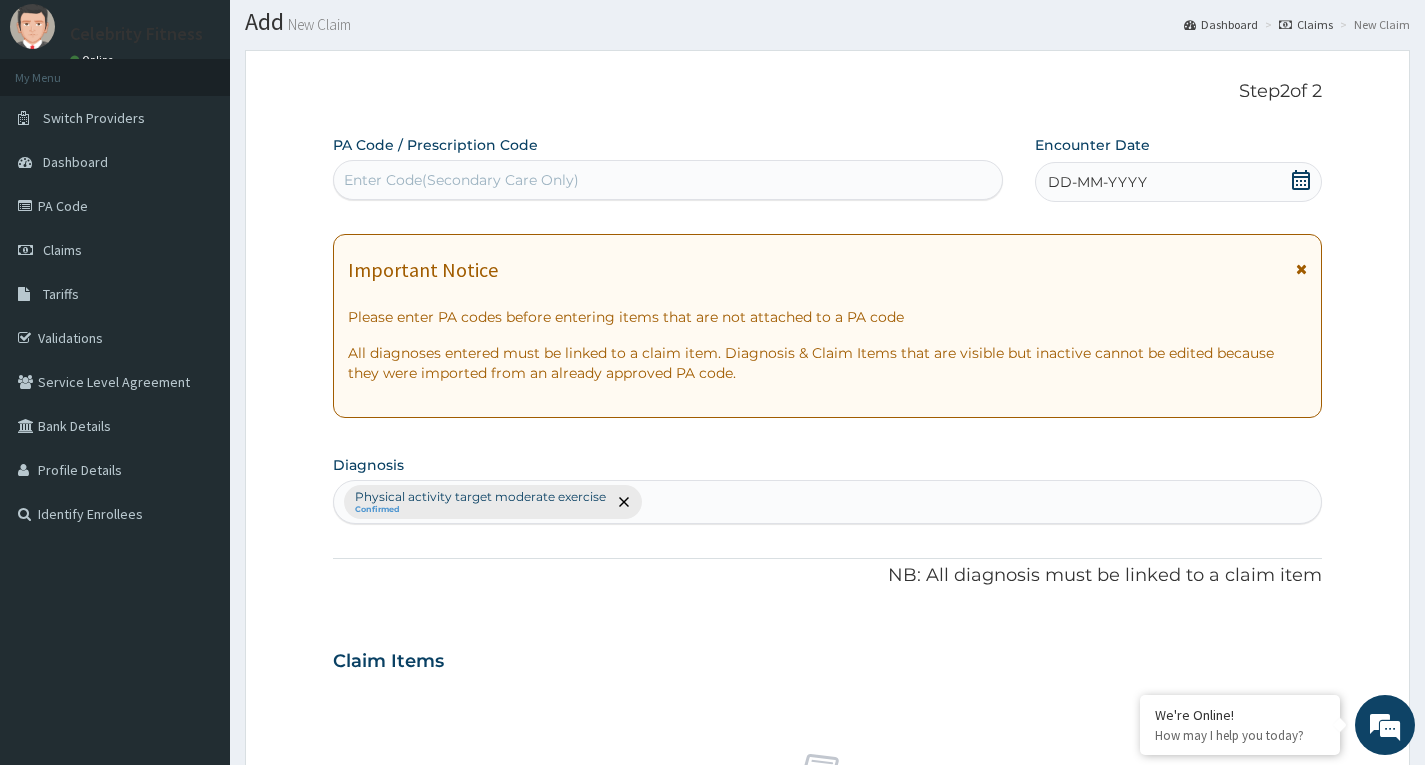 click on "Enter Code(Secondary Care Only)" at bounding box center (461, 180) 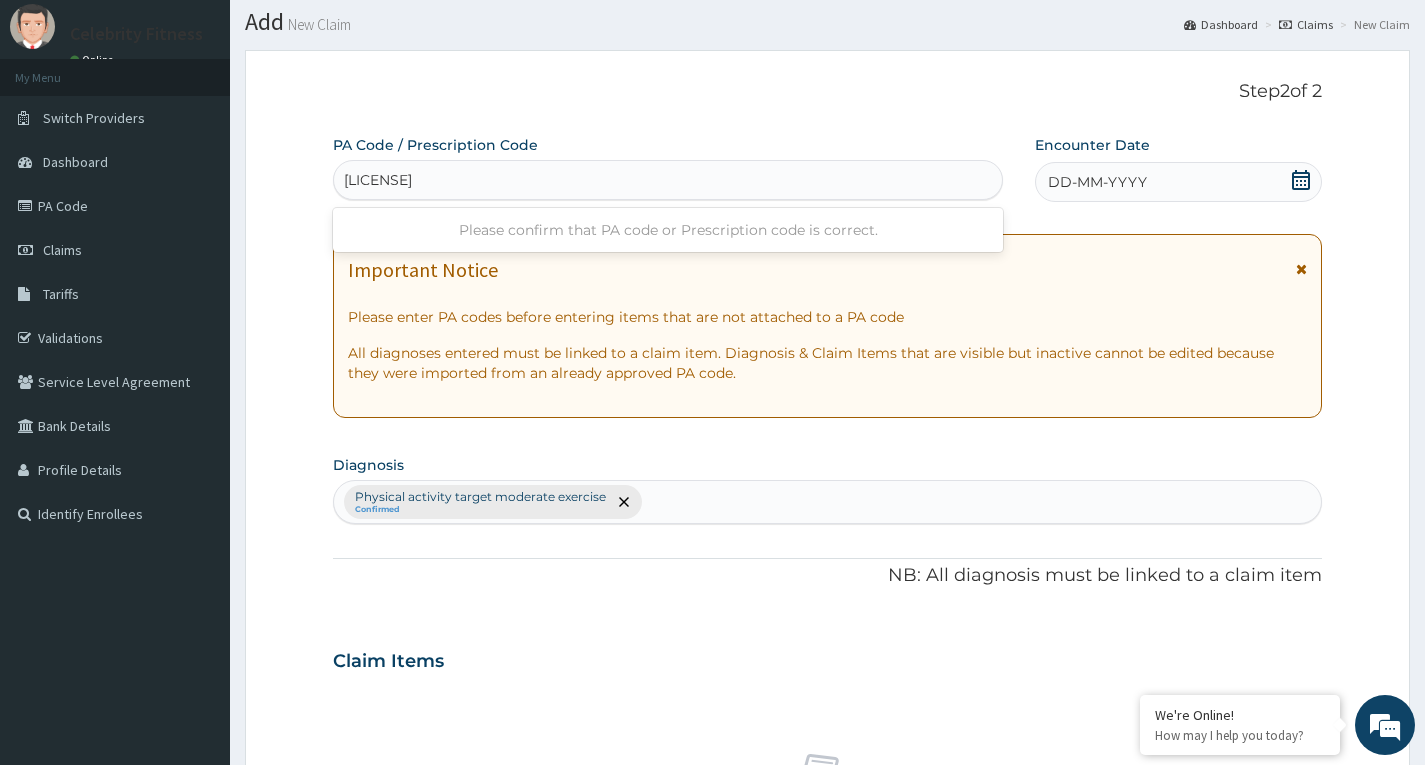type on "PA/093CA4" 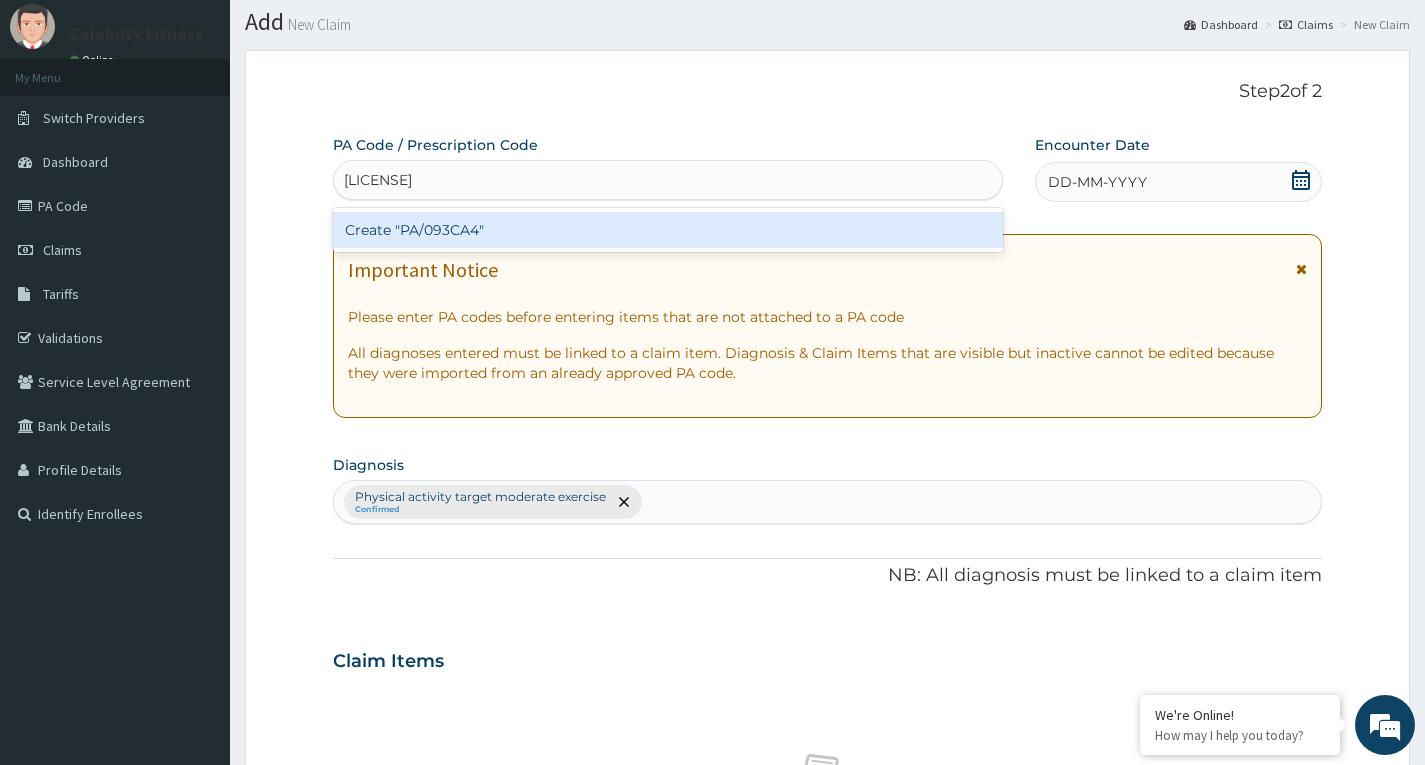 type 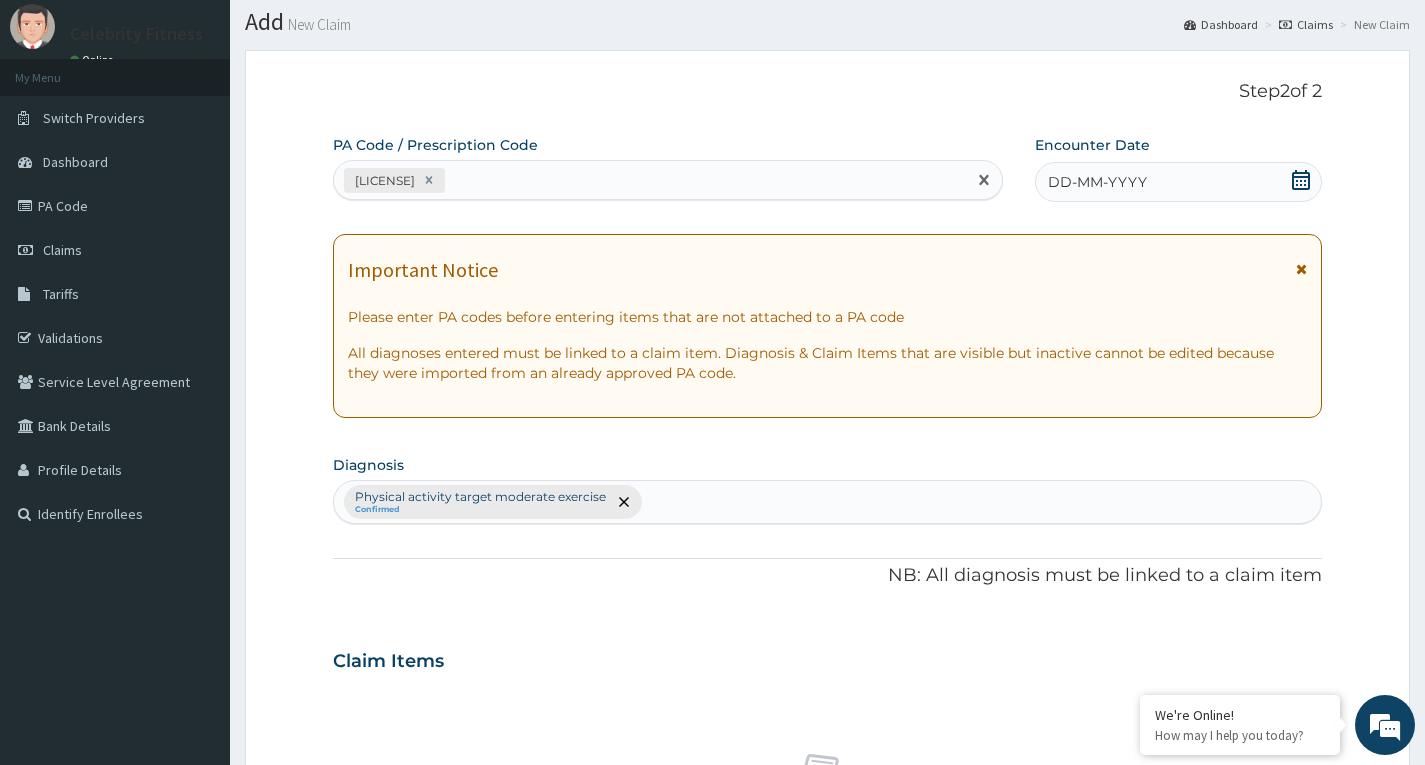 click on "DD-MM-YYYY" at bounding box center (1178, 182) 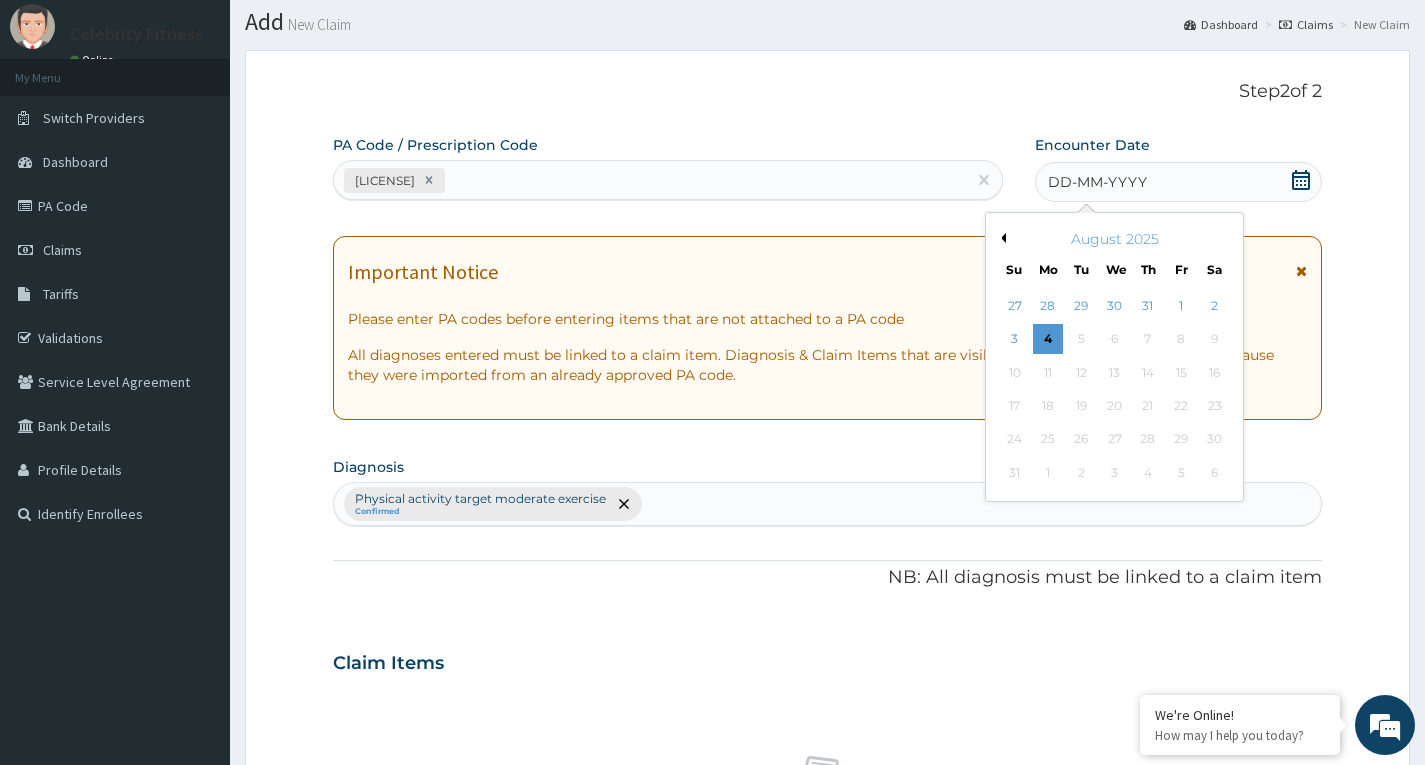 click on "August 2025" at bounding box center [1114, 239] 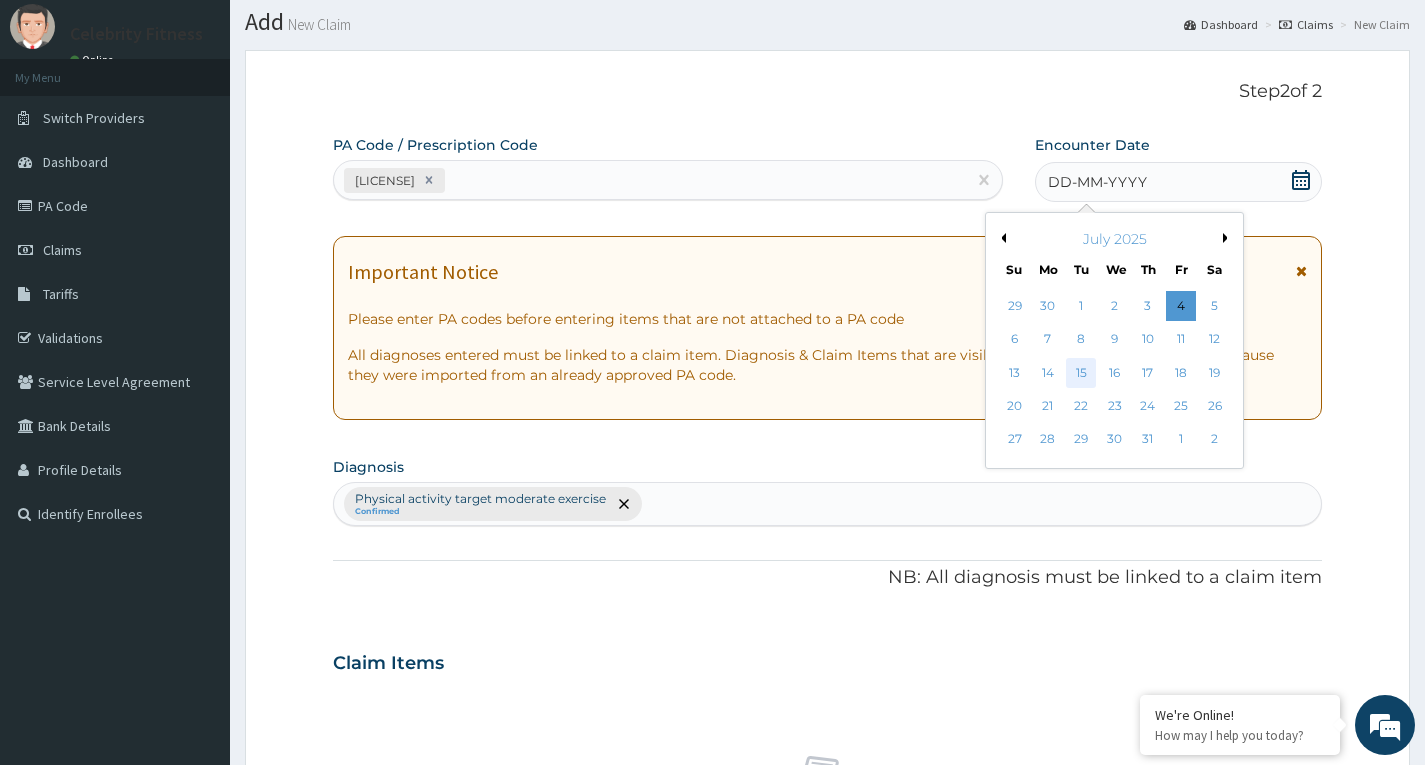click on "15" at bounding box center [1081, 373] 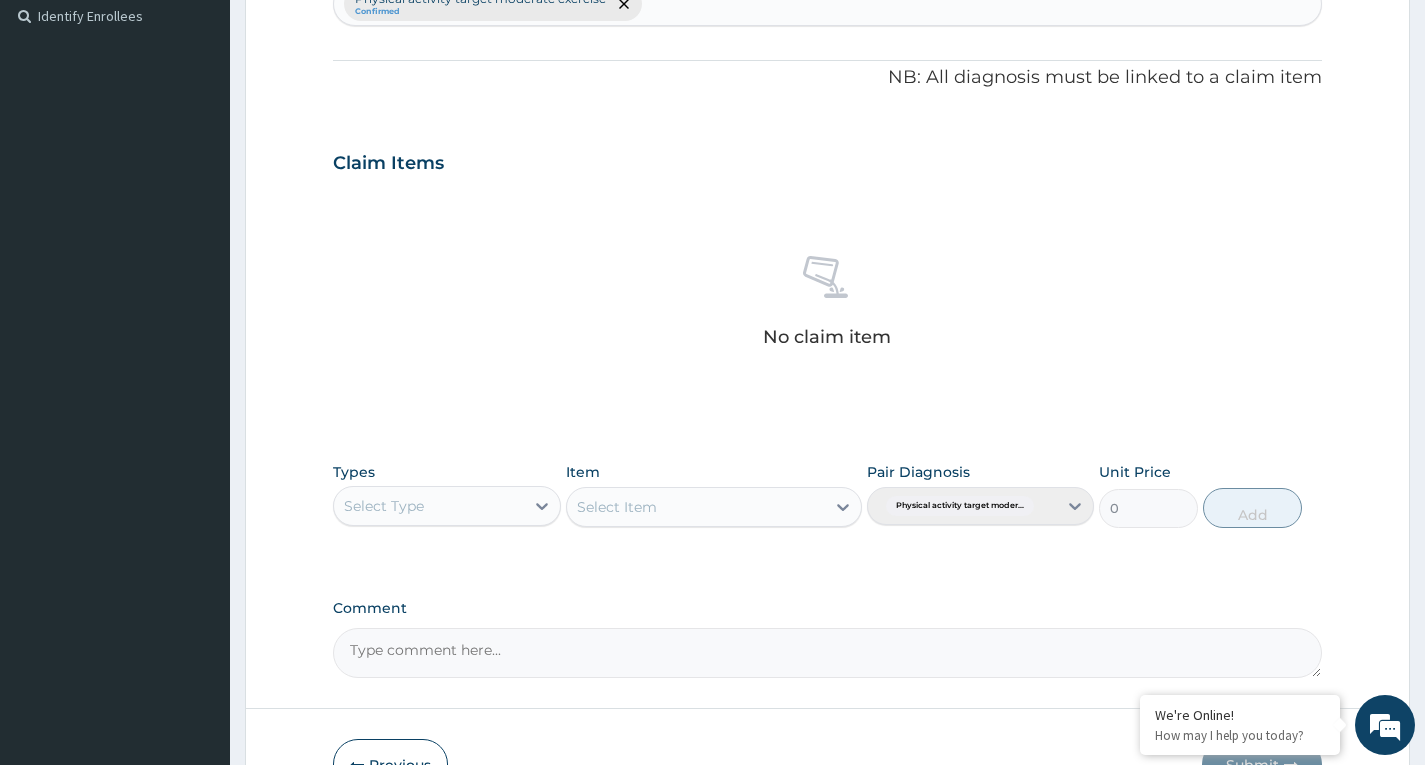 scroll, scrollTop: 556, scrollLeft: 0, axis: vertical 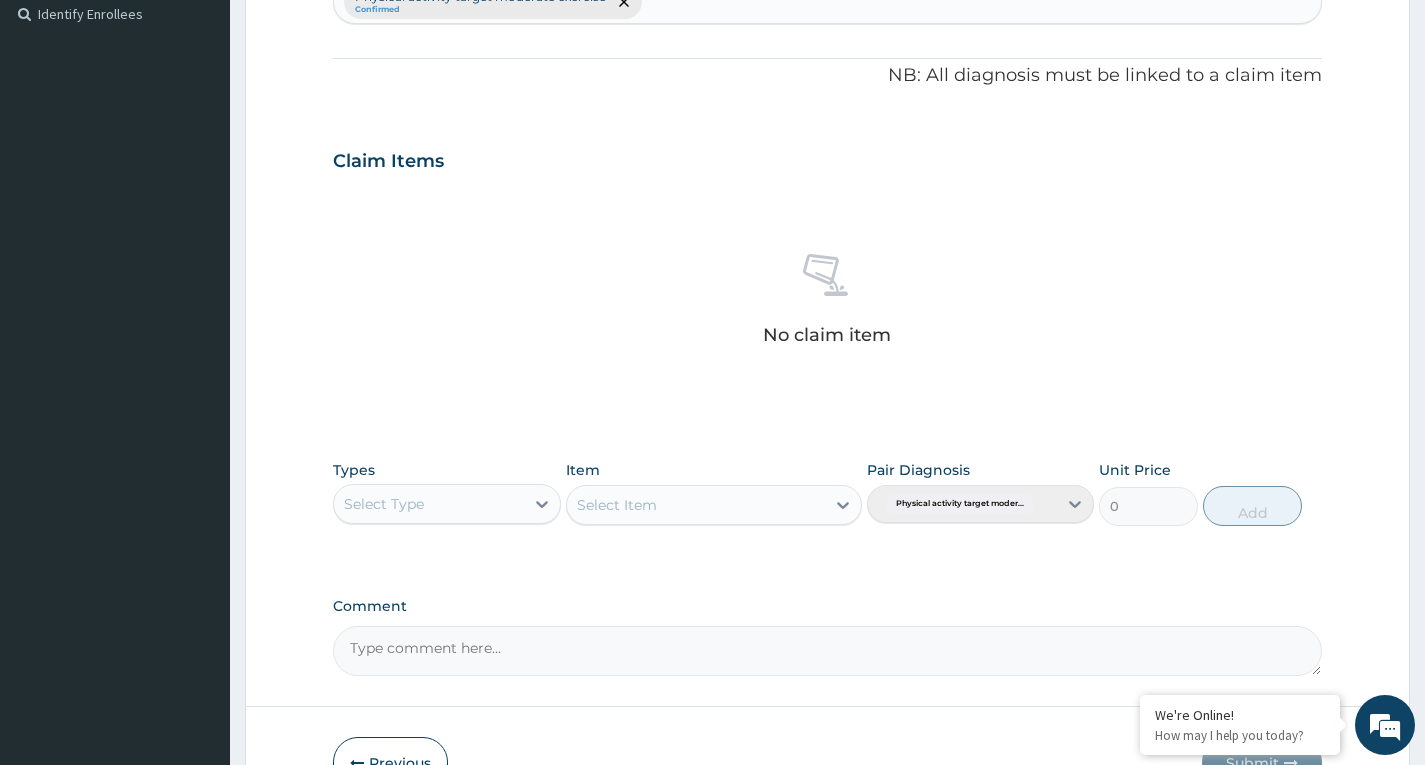 click on "Select Type" at bounding box center (428, 504) 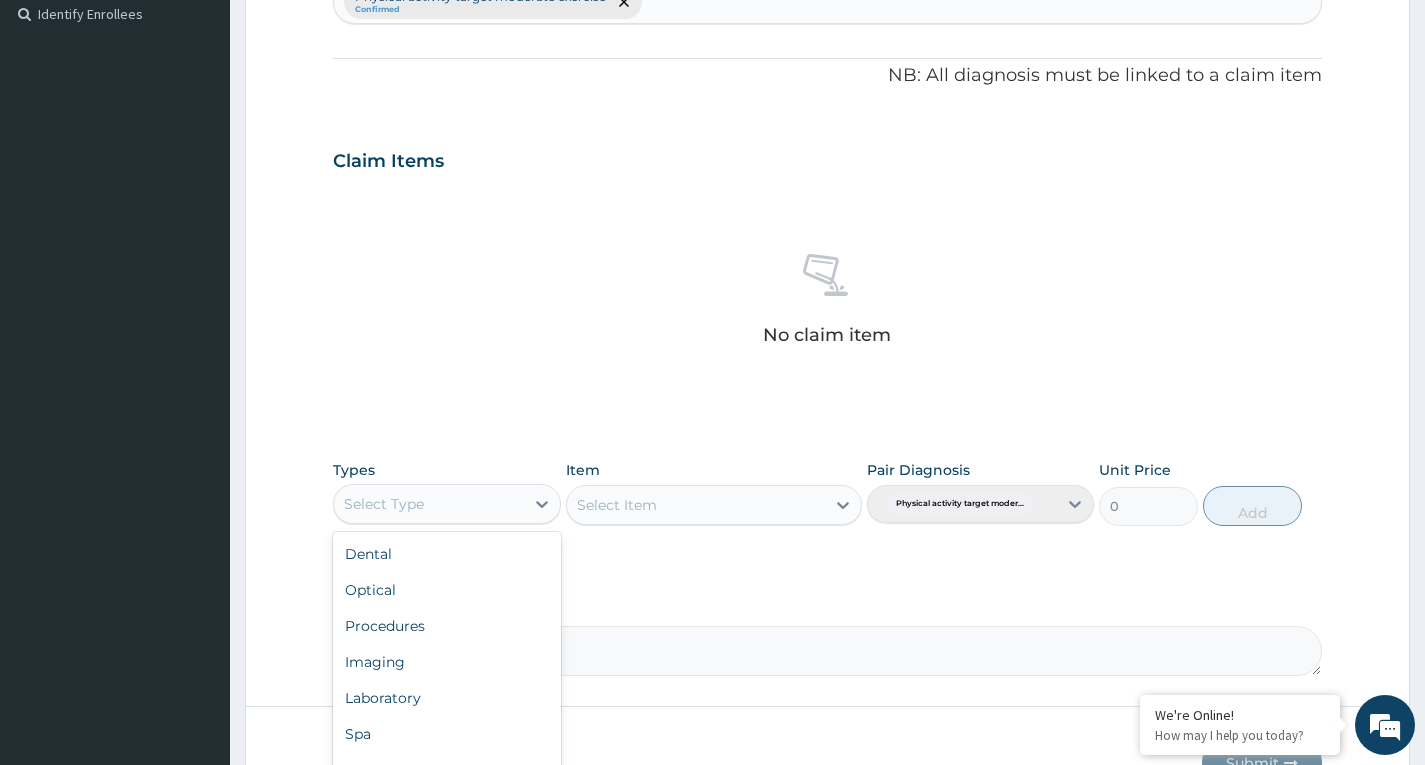 scroll, scrollTop: 68, scrollLeft: 0, axis: vertical 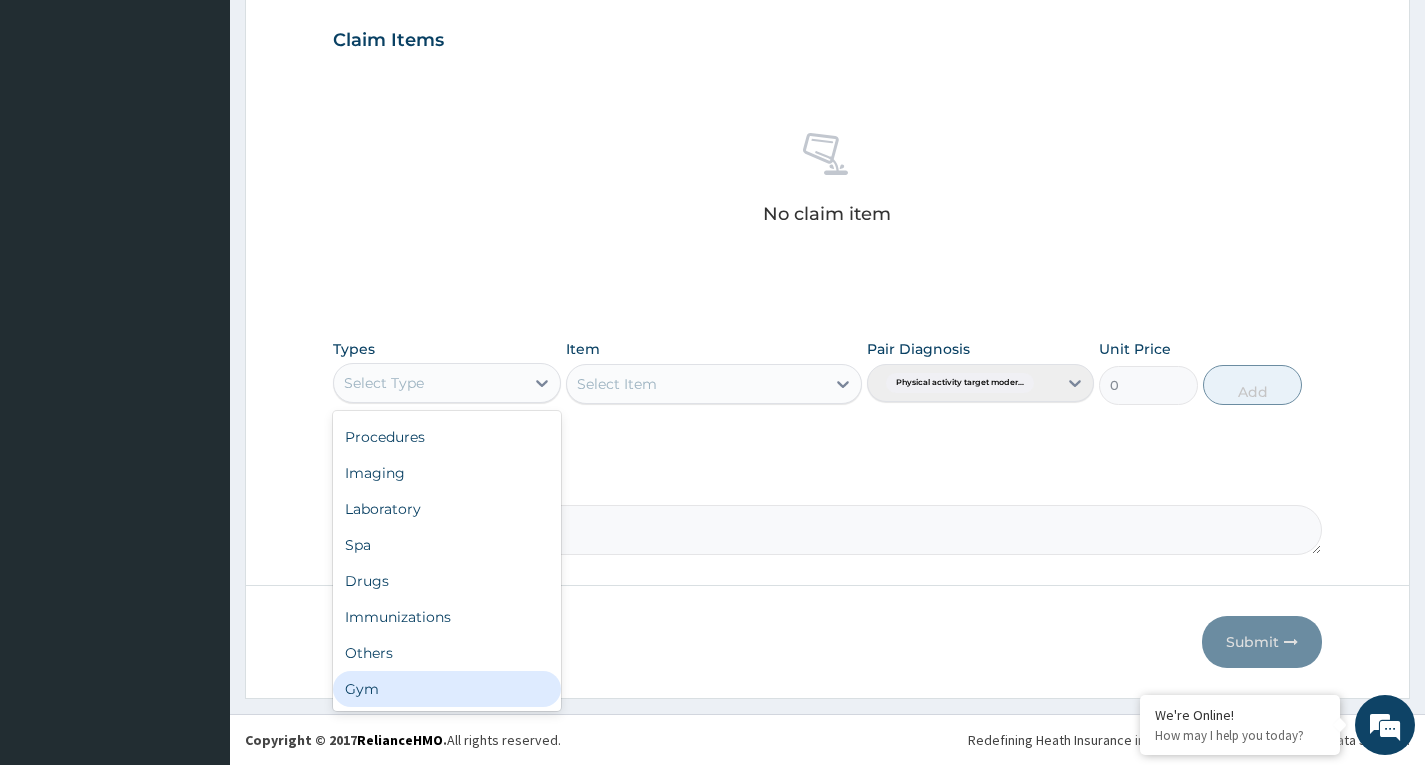 click on "Gym" at bounding box center (446, 689) 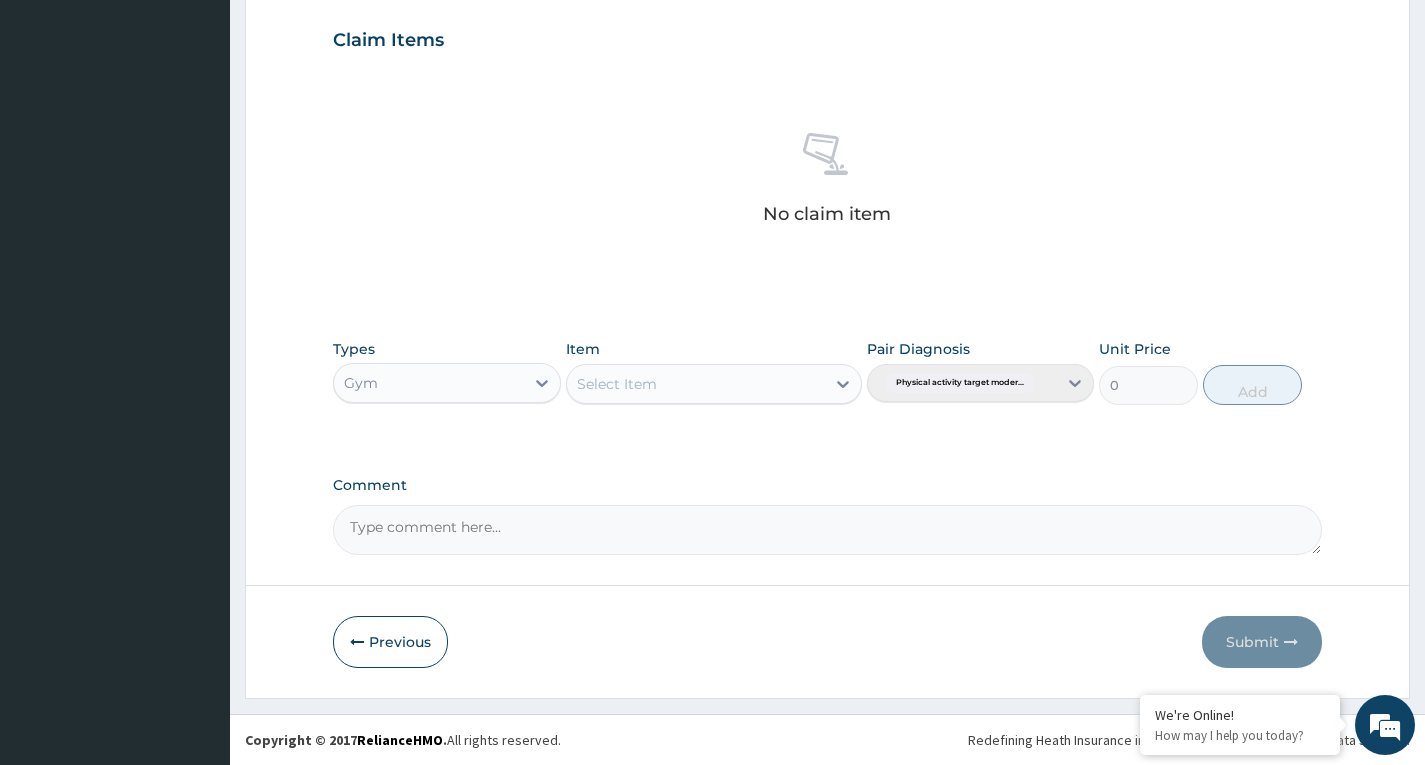 click on "Select Item" at bounding box center [696, 384] 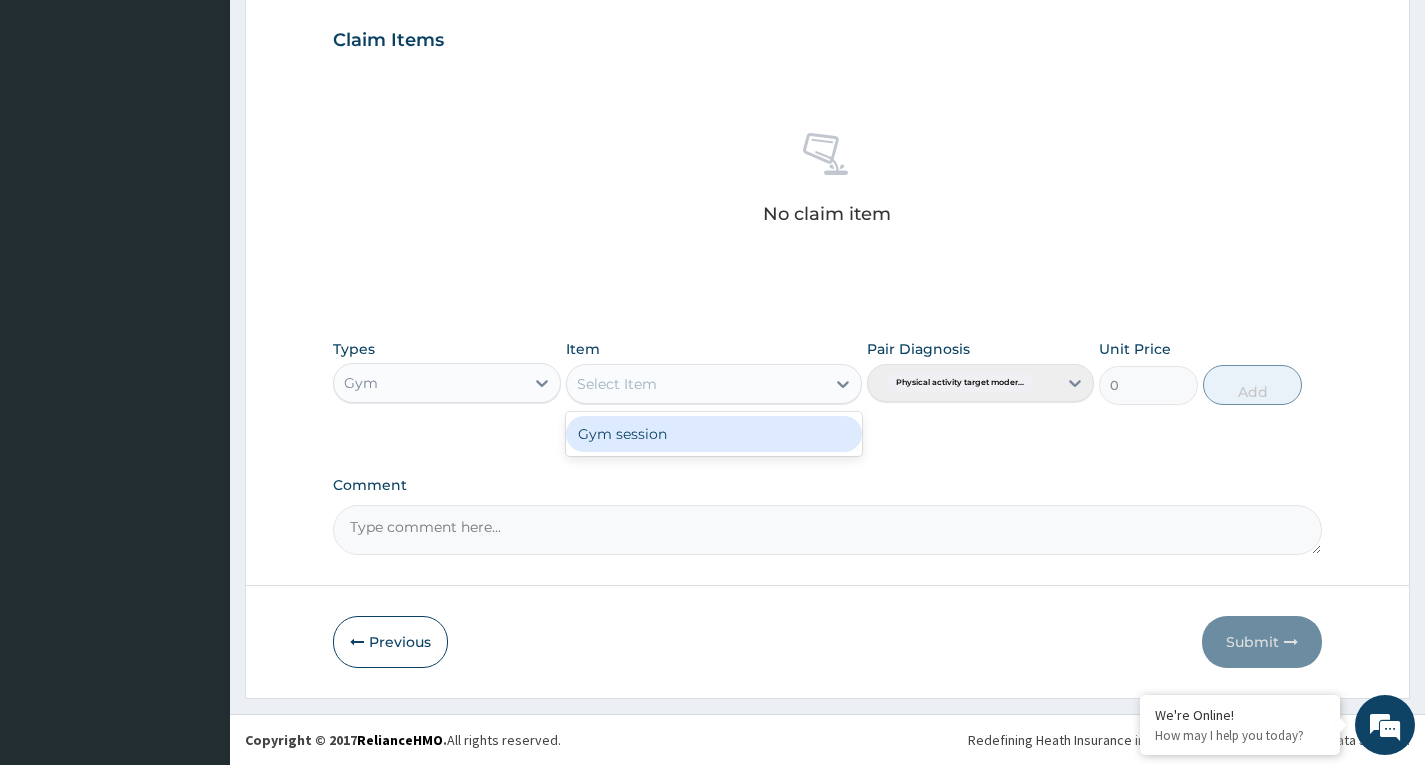 click on "Gym session" at bounding box center [714, 434] 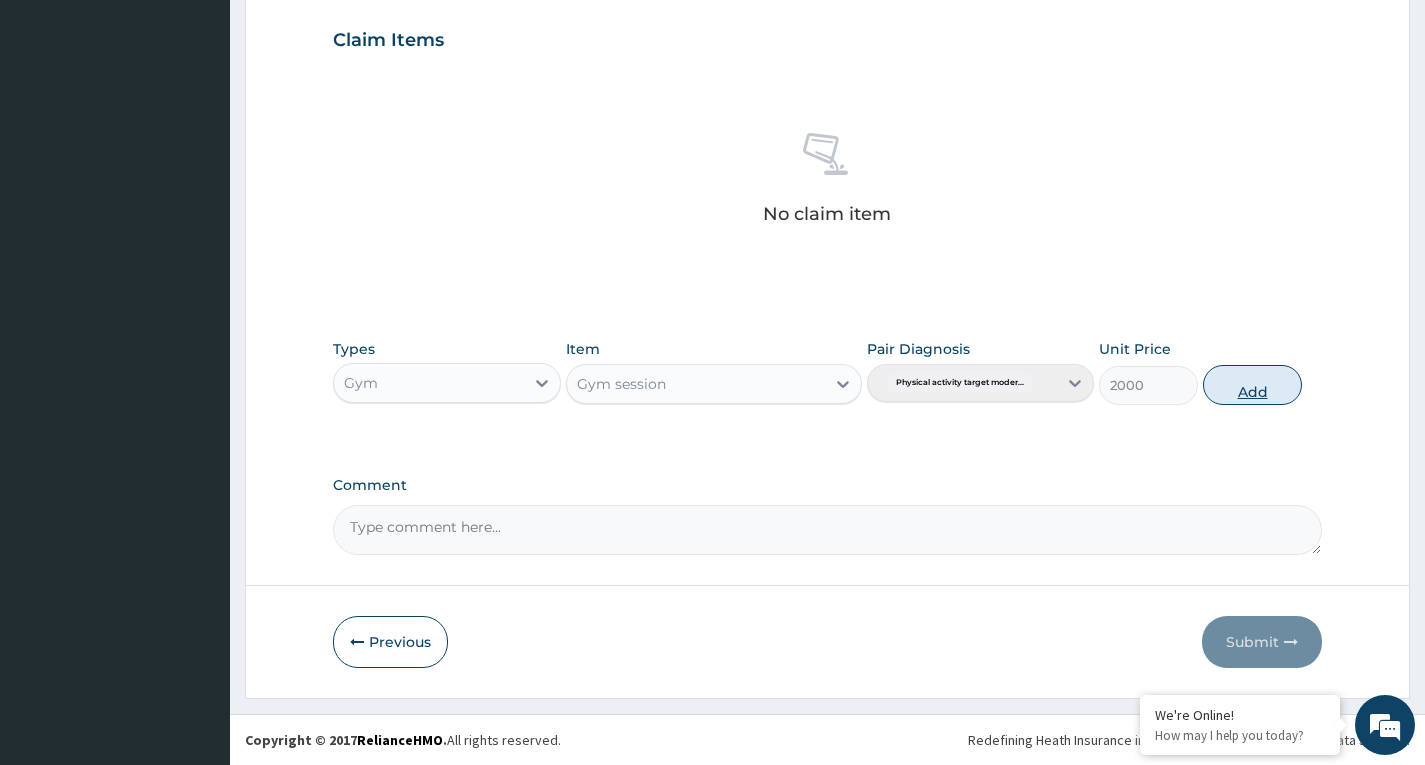 click on "Add" at bounding box center (1252, 385) 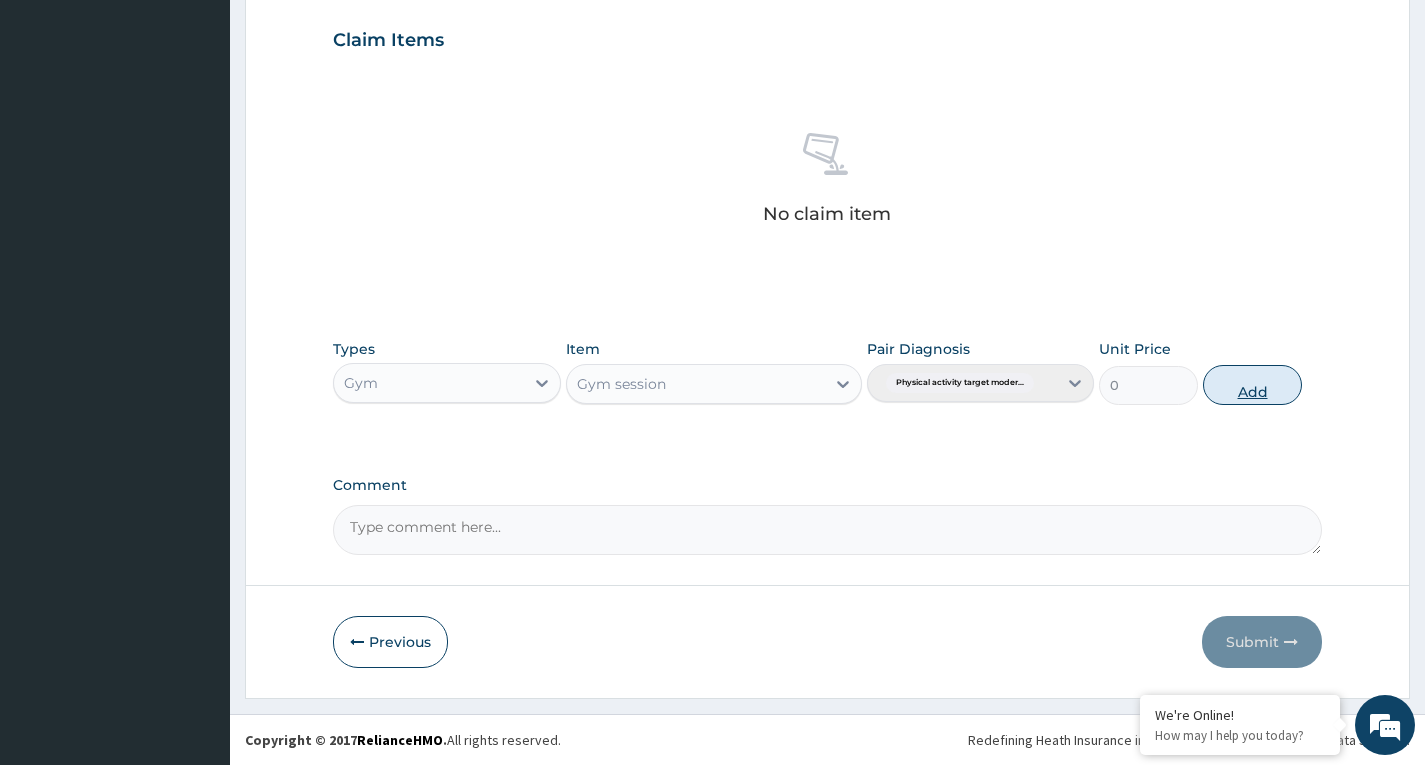 scroll, scrollTop: 597, scrollLeft: 0, axis: vertical 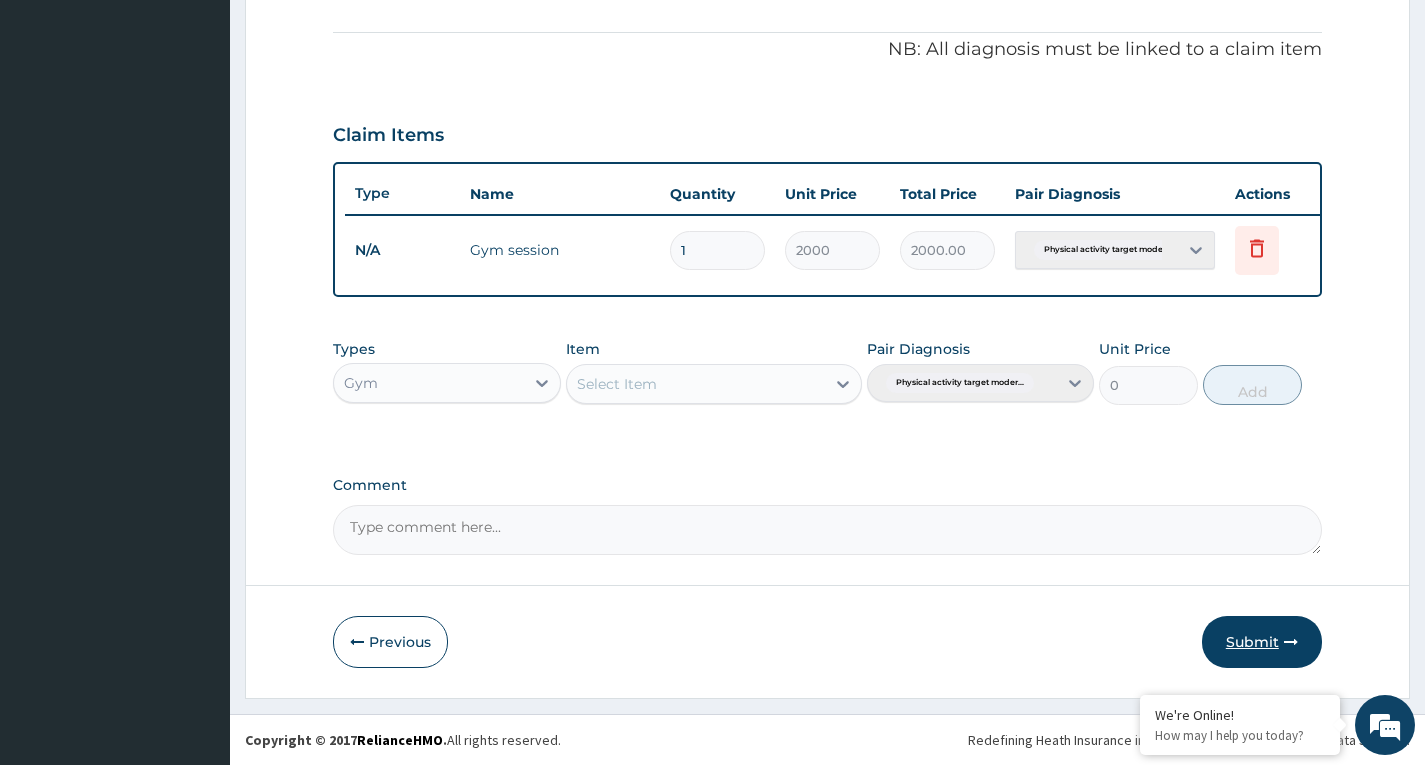 click on "Submit" at bounding box center [1262, 642] 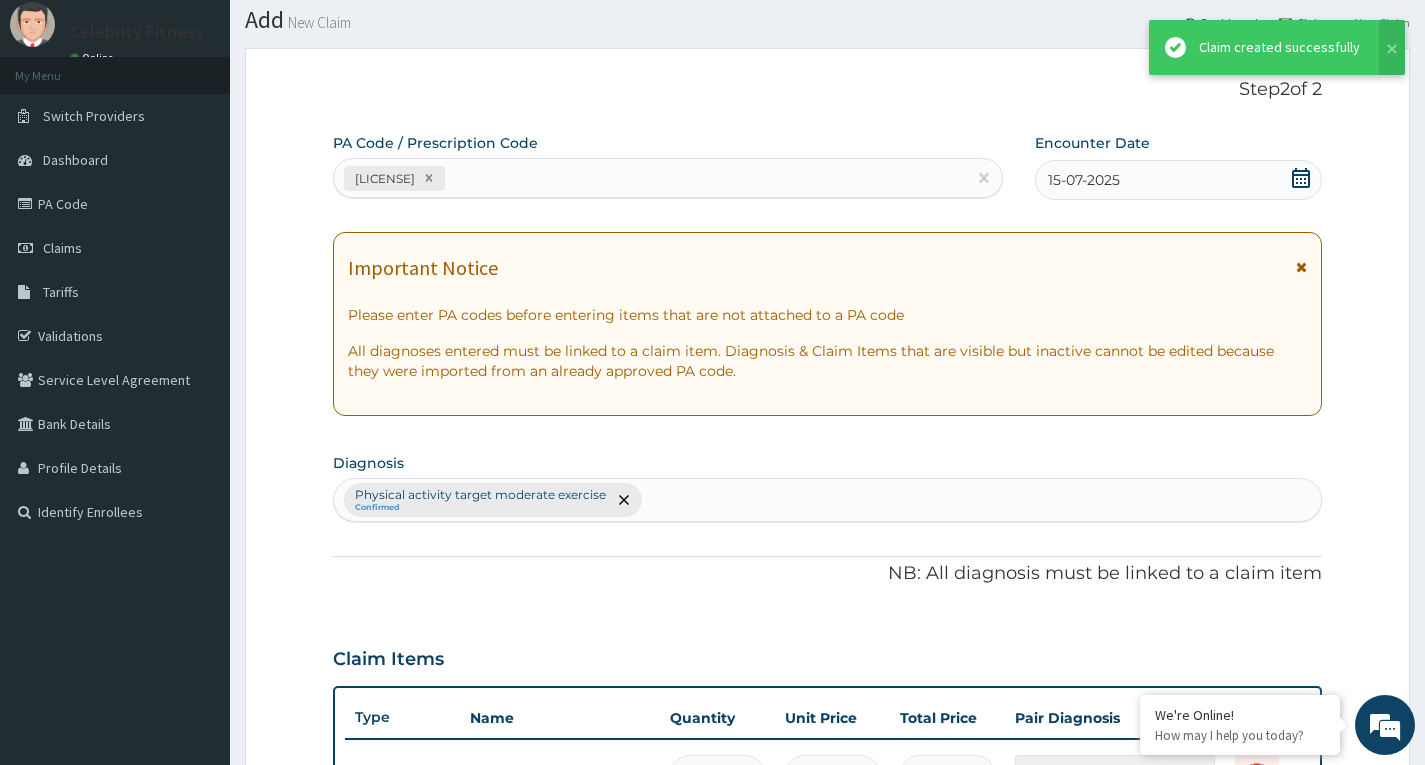 scroll, scrollTop: 597, scrollLeft: 0, axis: vertical 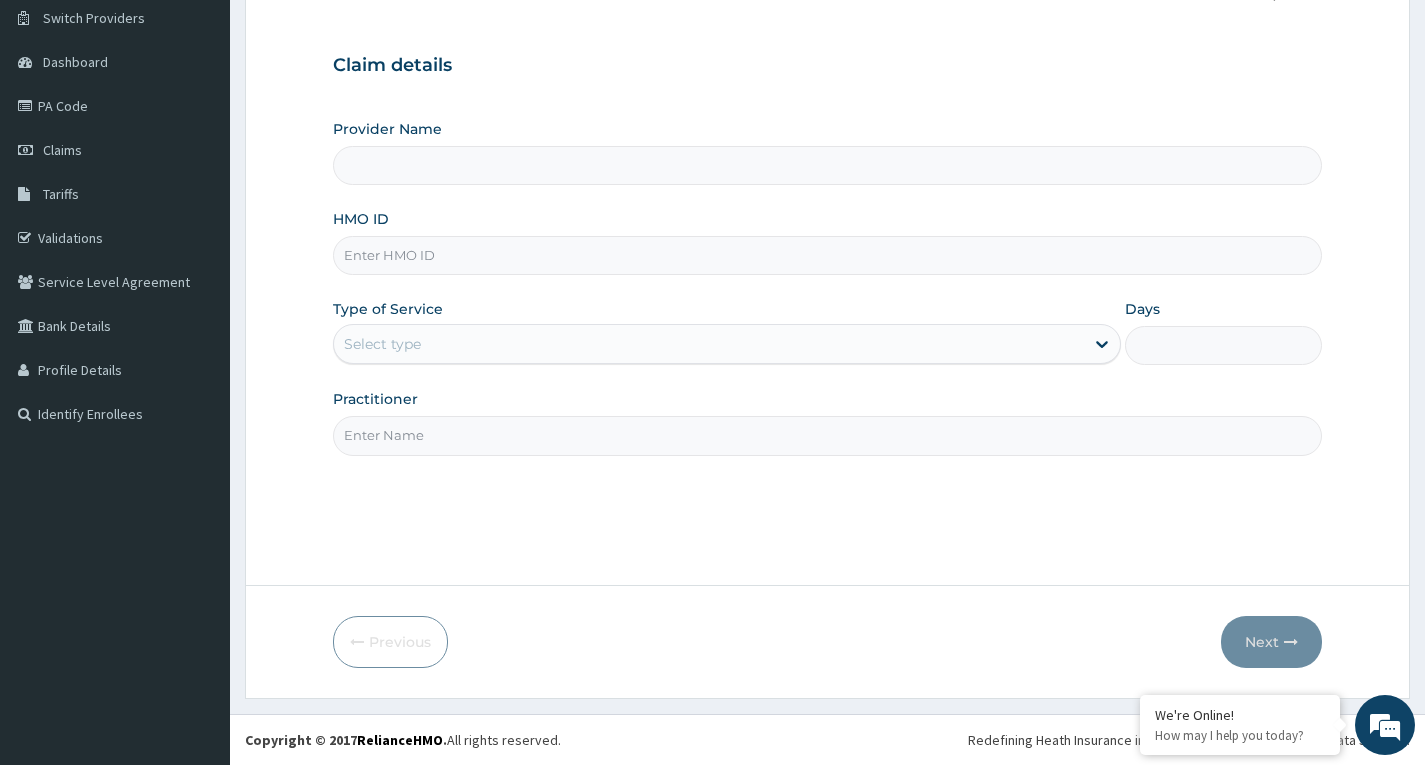 type on "Celebrity Fitness" 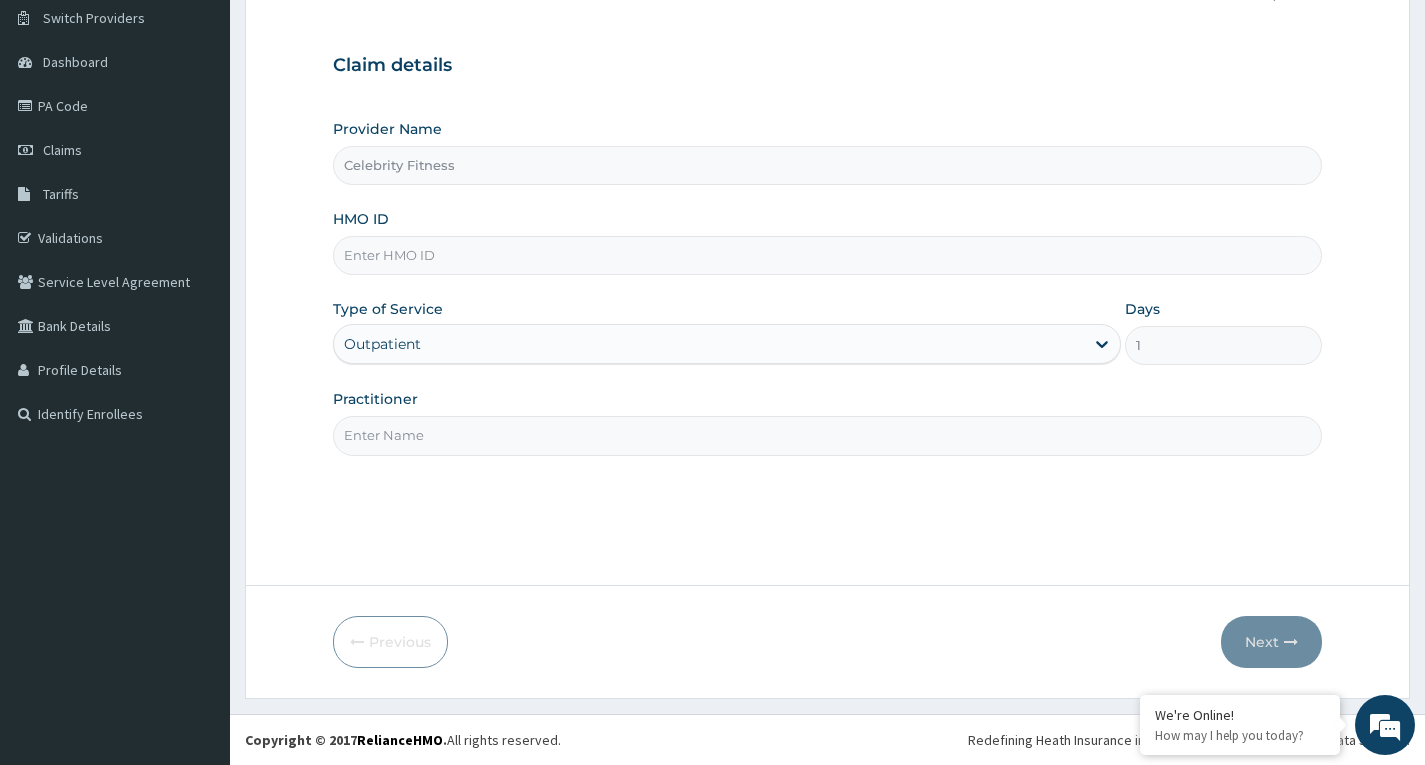 scroll, scrollTop: 0, scrollLeft: 0, axis: both 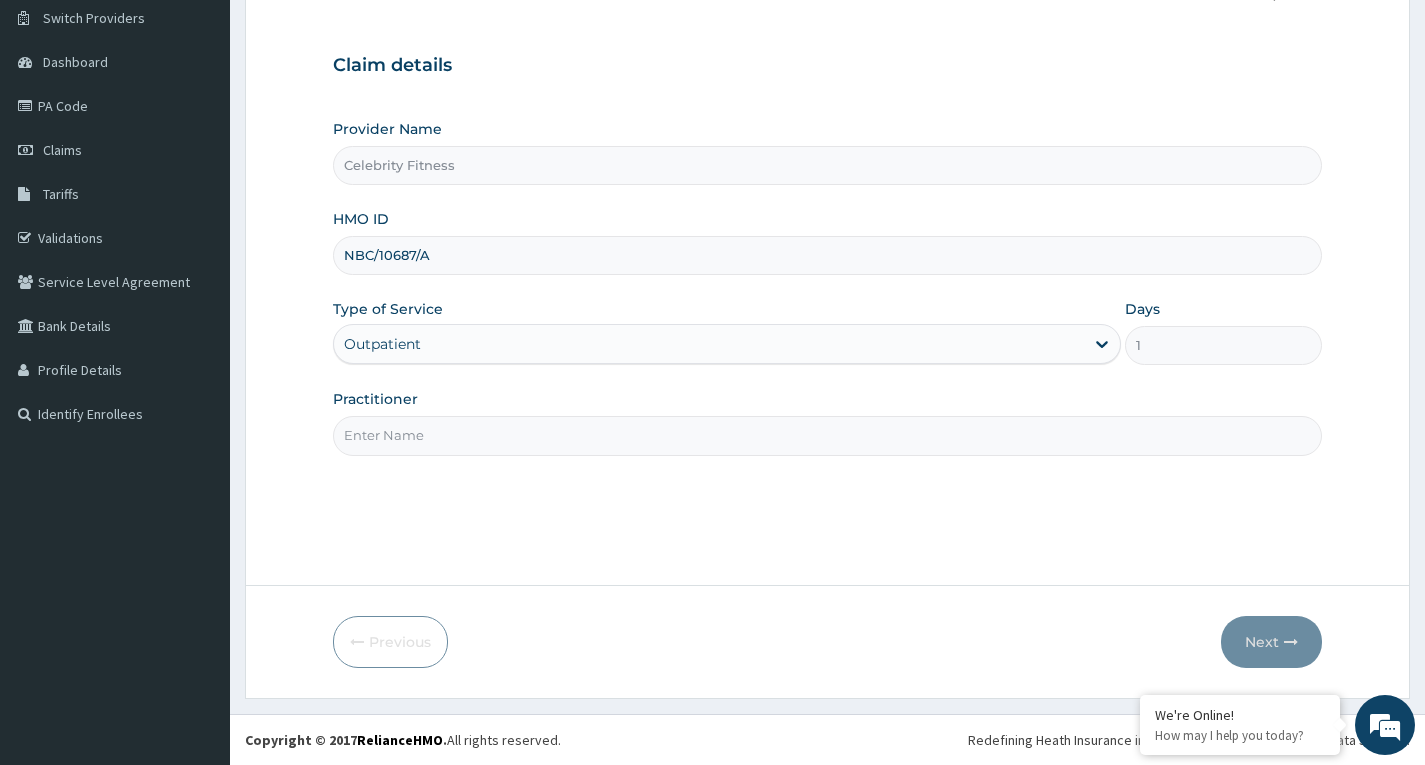 click on "Practitioner" at bounding box center [827, 435] 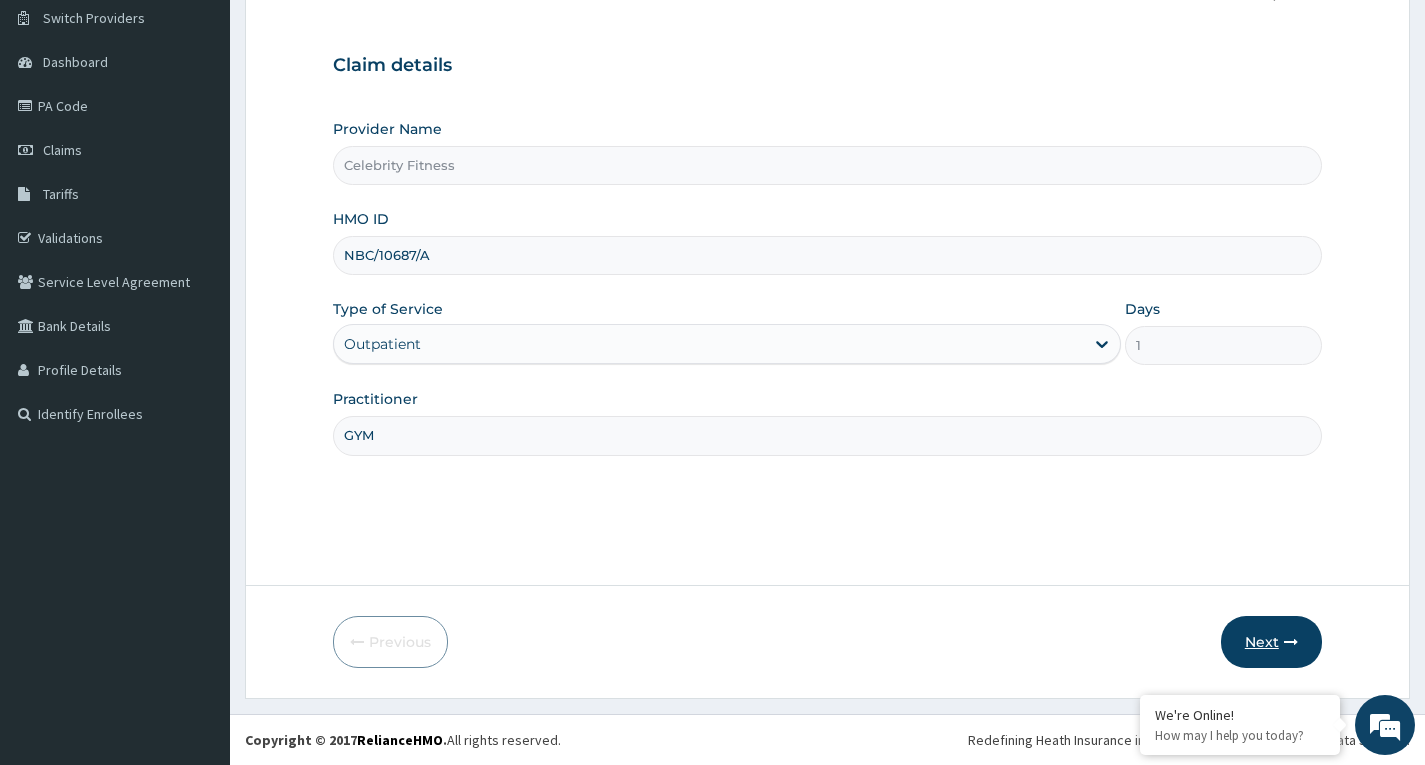 click on "Next" at bounding box center [1271, 642] 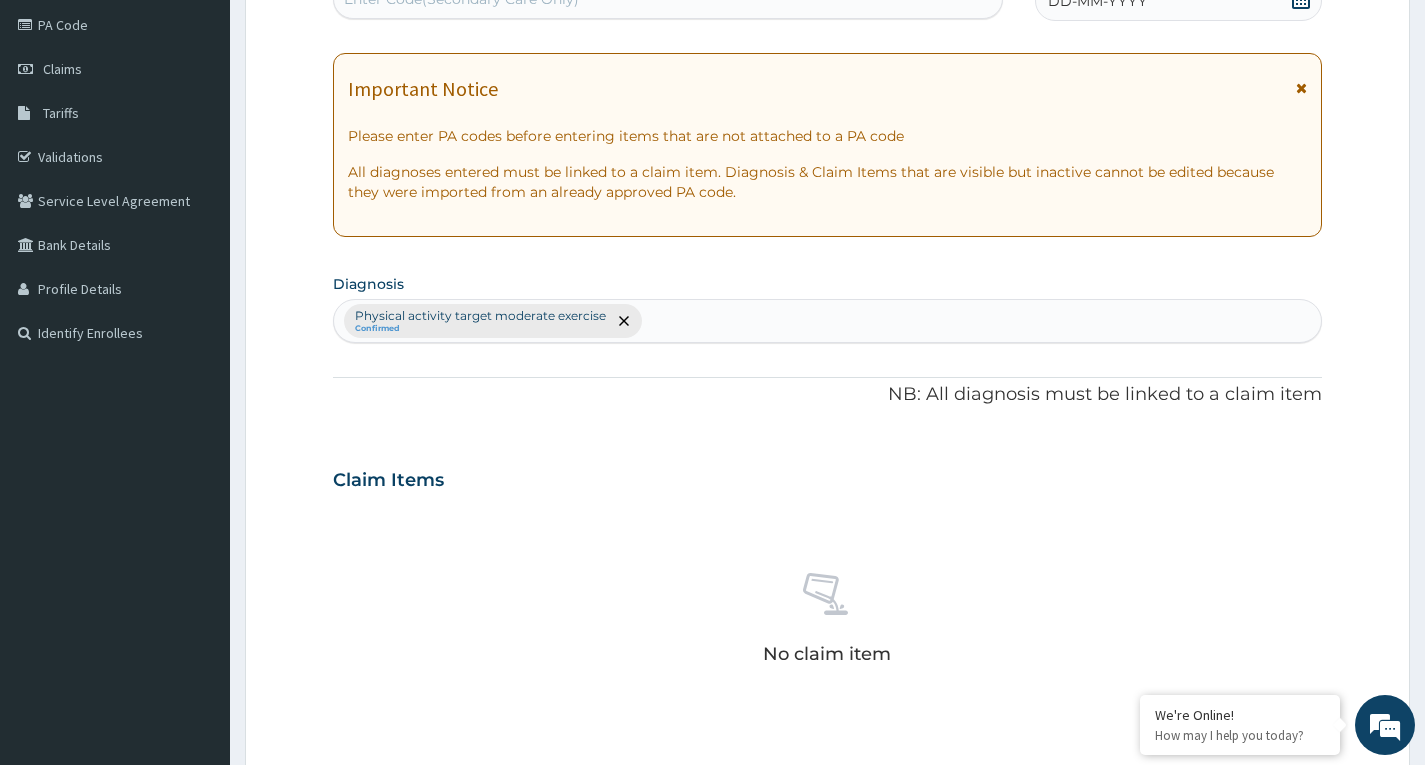 scroll, scrollTop: 156, scrollLeft: 0, axis: vertical 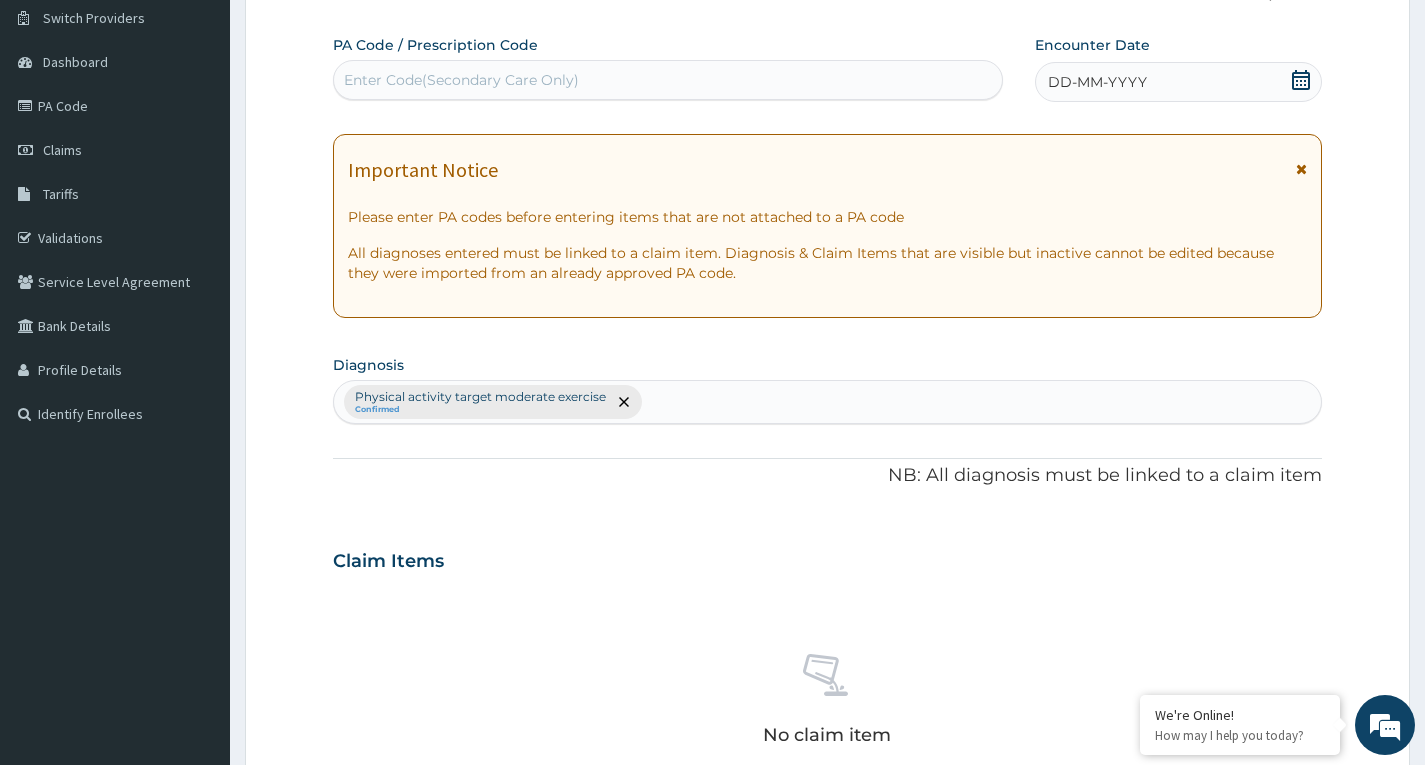 click on "Enter Code(Secondary Care Only)" at bounding box center (461, 80) 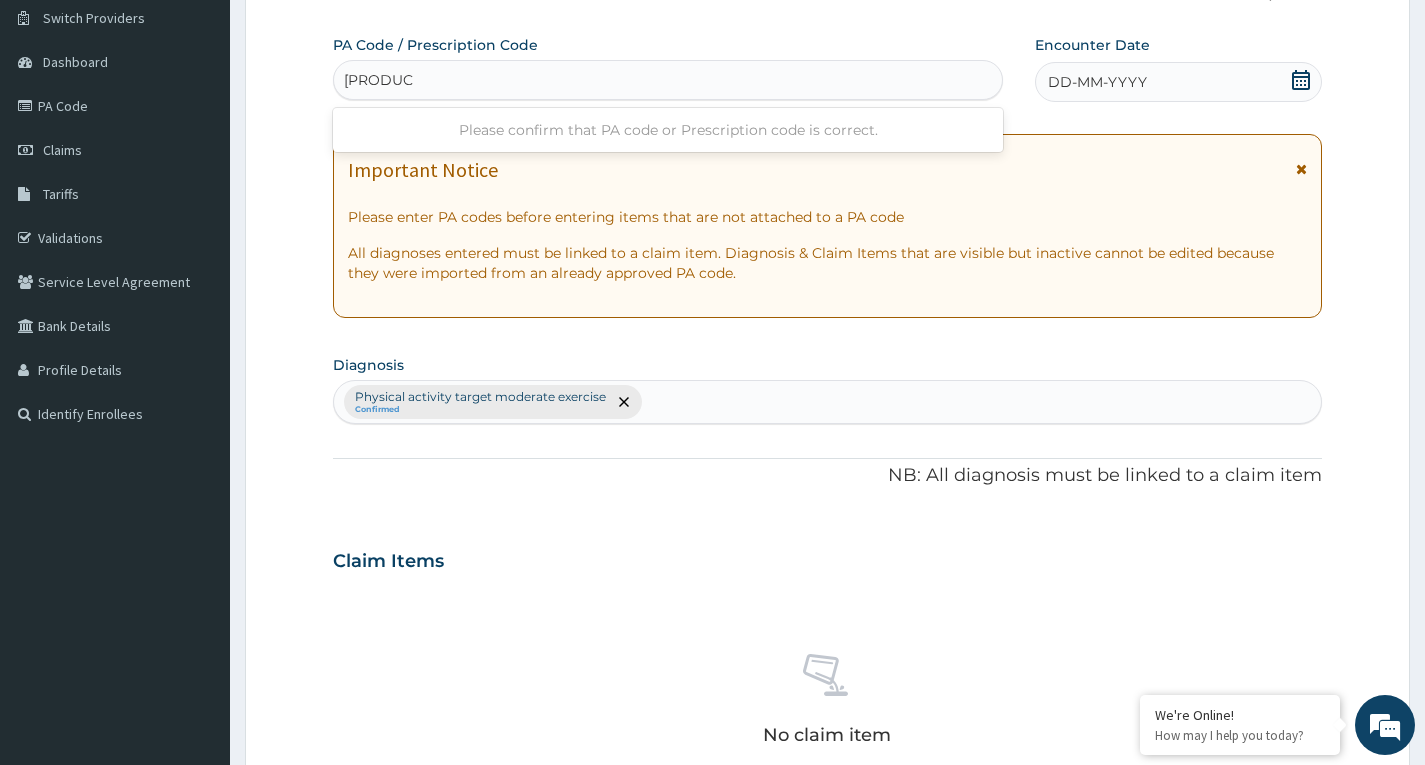 type on "PA/8055FF" 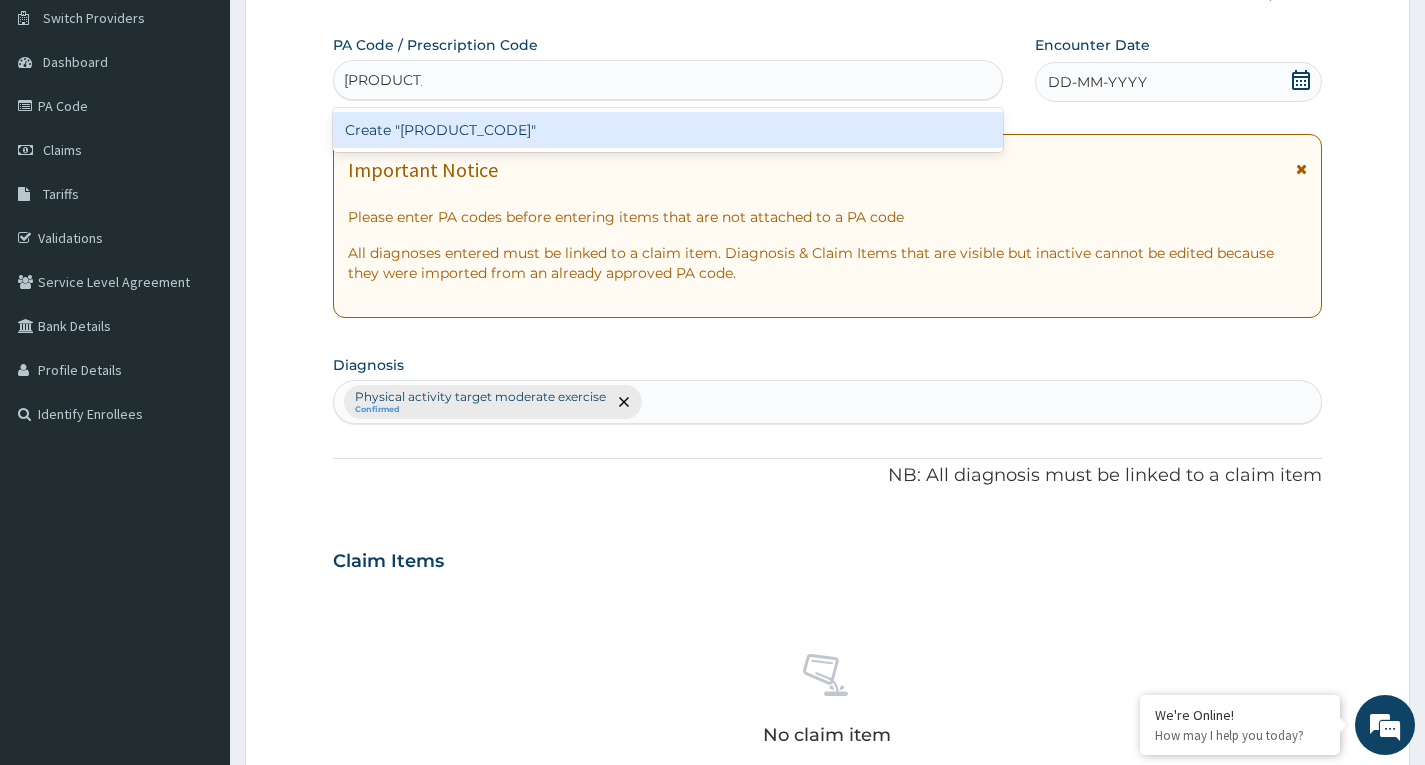 type 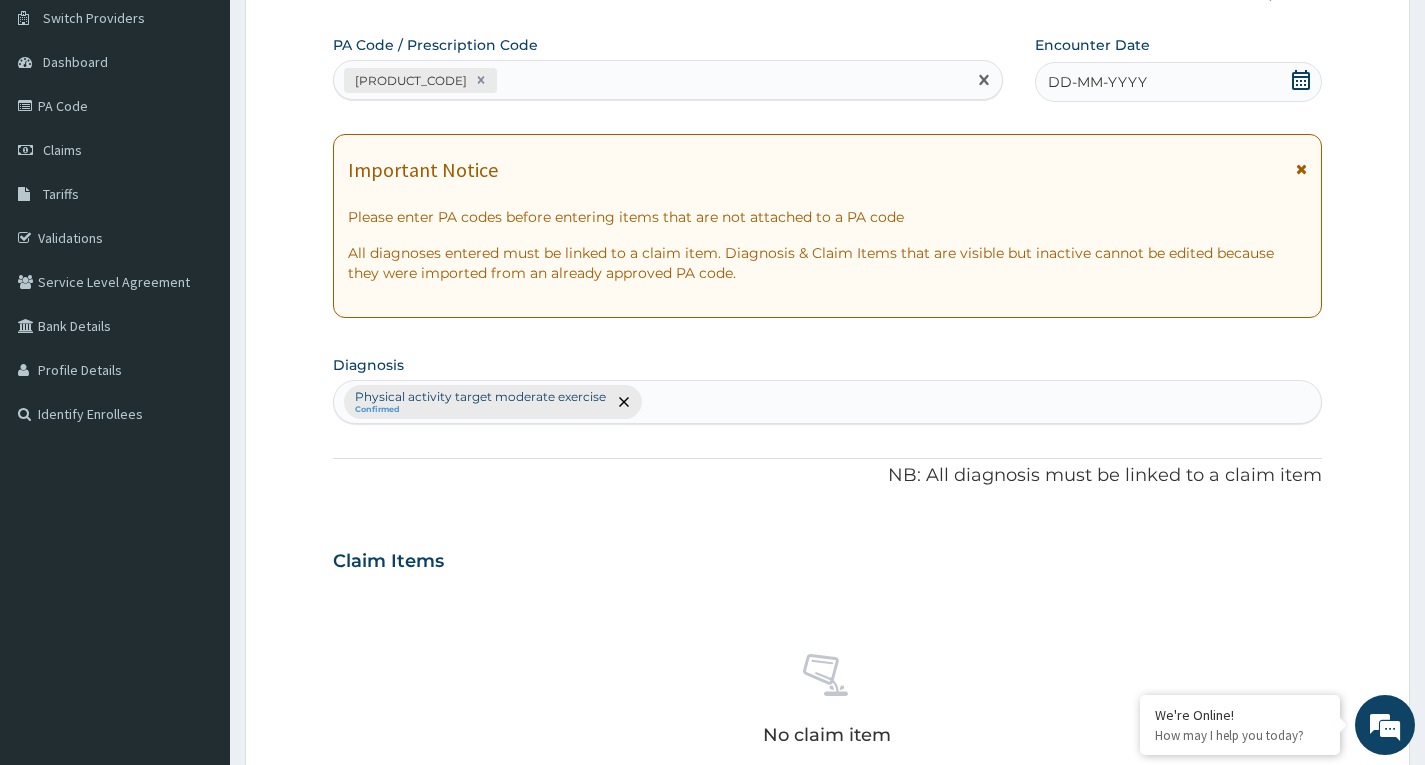 click on "DD-MM-YYYY" at bounding box center [1097, 82] 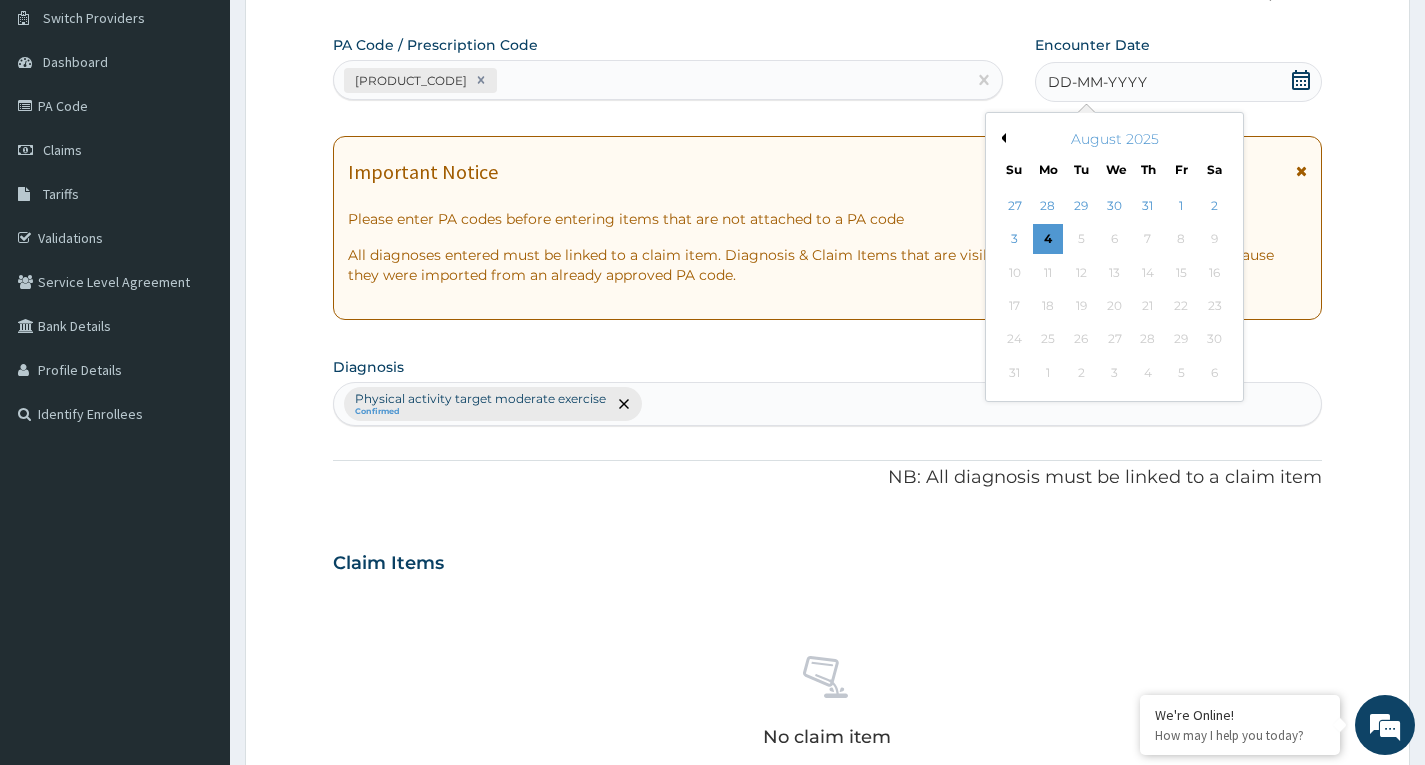click on "Previous Month" at bounding box center [1001, 138] 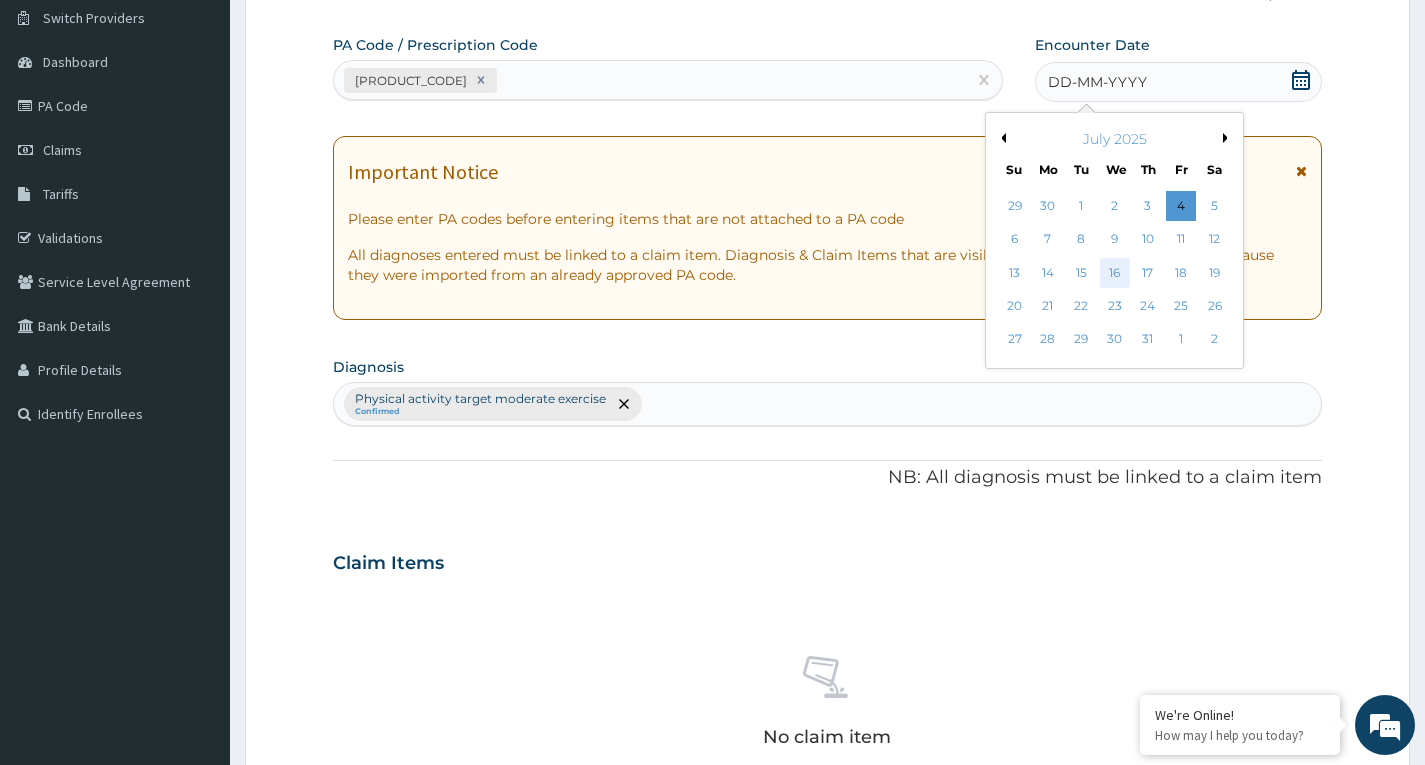 click on "16" at bounding box center [1114, 273] 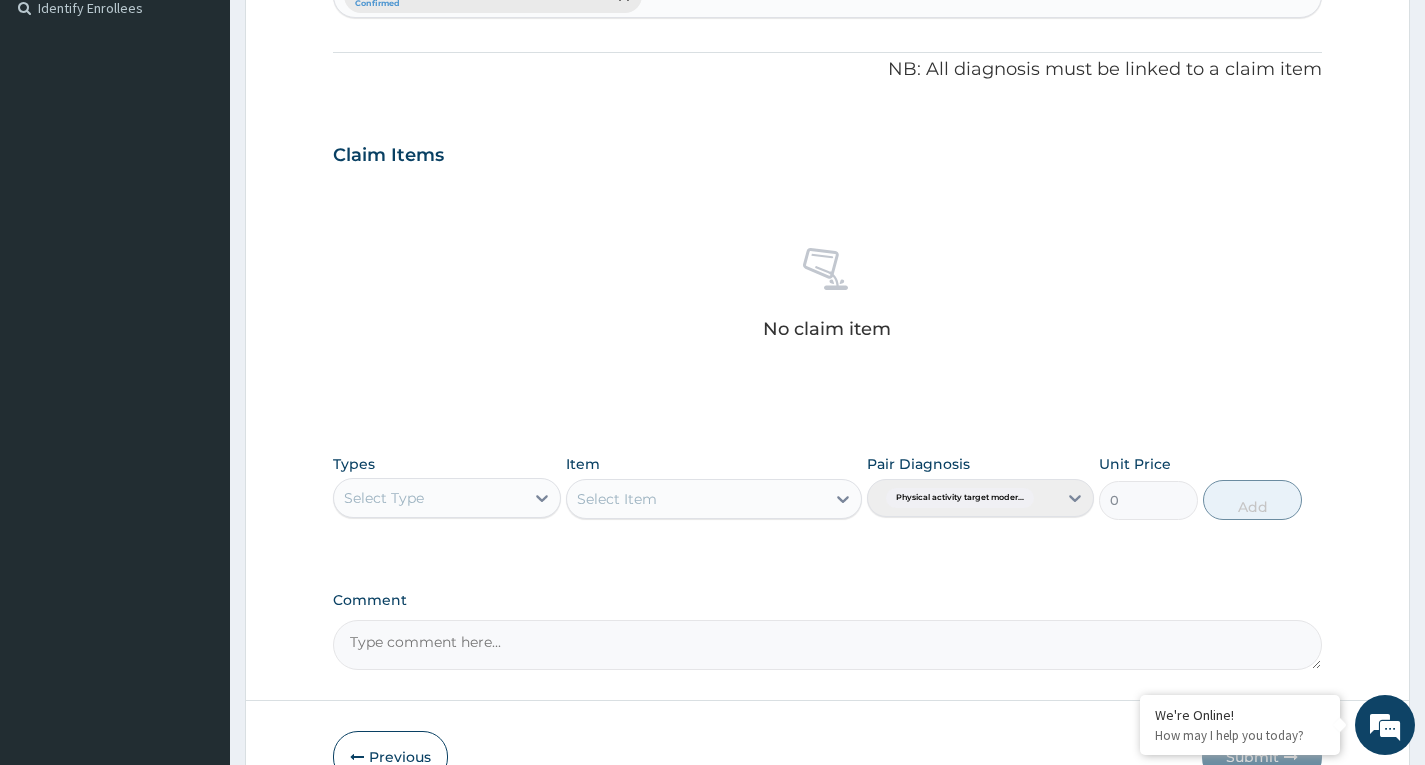 scroll, scrollTop: 656, scrollLeft: 0, axis: vertical 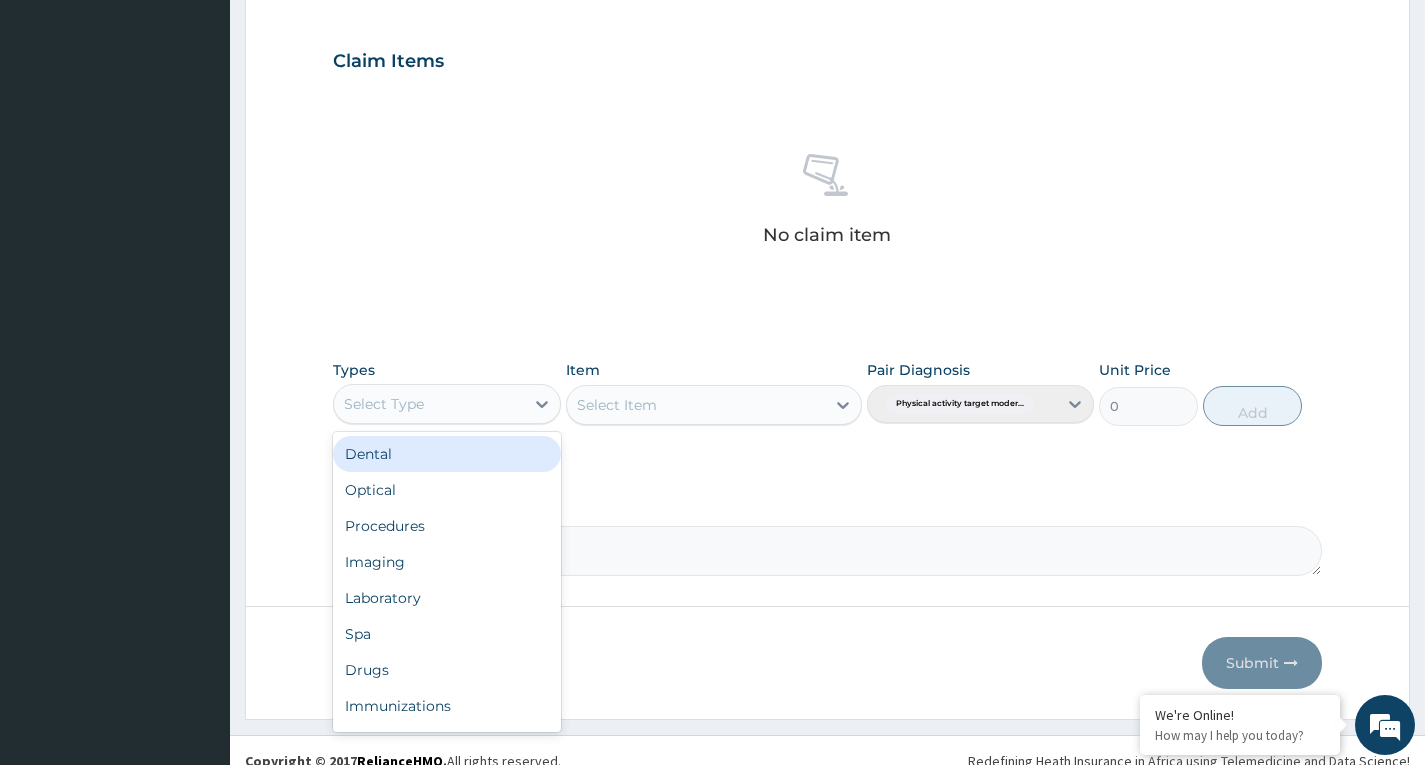 click on "Select Type" at bounding box center (446, 404) 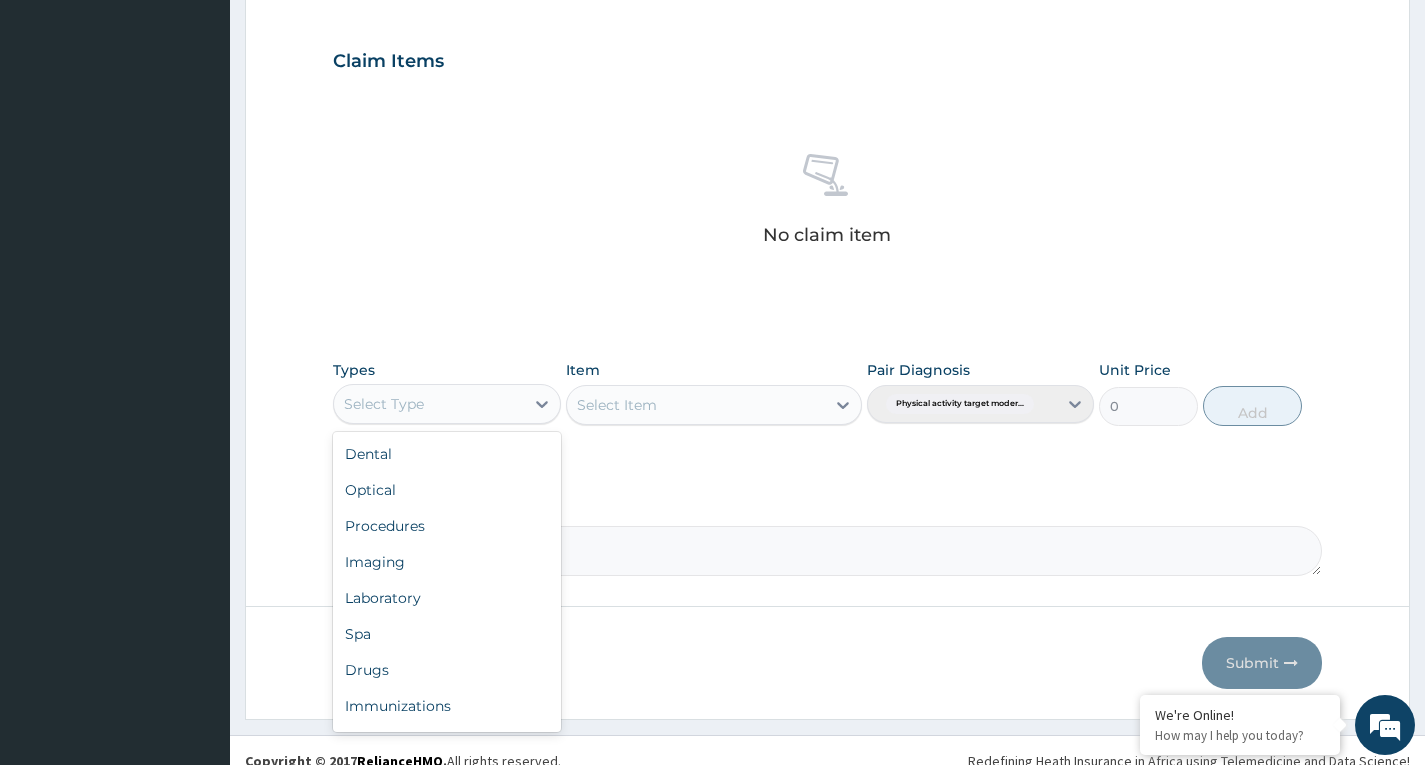 scroll, scrollTop: 68, scrollLeft: 0, axis: vertical 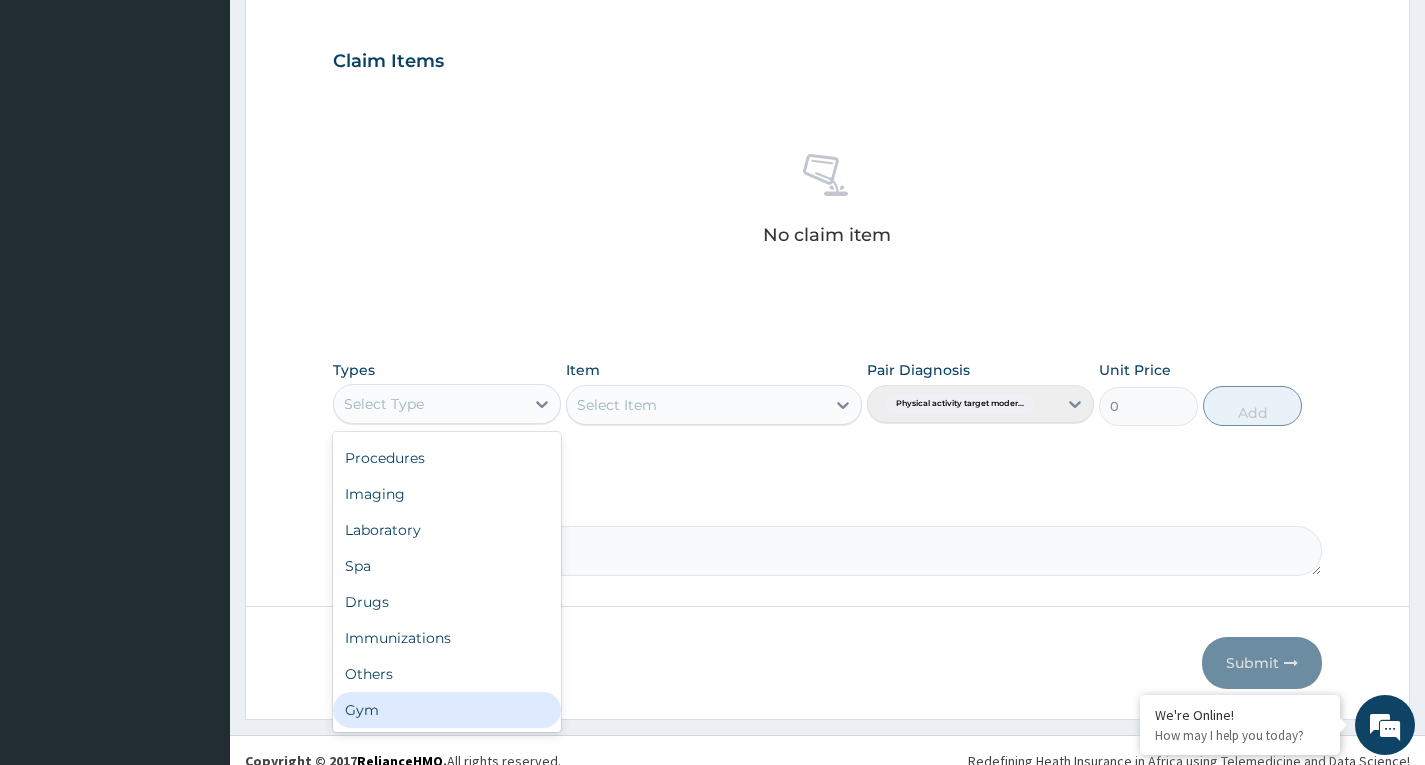click on "Gym" at bounding box center (446, 710) 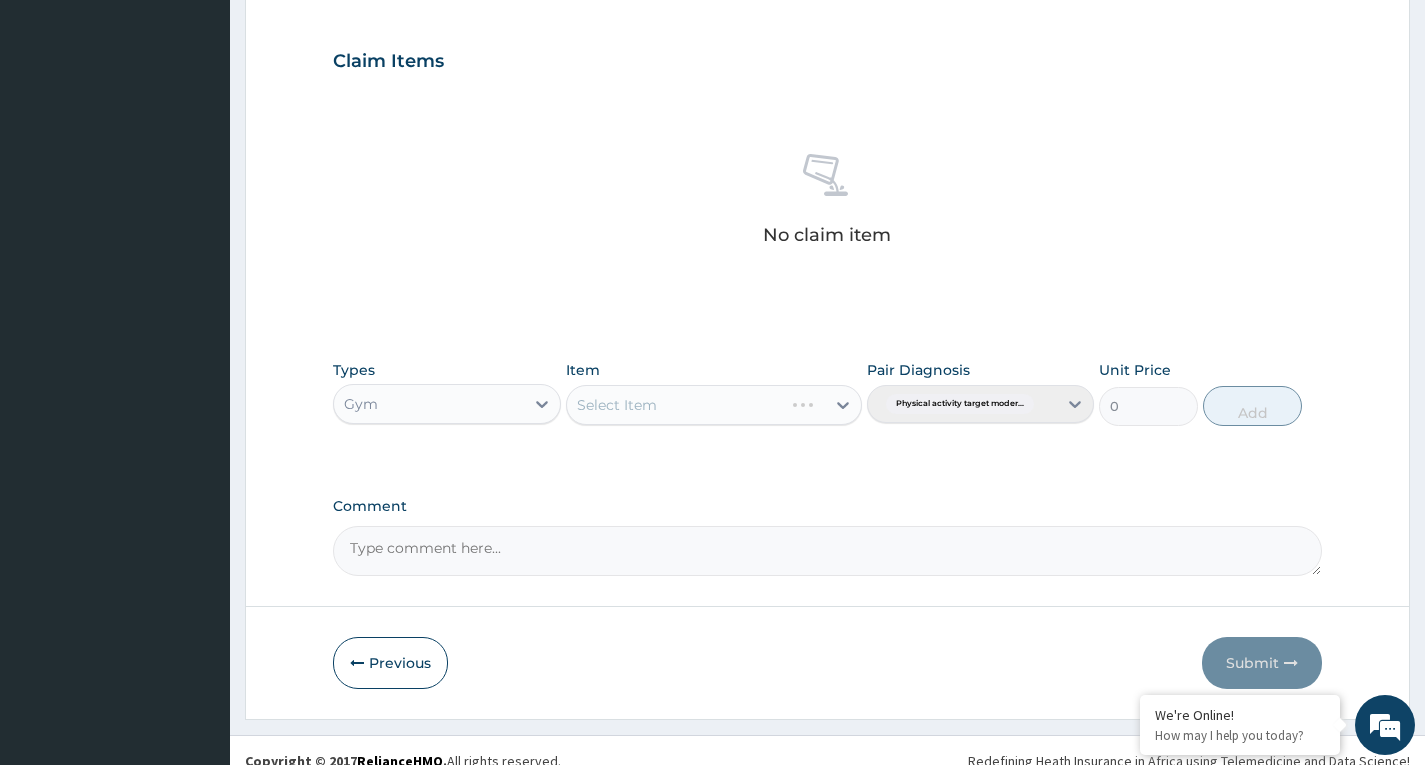click on "Select Item" at bounding box center (714, 405) 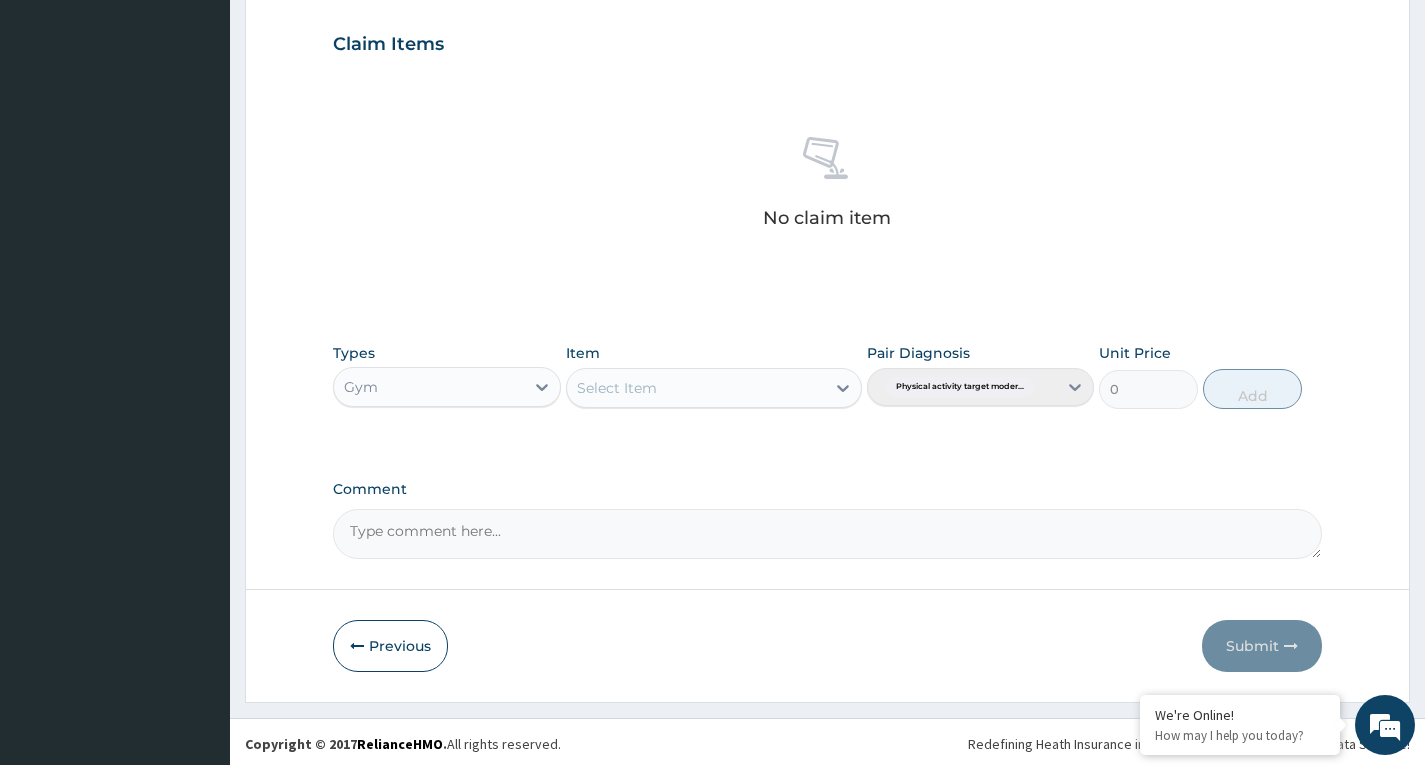 scroll, scrollTop: 677, scrollLeft: 0, axis: vertical 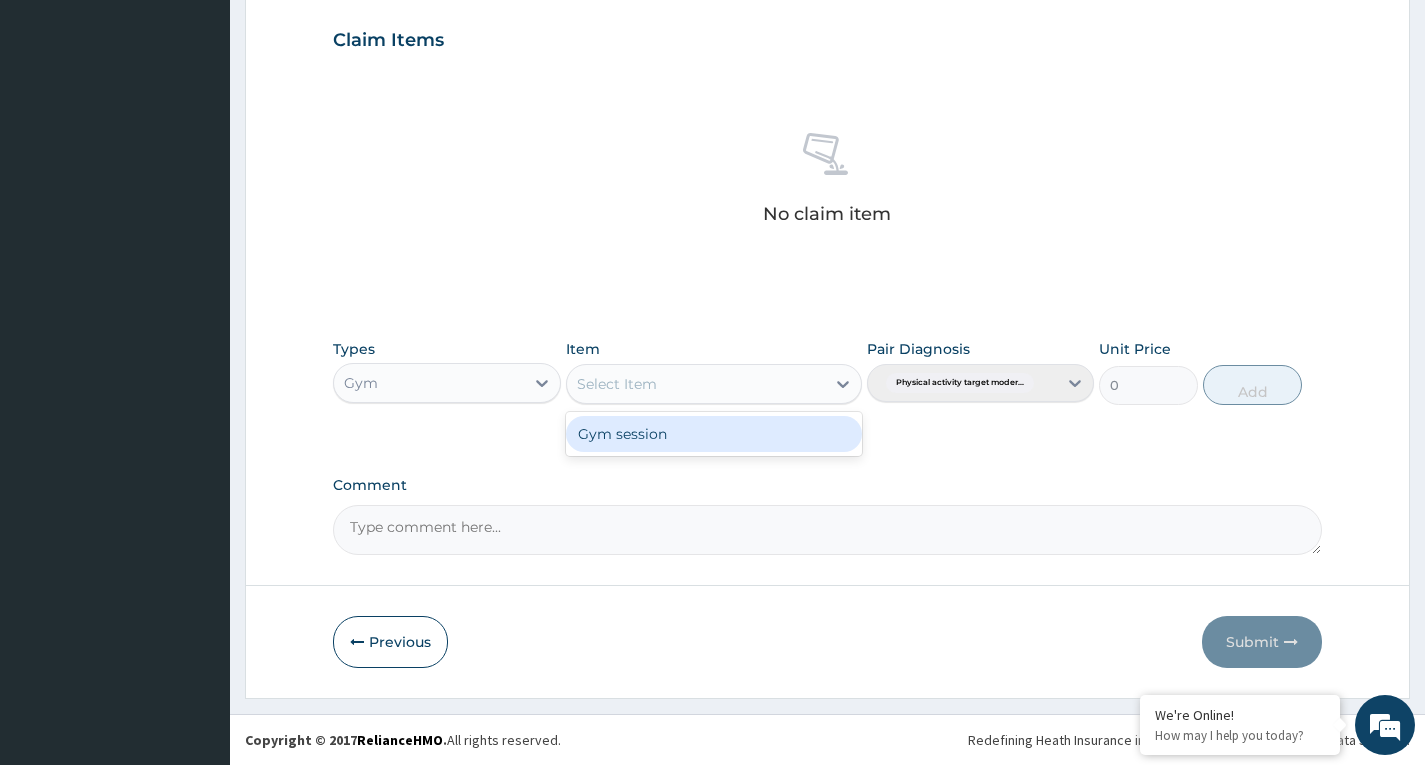 click on "Select Item" at bounding box center (696, 384) 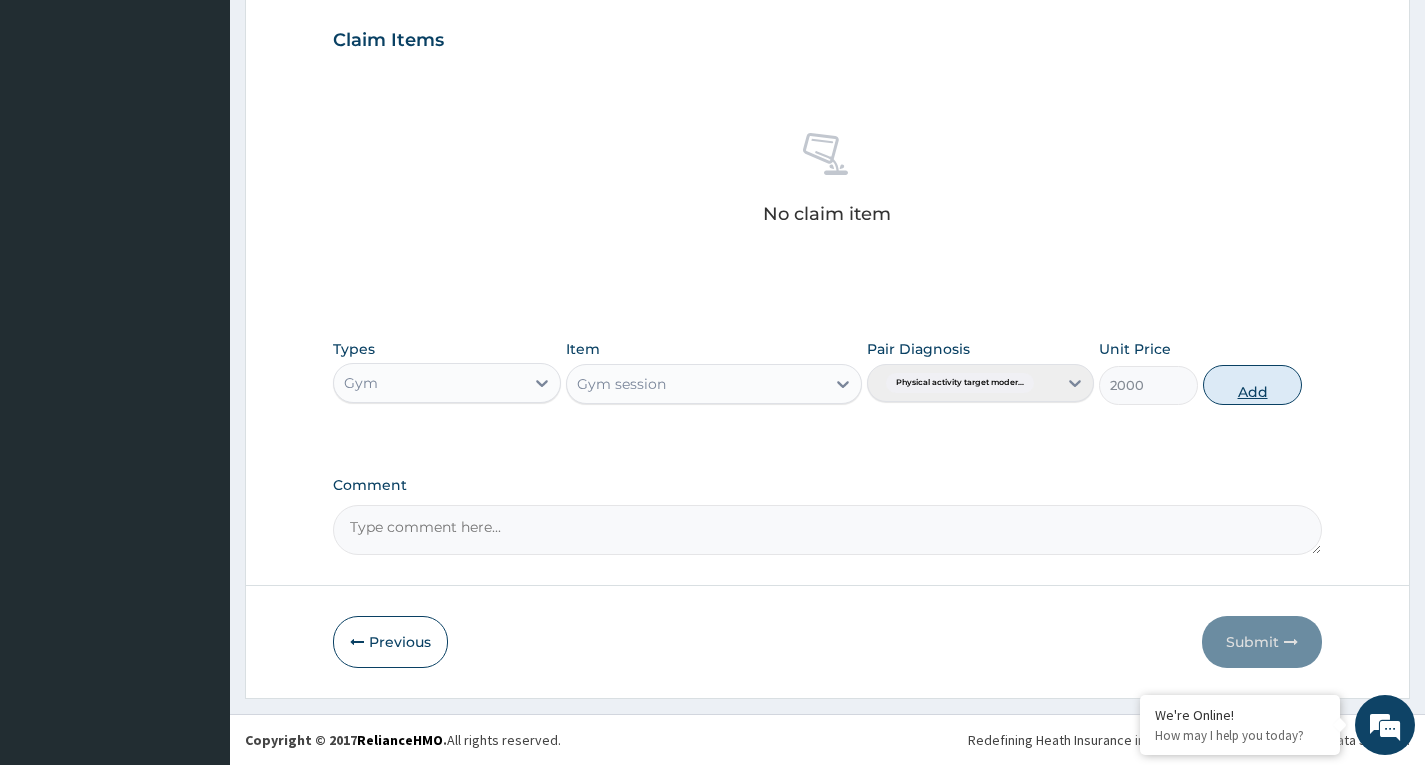click on "Add" at bounding box center (1252, 385) 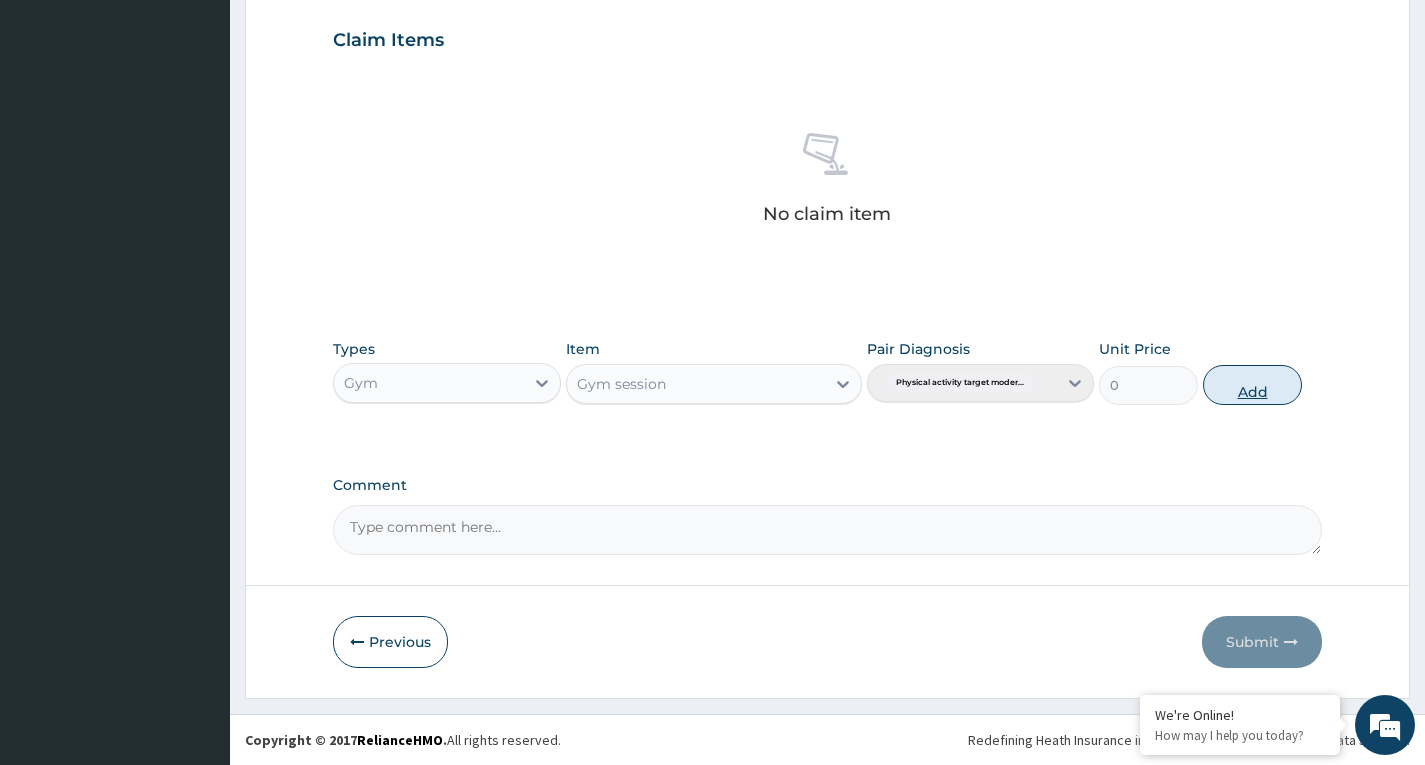 scroll, scrollTop: 597, scrollLeft: 0, axis: vertical 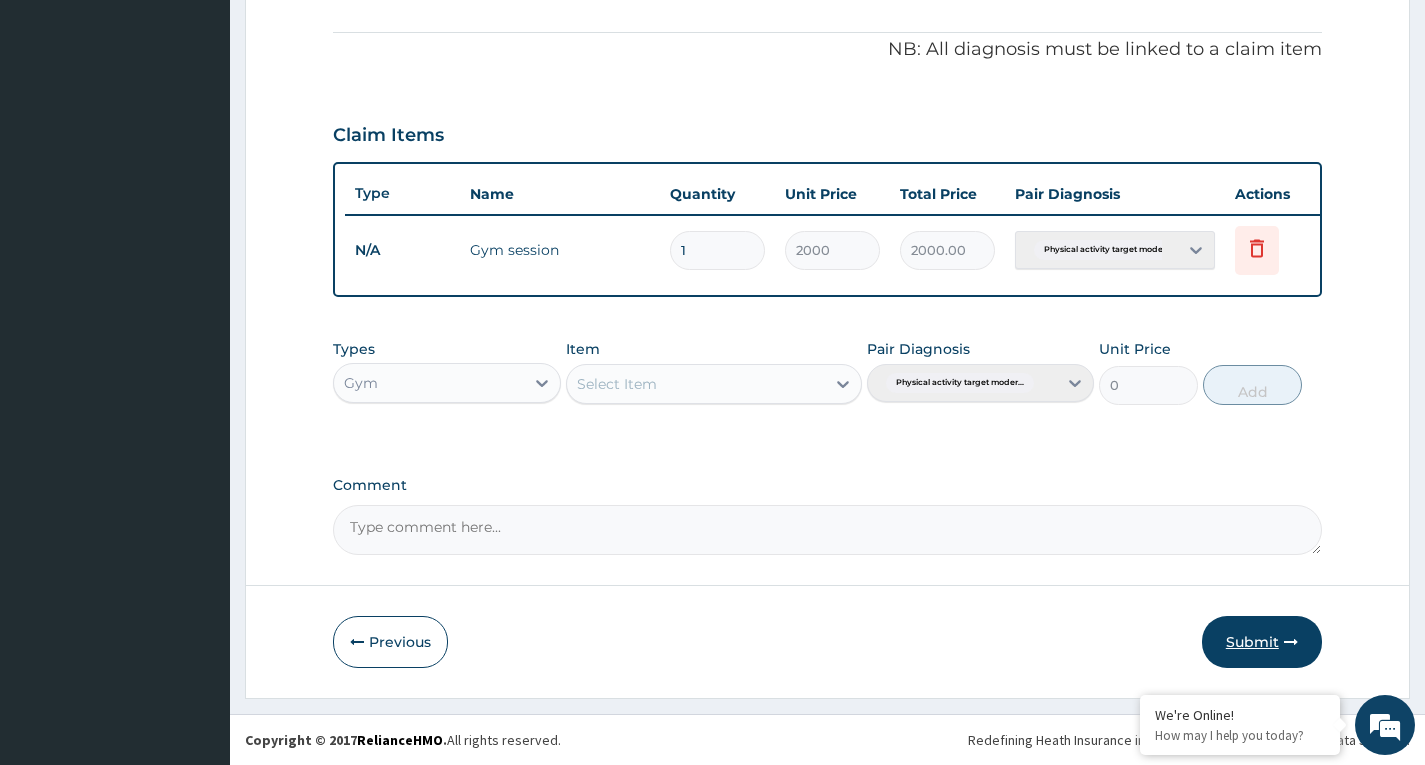 click on "Submit" at bounding box center (1262, 642) 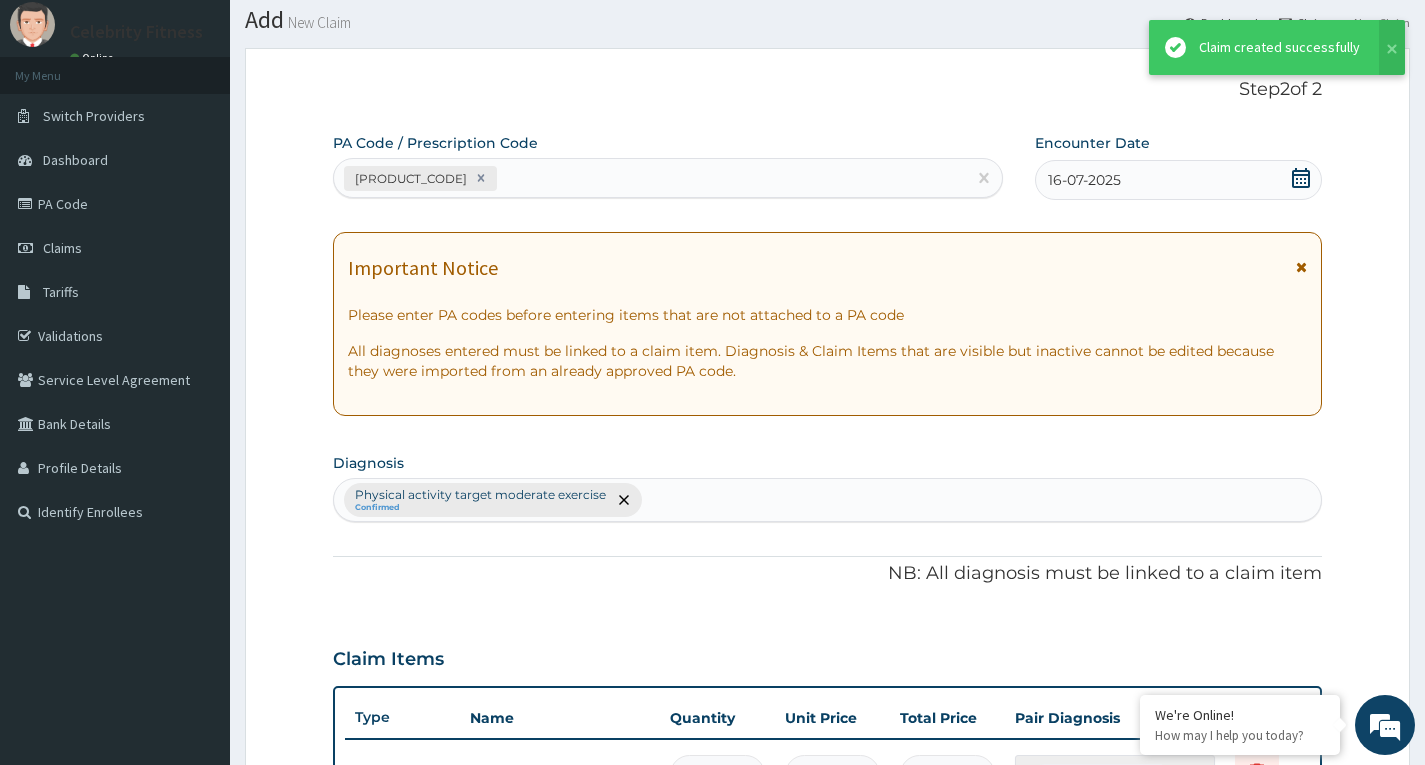 scroll, scrollTop: 597, scrollLeft: 0, axis: vertical 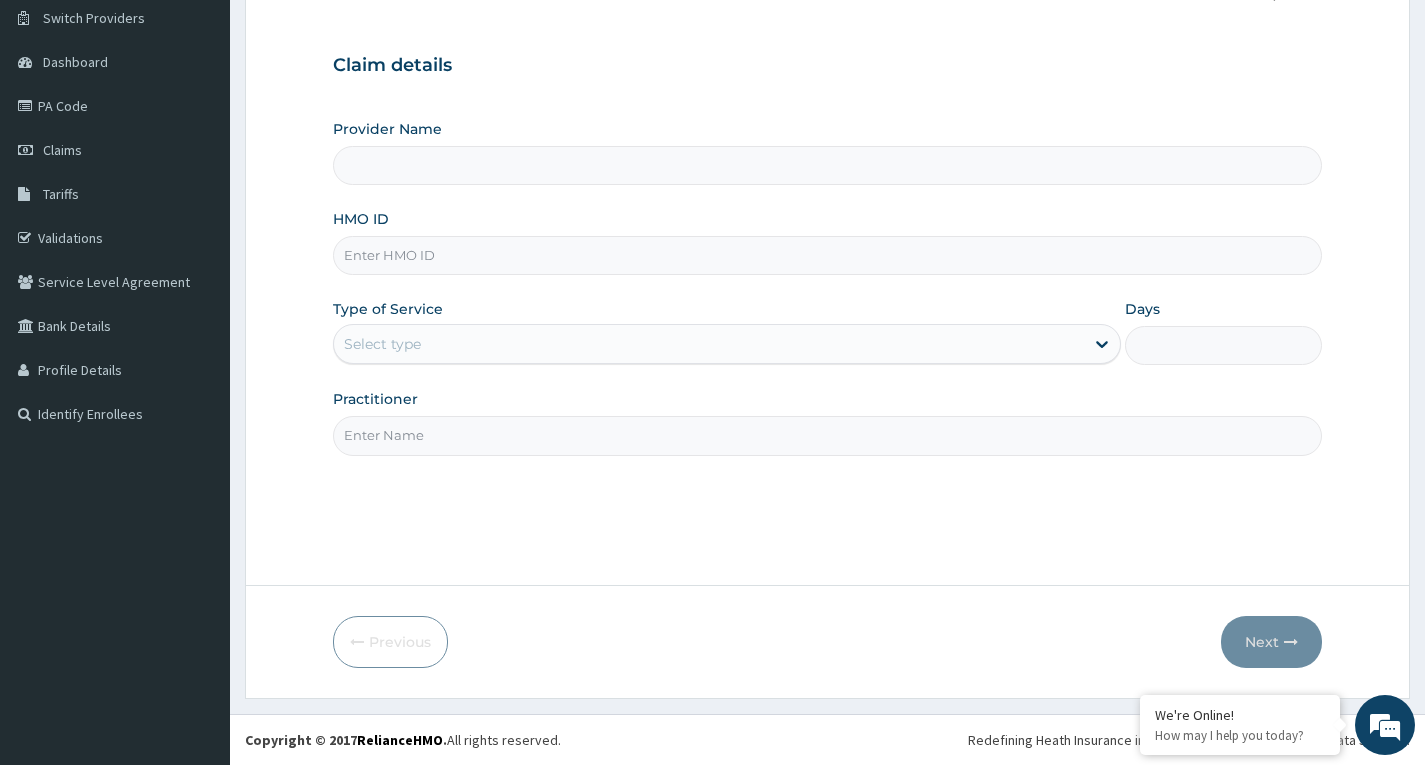 type on "Celebrity Fitness" 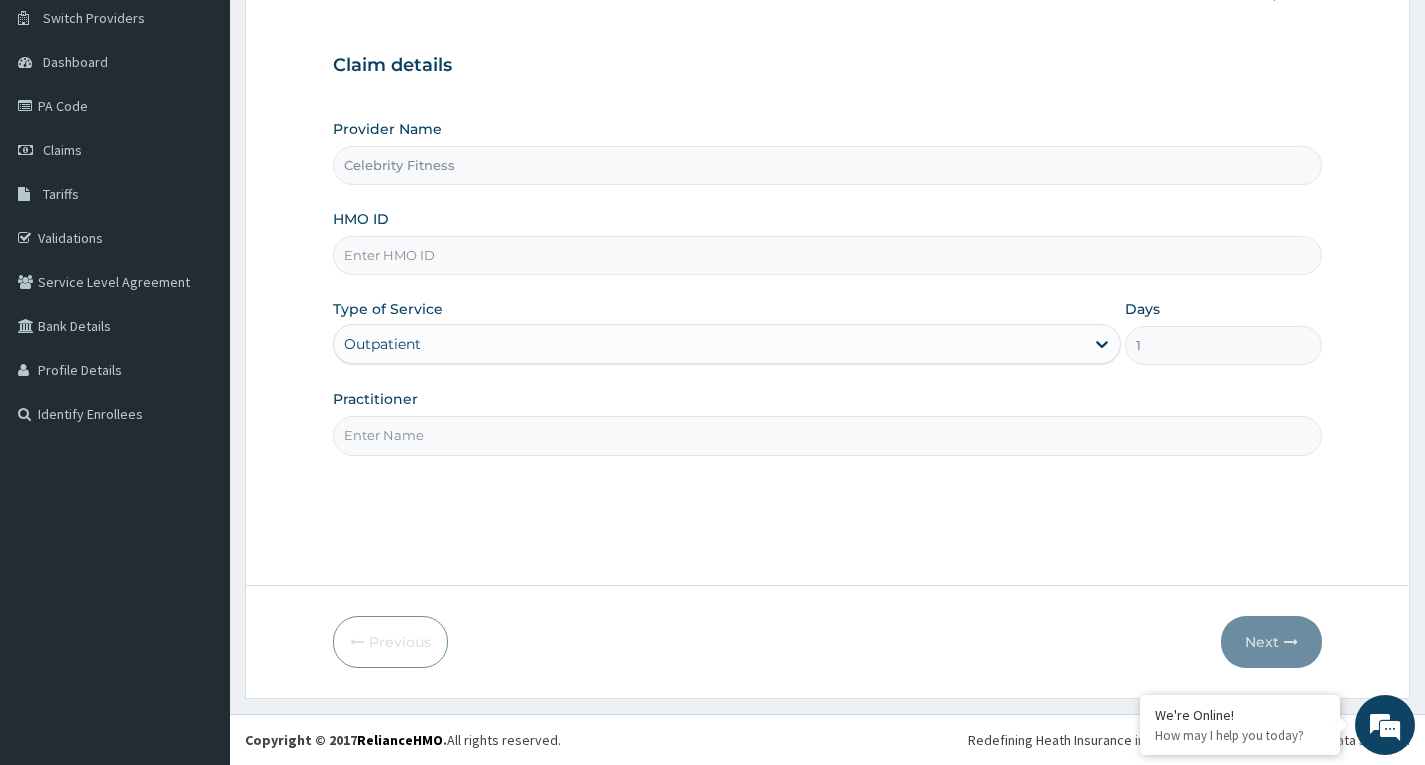 click on "HMO ID" at bounding box center [827, 255] 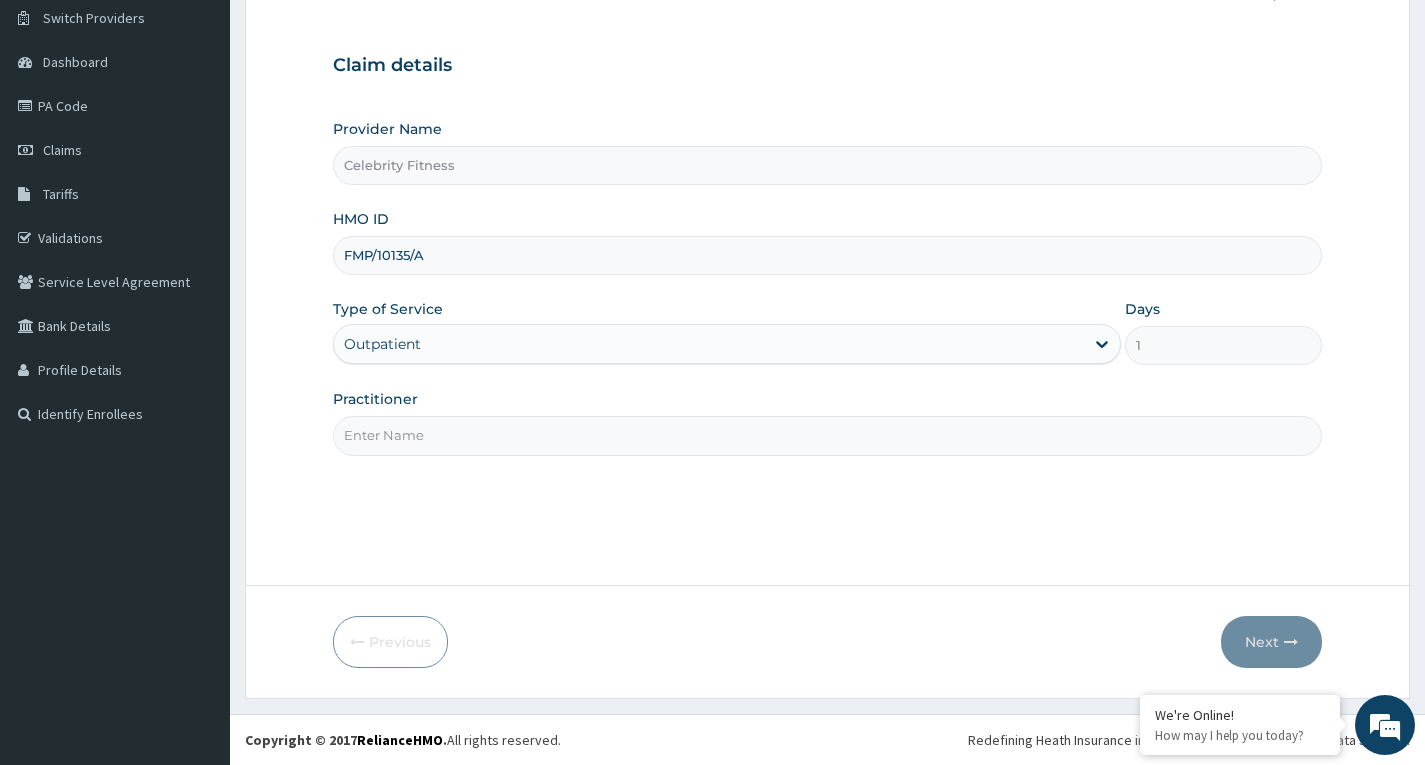click on "FMP/10135/A" at bounding box center (827, 255) 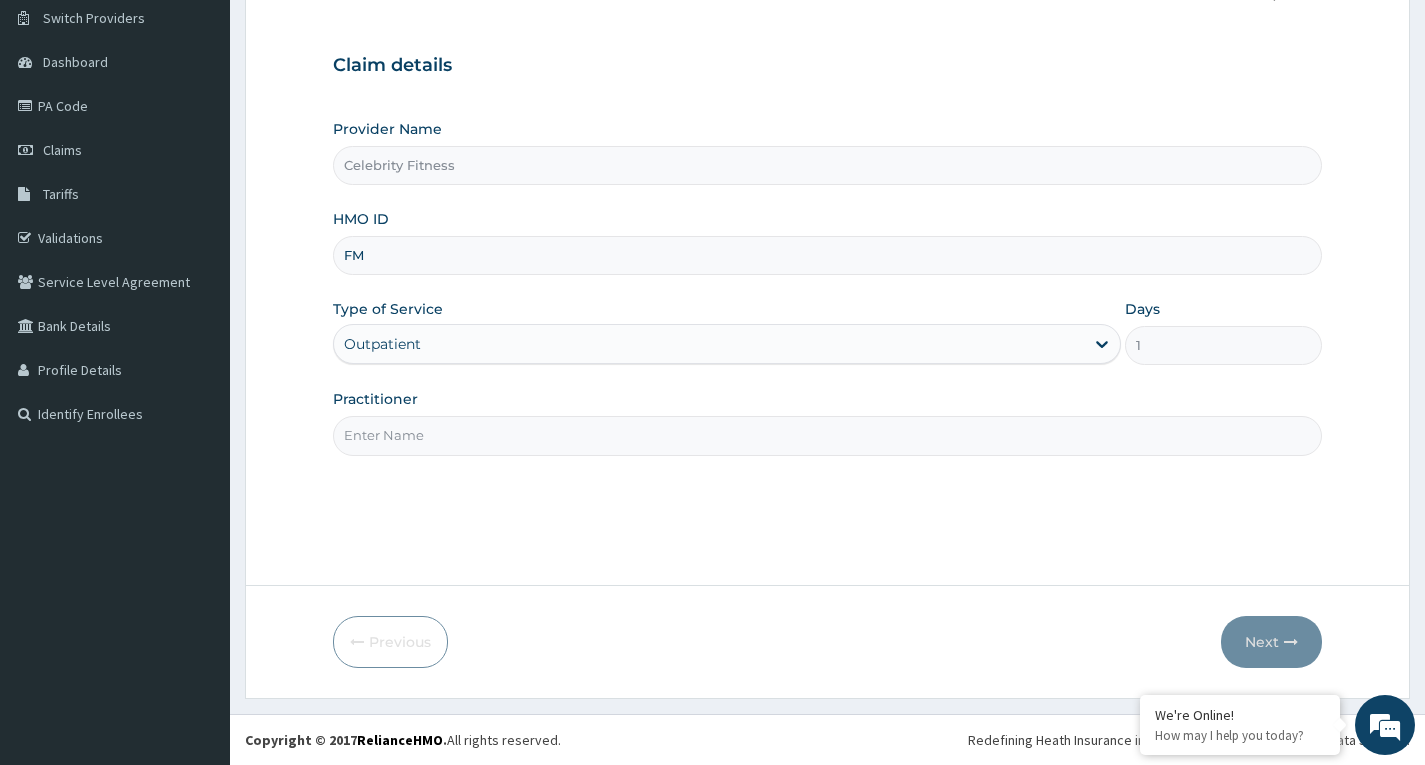 type on "F" 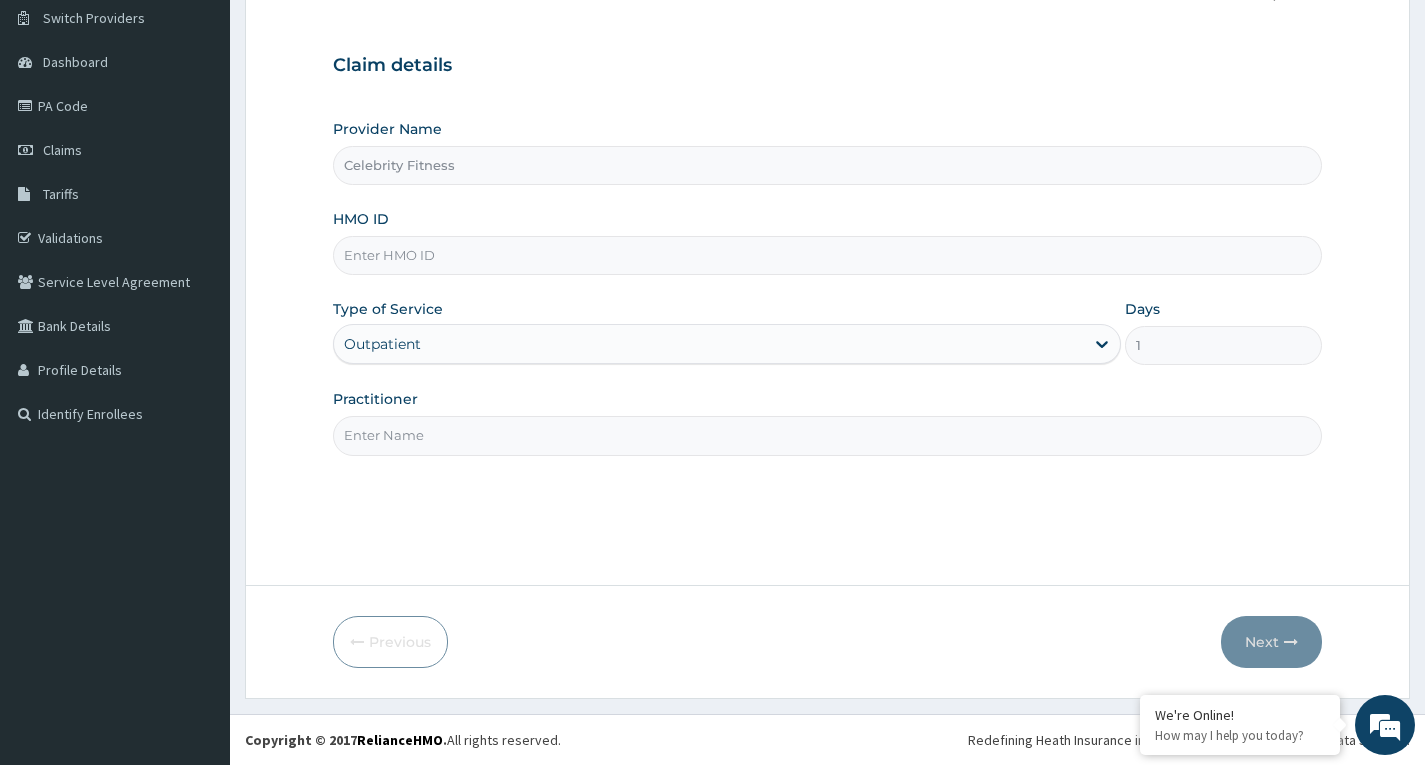 scroll, scrollTop: 89, scrollLeft: 0, axis: vertical 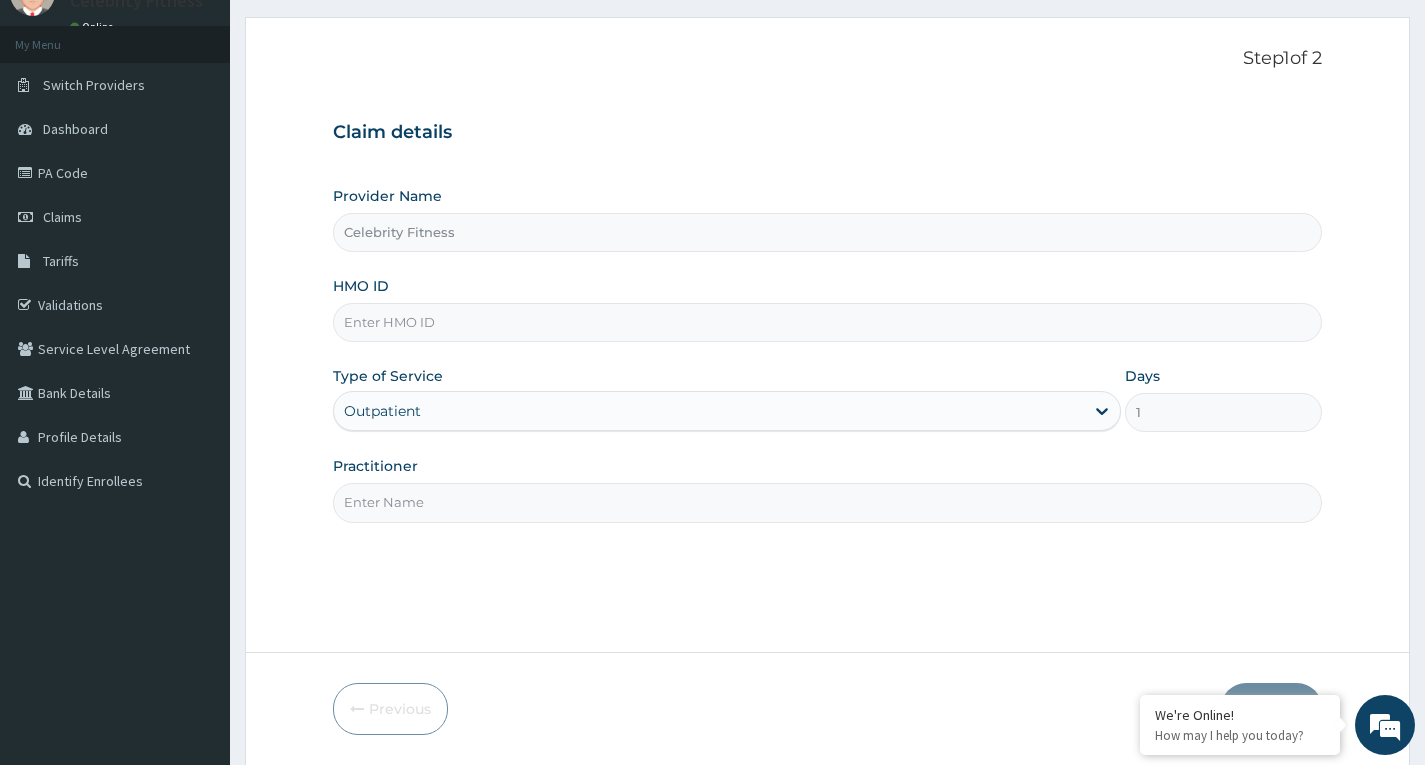 click on "Claim details Provider Name Celebrity Fitness HMO ID Type of Service Outpatient Days 1 Practitioner" at bounding box center (827, 312) 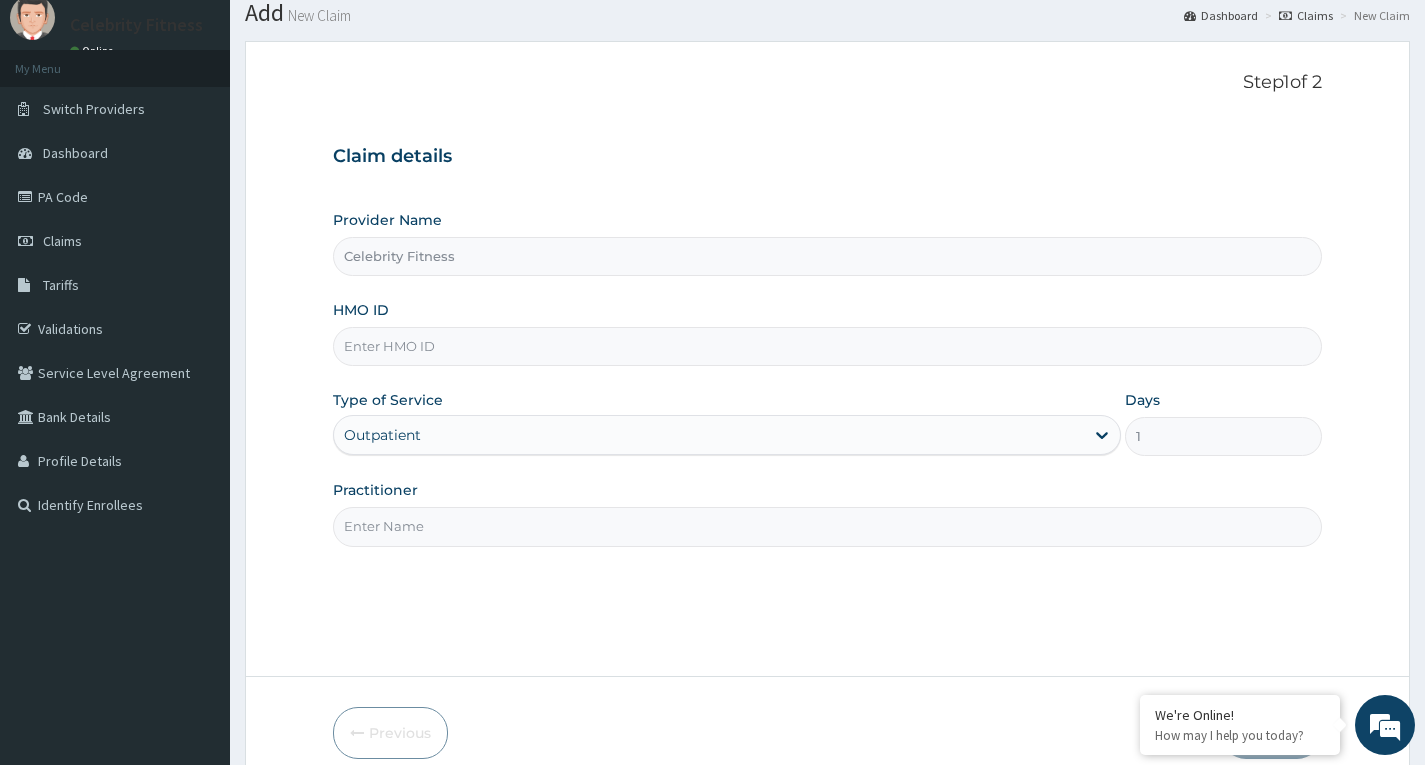 scroll, scrollTop: 100, scrollLeft: 0, axis: vertical 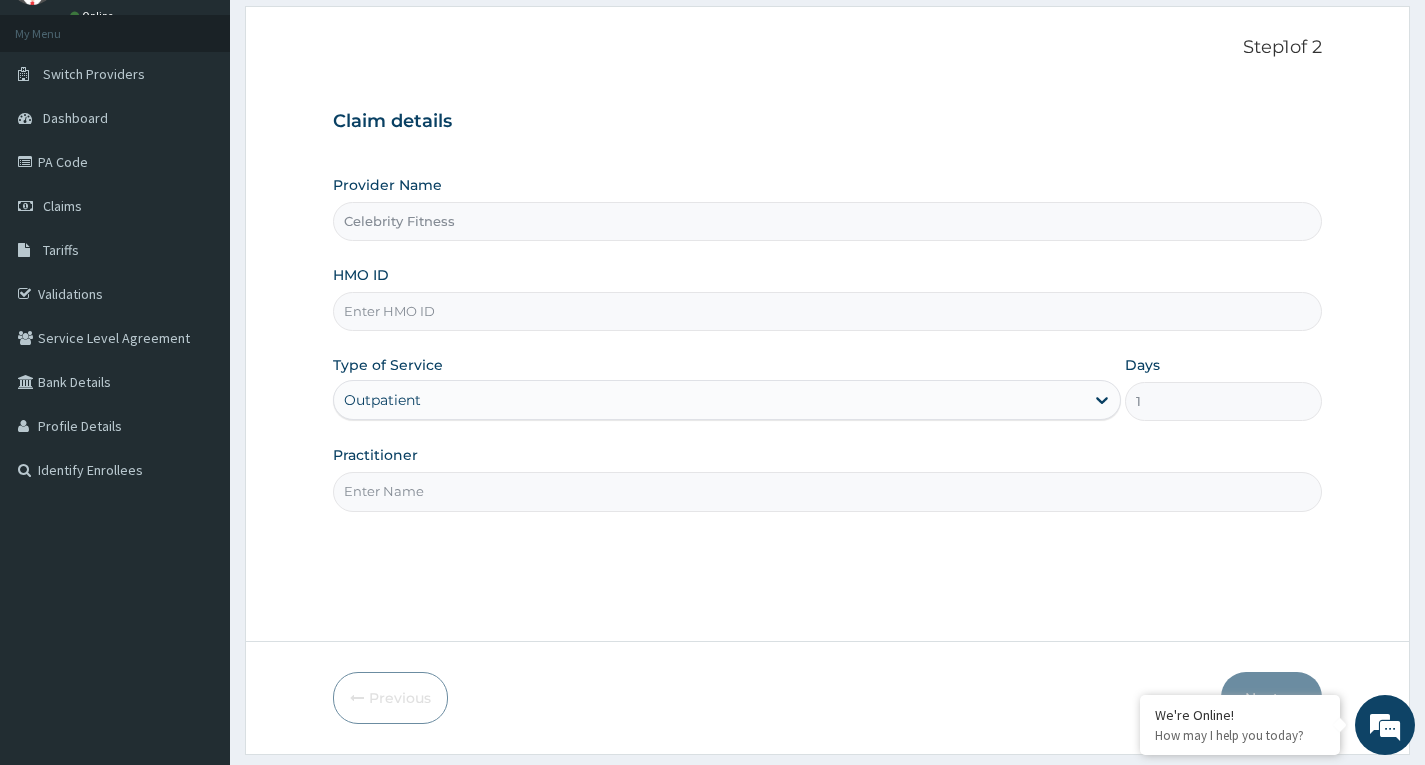 click on "HMO ID" at bounding box center (827, 311) 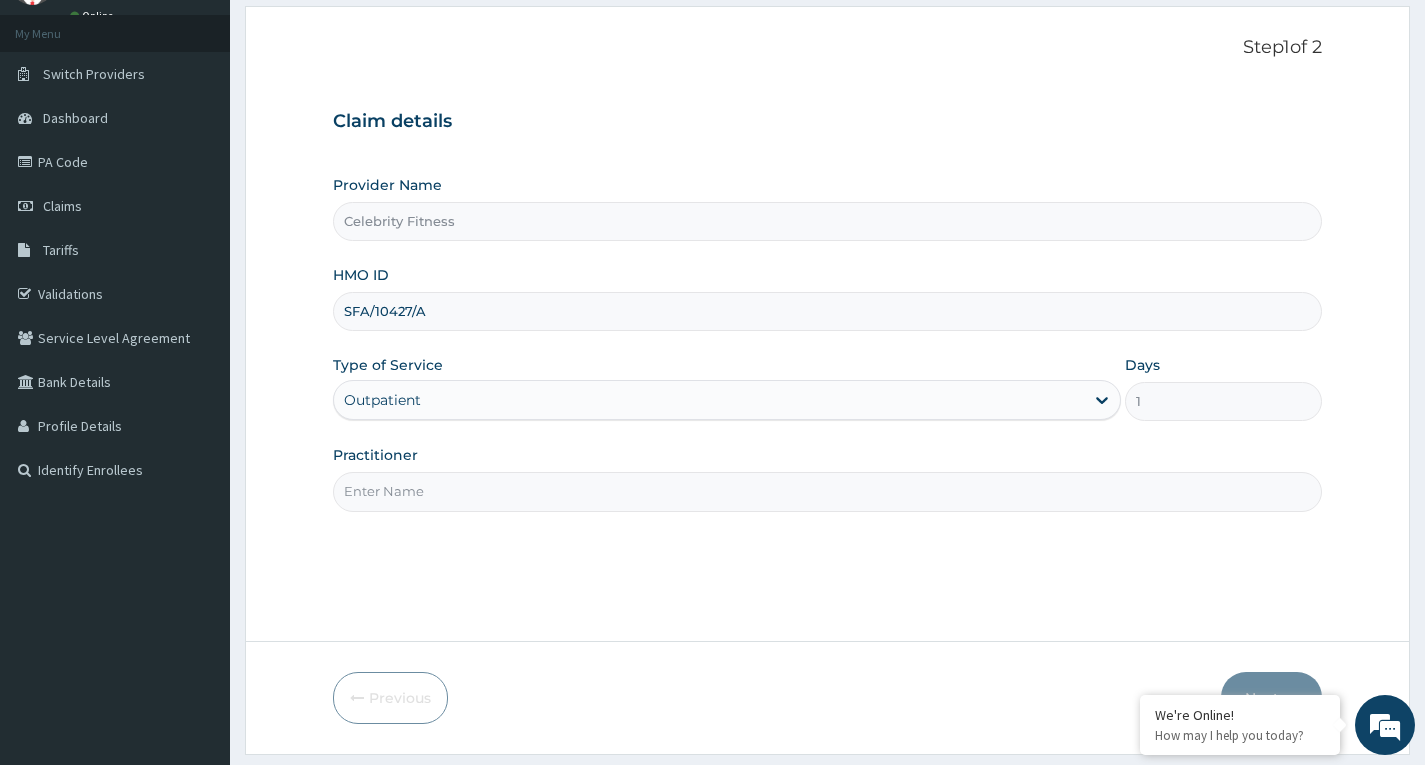 scroll, scrollTop: 0, scrollLeft: 0, axis: both 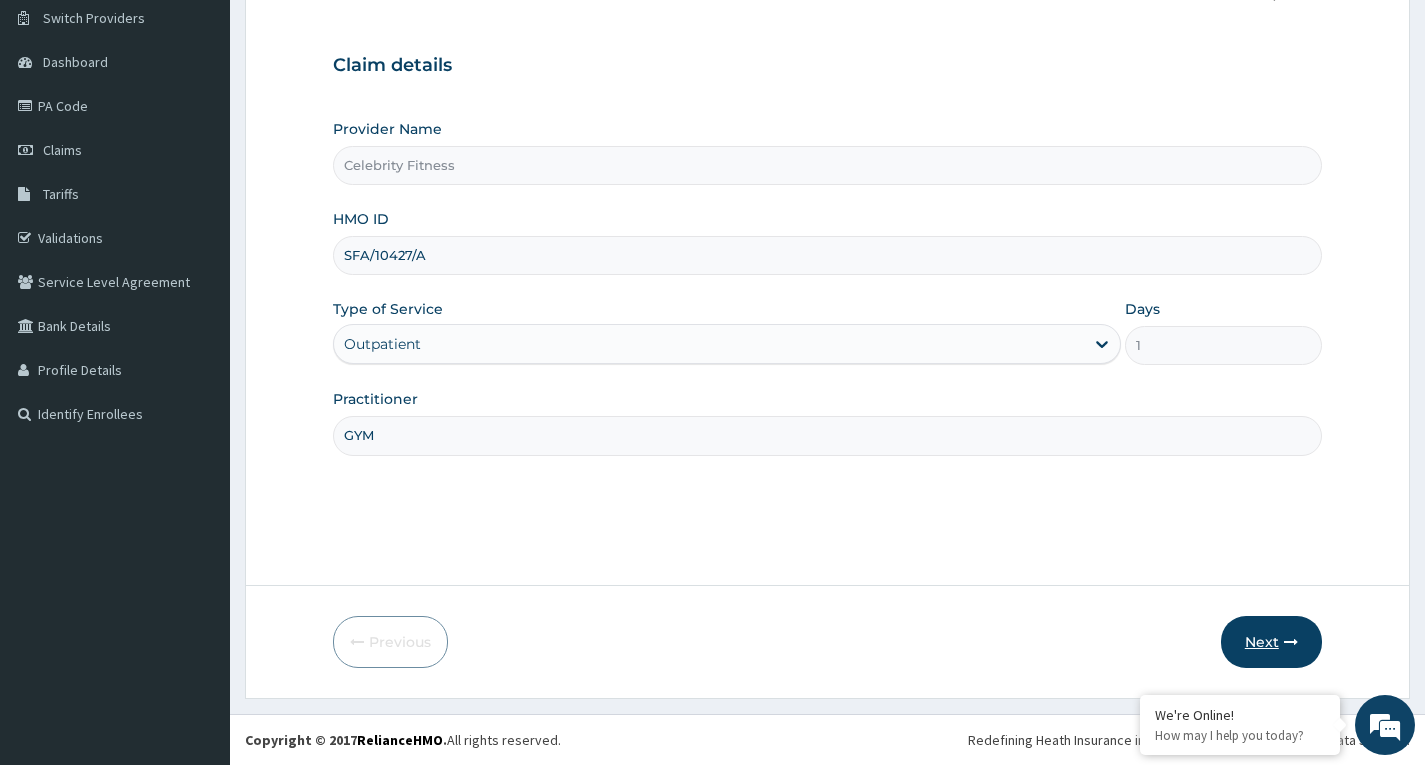 click on "Next" at bounding box center (1271, 642) 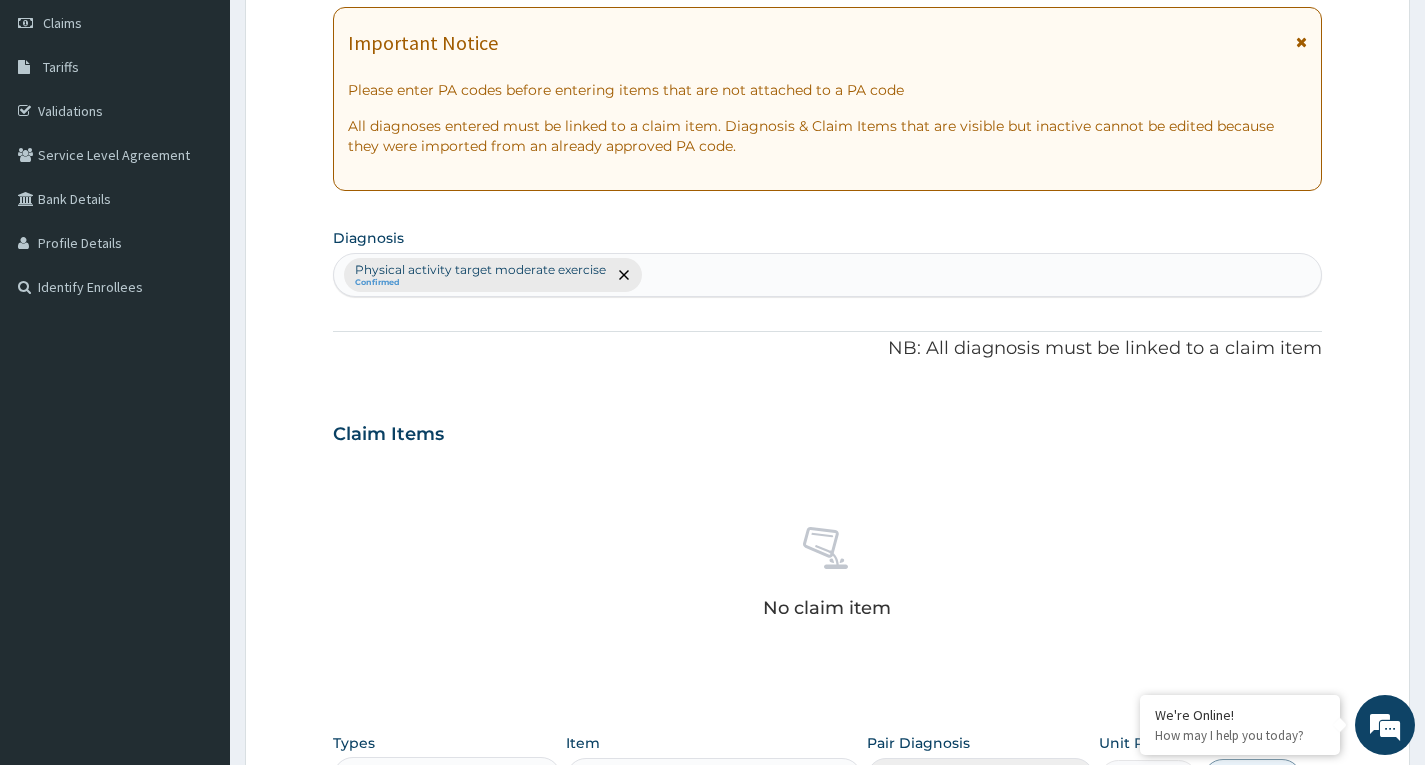 scroll, scrollTop: 156, scrollLeft: 0, axis: vertical 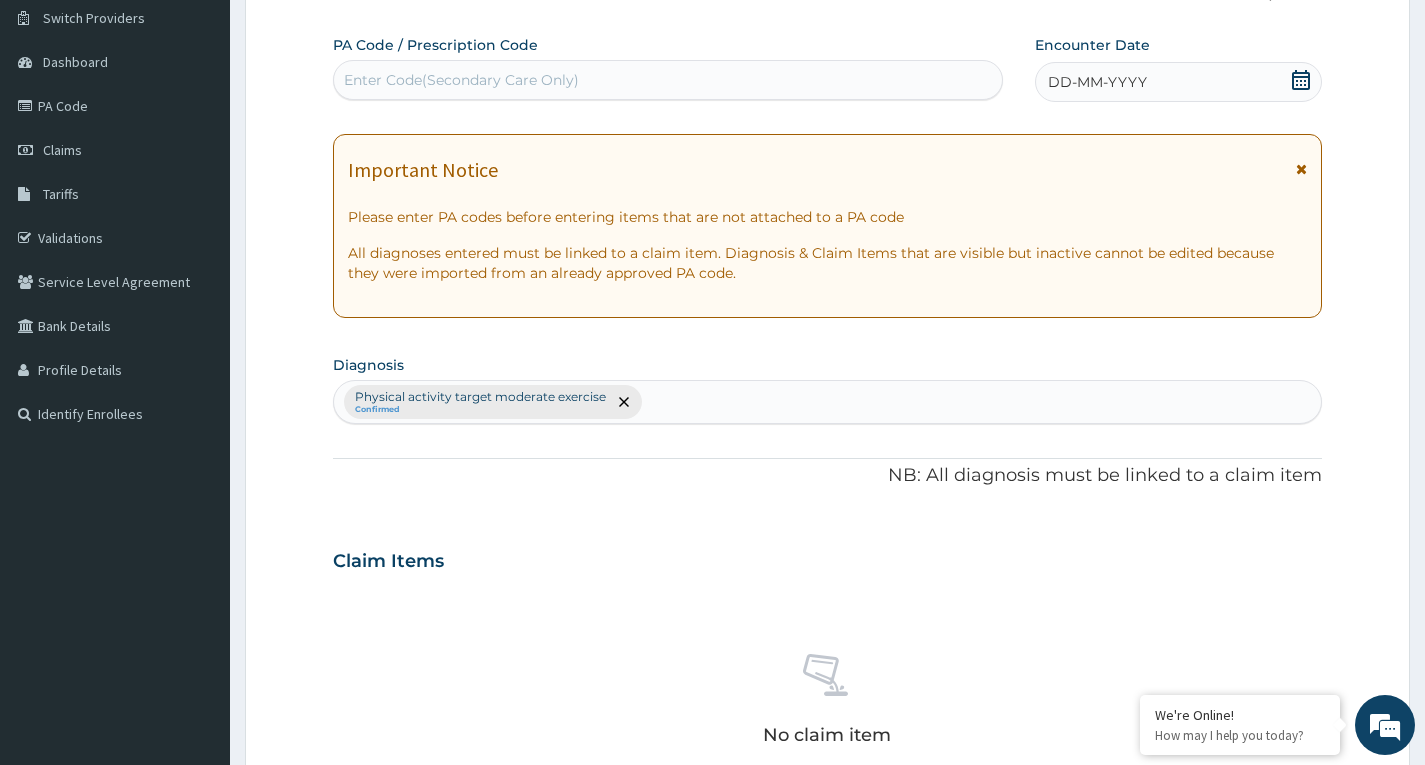 click on "Enter Code(Secondary Care Only)" at bounding box center [668, 80] 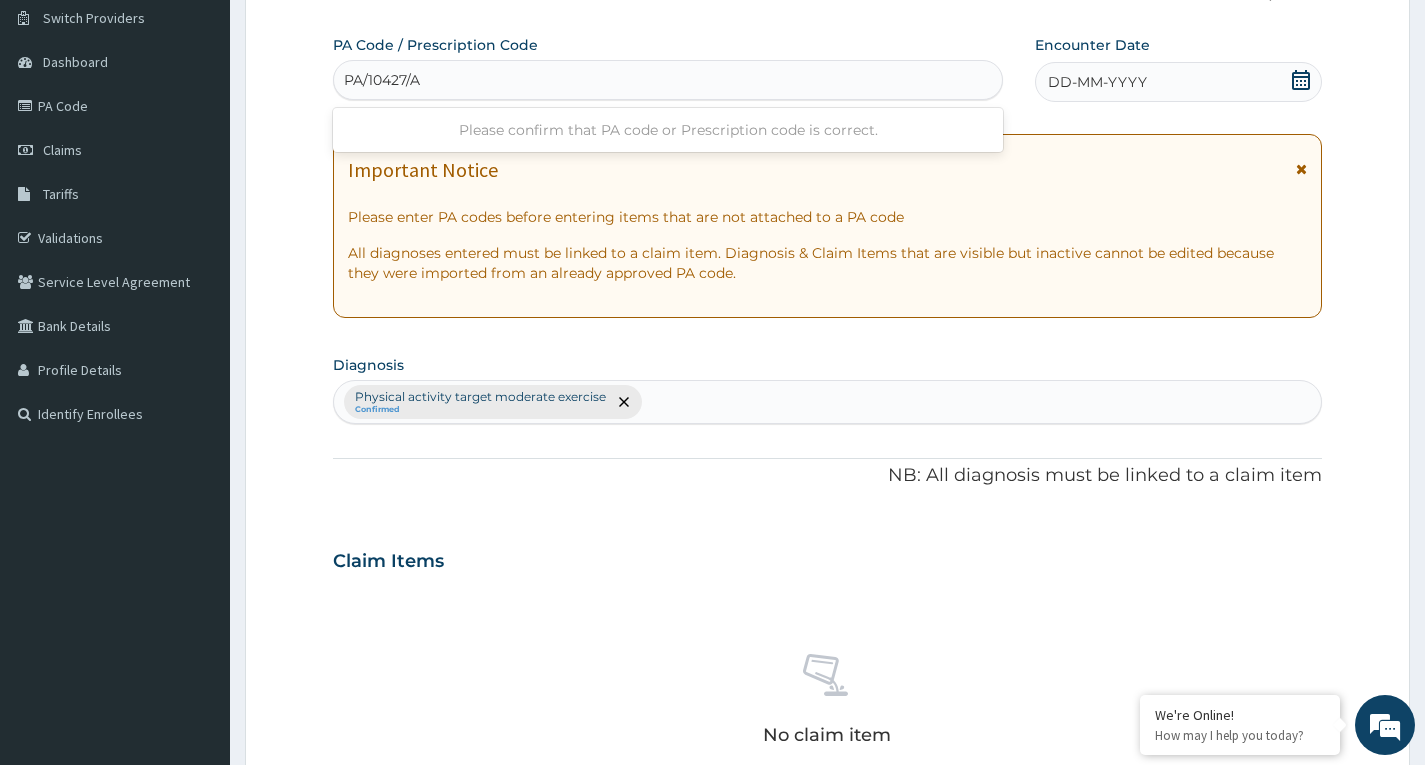 type on "PA/10427/A" 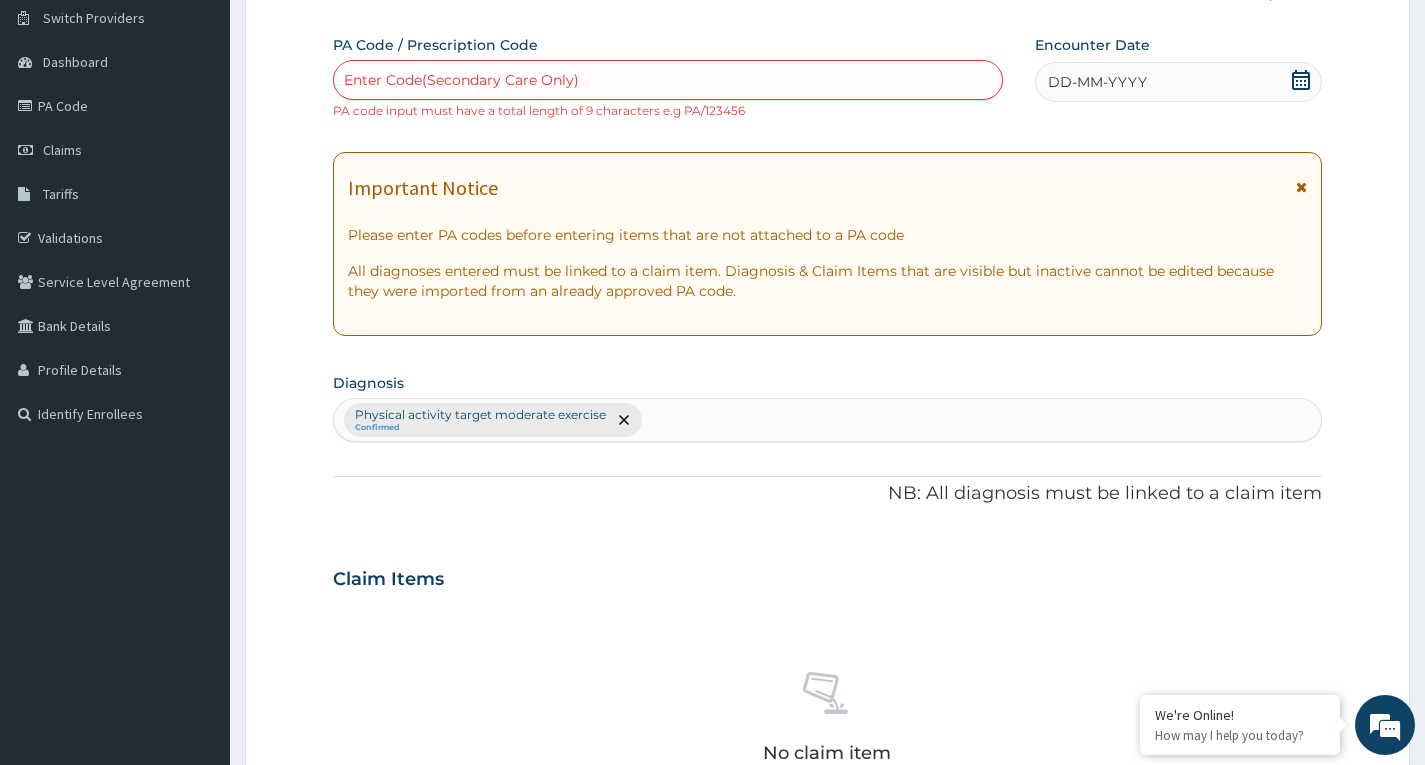 click 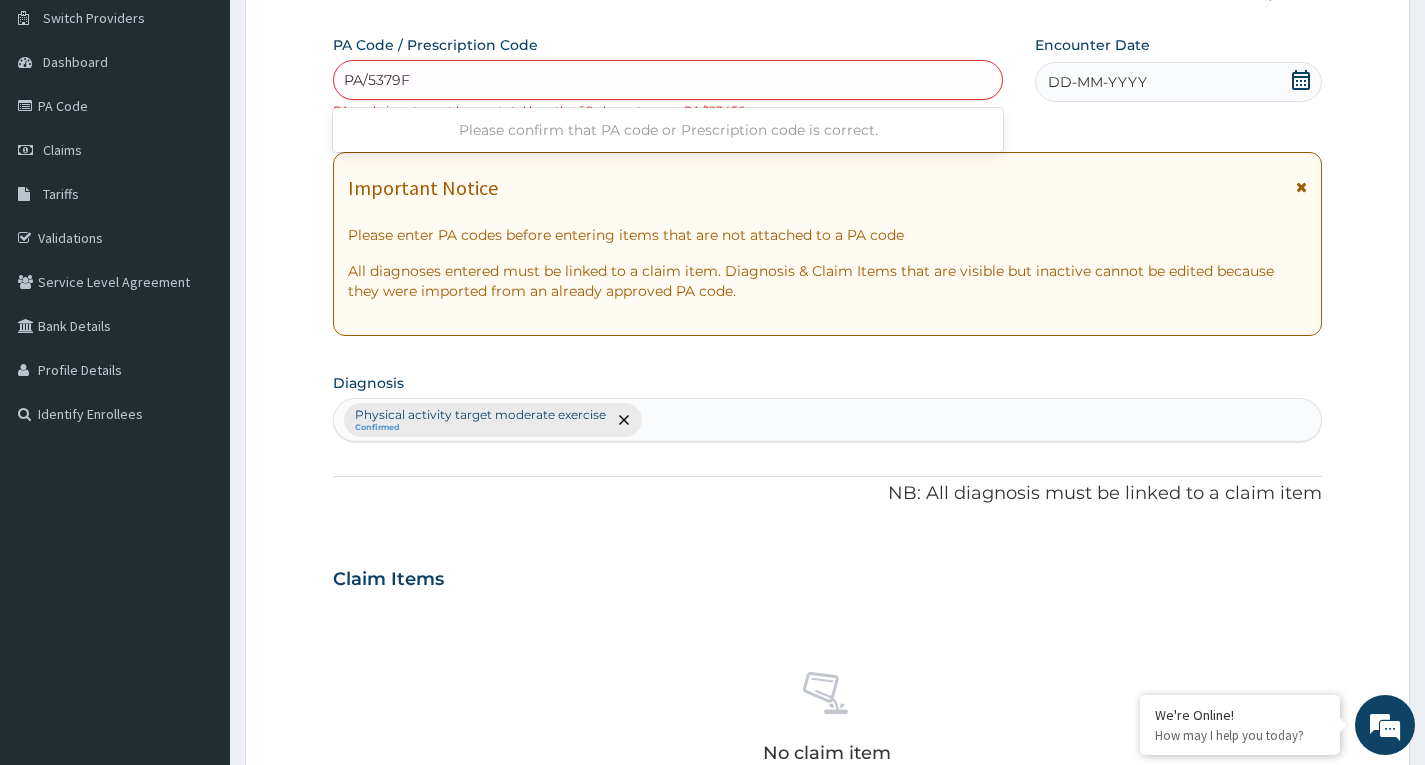 type on "PA/5379F5" 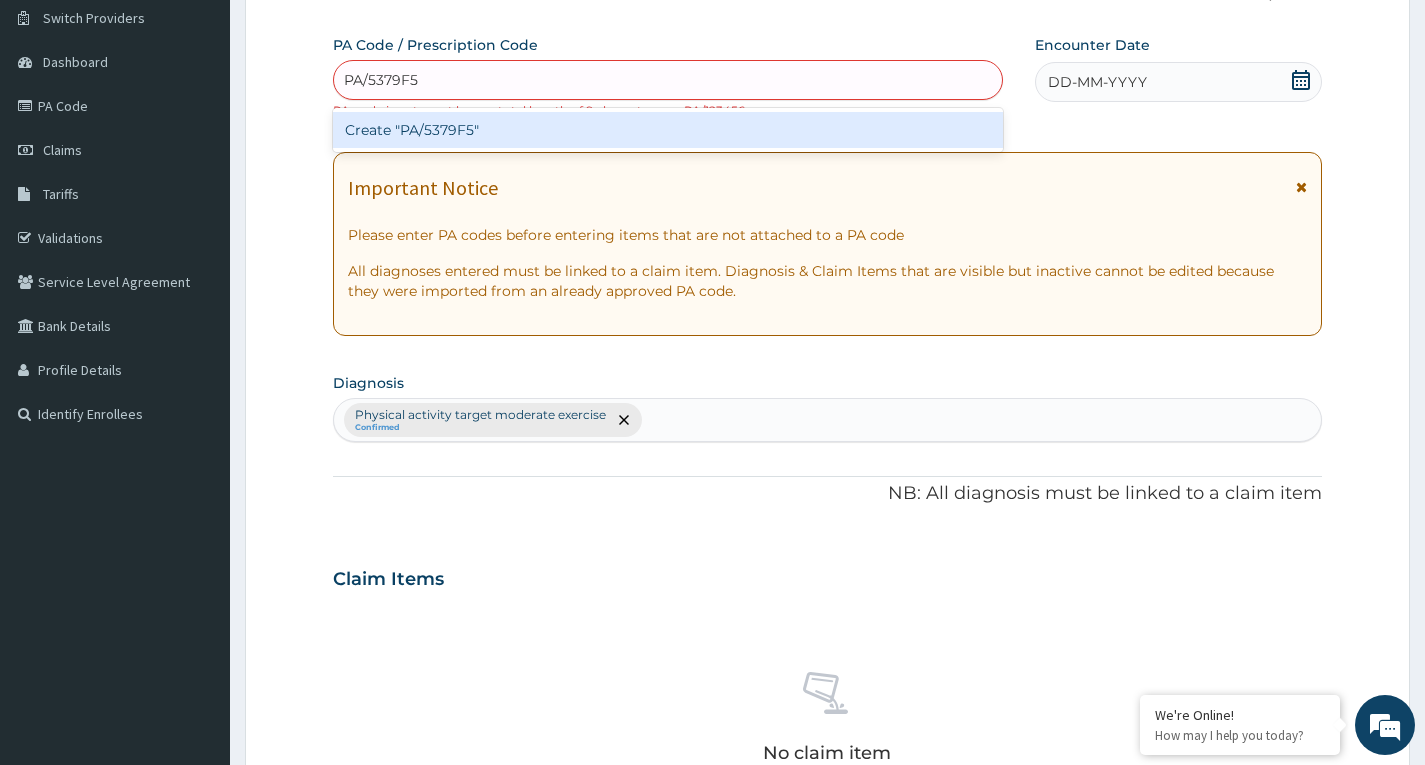 click on "Create "PA/5379F5"" at bounding box center (668, 130) 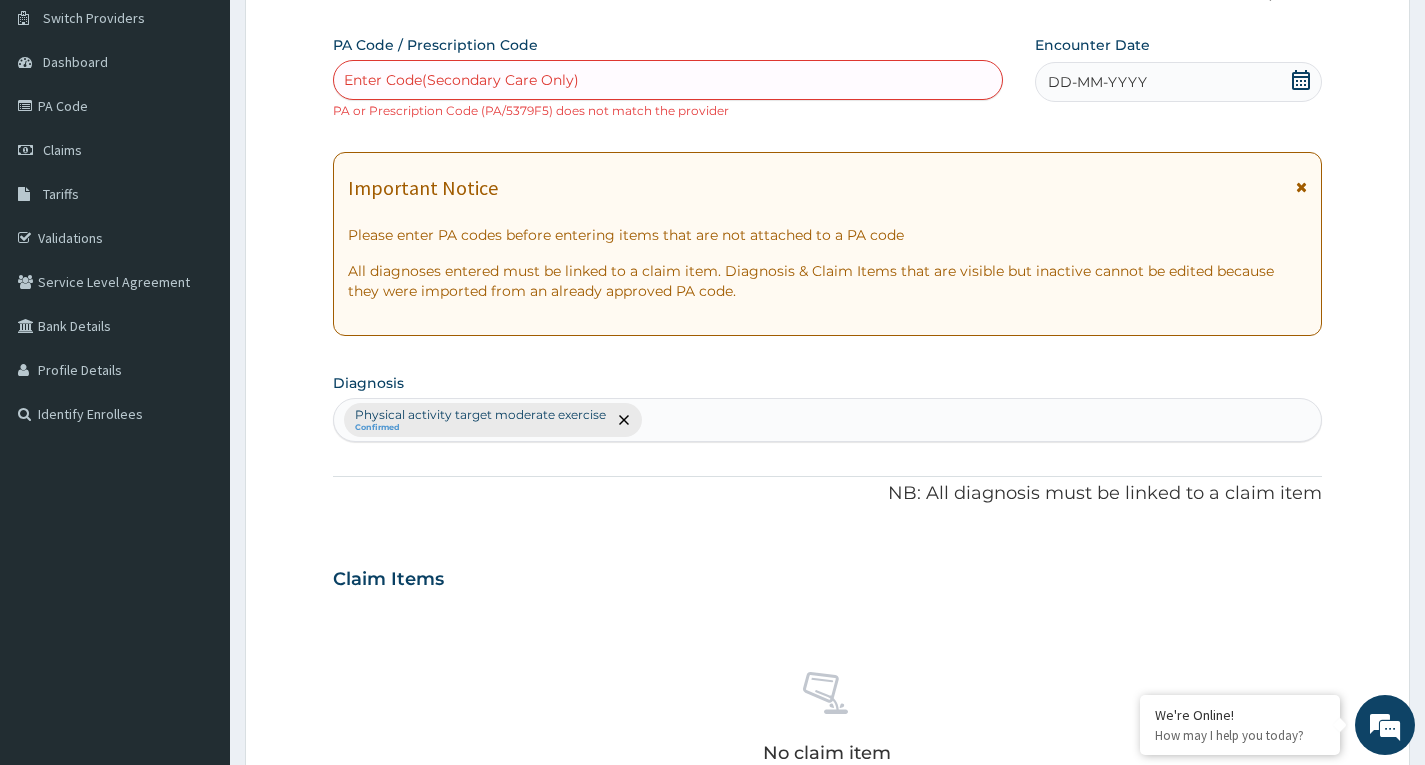 click on "Enter Code(Secondary Care Only)" at bounding box center (668, 80) 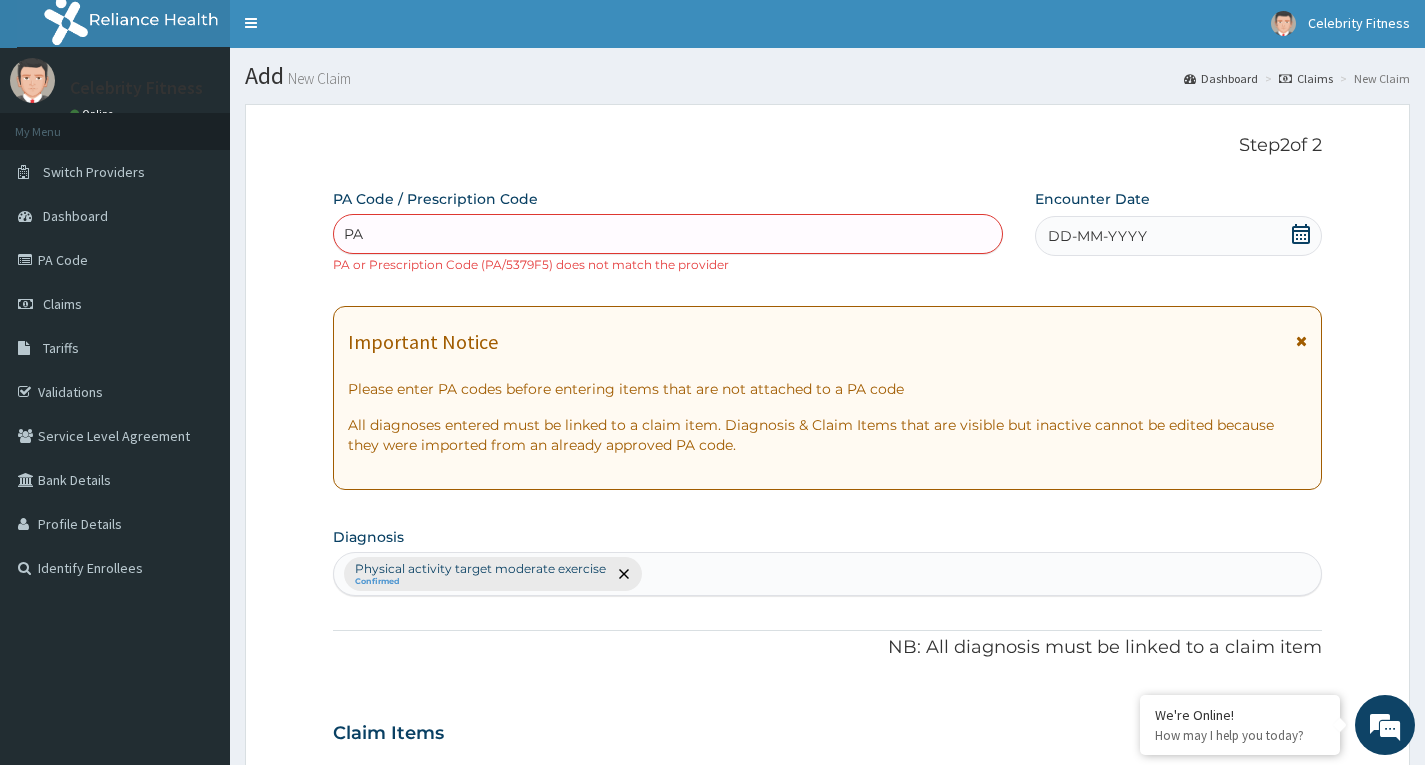 scroll, scrollTop: 0, scrollLeft: 0, axis: both 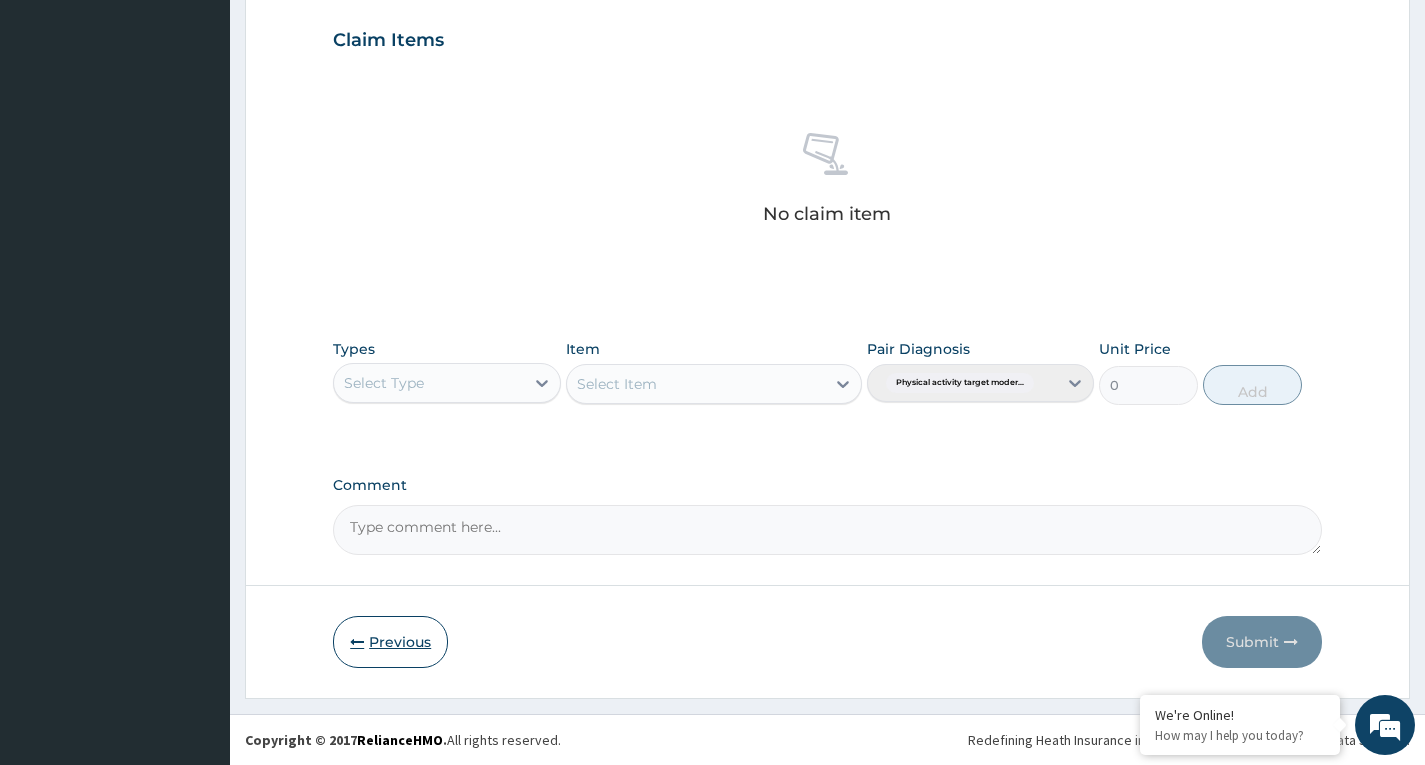 type on "PA" 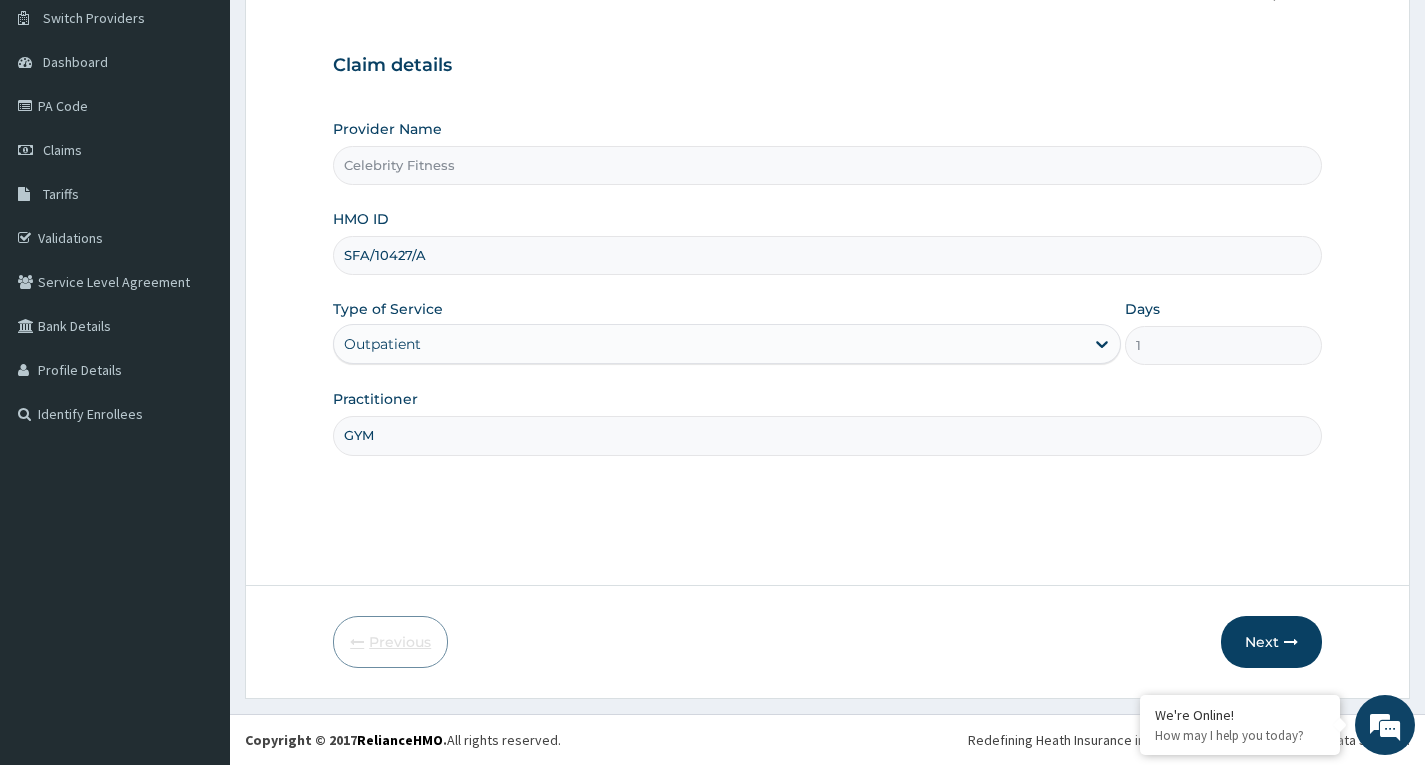 scroll, scrollTop: 156, scrollLeft: 0, axis: vertical 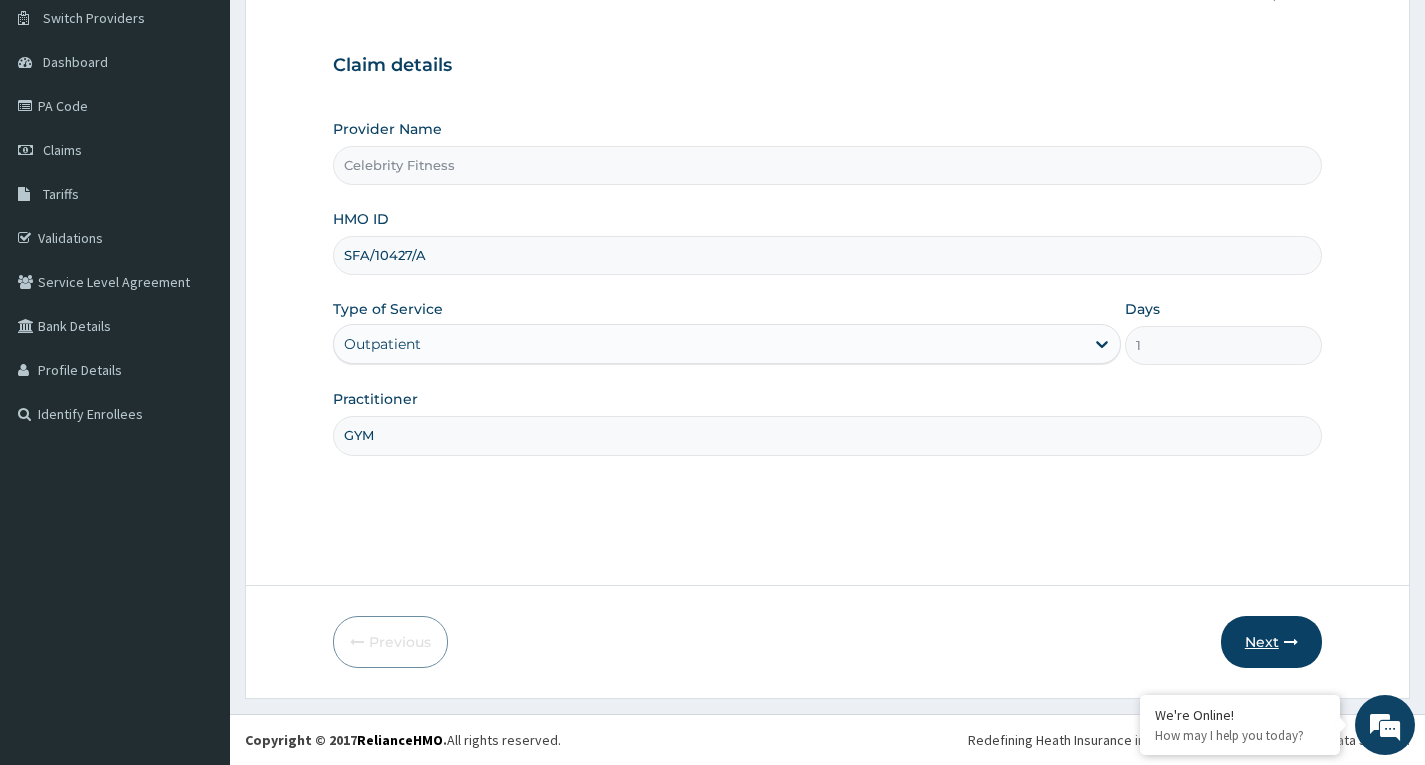 click on "Next" at bounding box center [1271, 642] 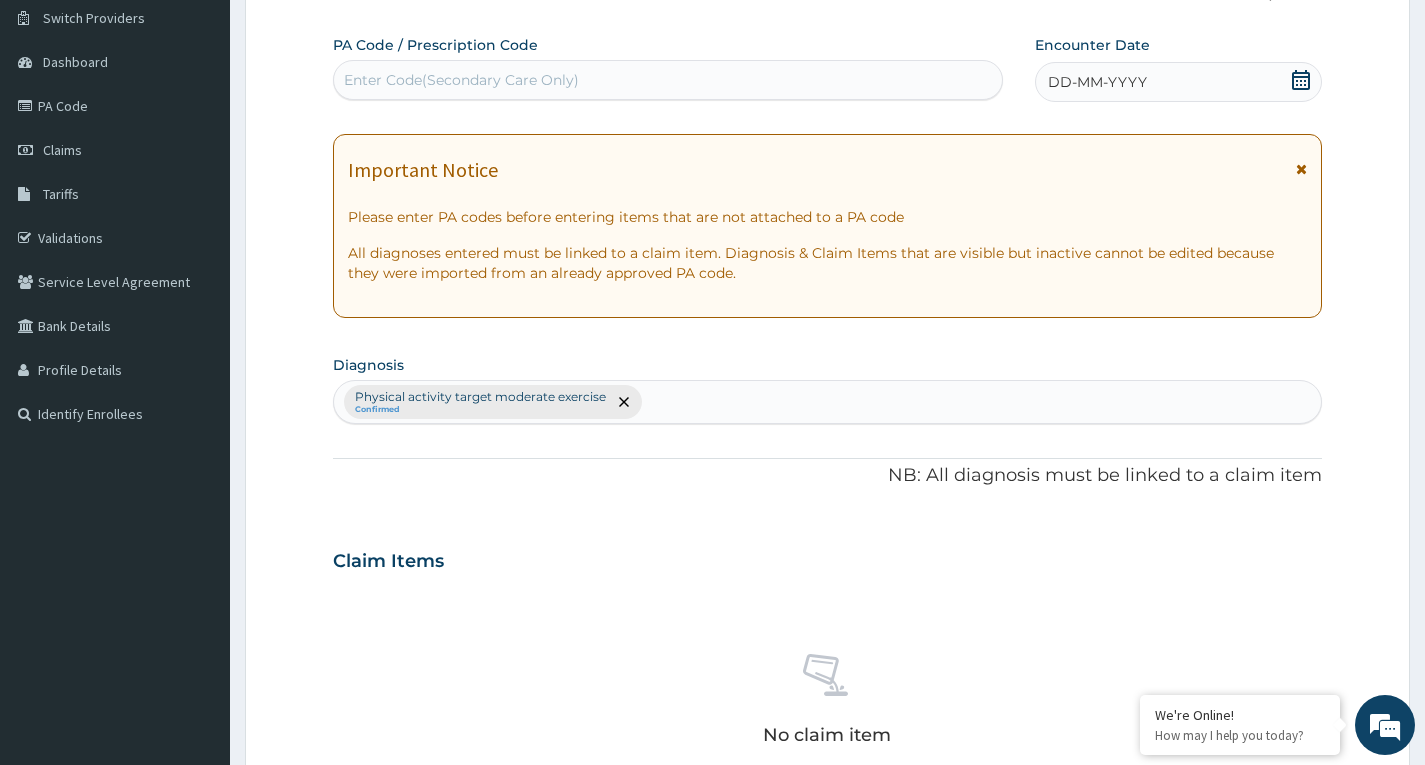 click on "Enter Code(Secondary Care Only)" at bounding box center (461, 80) 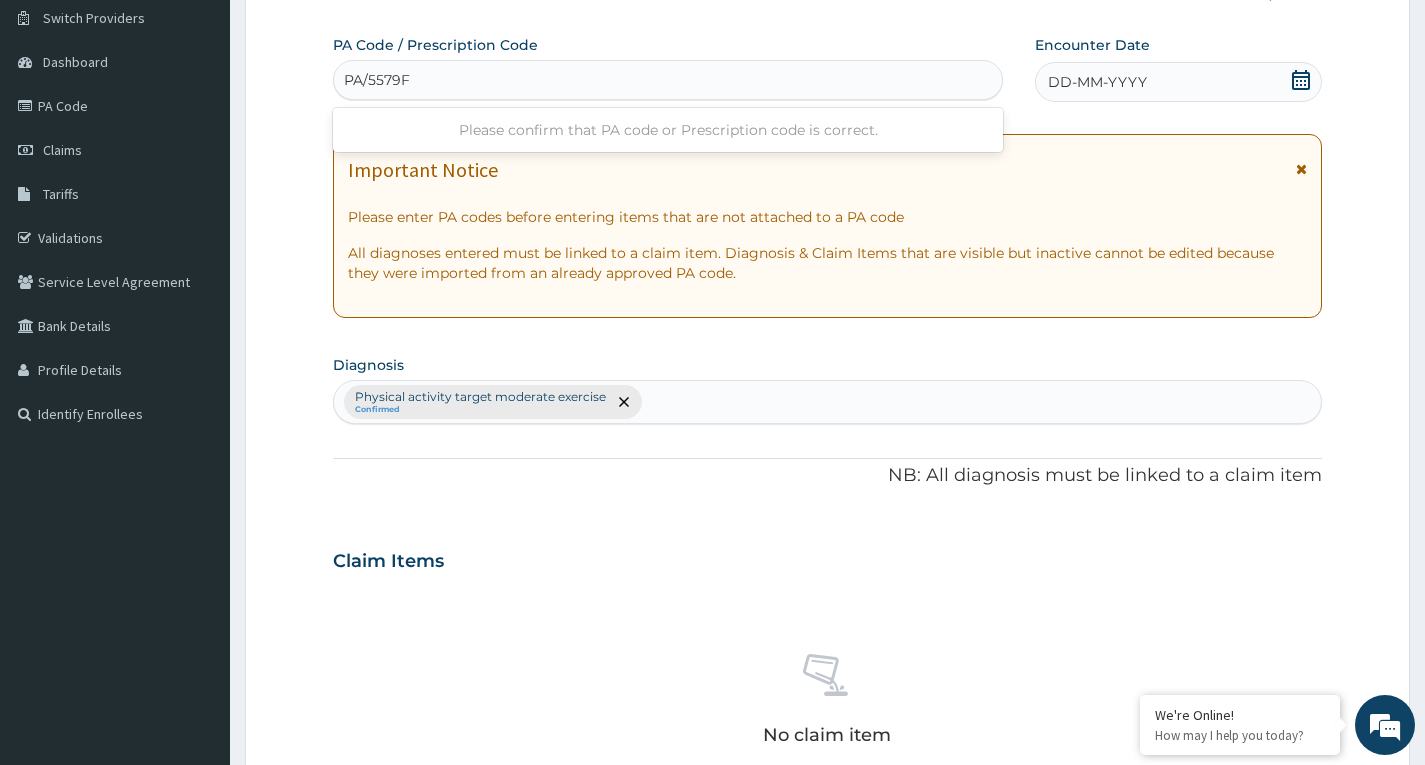 type on "PA/5579F5" 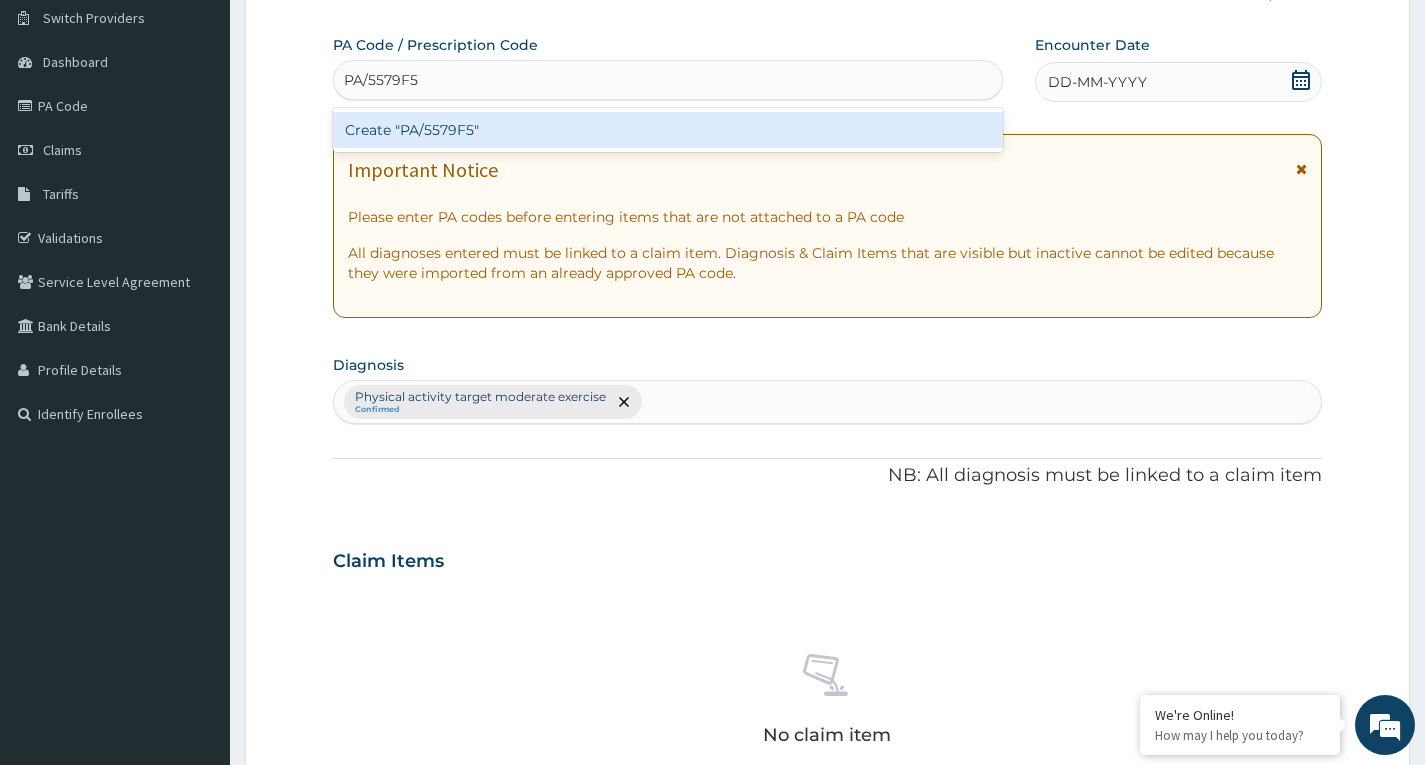 type 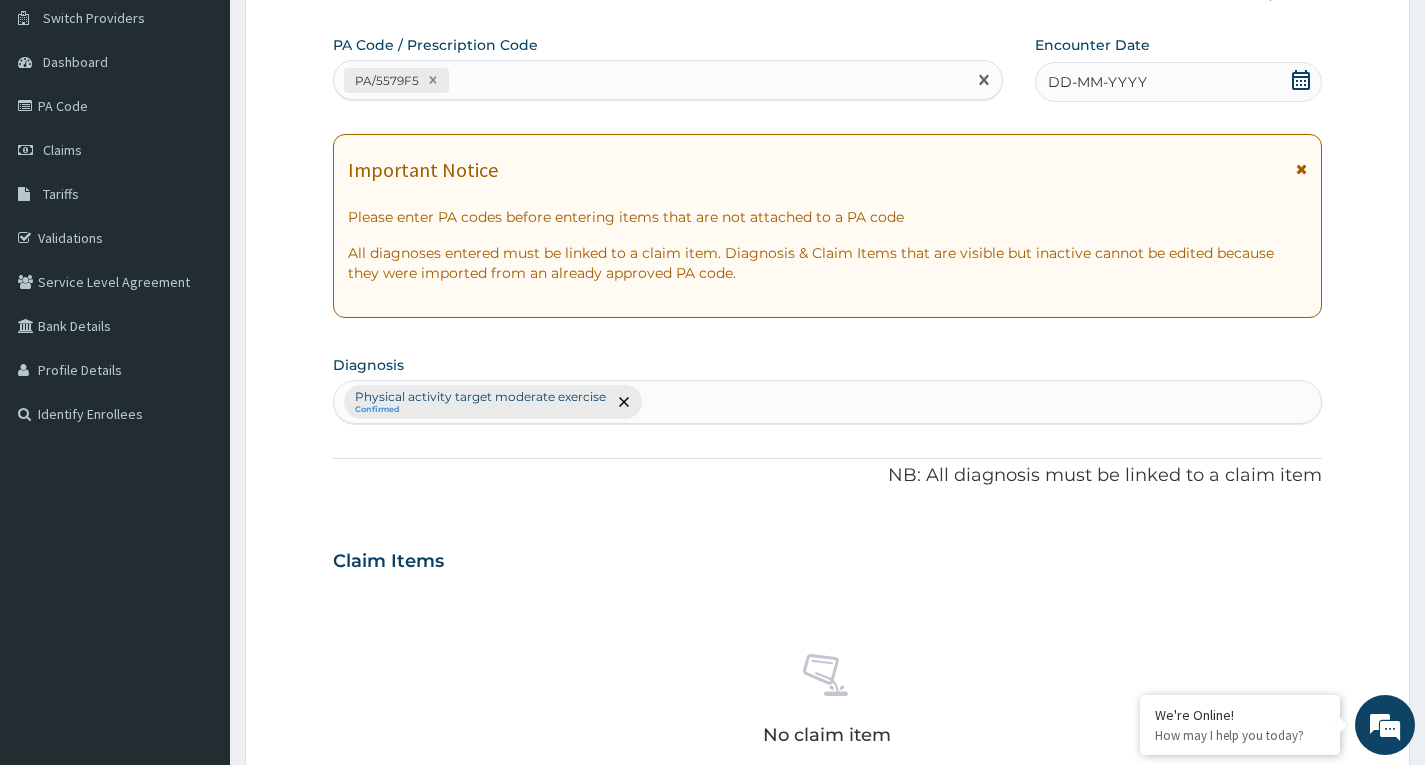 click 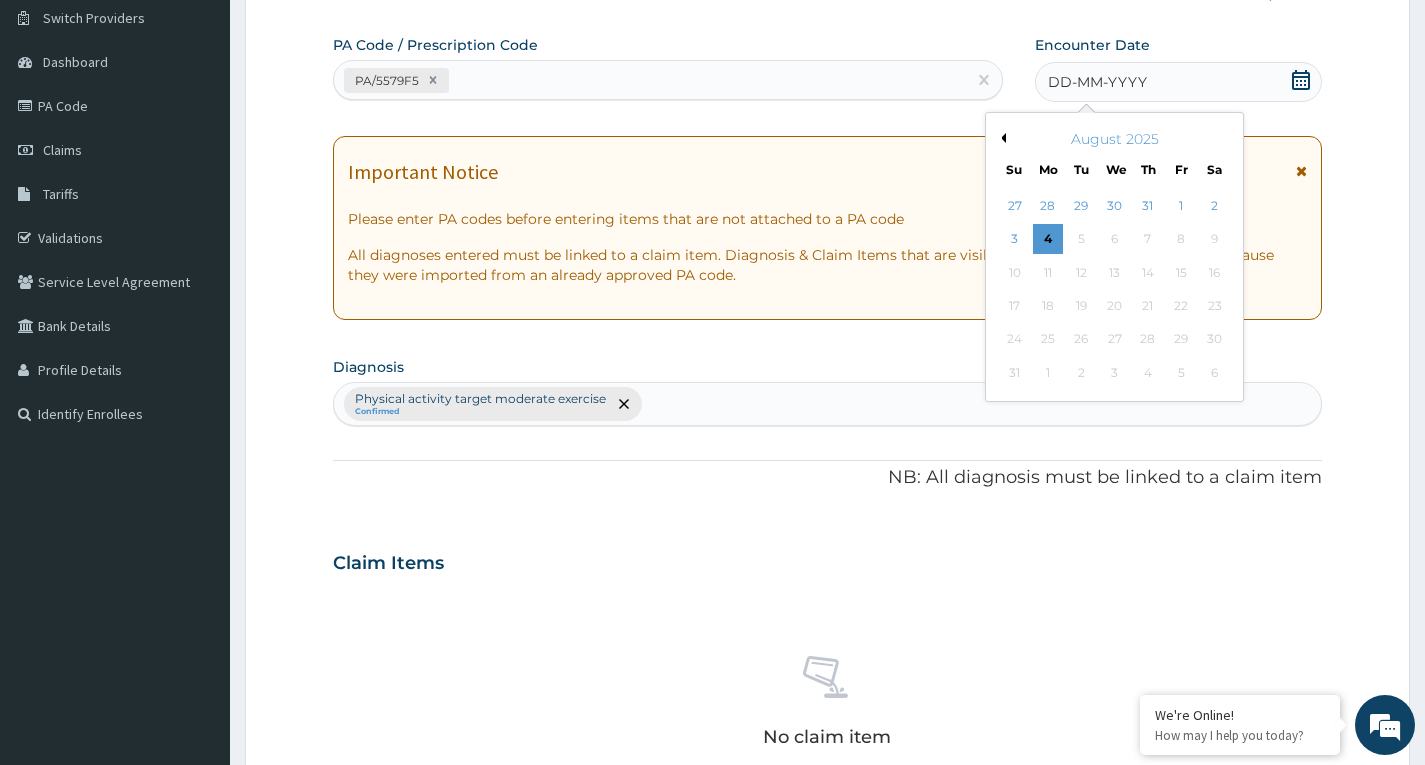click on "Previous Month" at bounding box center (1001, 138) 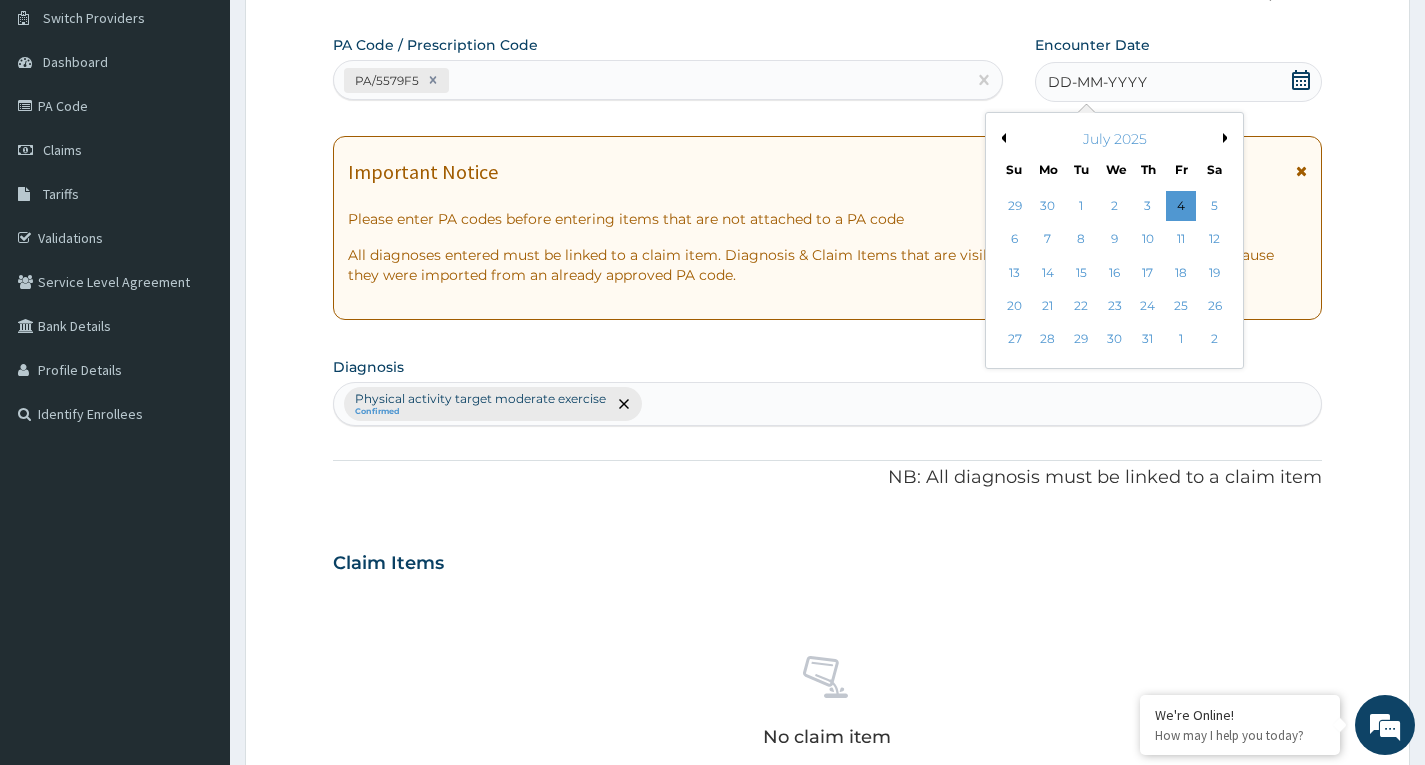 click on "18" at bounding box center (1181, 273) 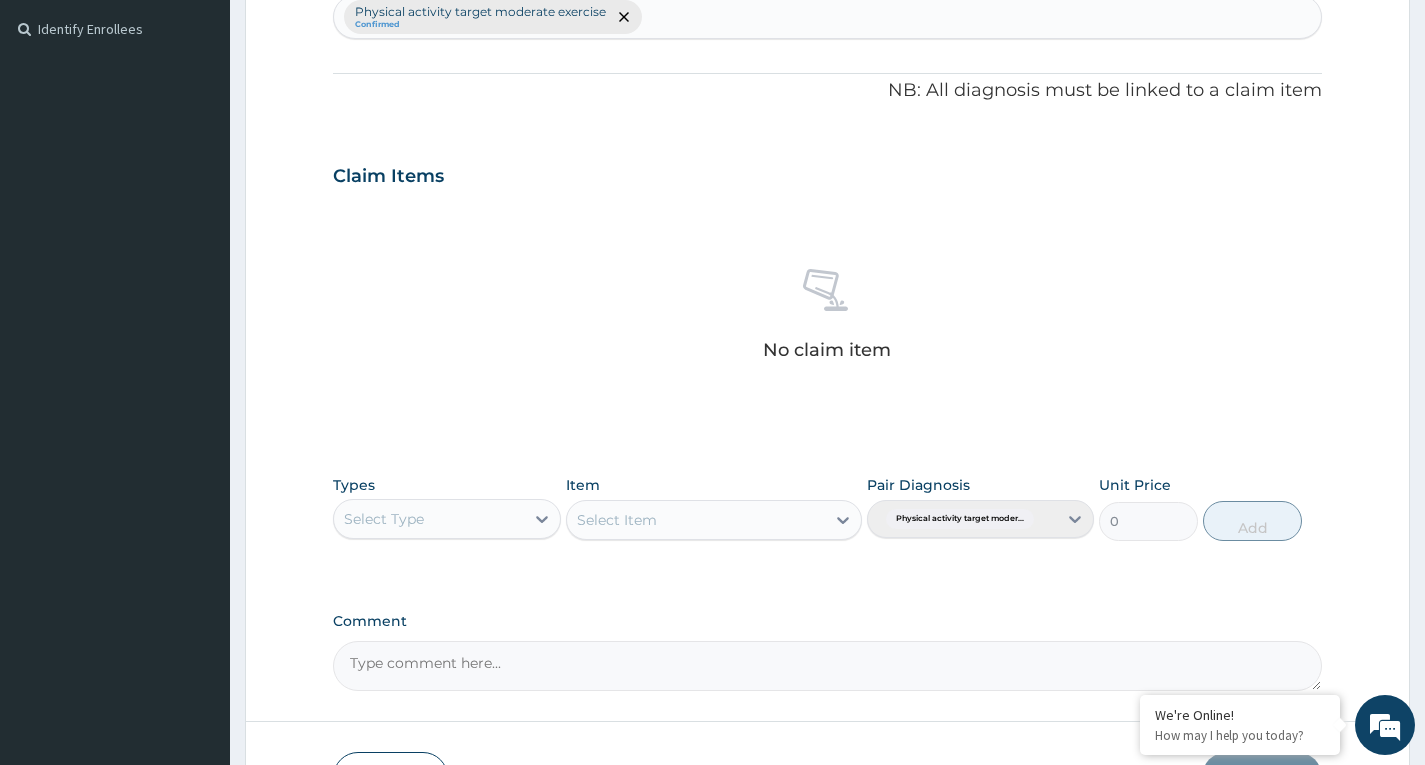 scroll, scrollTop: 656, scrollLeft: 0, axis: vertical 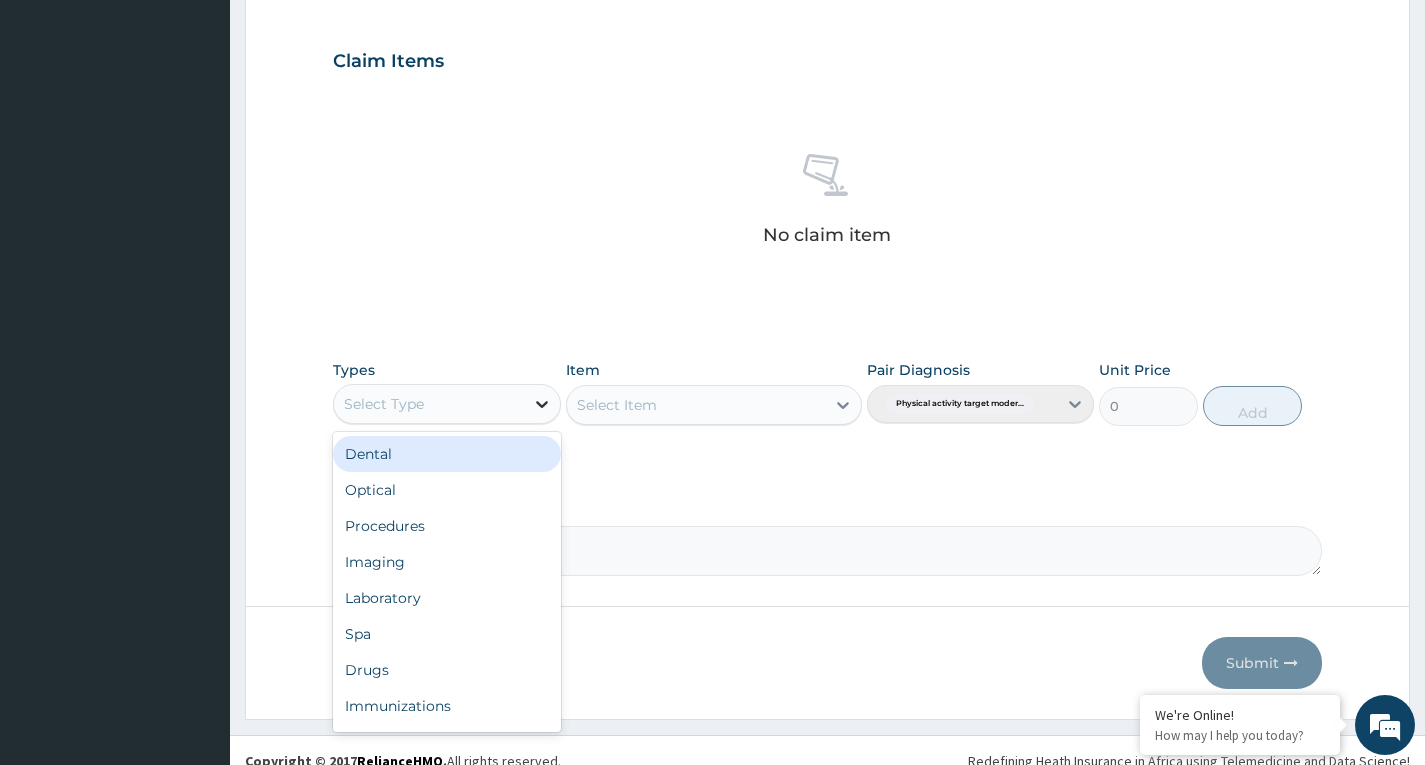 click at bounding box center [542, 404] 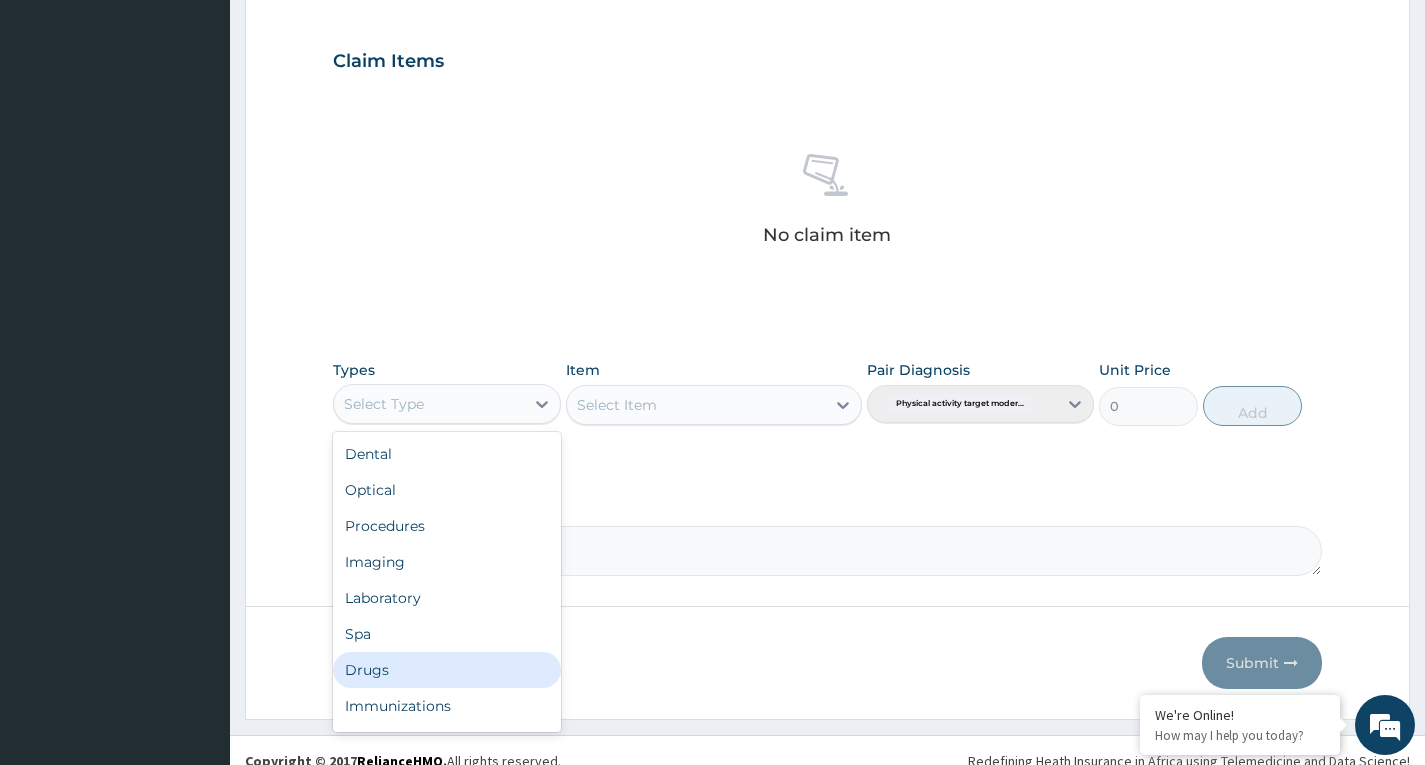 scroll, scrollTop: 68, scrollLeft: 0, axis: vertical 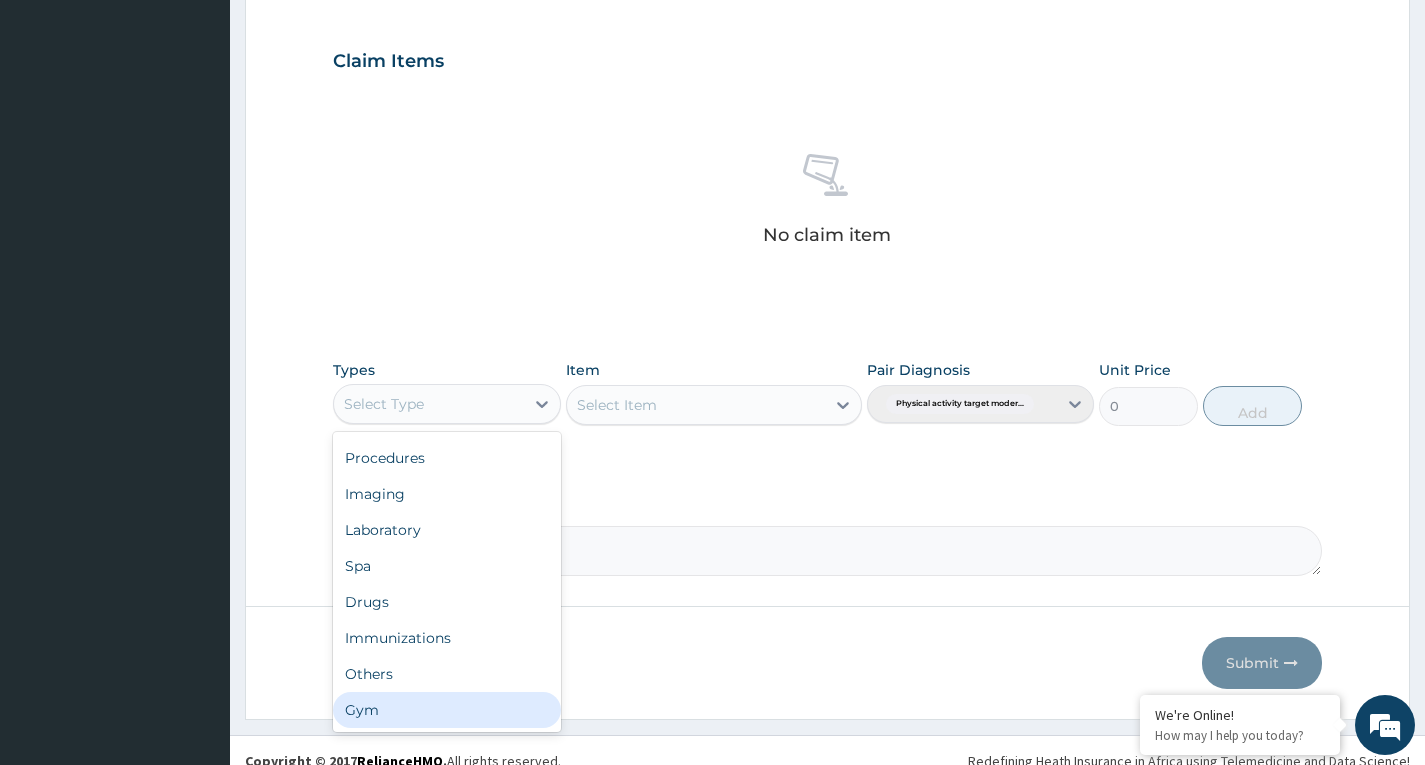 click on "Gym" at bounding box center (446, 710) 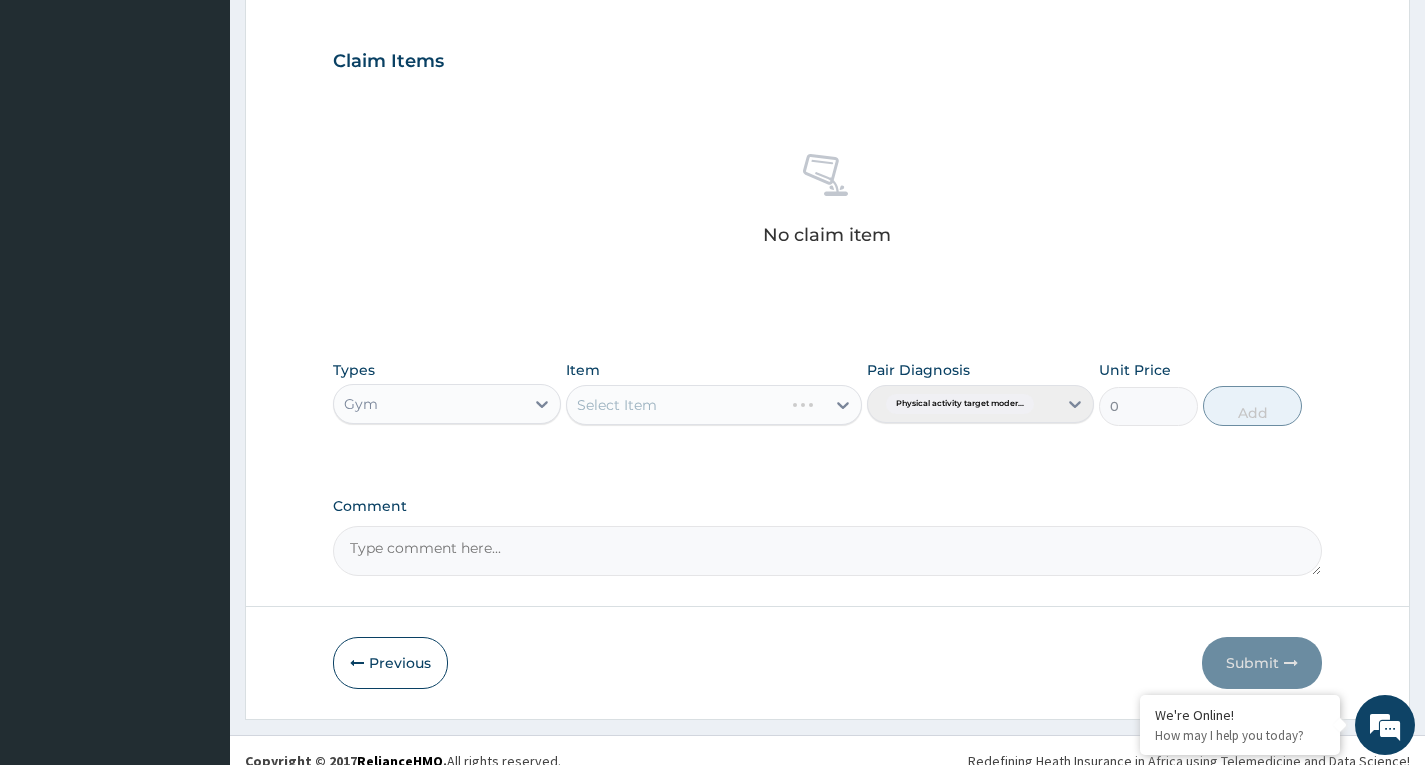 click on "Select Item" at bounding box center (714, 405) 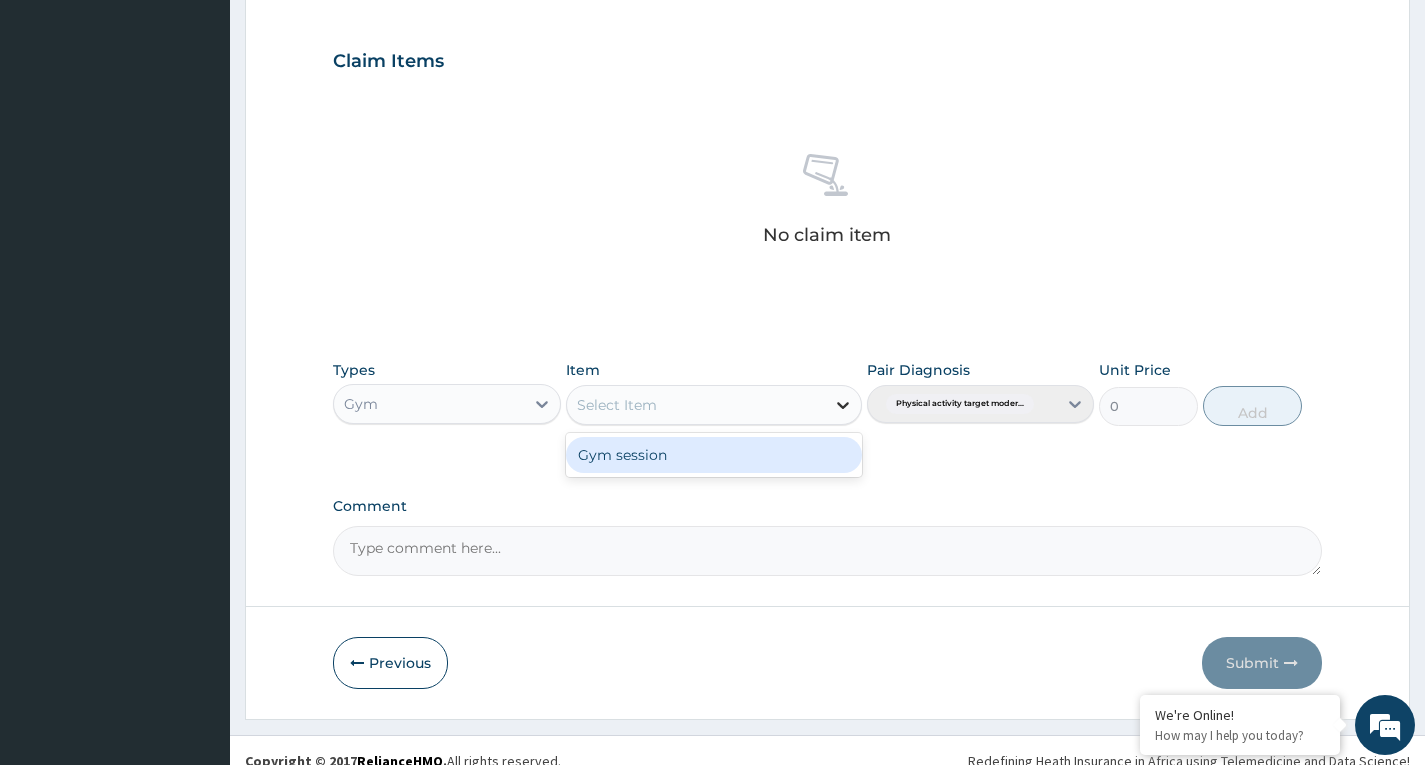 click at bounding box center [843, 405] 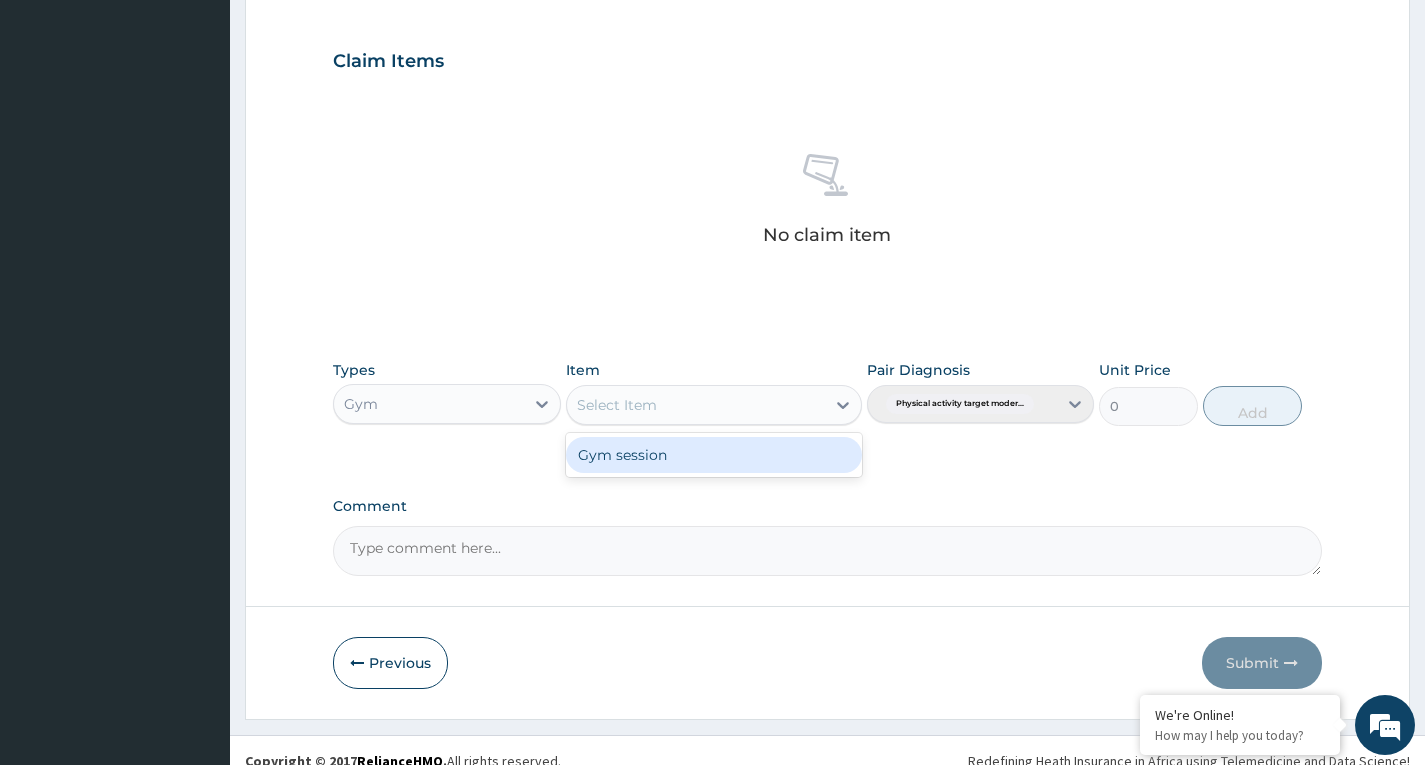 click on "Gym session" at bounding box center [714, 455] 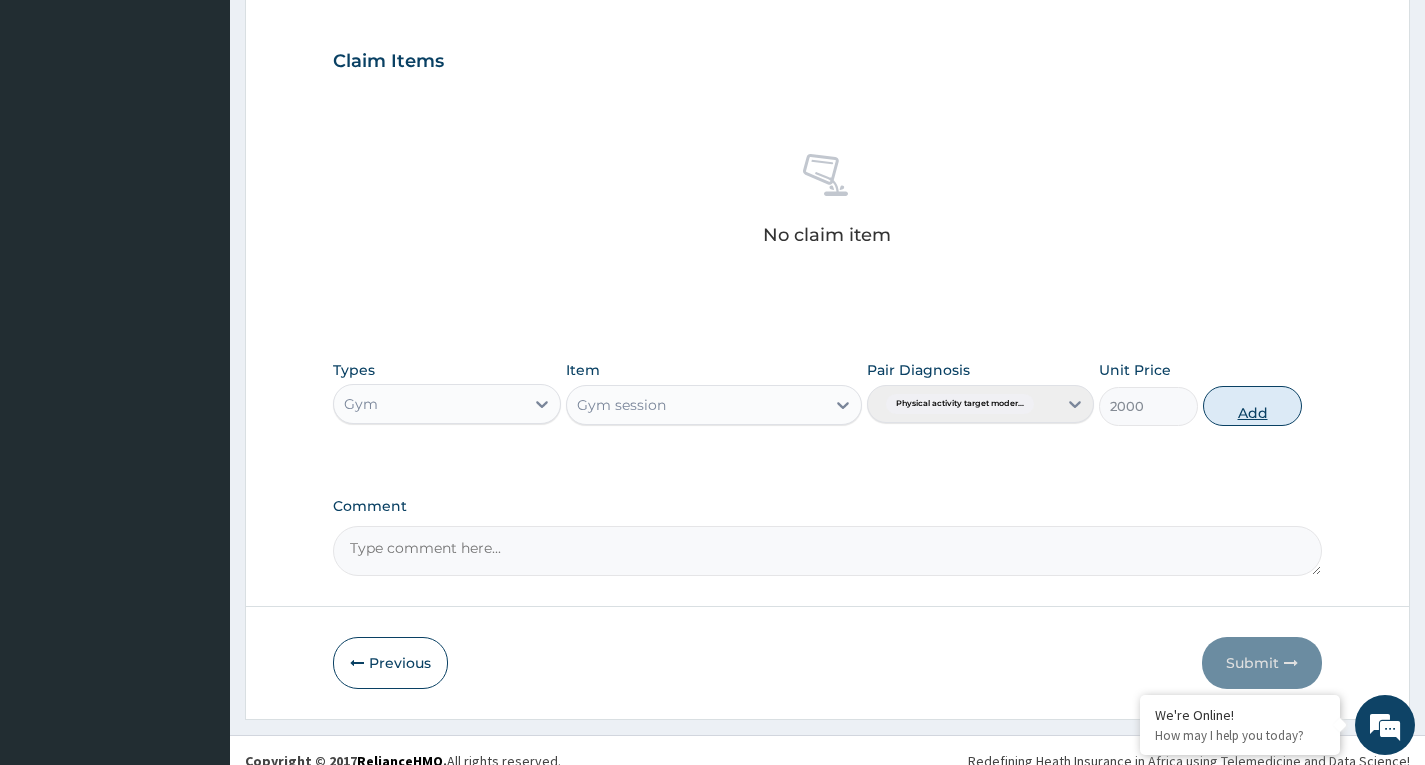 click on "Add" at bounding box center [1252, 406] 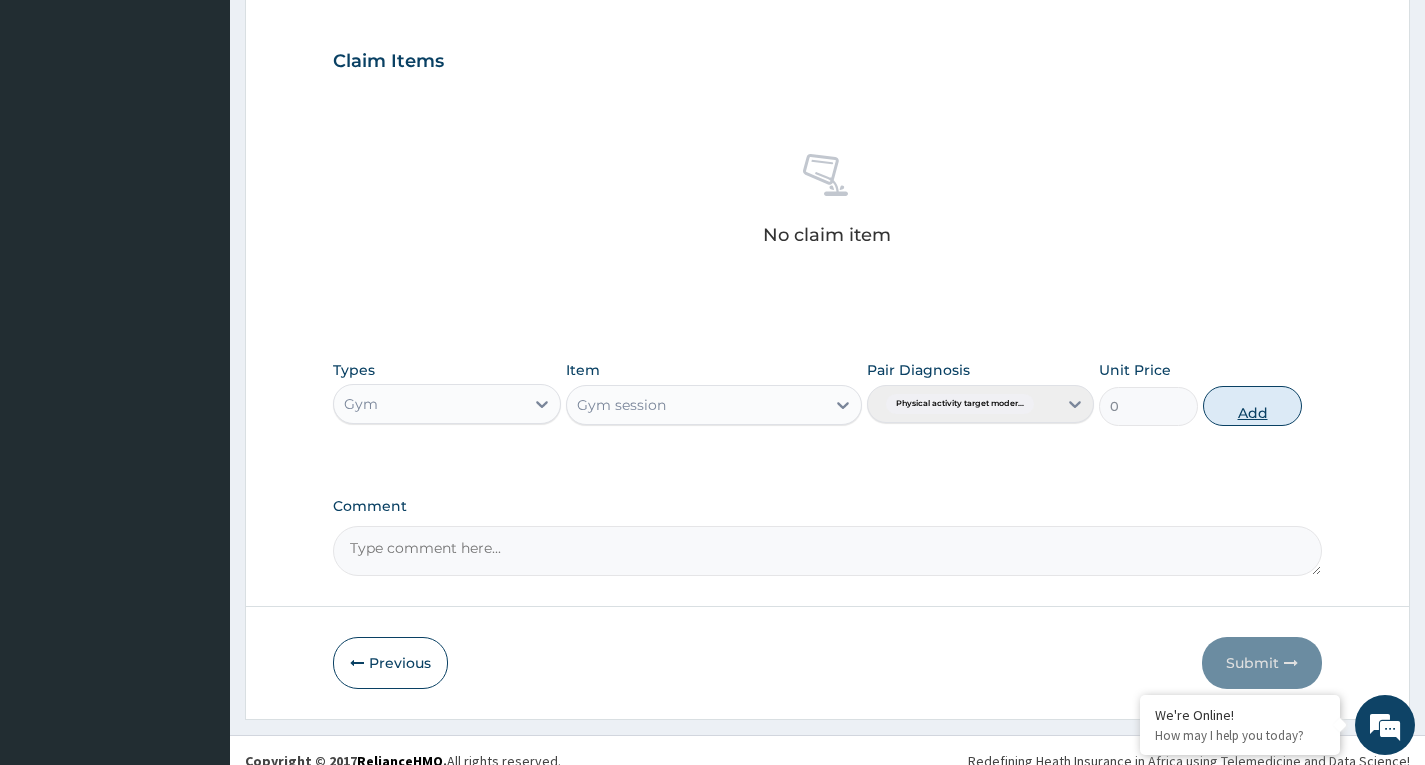 scroll, scrollTop: 597, scrollLeft: 0, axis: vertical 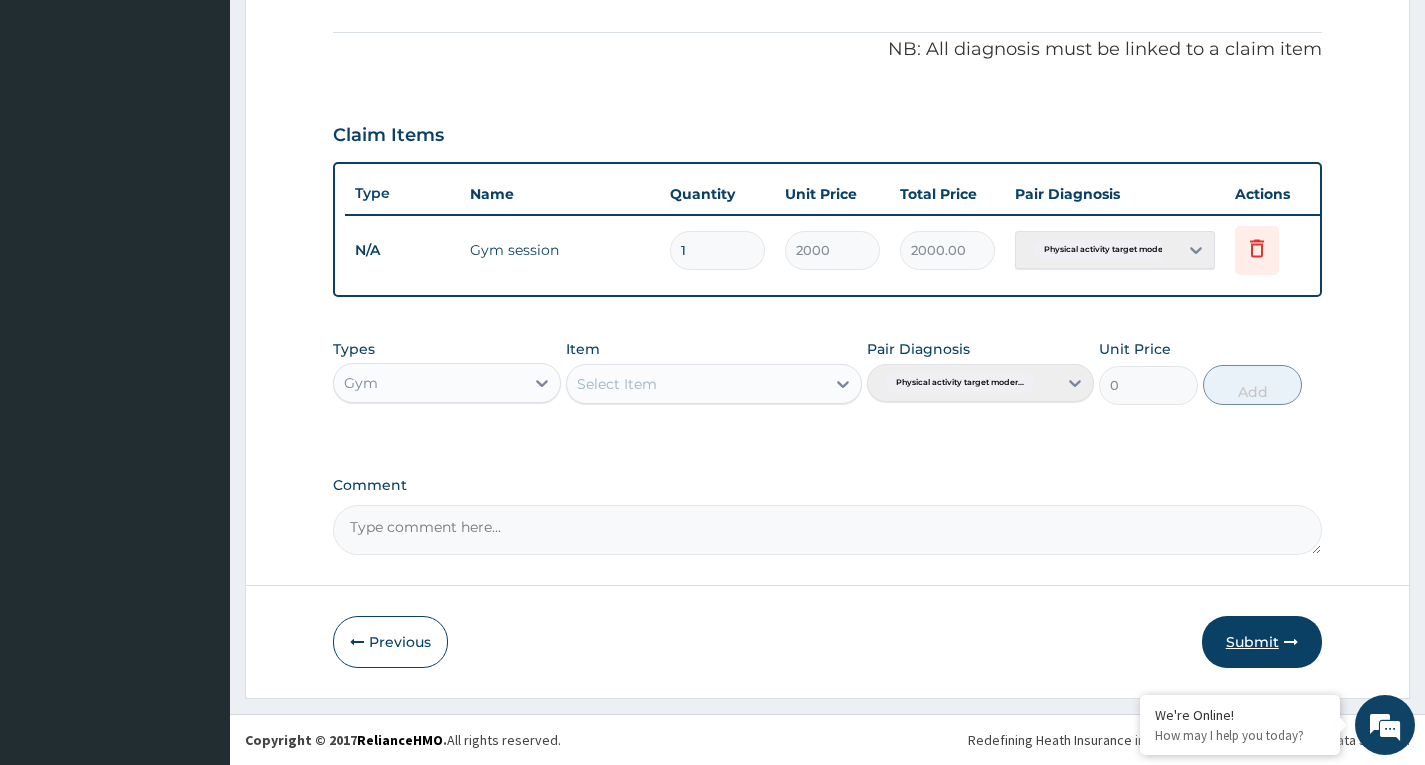 click on "Submit" at bounding box center (1262, 642) 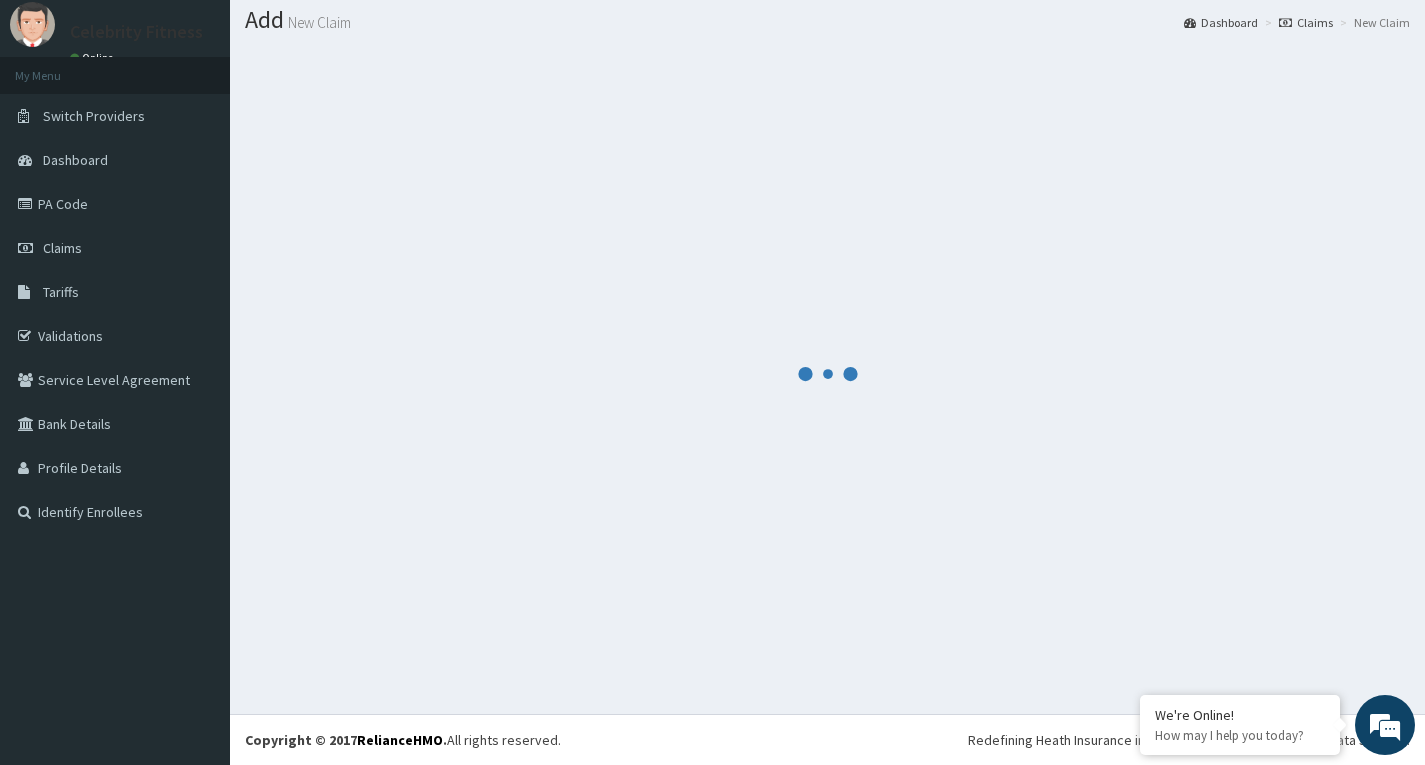 scroll, scrollTop: 597, scrollLeft: 0, axis: vertical 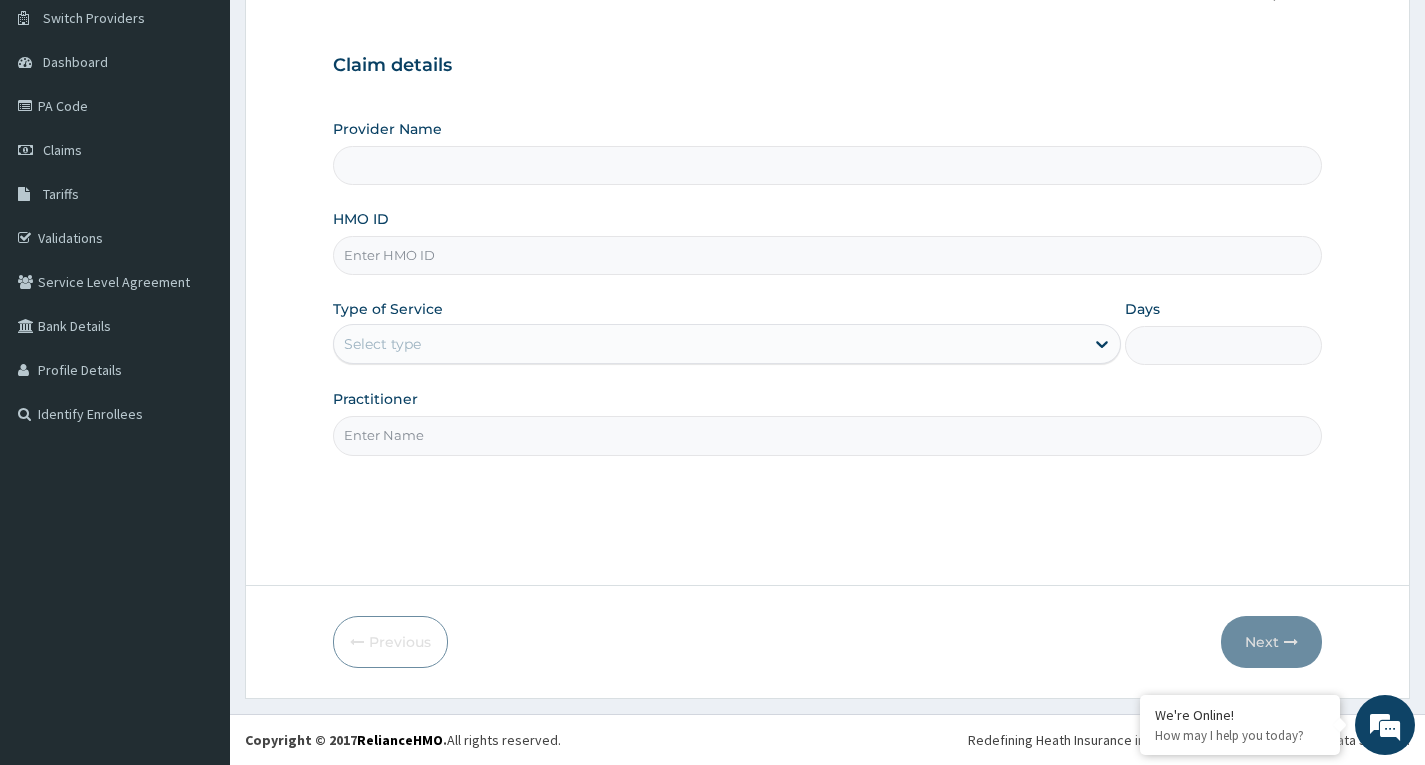 click on "Select type" at bounding box center (709, 344) 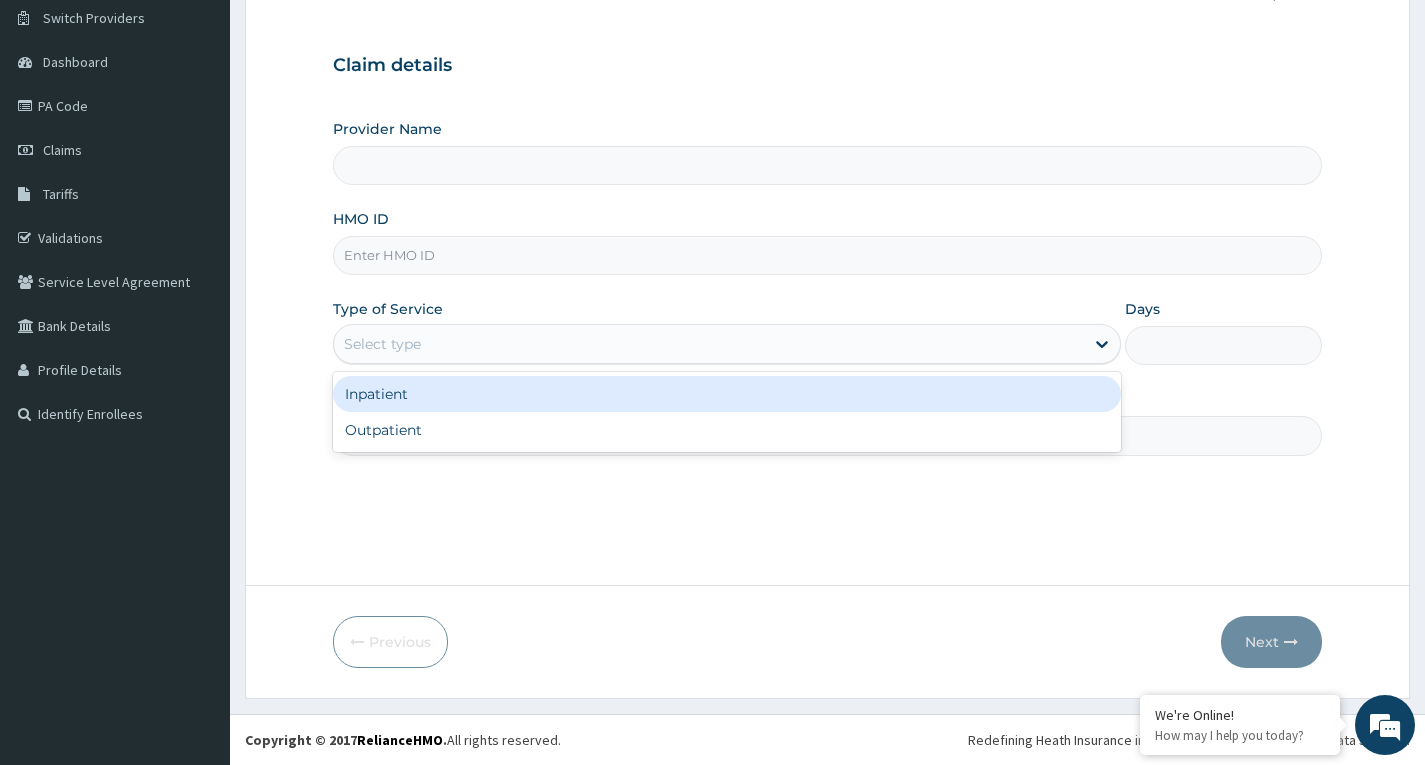 type on "Celebrity Fitness" 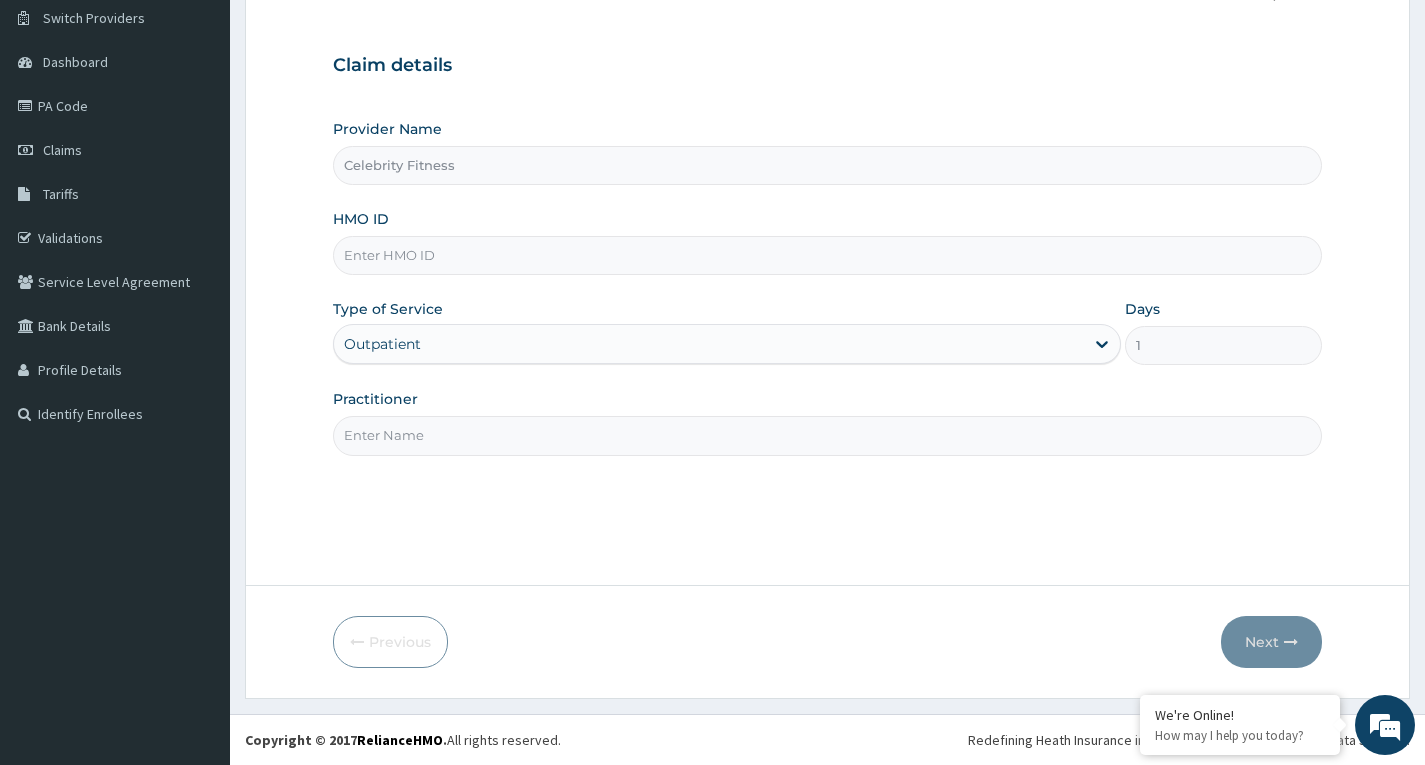 click on "Celebrity Fitness" at bounding box center [827, 165] 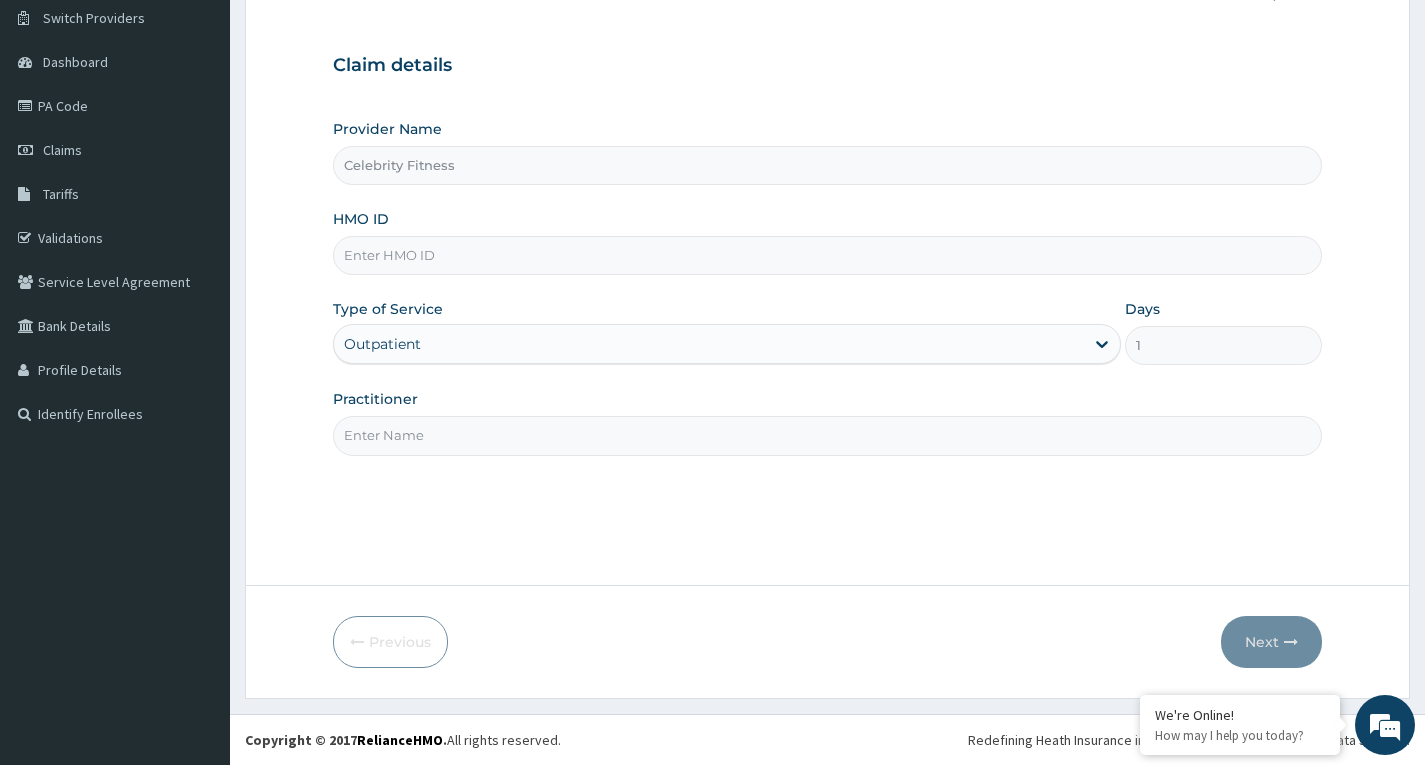 scroll, scrollTop: 0, scrollLeft: 0, axis: both 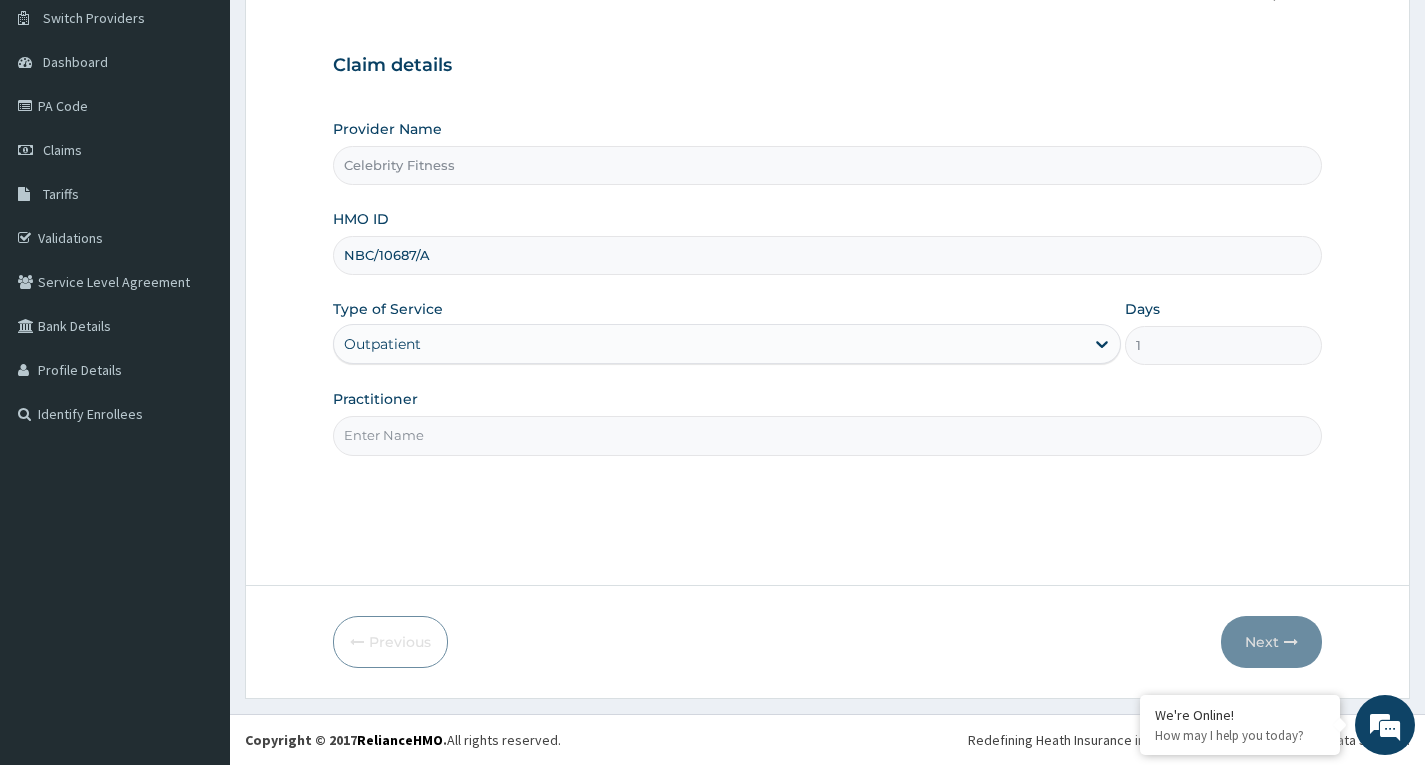 click on "Practitioner" at bounding box center [827, 435] 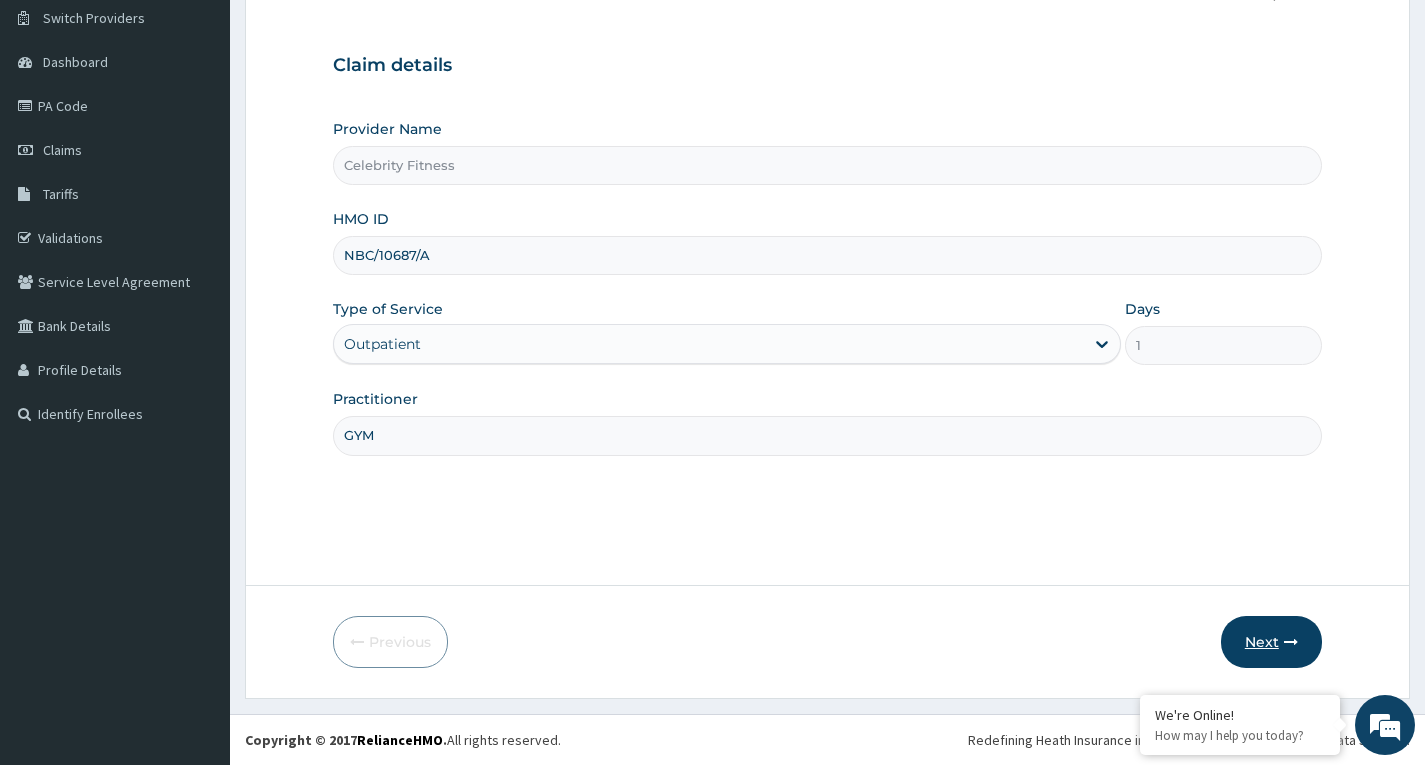 click on "Next" at bounding box center [1271, 642] 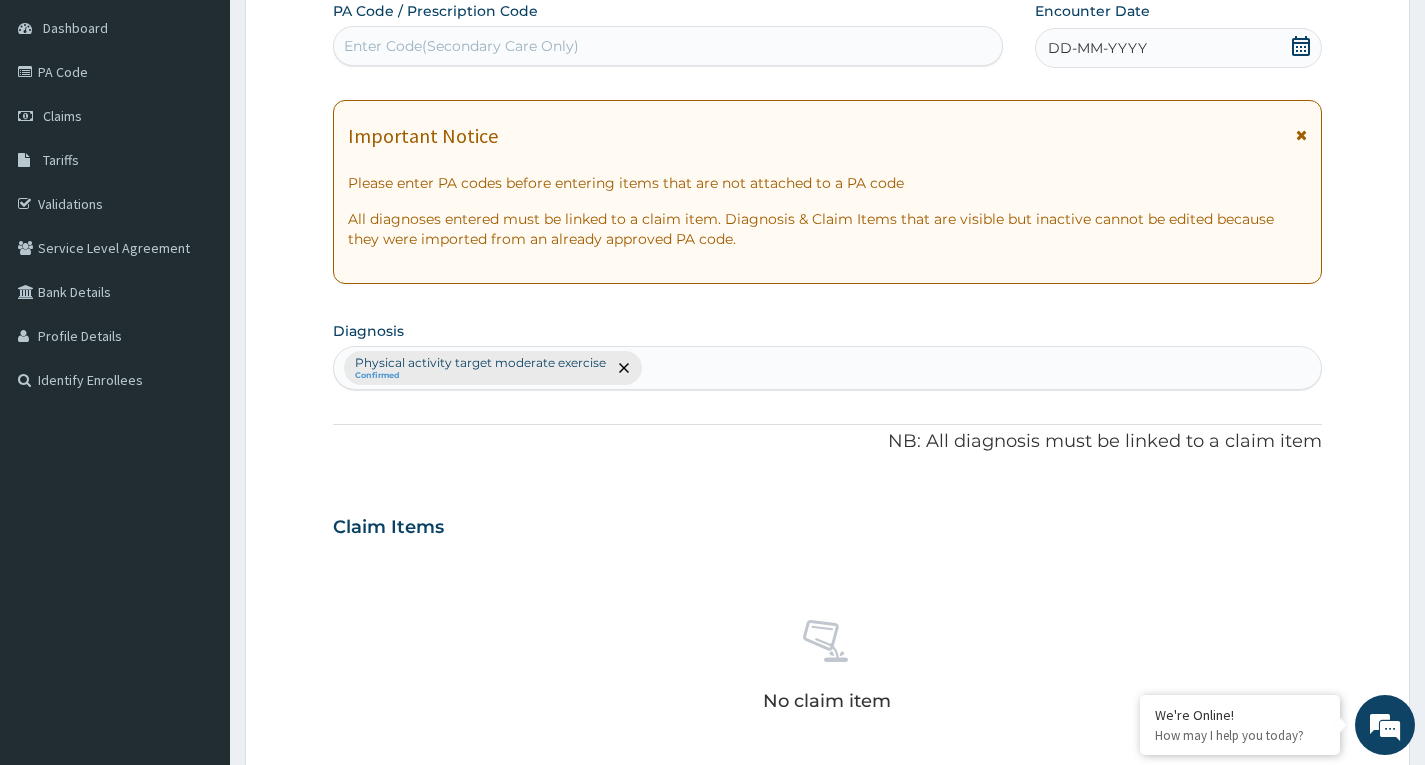 scroll, scrollTop: 156, scrollLeft: 0, axis: vertical 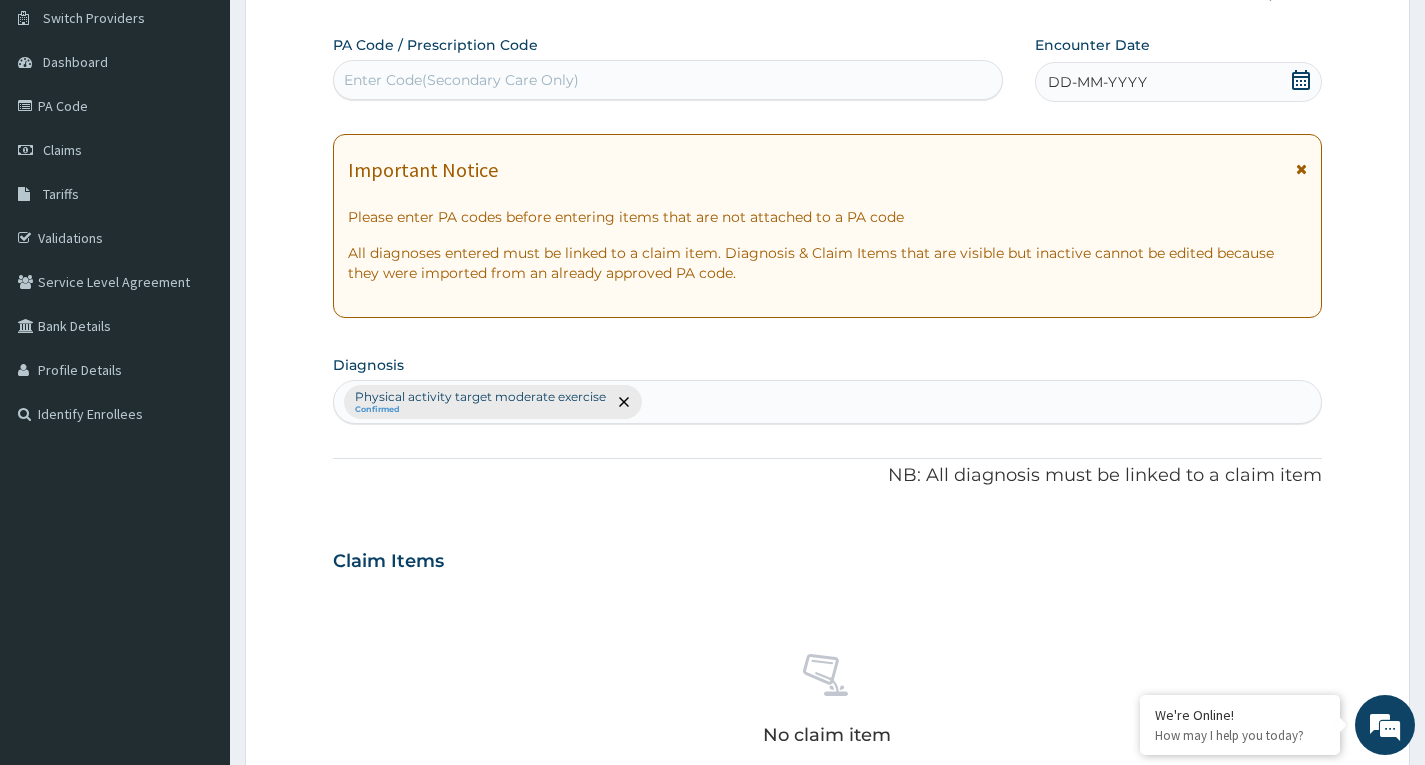 click on "Enter Code(Secondary Care Only)" at bounding box center (461, 80) 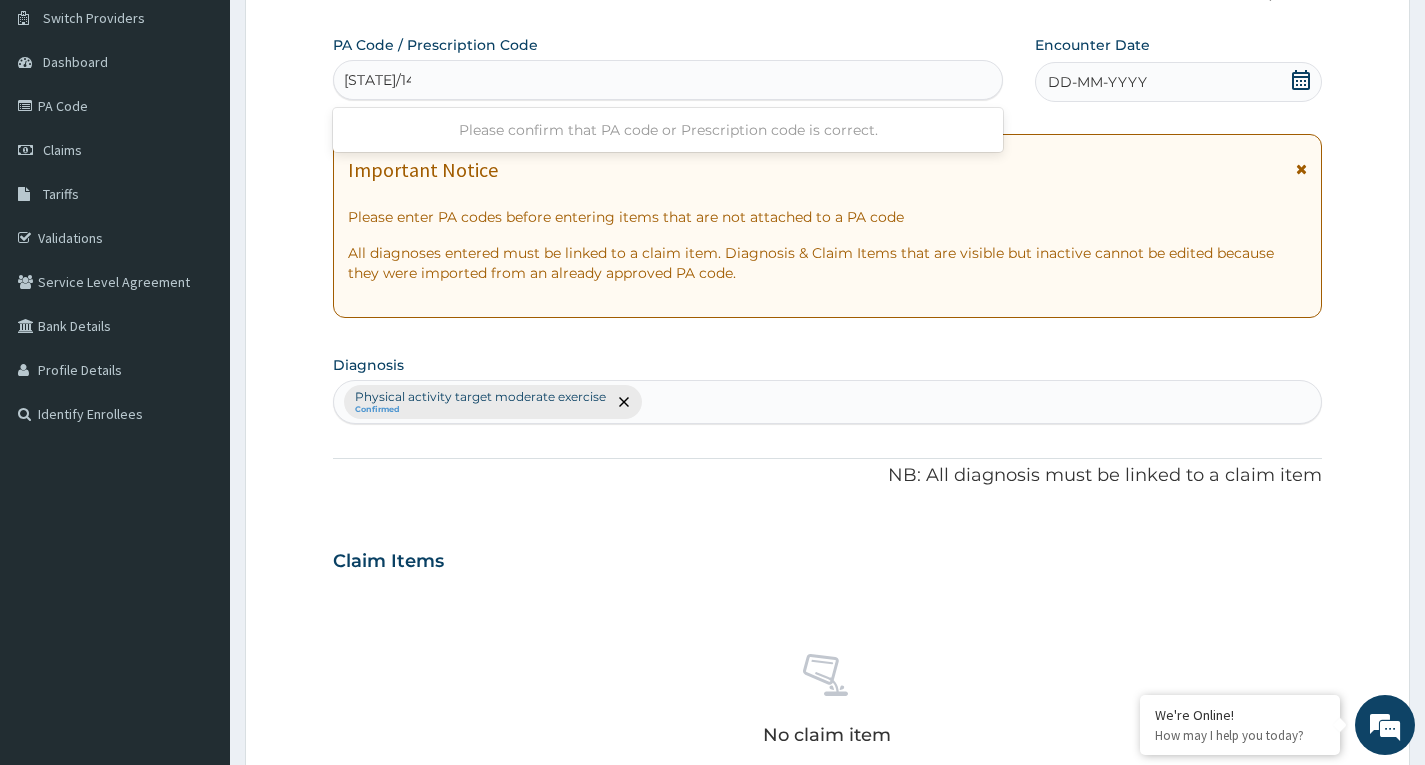 type on "[STATE]/1436E1" 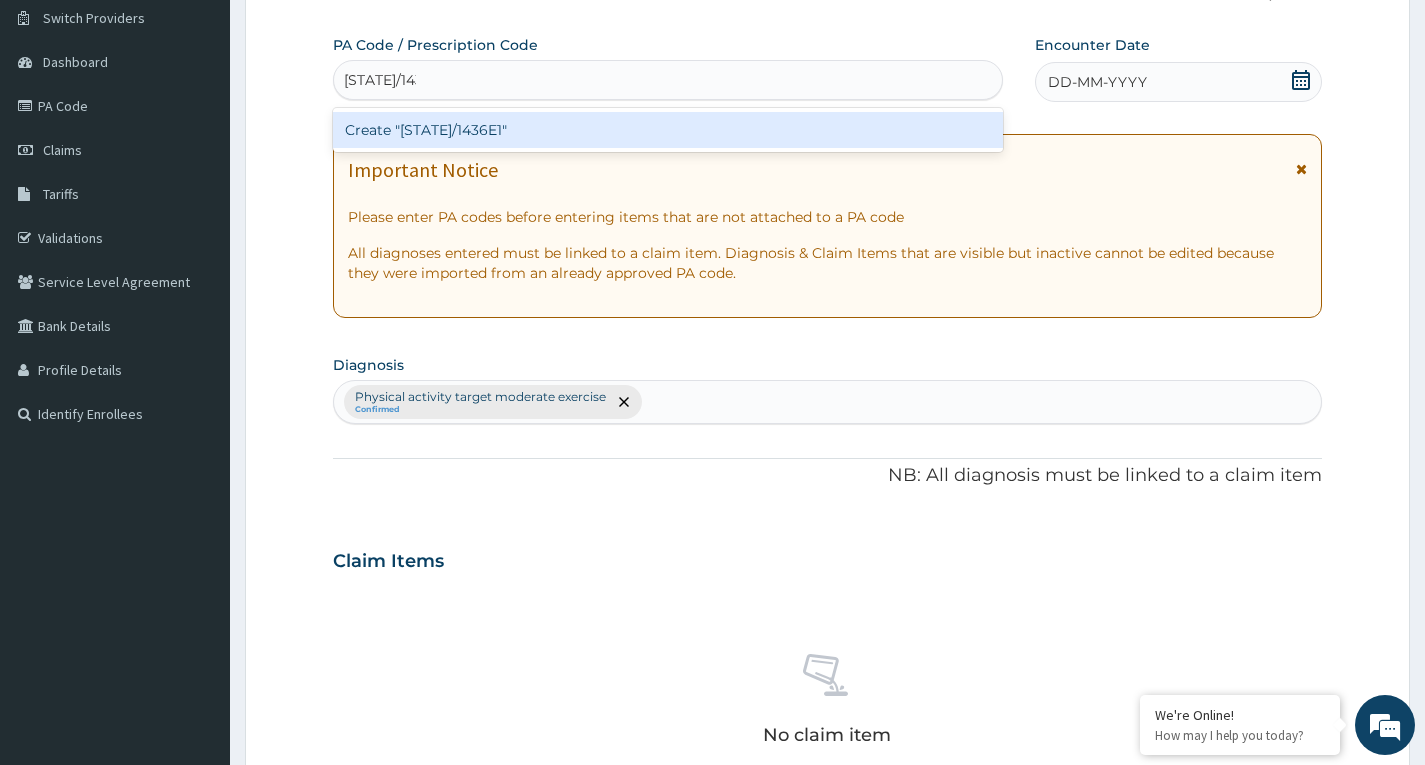 type 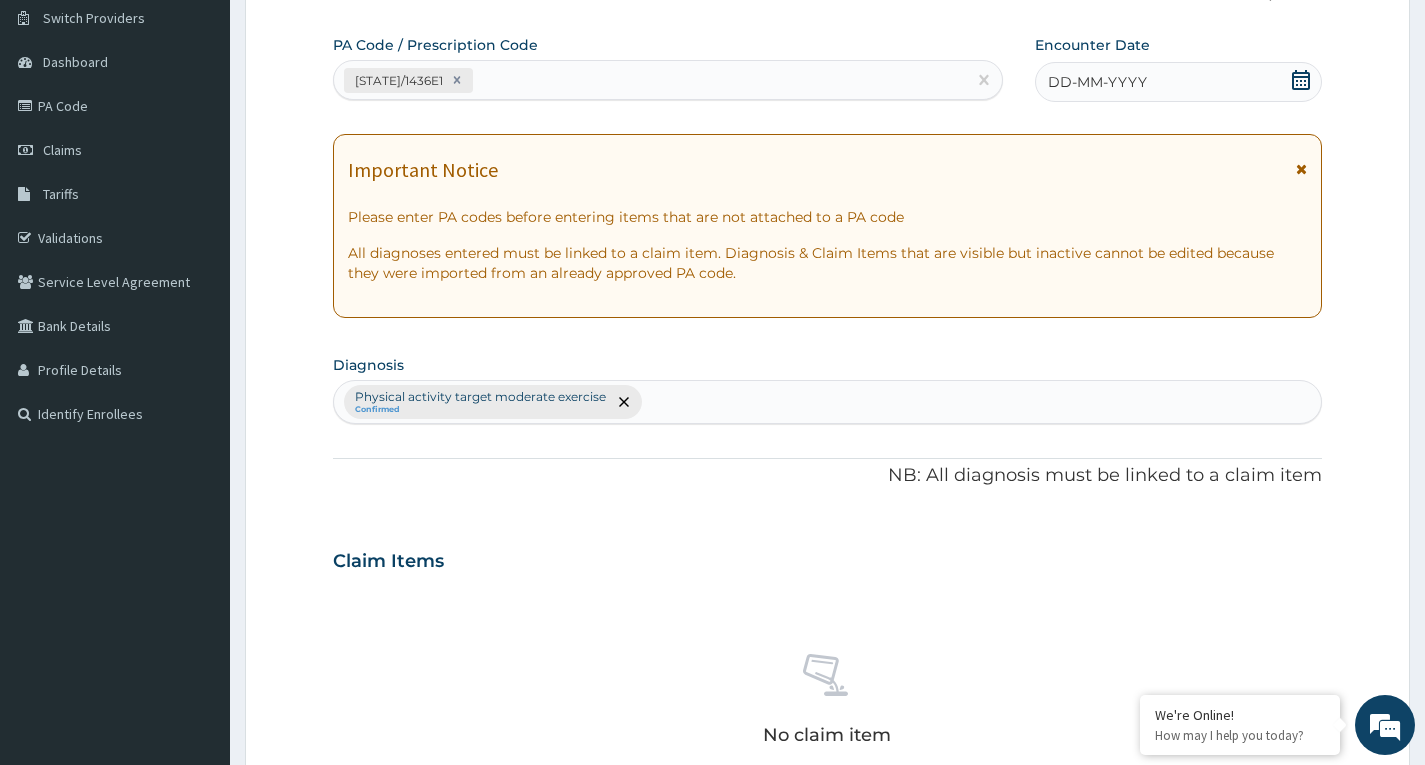 click 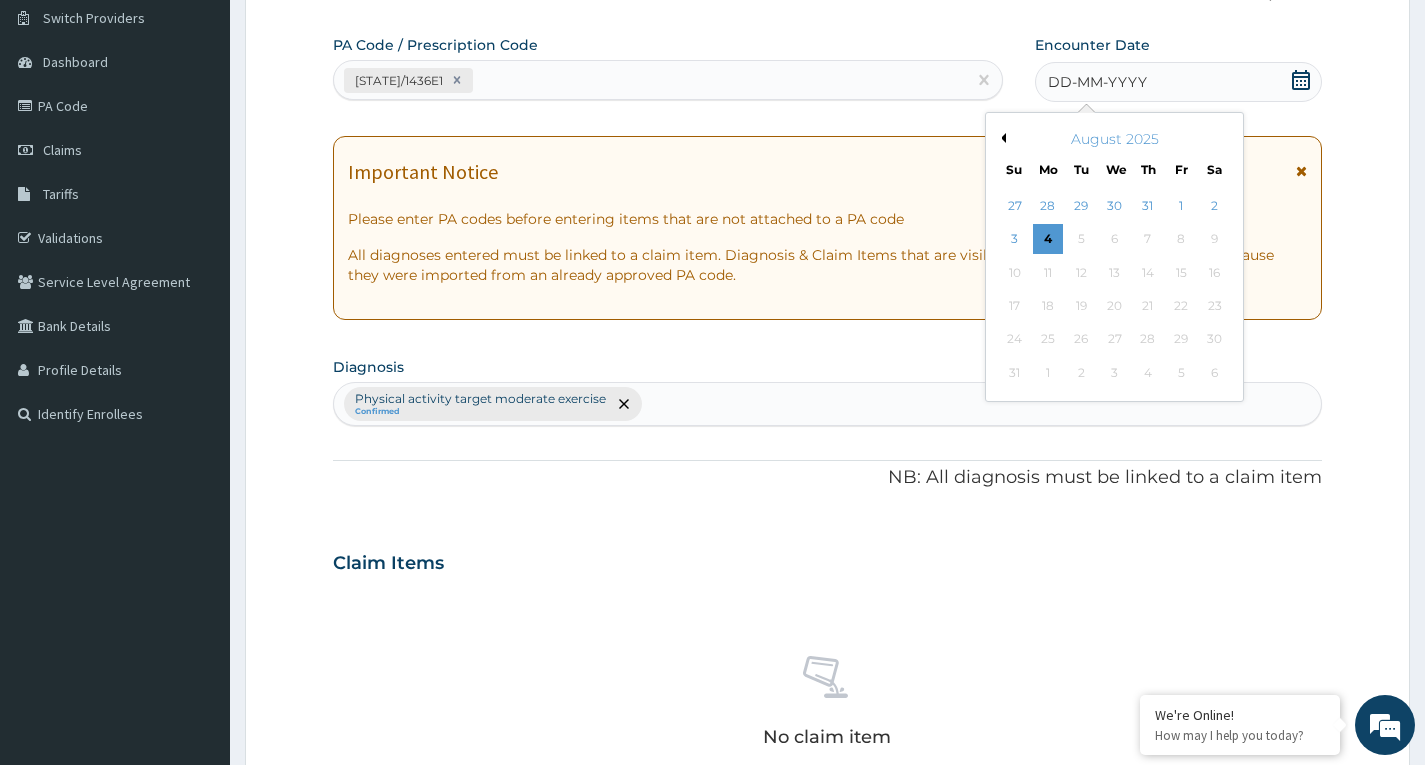 click on "August 2025" at bounding box center (1114, 139) 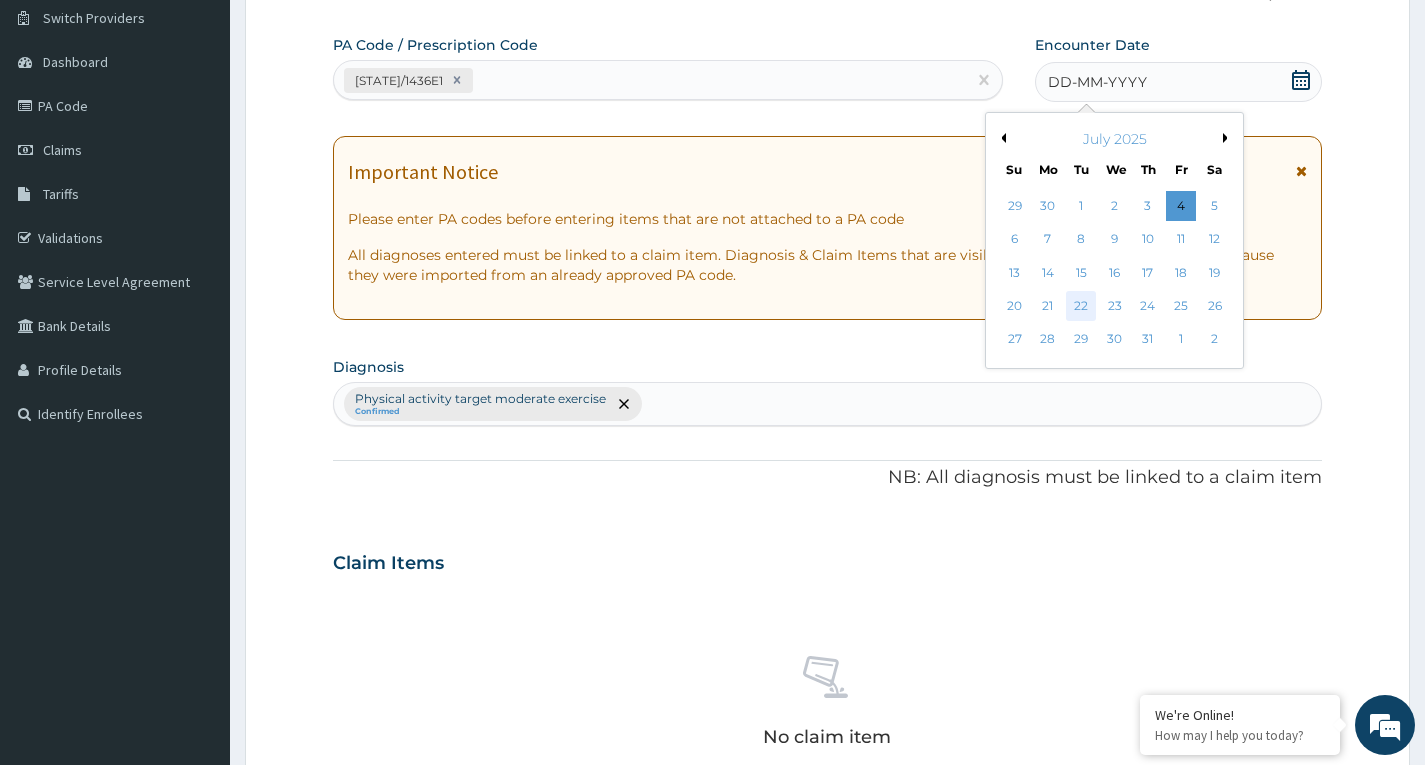 click on "22" at bounding box center [1081, 306] 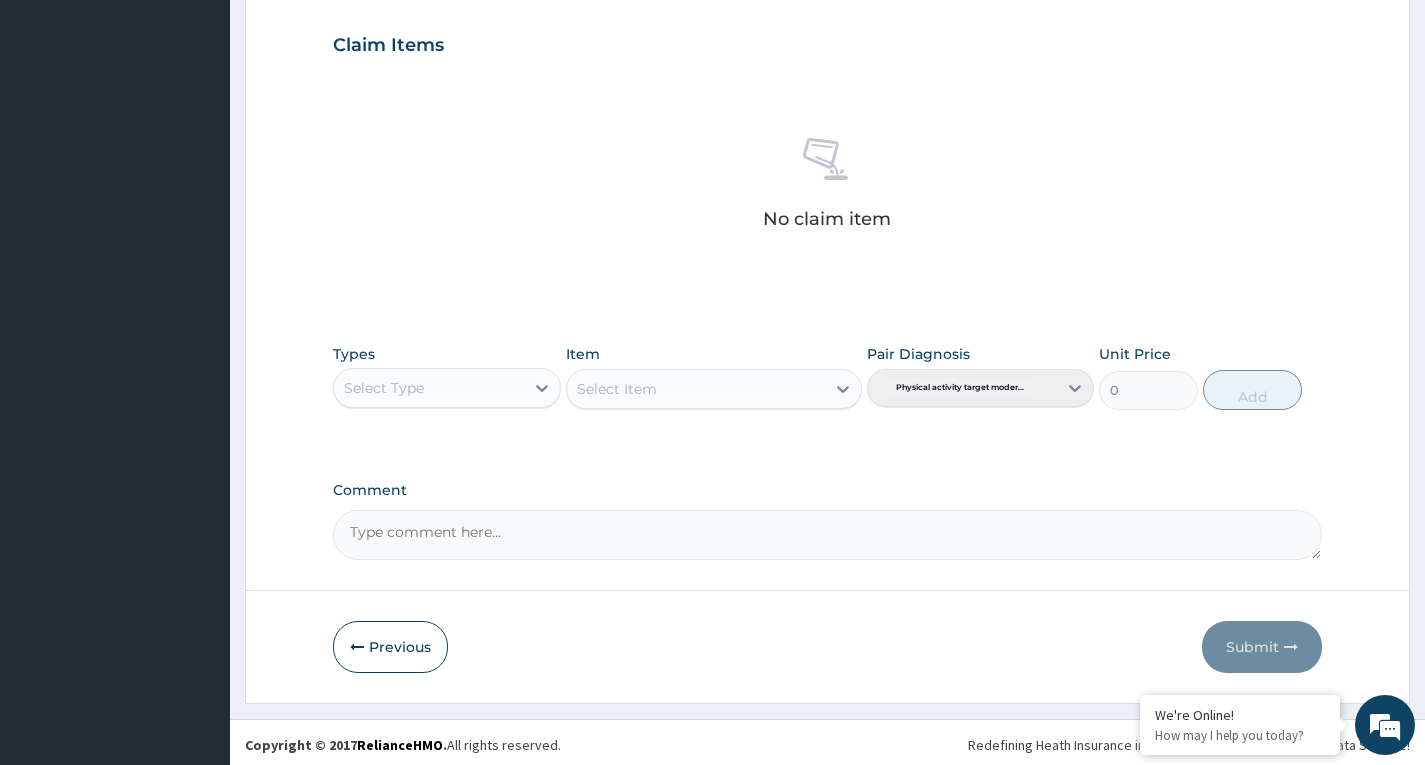 scroll, scrollTop: 677, scrollLeft: 0, axis: vertical 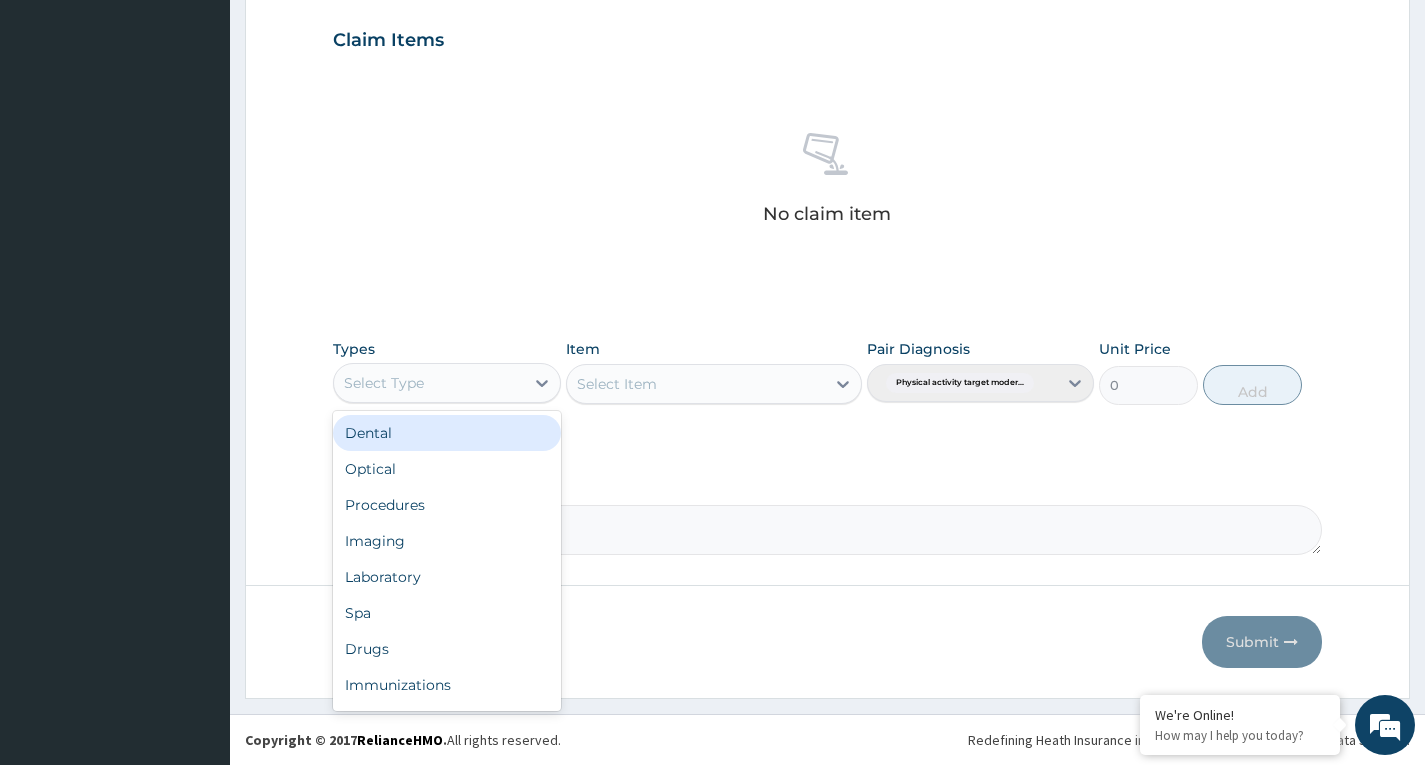 click on "Select Type" at bounding box center (428, 383) 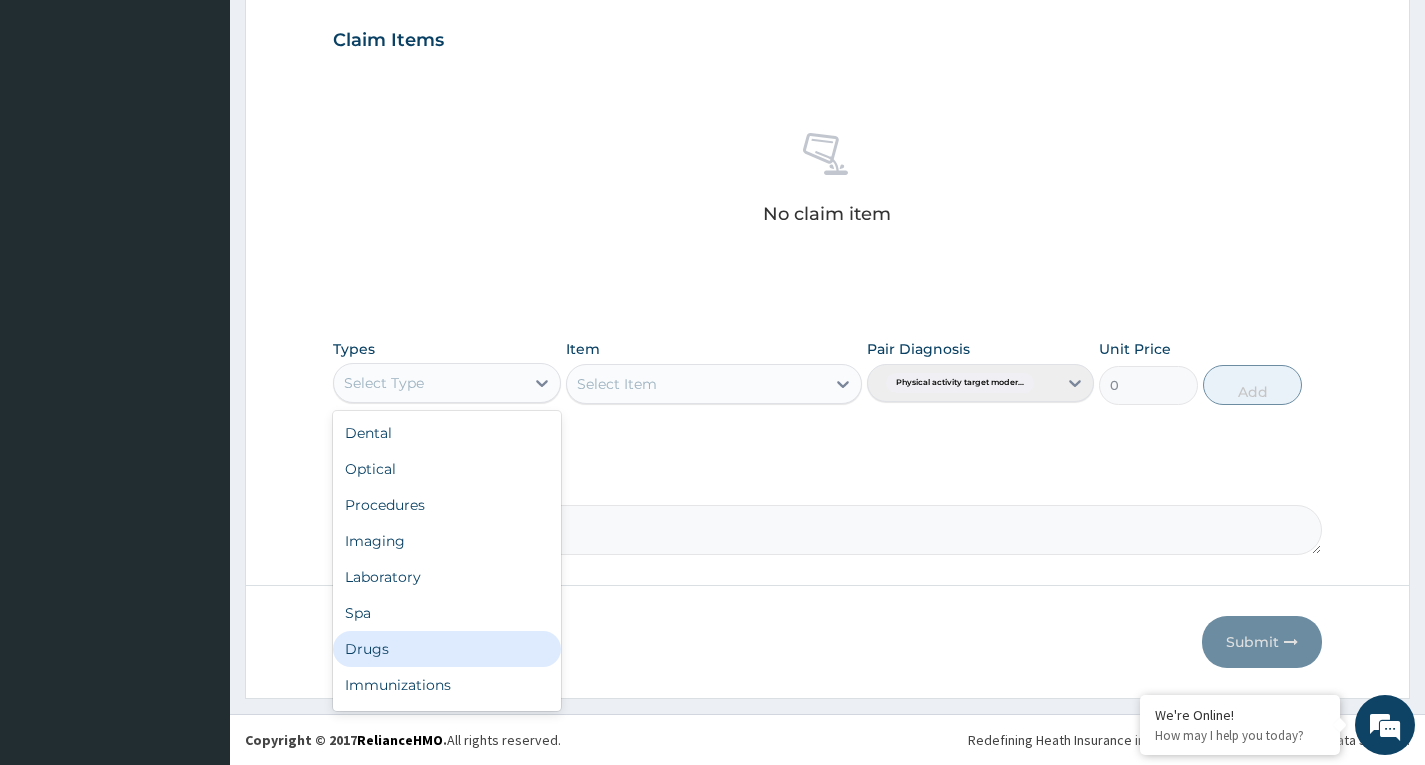 scroll, scrollTop: 68, scrollLeft: 0, axis: vertical 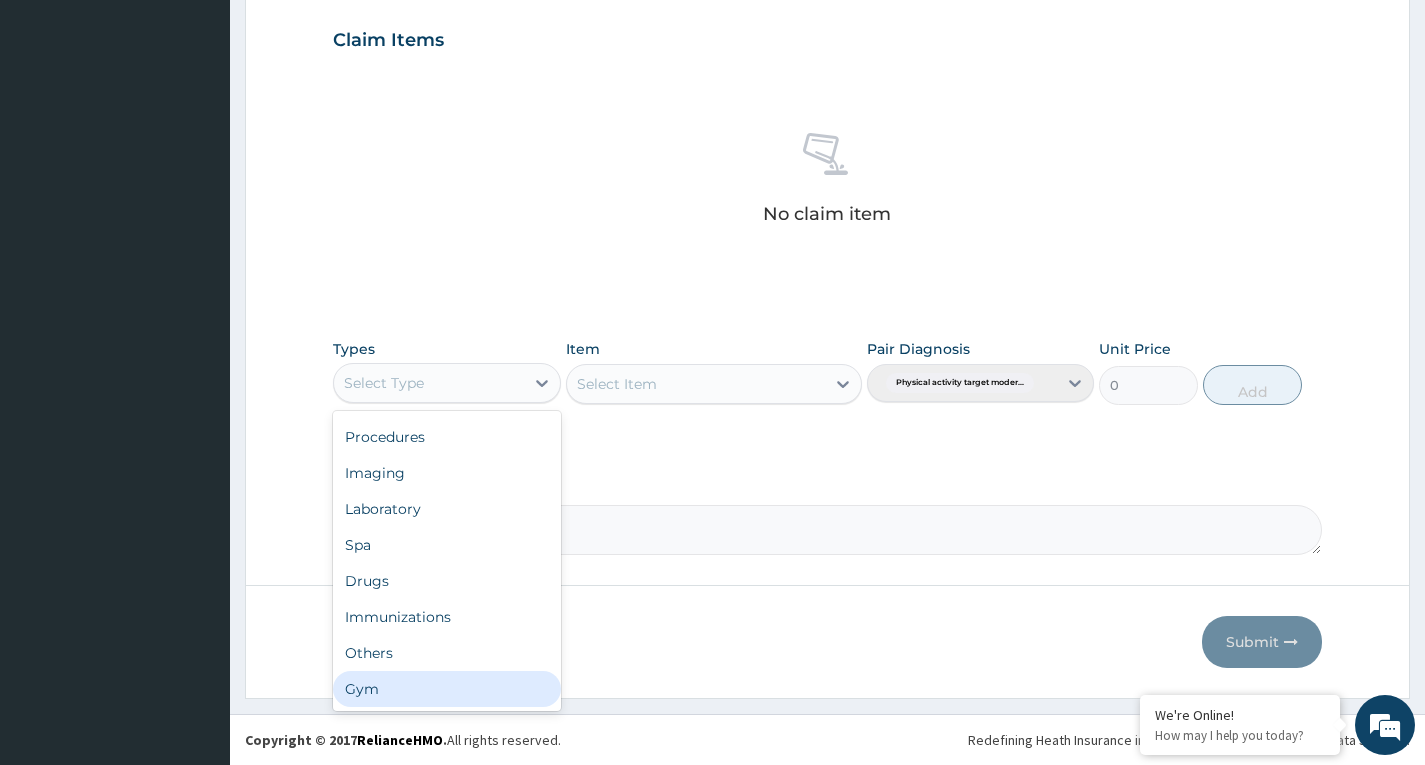 click on "Gym" at bounding box center [446, 689] 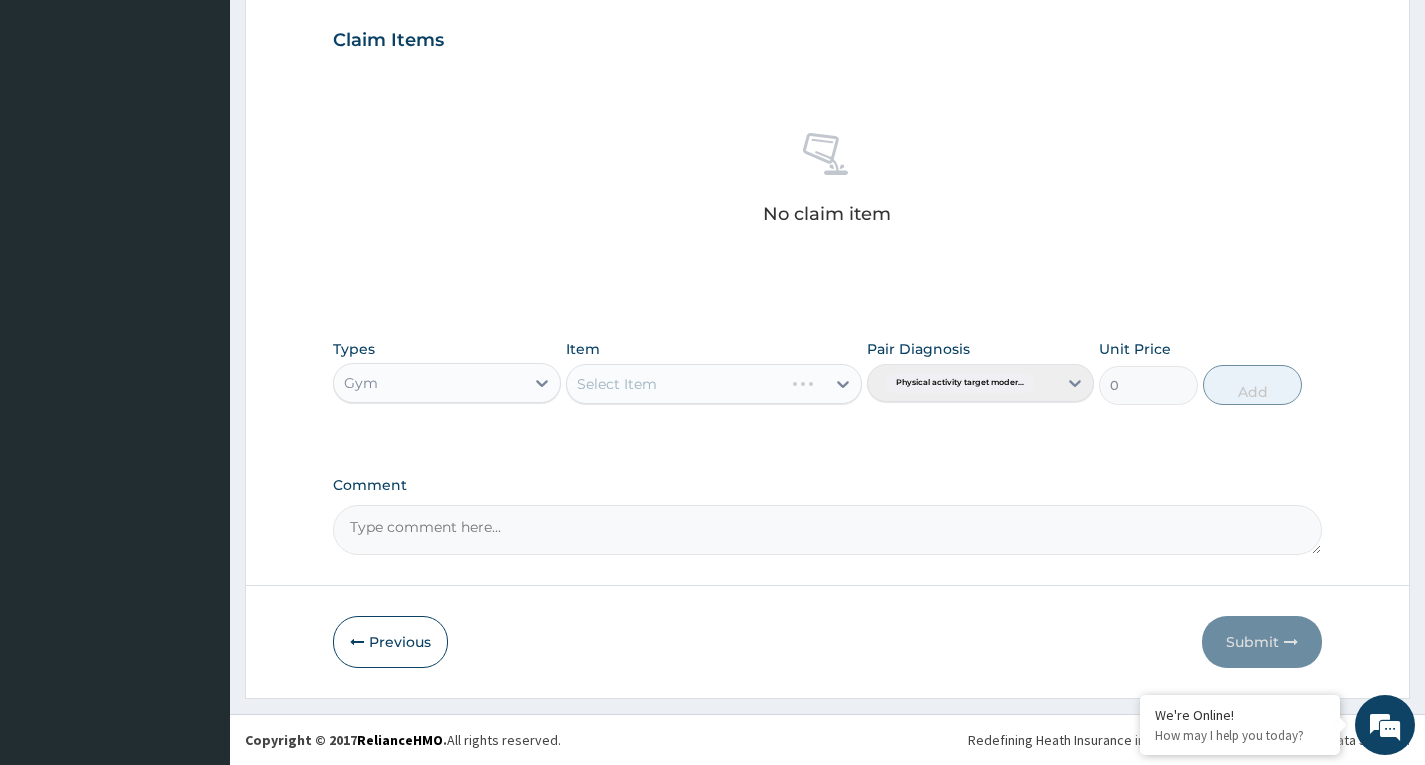 click on "Select Item" at bounding box center (714, 384) 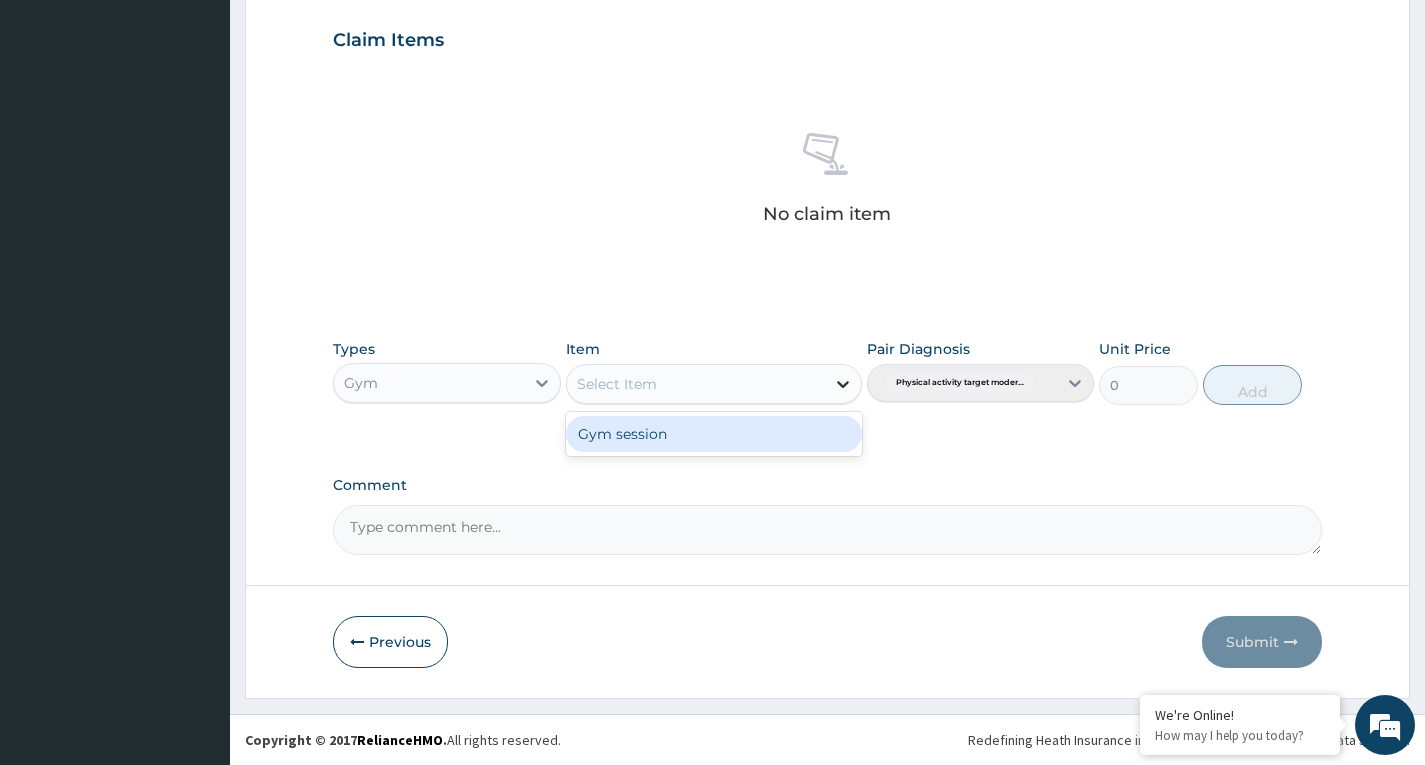 click 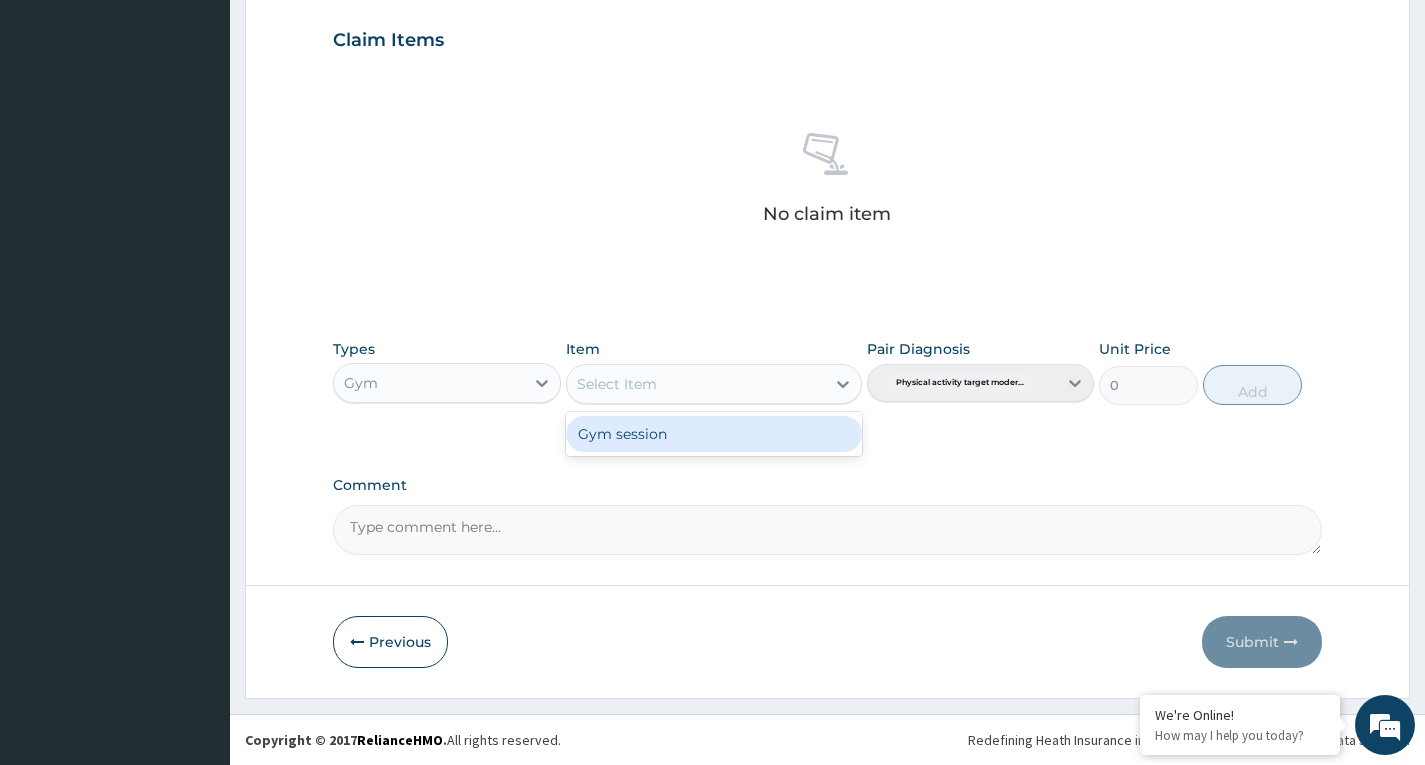 click on "Gym session" at bounding box center [714, 434] 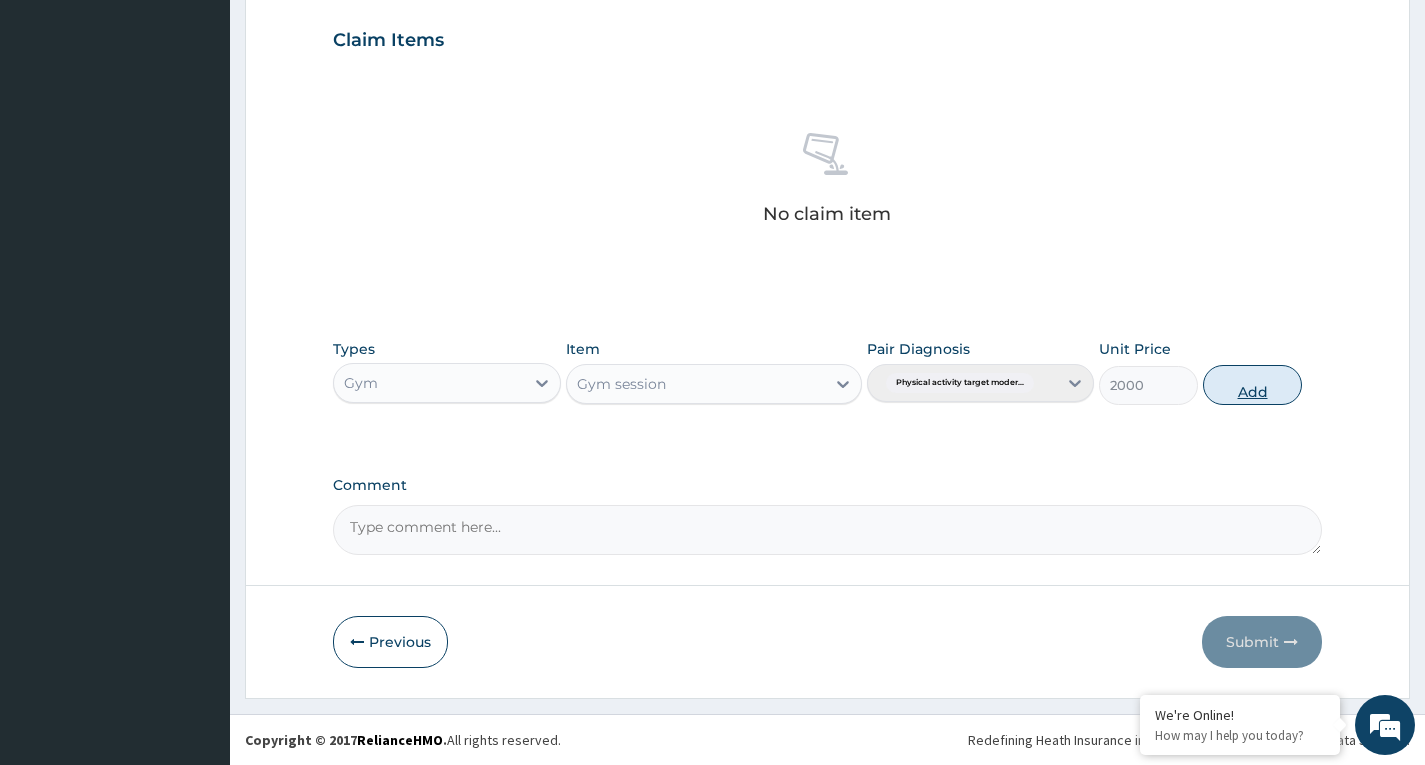 click on "Add" at bounding box center [1252, 385] 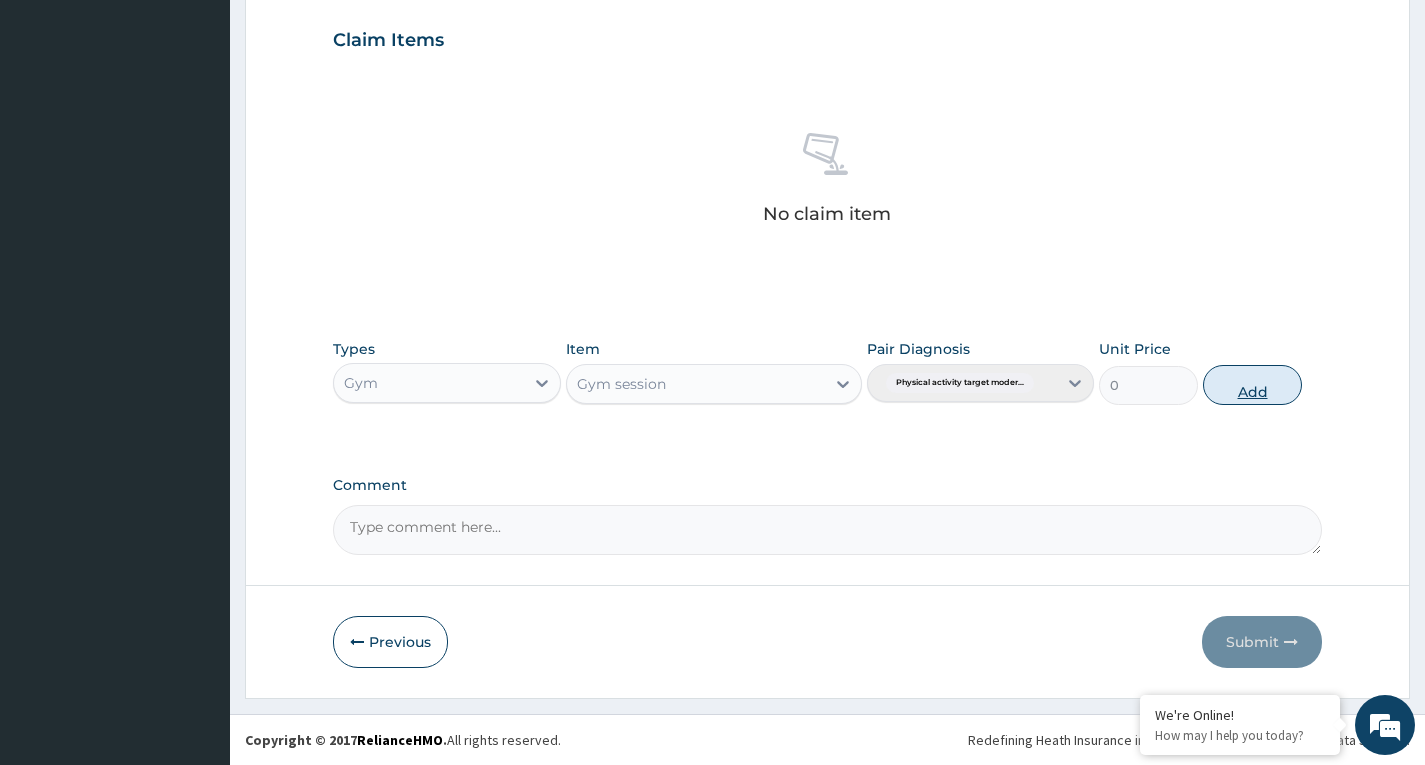 scroll, scrollTop: 597, scrollLeft: 0, axis: vertical 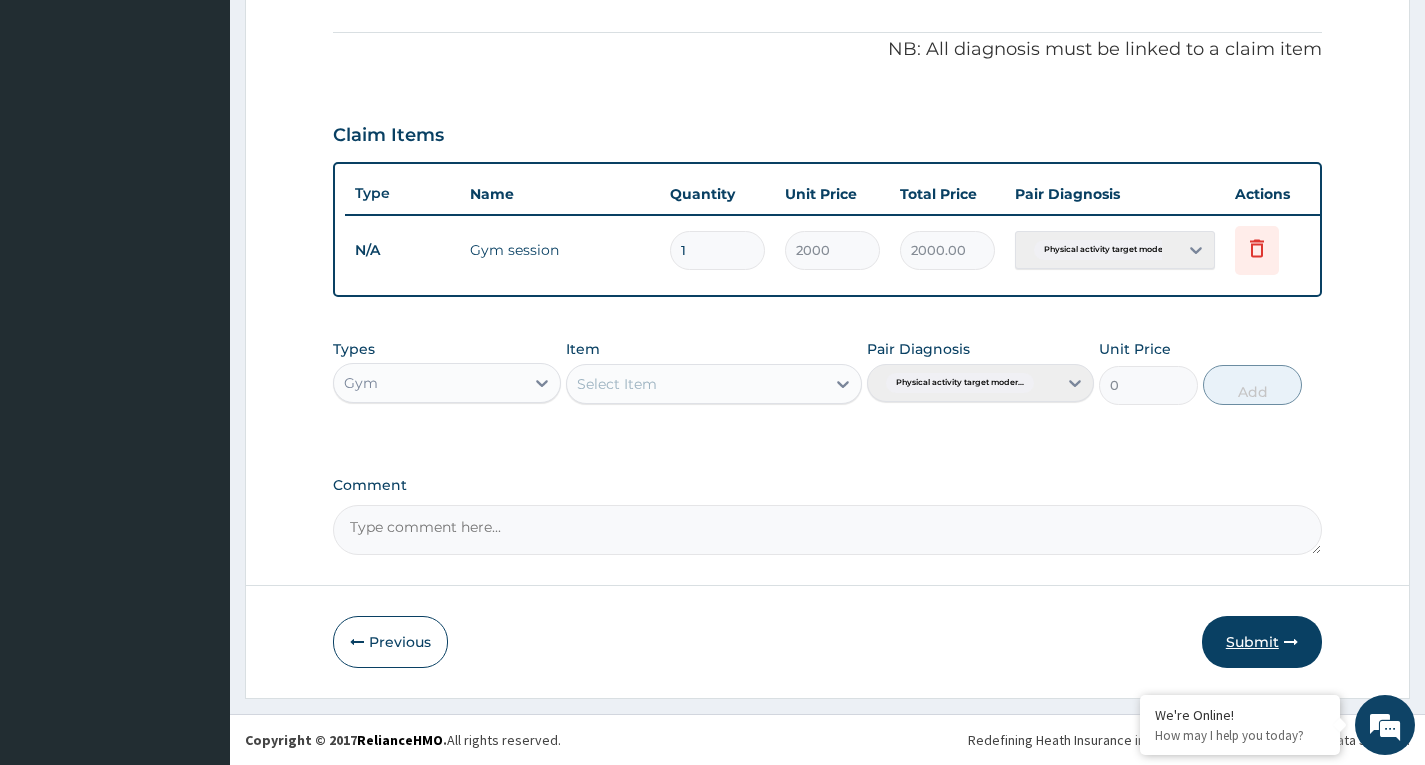 click on "Submit" at bounding box center [1262, 642] 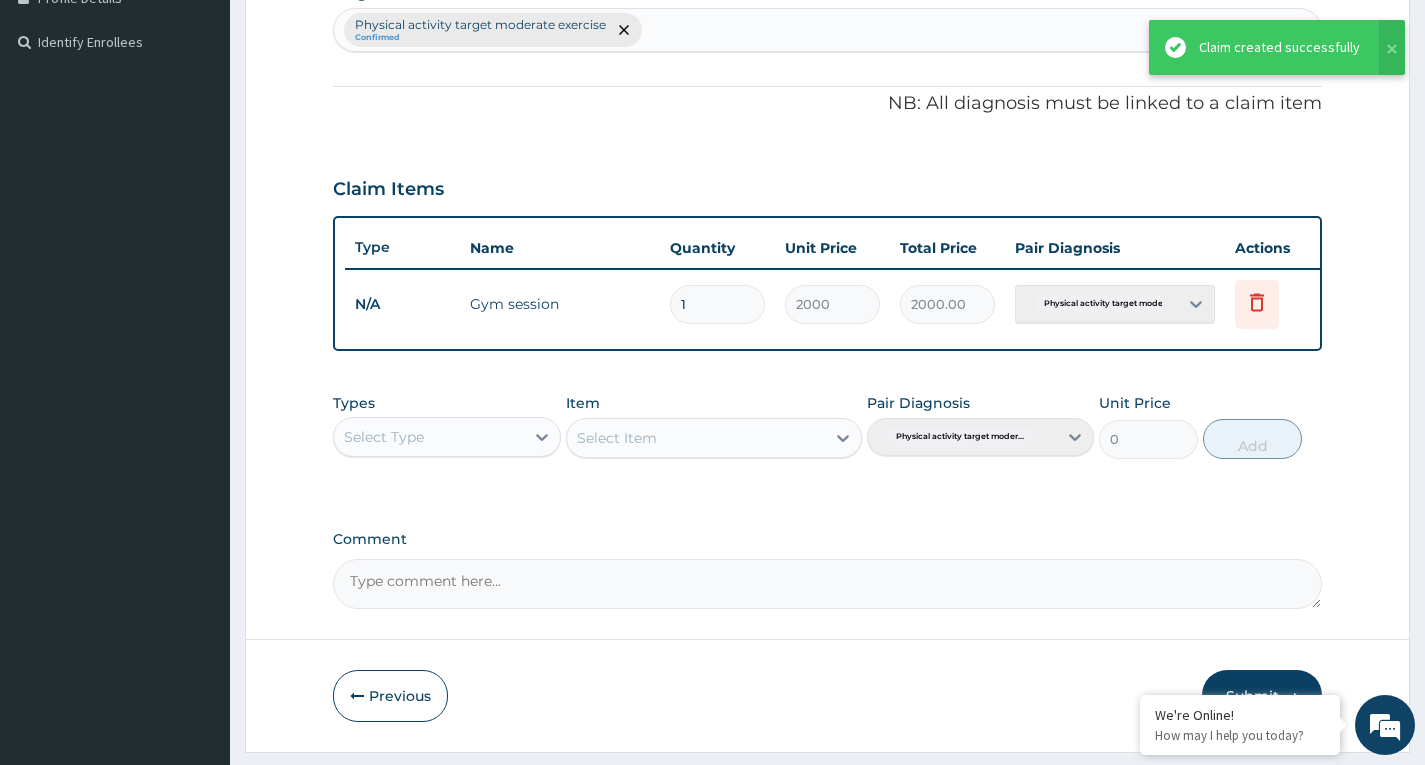 scroll, scrollTop: 497, scrollLeft: 0, axis: vertical 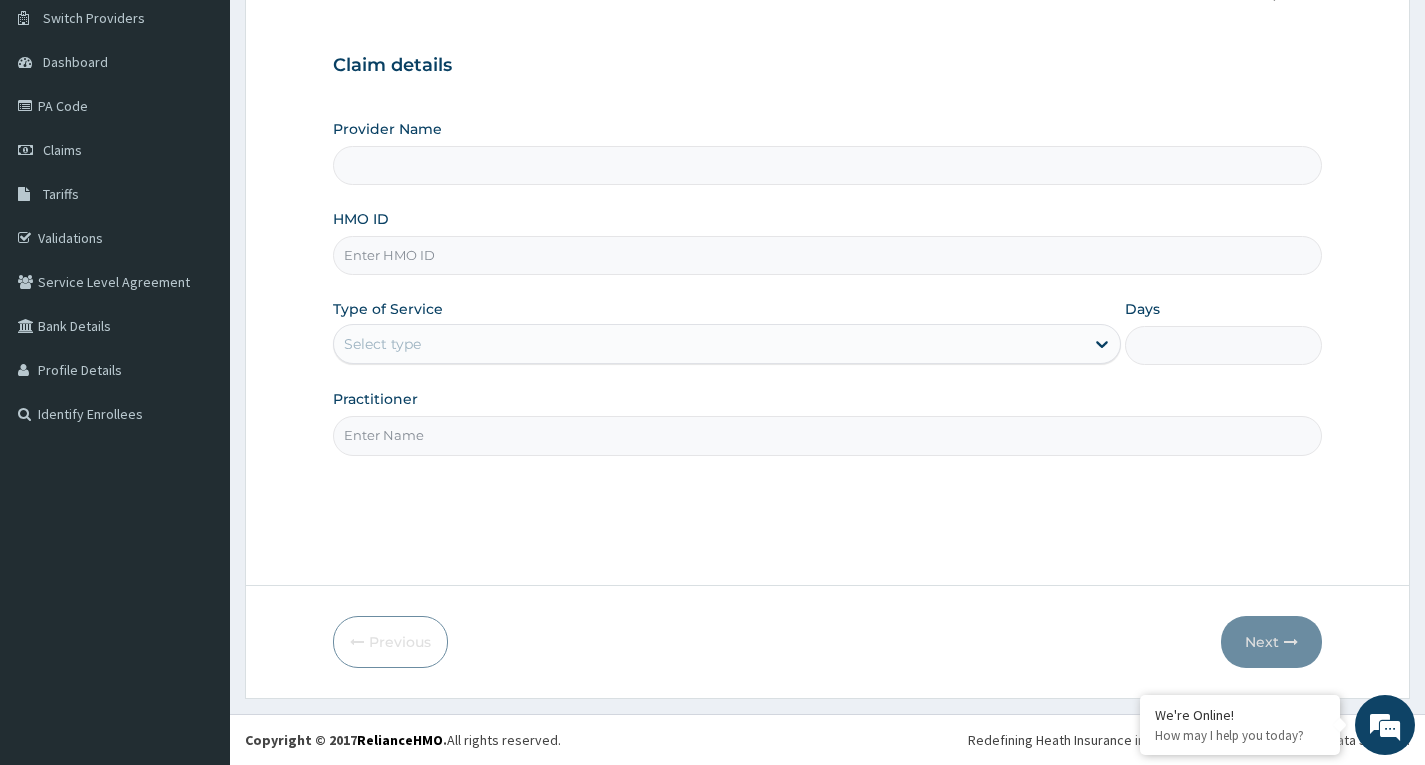 type on "Celebrity Fitness" 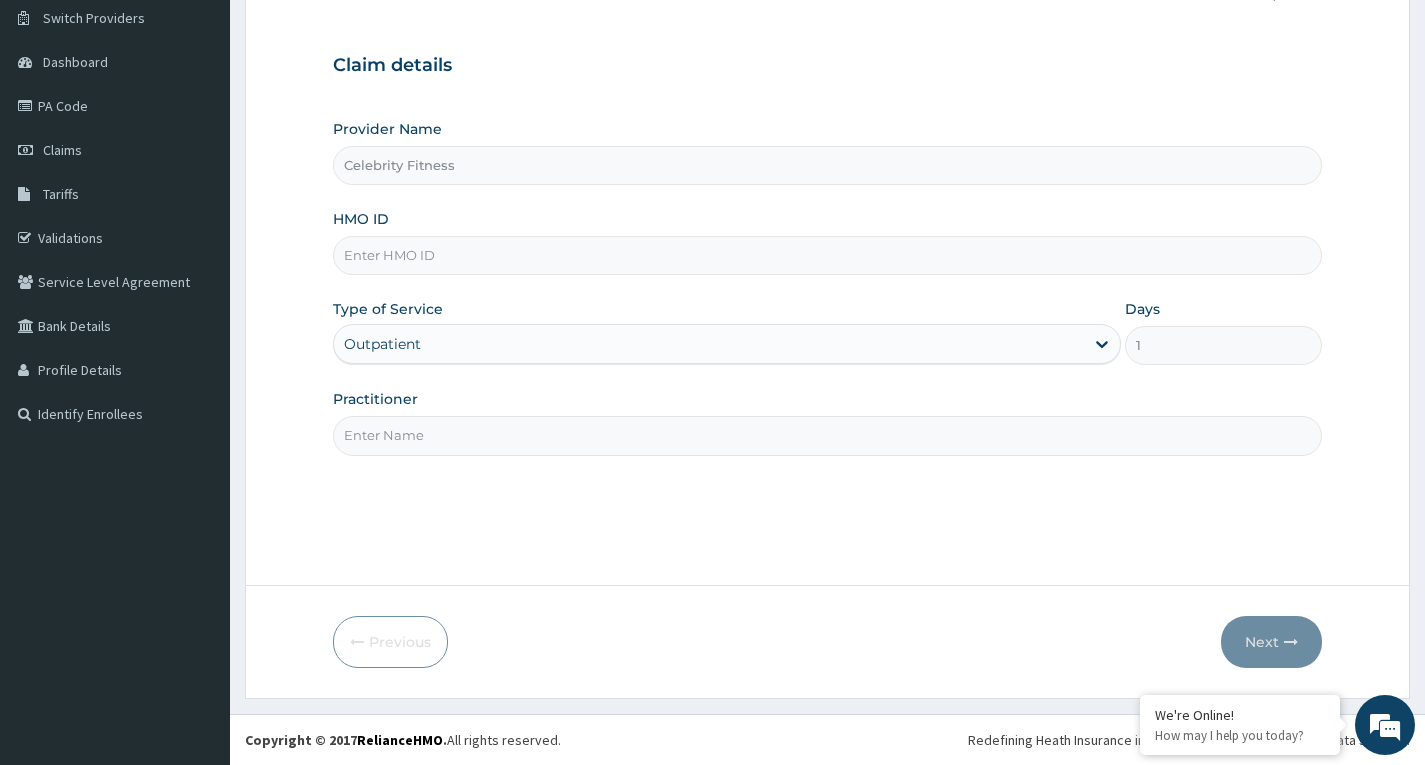 scroll, scrollTop: 0, scrollLeft: 0, axis: both 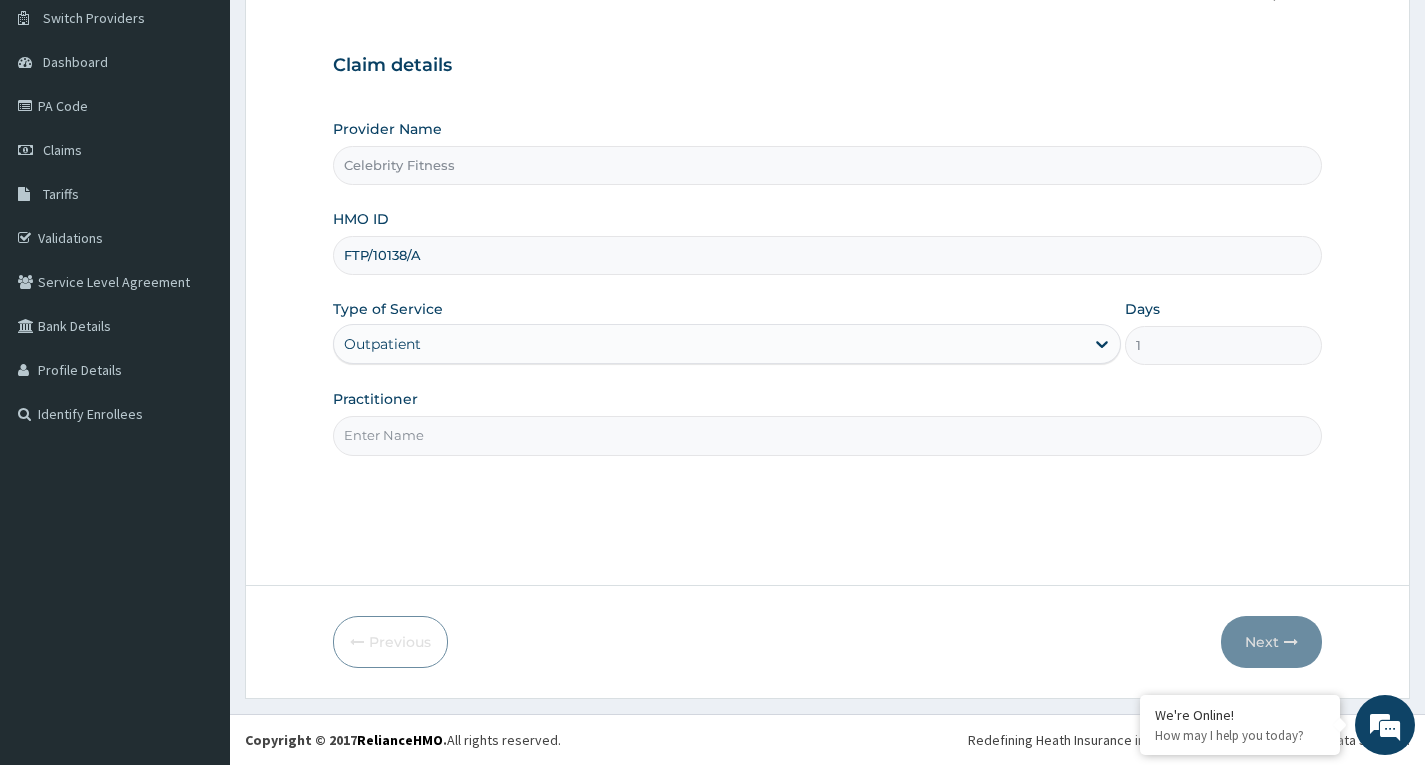 click on "FTP/10138/A" at bounding box center [827, 255] 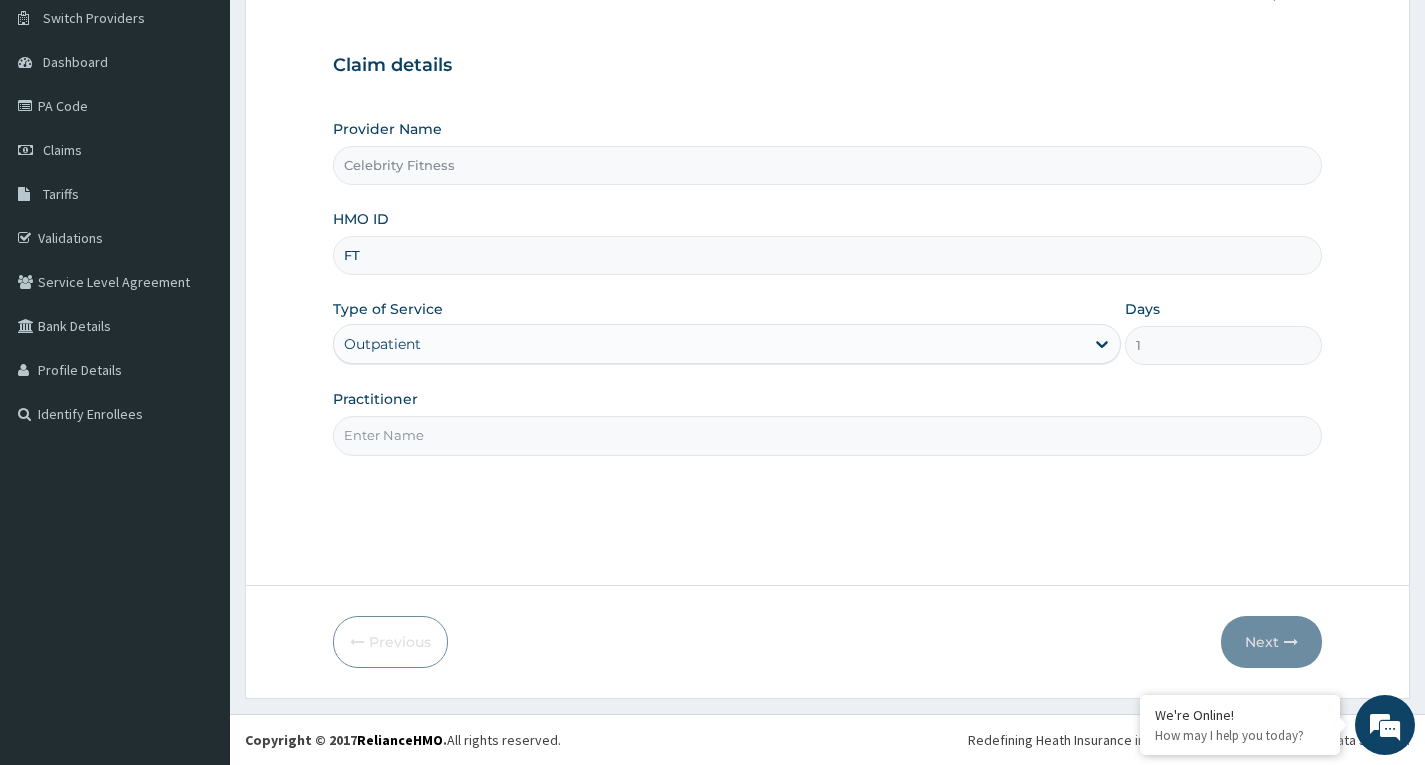 type on "F" 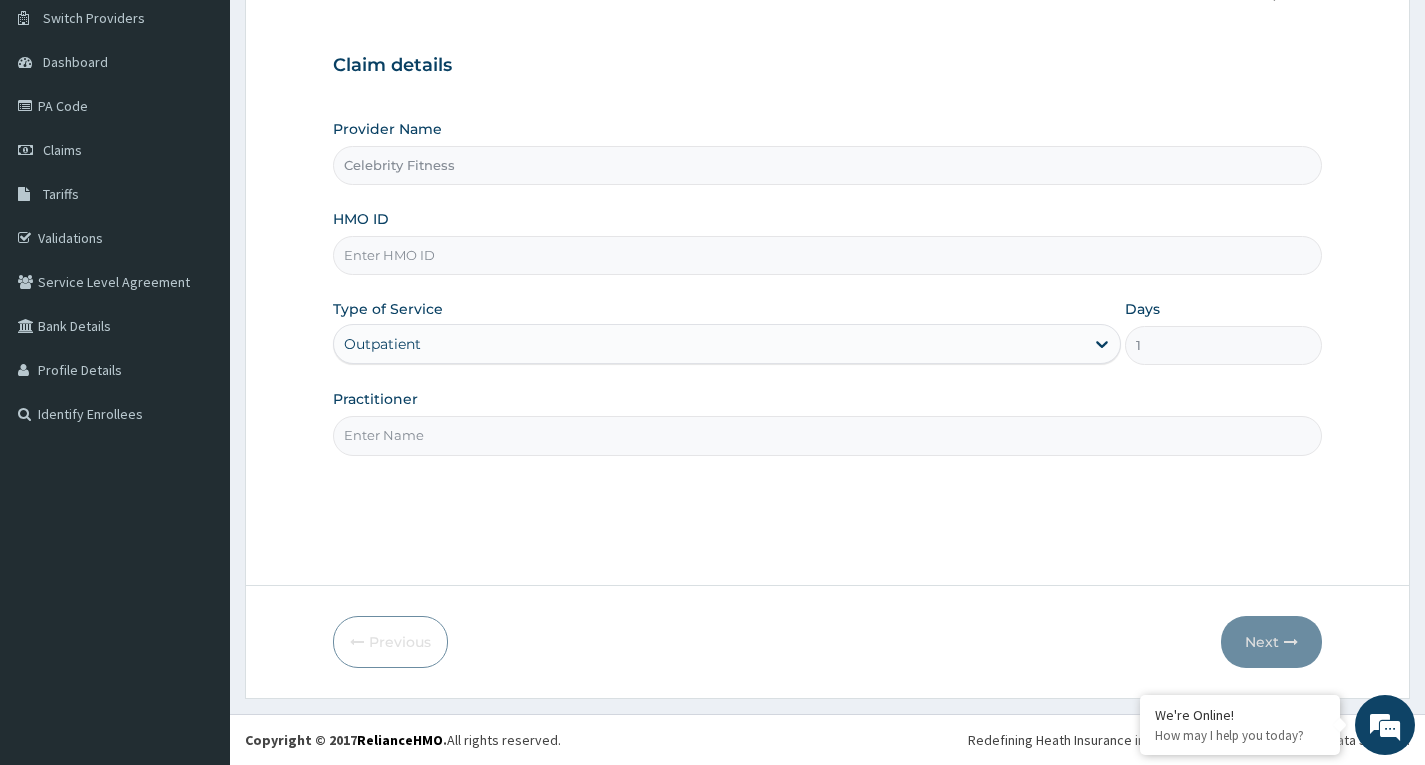 click on "HMO ID" at bounding box center [827, 255] 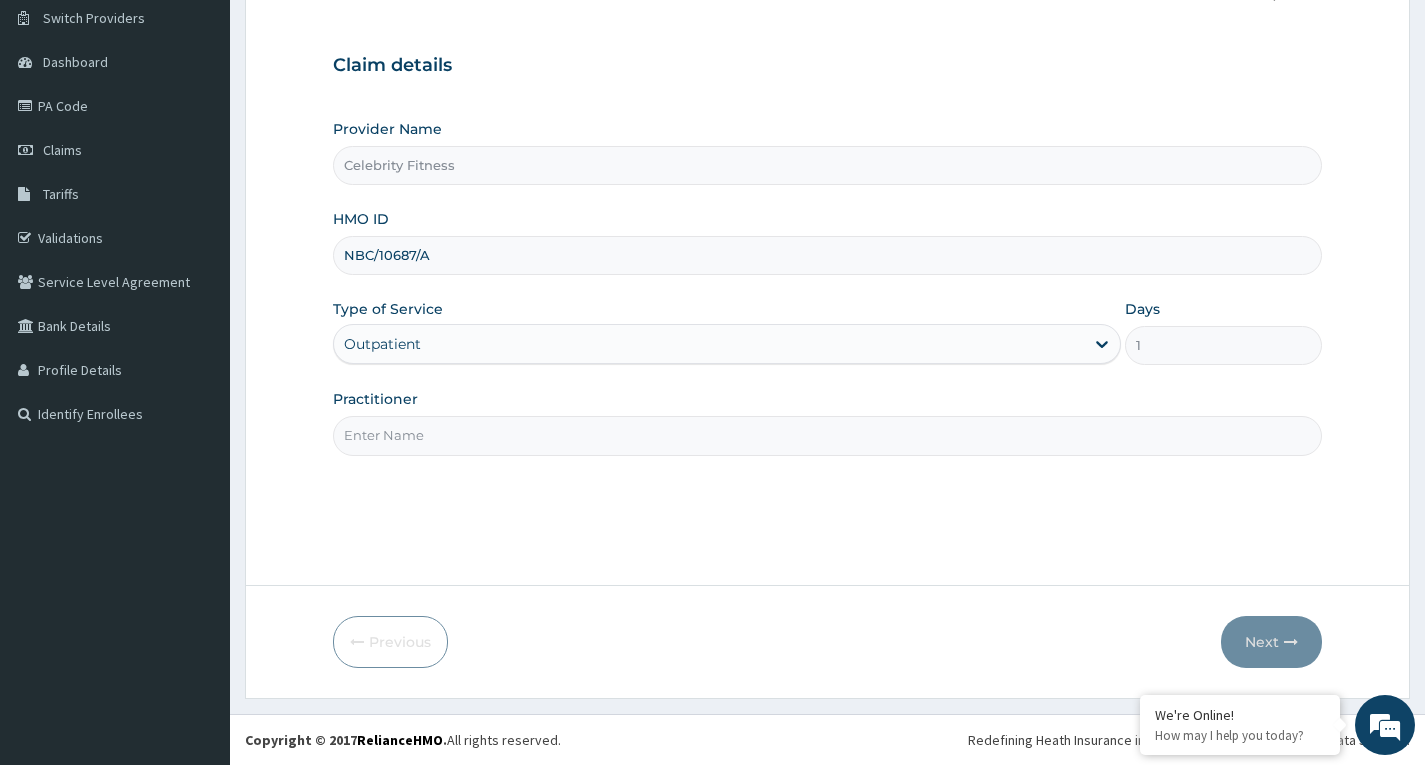 click on "Outpatient" at bounding box center (727, 344) 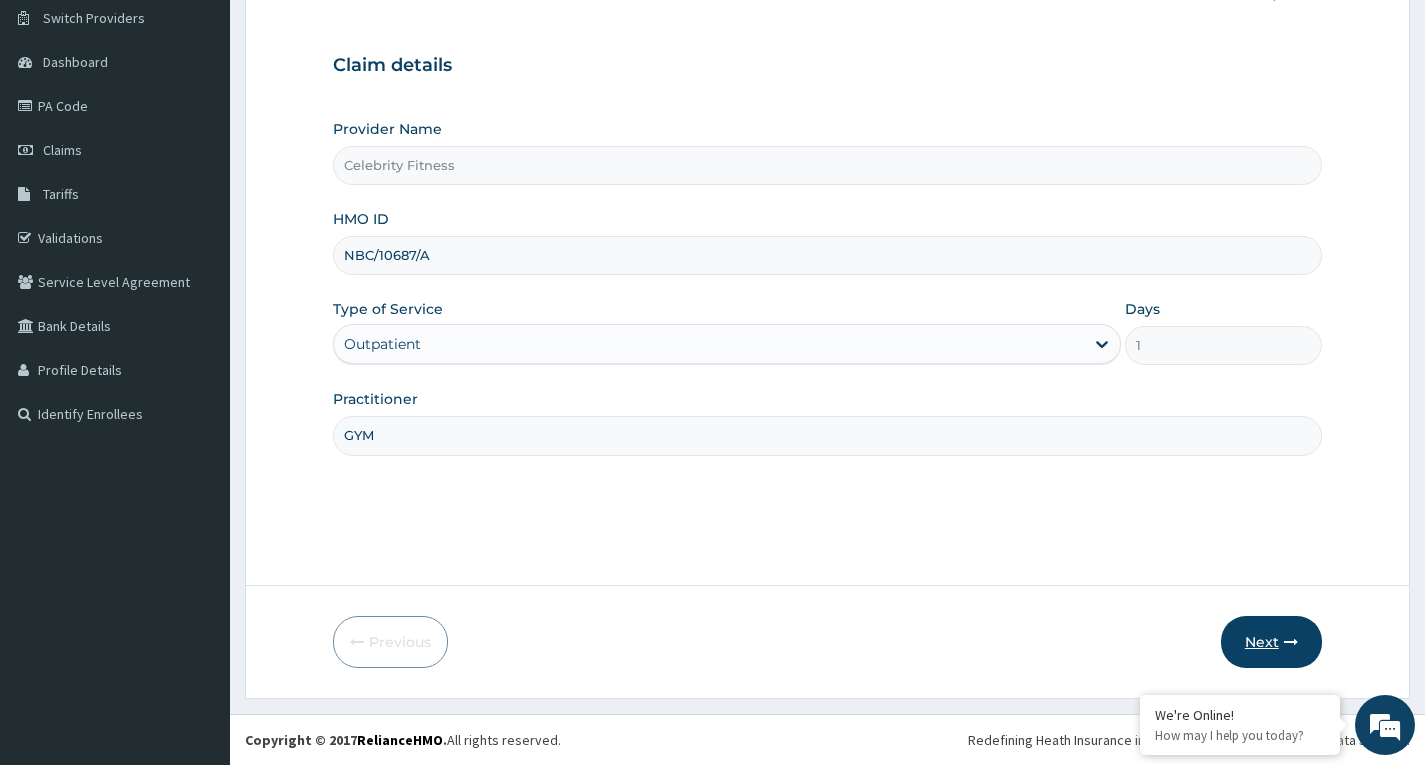 click on "Next" at bounding box center [1271, 642] 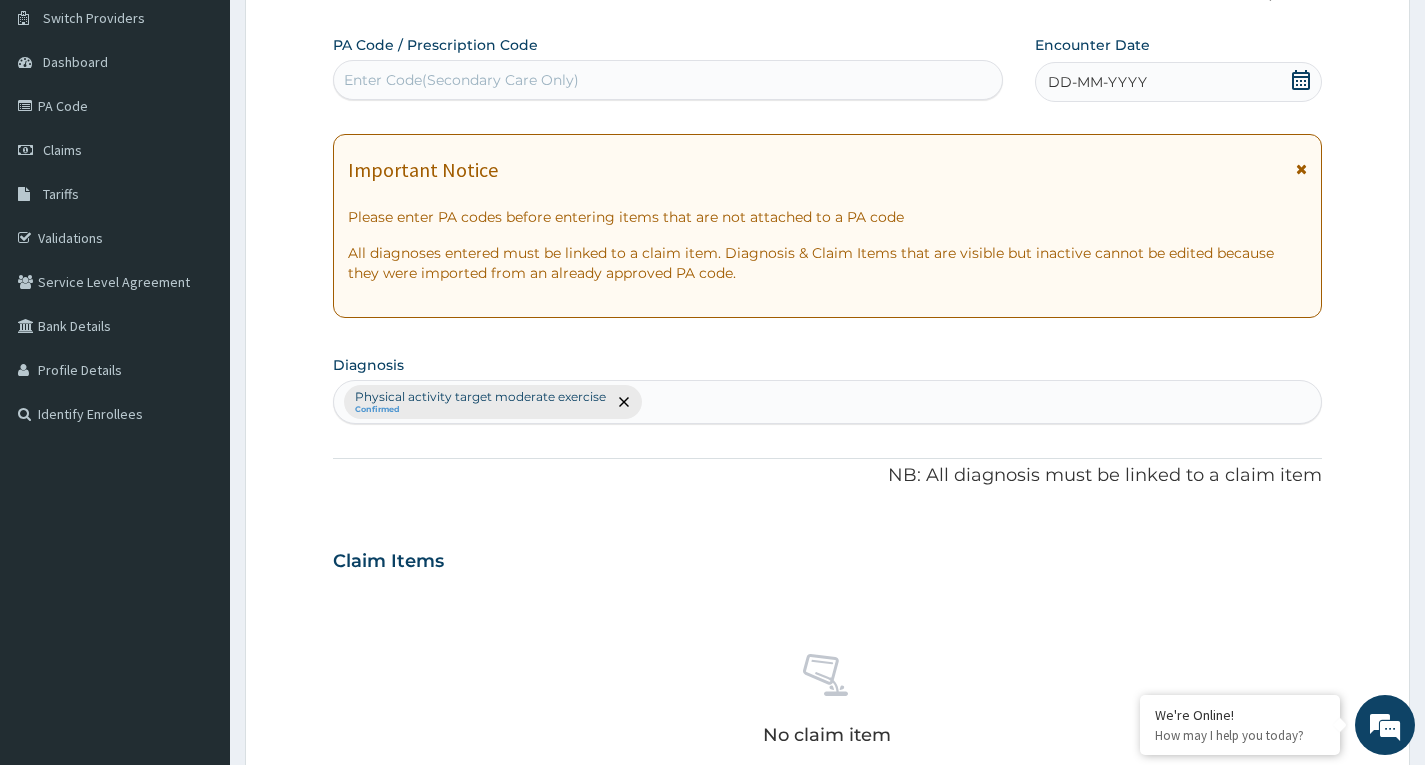 click on "Enter Code(Secondary Care Only)" at bounding box center [668, 80] 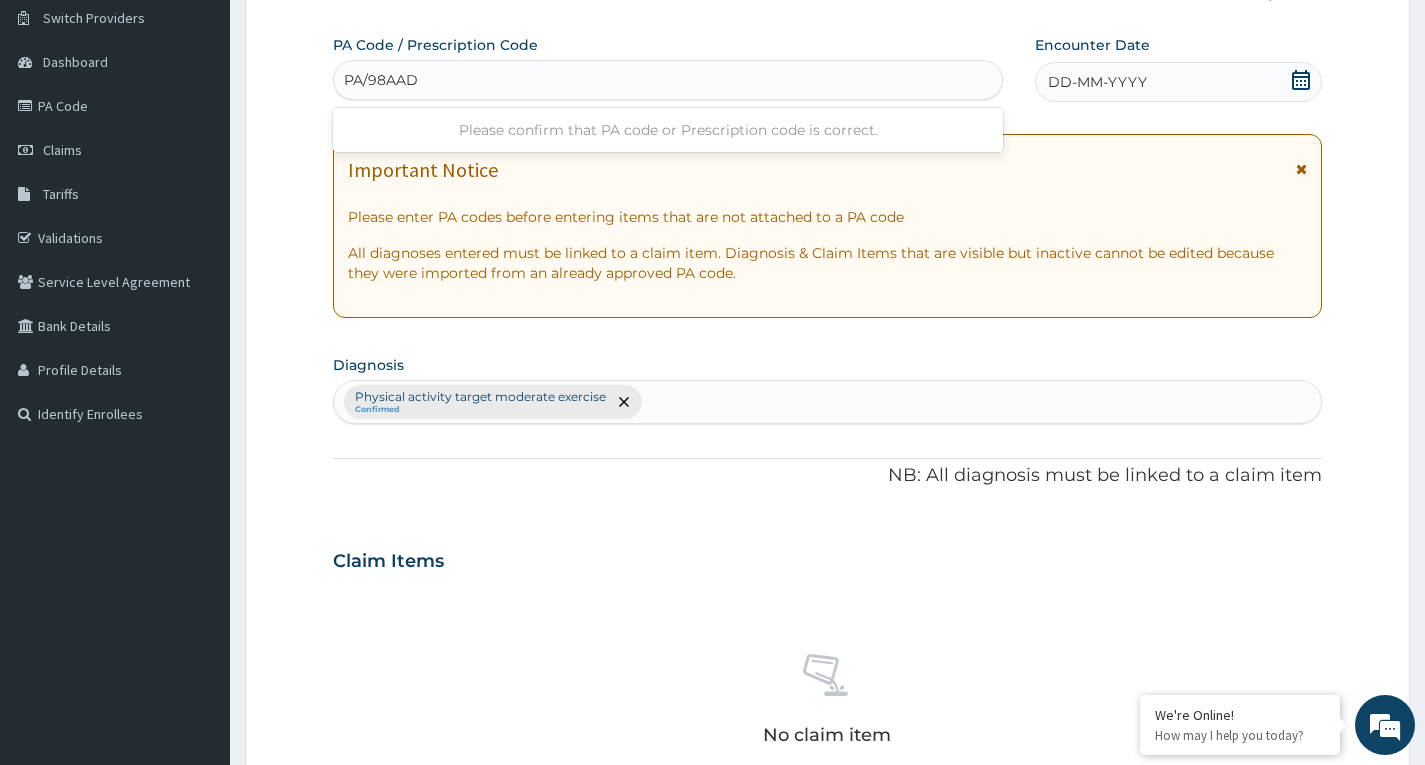 type on "PA/98AAD2" 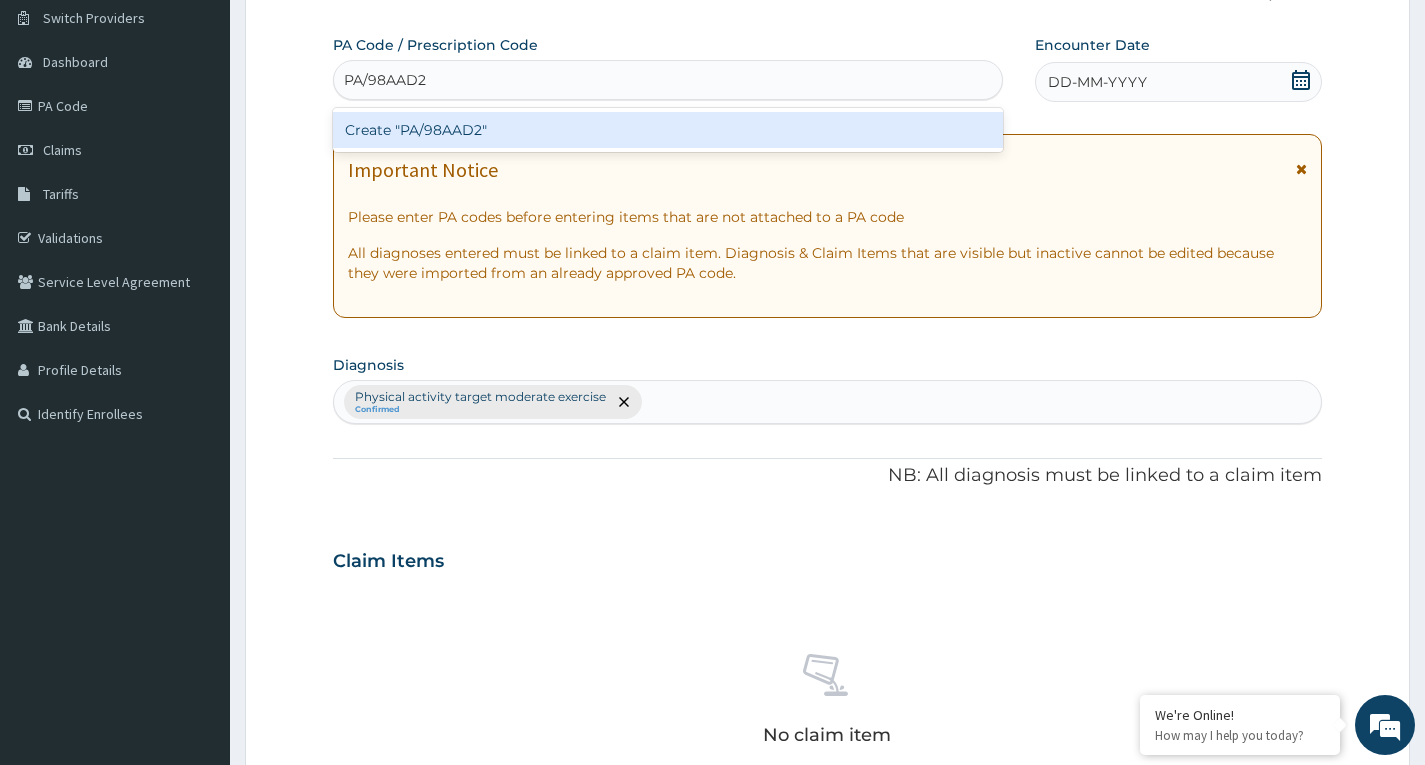 type 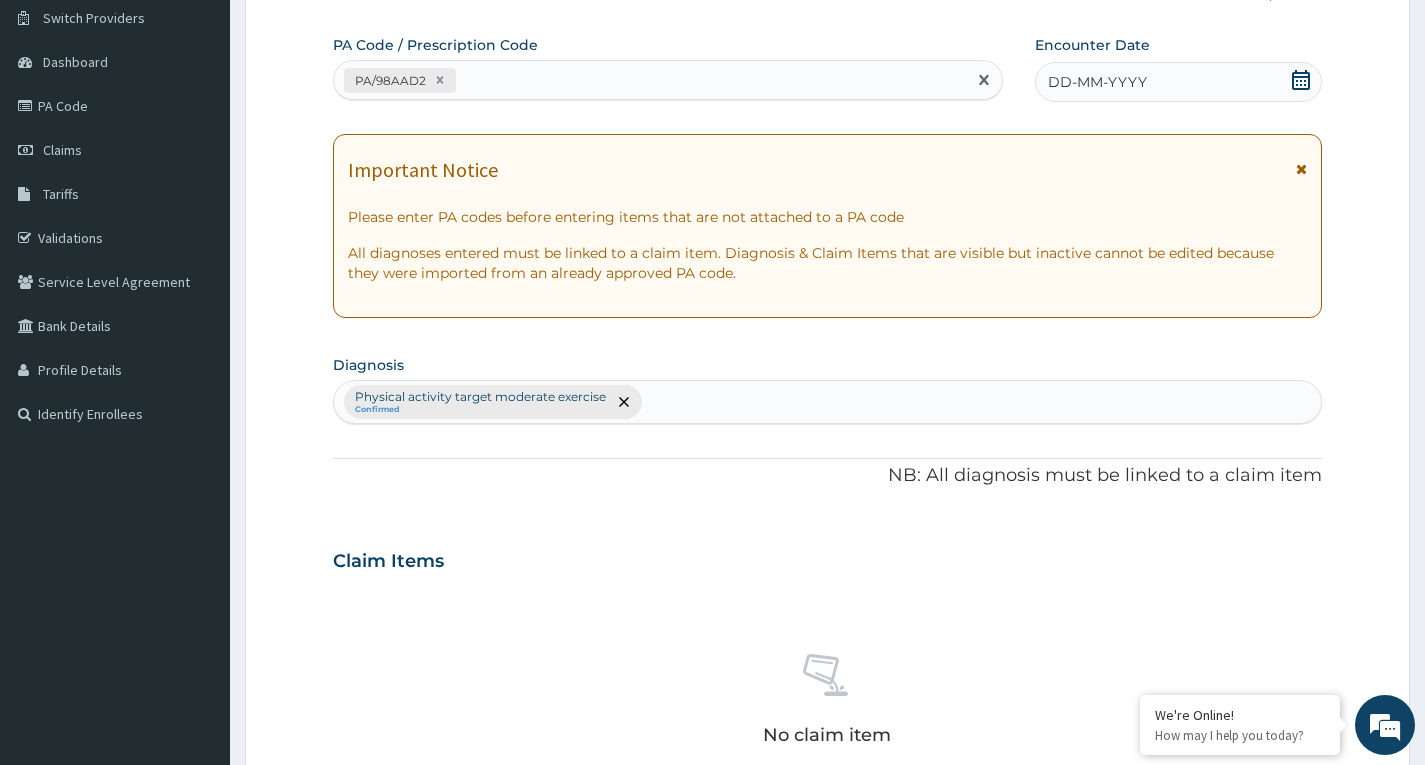 click on "DD-MM-YYYY" at bounding box center [1178, 82] 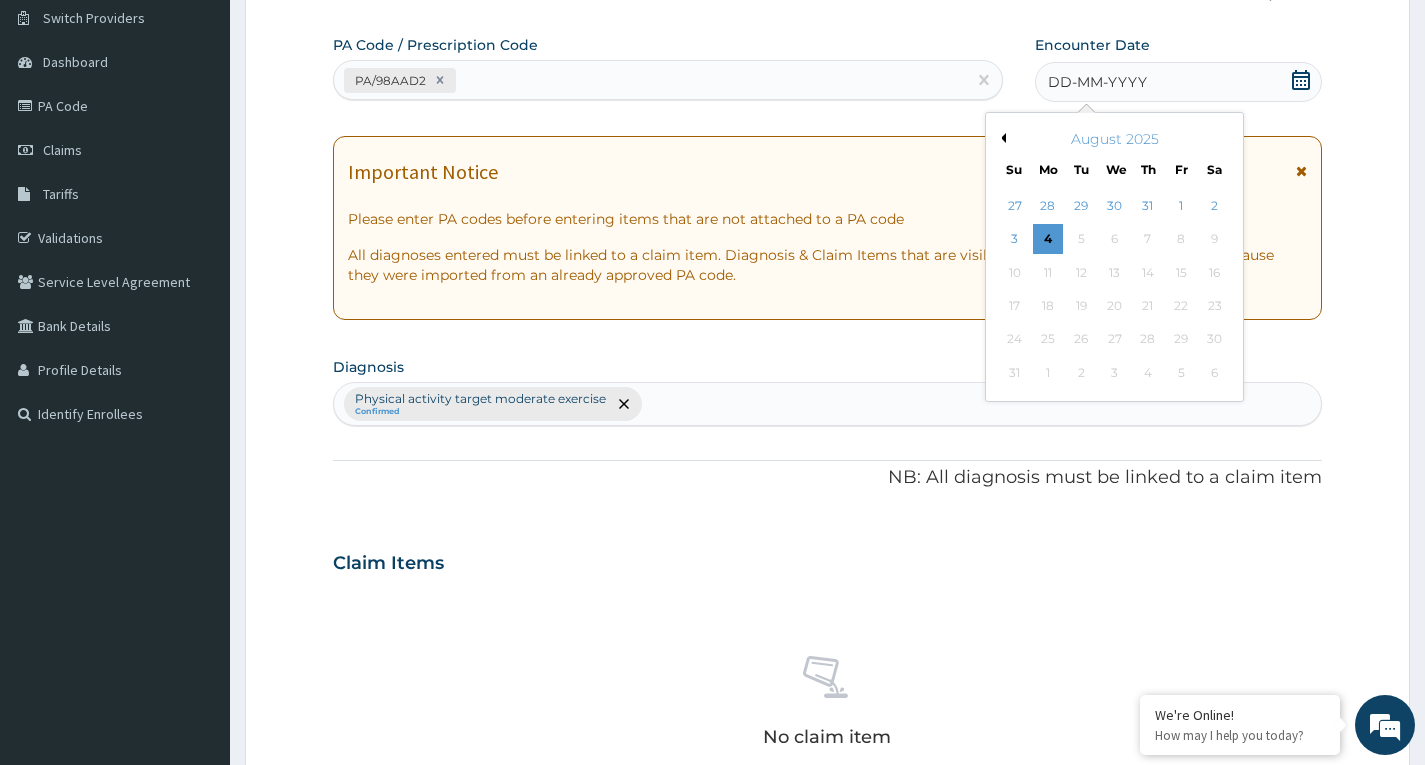 click on "Previous Month" at bounding box center [1001, 138] 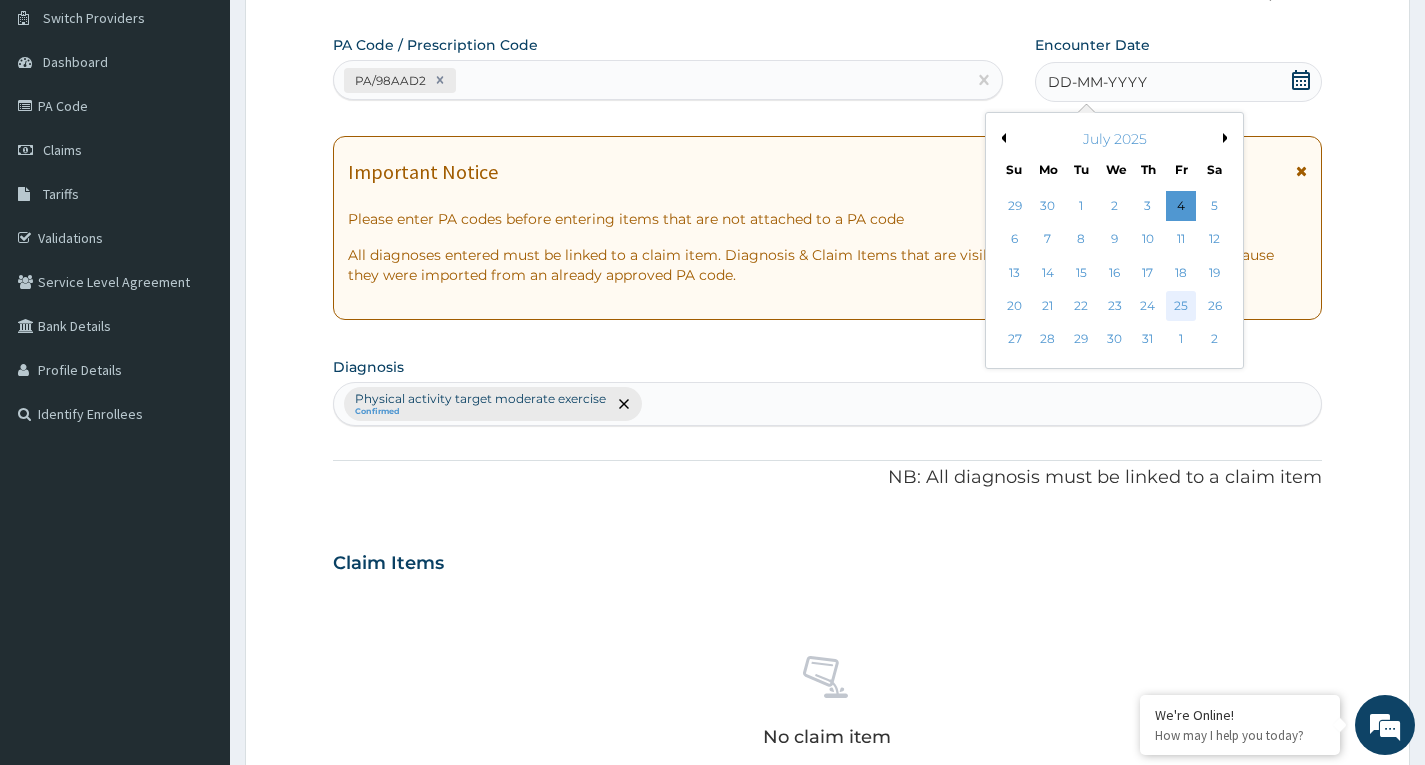 click on "25" at bounding box center [1181, 306] 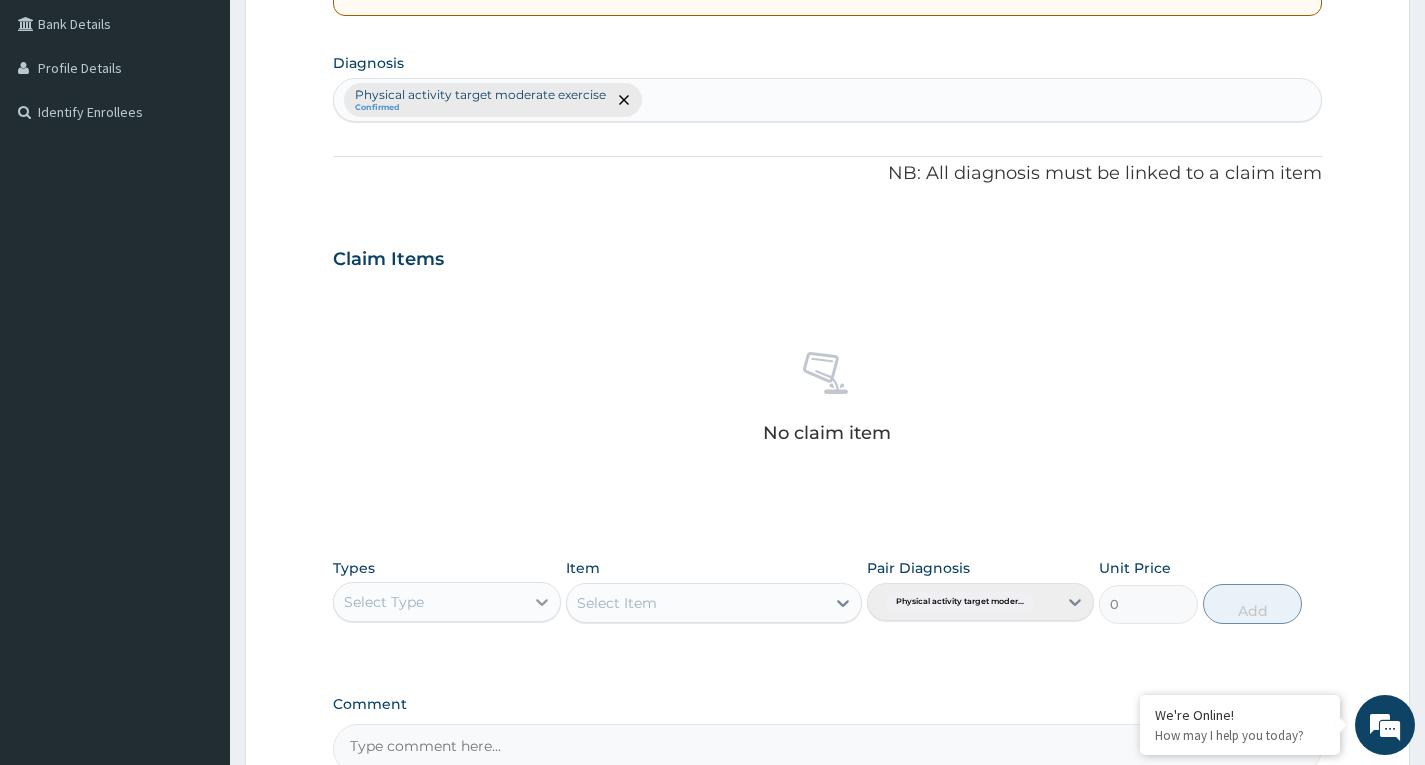 scroll, scrollTop: 677, scrollLeft: 0, axis: vertical 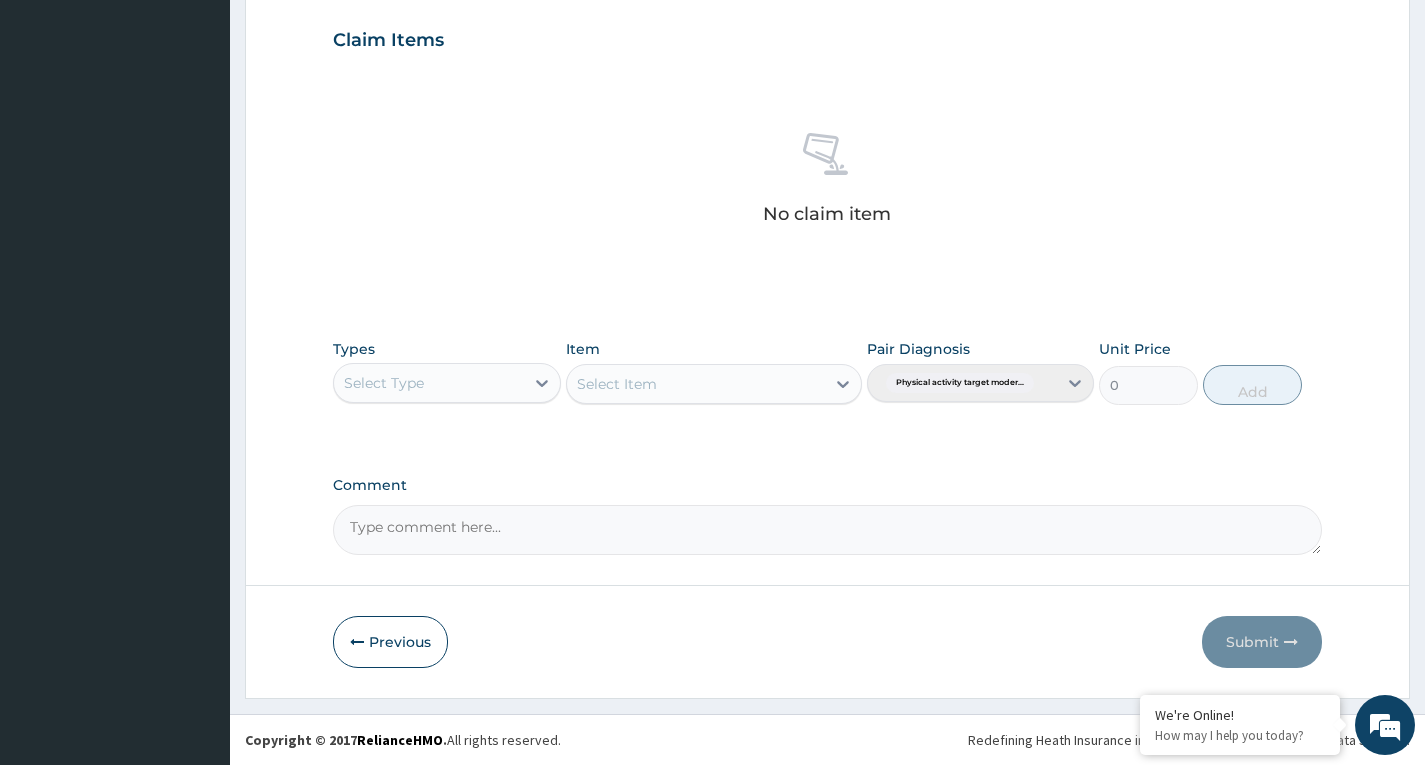 click on "Select Type" at bounding box center [428, 383] 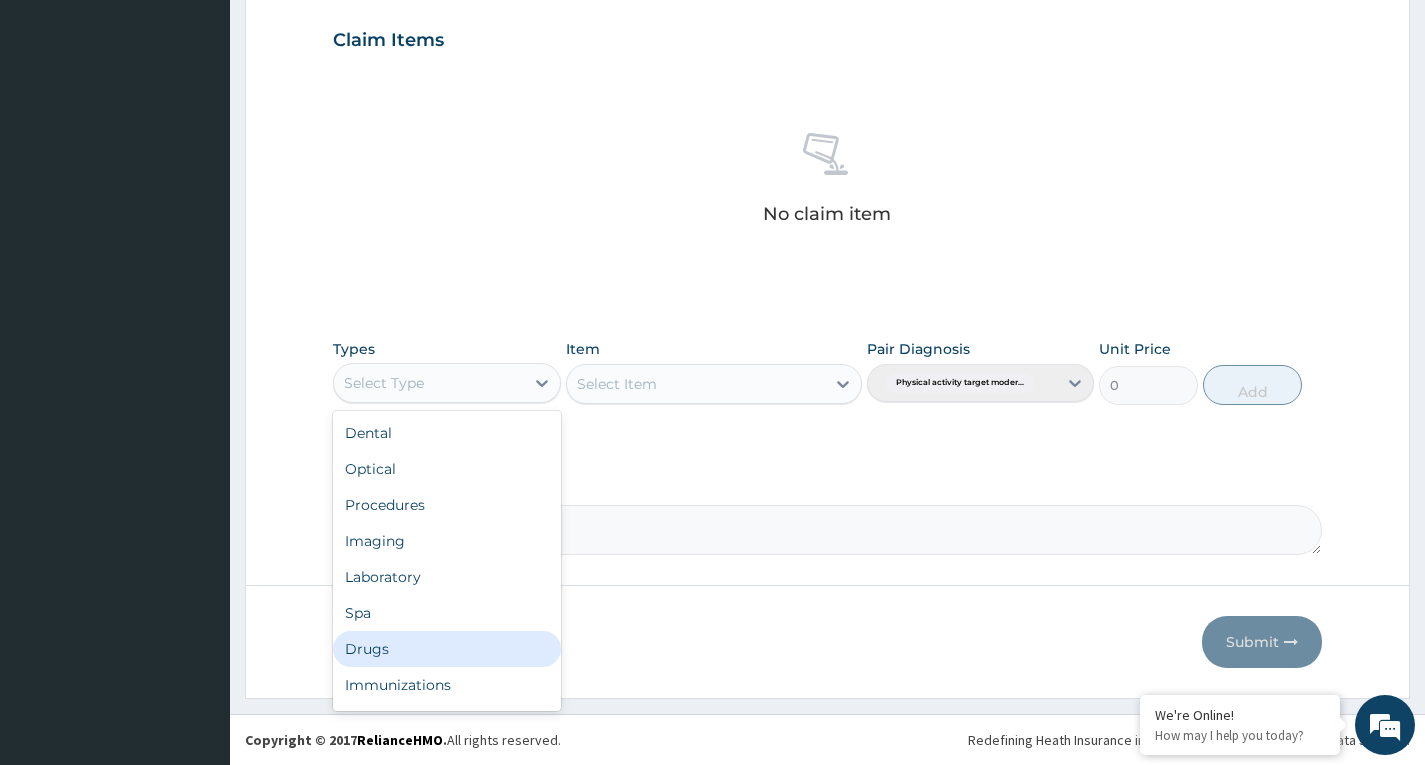 scroll, scrollTop: 68, scrollLeft: 0, axis: vertical 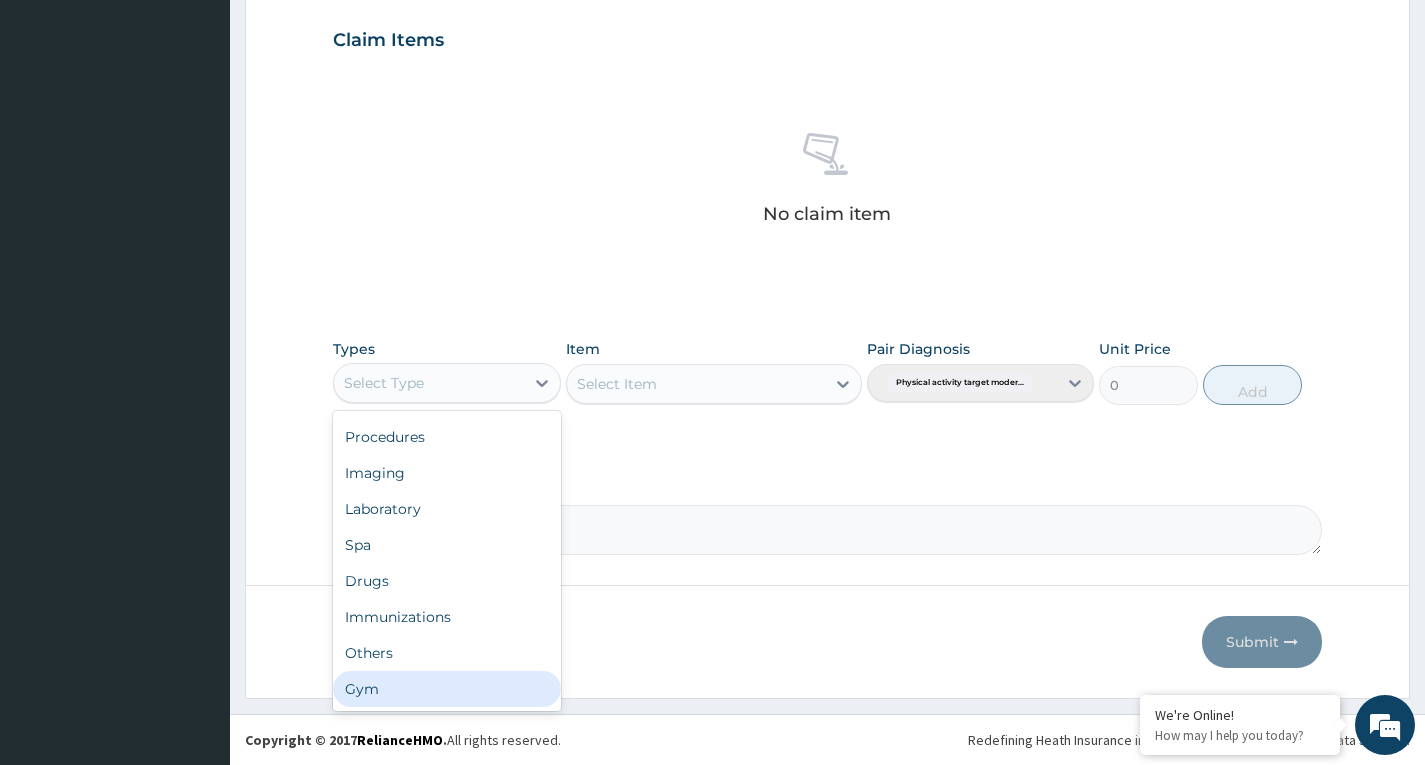click on "Gym" at bounding box center [446, 689] 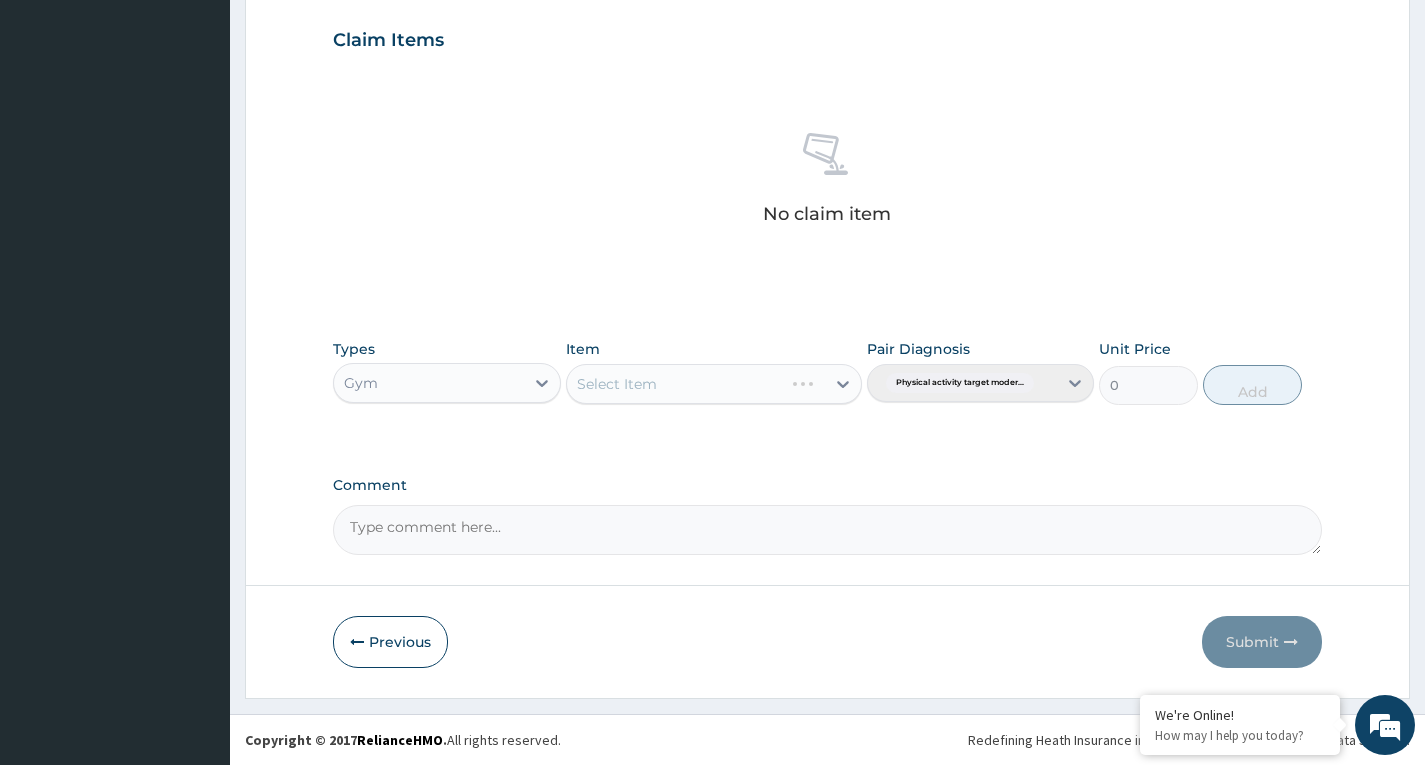 click on "Select Item" at bounding box center [714, 384] 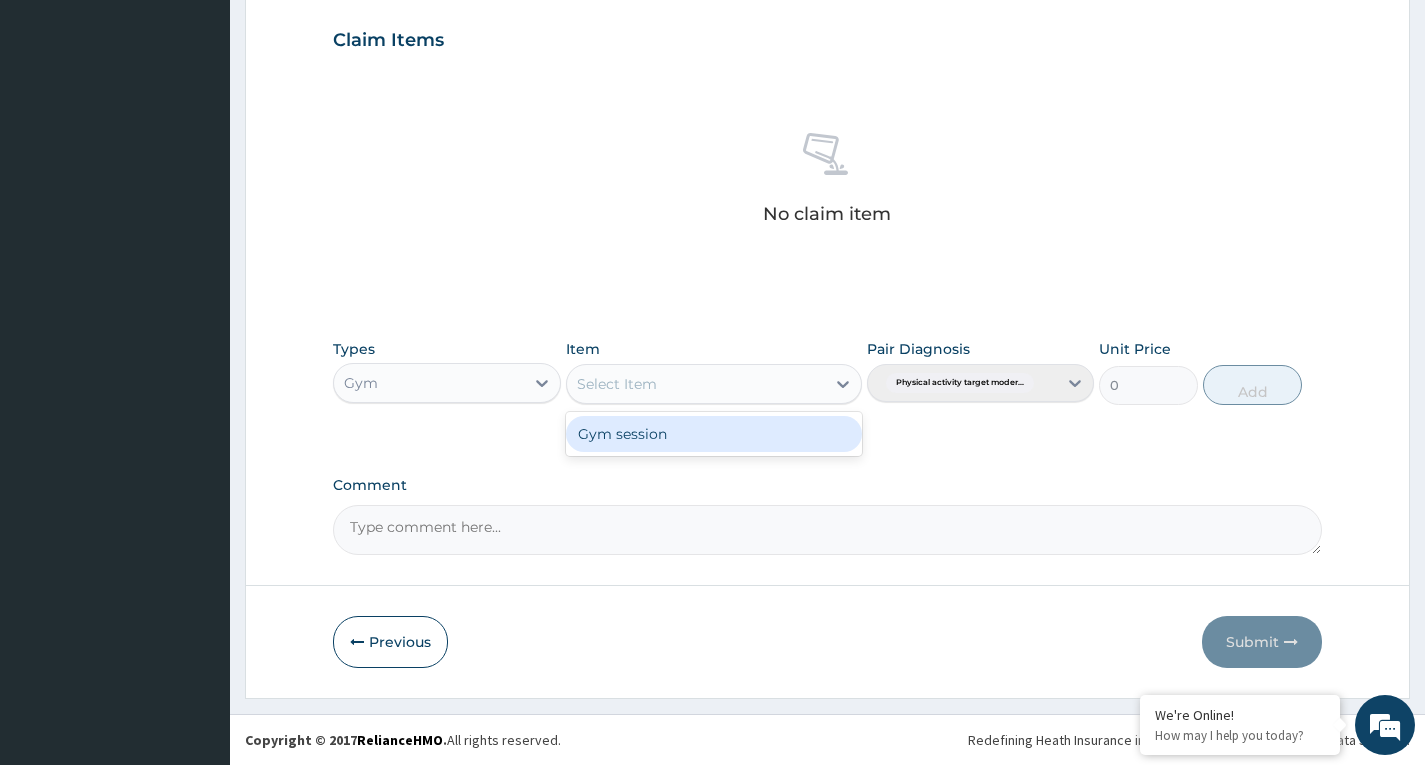 click on "Select Item" at bounding box center [696, 384] 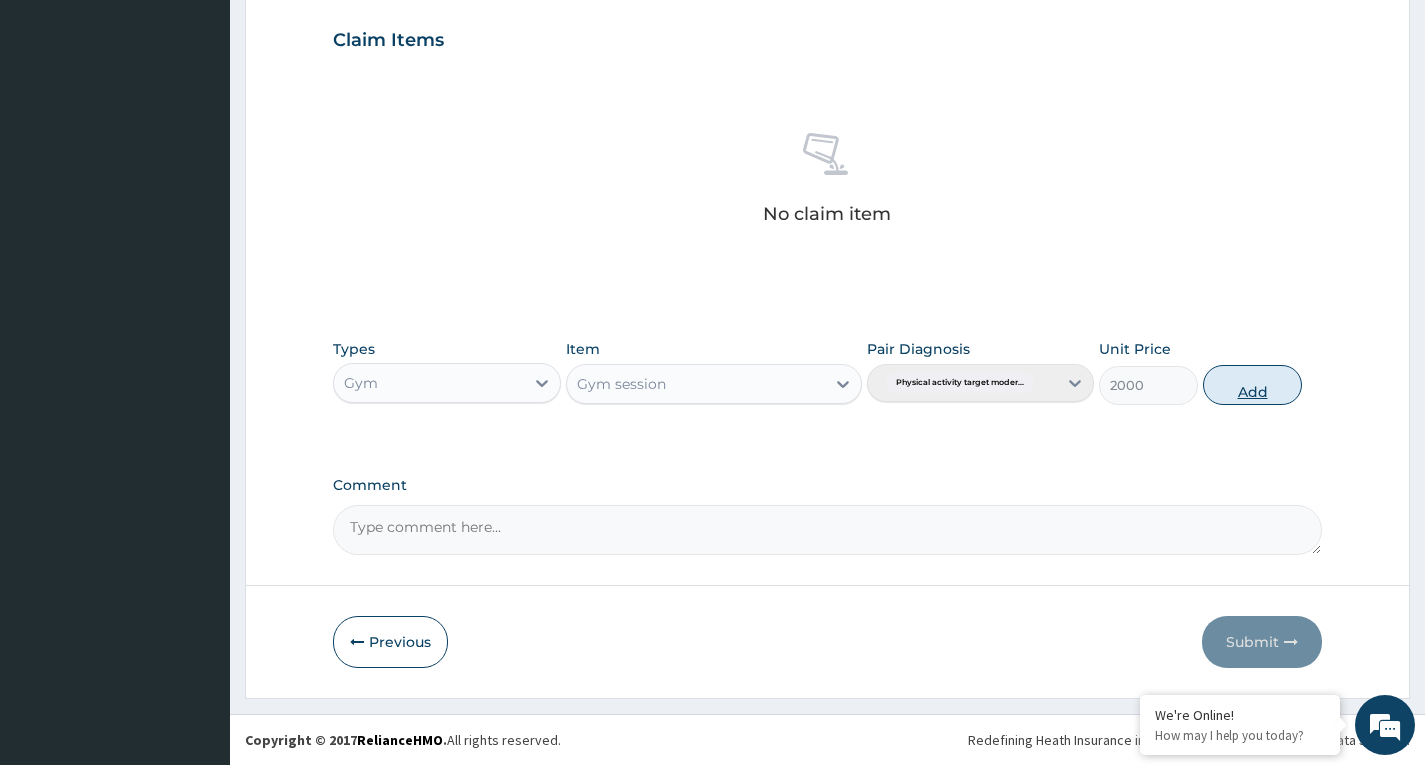 click on "Add" at bounding box center [1252, 385] 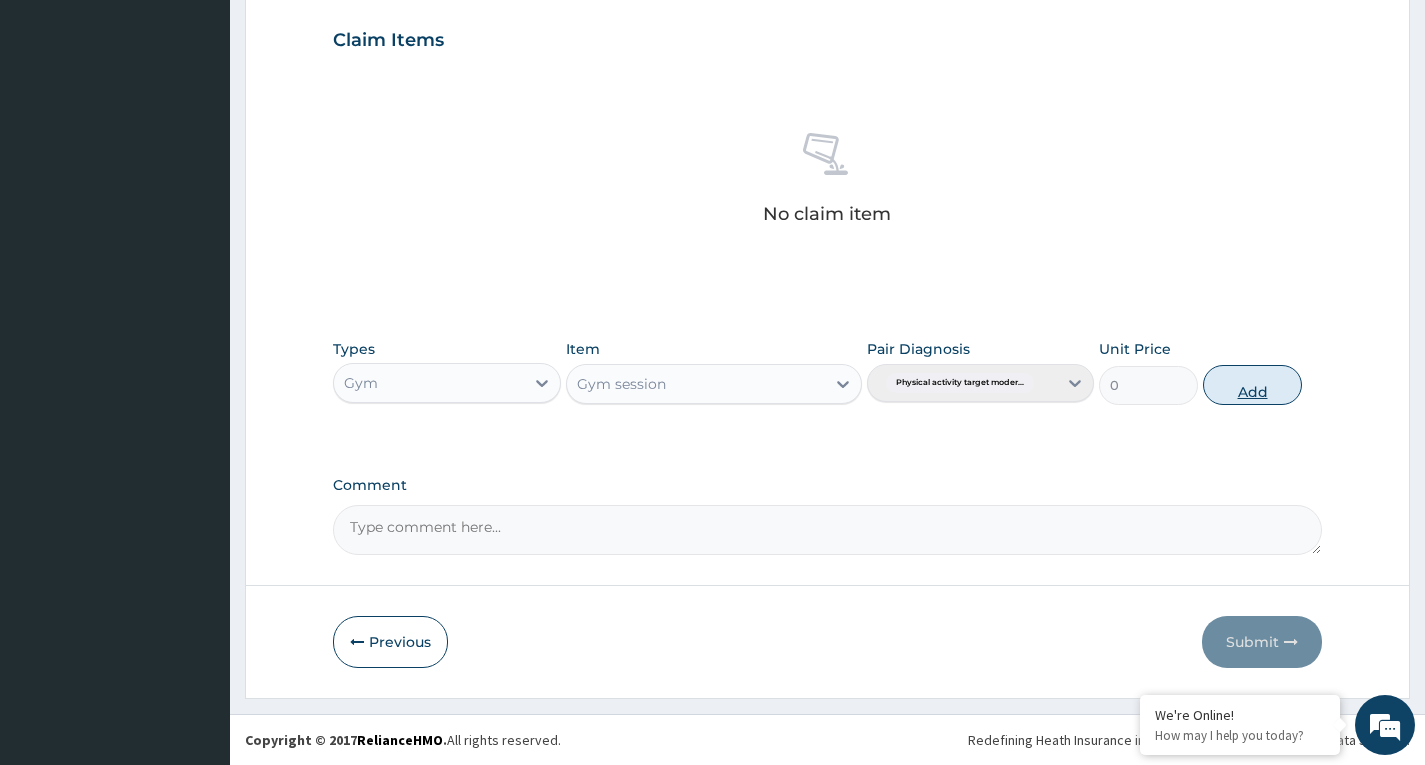 scroll, scrollTop: 597, scrollLeft: 0, axis: vertical 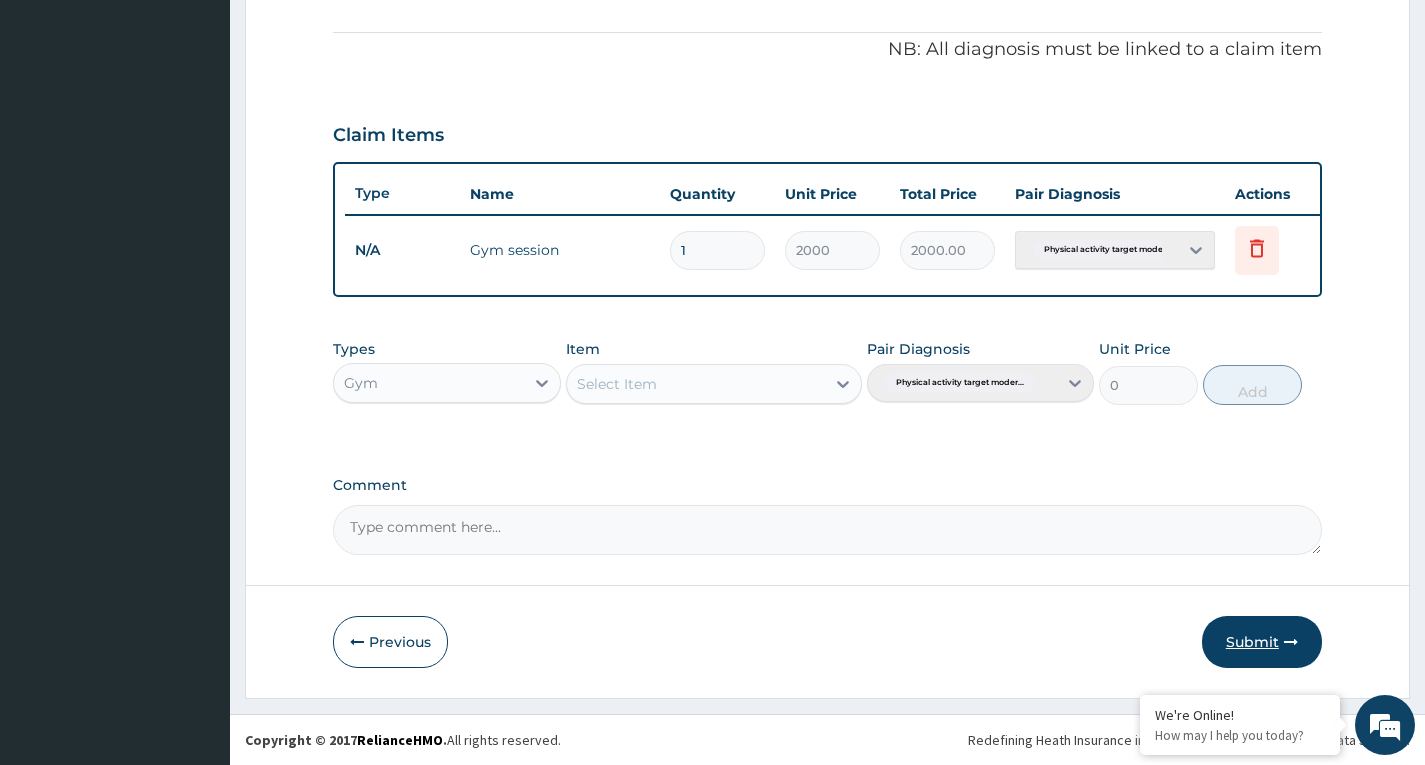 click on "Submit" at bounding box center (1262, 642) 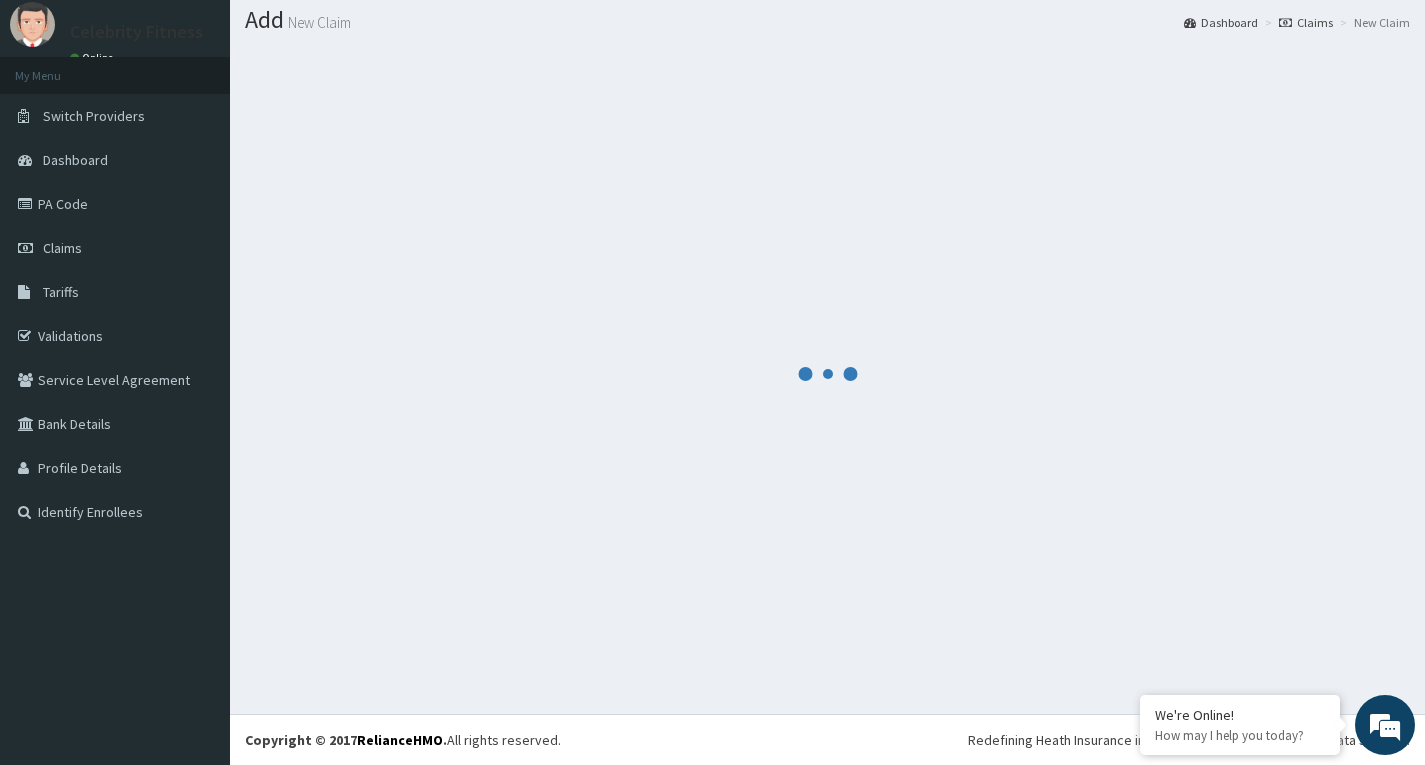 scroll, scrollTop: 597, scrollLeft: 0, axis: vertical 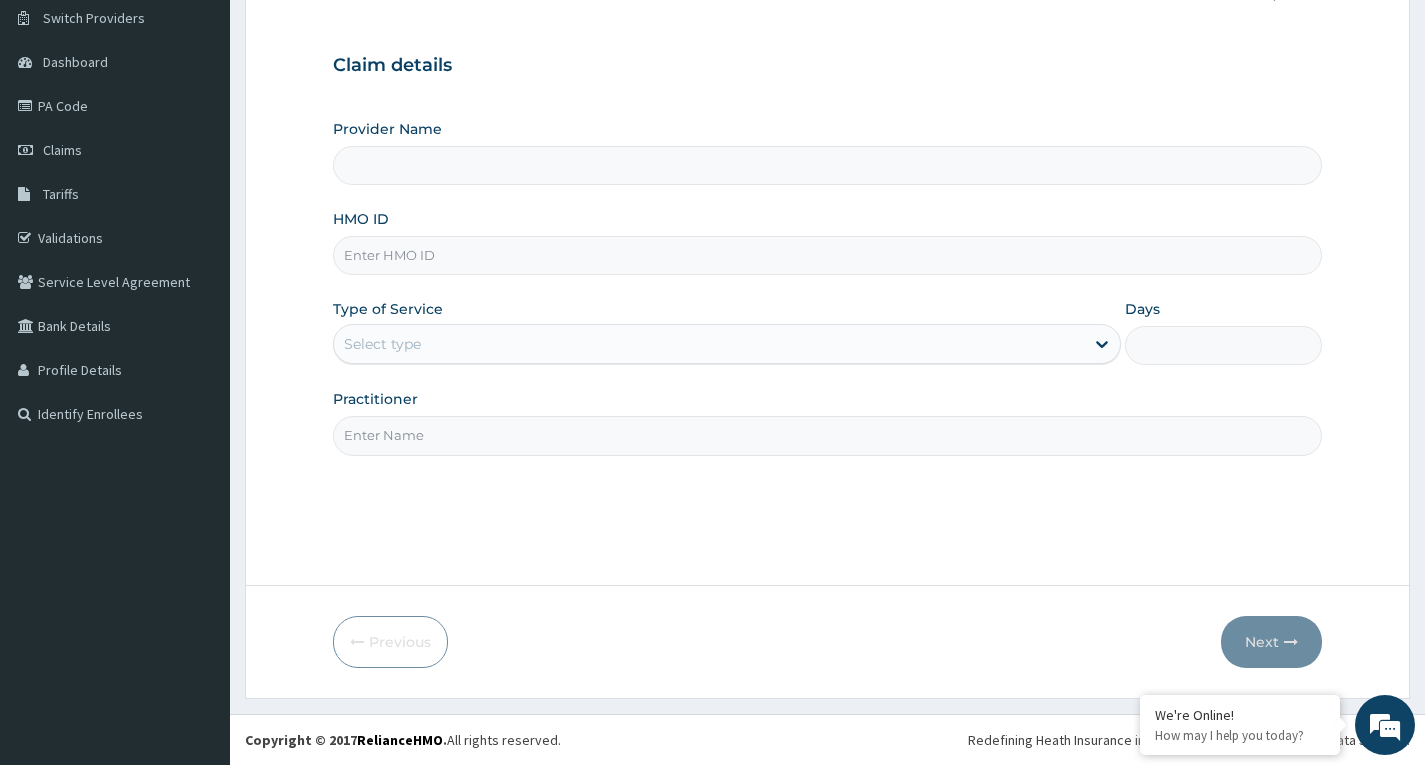 type on "Celebrity Fitness" 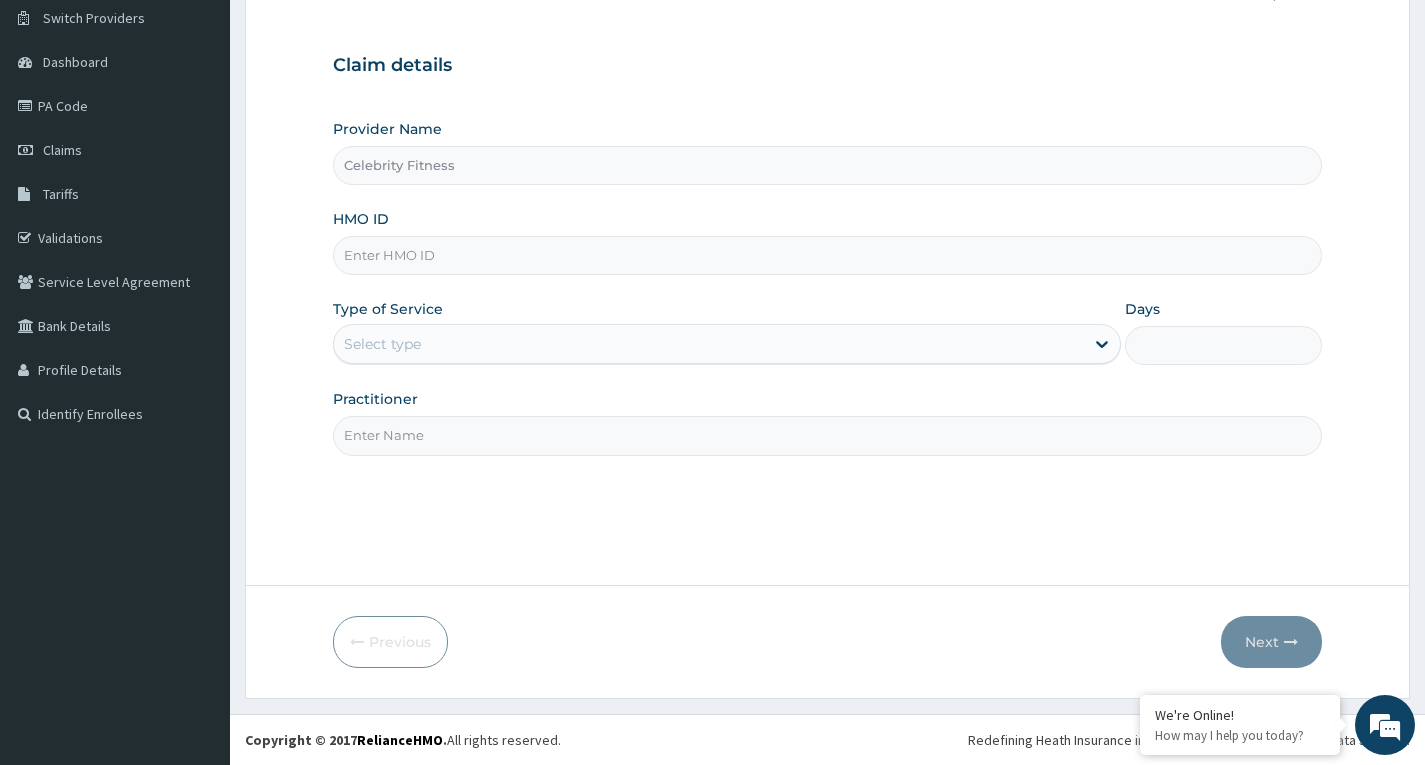 type on "1" 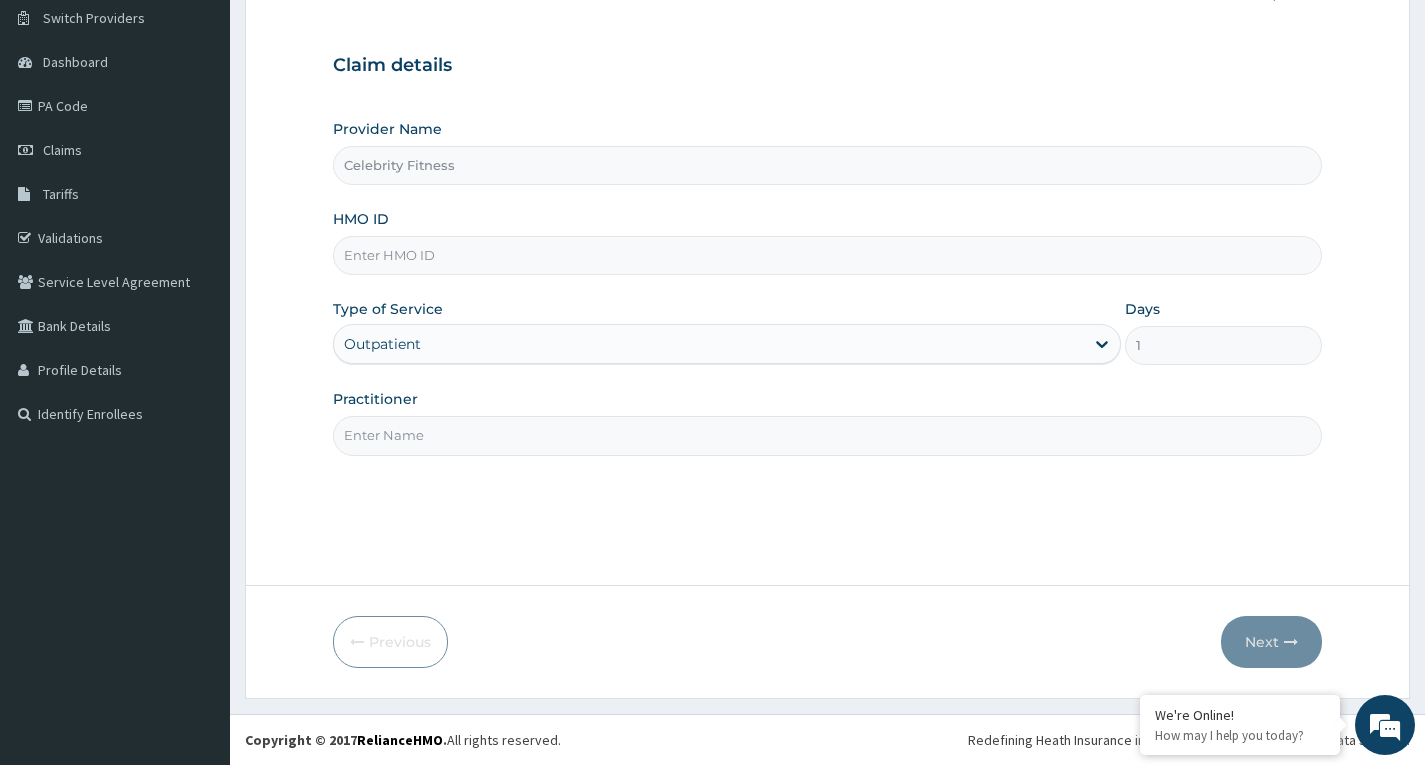 click on "HMO ID" at bounding box center [827, 255] 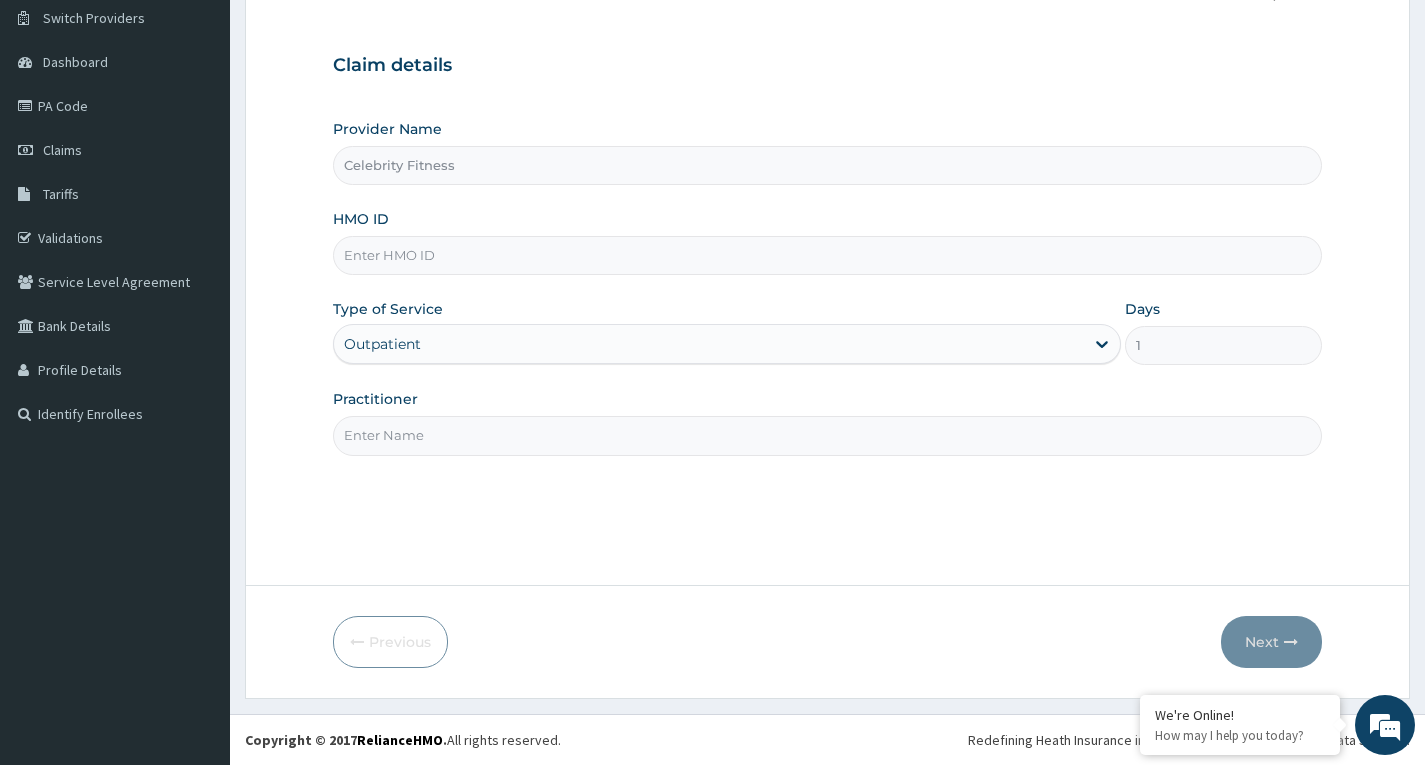 type on "NBC/10687/A" 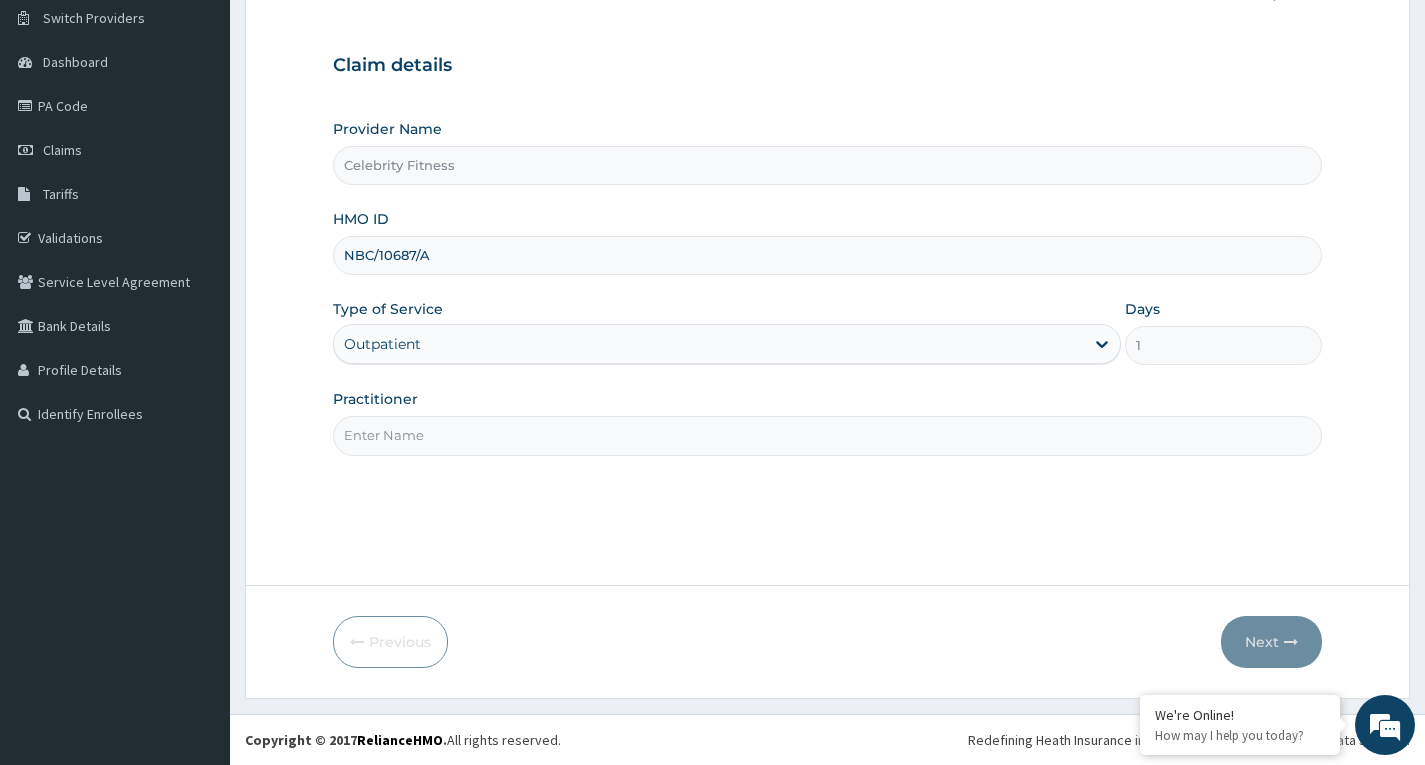 click on "Practitioner" at bounding box center [827, 435] 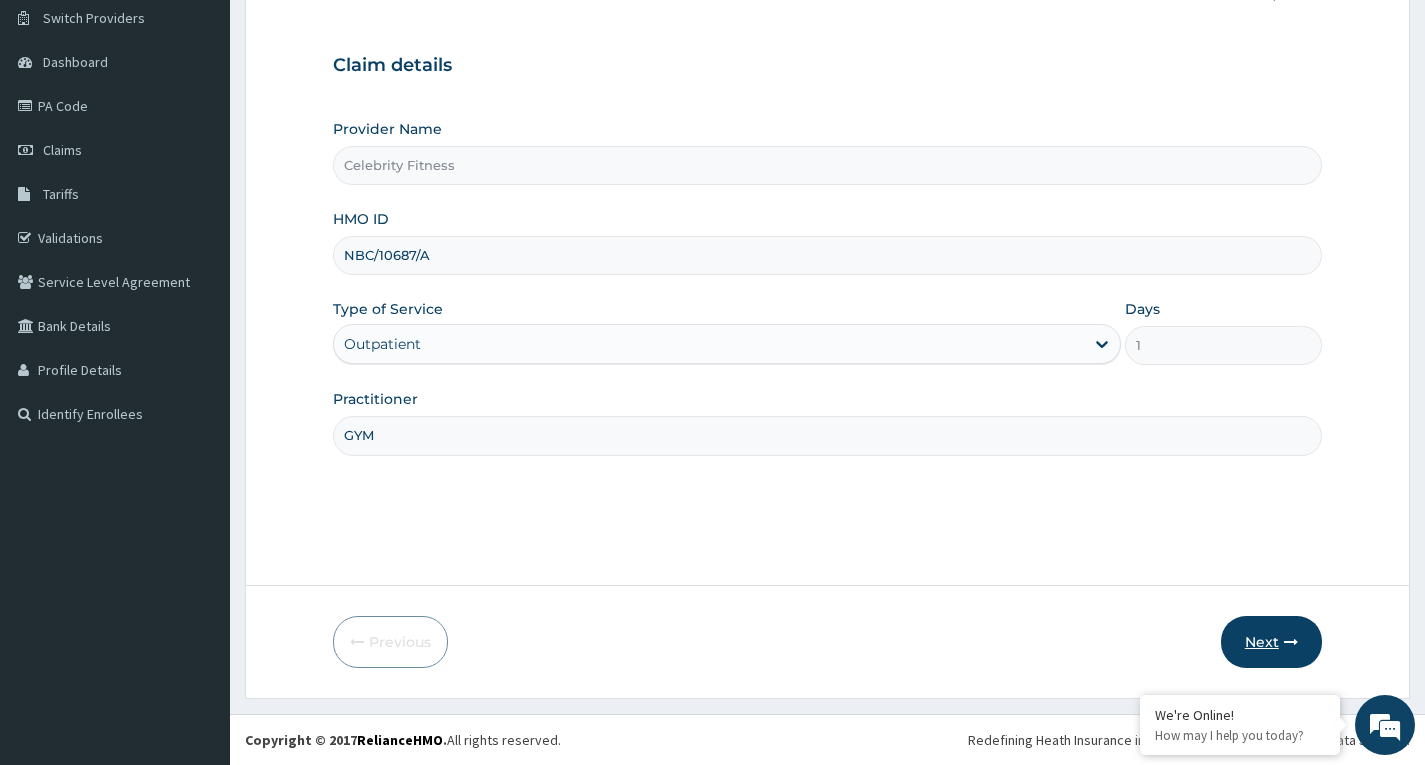scroll, scrollTop: 0, scrollLeft: 0, axis: both 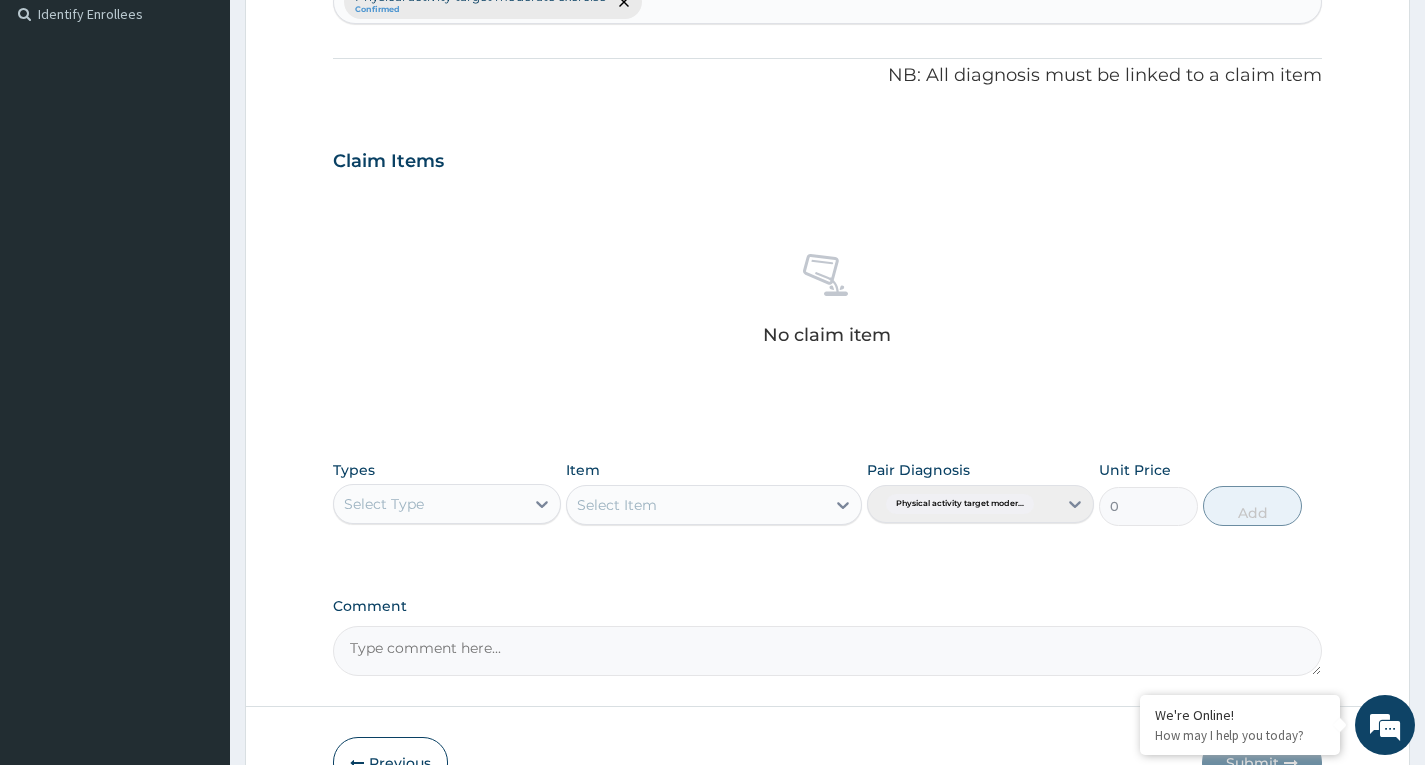 click on "Select Type" at bounding box center [446, 504] 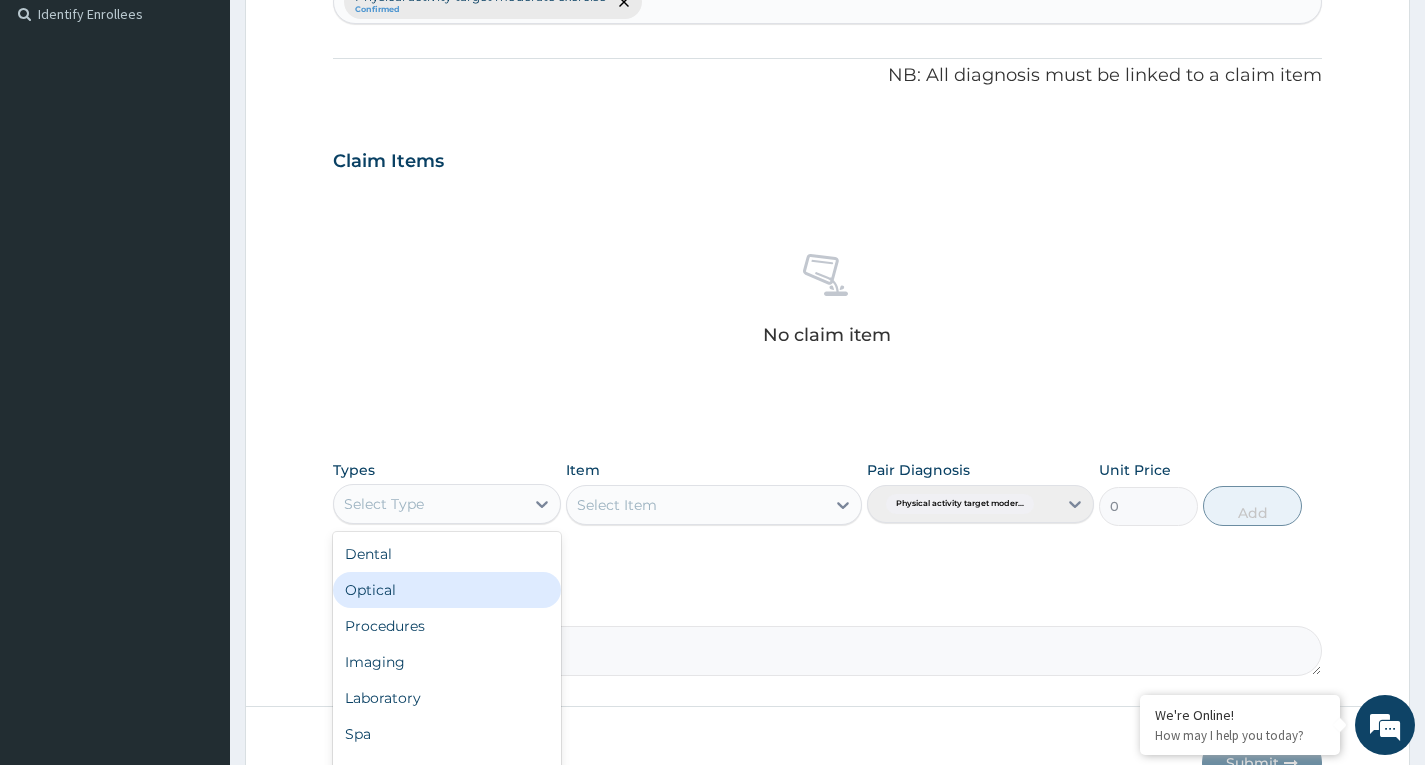 scroll, scrollTop: 68, scrollLeft: 0, axis: vertical 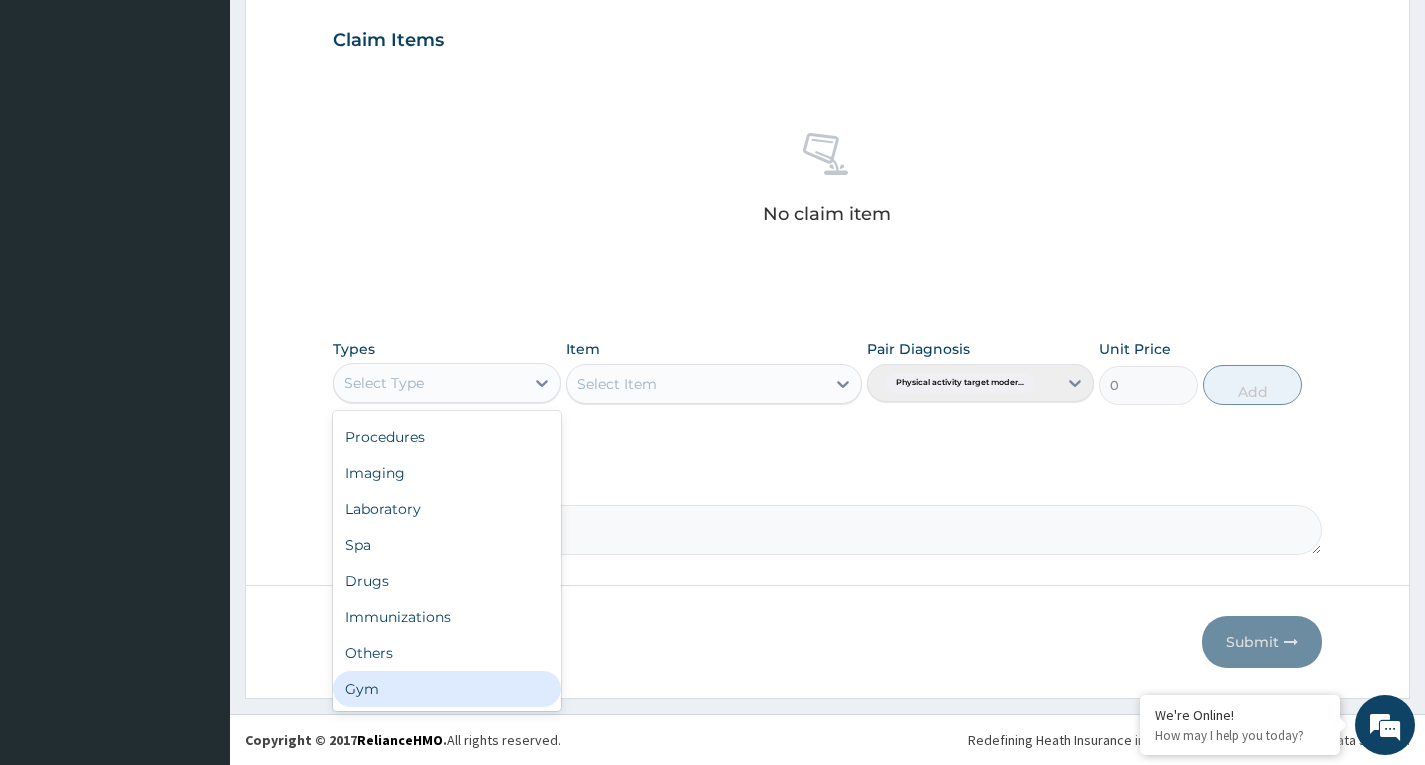 click on "Gym" at bounding box center [446, 689] 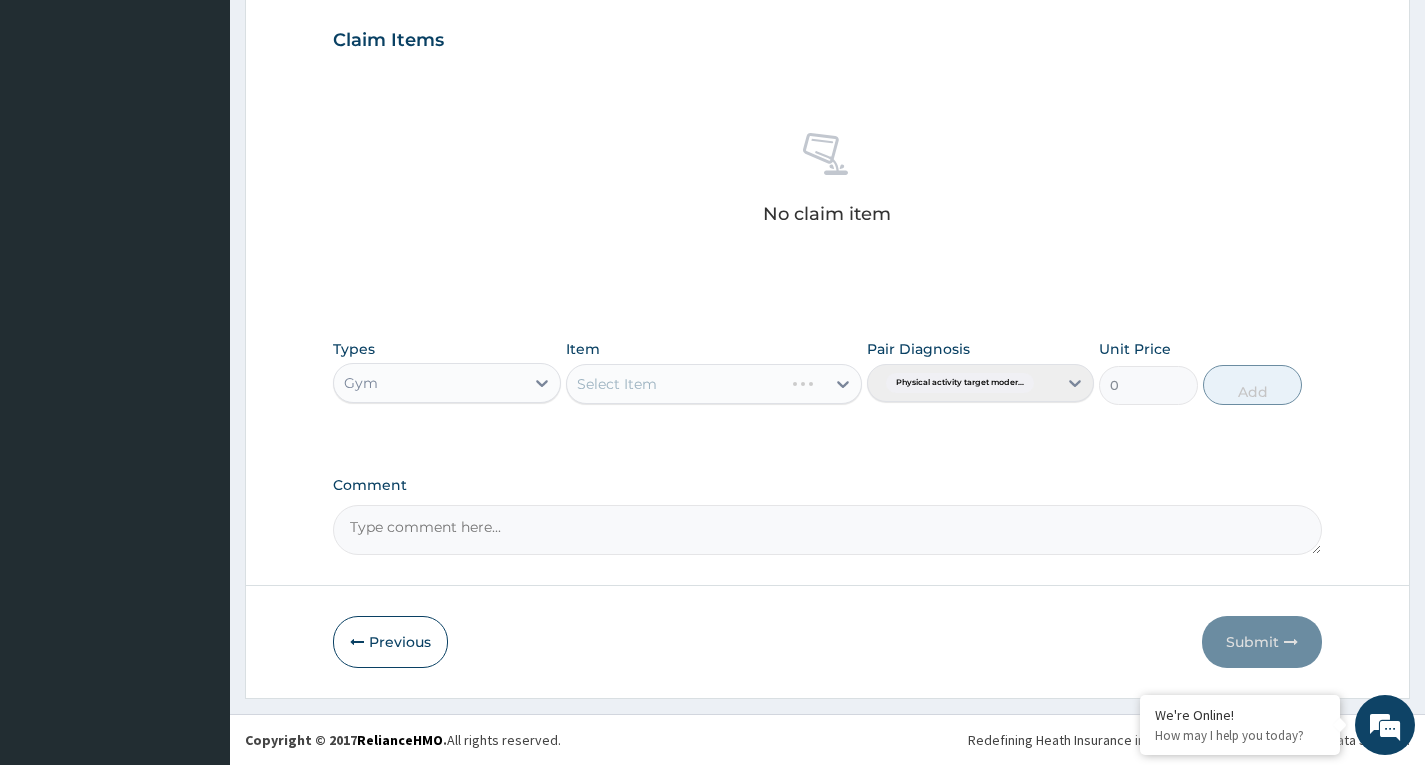 click on "Select Item" at bounding box center (714, 384) 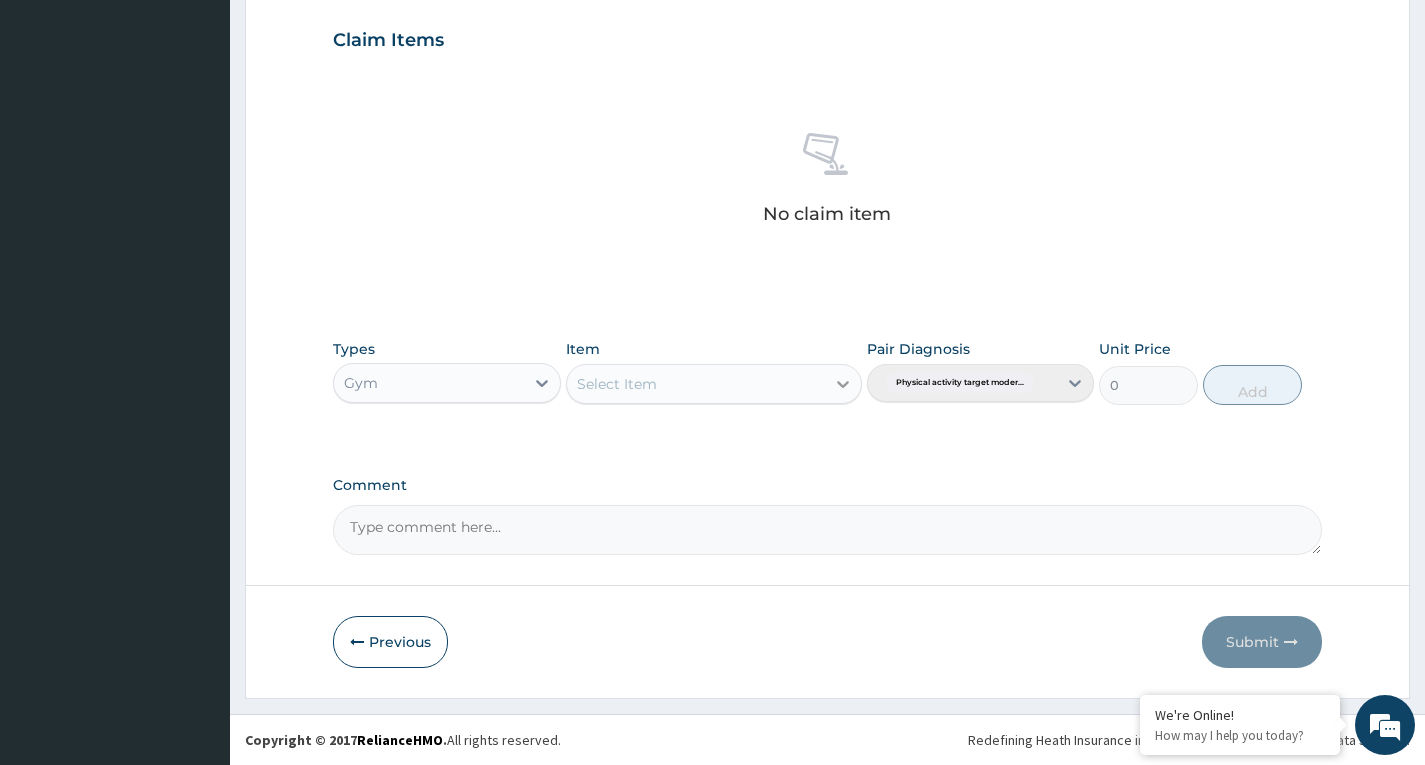 click at bounding box center (843, 384) 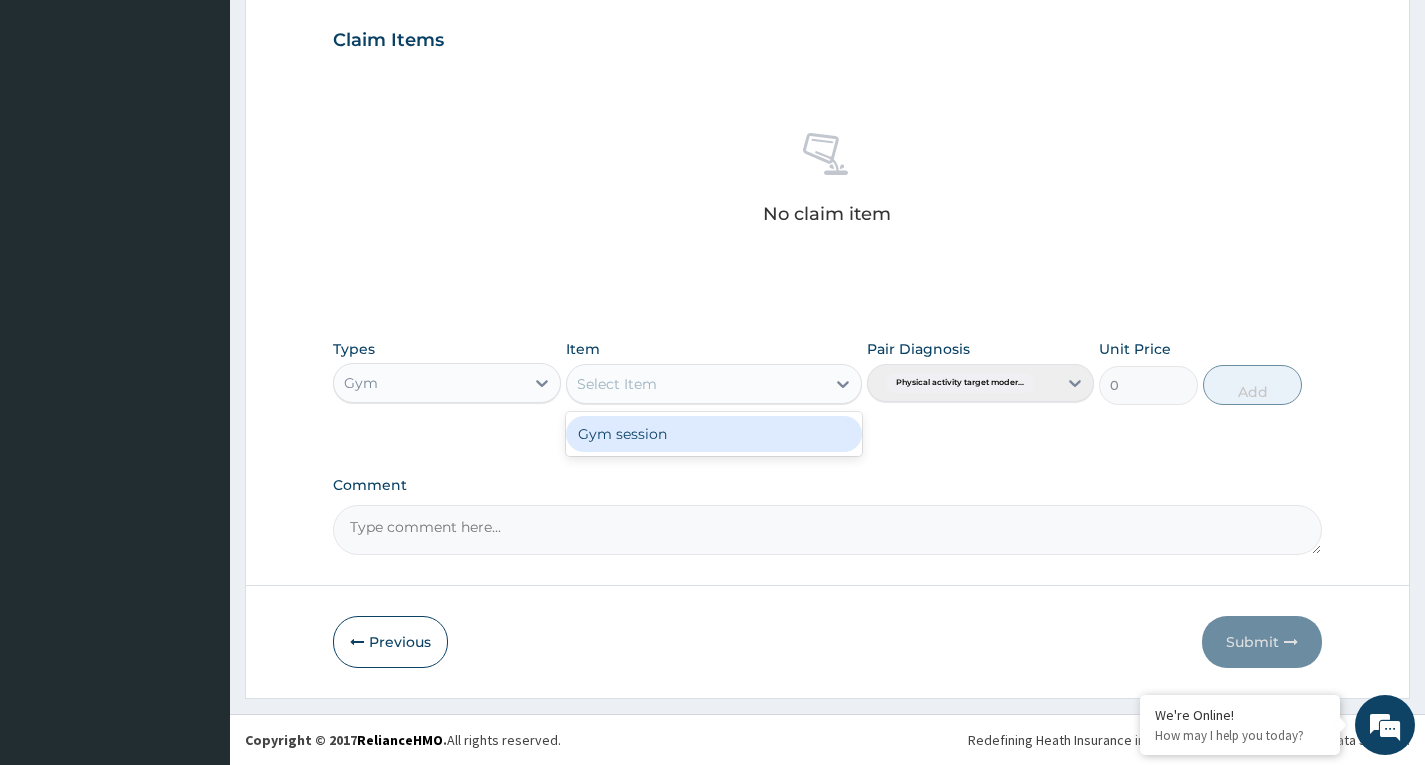 click on "Gym session" at bounding box center [714, 434] 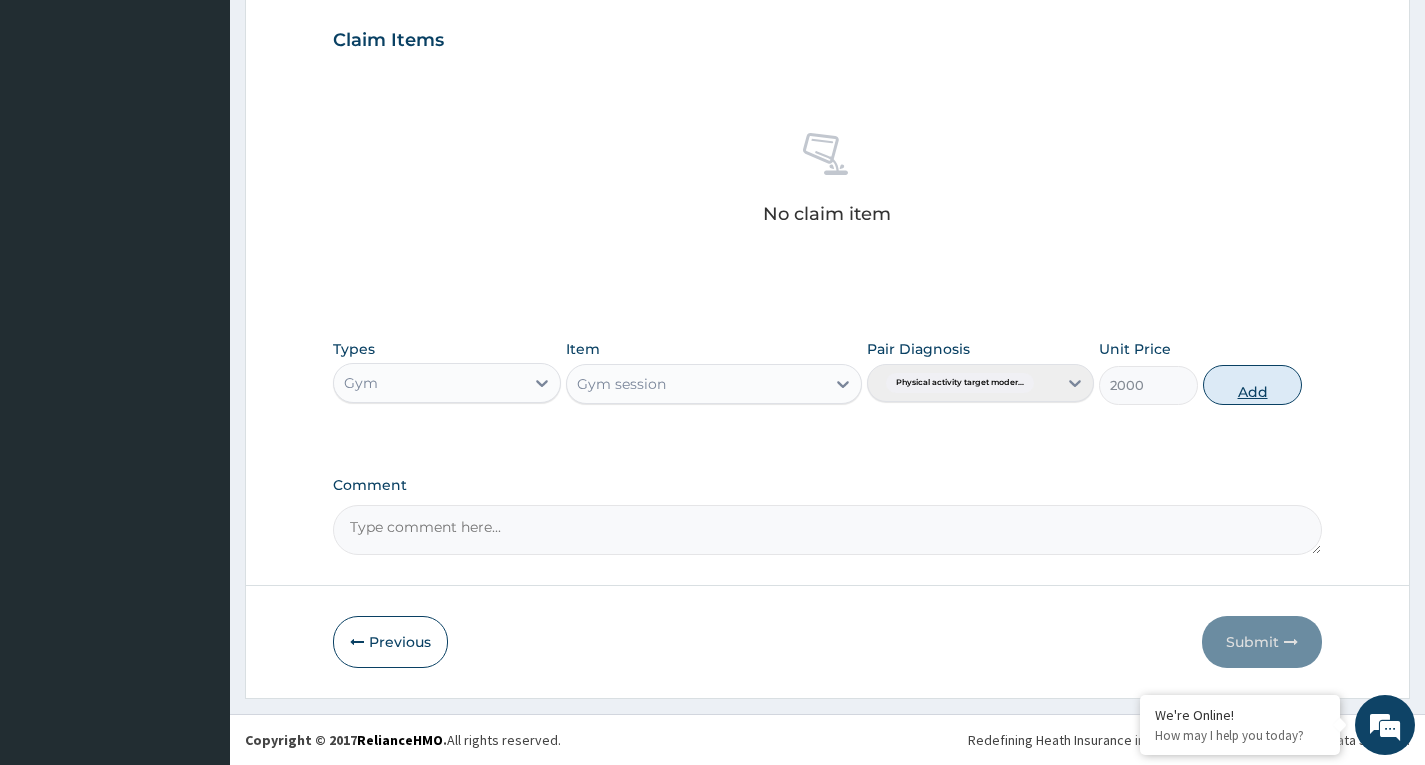 click on "Add" at bounding box center (1252, 385) 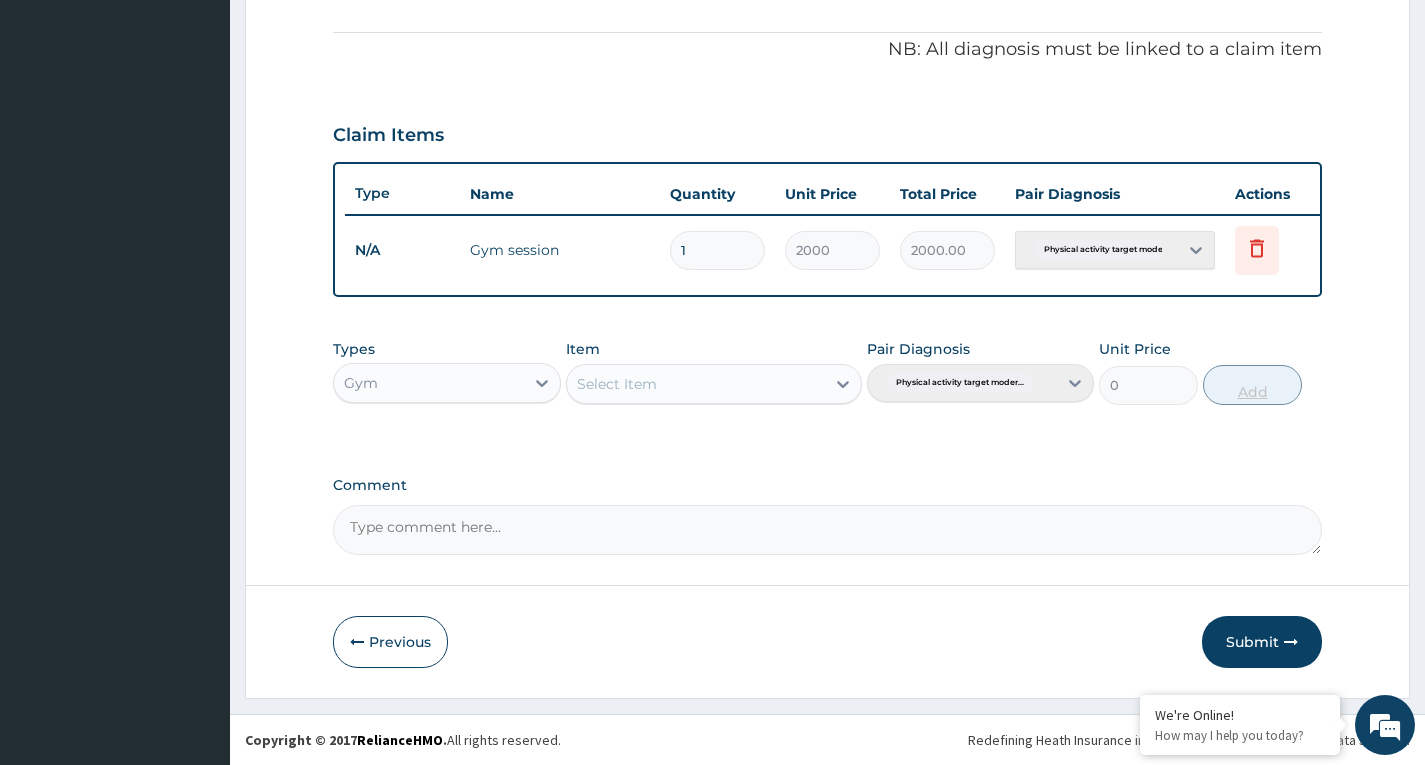 scroll, scrollTop: 597, scrollLeft: 0, axis: vertical 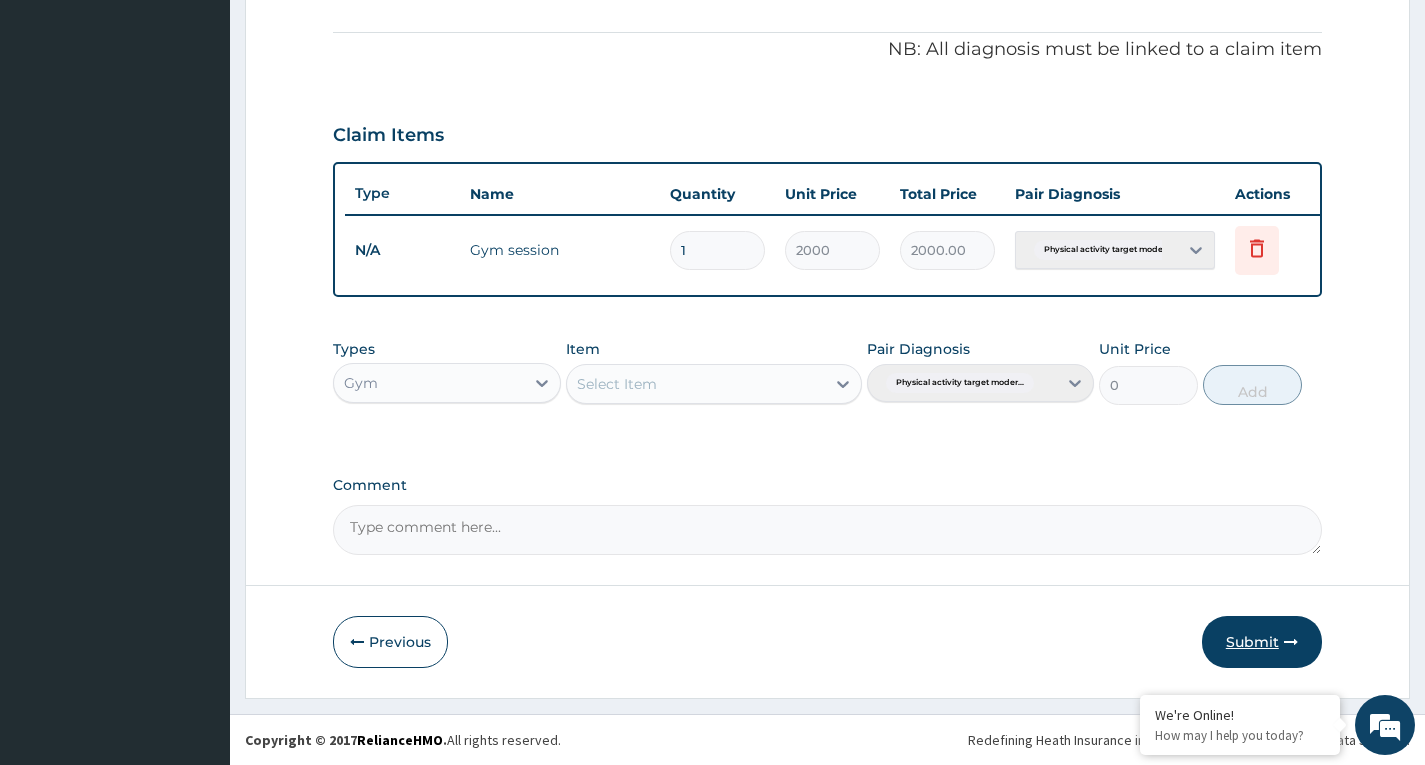 click on "Submit" at bounding box center [1262, 642] 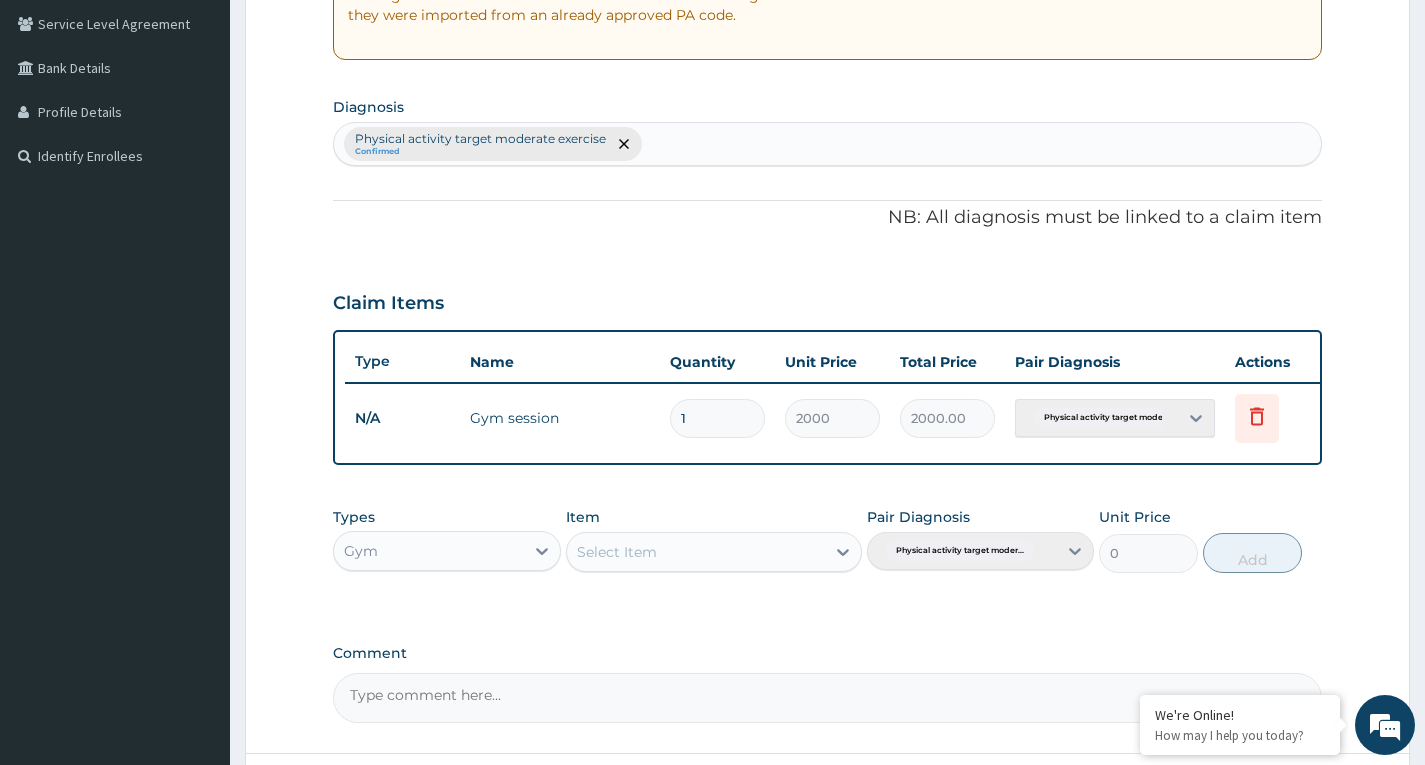 scroll, scrollTop: 597, scrollLeft: 0, axis: vertical 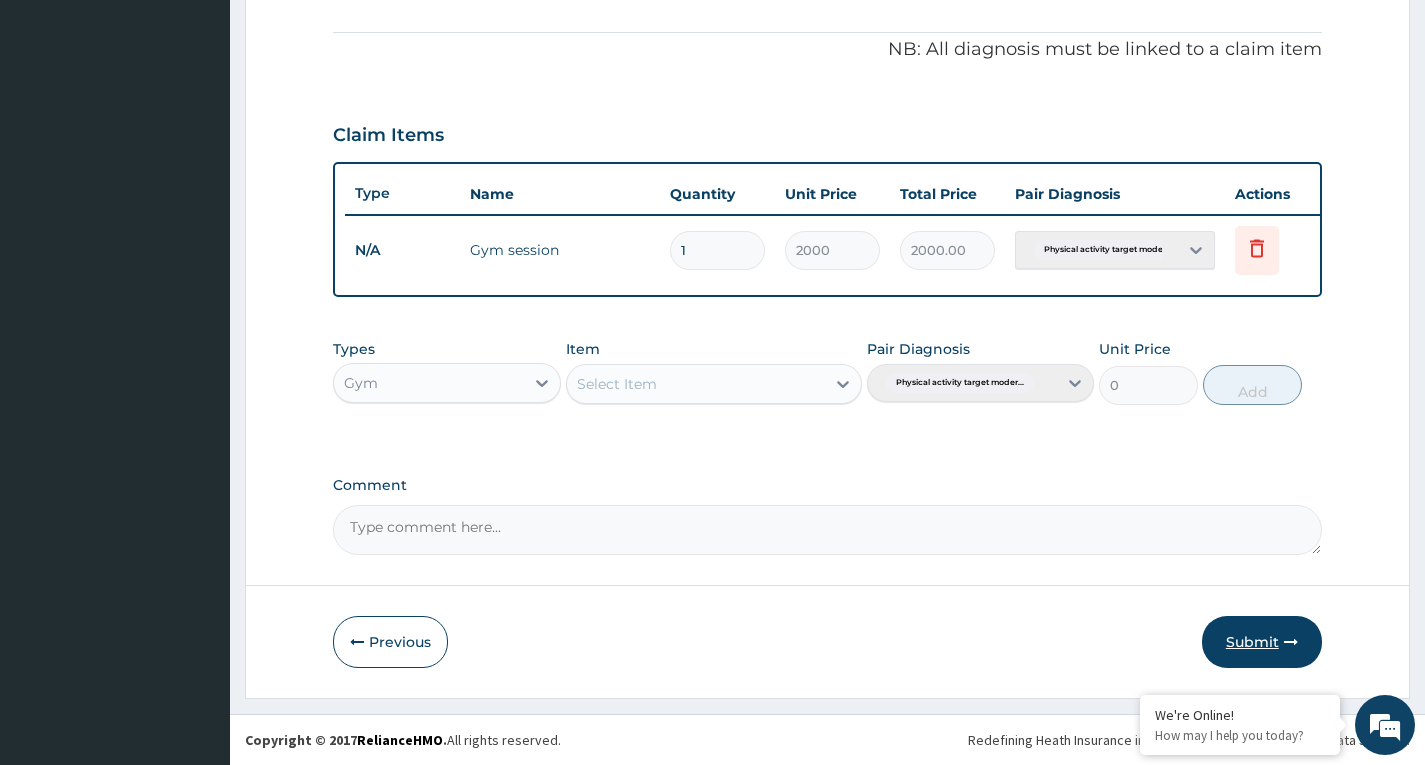 click on "Submit" at bounding box center [1262, 642] 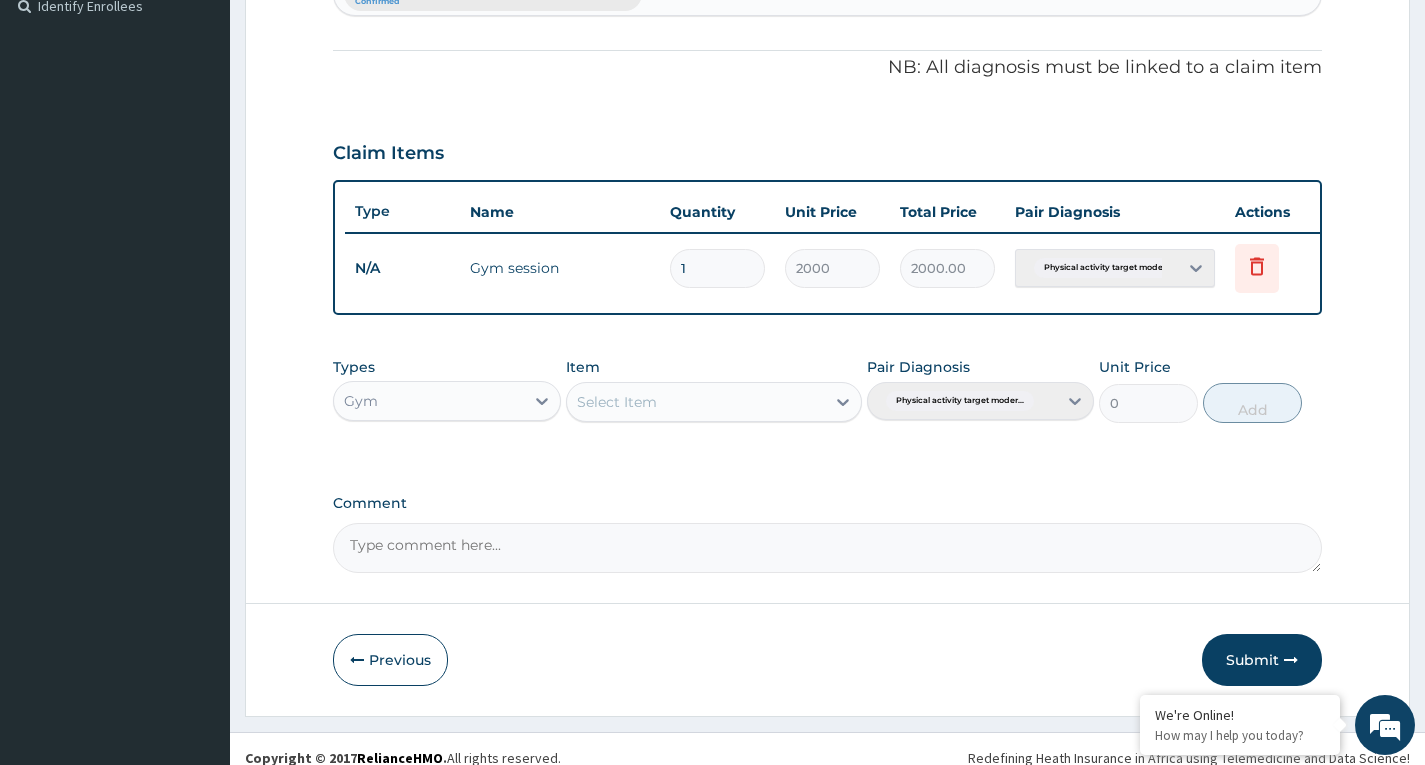 scroll, scrollTop: 597, scrollLeft: 0, axis: vertical 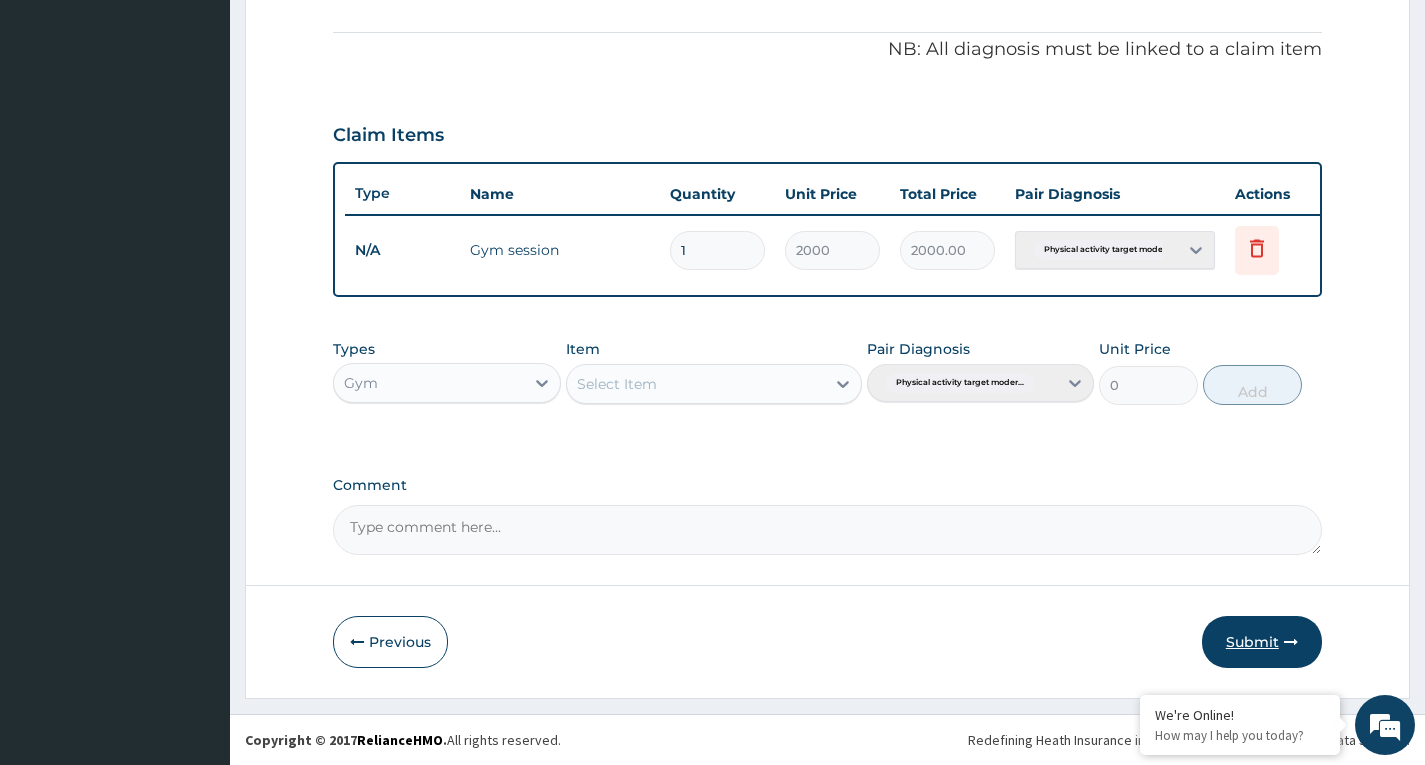 click on "Submit" at bounding box center (1262, 642) 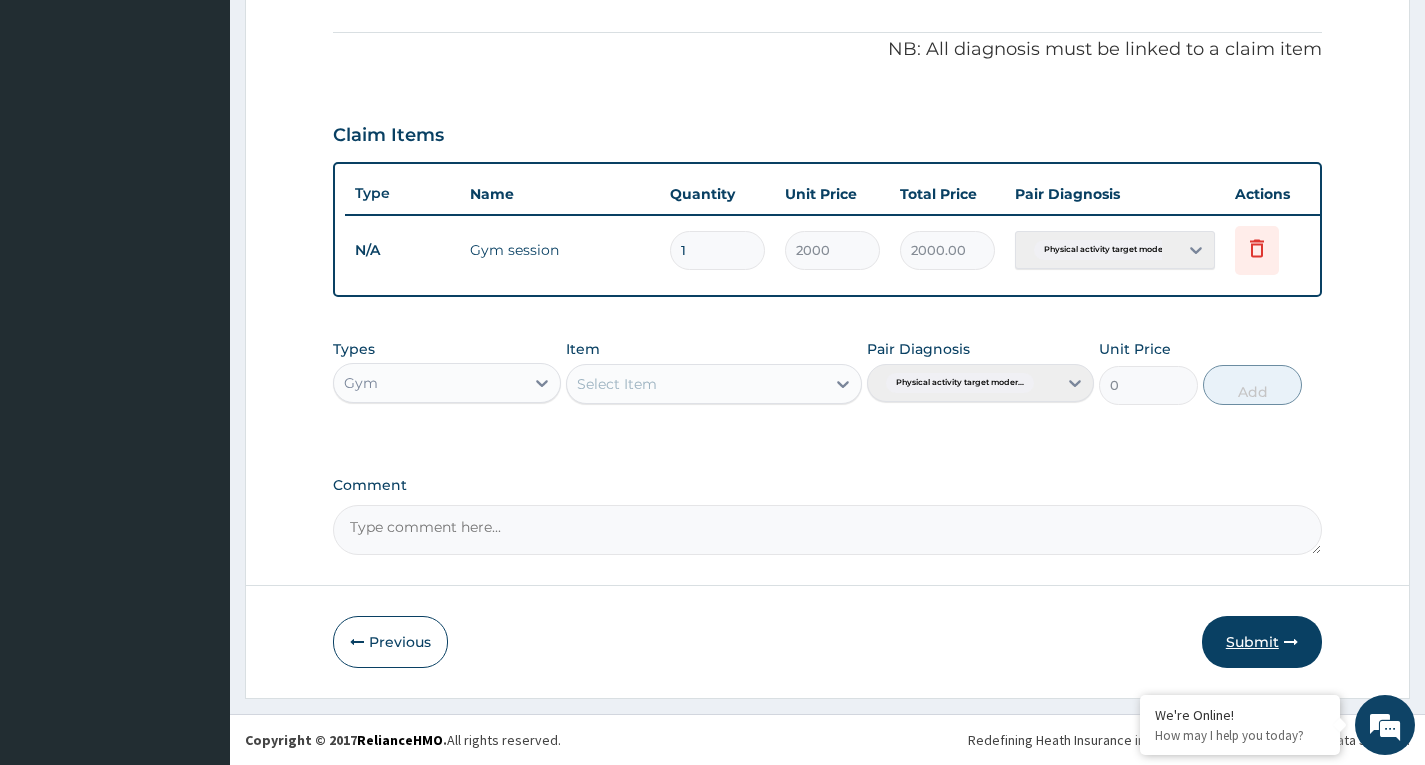 click on "Submit" at bounding box center (1262, 642) 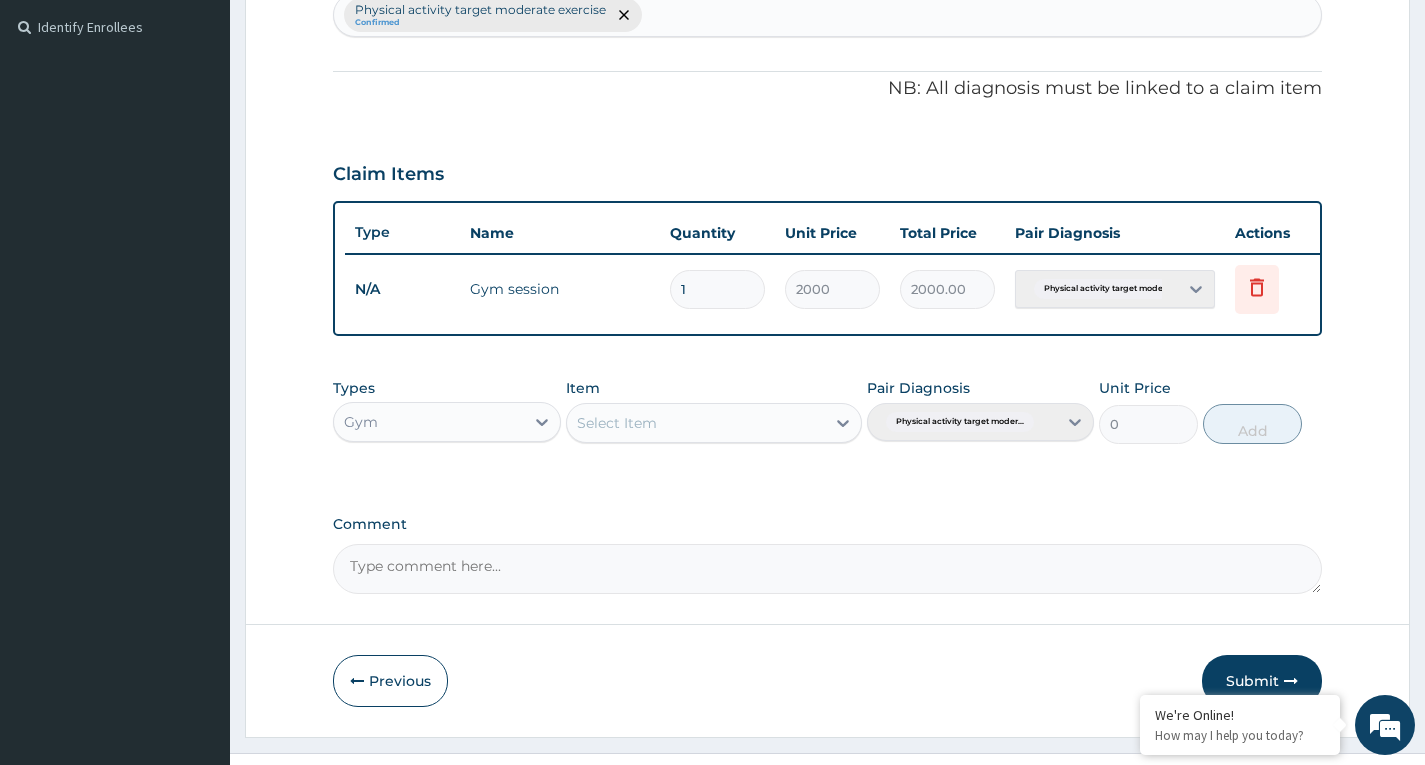 scroll, scrollTop: 497, scrollLeft: 0, axis: vertical 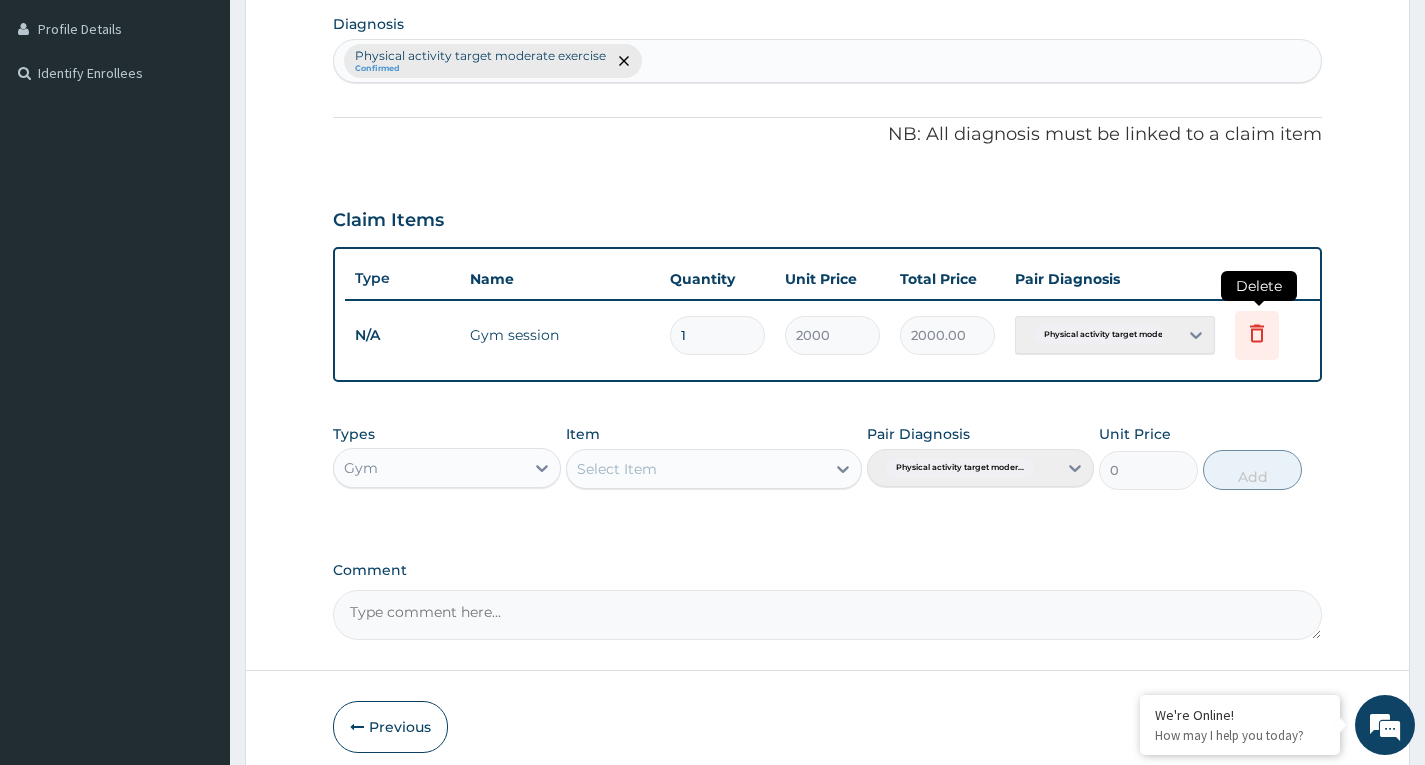 click 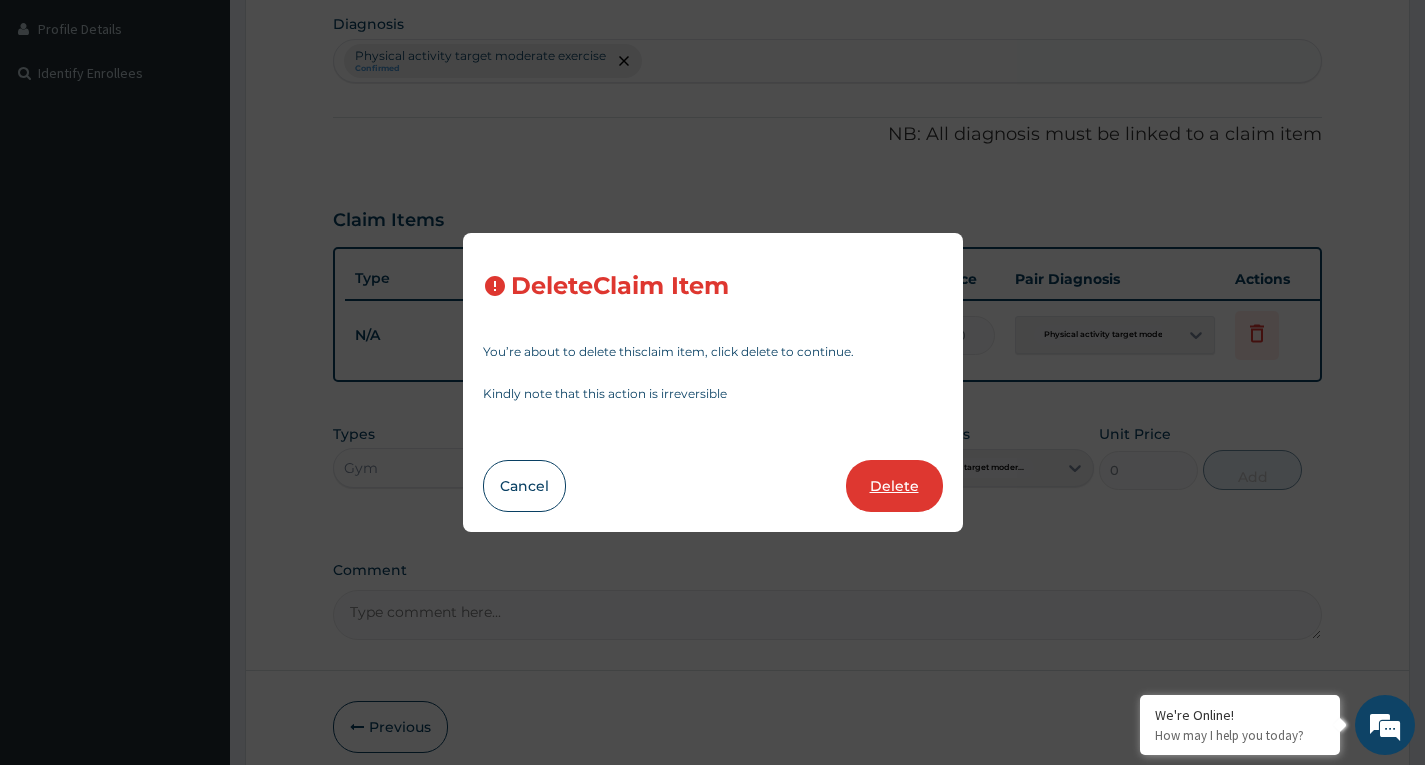 click on "Delete" at bounding box center (894, 486) 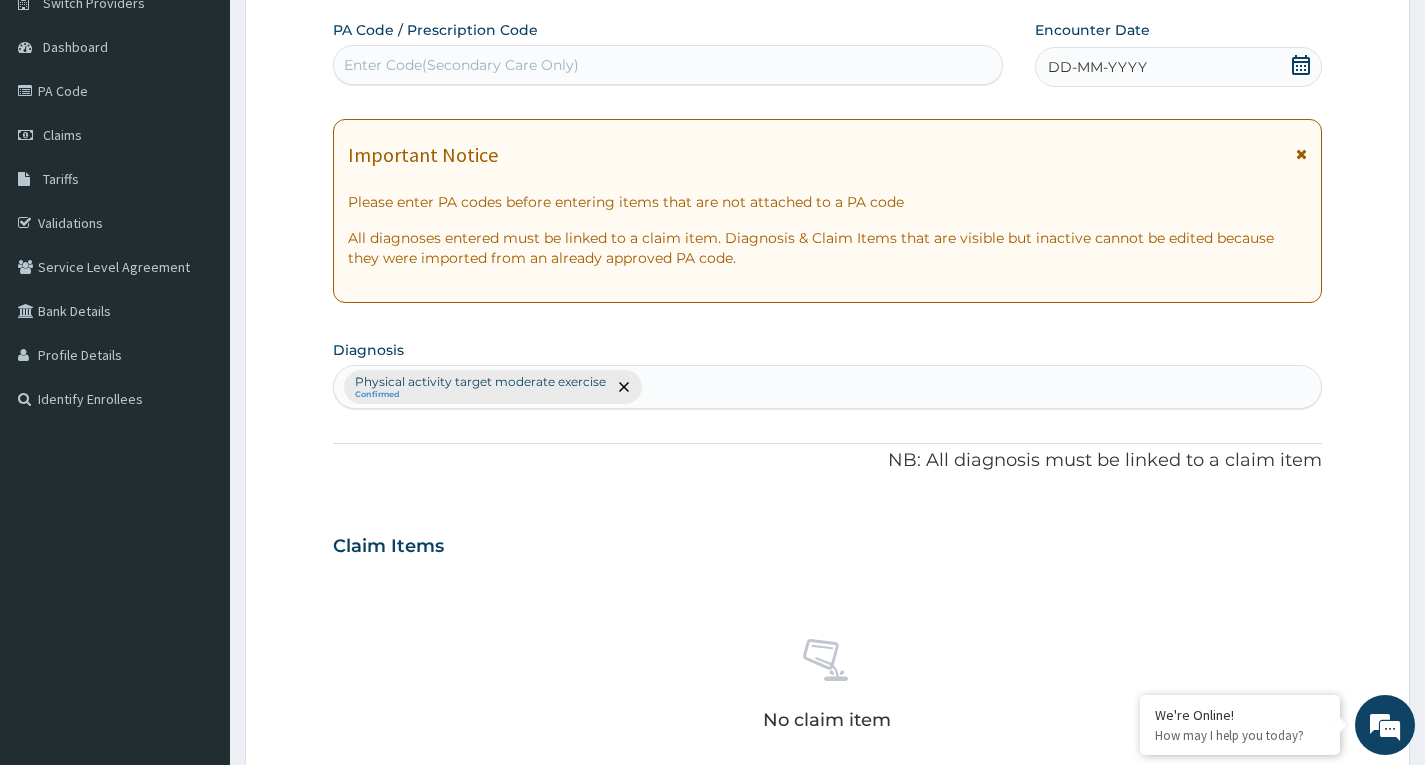 scroll, scrollTop: 0, scrollLeft: 0, axis: both 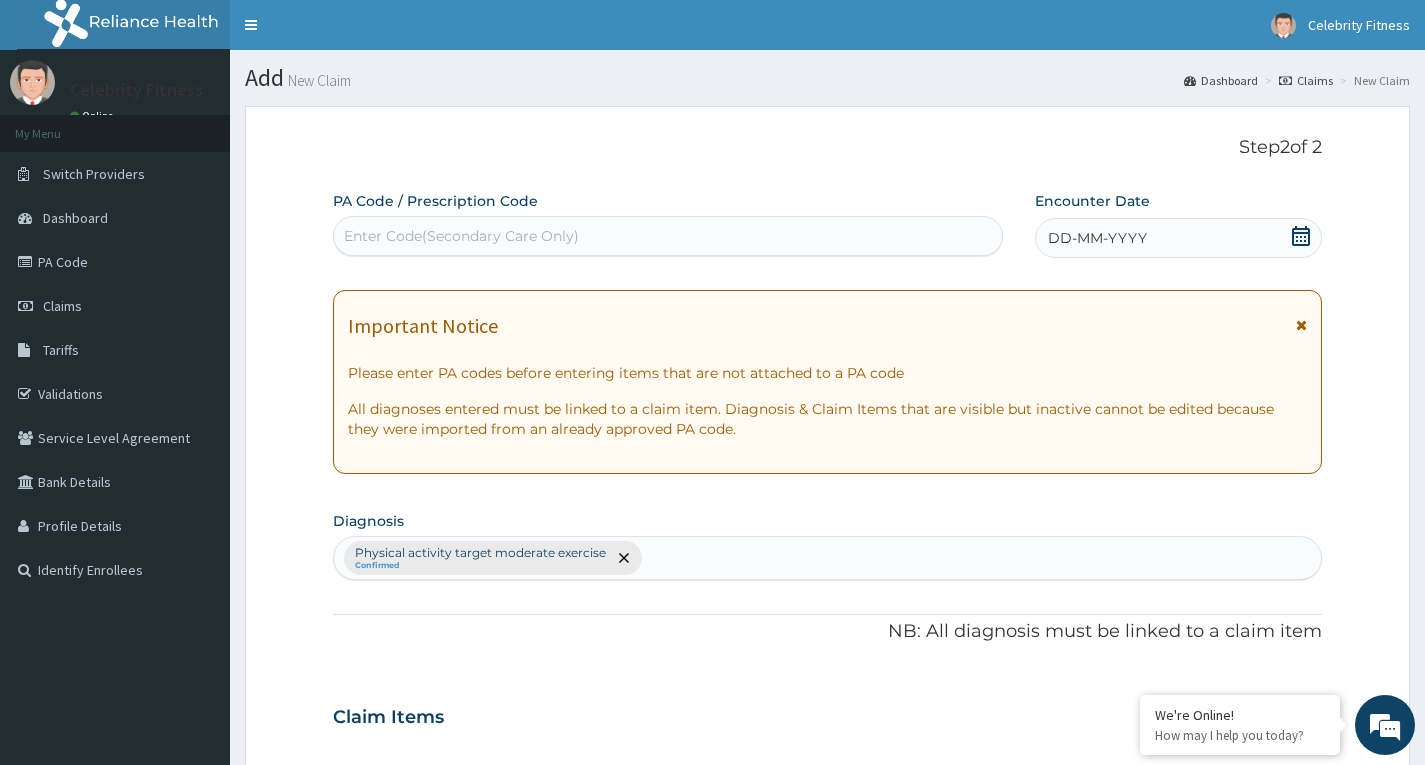 click on "PA Code / Prescription Code Enter Code(Secondary Care Only)" at bounding box center (668, 223) 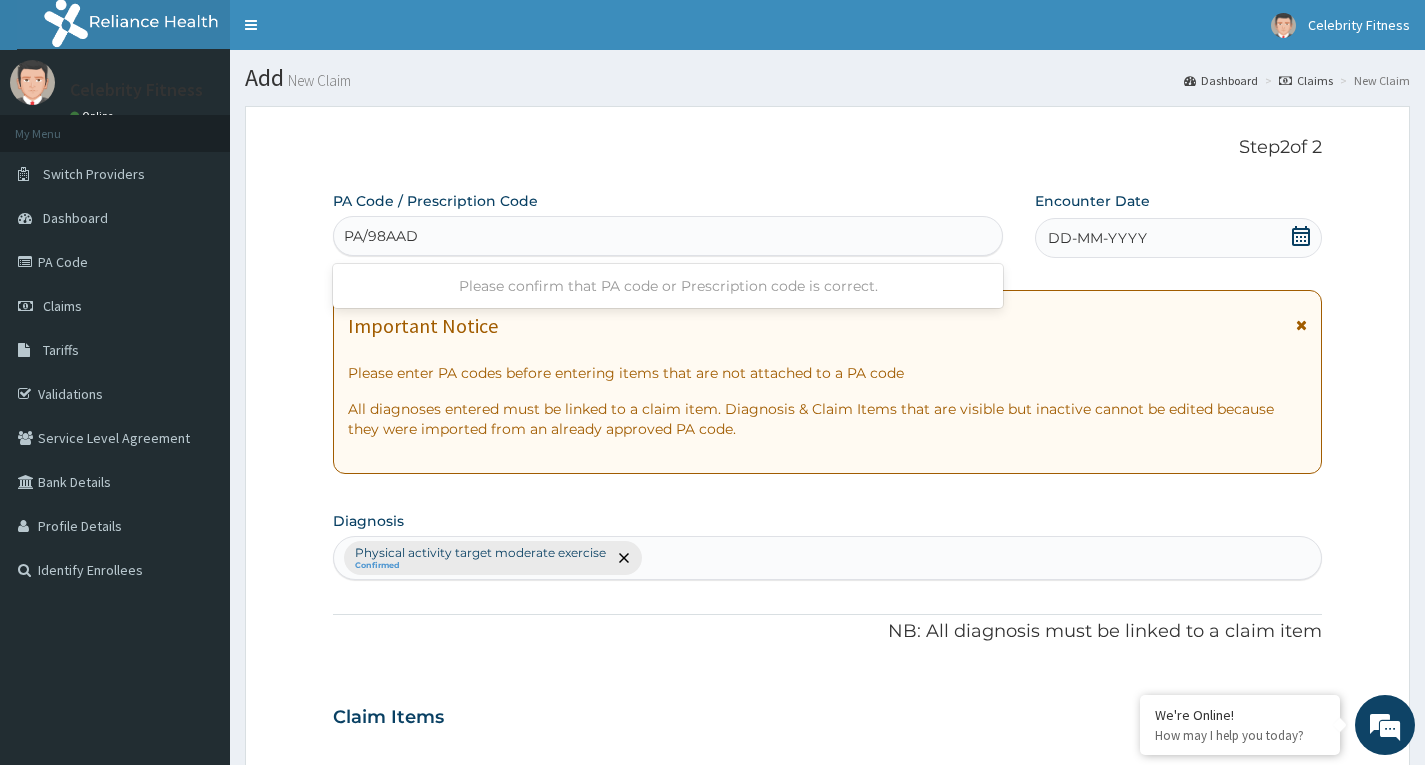 type on "PA/98AAD2" 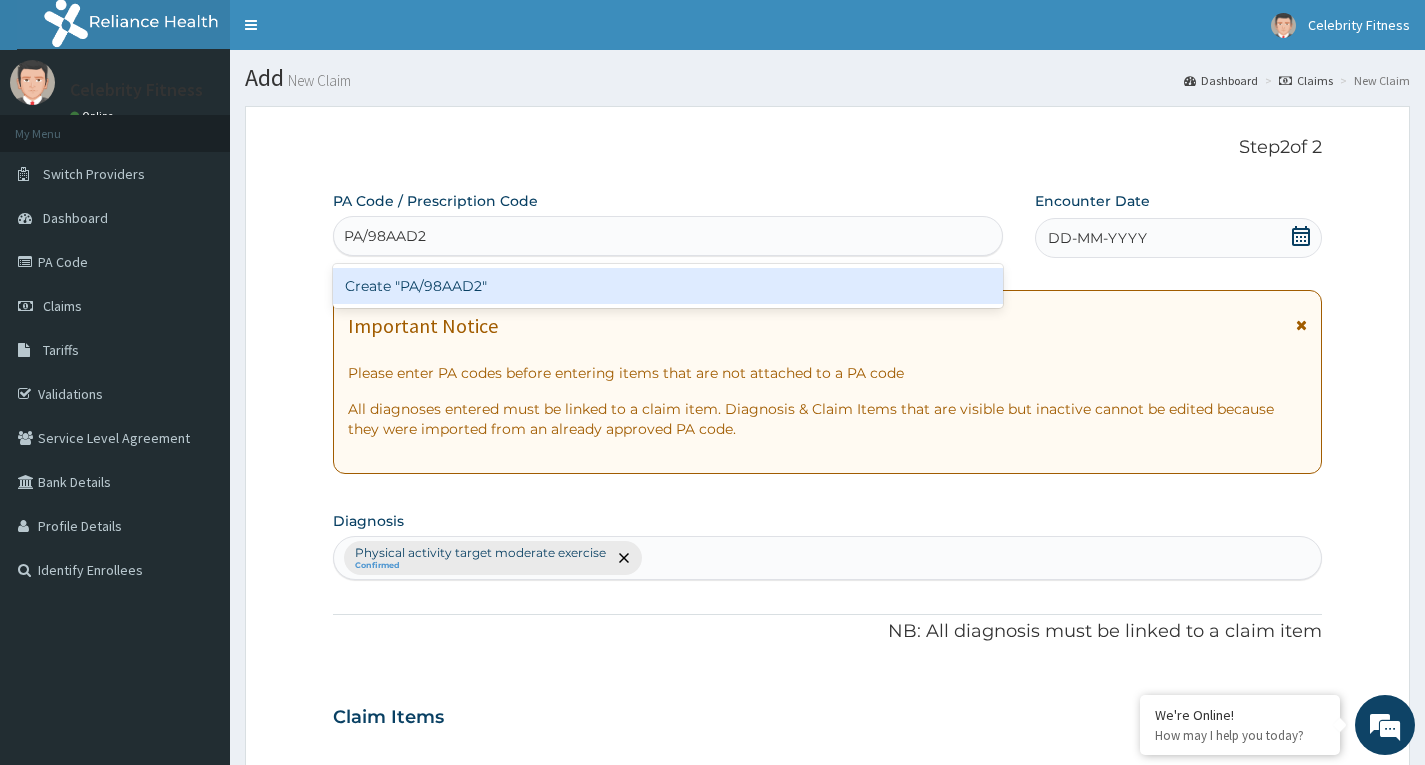 click on "Create "PA/98AAD2"" at bounding box center [668, 286] 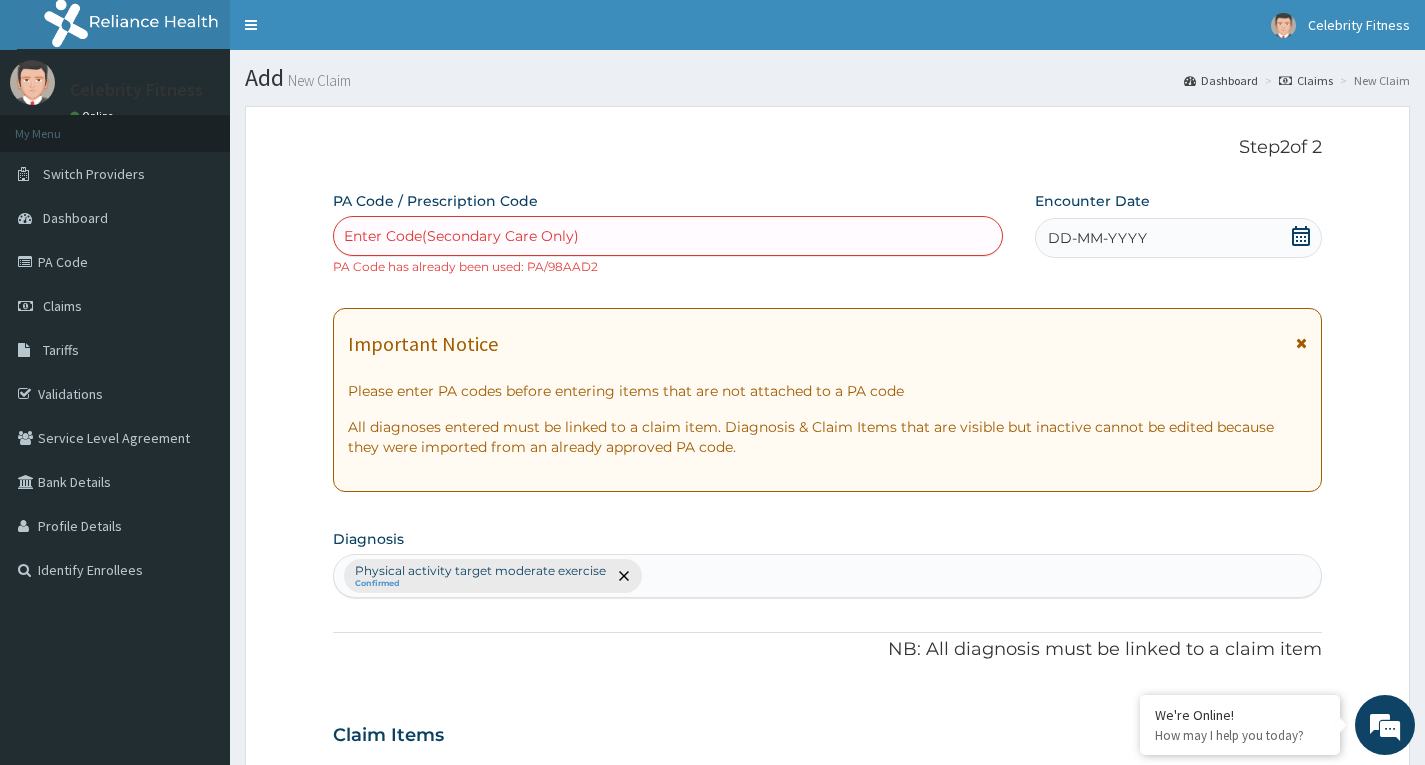 click on "Enter Code(Secondary Care Only)" at bounding box center (668, 236) 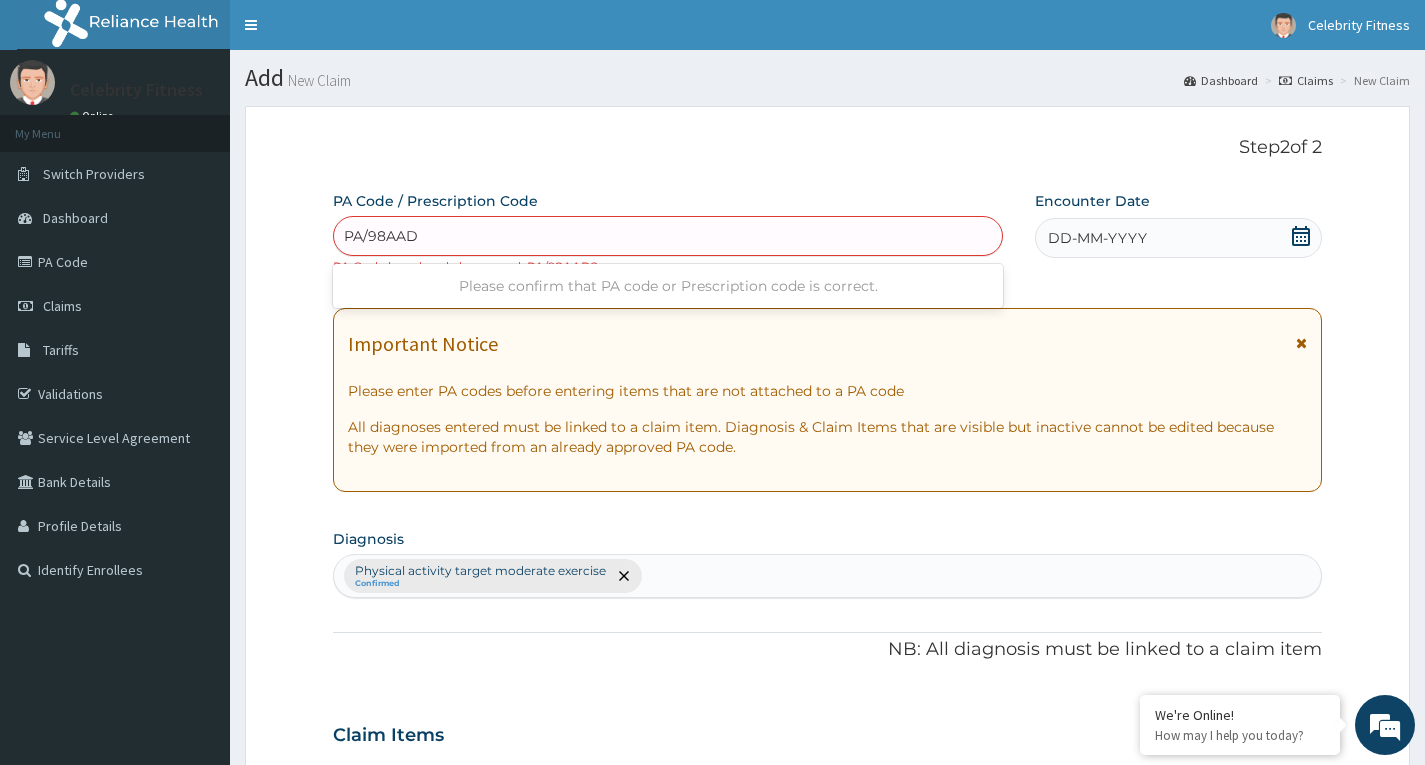 type on "PA/98AAD2" 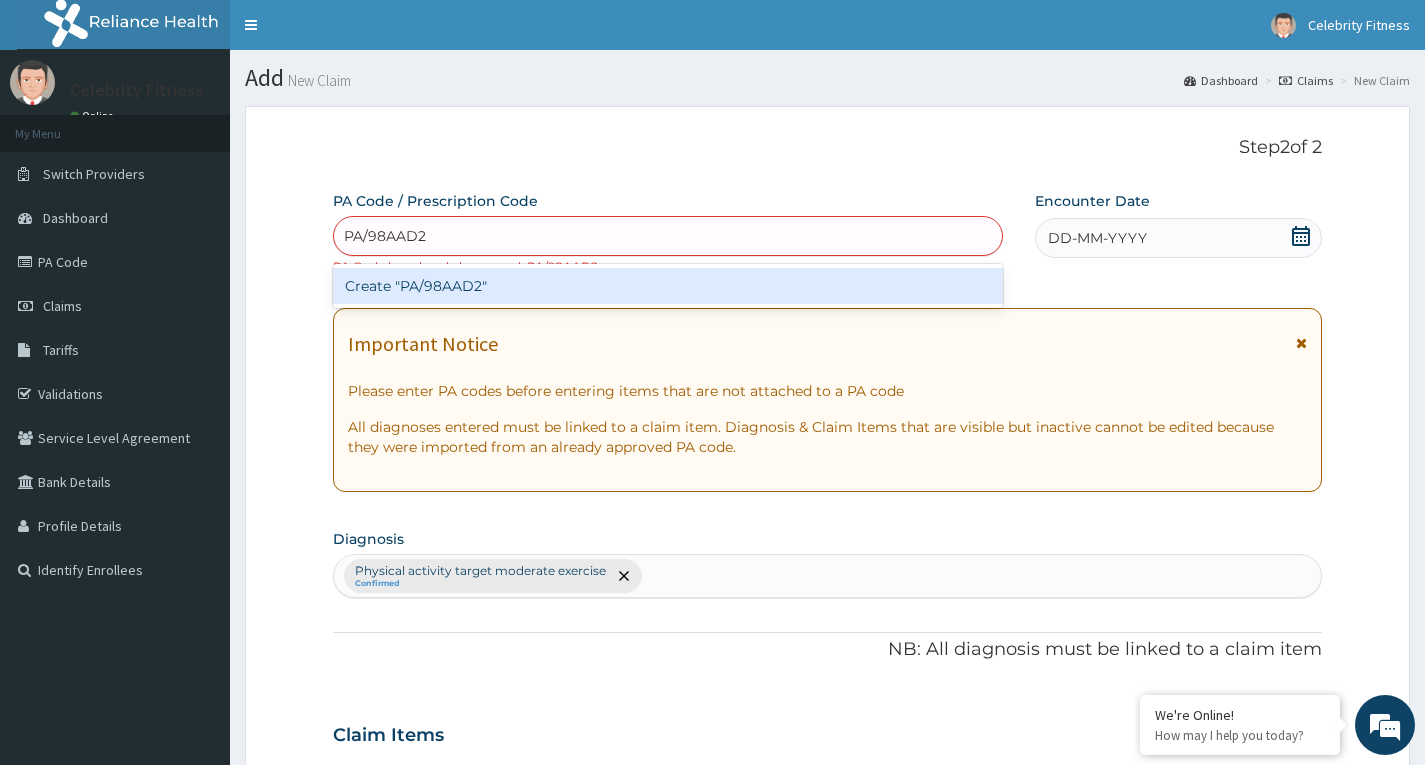 type 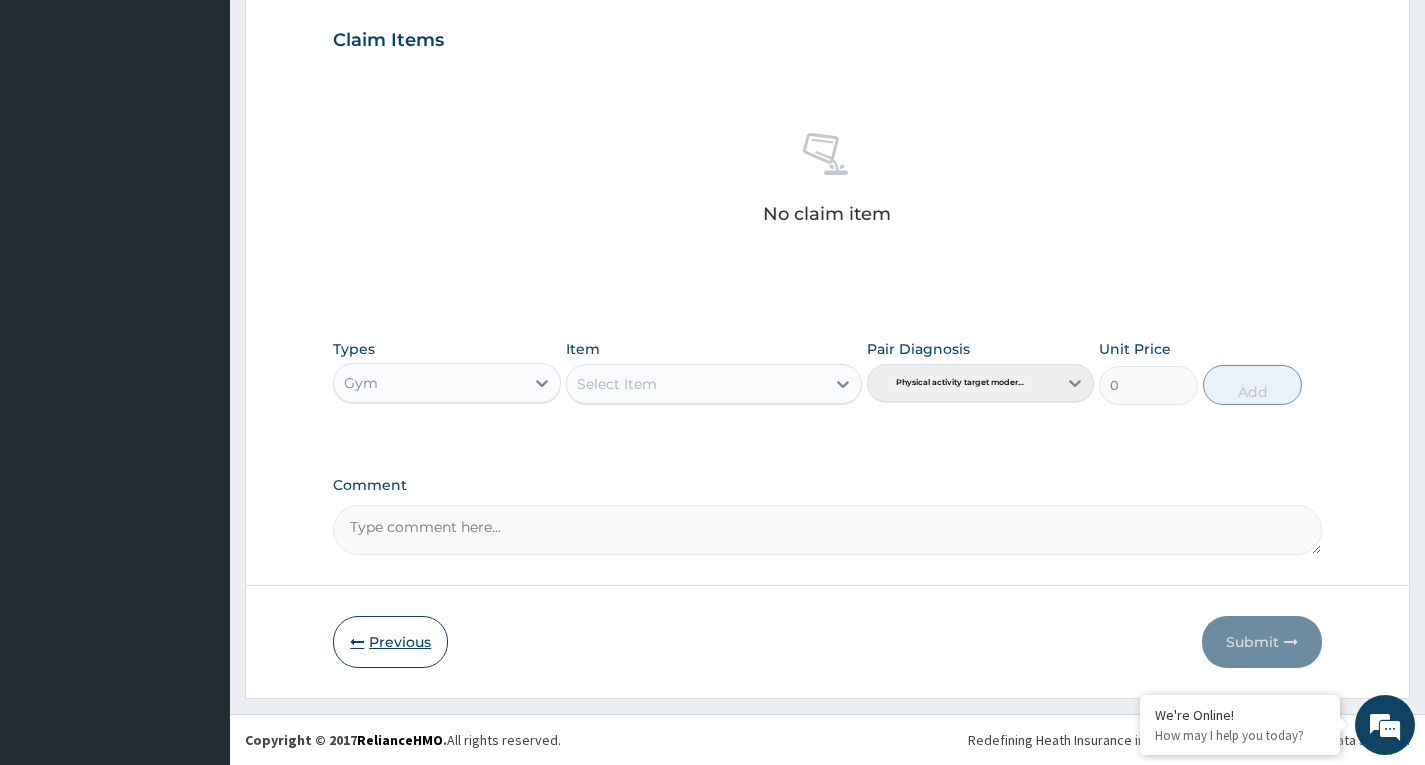 click on "Previous" at bounding box center (390, 642) 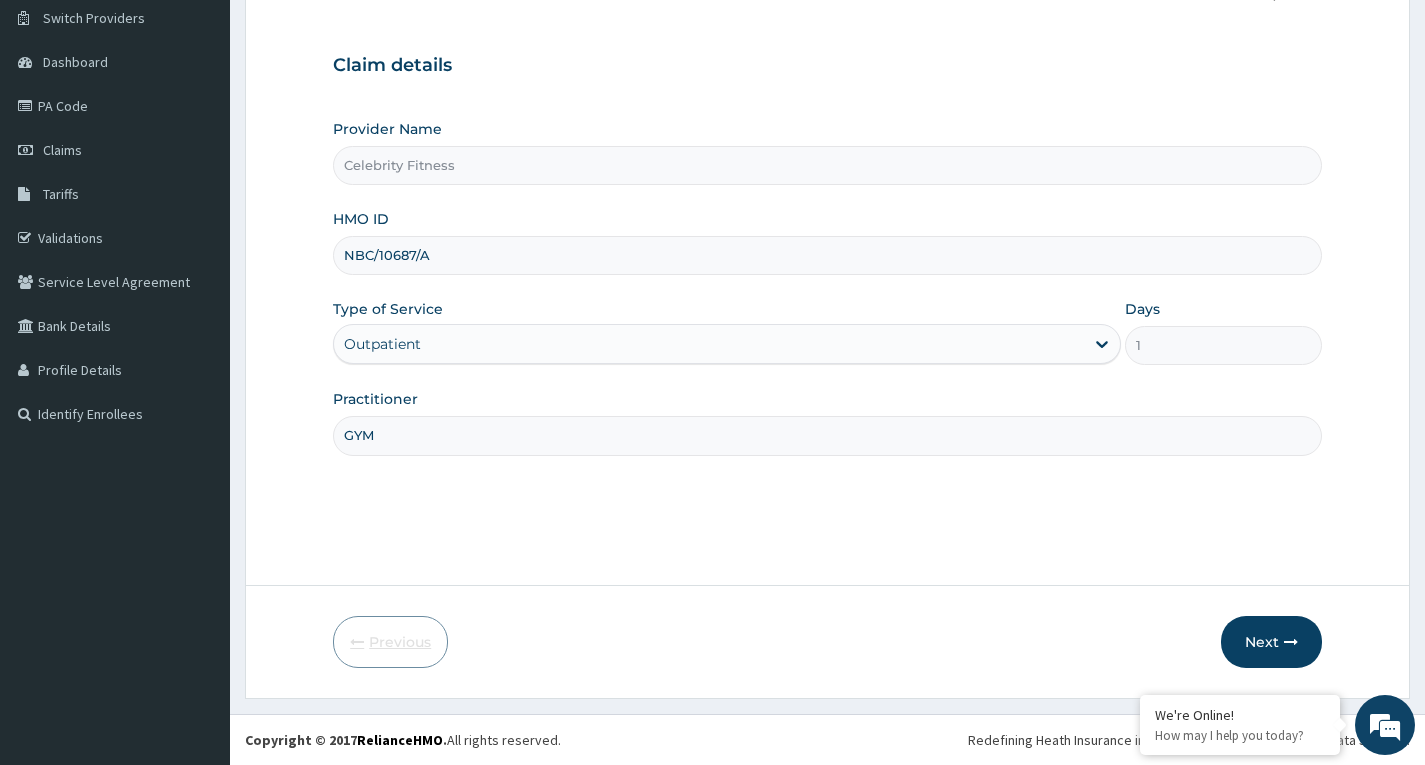 scroll, scrollTop: 156, scrollLeft: 0, axis: vertical 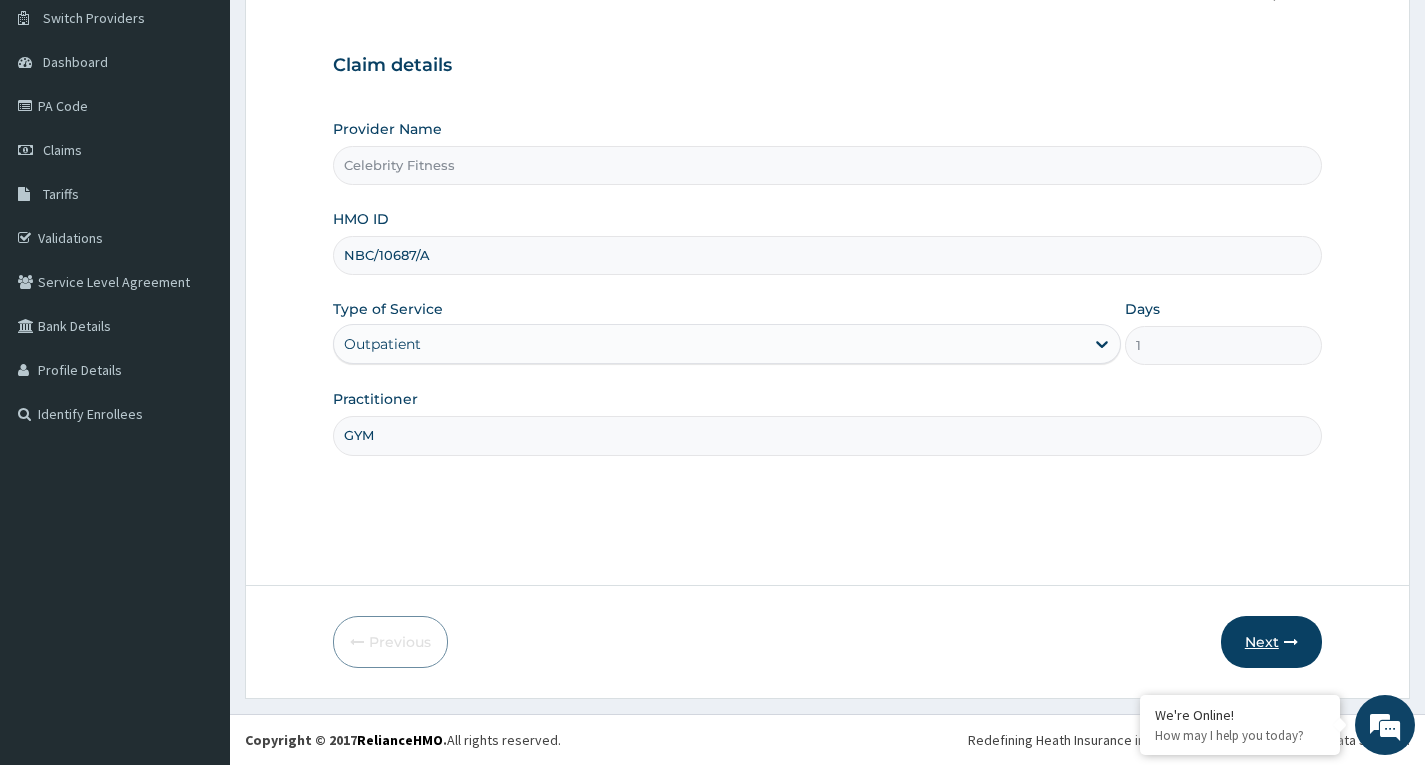 click on "Next" at bounding box center (1271, 642) 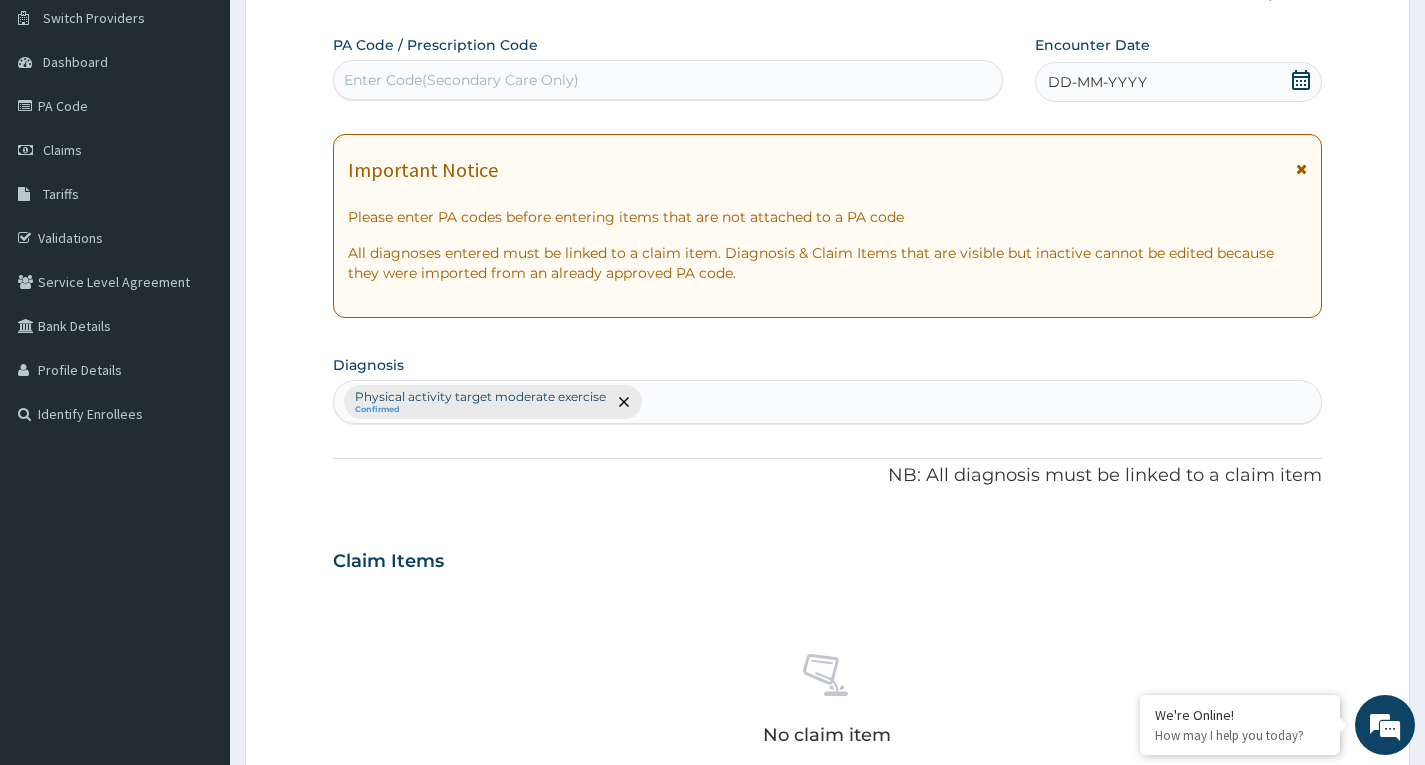 click on "Enter Code(Secondary Care Only)" at bounding box center (461, 80) 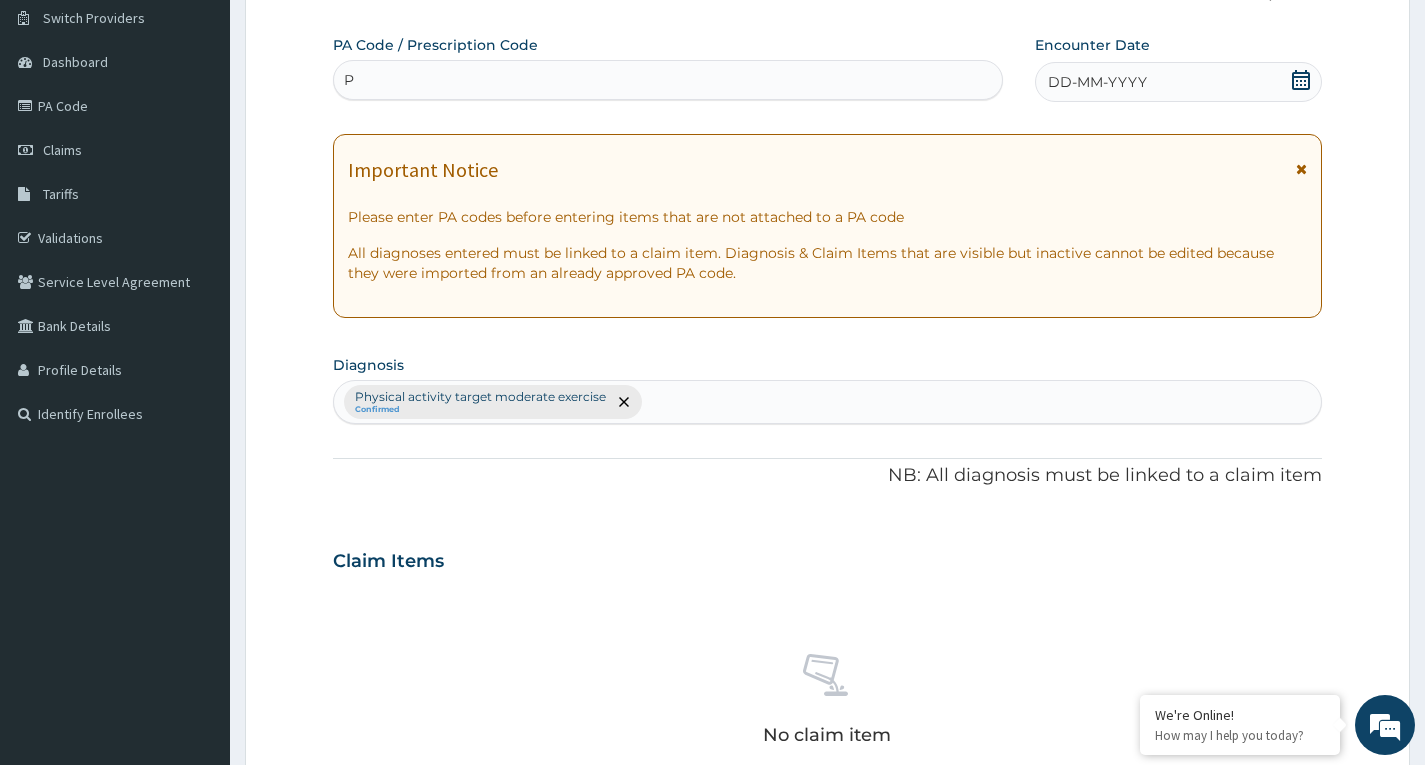 type on "PA" 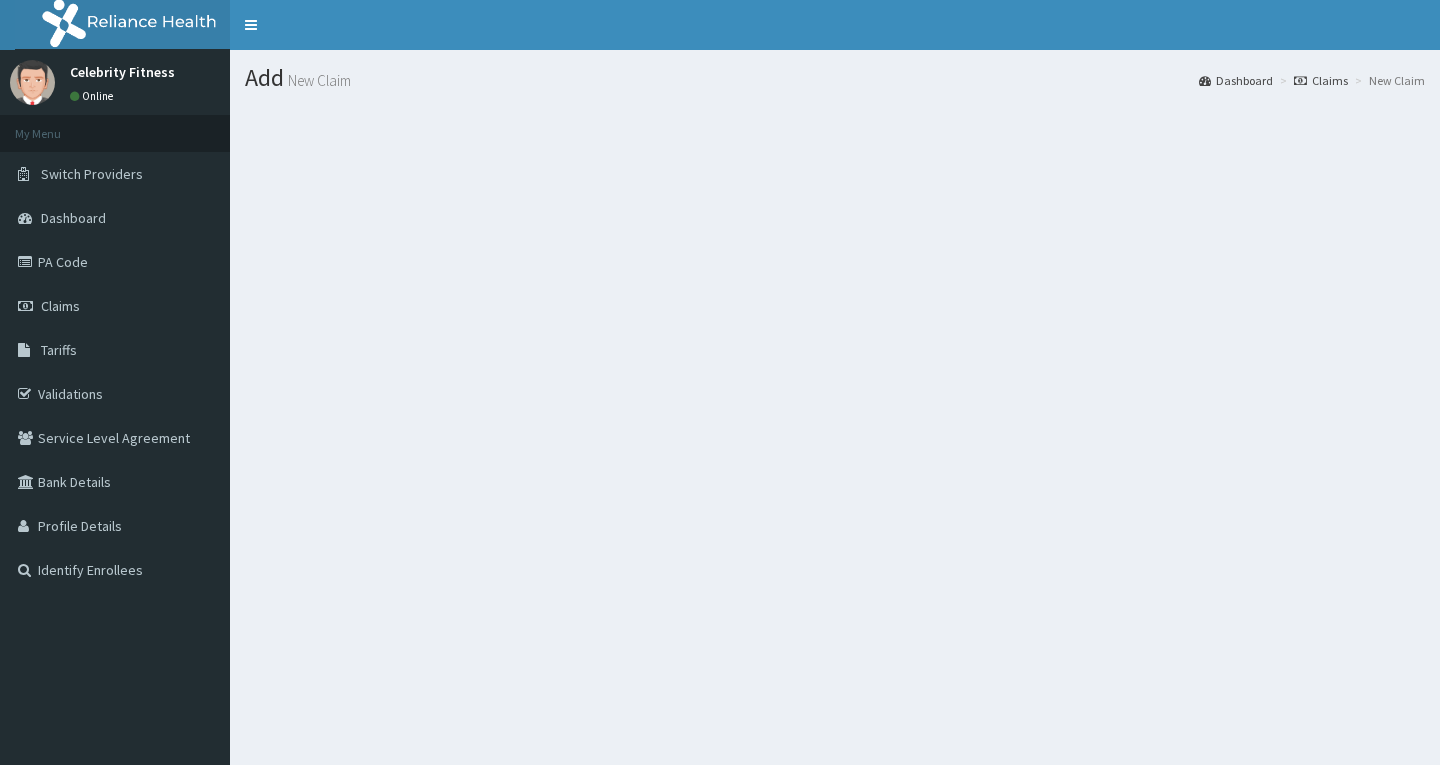 scroll, scrollTop: 0, scrollLeft: 0, axis: both 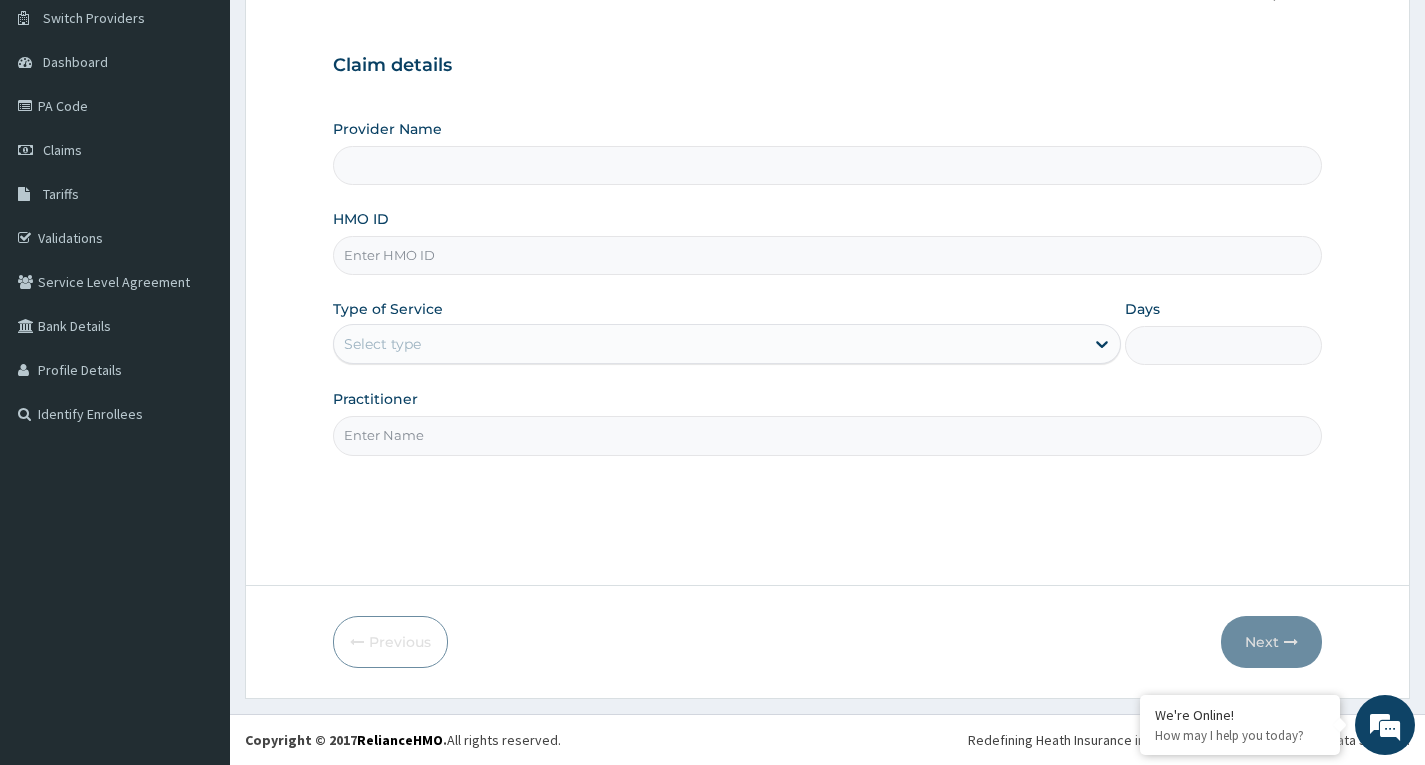 type on "Celebrity Fitness" 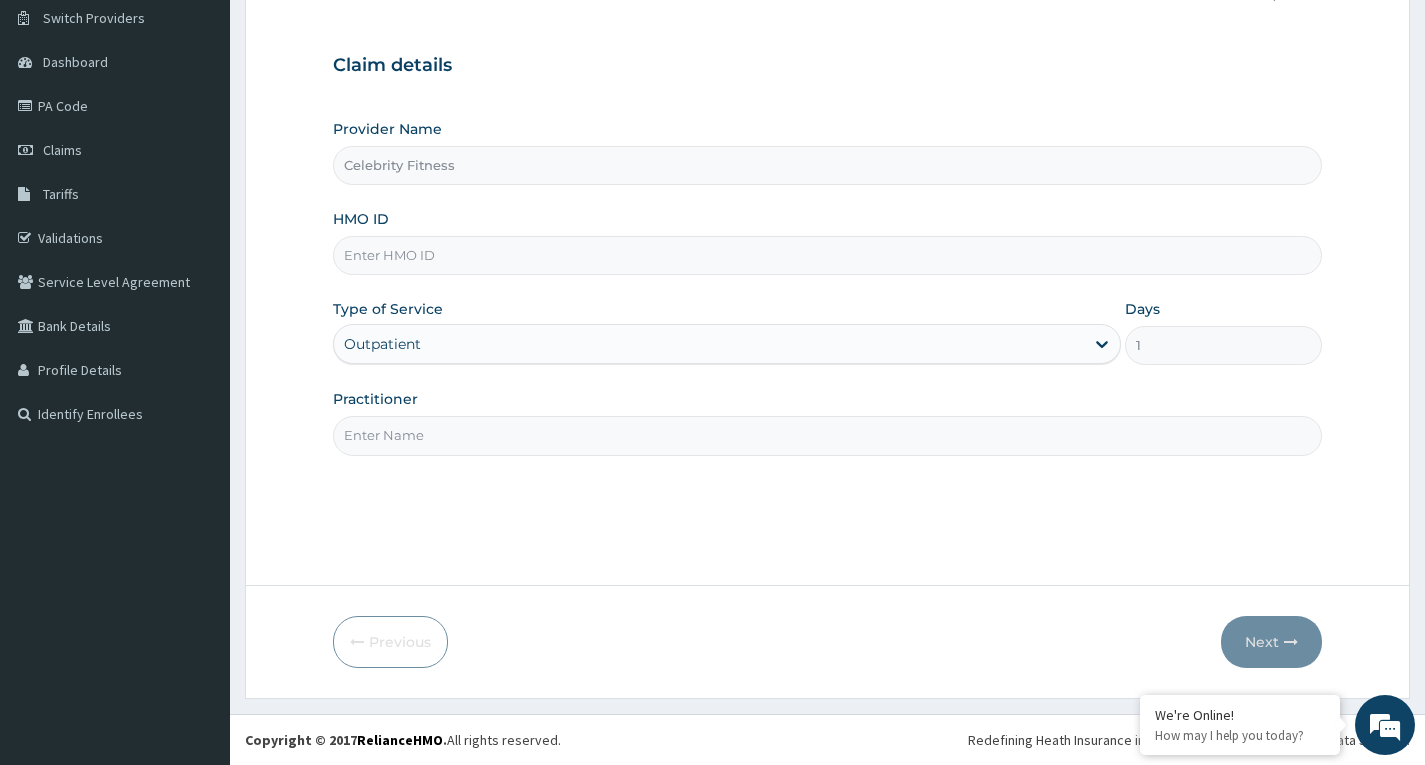 click on "HMO ID" at bounding box center [827, 255] 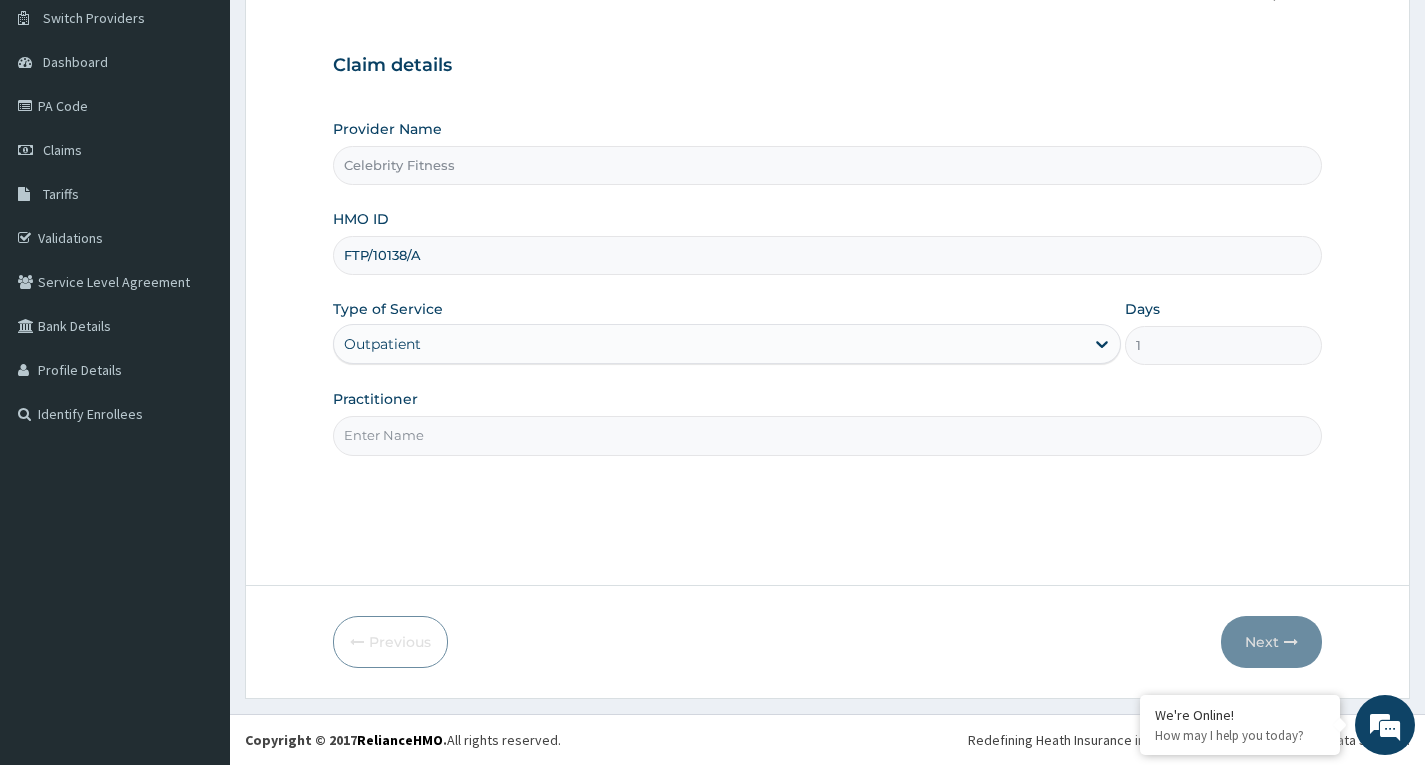 click on "FTP/10138/A" at bounding box center (827, 255) 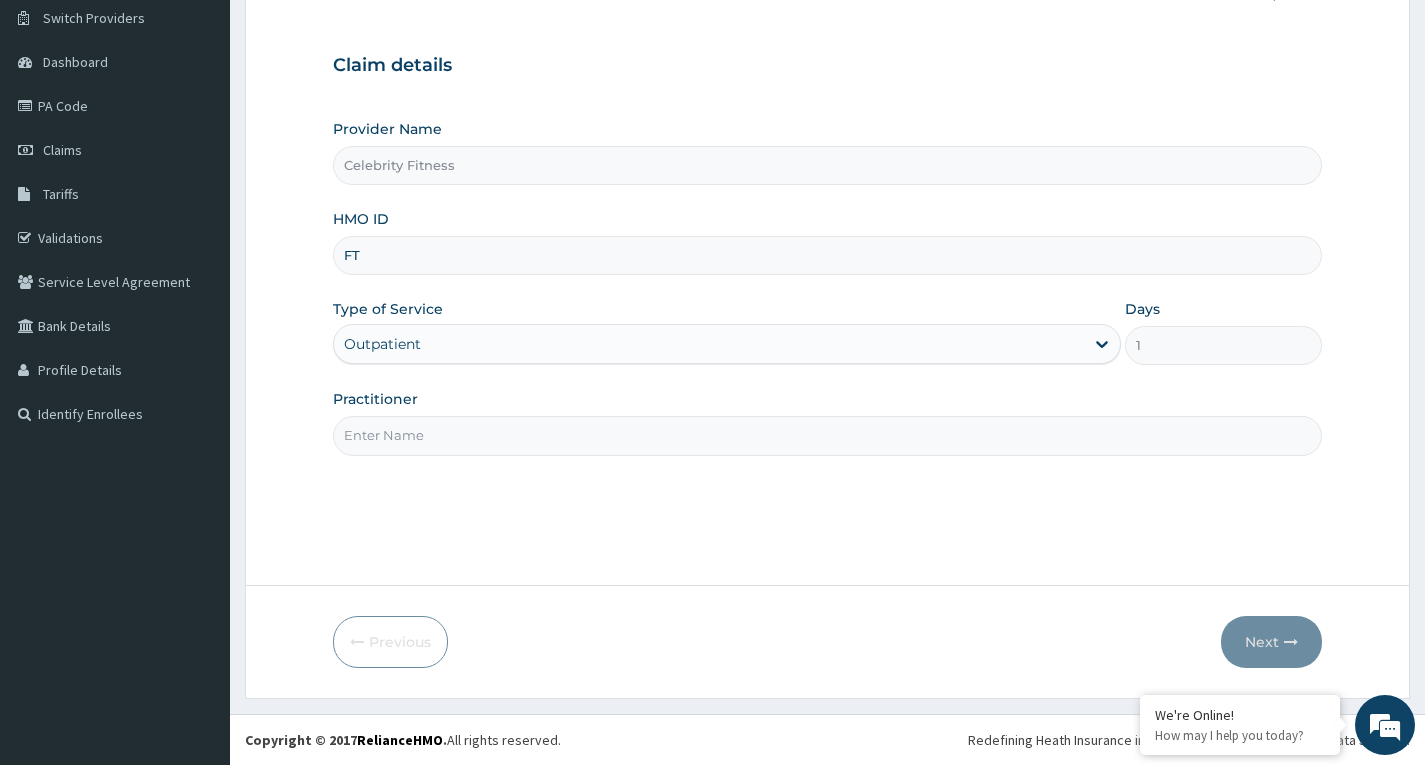 type on "F" 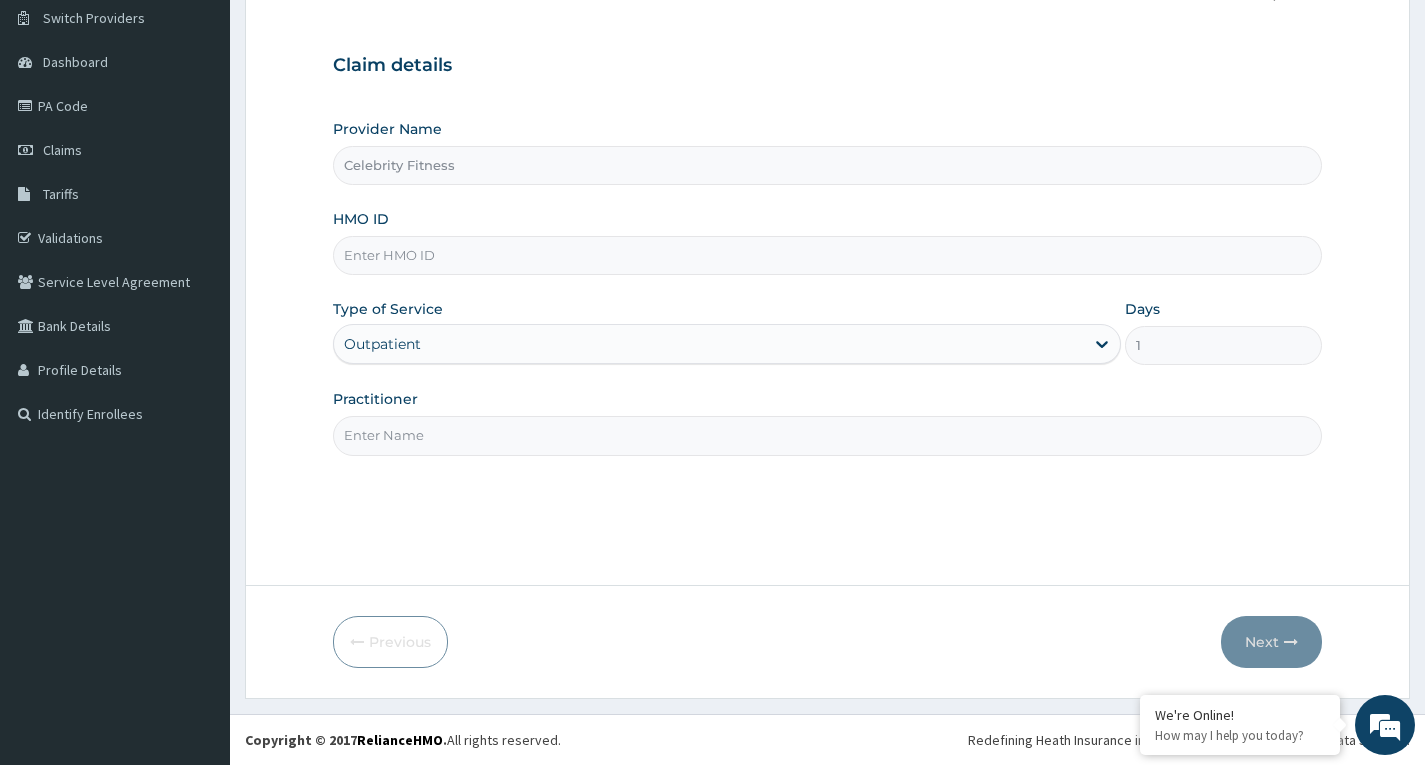click on "HMO ID" at bounding box center (827, 255) 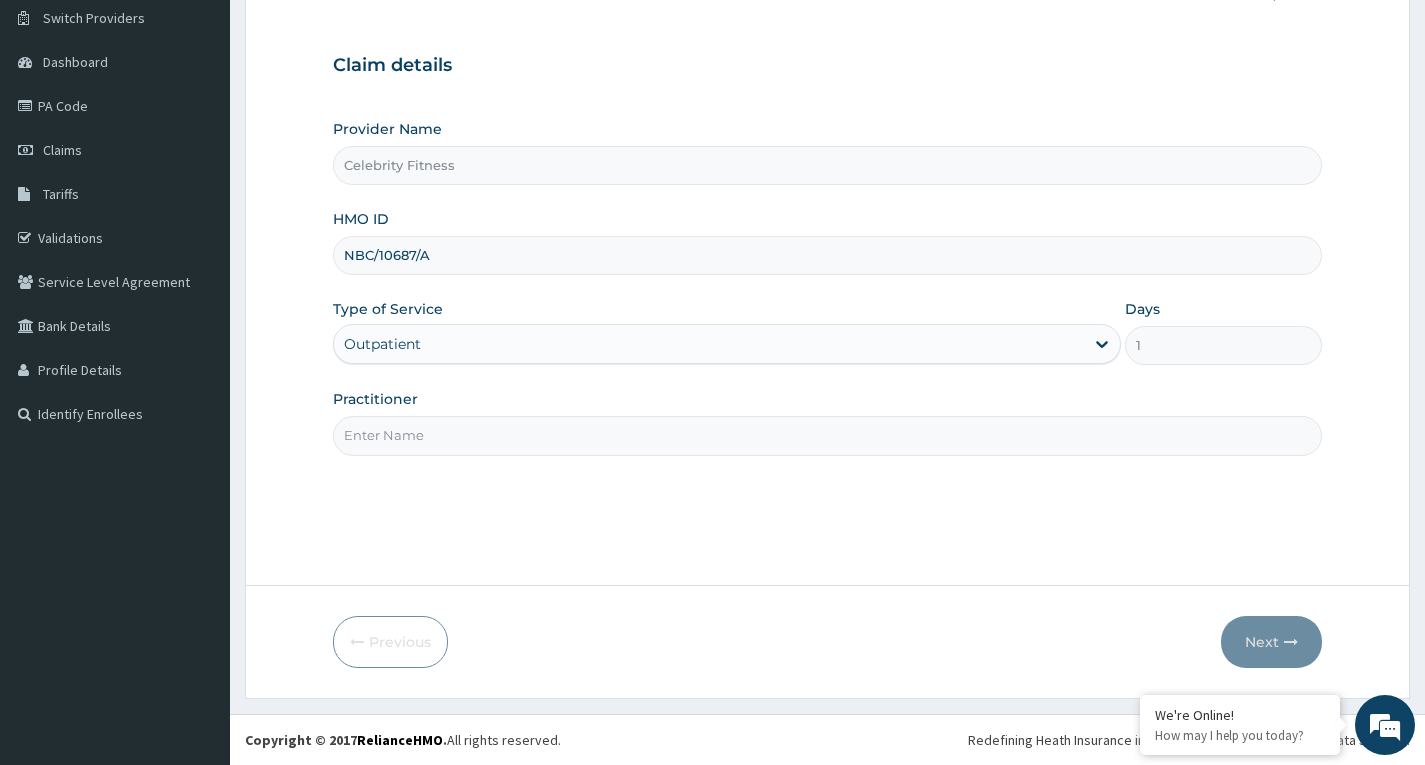 click on "Practitioner" at bounding box center [827, 435] 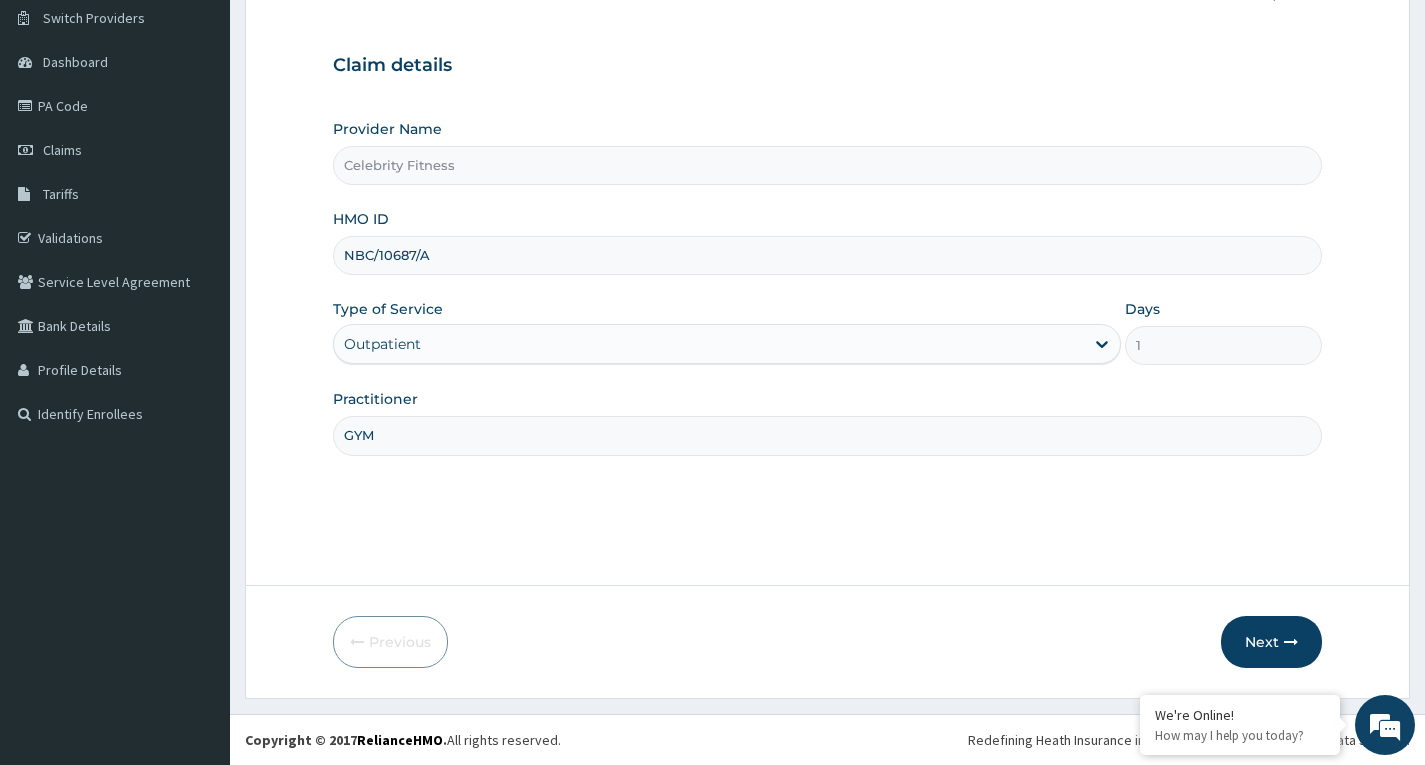 scroll, scrollTop: 0, scrollLeft: 0, axis: both 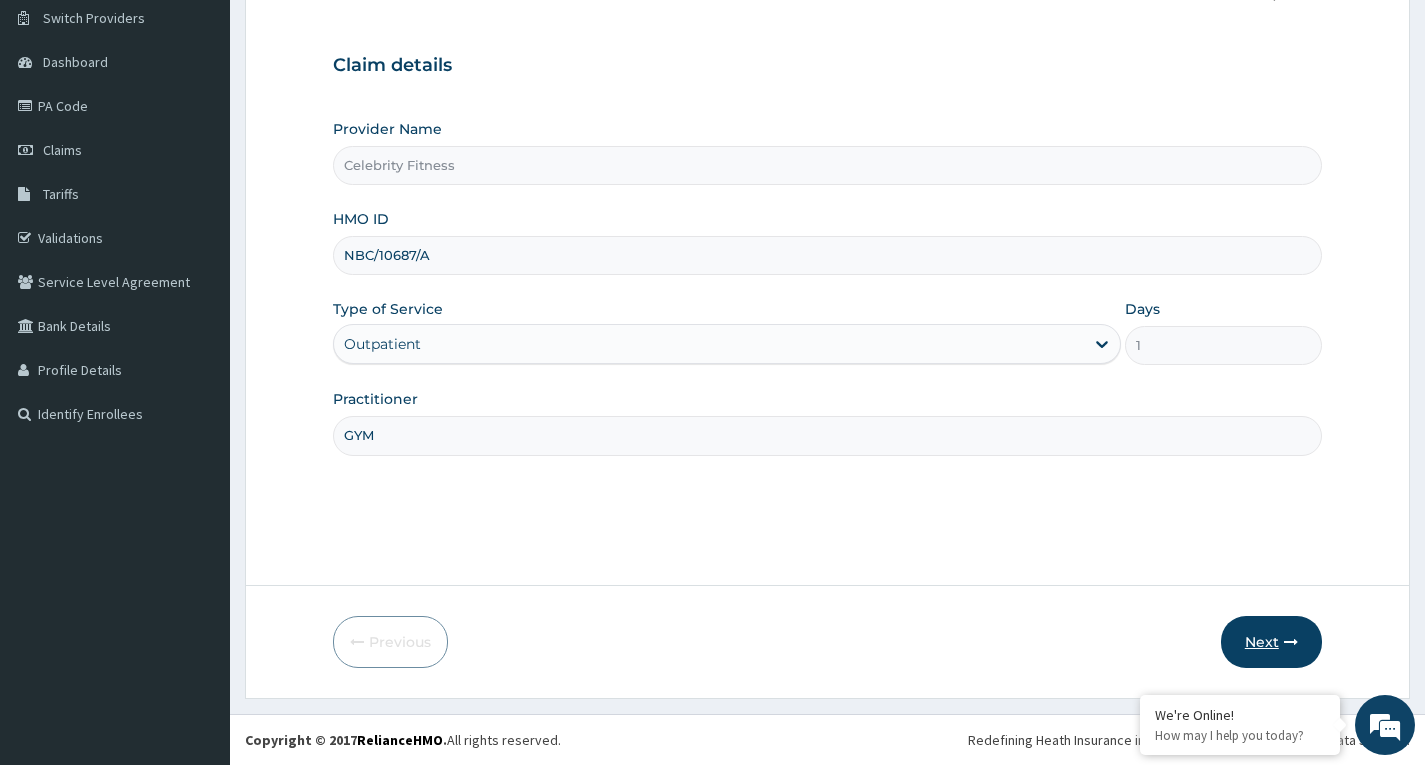 click on "Next" at bounding box center (1271, 642) 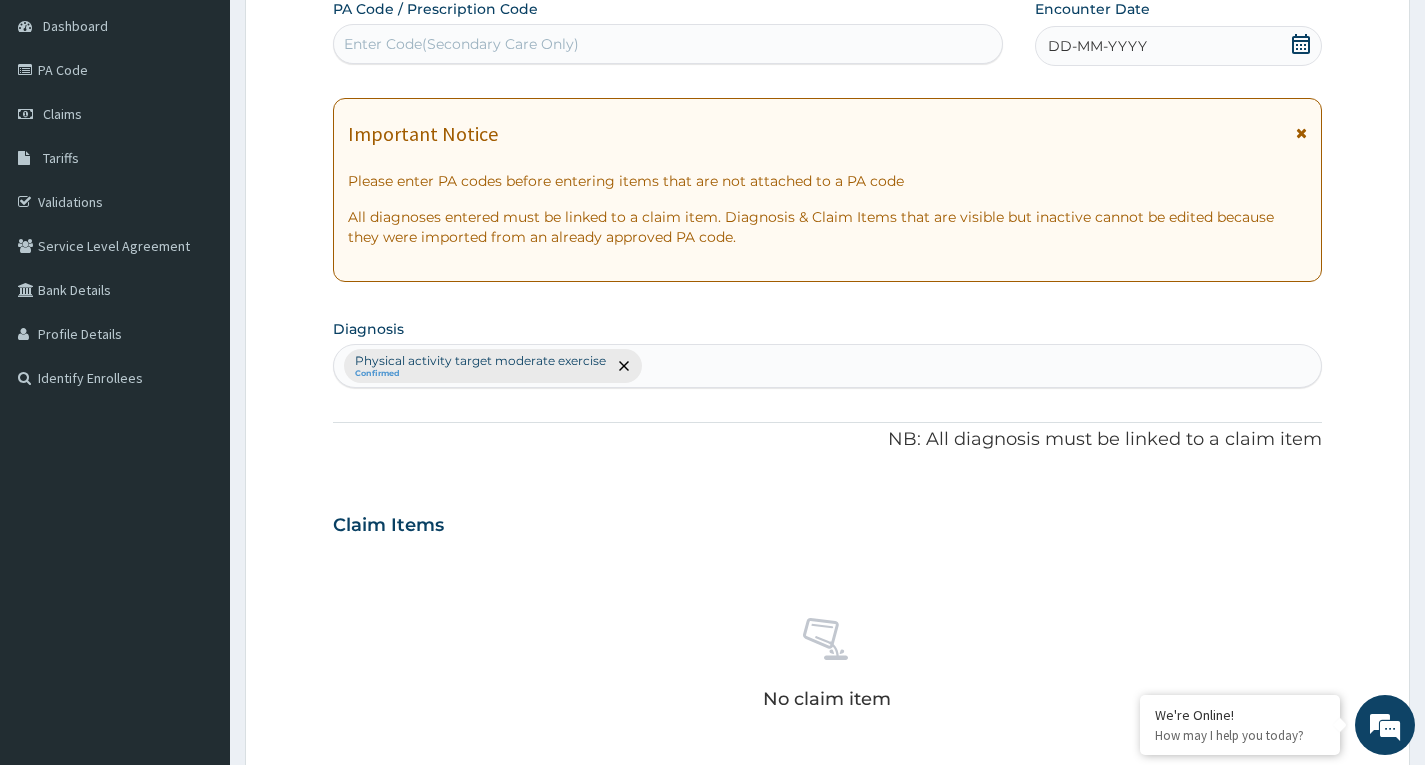 scroll, scrollTop: 0, scrollLeft: 0, axis: both 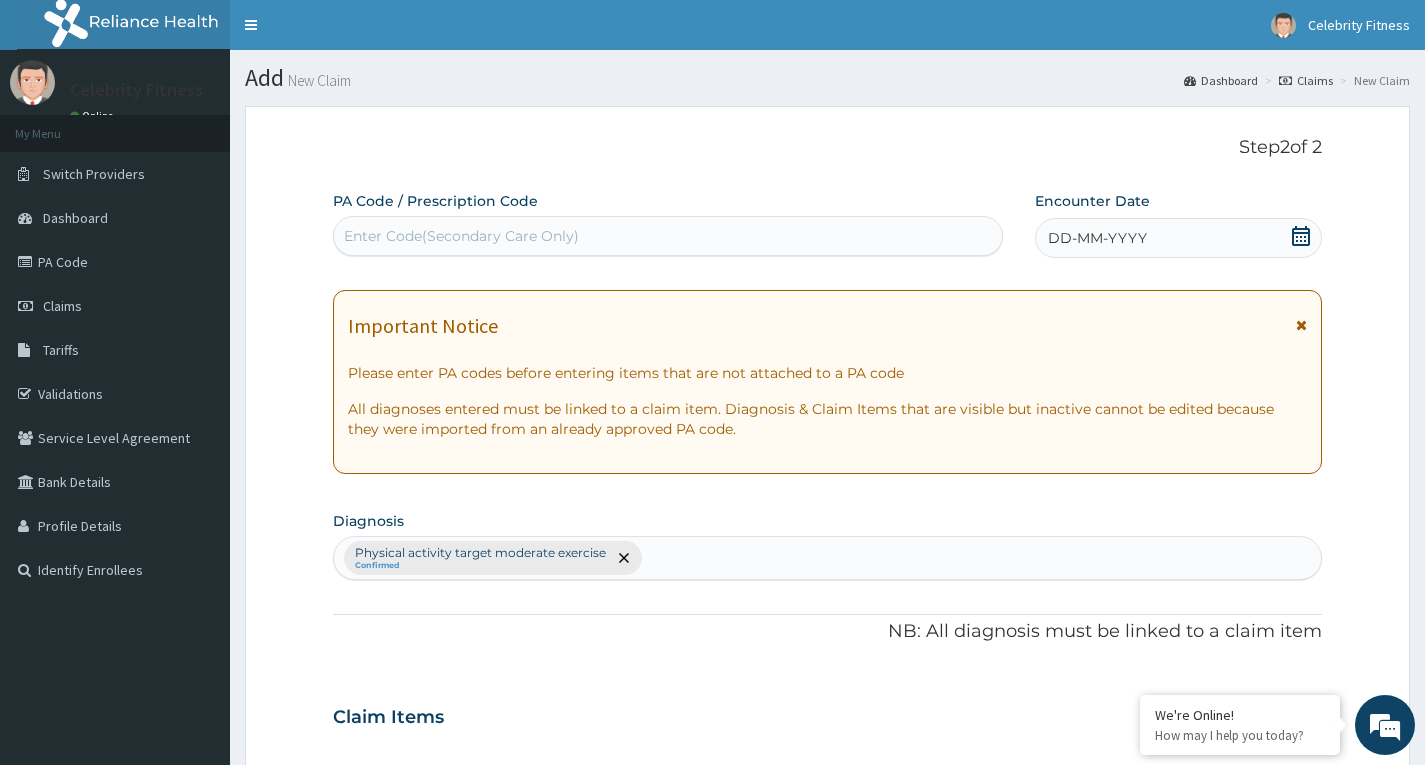 click on "Enter Code(Secondary Care Only)" at bounding box center [461, 236] 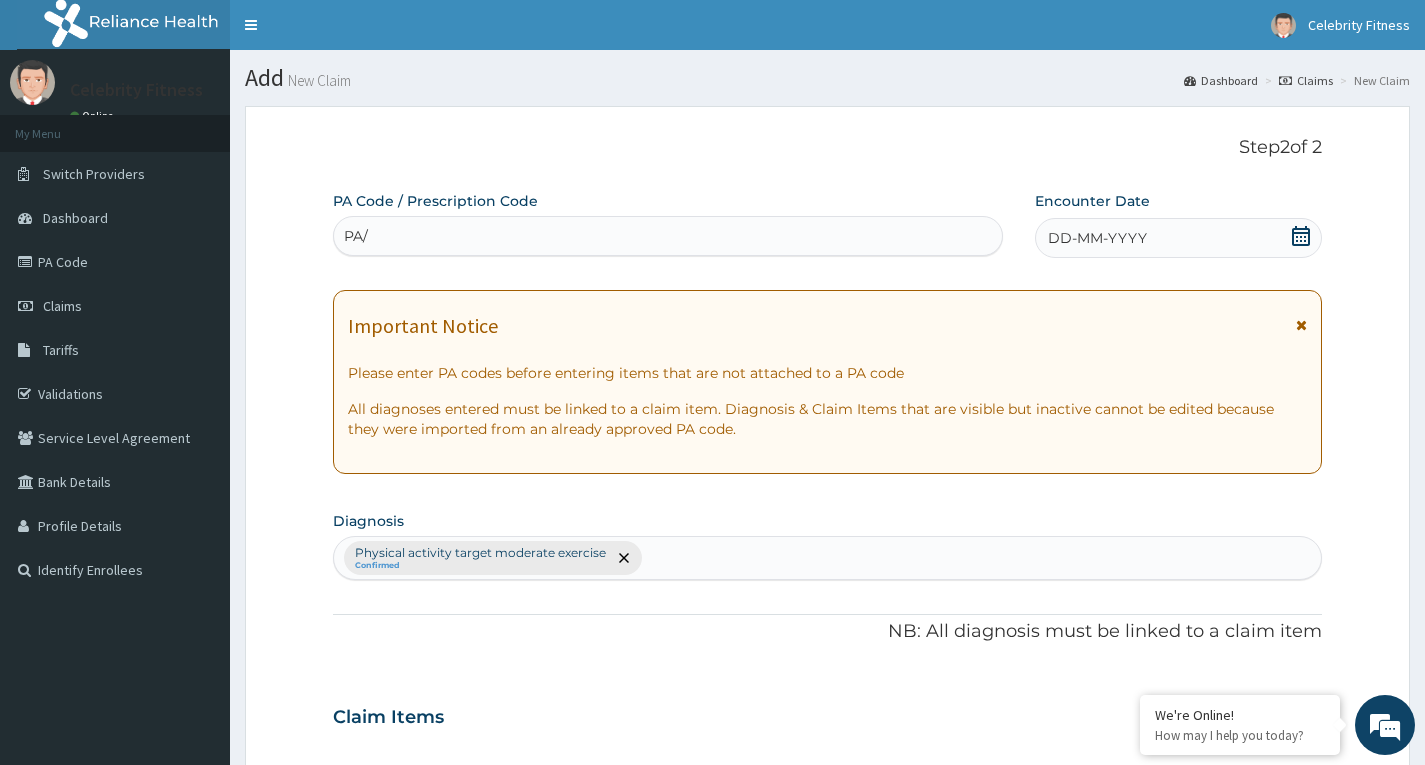 type on "PA/" 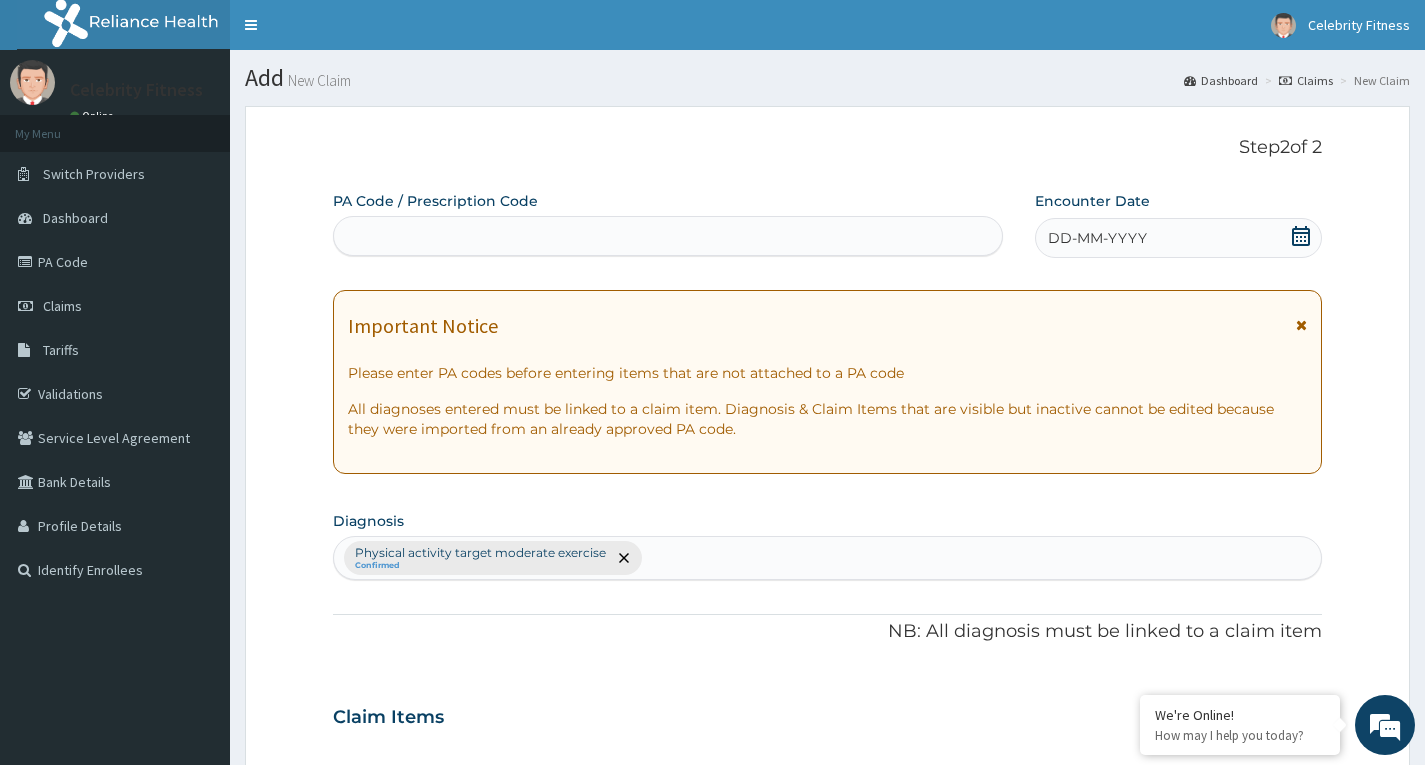 click on "Physical activity target moderate exercise Confirmed" at bounding box center (827, 558) 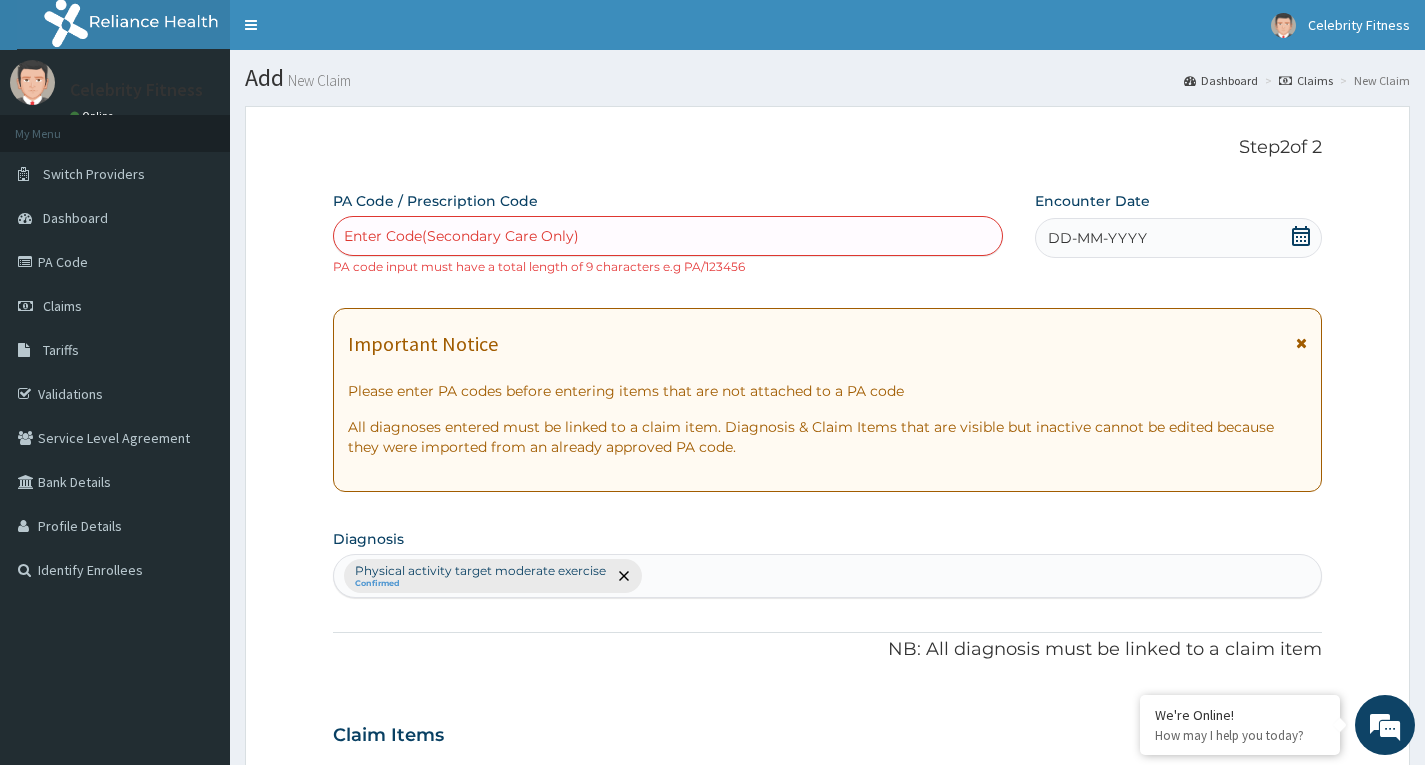 click on "Physical activity target moderate exercise Confirmed" at bounding box center [827, 576] 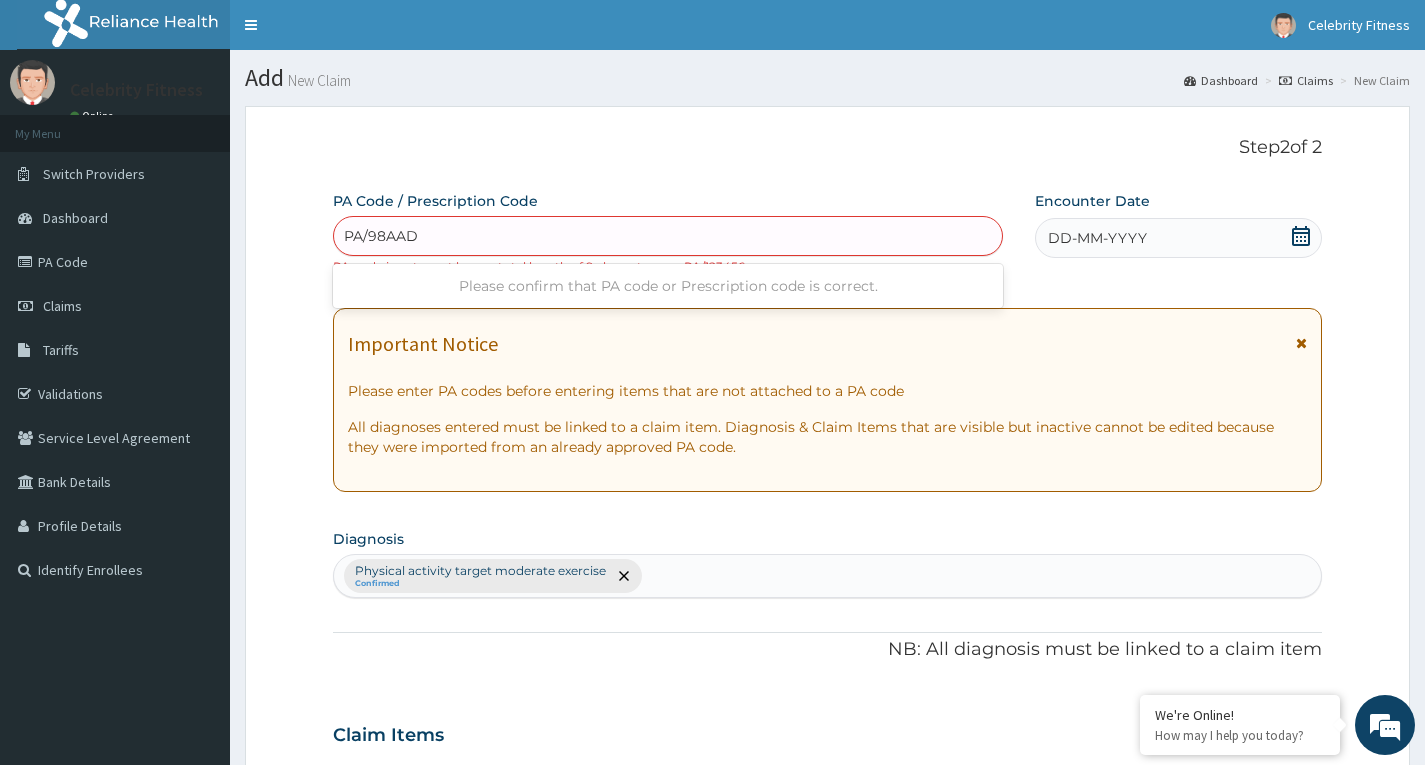 type on "PA/98AAD2" 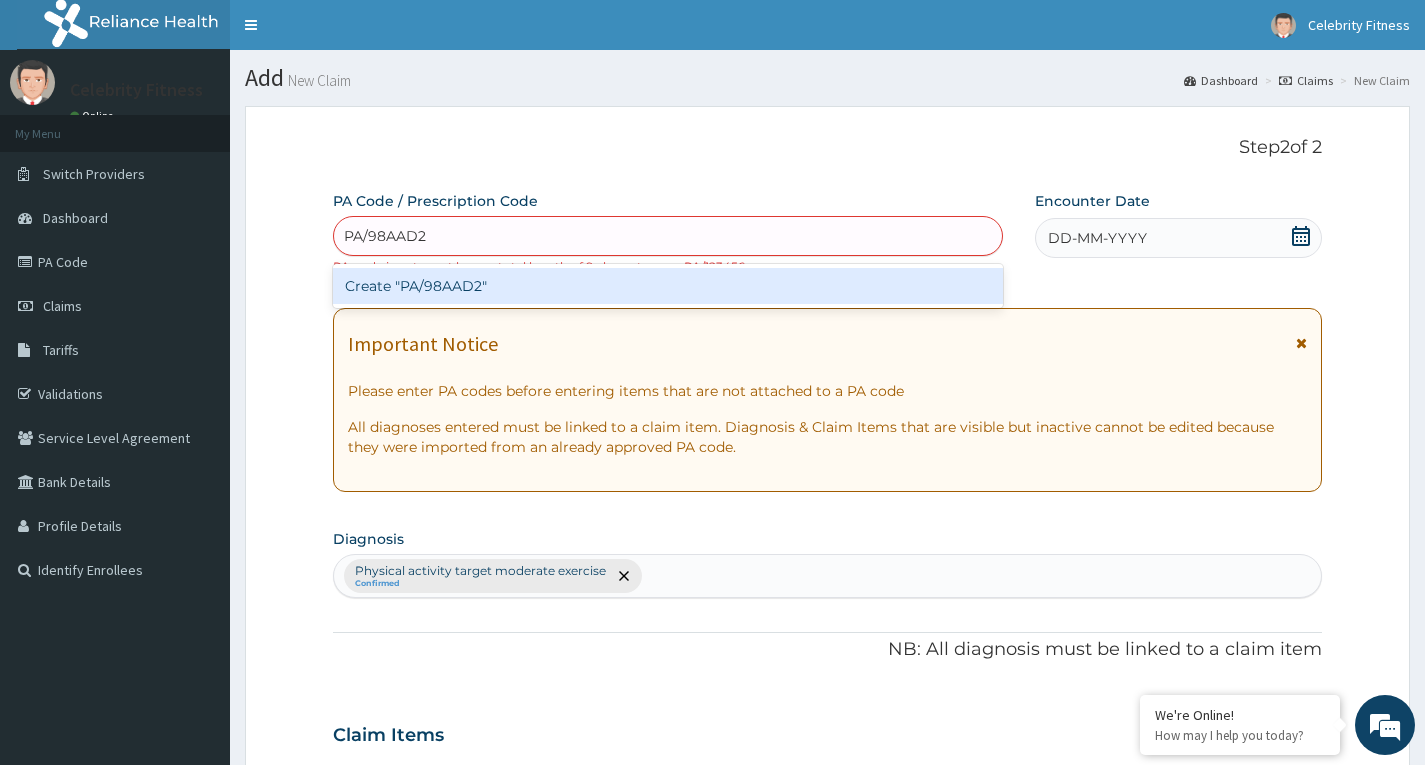 click on "Create "PA/98AAD2"" at bounding box center [668, 286] 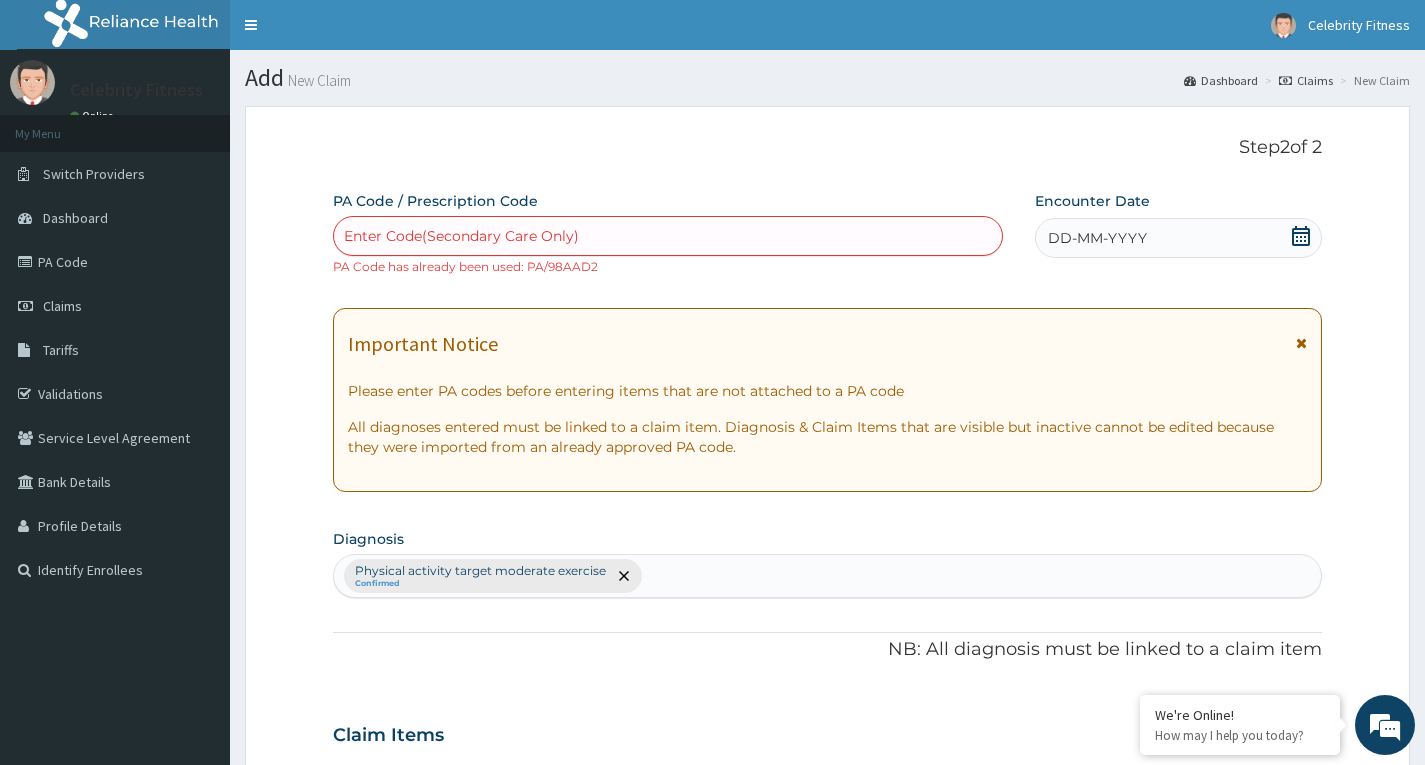click on "Enter Code(Secondary Care Only)" at bounding box center [668, 236] 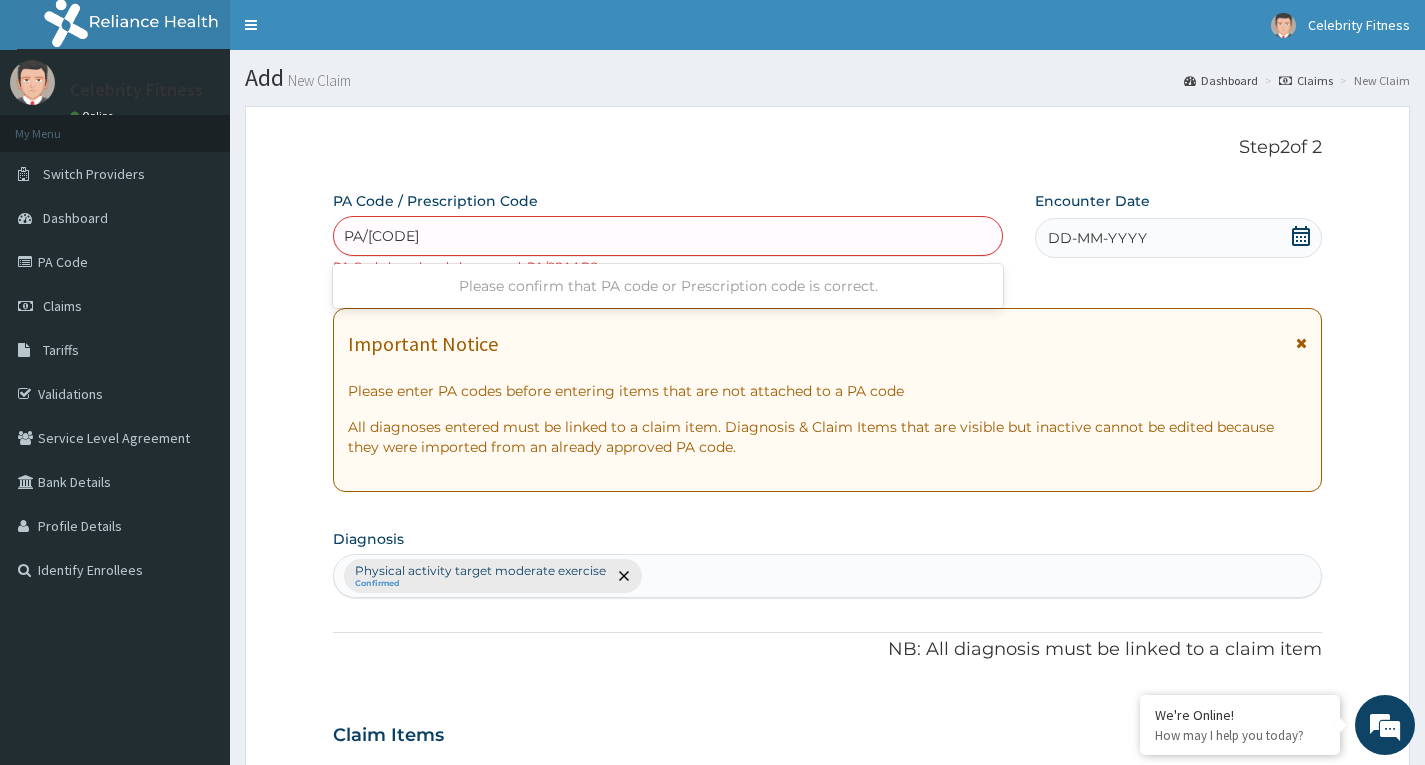 type on "[PRODUCT_ID]" 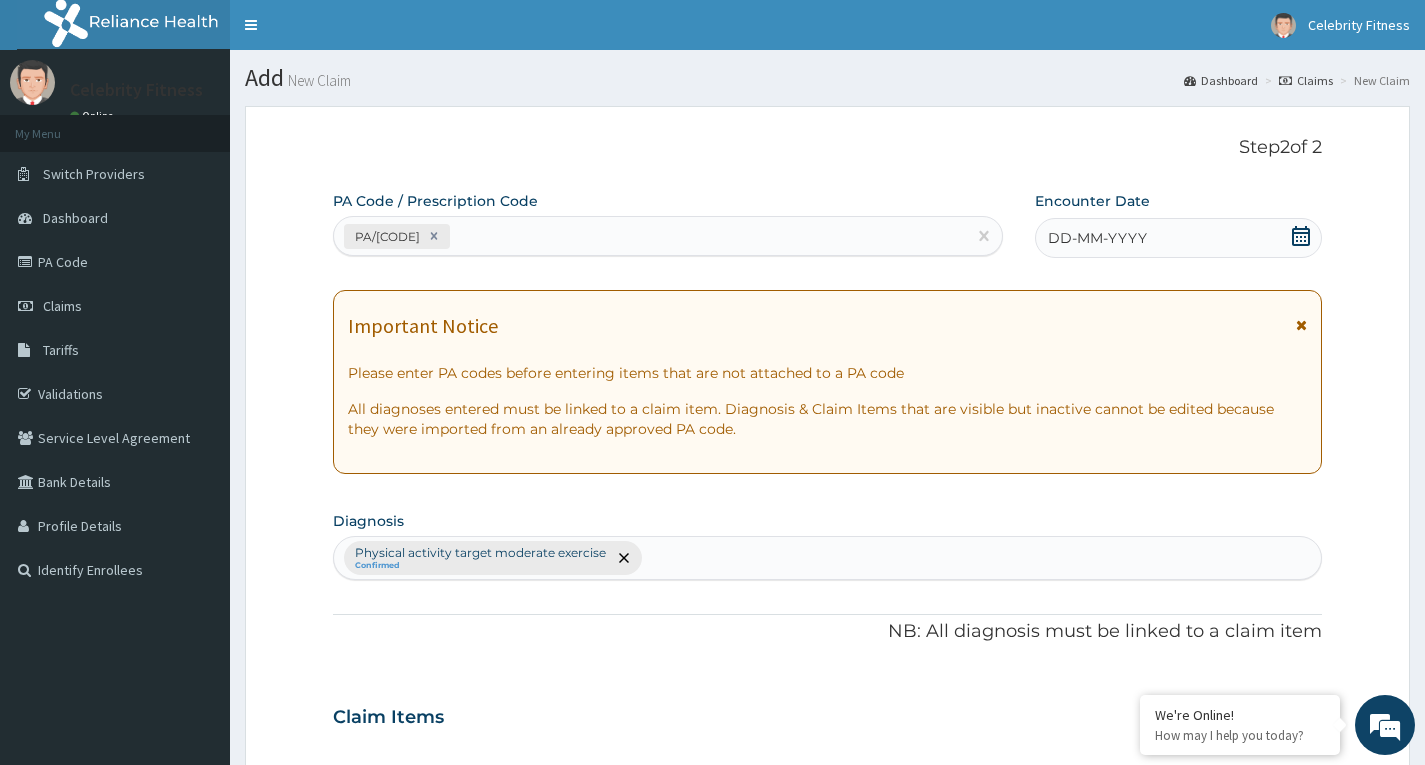 click on "DD-MM-YYYY" at bounding box center (1097, 238) 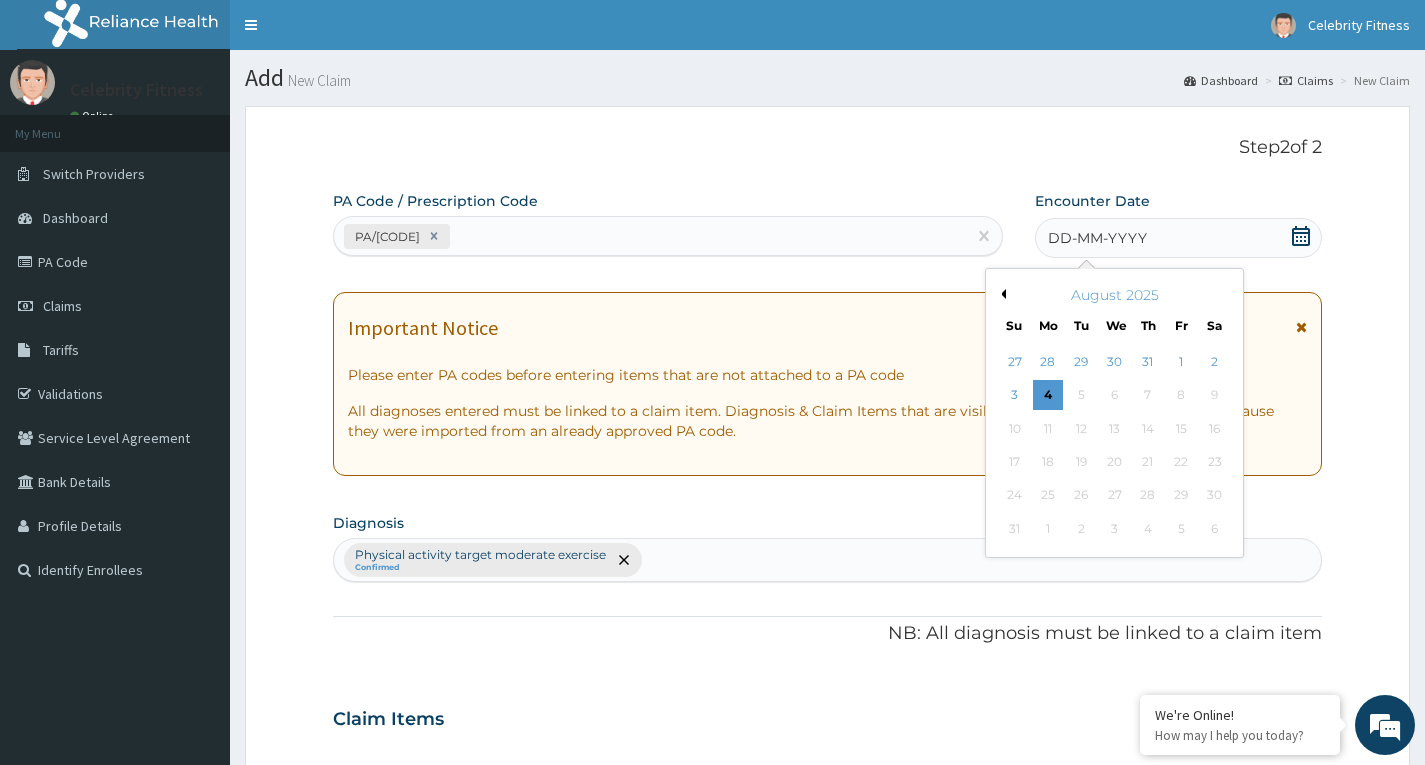click on "Previous Month" at bounding box center [1001, 294] 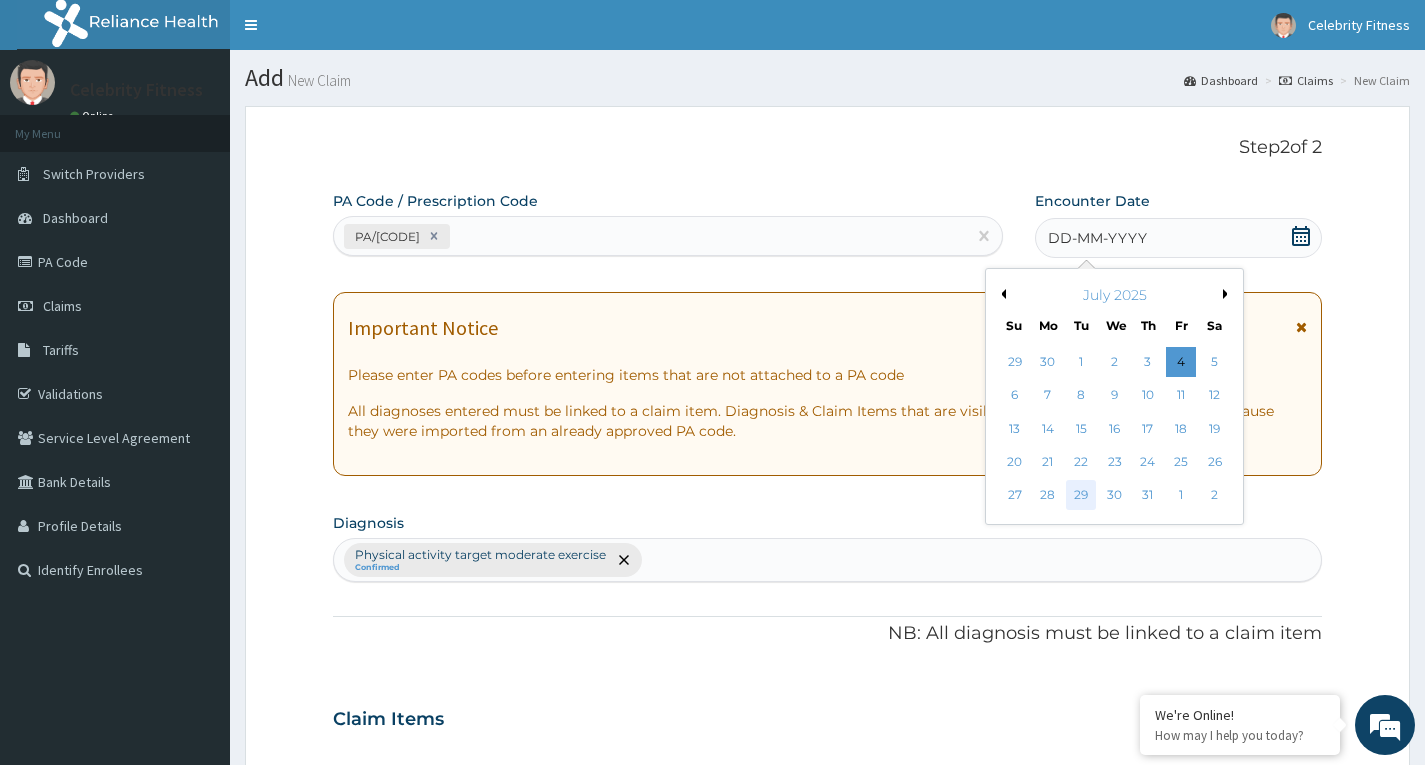 click on "29" at bounding box center (1081, 496) 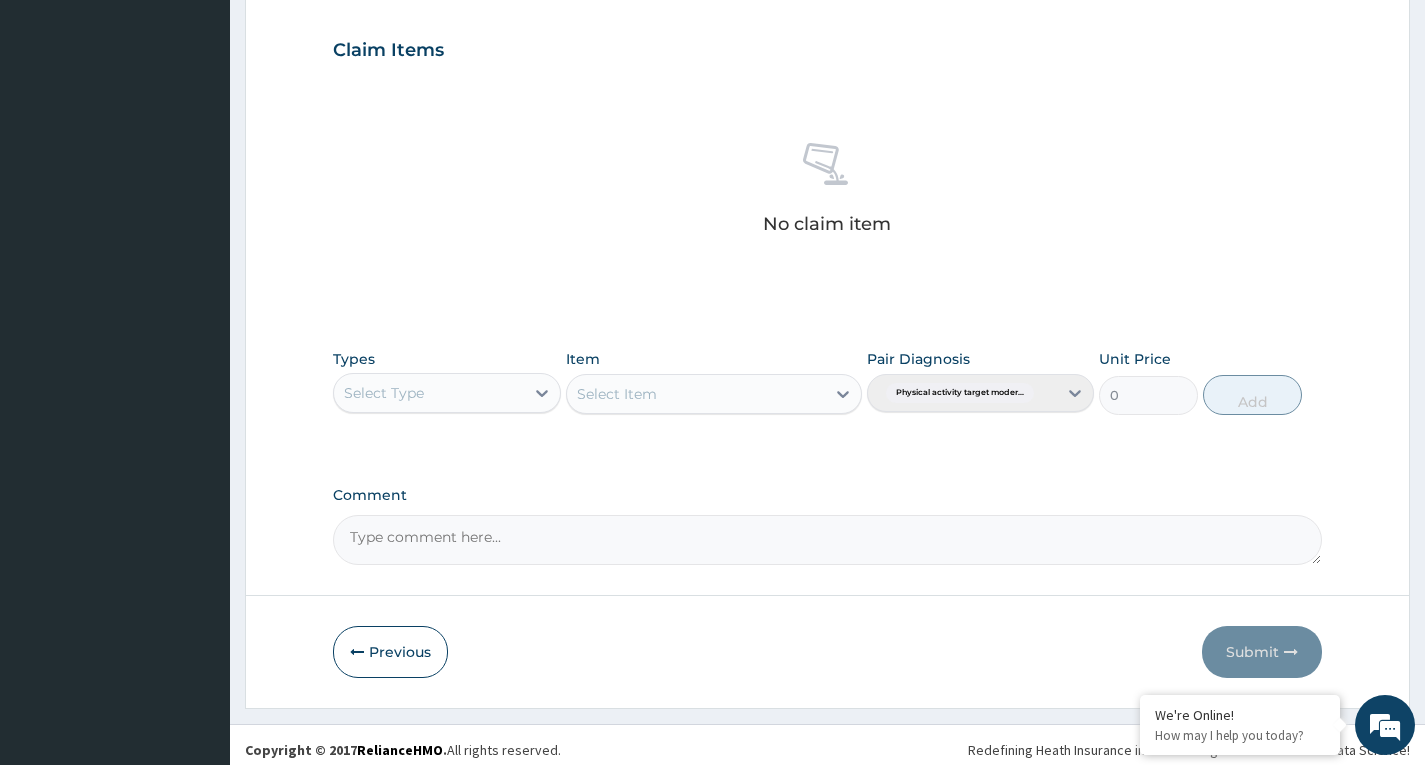 scroll, scrollTop: 677, scrollLeft: 0, axis: vertical 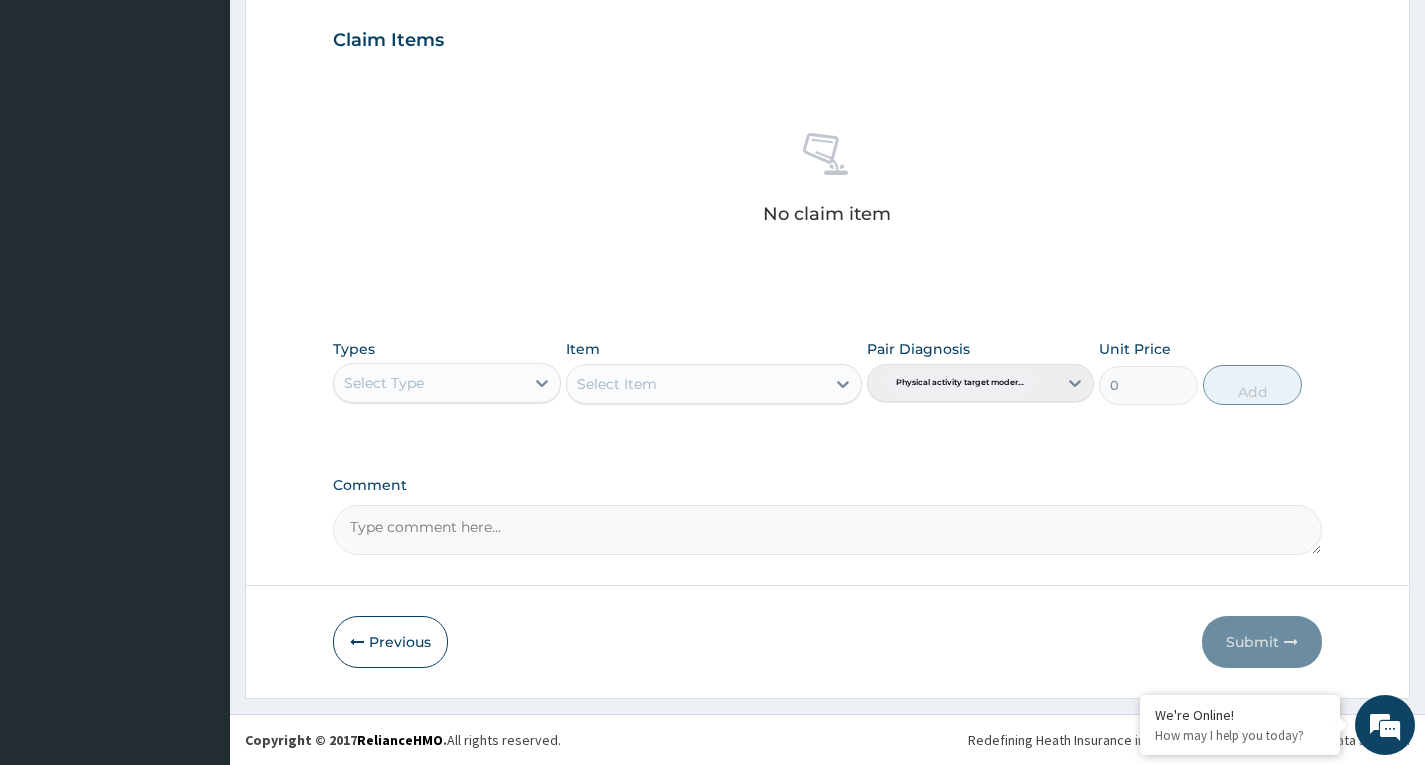 drag, startPoint x: 353, startPoint y: 314, endPoint x: 736, endPoint y: 102, distance: 437.75906 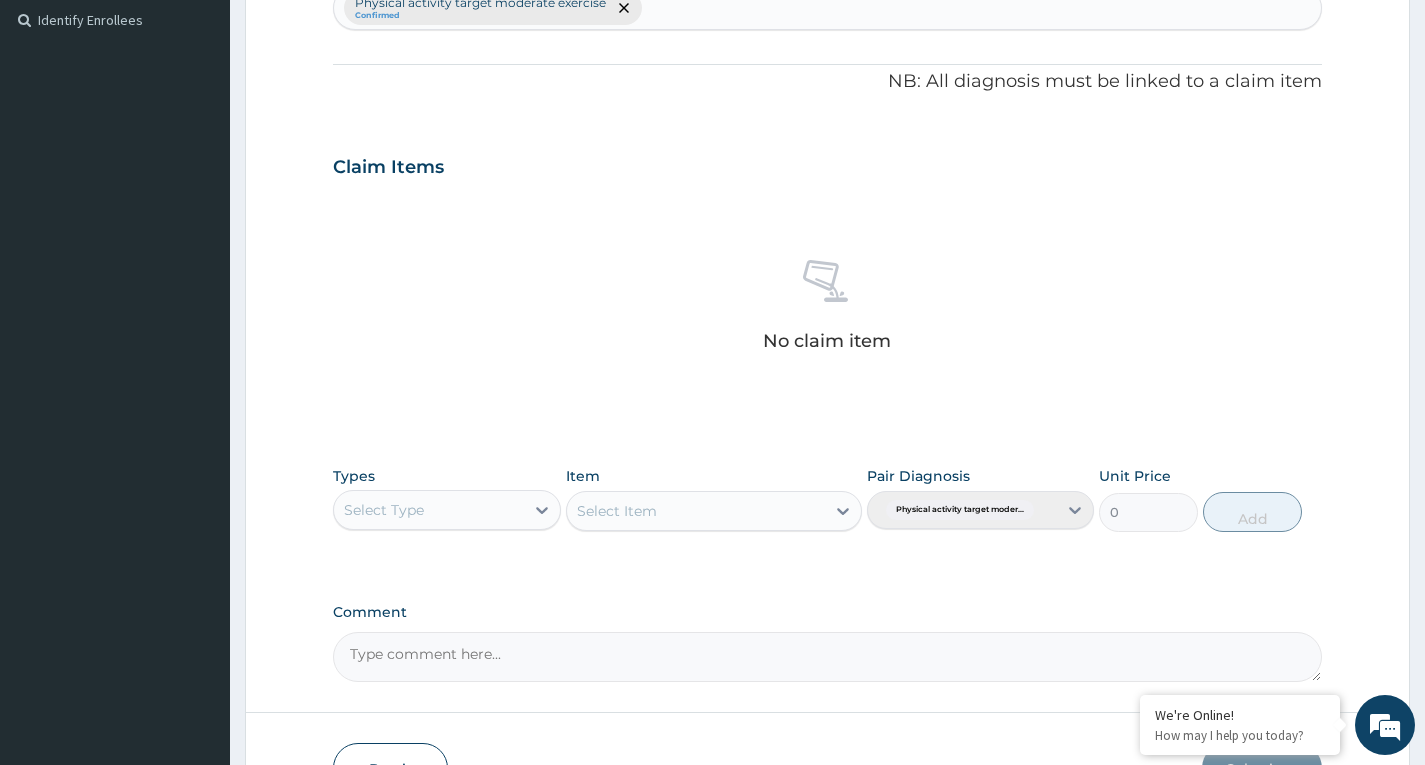 scroll, scrollTop: 600, scrollLeft: 0, axis: vertical 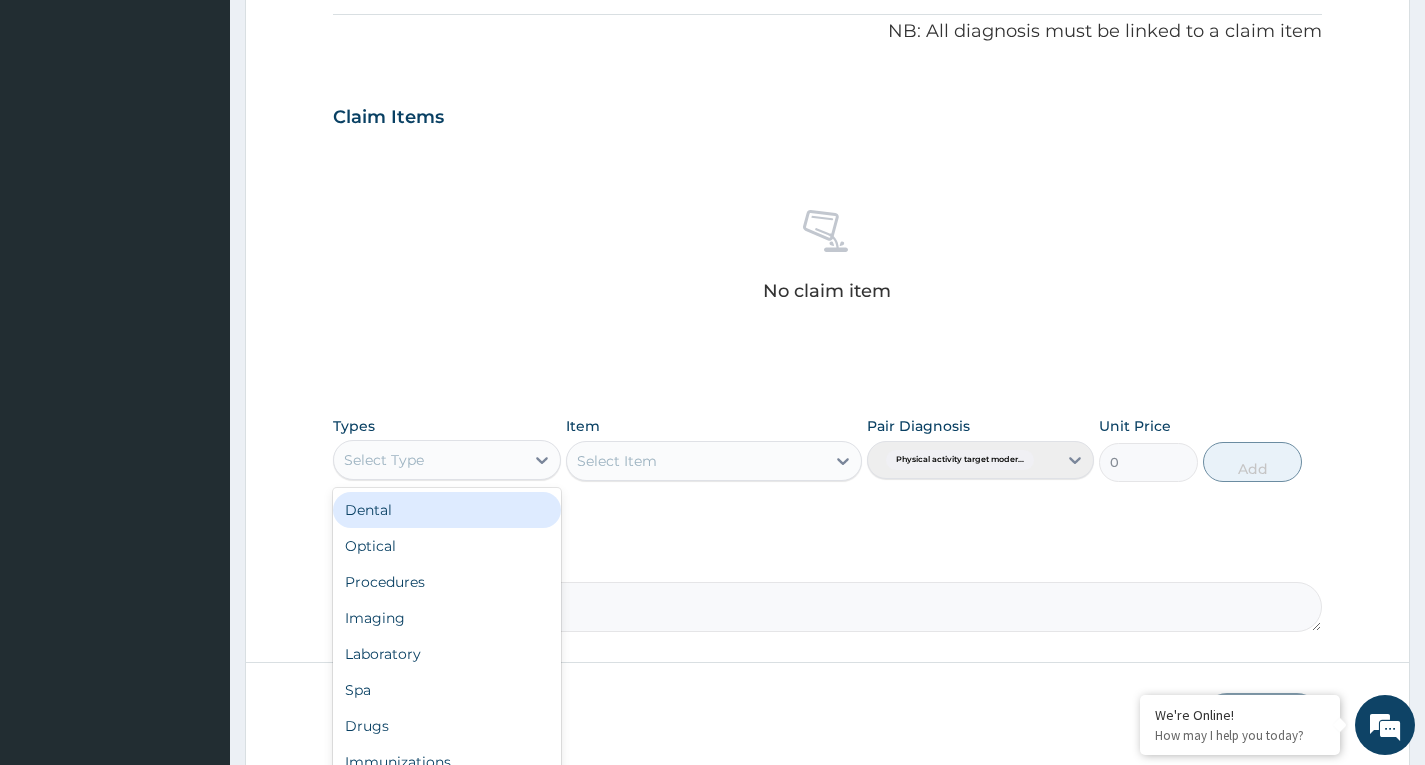 click on "Select Type" at bounding box center (446, 460) 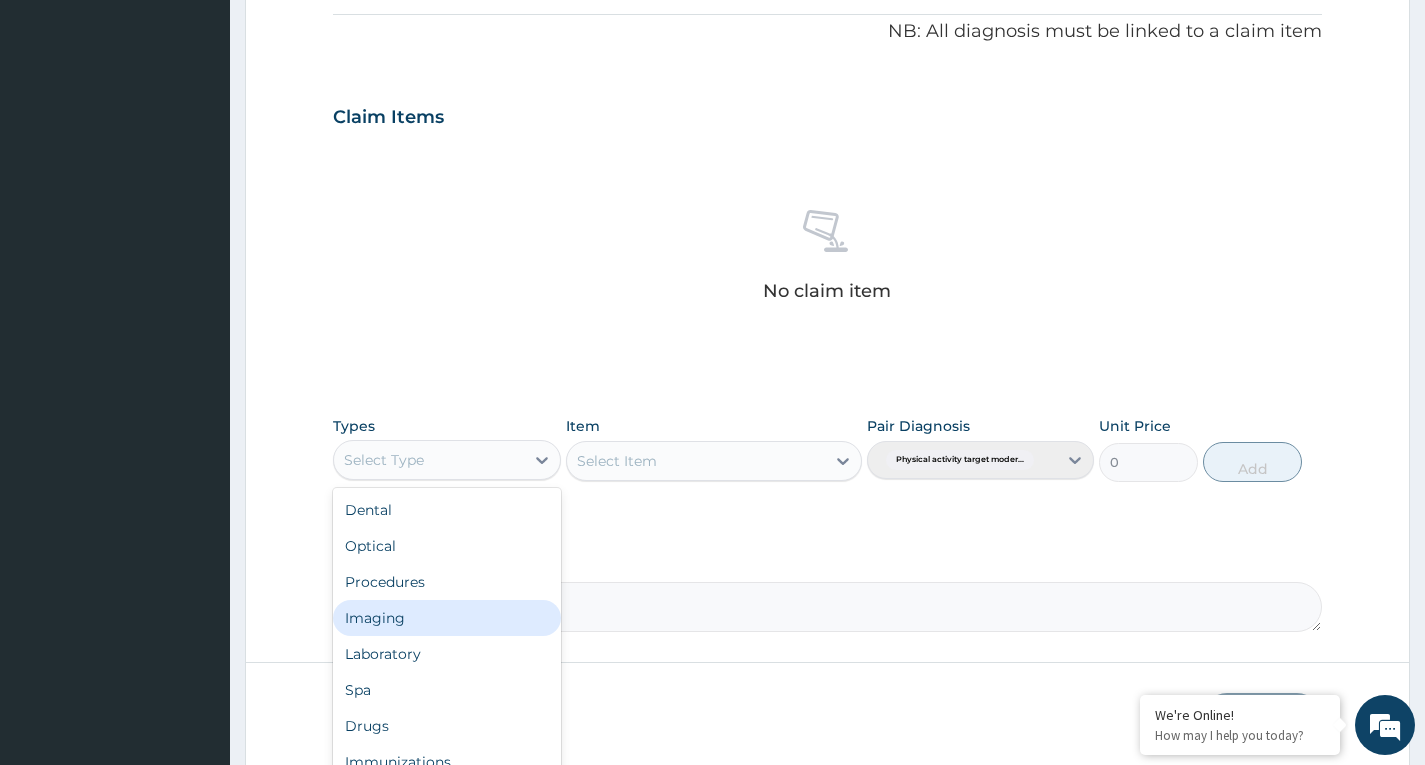 scroll, scrollTop: 68, scrollLeft: 0, axis: vertical 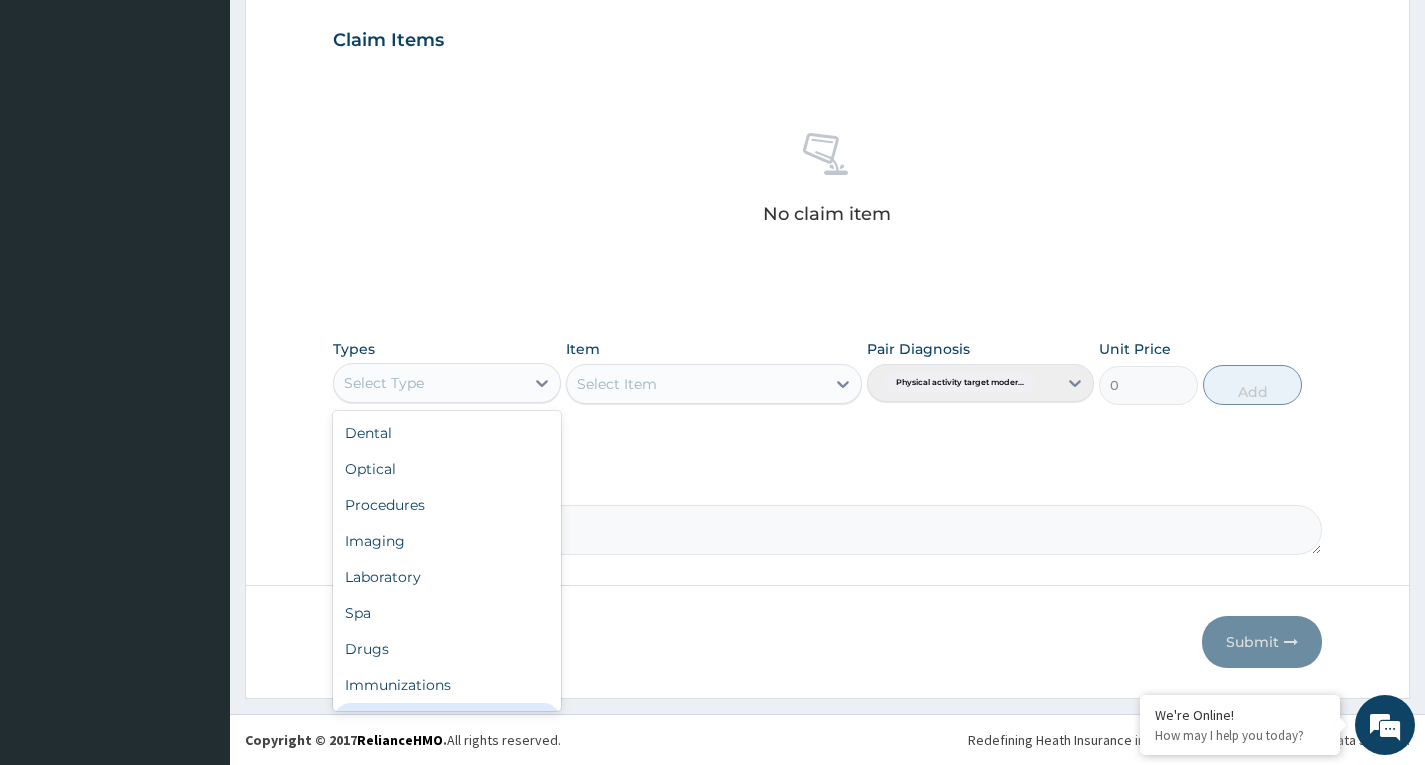 click on "Others" at bounding box center [446, 721] 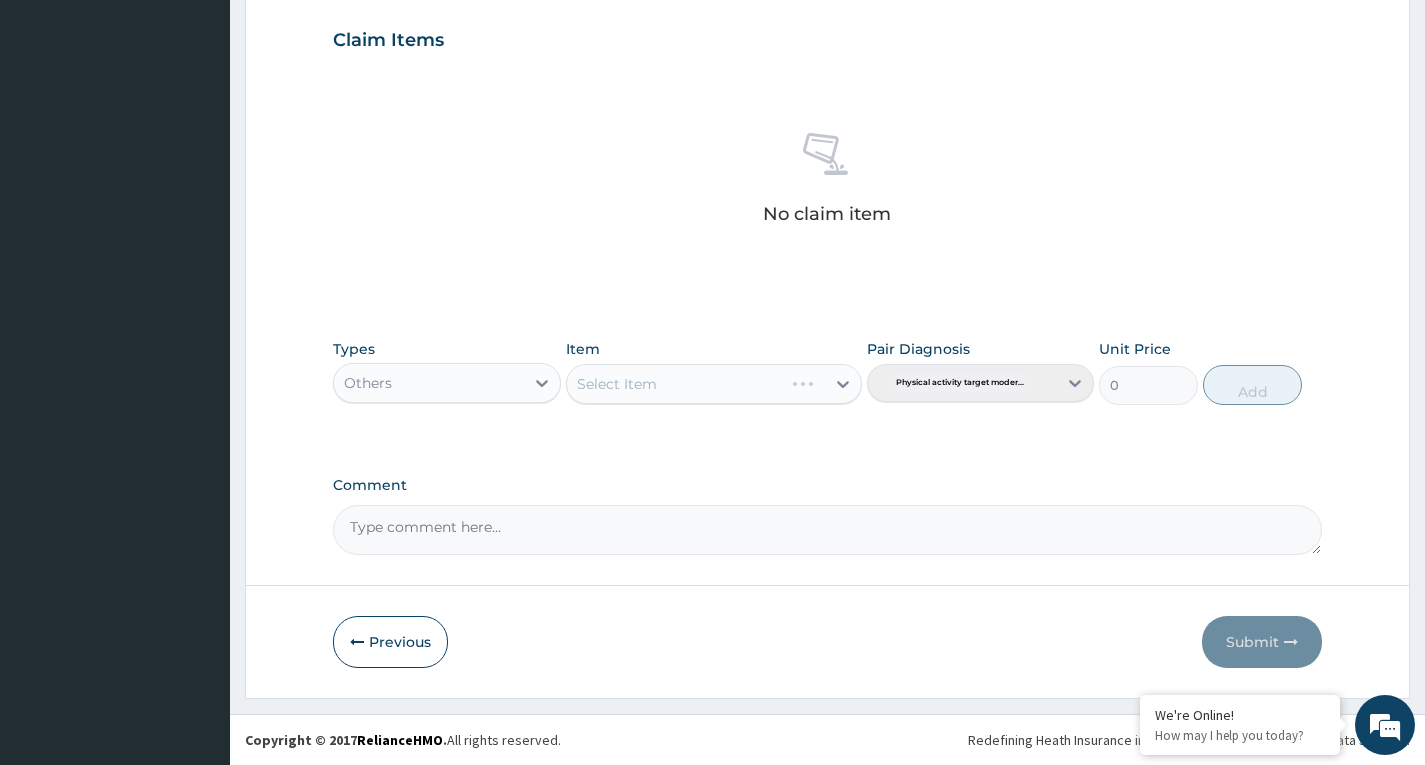 click on "Select Item" at bounding box center [714, 384] 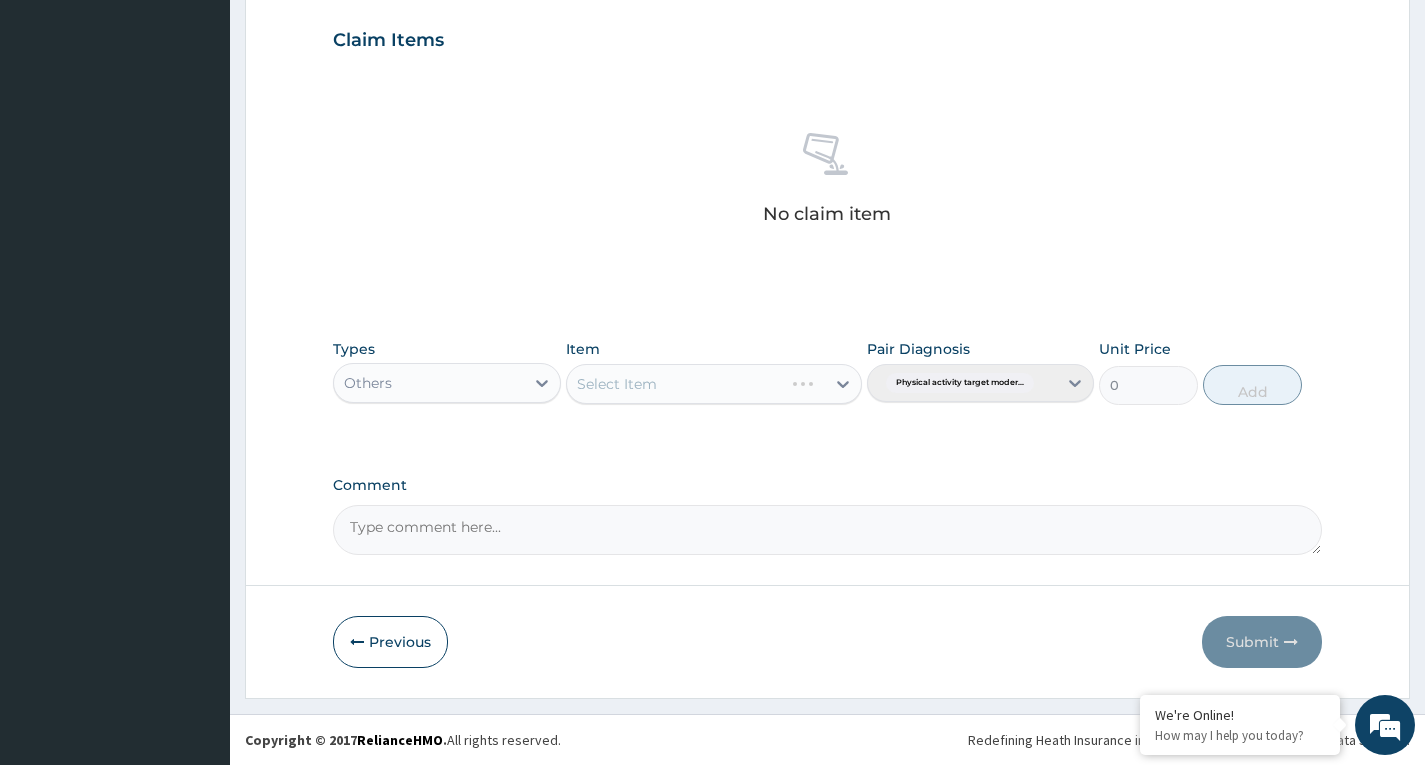 click on "Select Item" at bounding box center [714, 384] 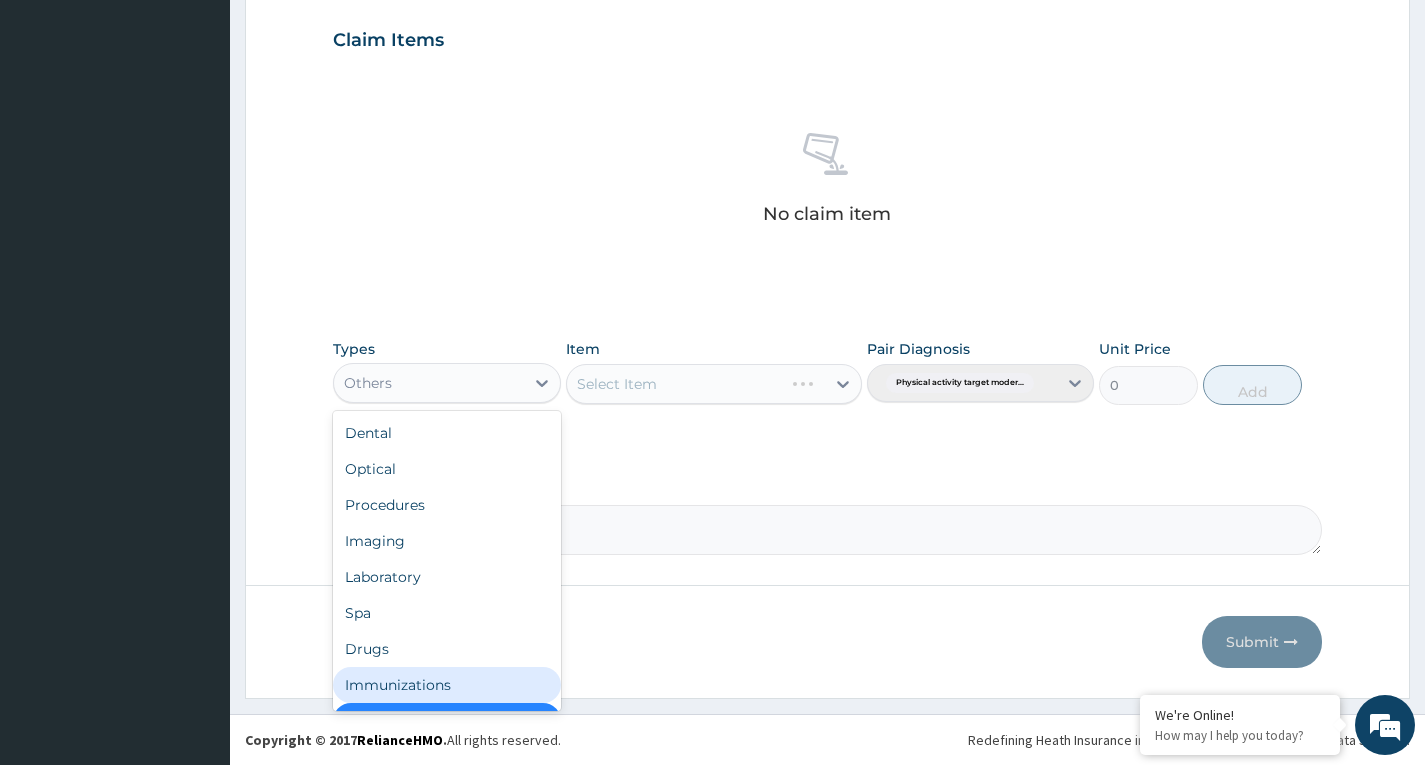 scroll, scrollTop: 68, scrollLeft: 0, axis: vertical 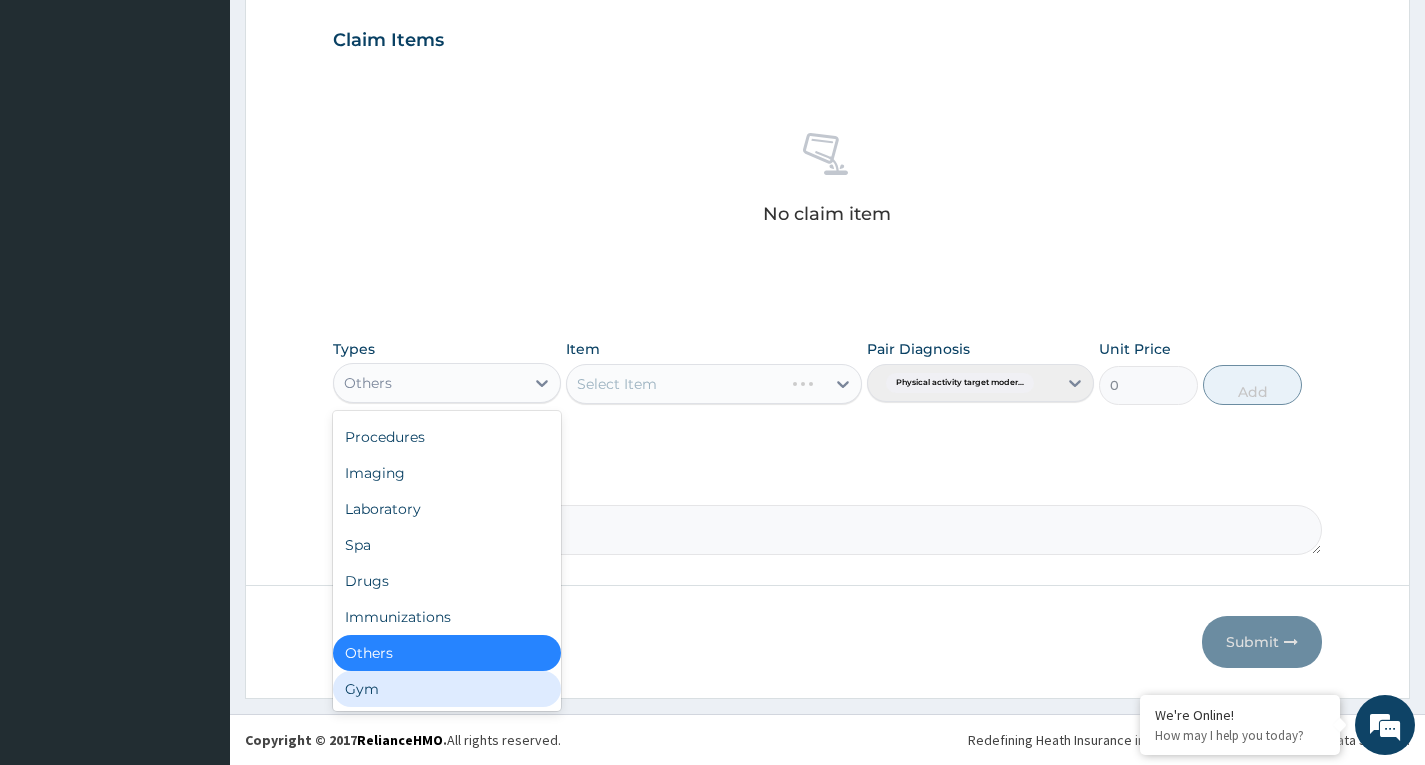 click on "Gym" at bounding box center (446, 689) 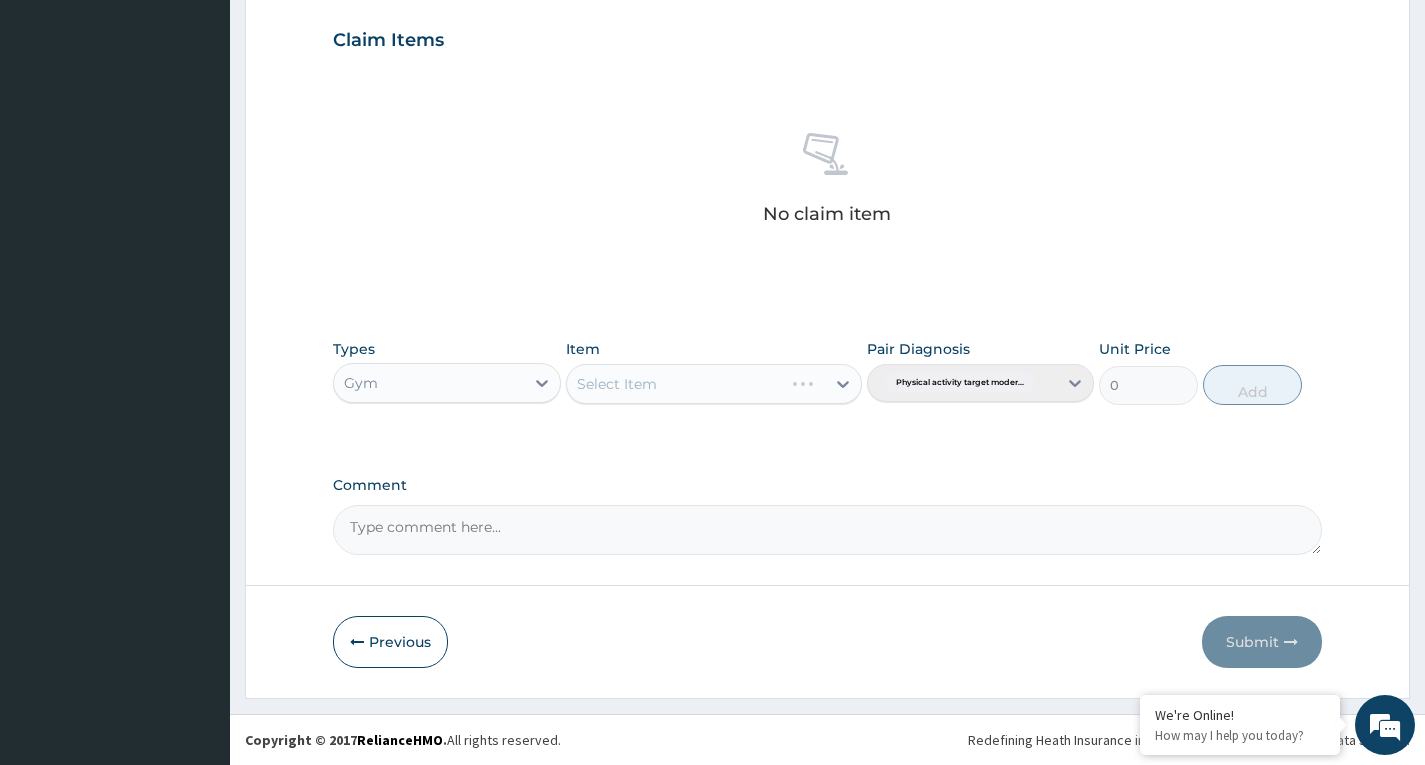 click on "Select Item" at bounding box center [714, 384] 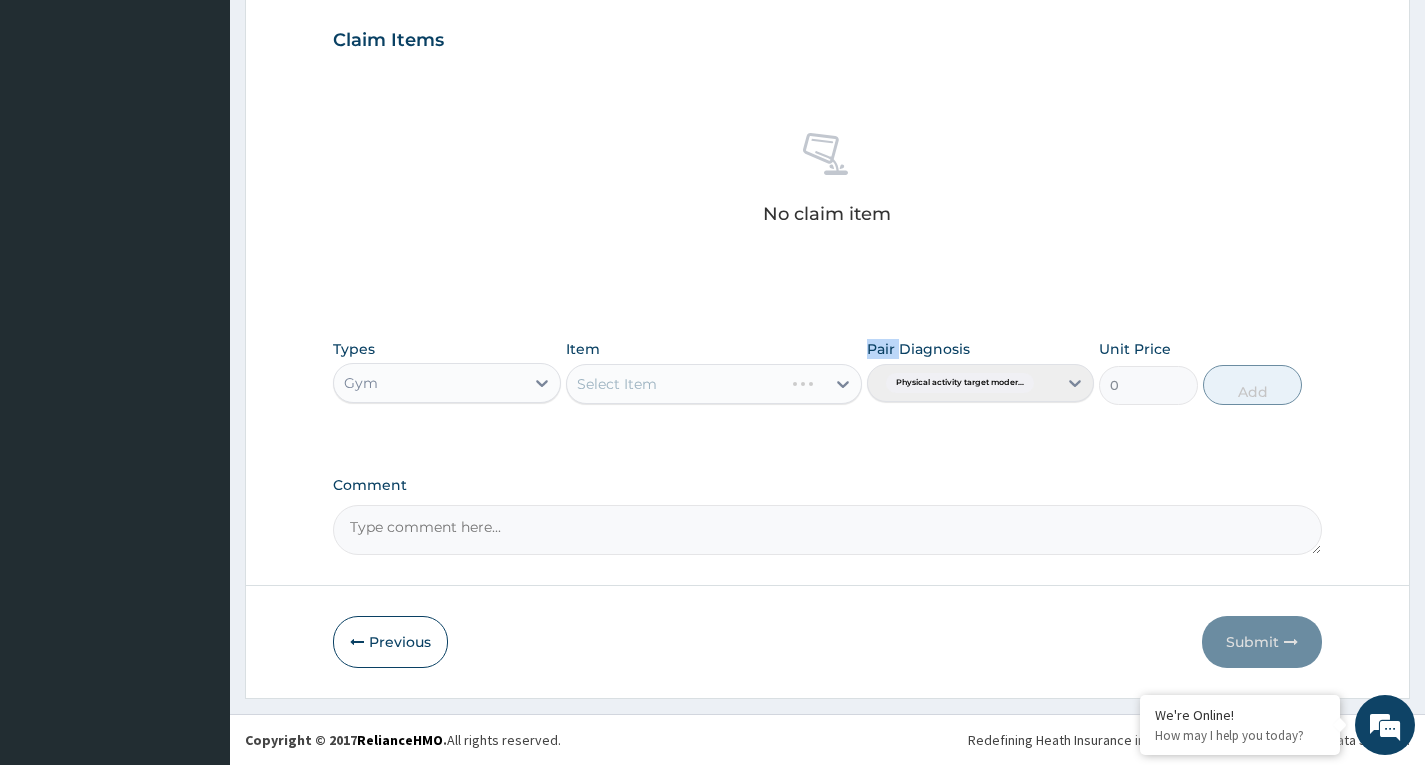 click on "Select Item" at bounding box center [714, 384] 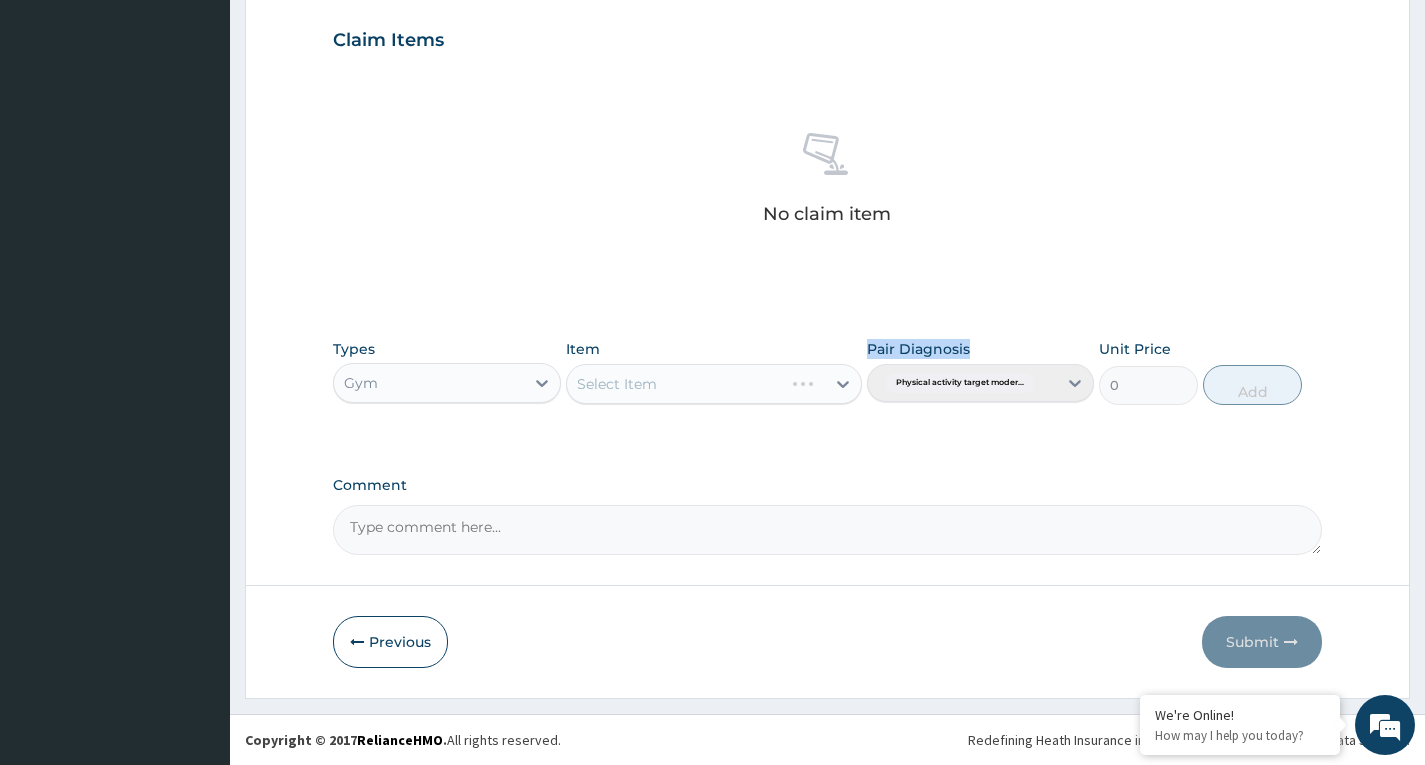 click on "Select Item" at bounding box center (714, 384) 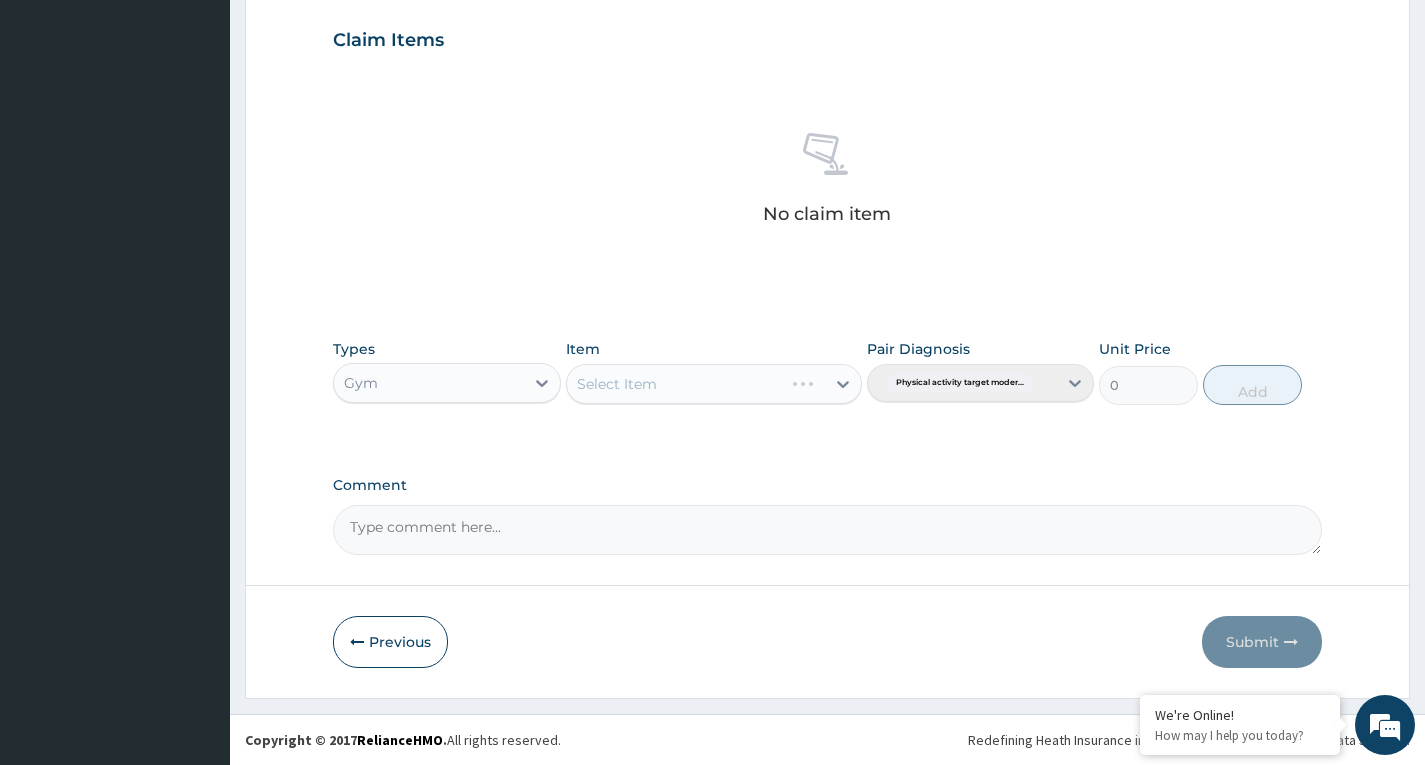 click on "PA Code / Prescription Code PA/9CD8F2 Encounter Date 29-07-2025 Important Notice Please enter PA codes before entering items that are not attached to a PA code   All diagnoses entered must be linked to a claim item. Diagnosis & Claim Items that are visible but inactive cannot be edited because they were imported from an already approved PA code. Diagnosis Physical activity target moderate exercise Confirmed NB: All diagnosis must be linked to a claim item Claim Items No claim item Types Gym Item Select Item Pair Diagnosis Physical activity target moder... Unit Price 0 Add Comment" at bounding box center [827, 34] 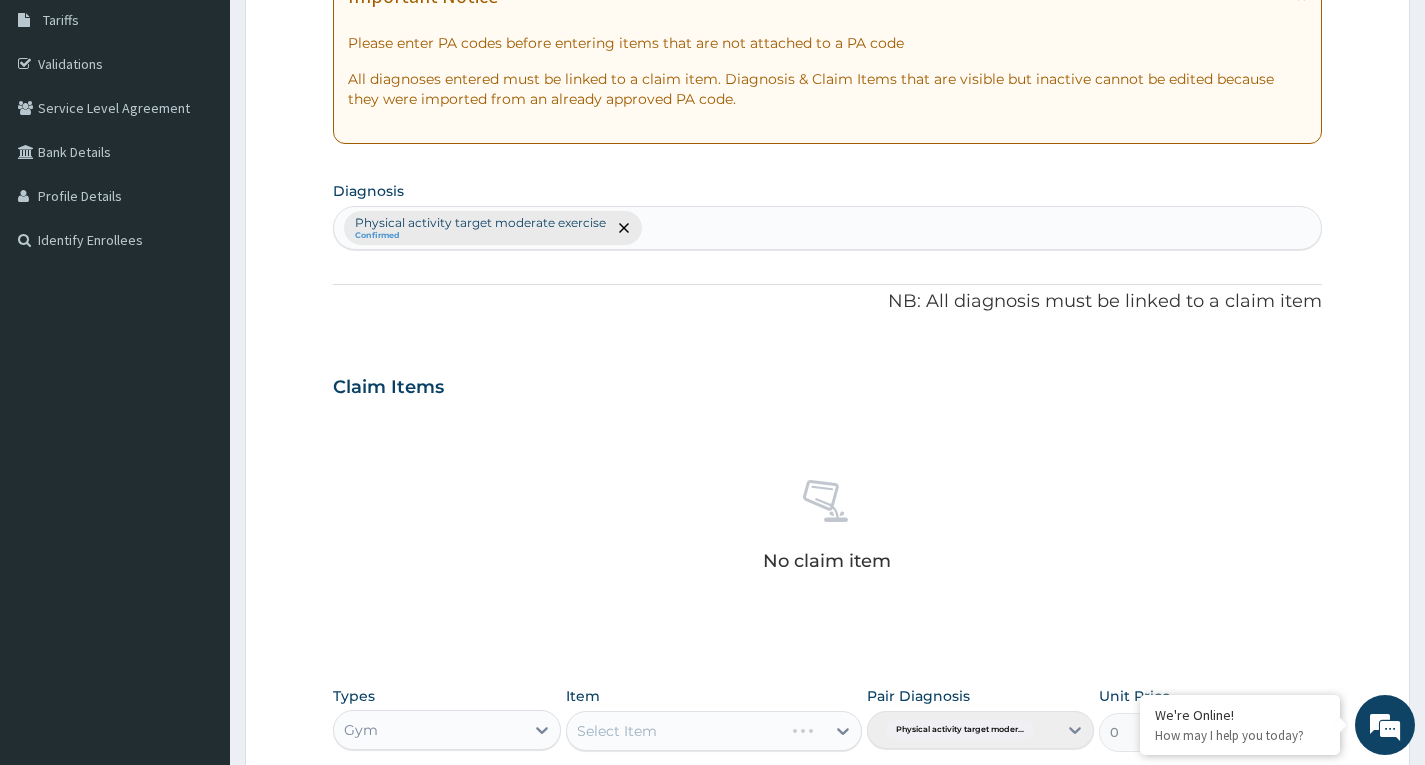 scroll, scrollTop: 677, scrollLeft: 0, axis: vertical 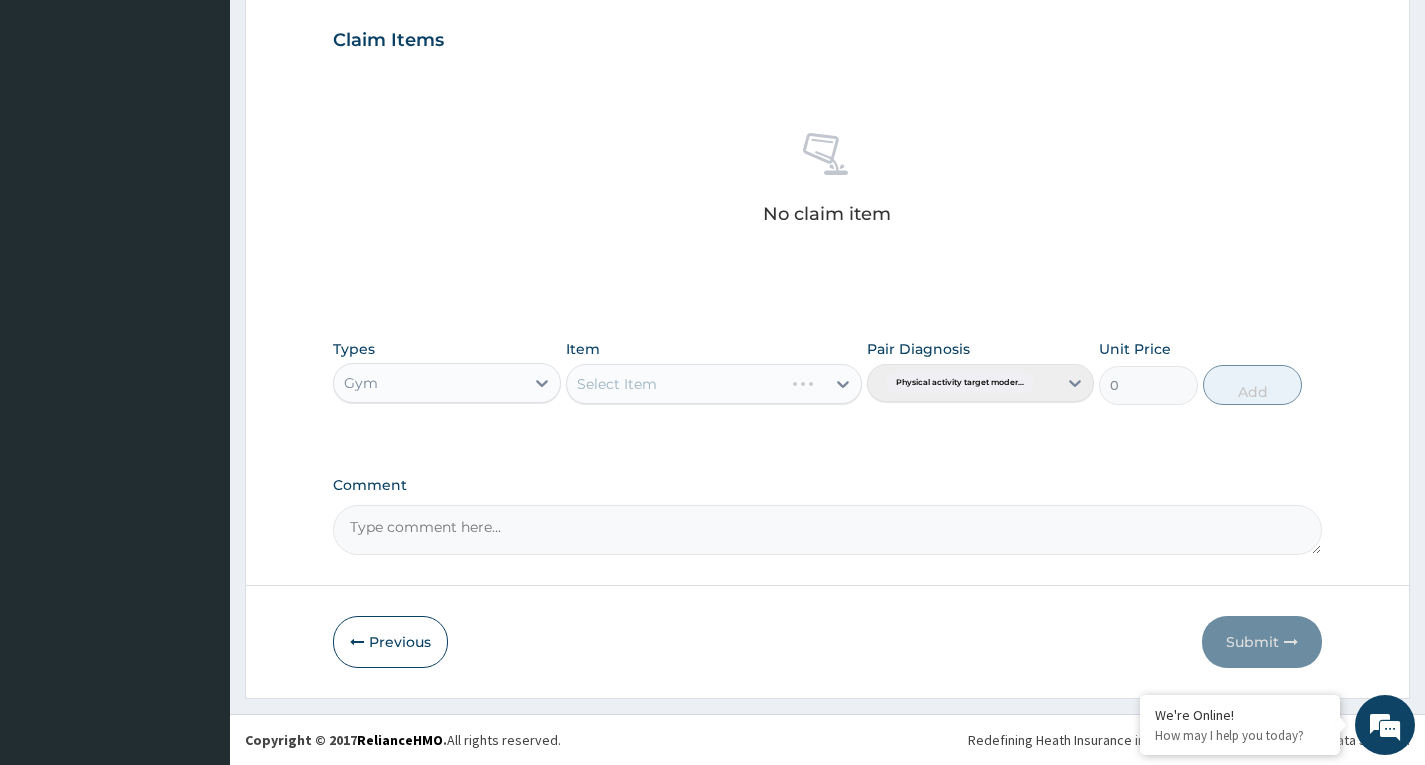 click on "Gym" at bounding box center [428, 383] 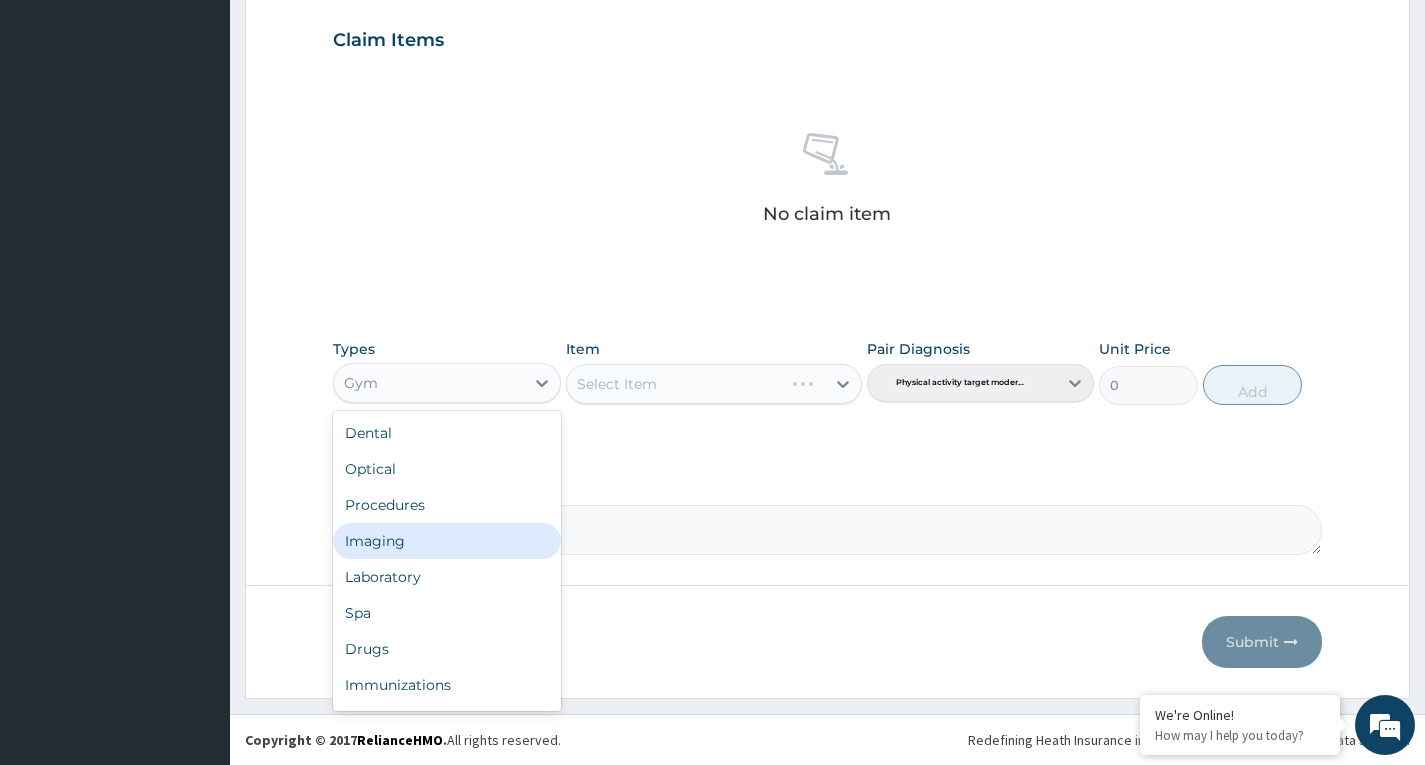 scroll, scrollTop: 68, scrollLeft: 0, axis: vertical 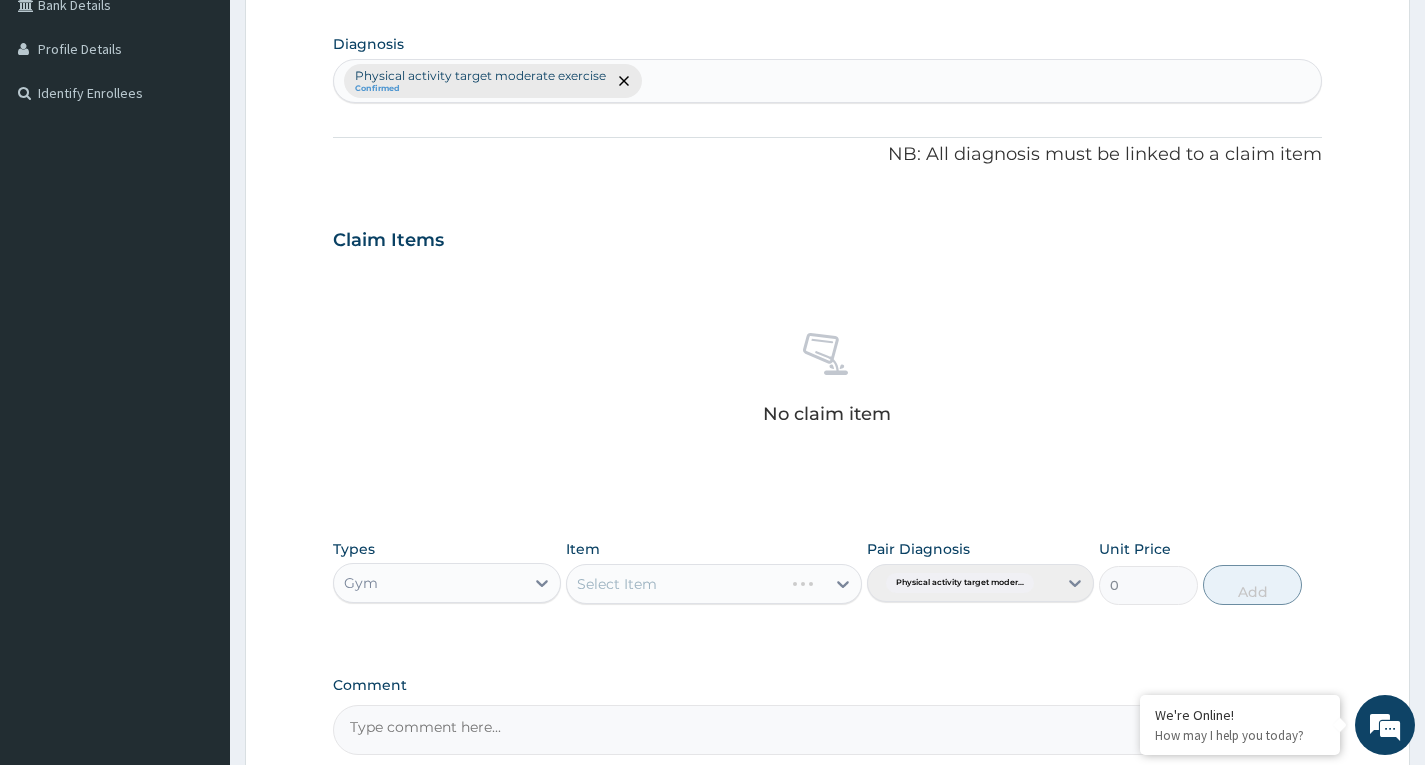 click on "No claim item" at bounding box center (827, 382) 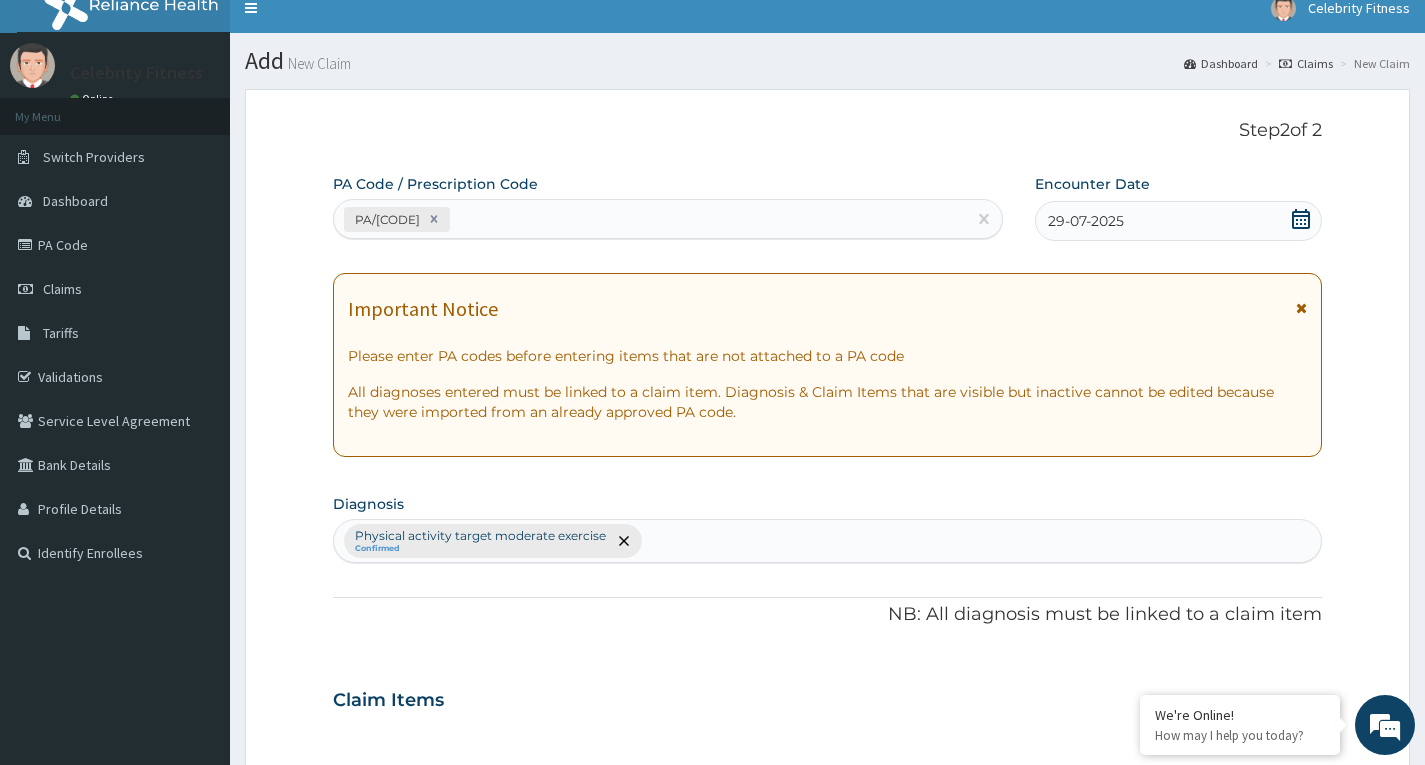 scroll, scrollTop: 0, scrollLeft: 0, axis: both 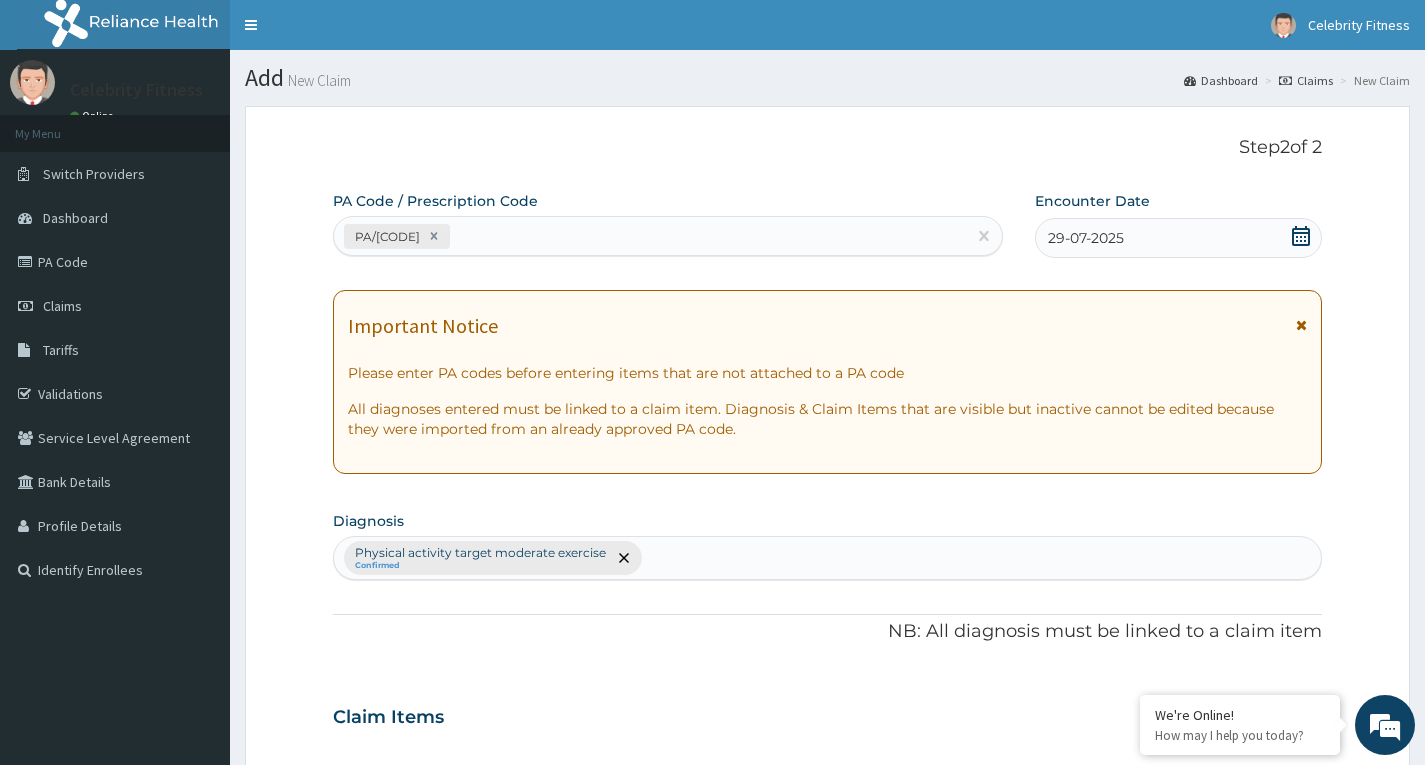 click on "PA/9CD8F2" at bounding box center [650, 236] 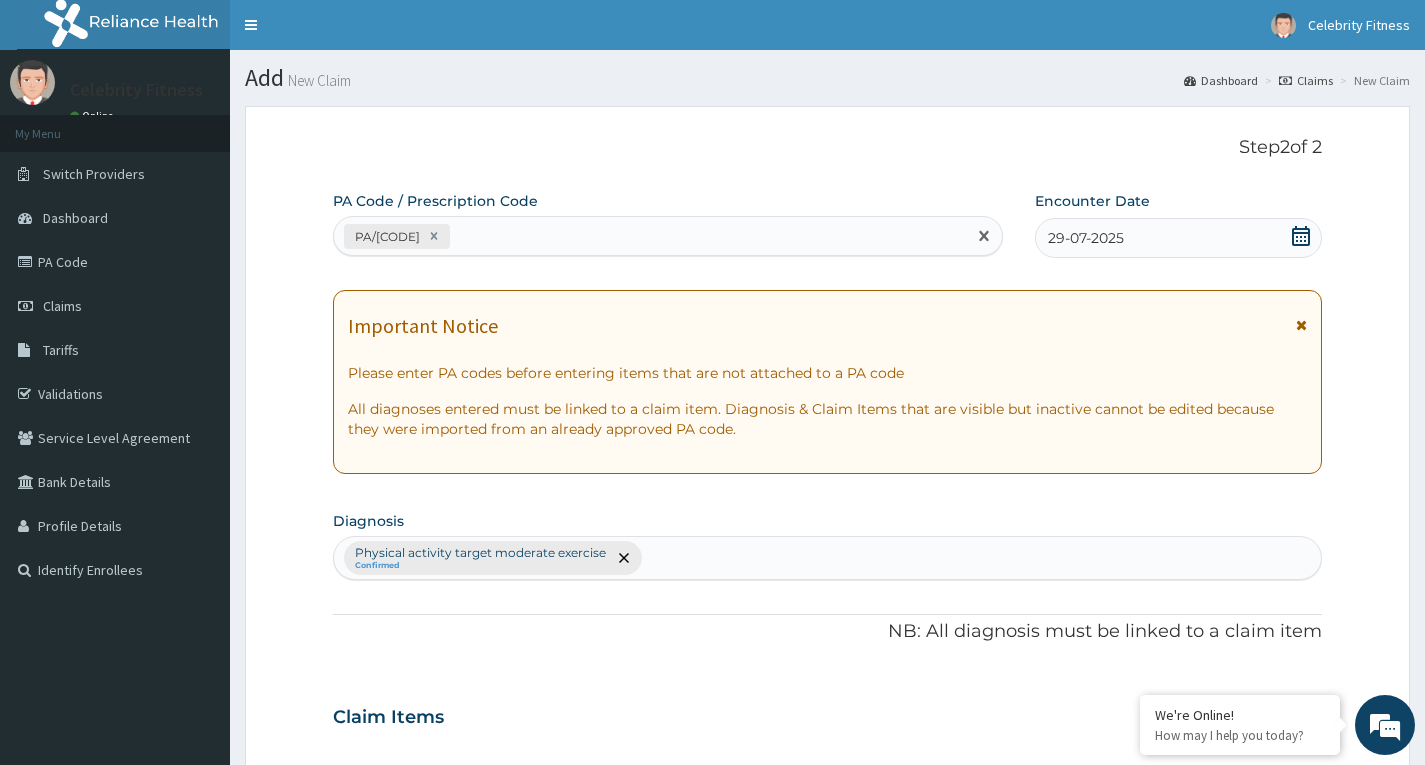 click on "PA/9CD8F2" at bounding box center [650, 236] 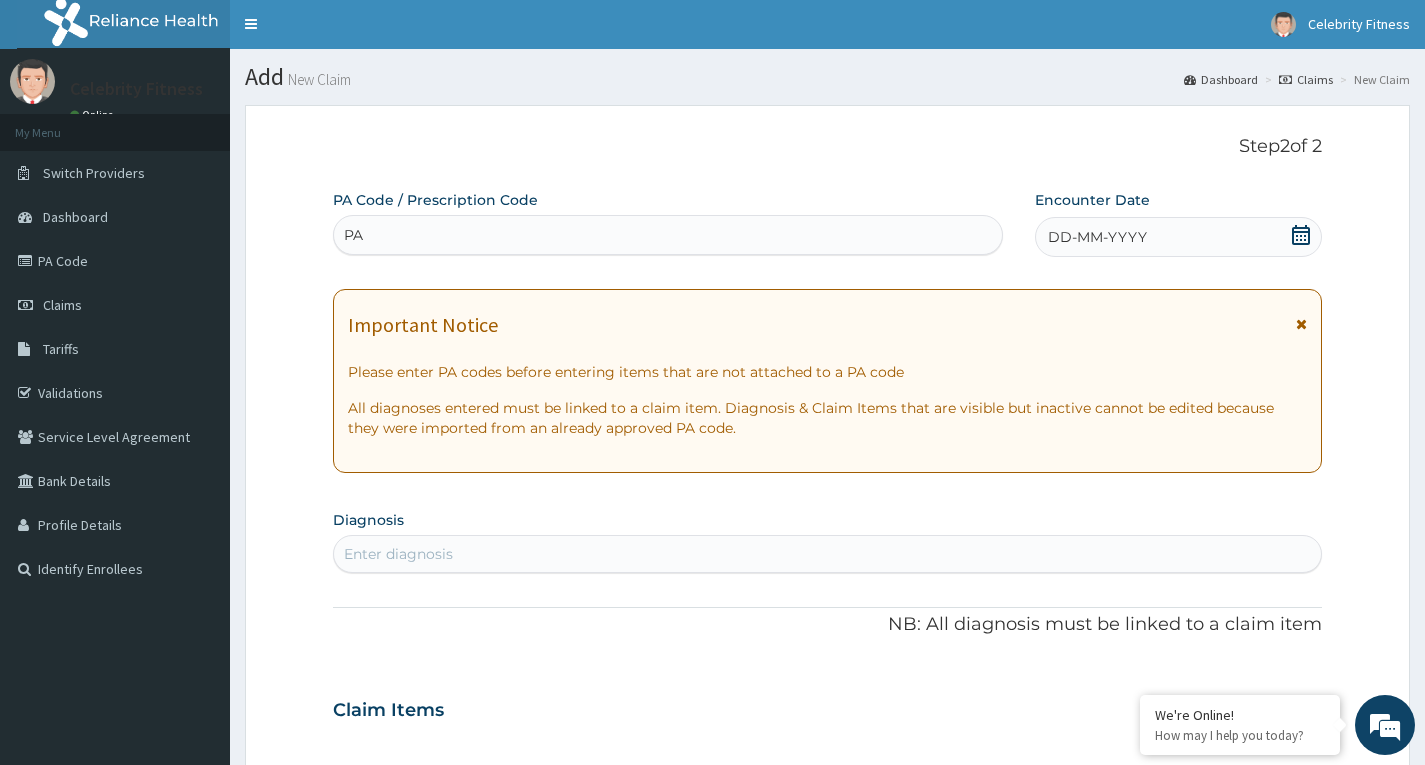 scroll, scrollTop: 0, scrollLeft: 0, axis: both 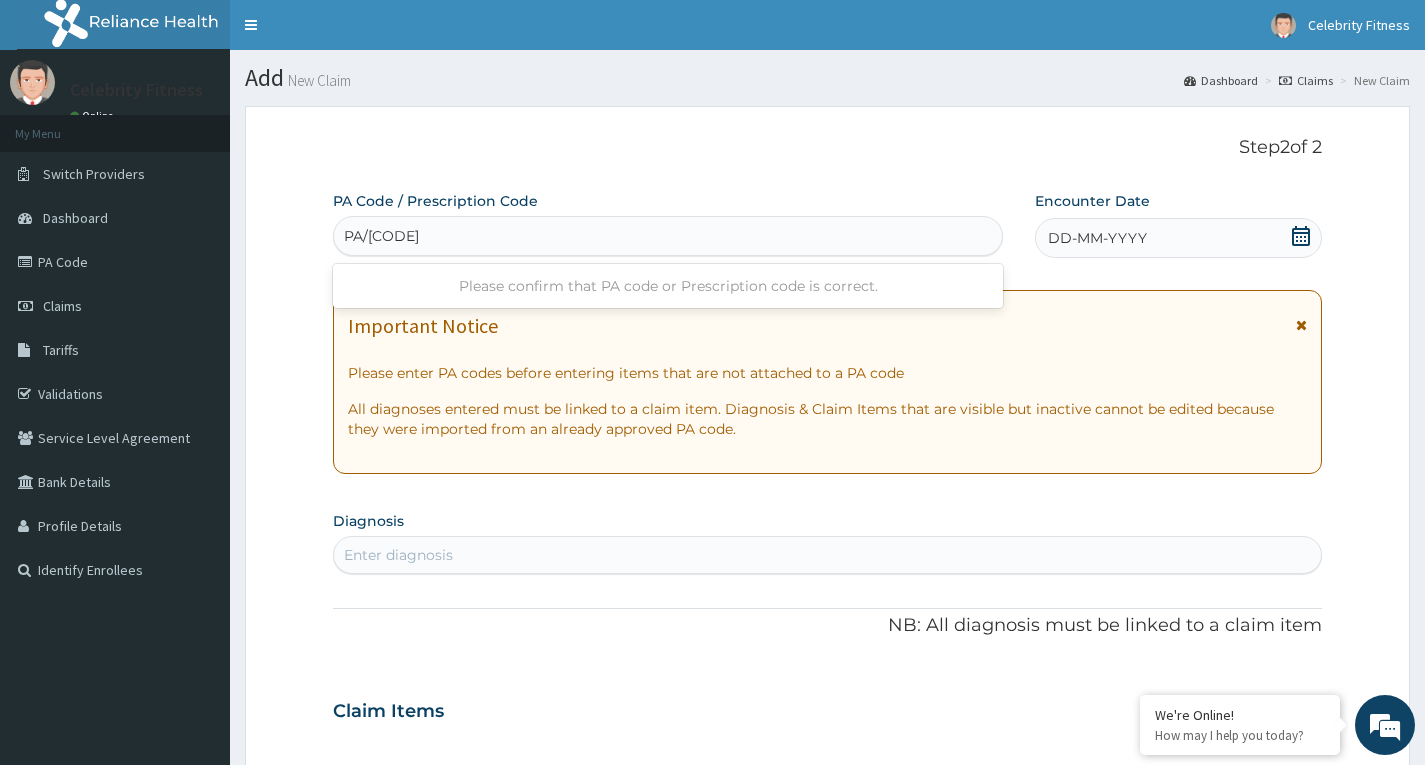 type on "PA/9CD8F2" 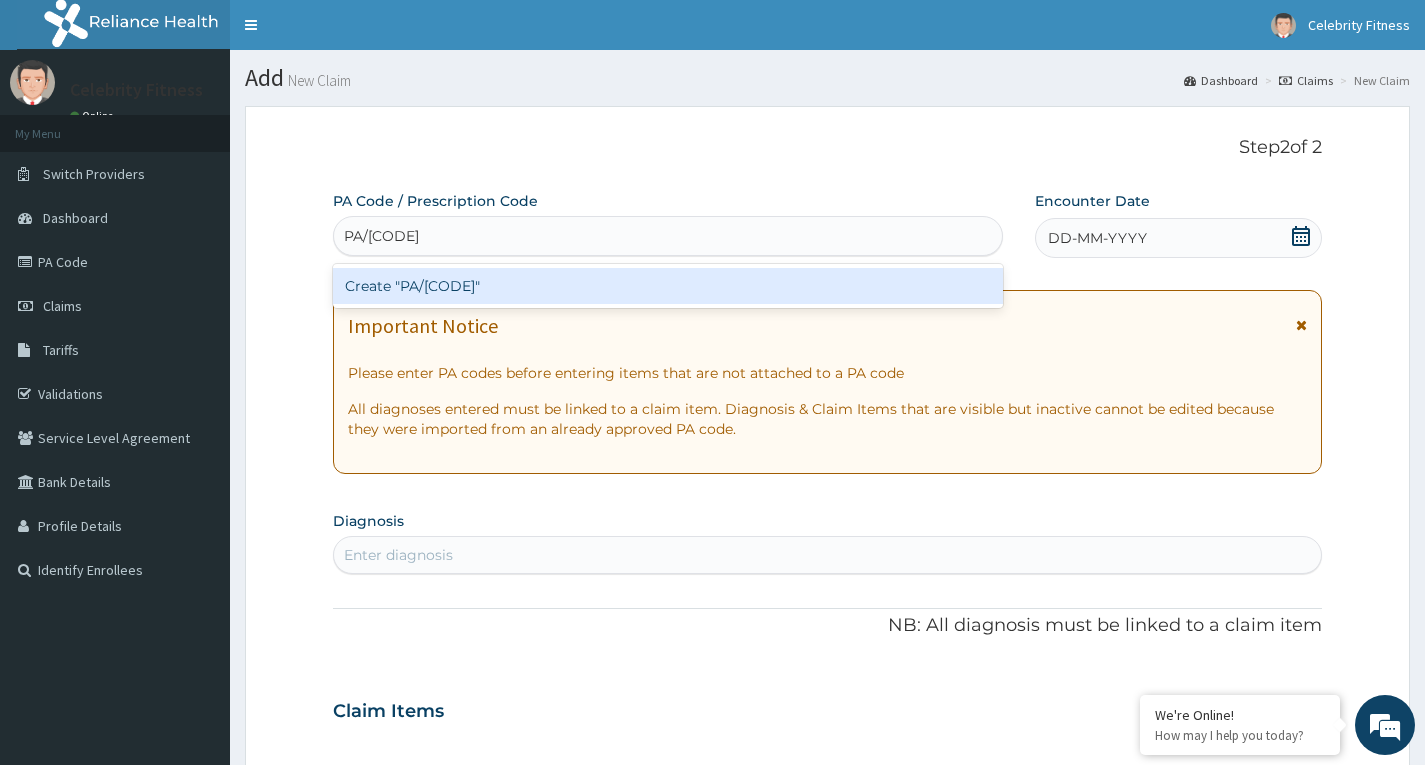 type 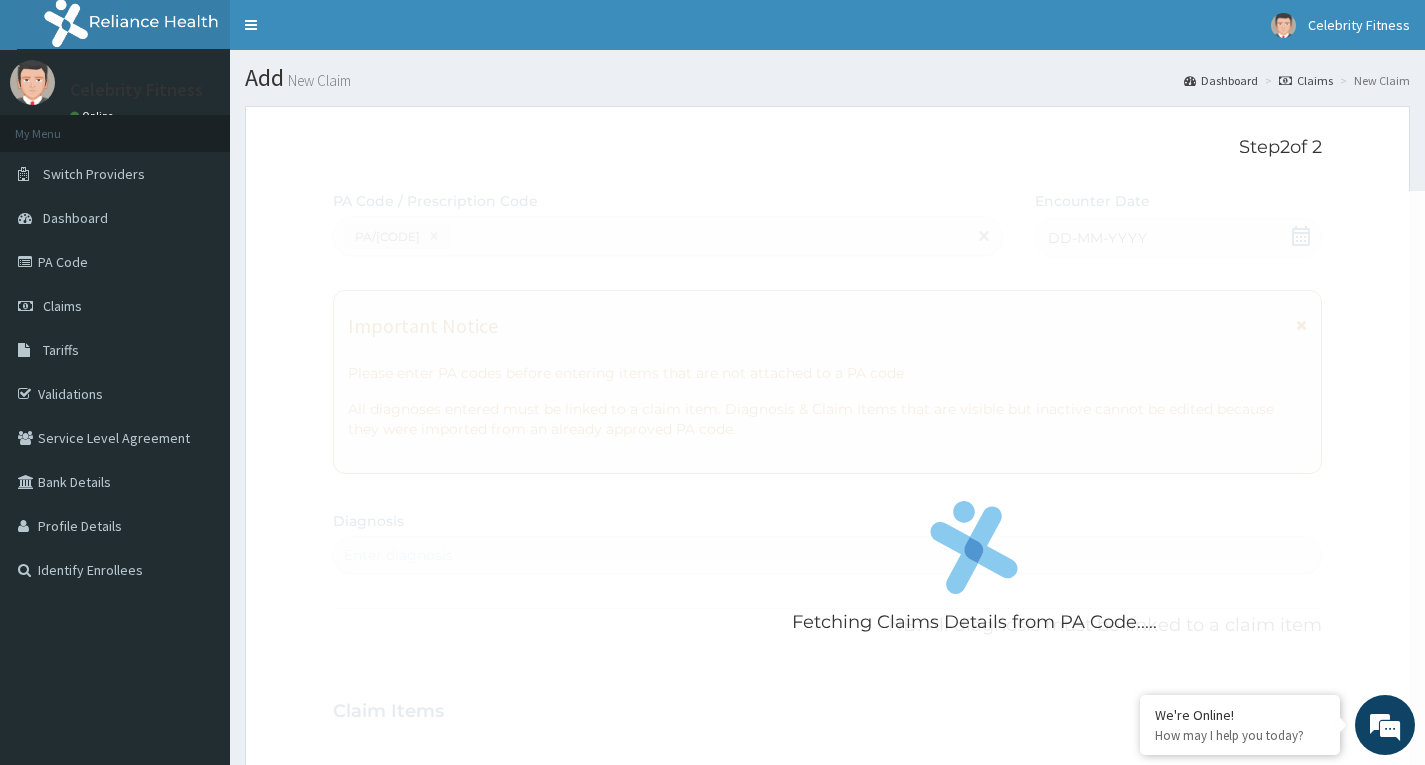 click on "Fetching Claims Details from PA Code....." at bounding box center (974, 573) 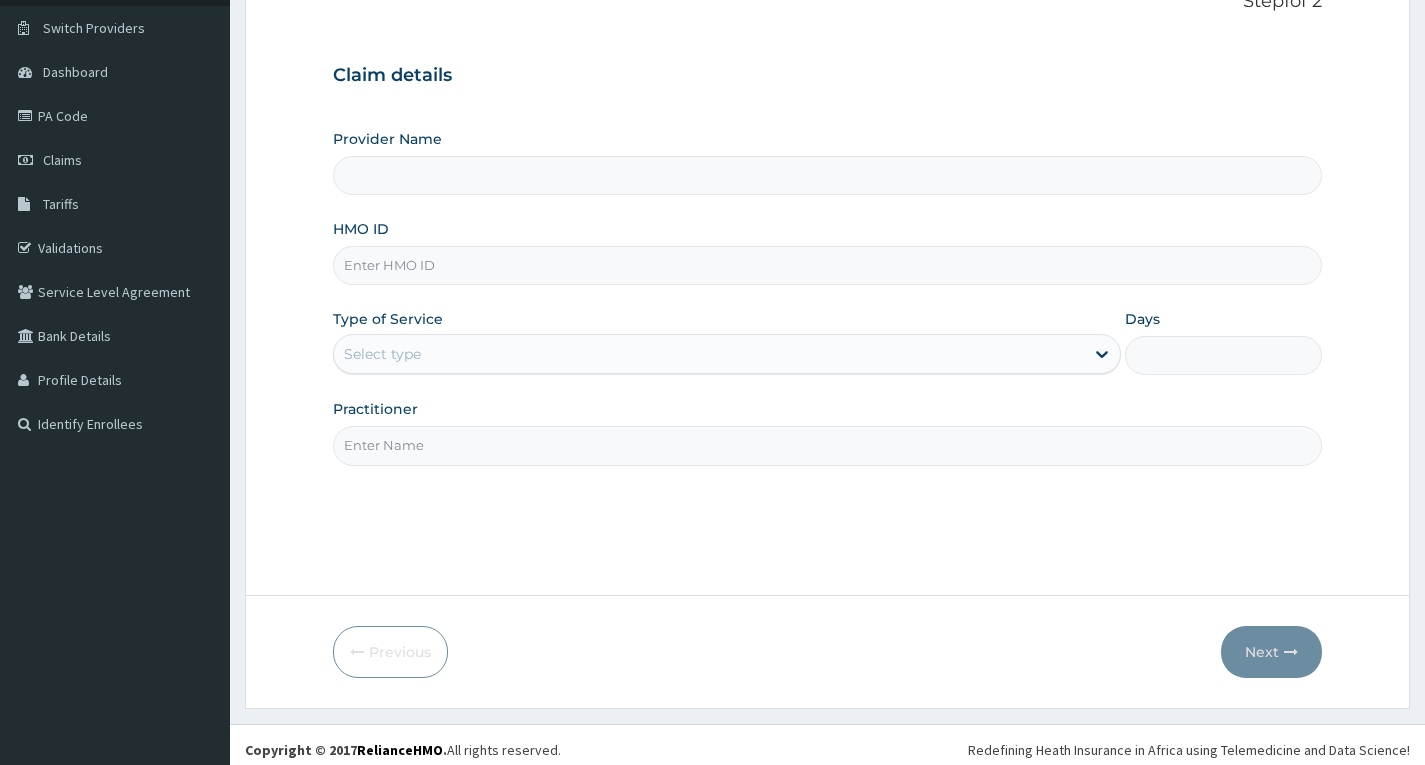 scroll, scrollTop: 156, scrollLeft: 0, axis: vertical 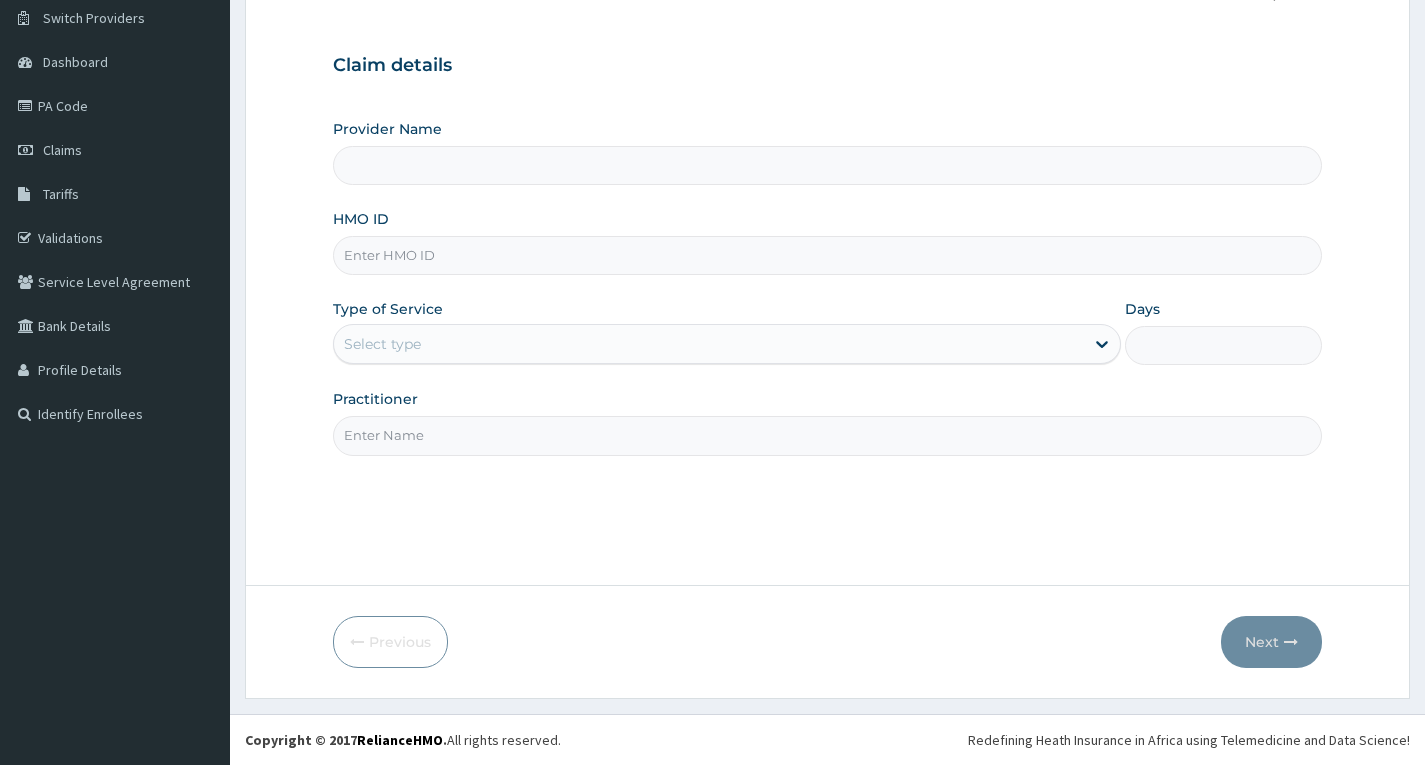 type on "Celebrity Fitness" 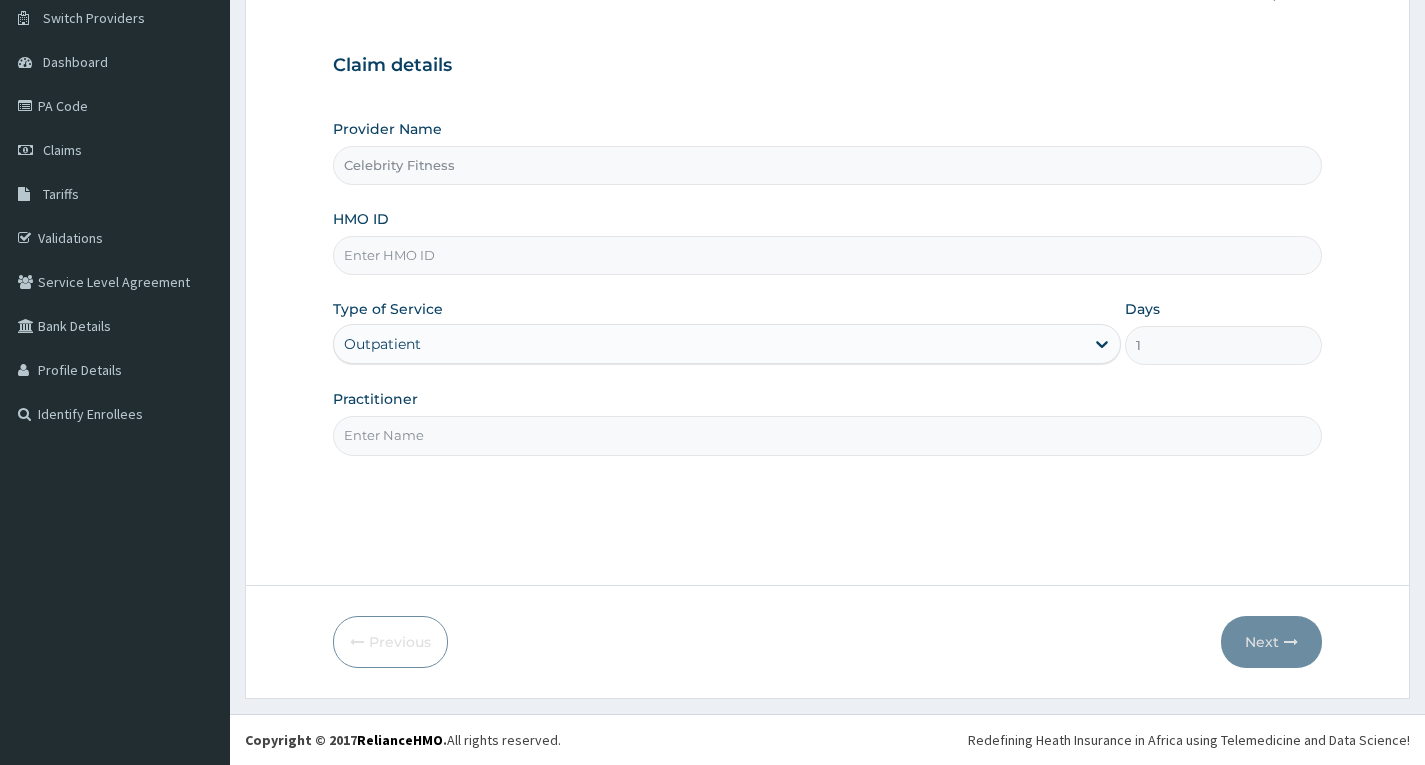 click on "HMO ID" at bounding box center [827, 255] 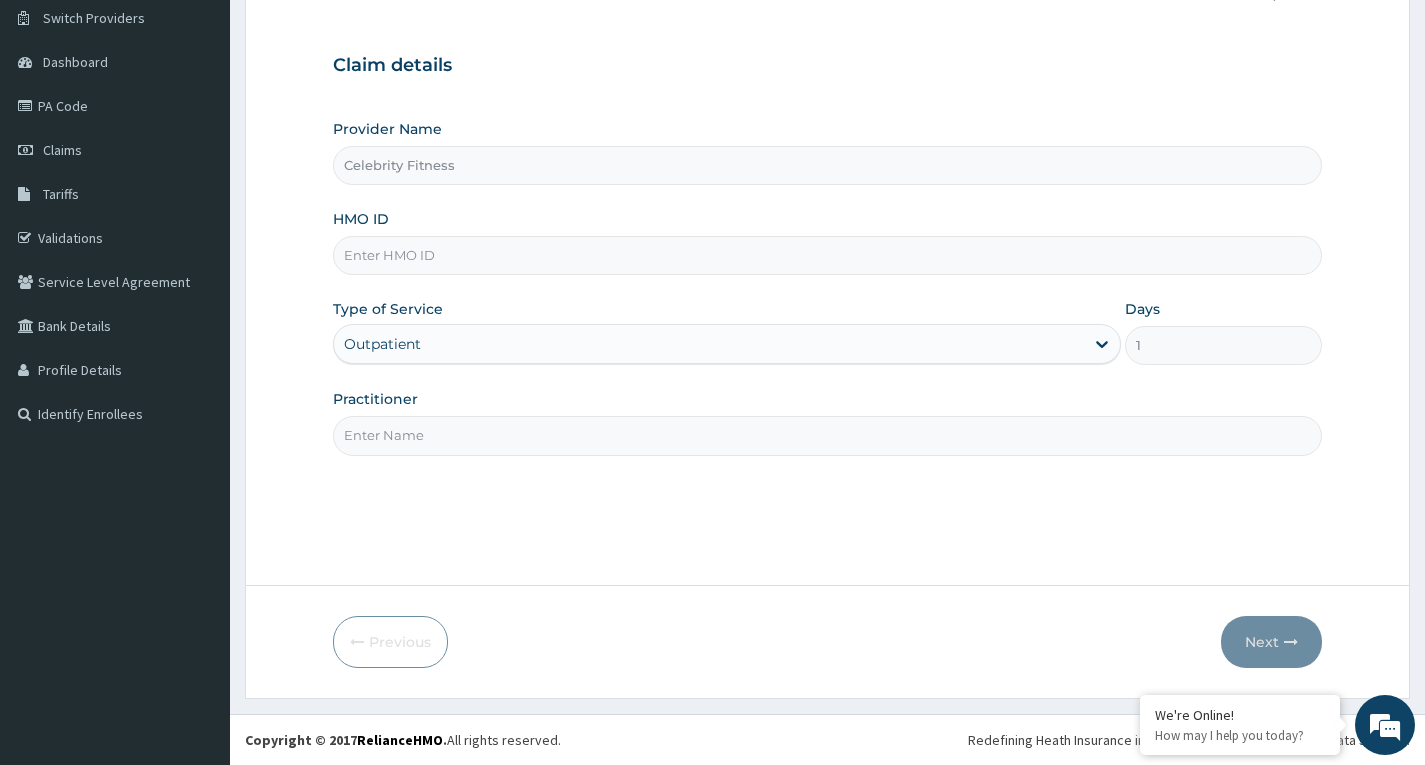 type on "NBC/10687/A" 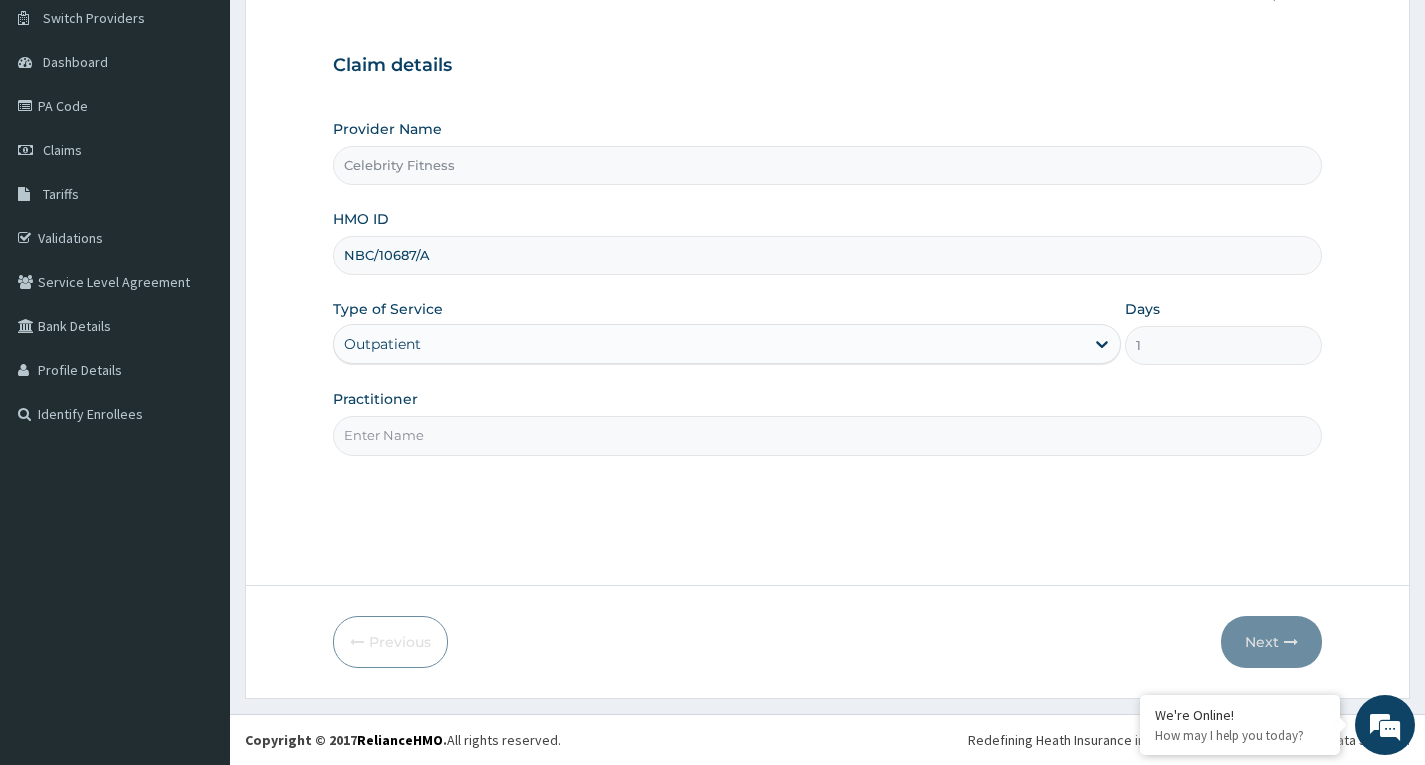 click on "Practitioner" at bounding box center (827, 435) 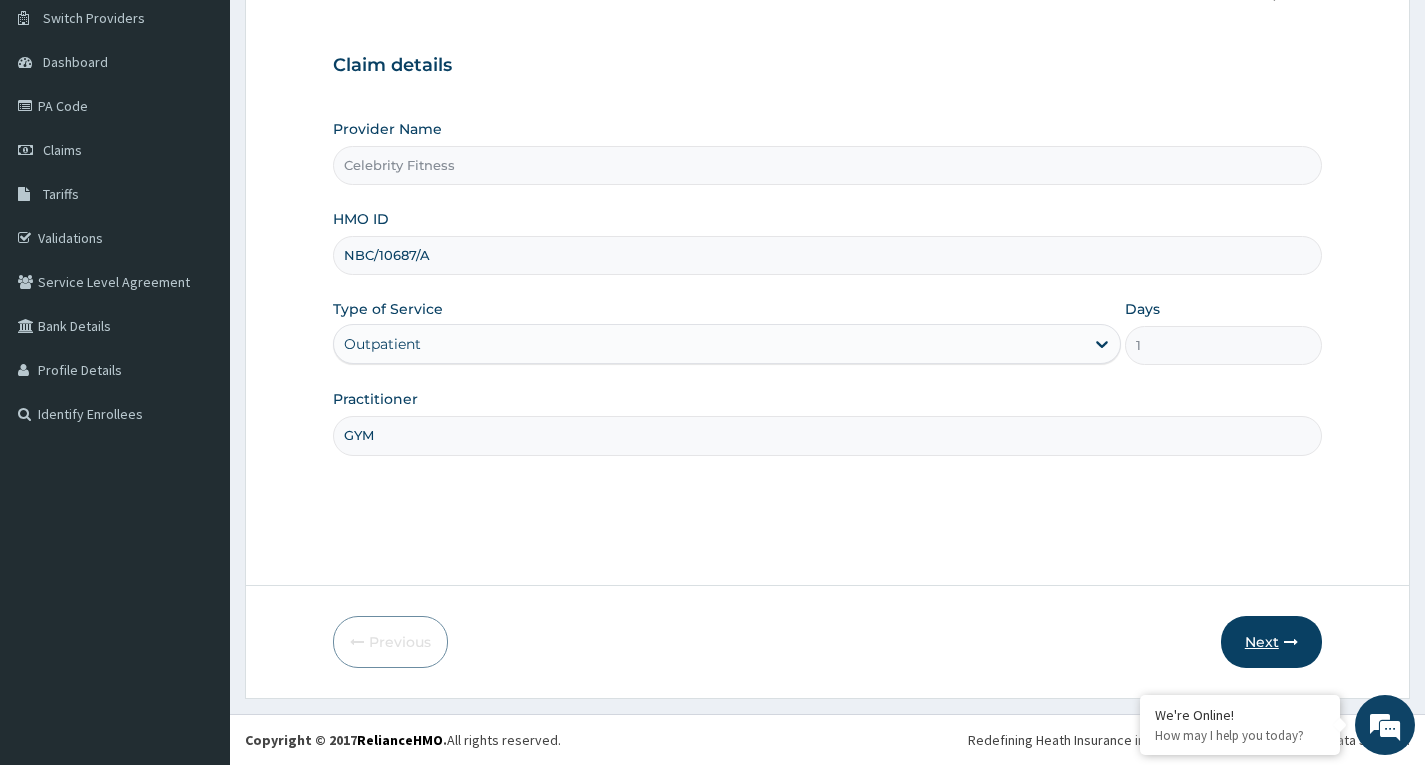 click on "Next" at bounding box center [1271, 642] 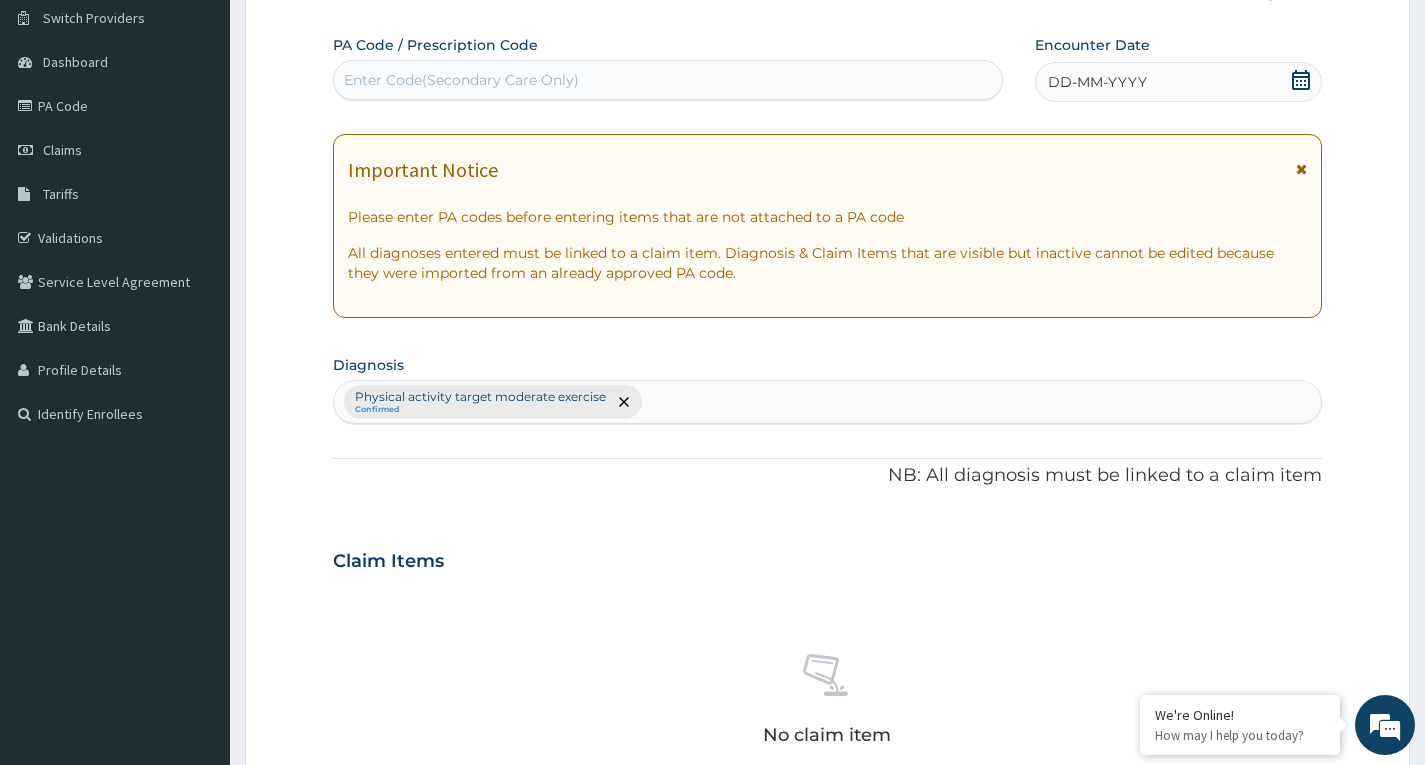click on "Enter Code(Secondary Care Only)" at bounding box center (461, 80) 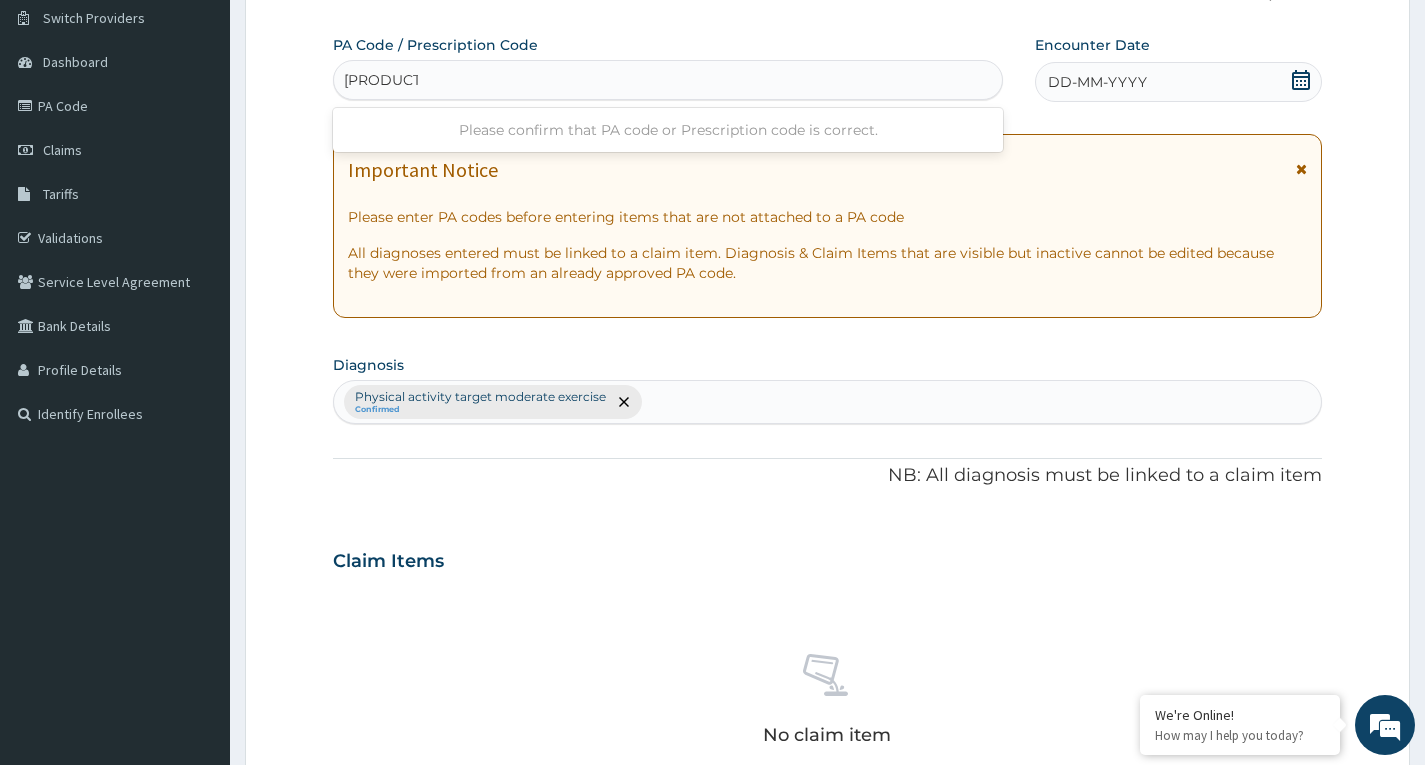 type on "[PRODUCT_ID]" 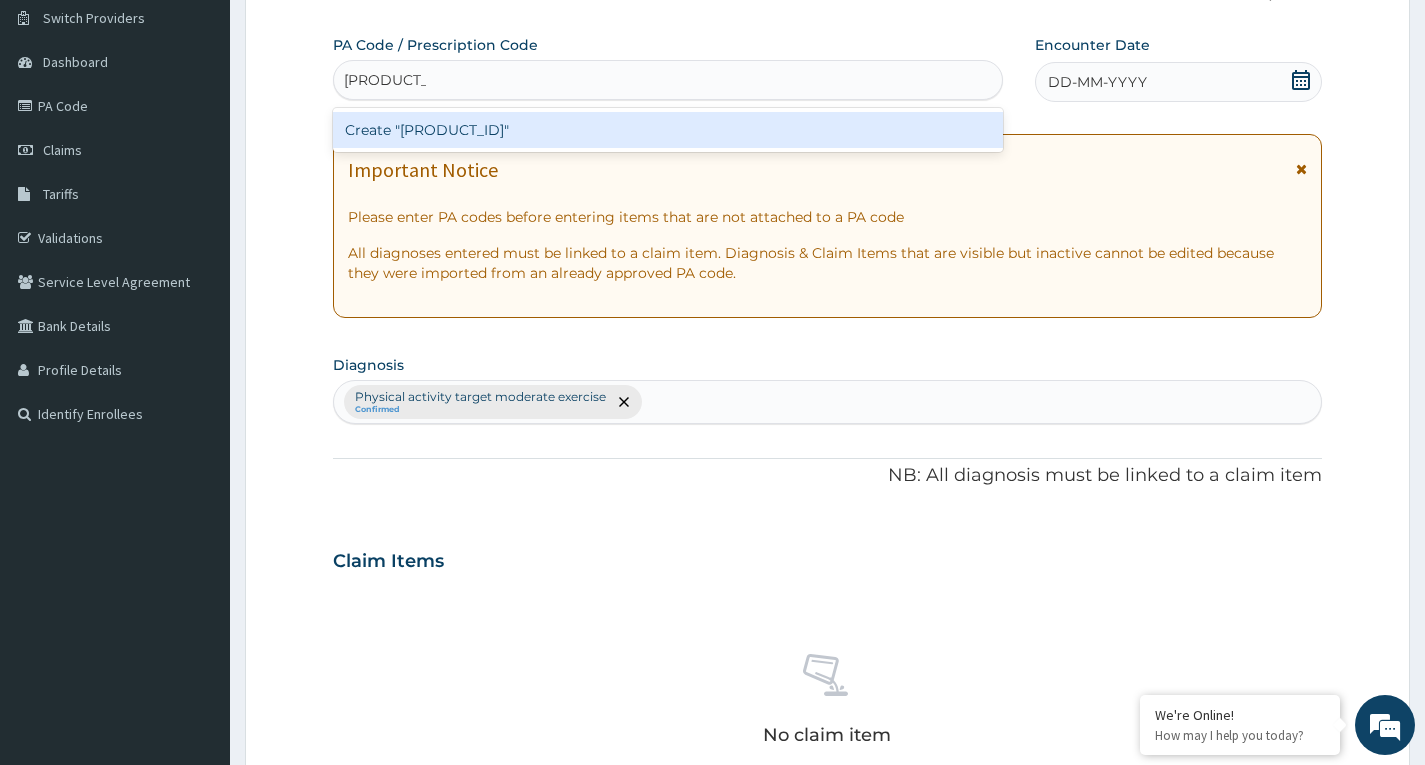 type 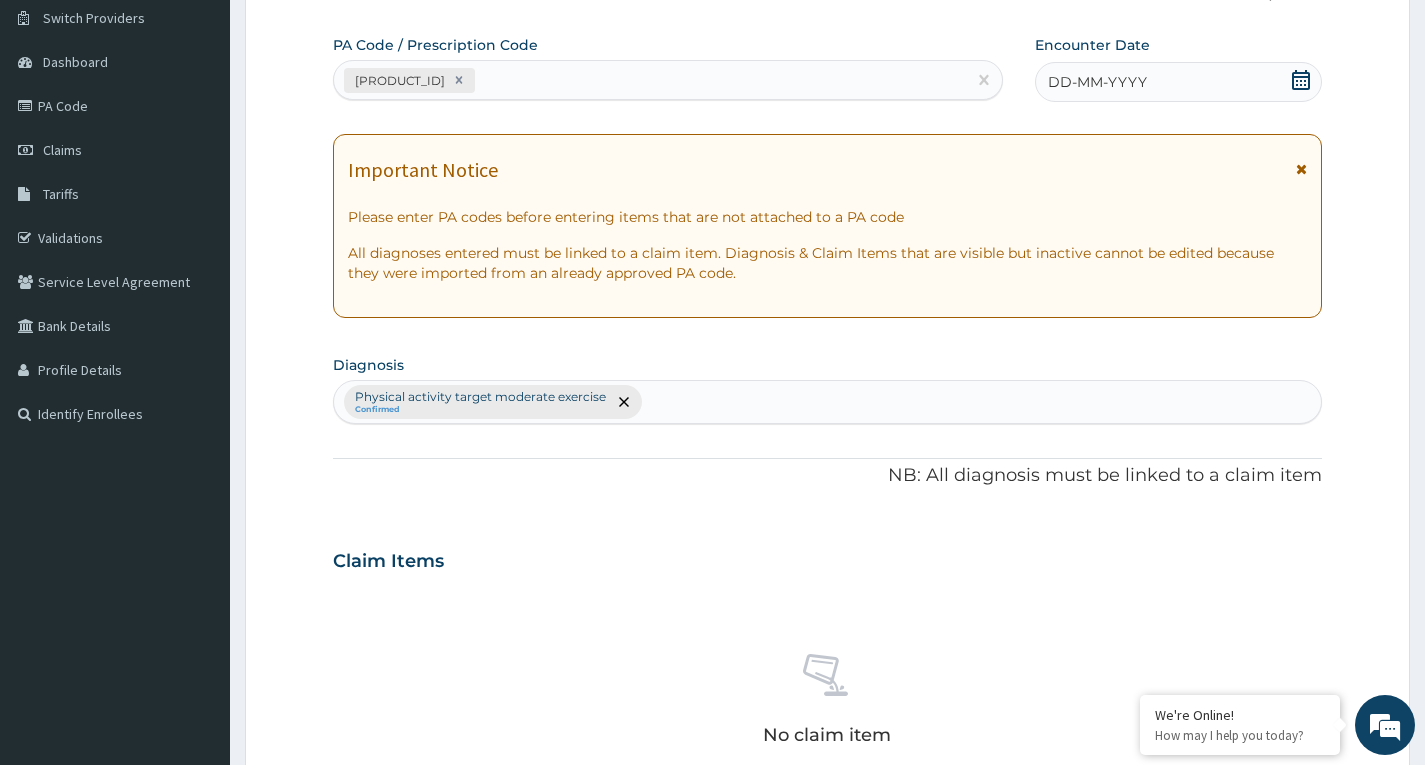 click at bounding box center [1301, 82] 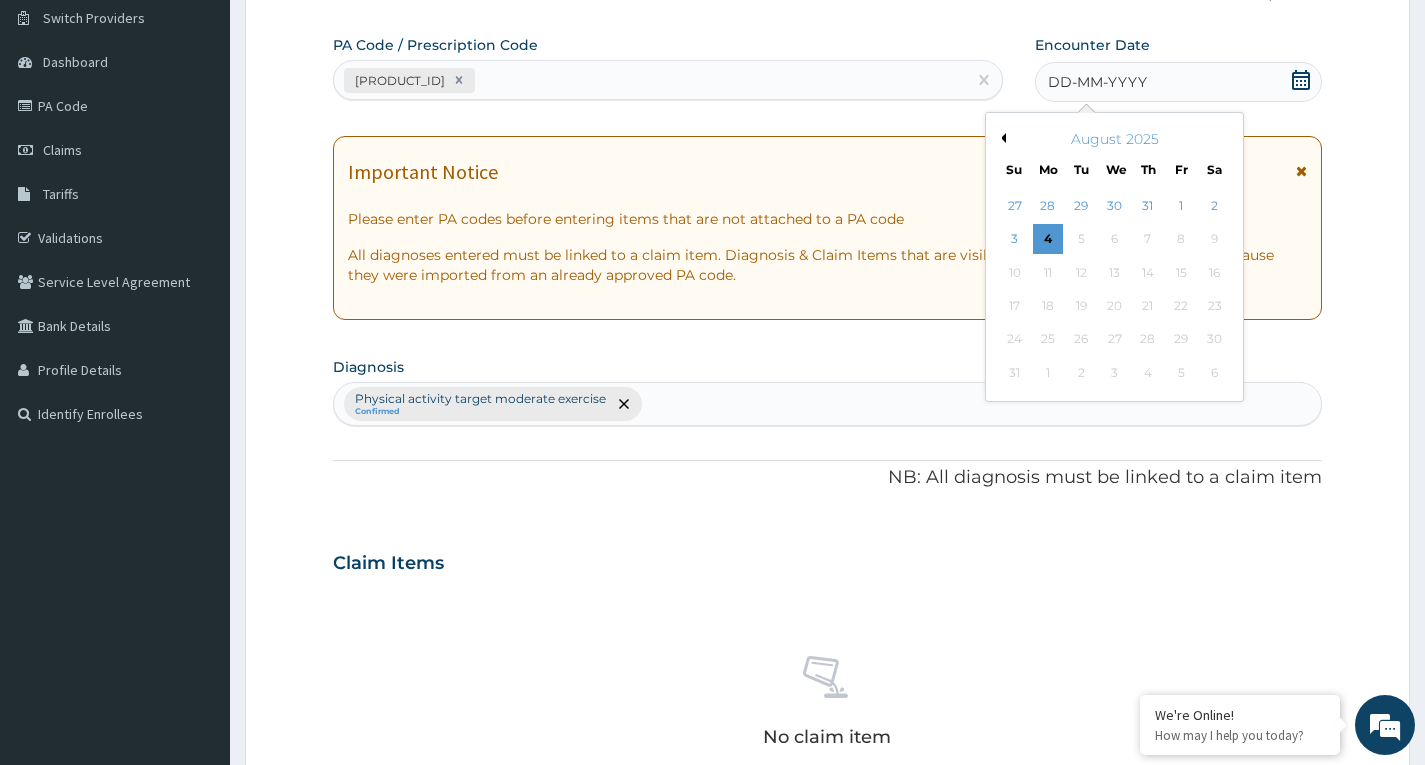 click on "Previous Month" at bounding box center [1001, 138] 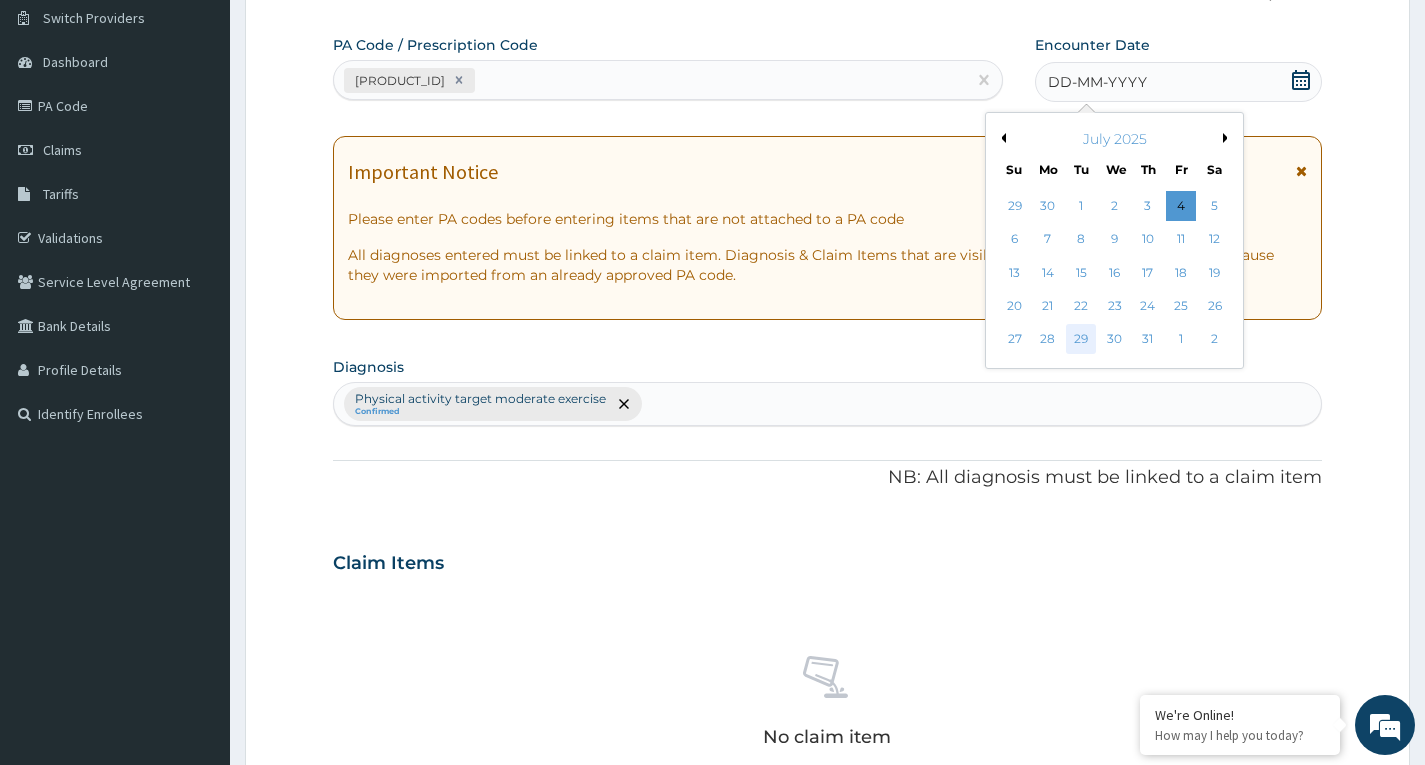 click on "29" at bounding box center (1081, 340) 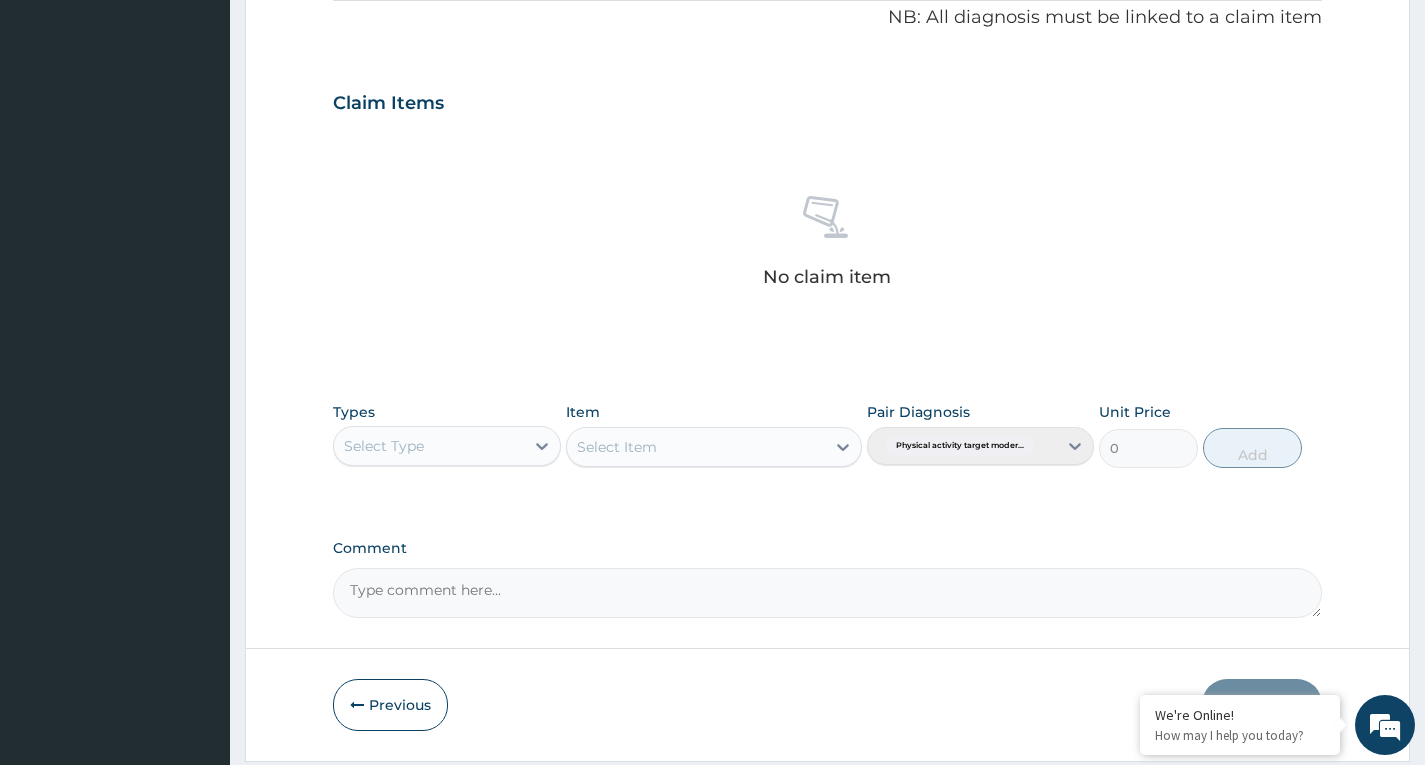 scroll, scrollTop: 677, scrollLeft: 0, axis: vertical 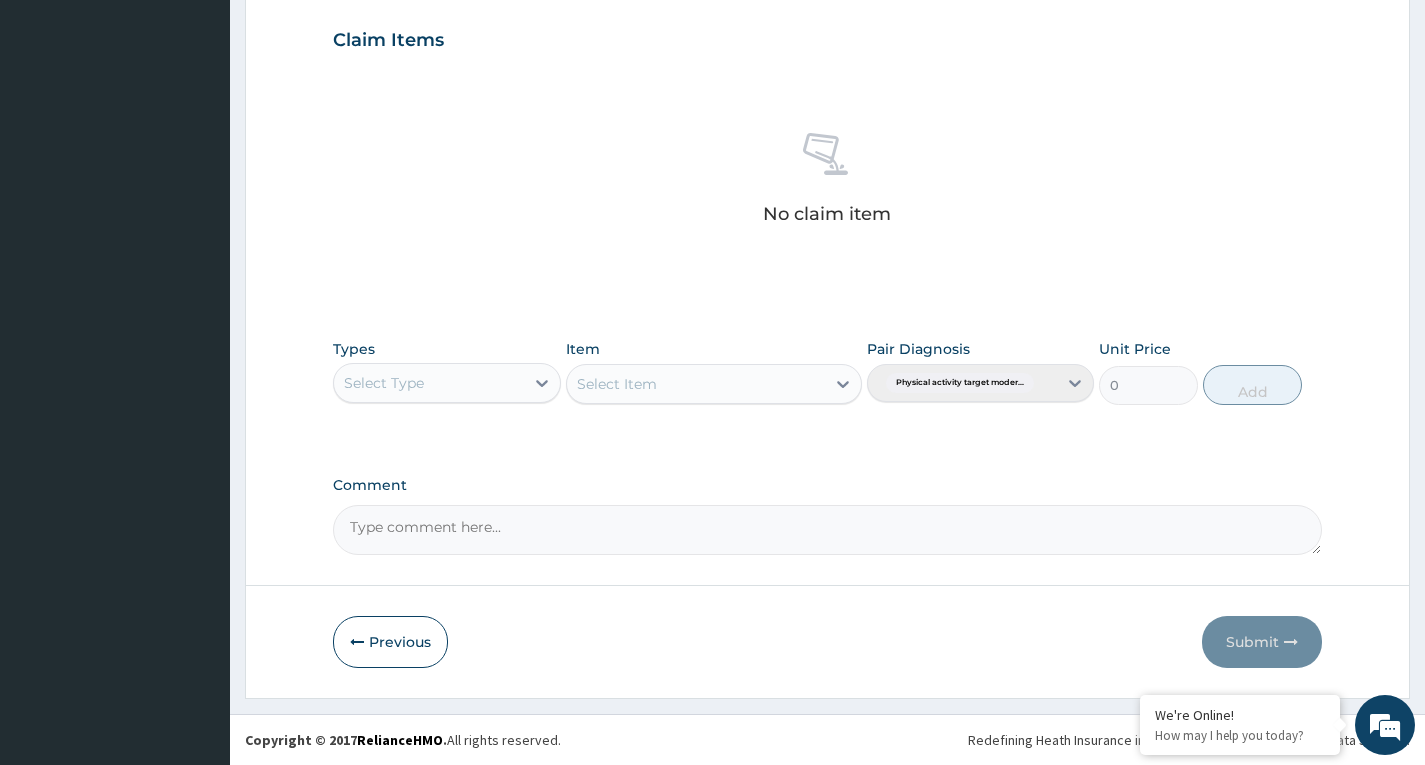 click on "Types Select Type" at bounding box center (446, 372) 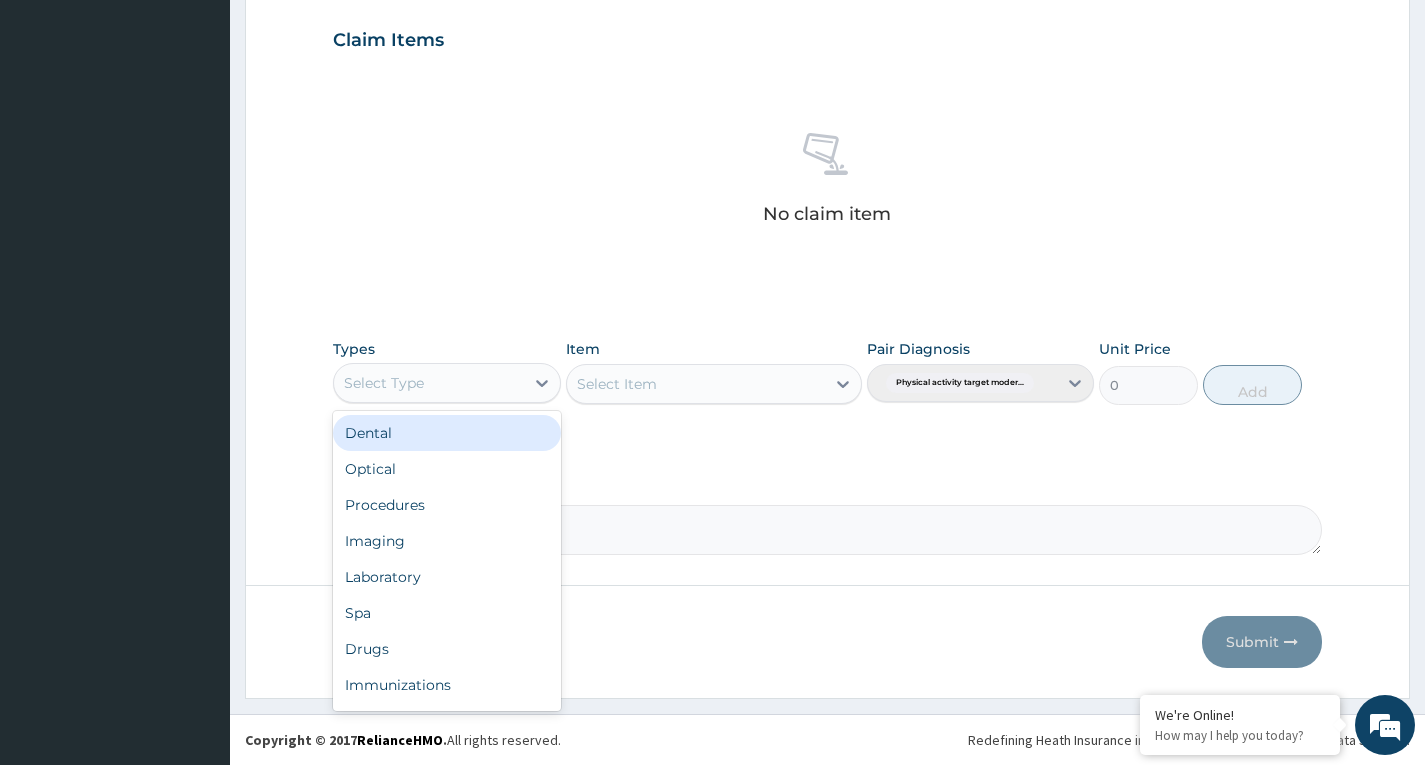 click on "Select Type" at bounding box center [428, 383] 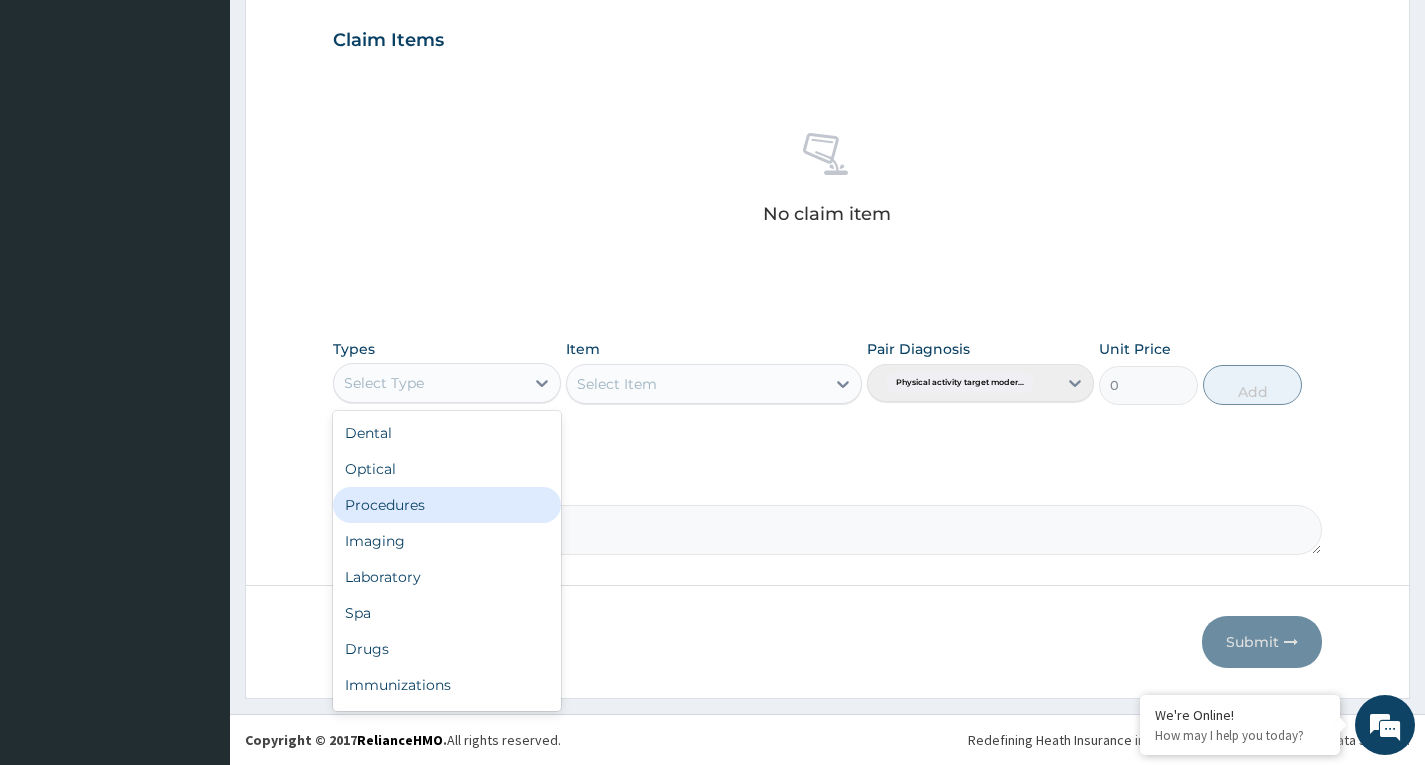 scroll, scrollTop: 68, scrollLeft: 0, axis: vertical 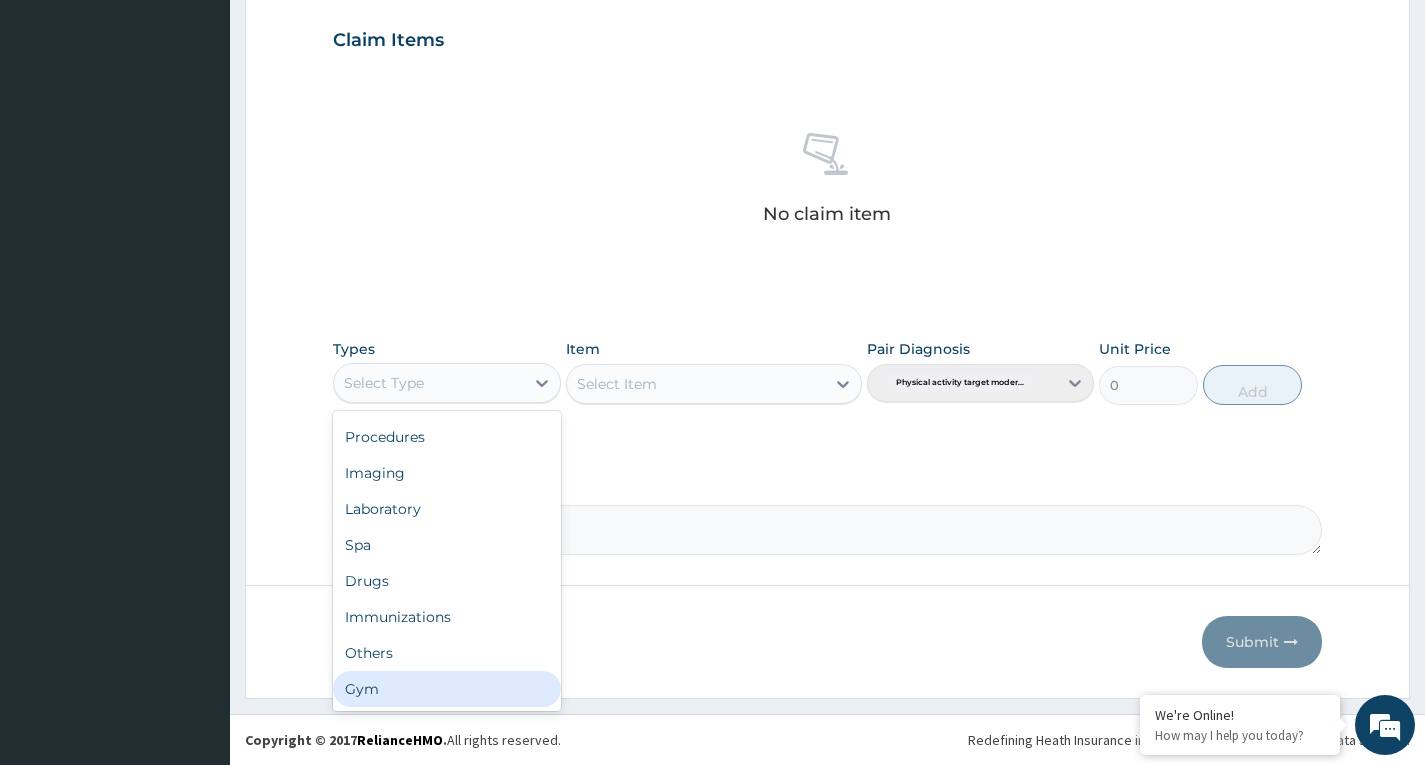 click on "Gym" at bounding box center (446, 689) 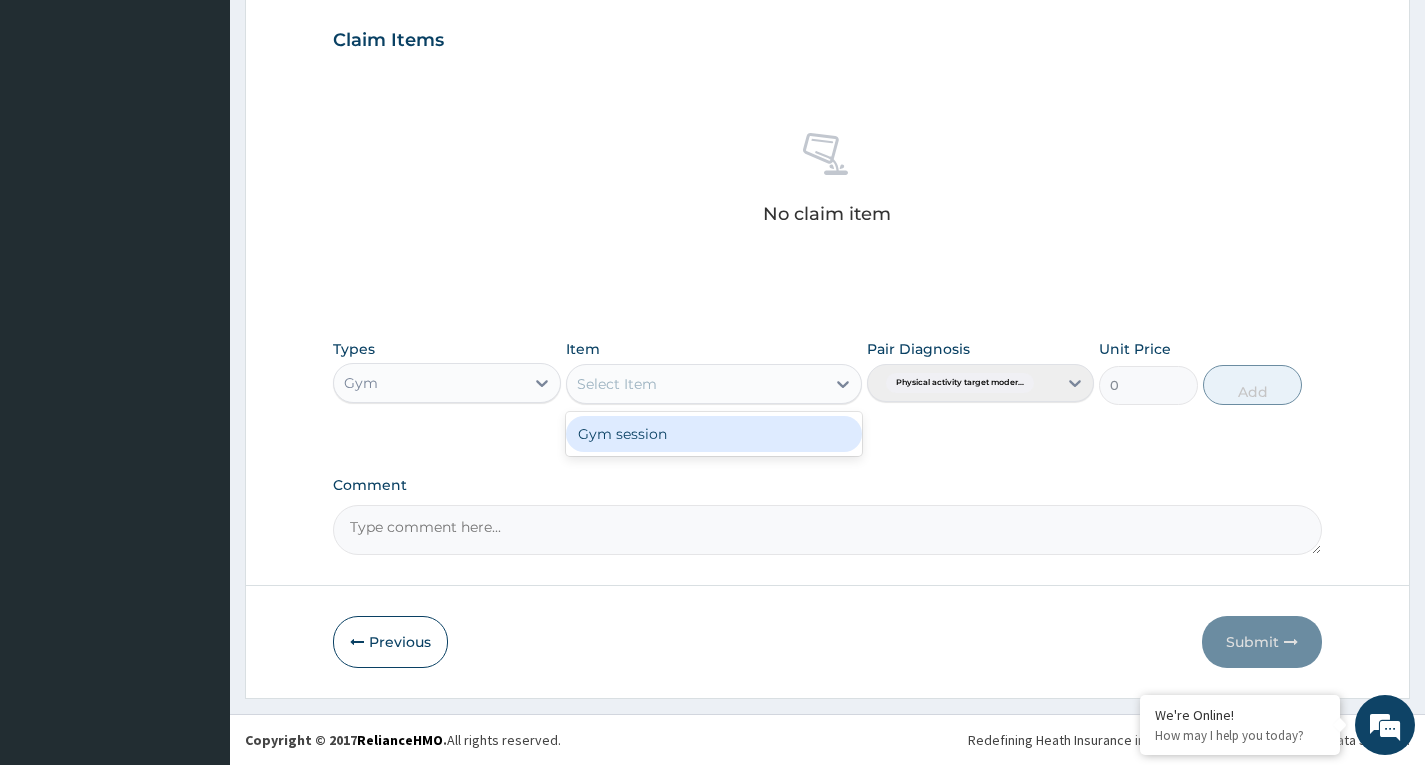 click on "Select Item" at bounding box center [696, 384] 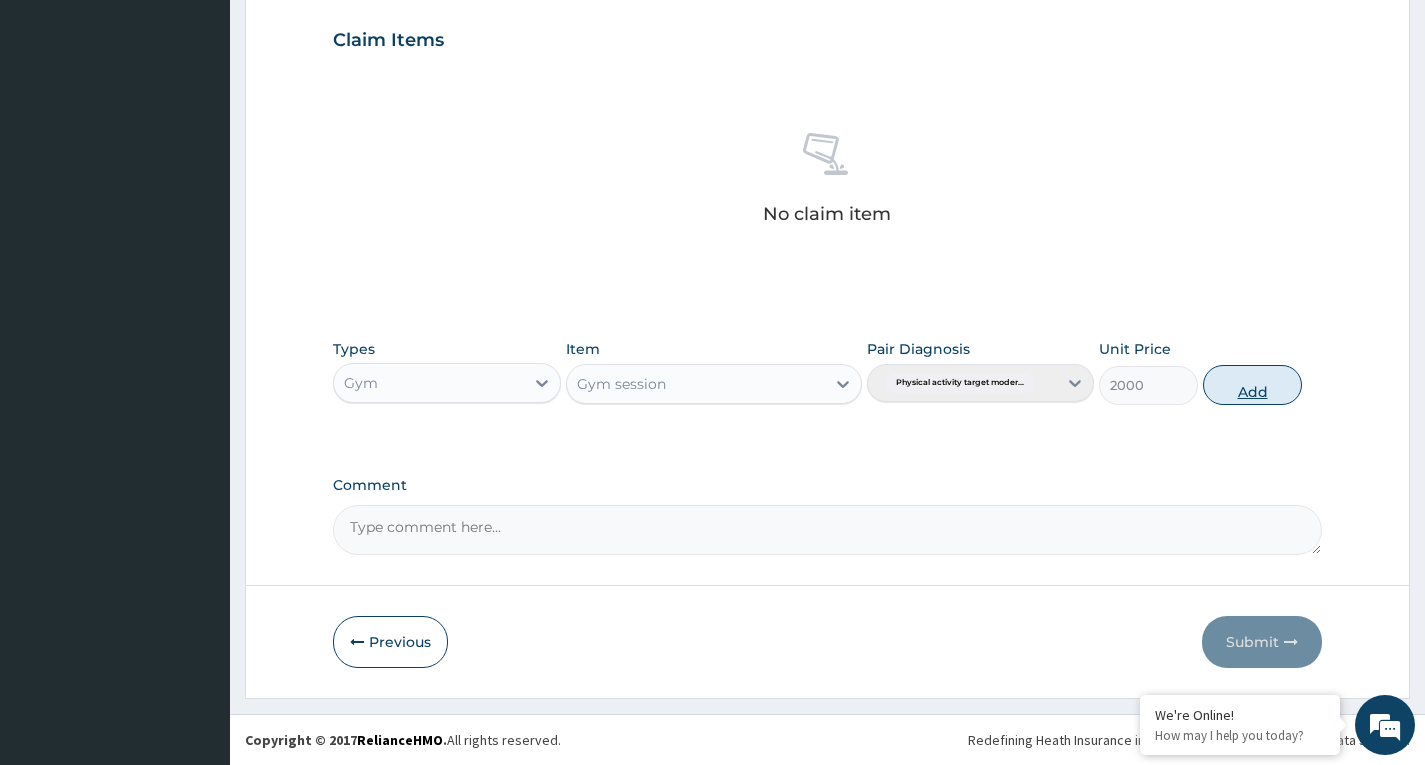 click on "Add" at bounding box center (1252, 385) 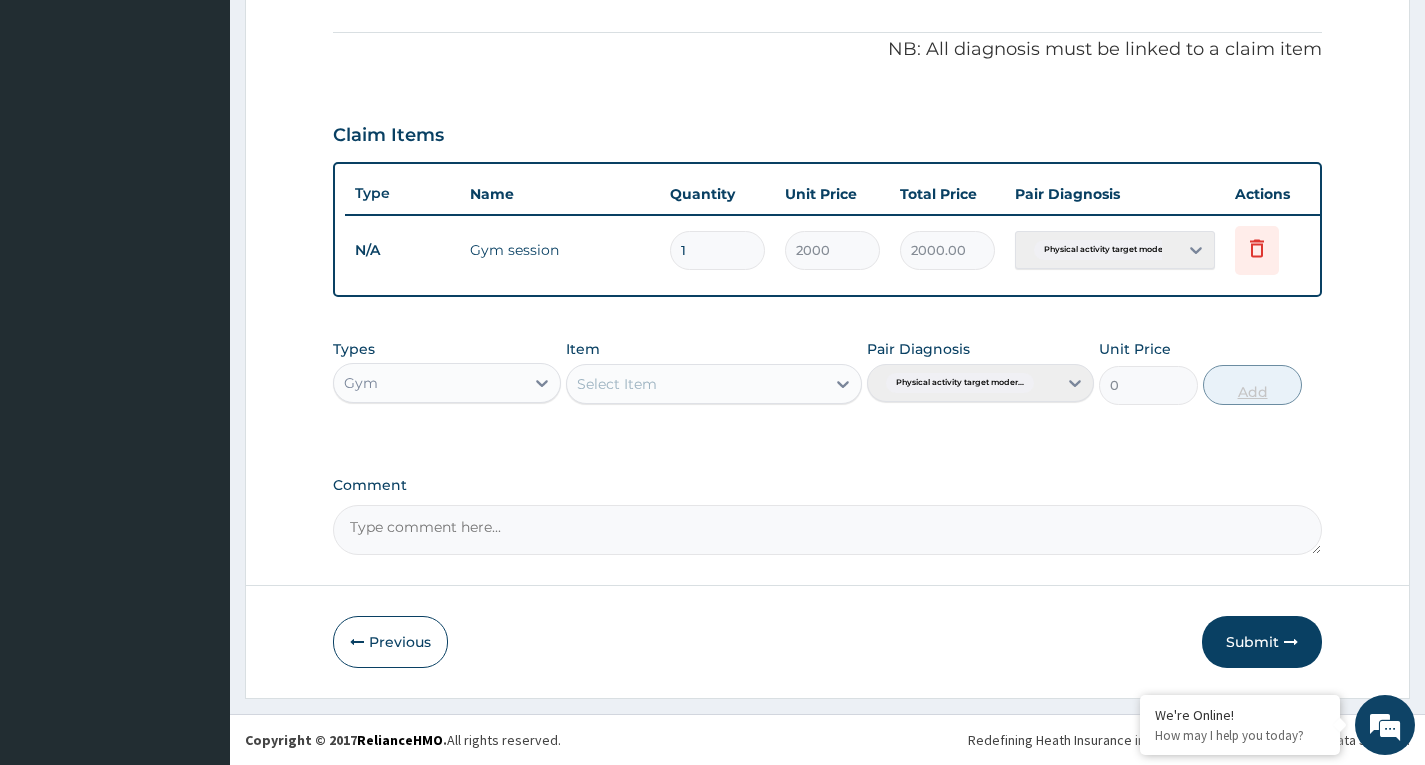 scroll, scrollTop: 597, scrollLeft: 0, axis: vertical 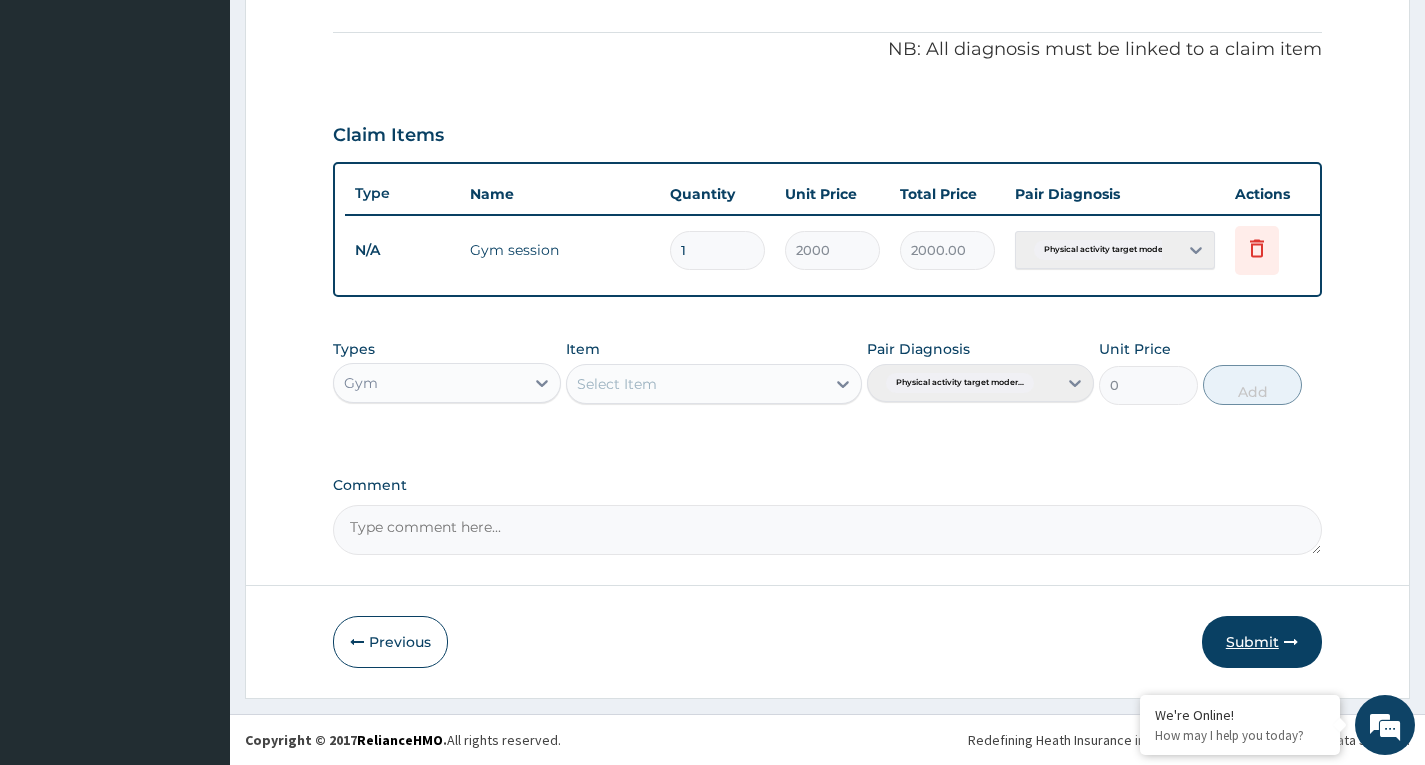 click on "Submit" at bounding box center [1262, 642] 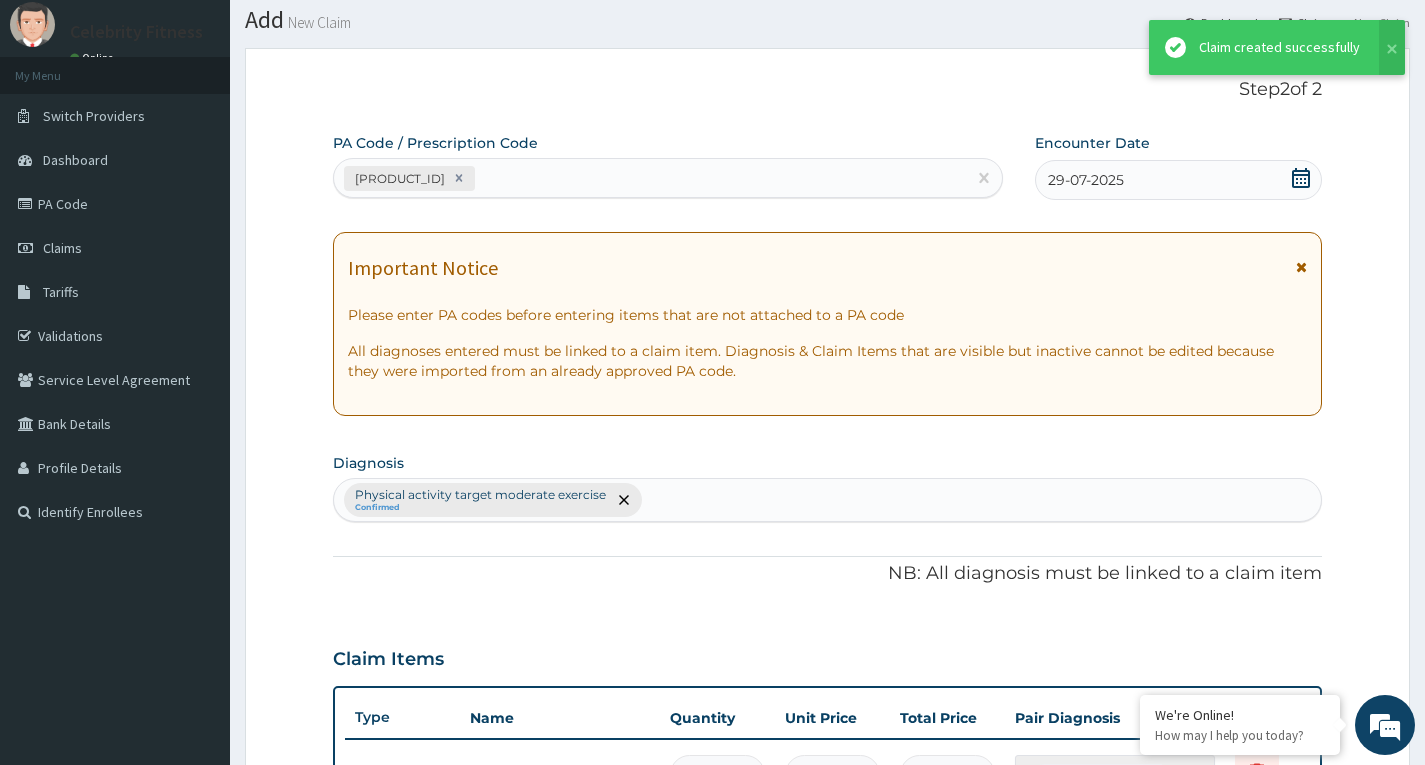 scroll, scrollTop: 597, scrollLeft: 0, axis: vertical 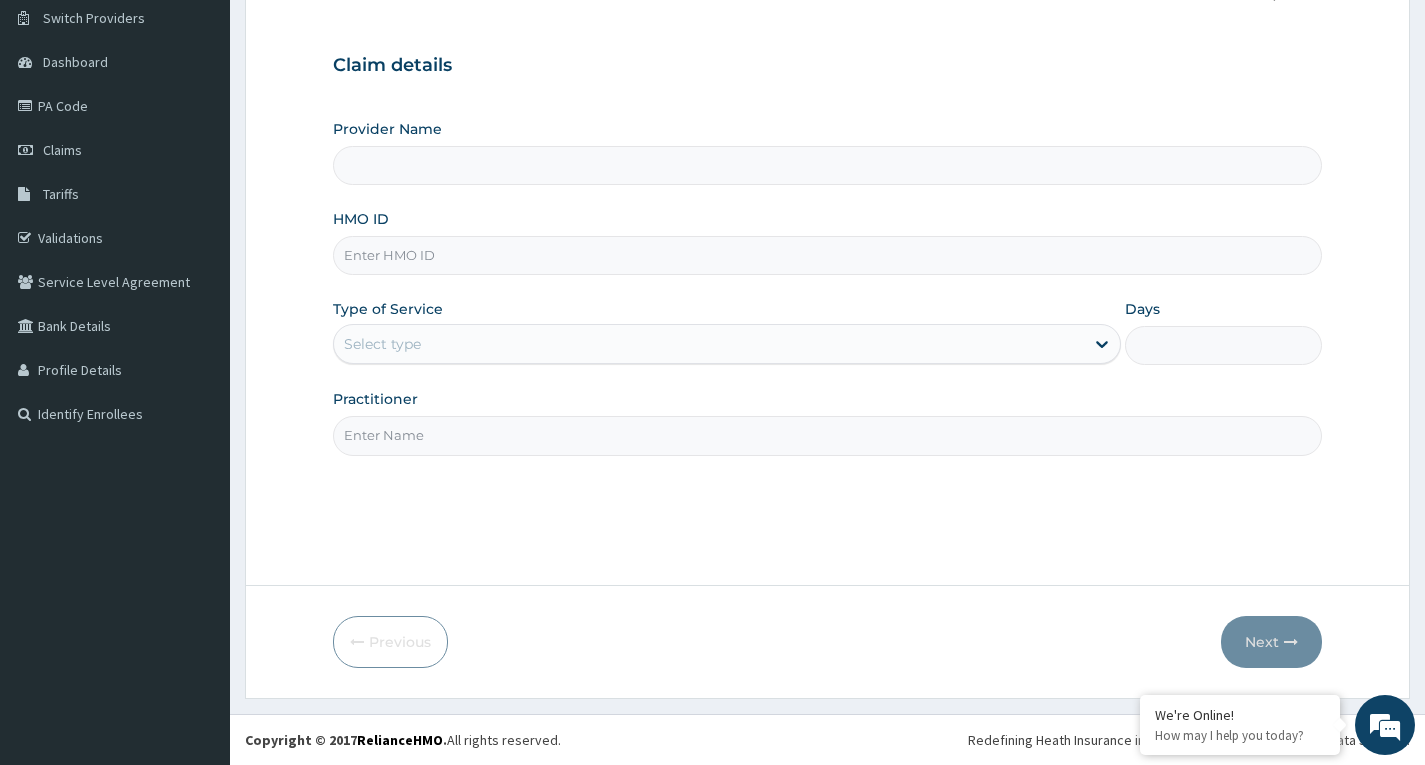type on "Celebrity Fitness" 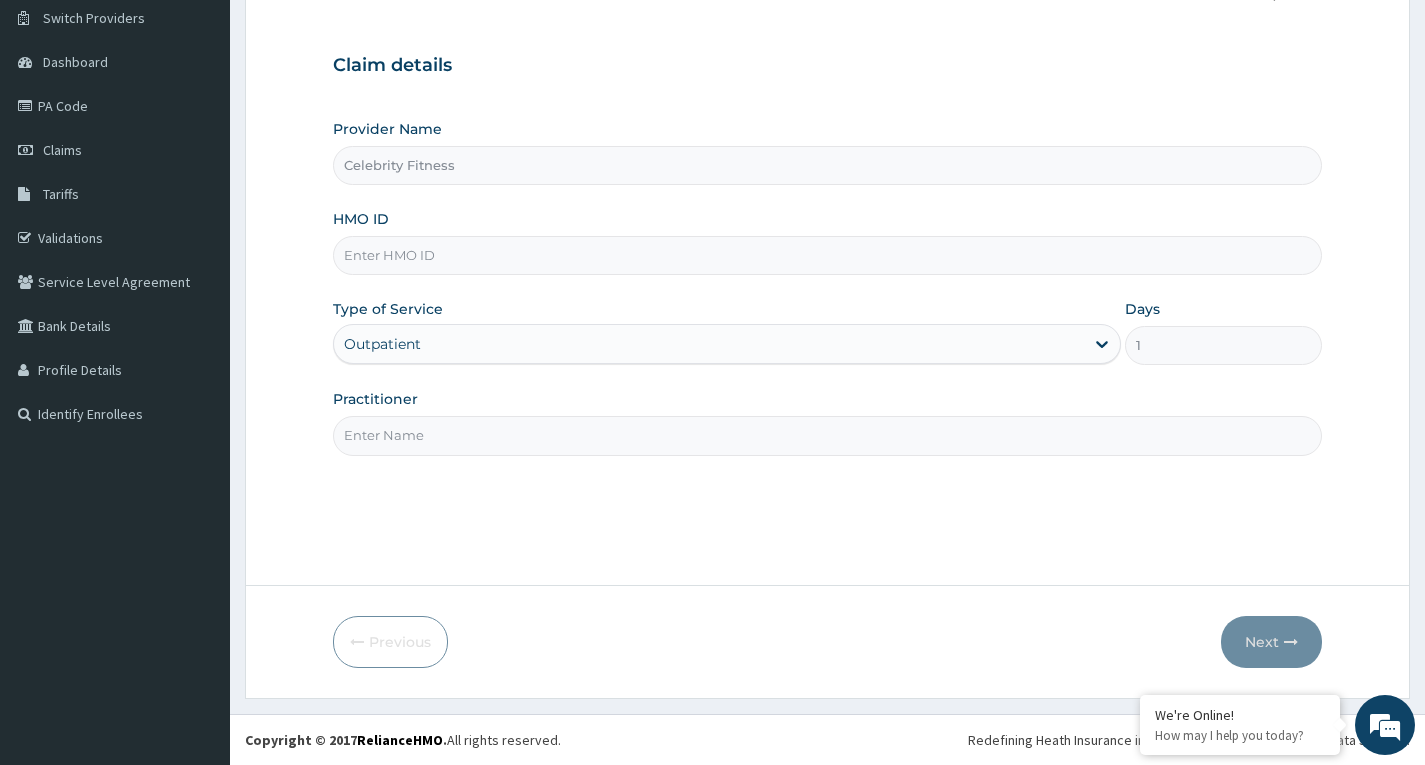 click on "HMO ID" at bounding box center (827, 255) 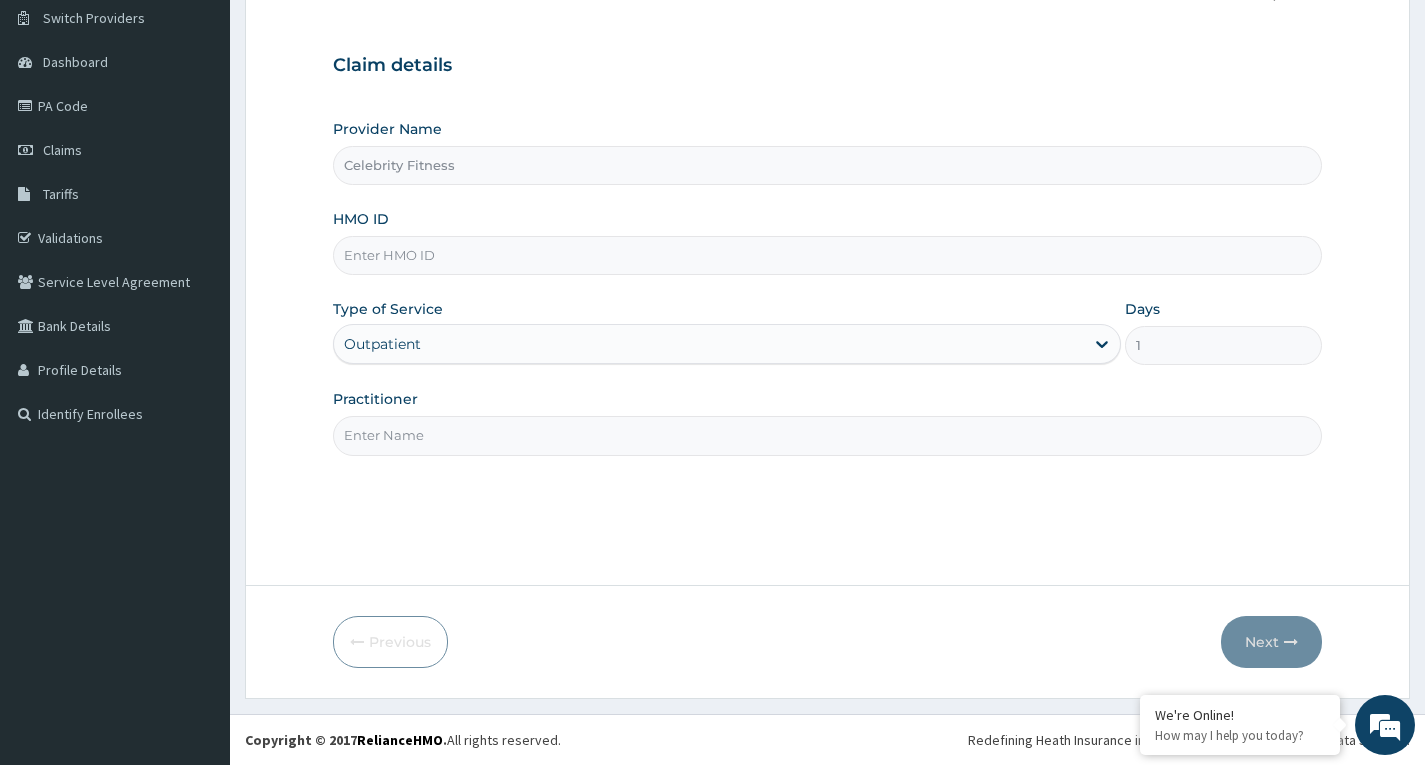 scroll, scrollTop: 0, scrollLeft: 0, axis: both 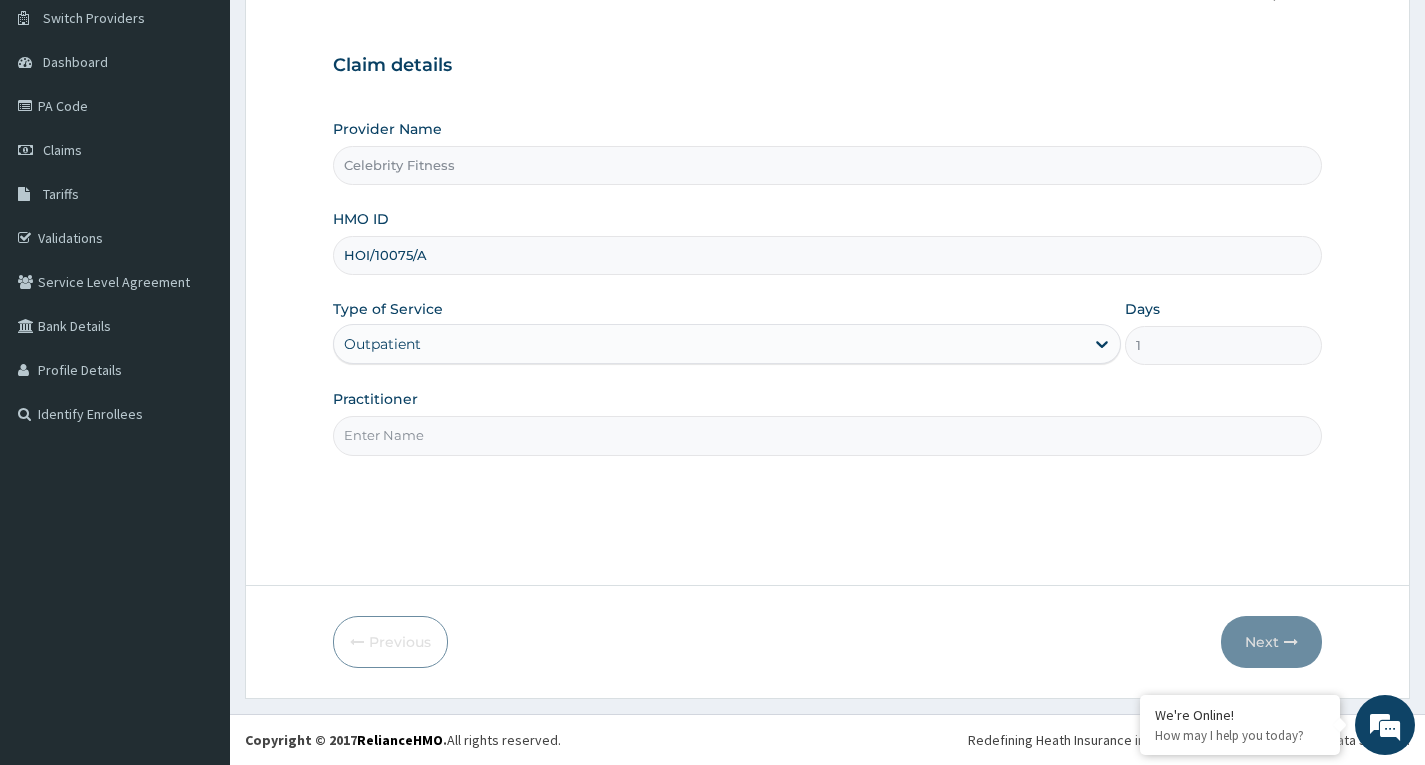 type on "HOI/10075/A" 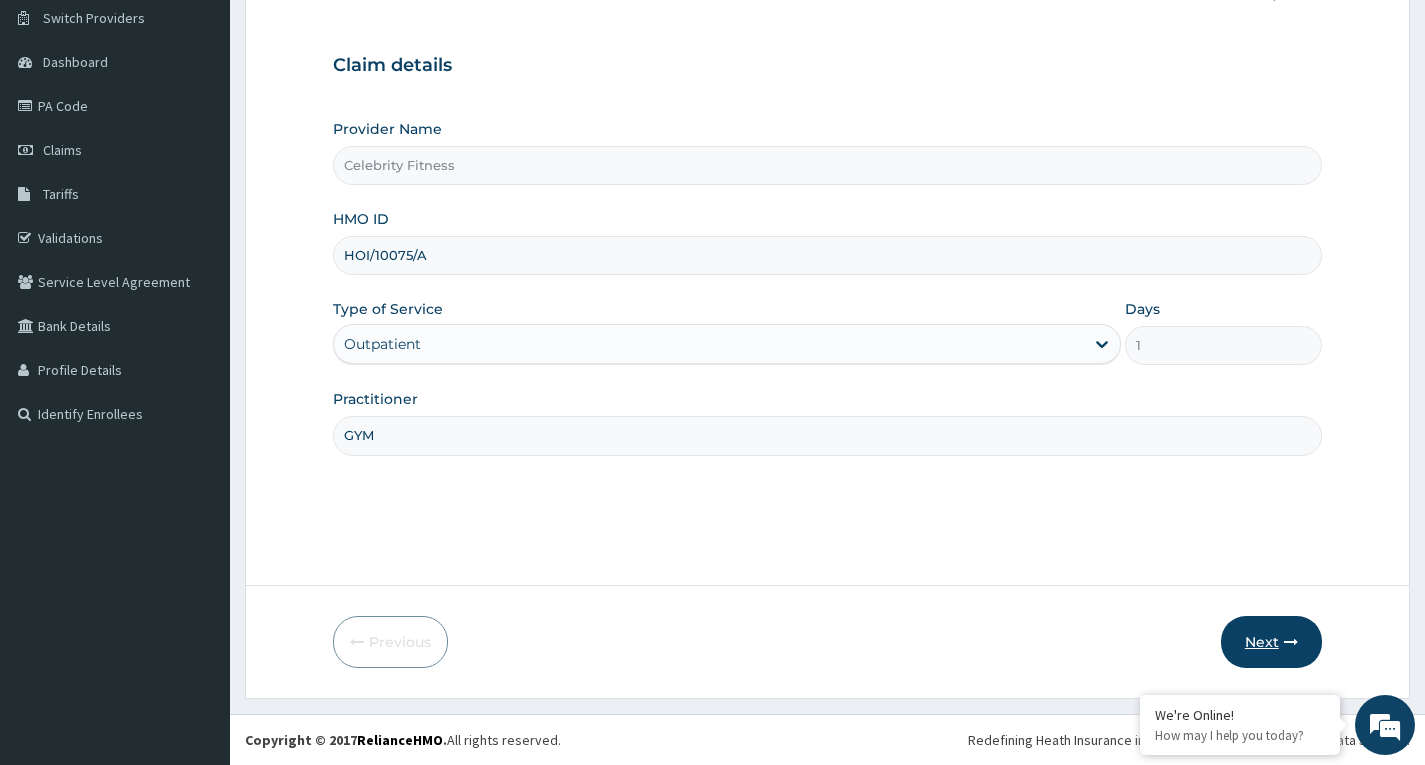 click on "Next" at bounding box center [1271, 642] 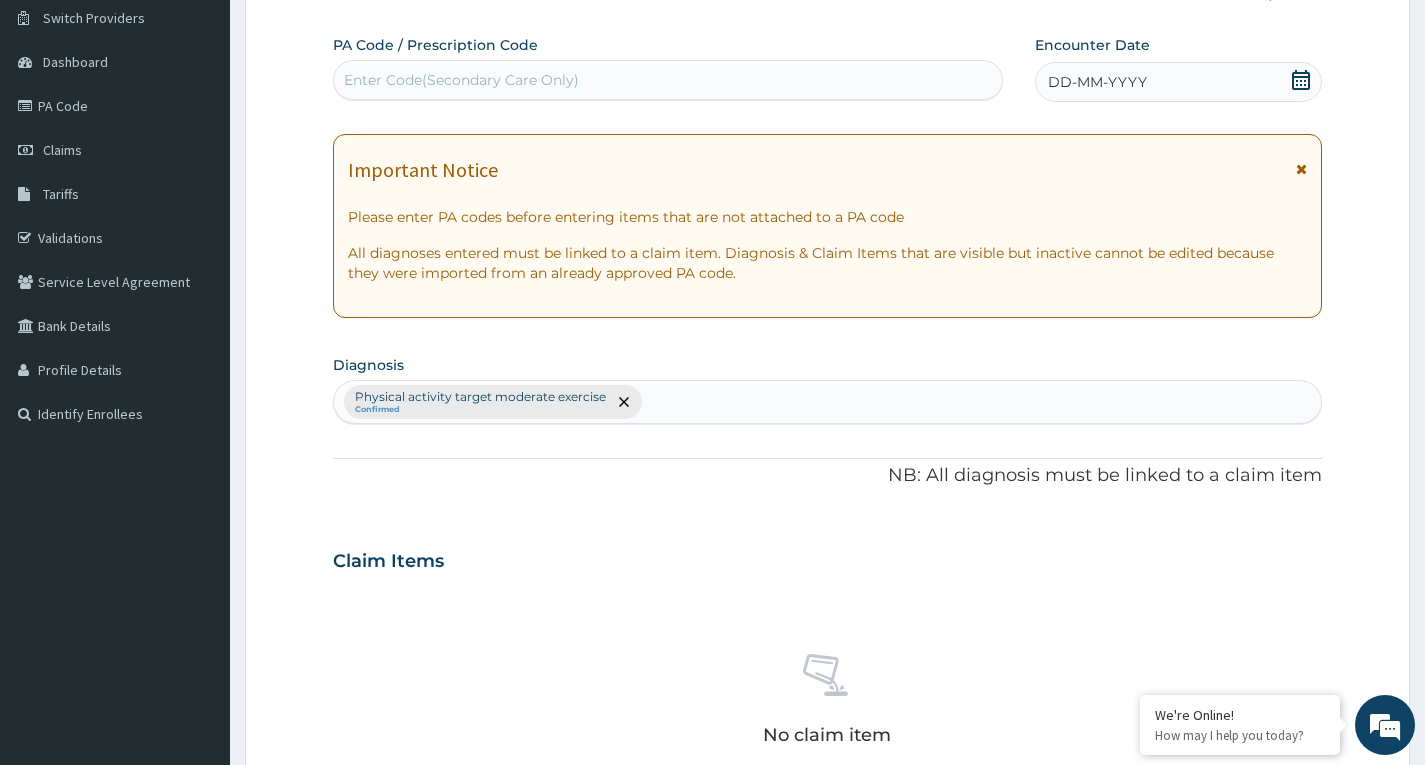 click on "Enter Code(Secondary Care Only)" at bounding box center [461, 80] 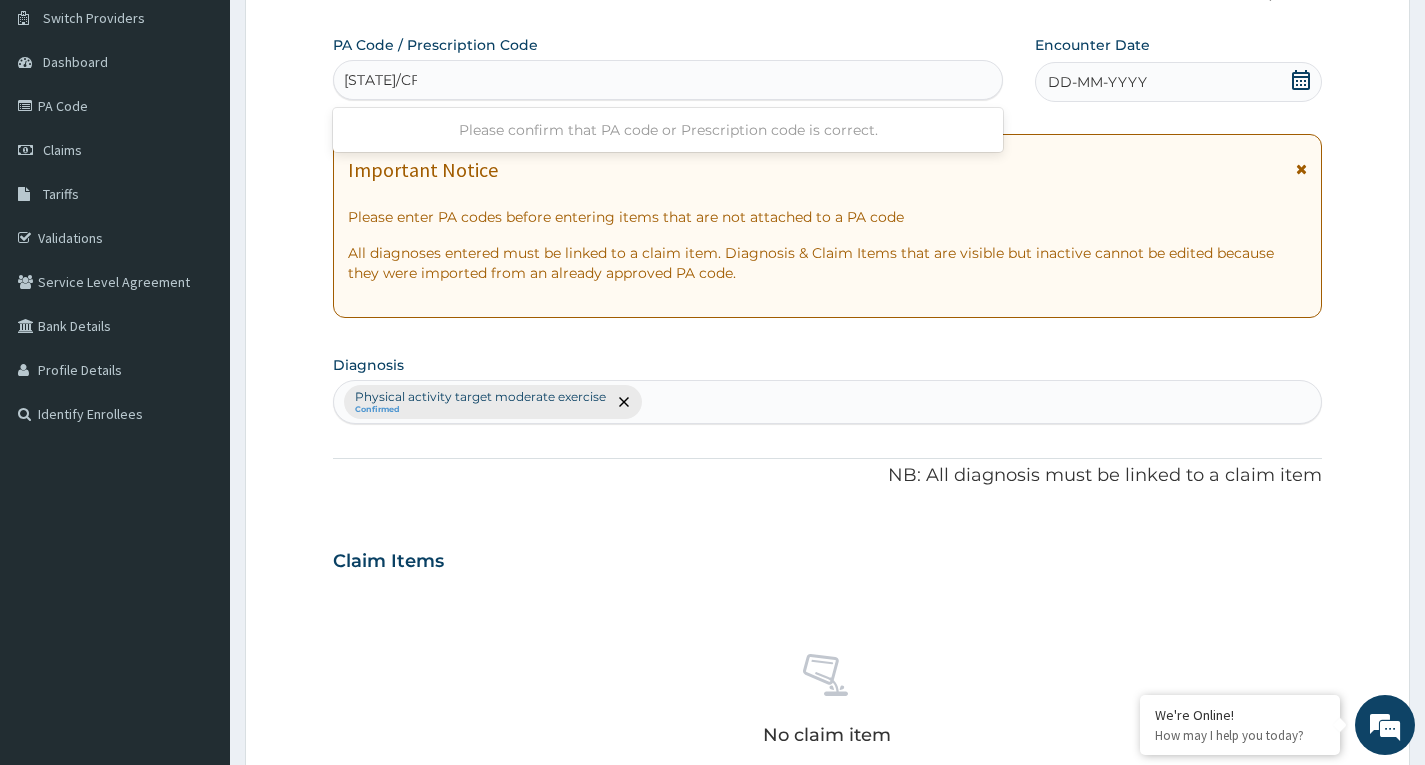 type on "PA/CFE80D" 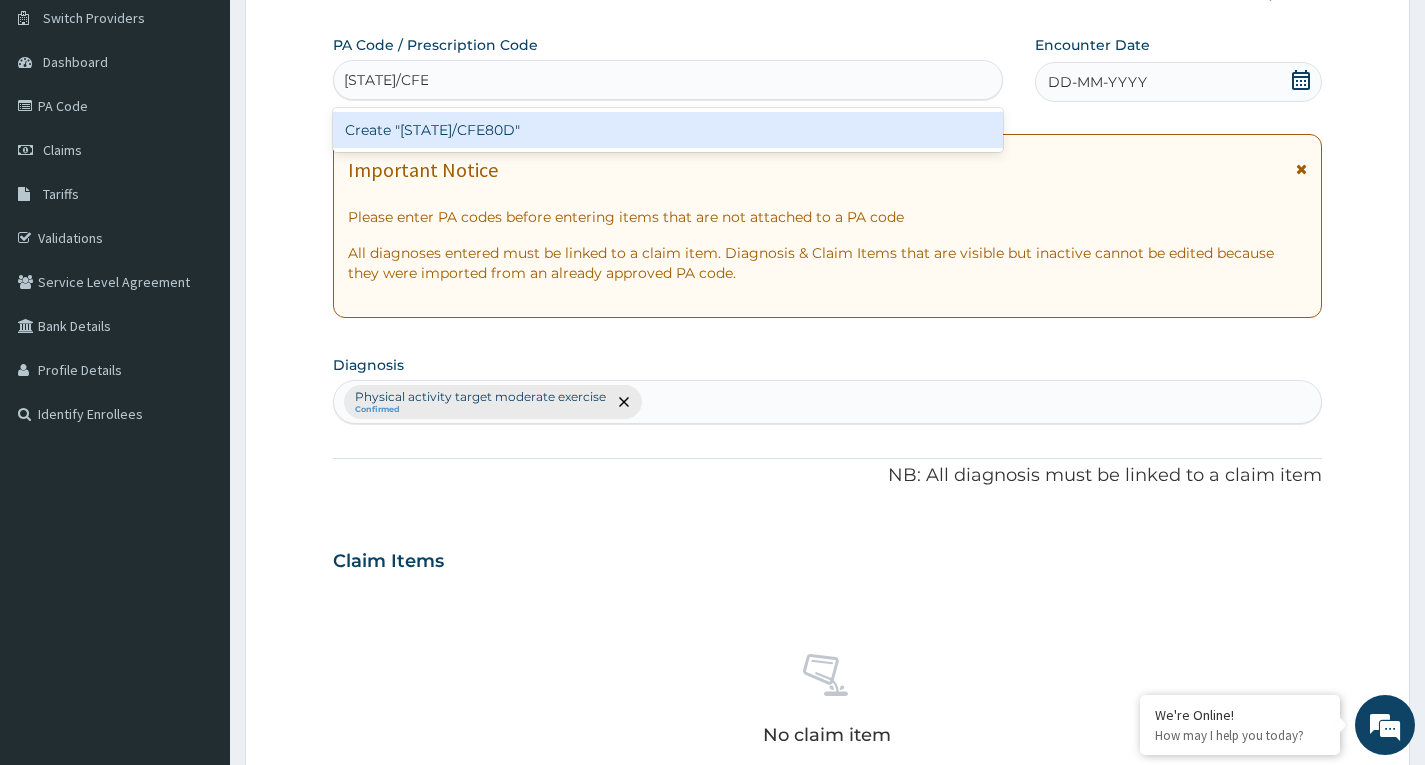 type 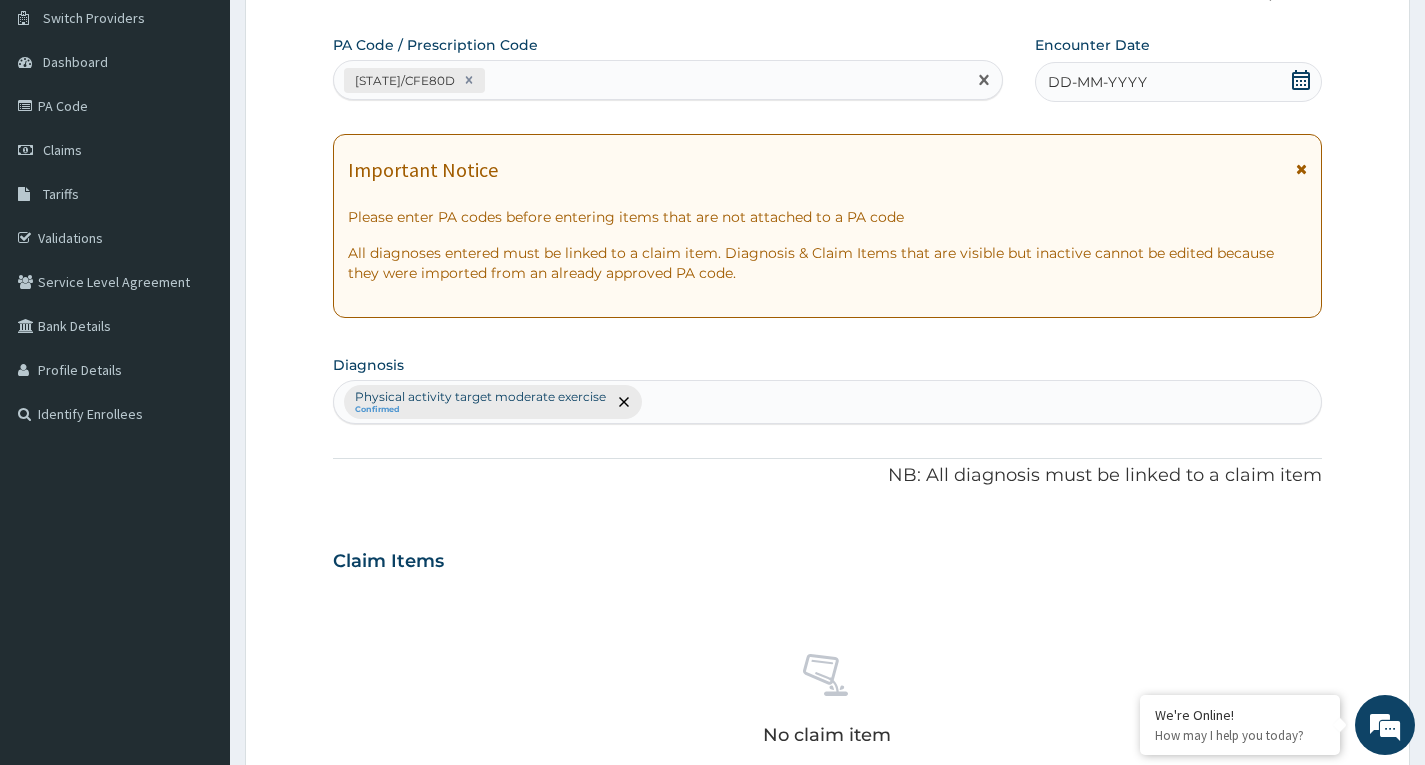 click on "DD-MM-YYYY" at bounding box center (1178, 82) 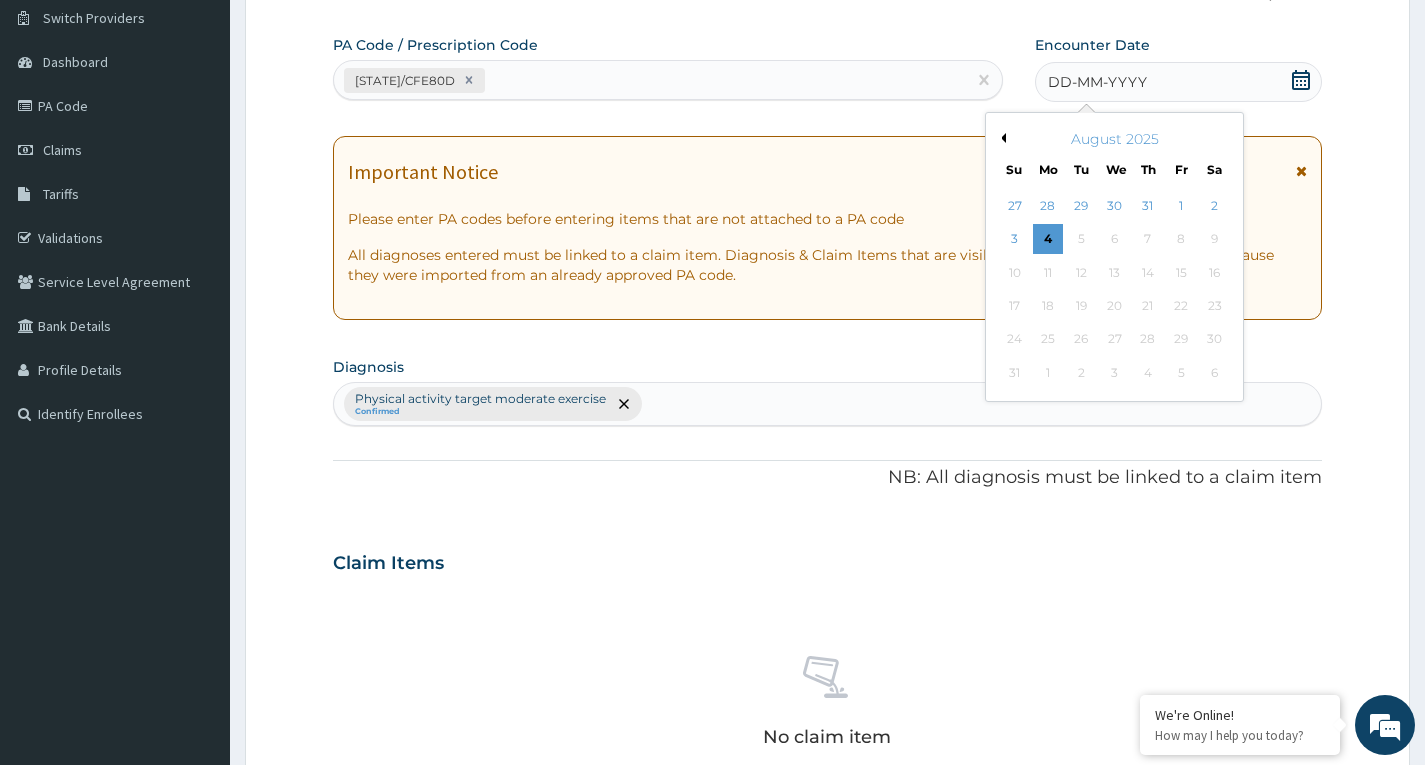 click on "Previous Month" at bounding box center [1001, 138] 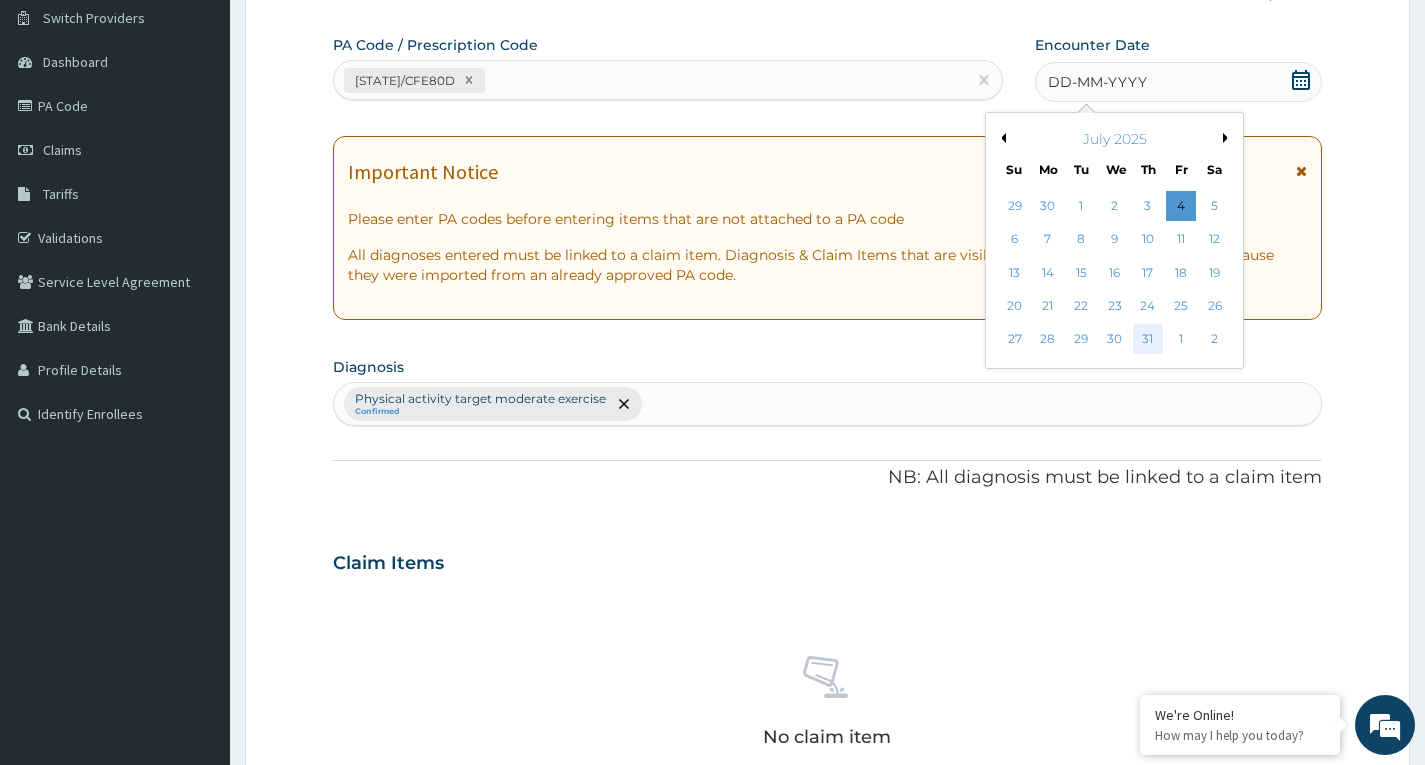 click on "31" at bounding box center (1148, 340) 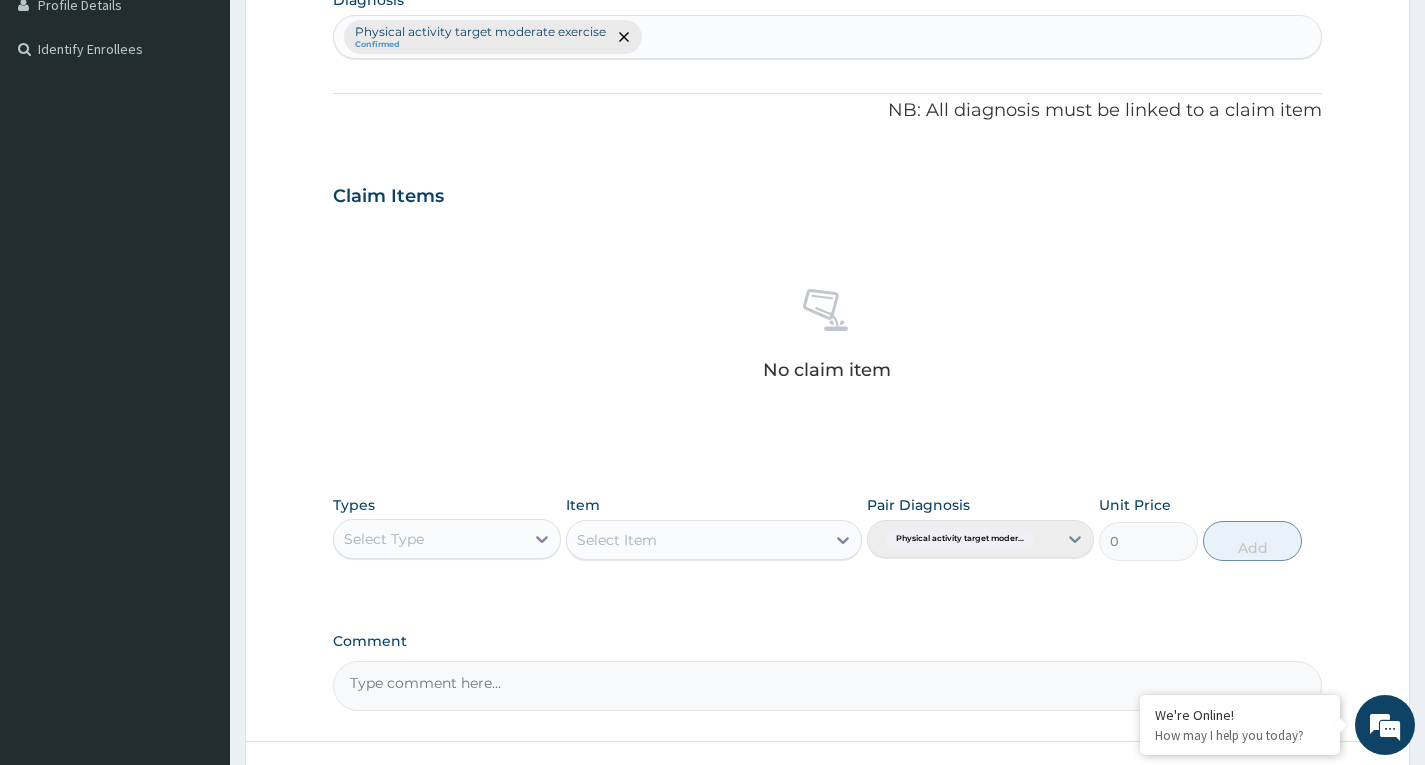 scroll, scrollTop: 556, scrollLeft: 0, axis: vertical 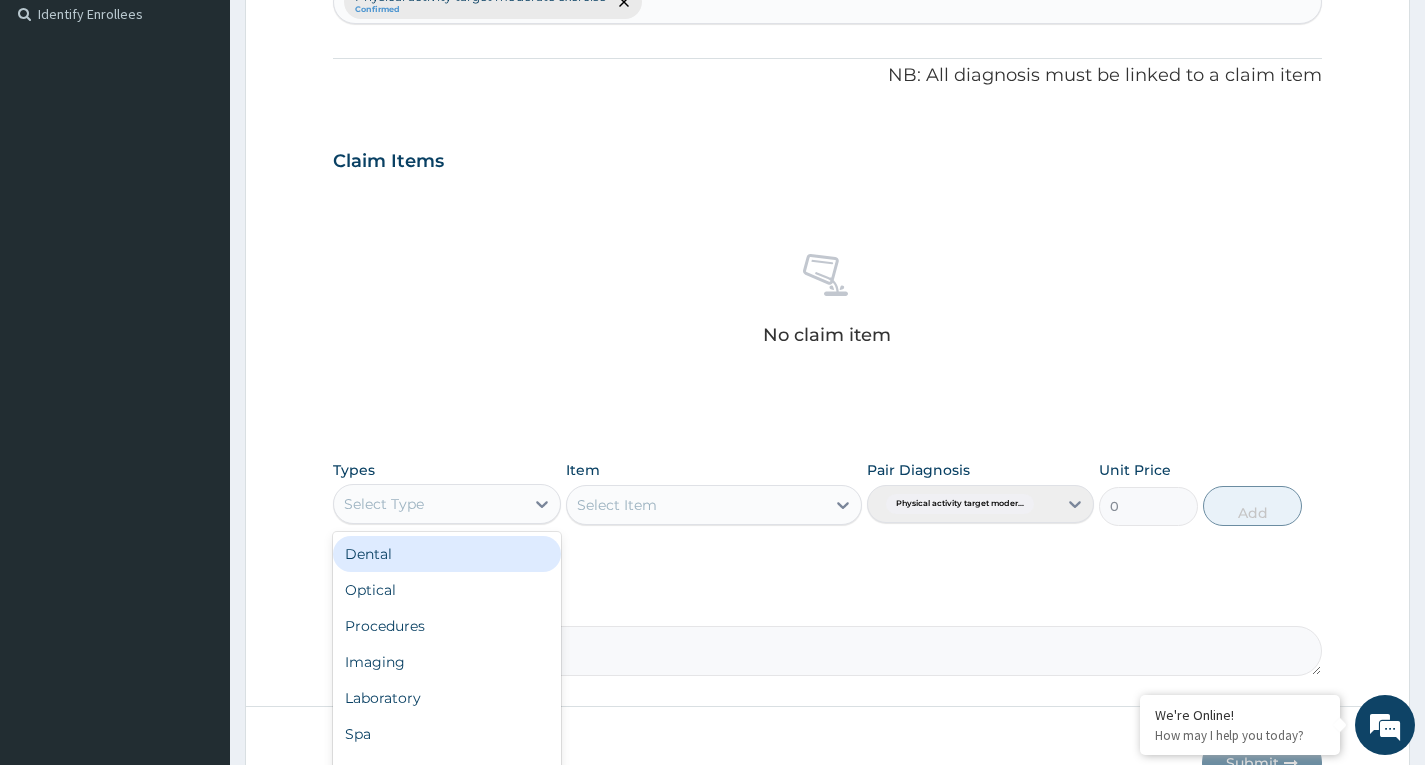 click on "Select Type" at bounding box center [428, 504] 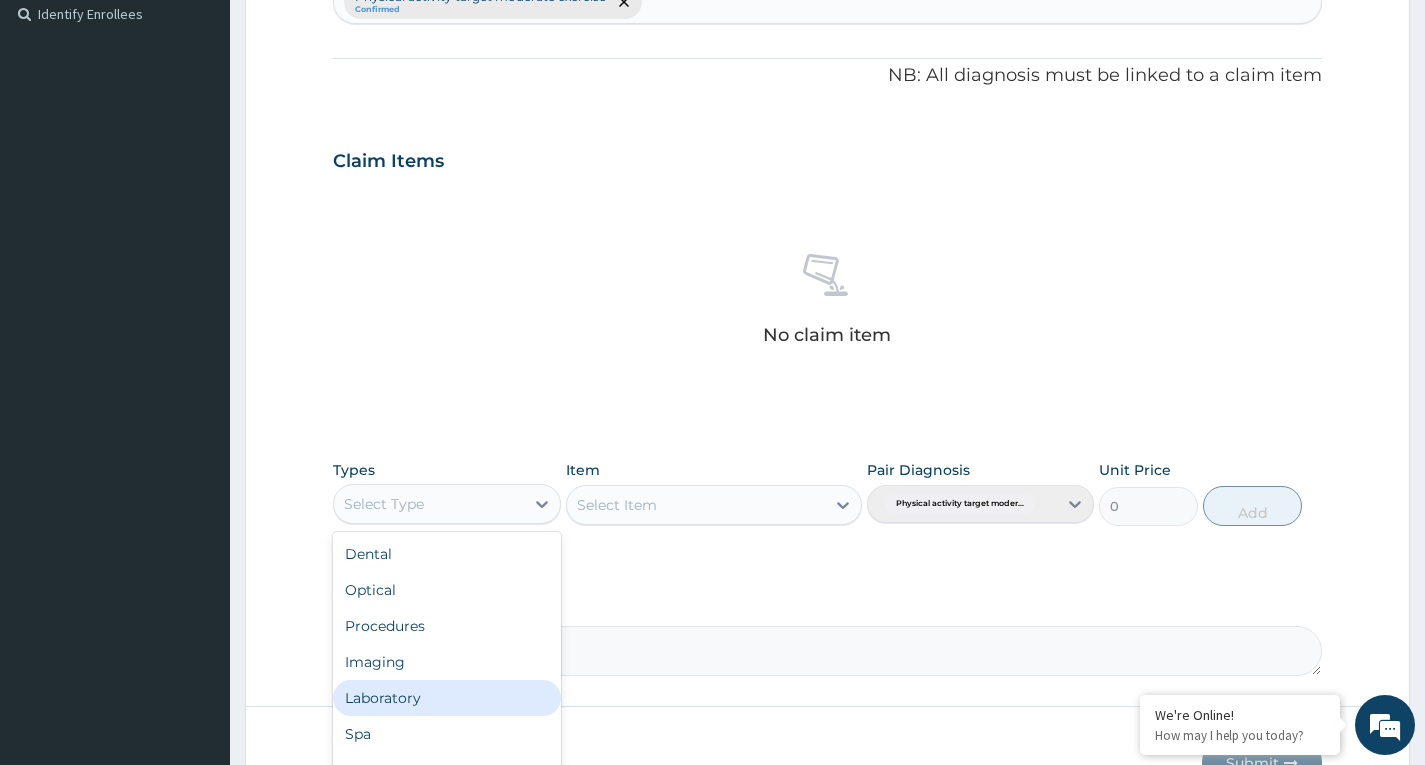 scroll, scrollTop: 68, scrollLeft: 0, axis: vertical 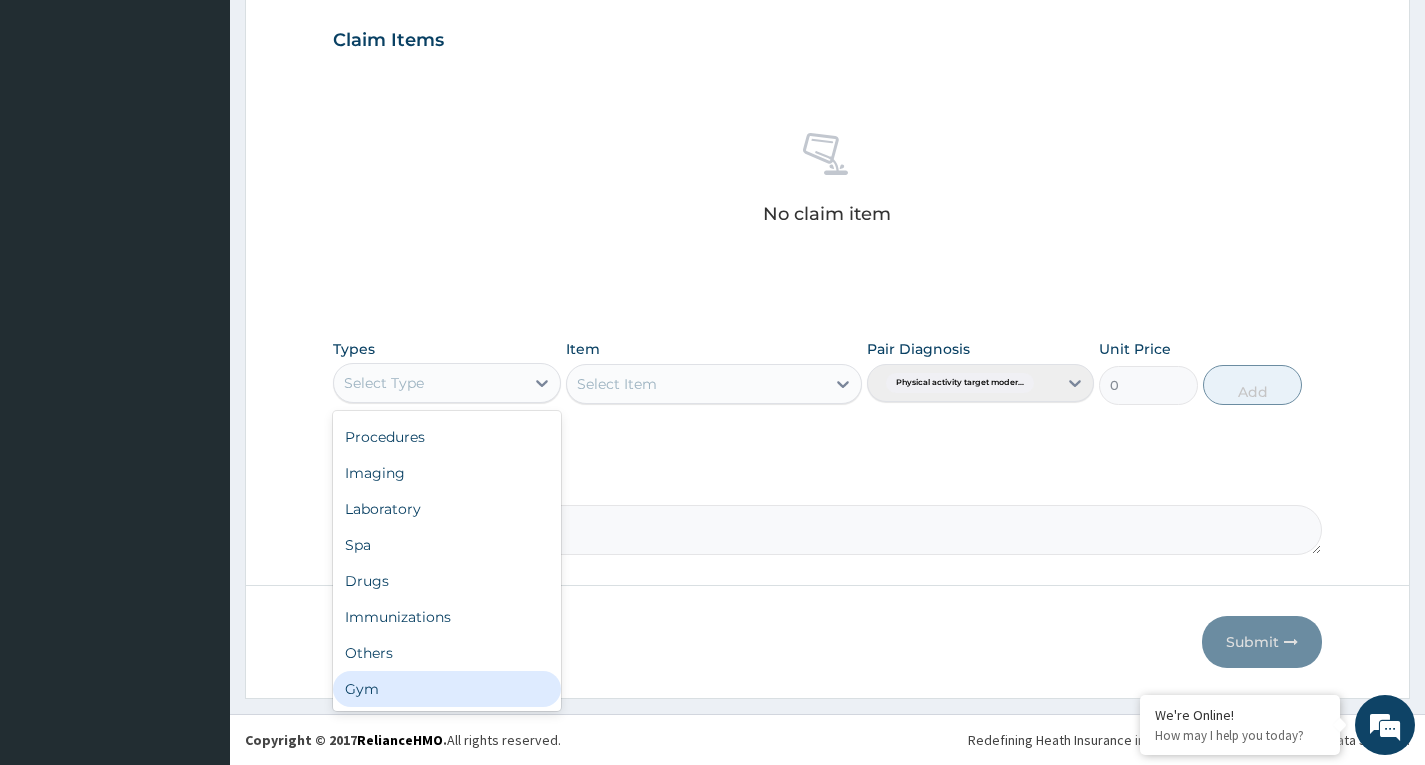 click on "Gym" at bounding box center (446, 689) 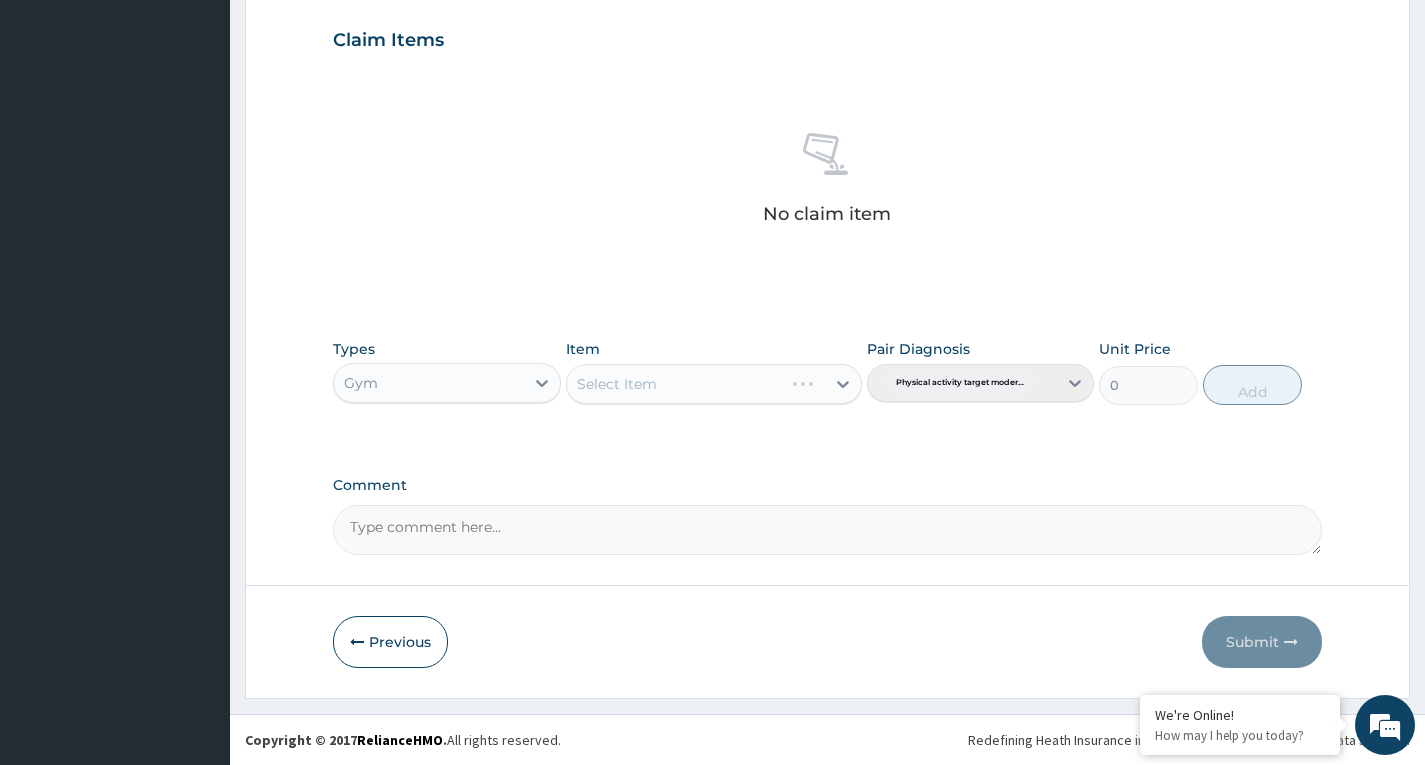 click on "Select Item" at bounding box center (714, 384) 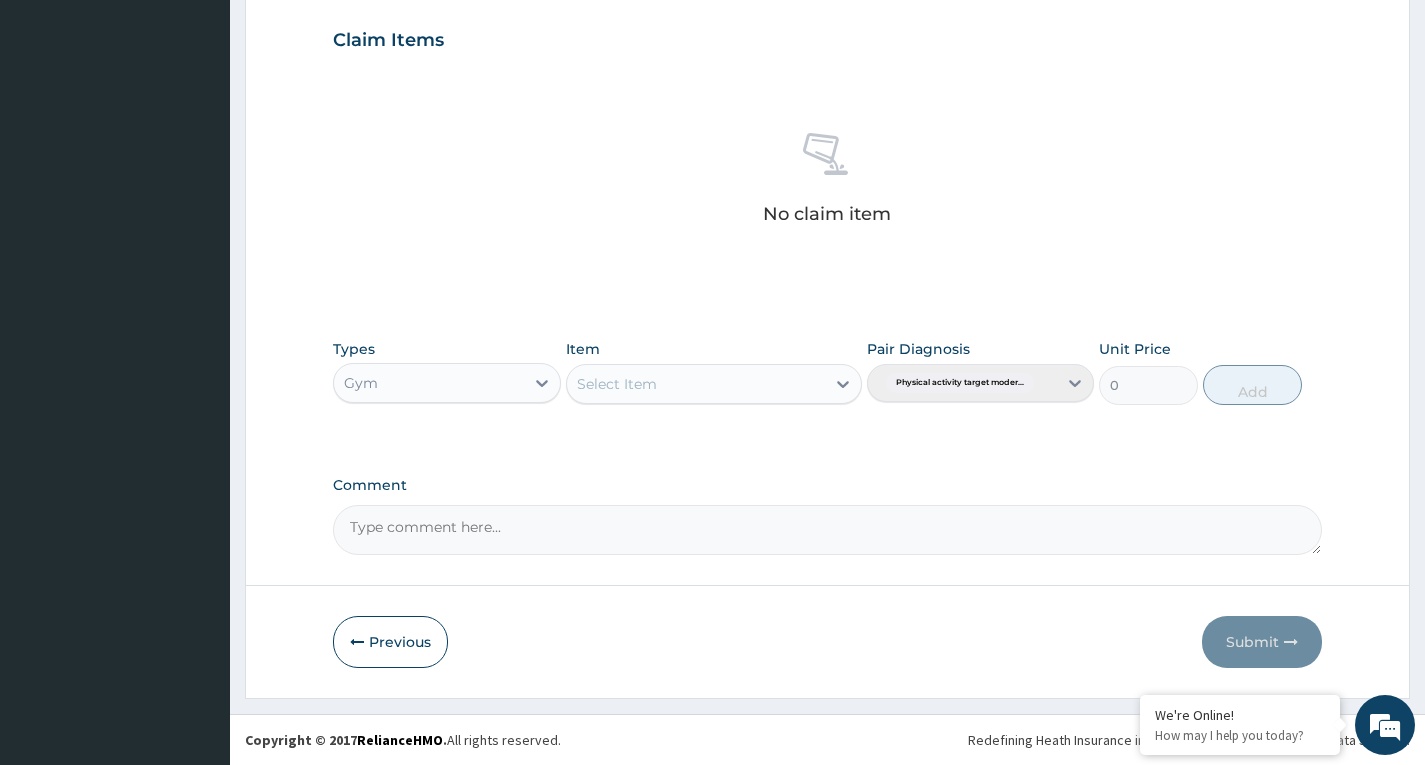 click on "Select Item" at bounding box center [696, 384] 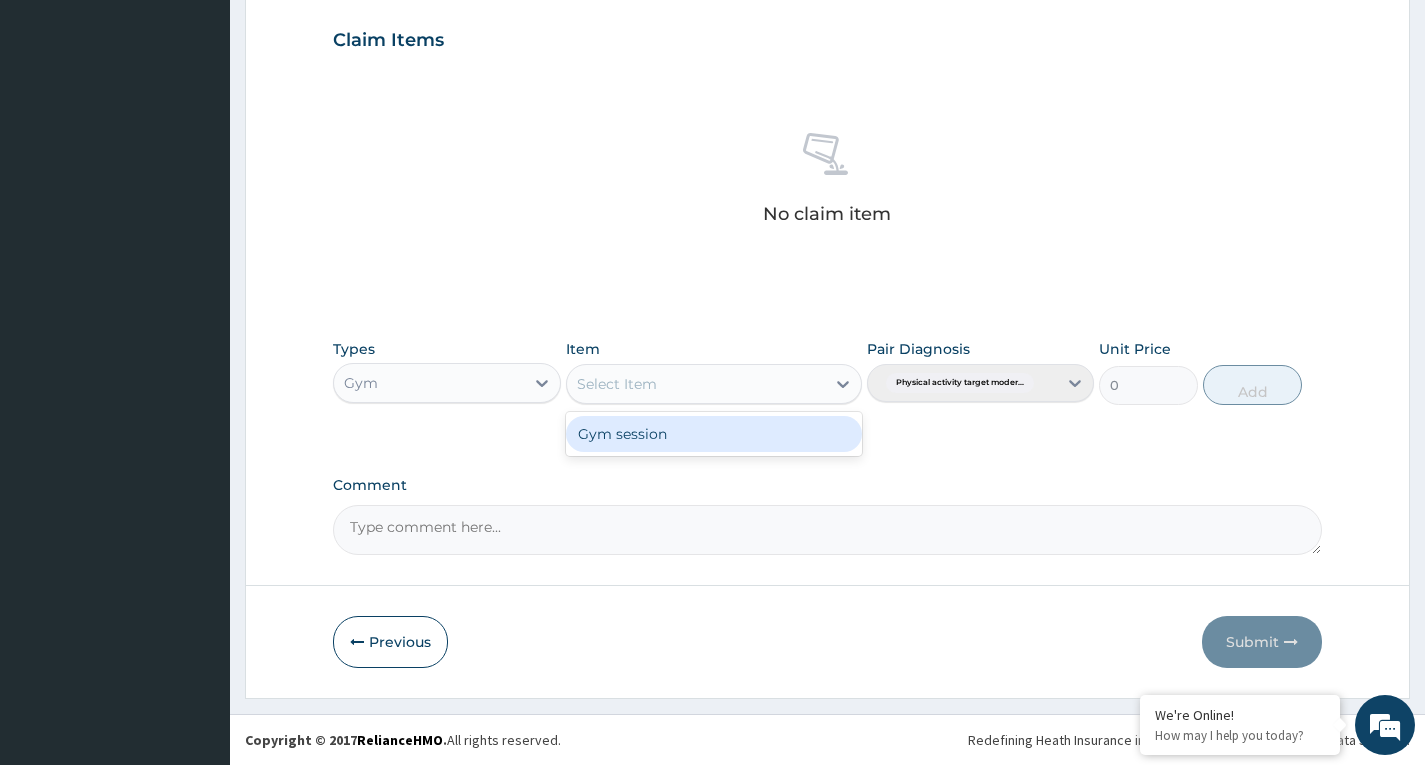 click on "Gym session" at bounding box center (714, 434) 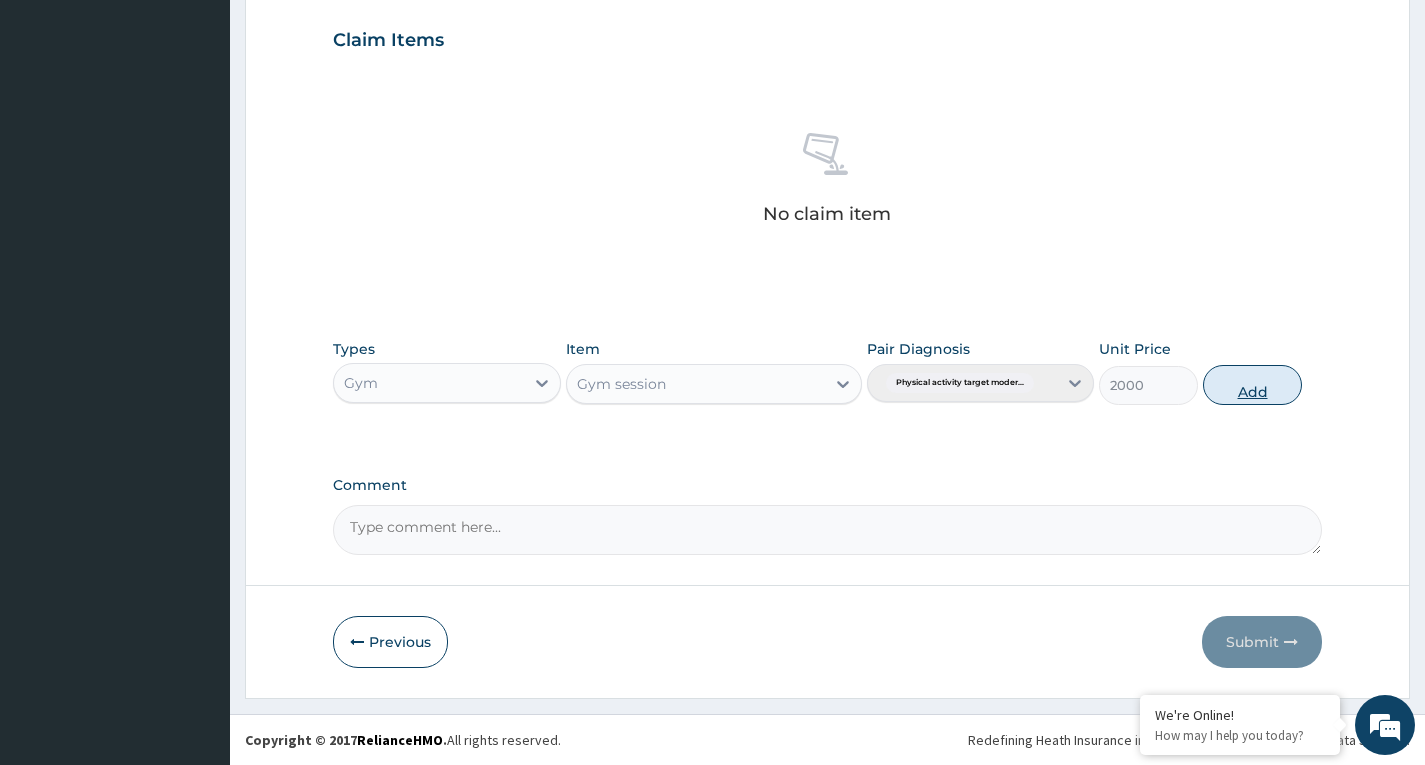 click on "Add" at bounding box center (1252, 385) 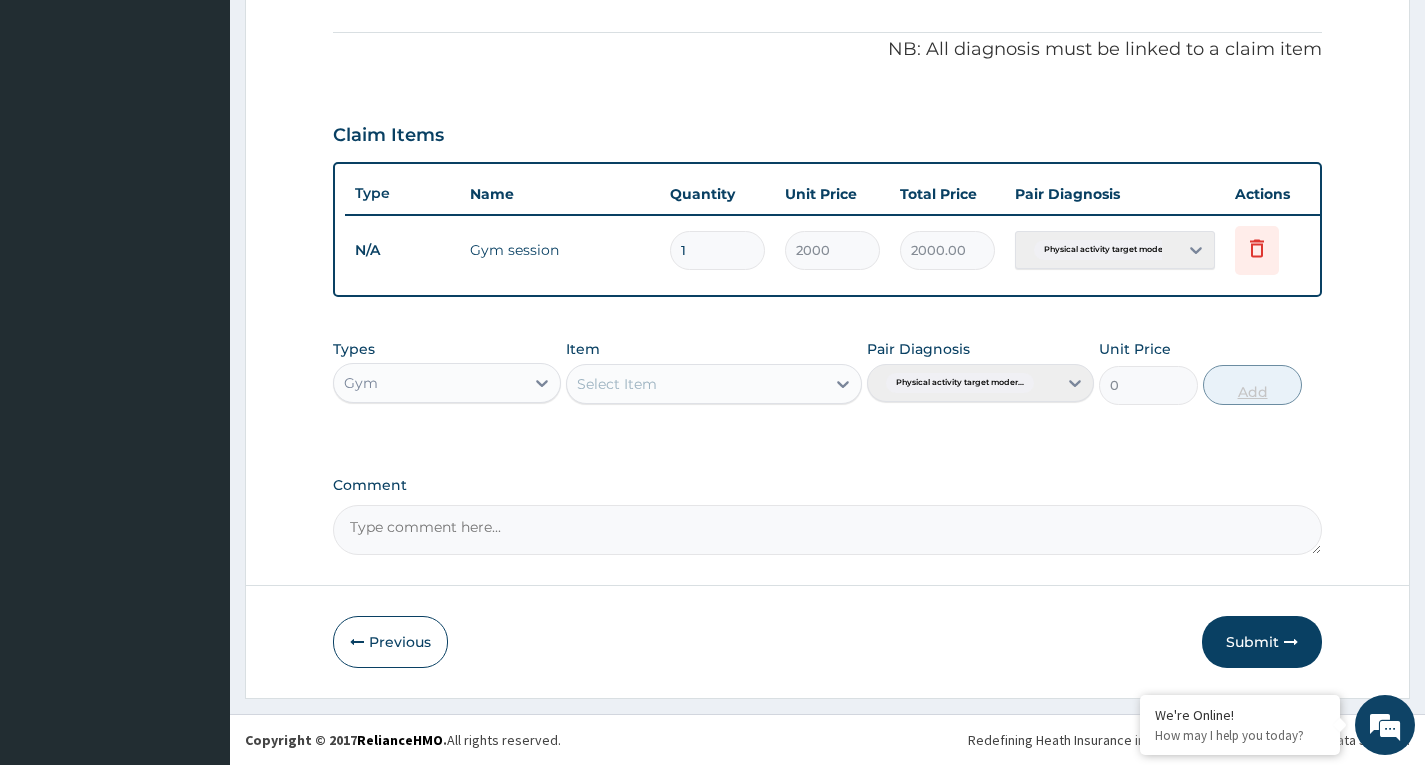 scroll, scrollTop: 597, scrollLeft: 0, axis: vertical 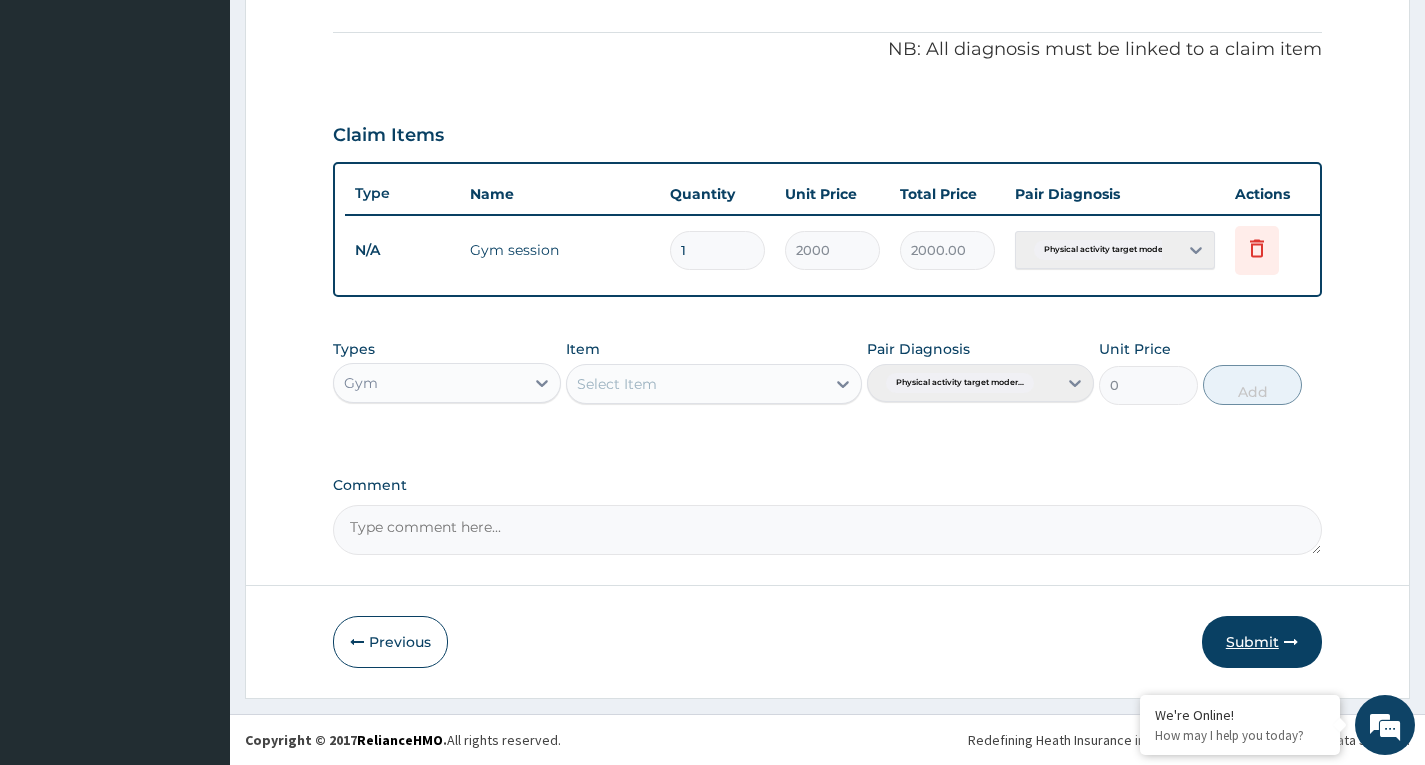 click on "Submit" at bounding box center (1262, 642) 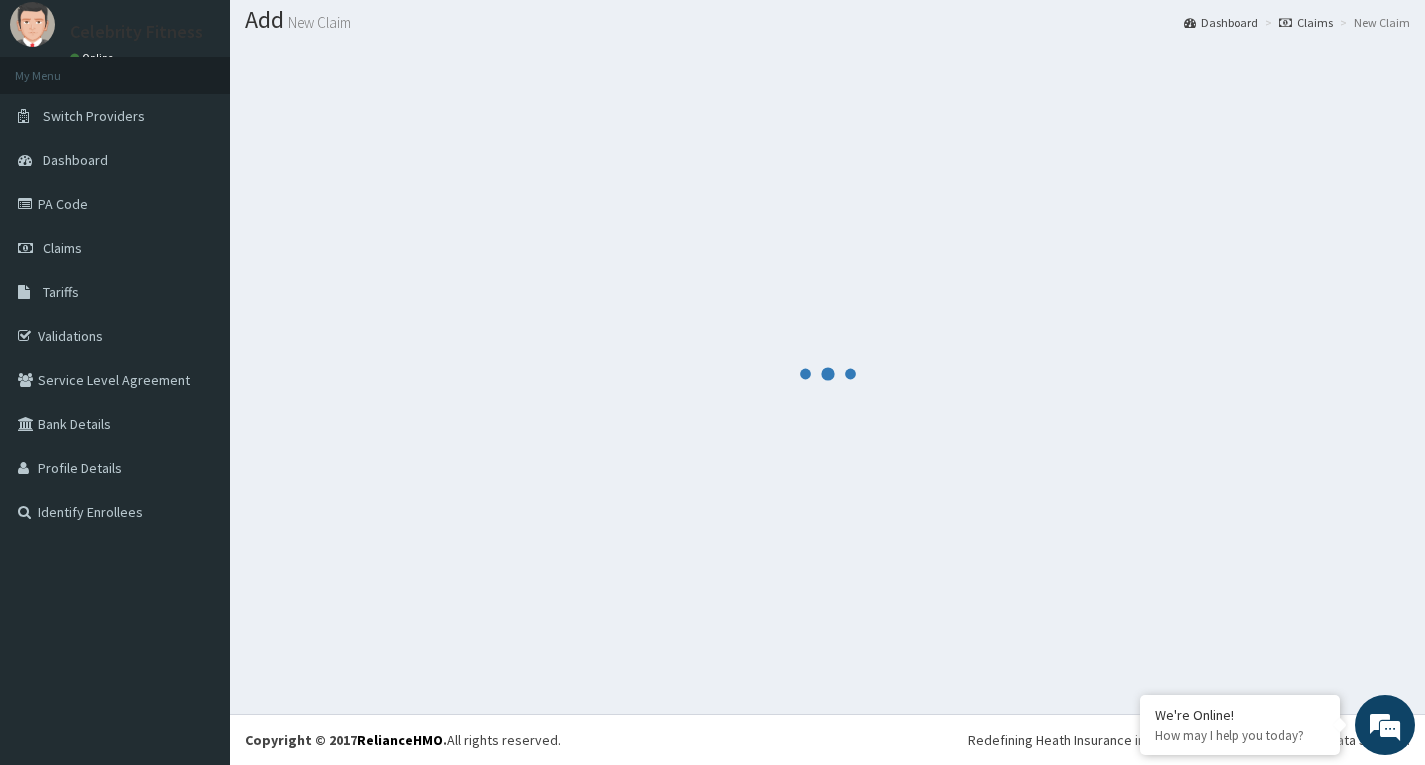 scroll, scrollTop: 597, scrollLeft: 0, axis: vertical 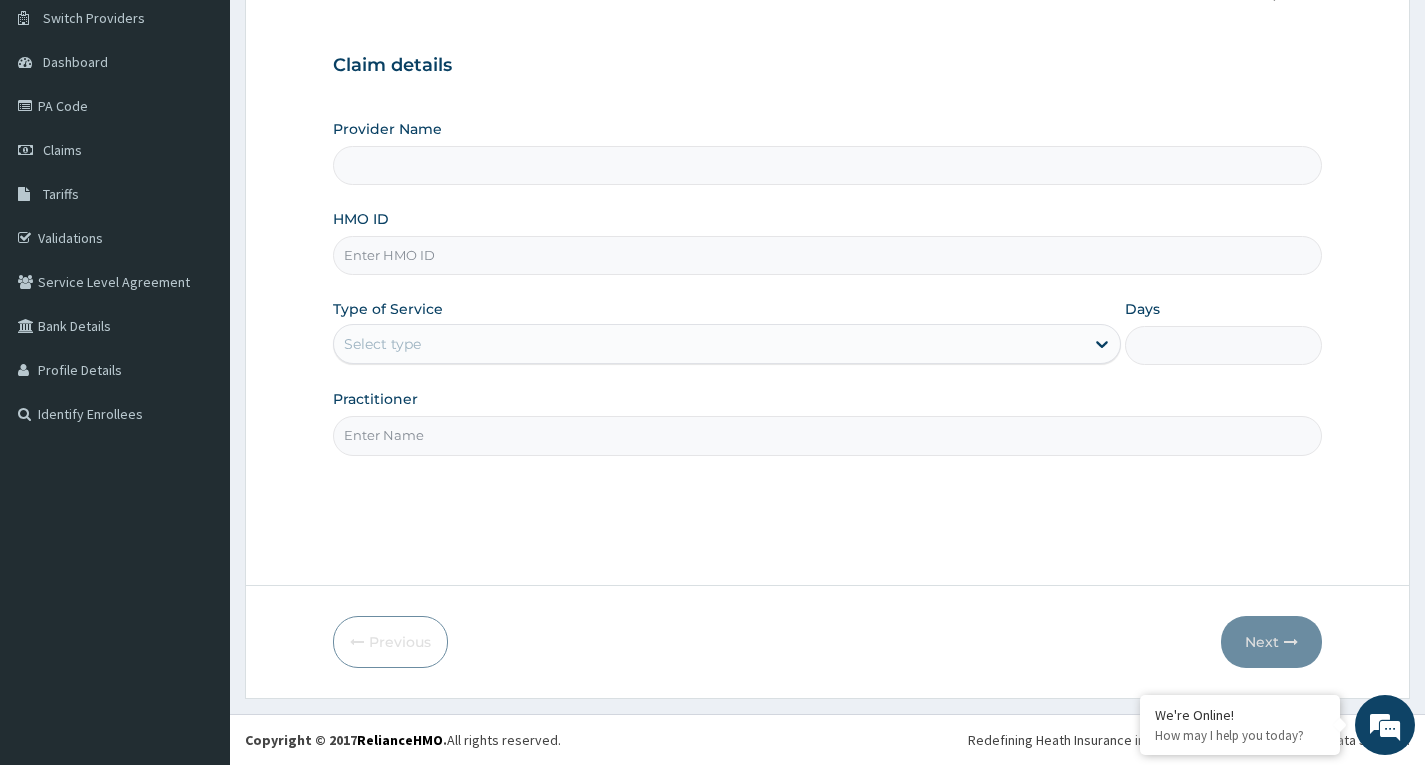 type on "Celebrity Fitness" 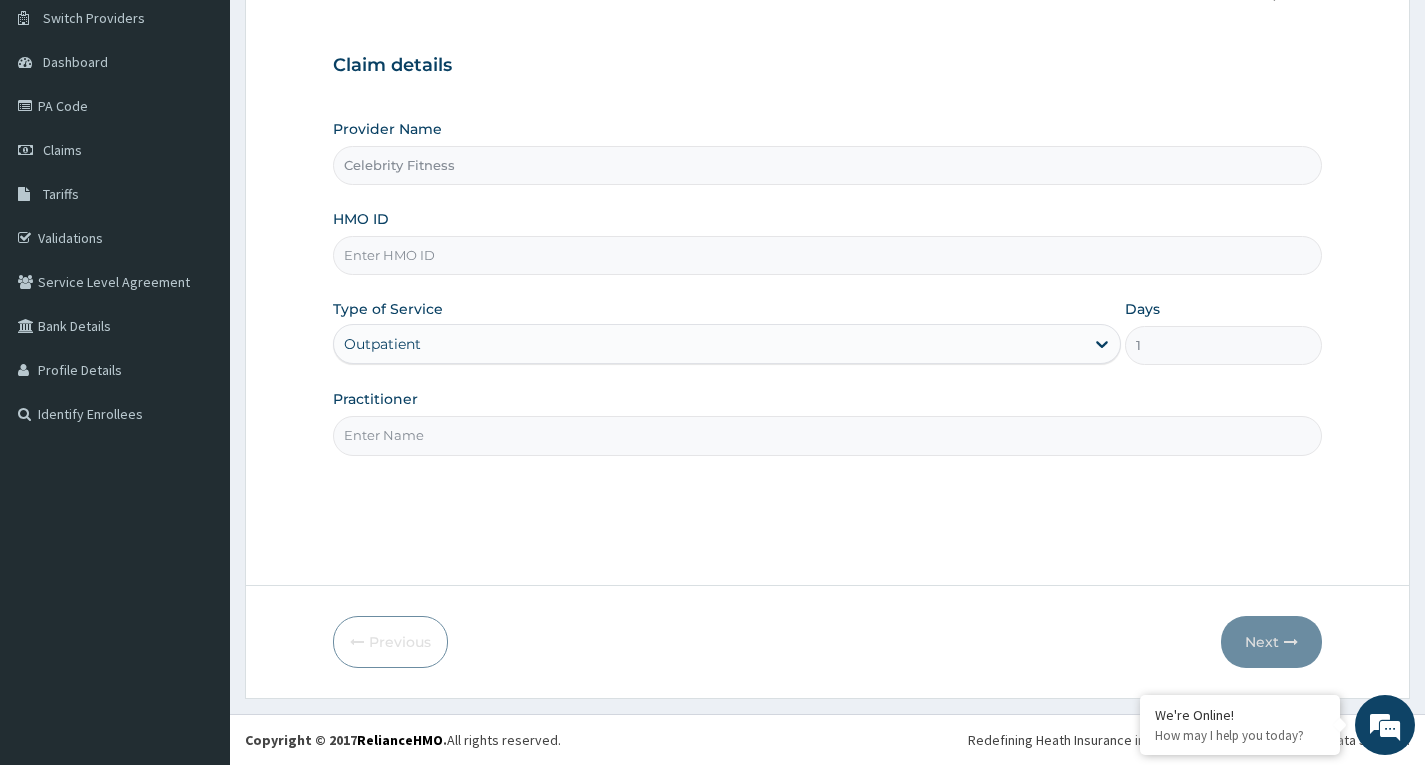 click on "HMO ID" at bounding box center [827, 255] 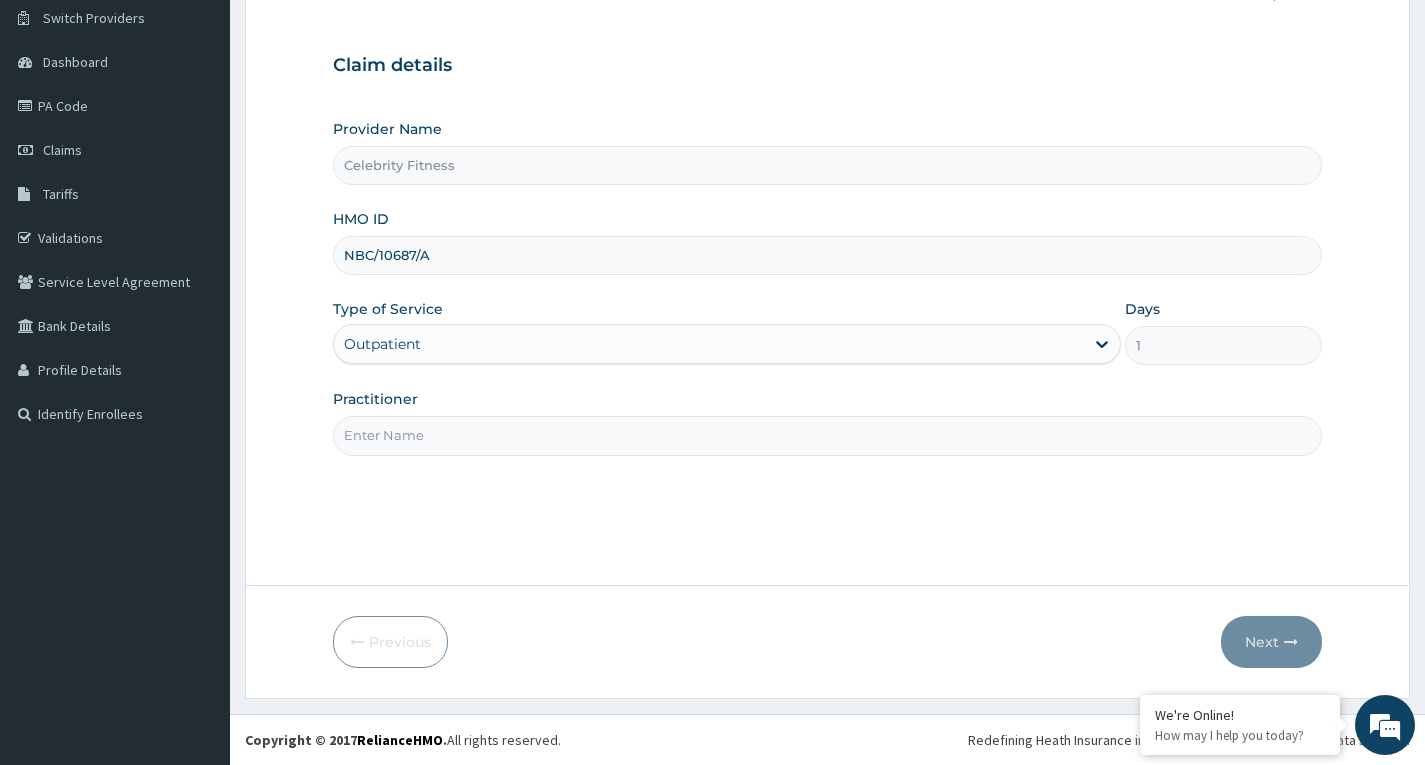 click on "Step  1  of 2 Claim details Provider Name Celebrity Fitness HMO ID NBC/10687/A Type of Service Outpatient Days 1 Practitioner" at bounding box center [827, 268] 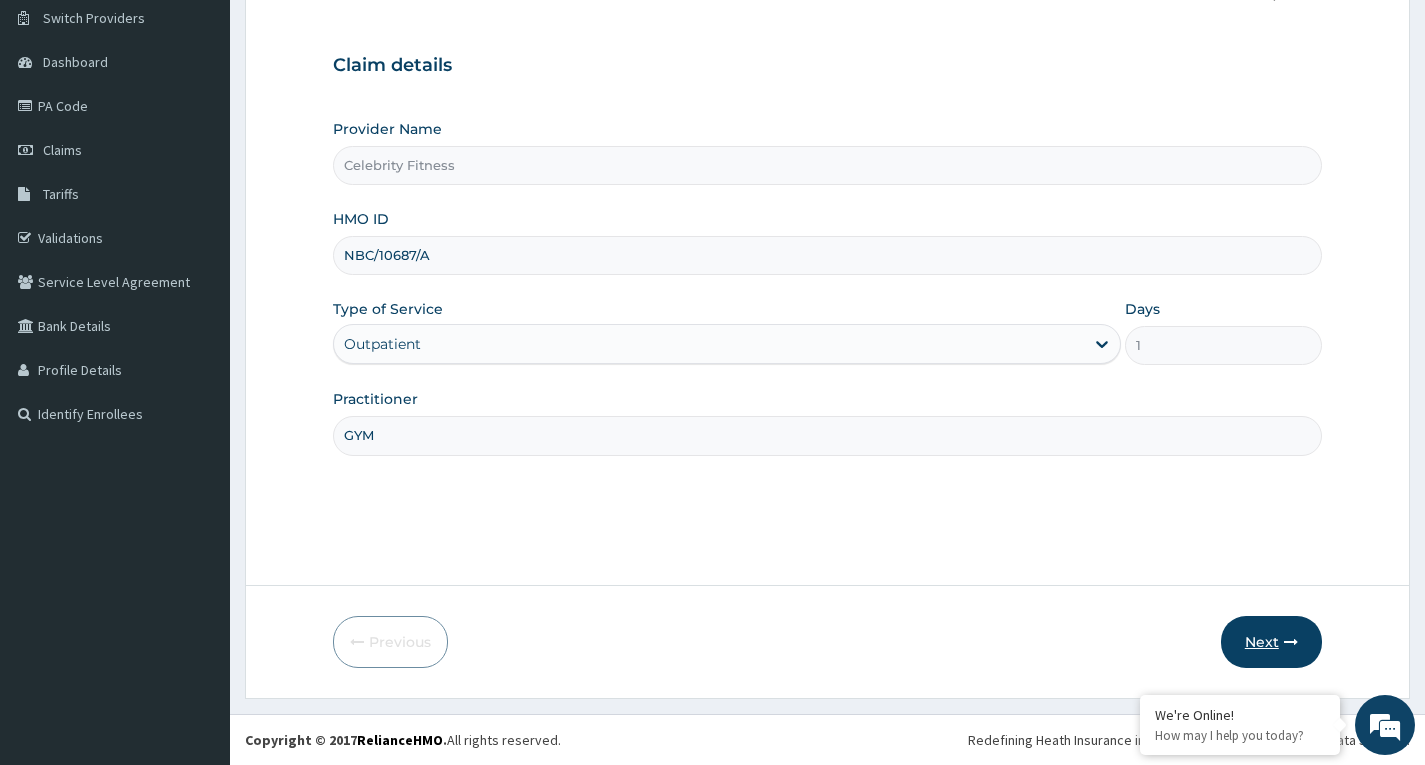 click at bounding box center [1291, 642] 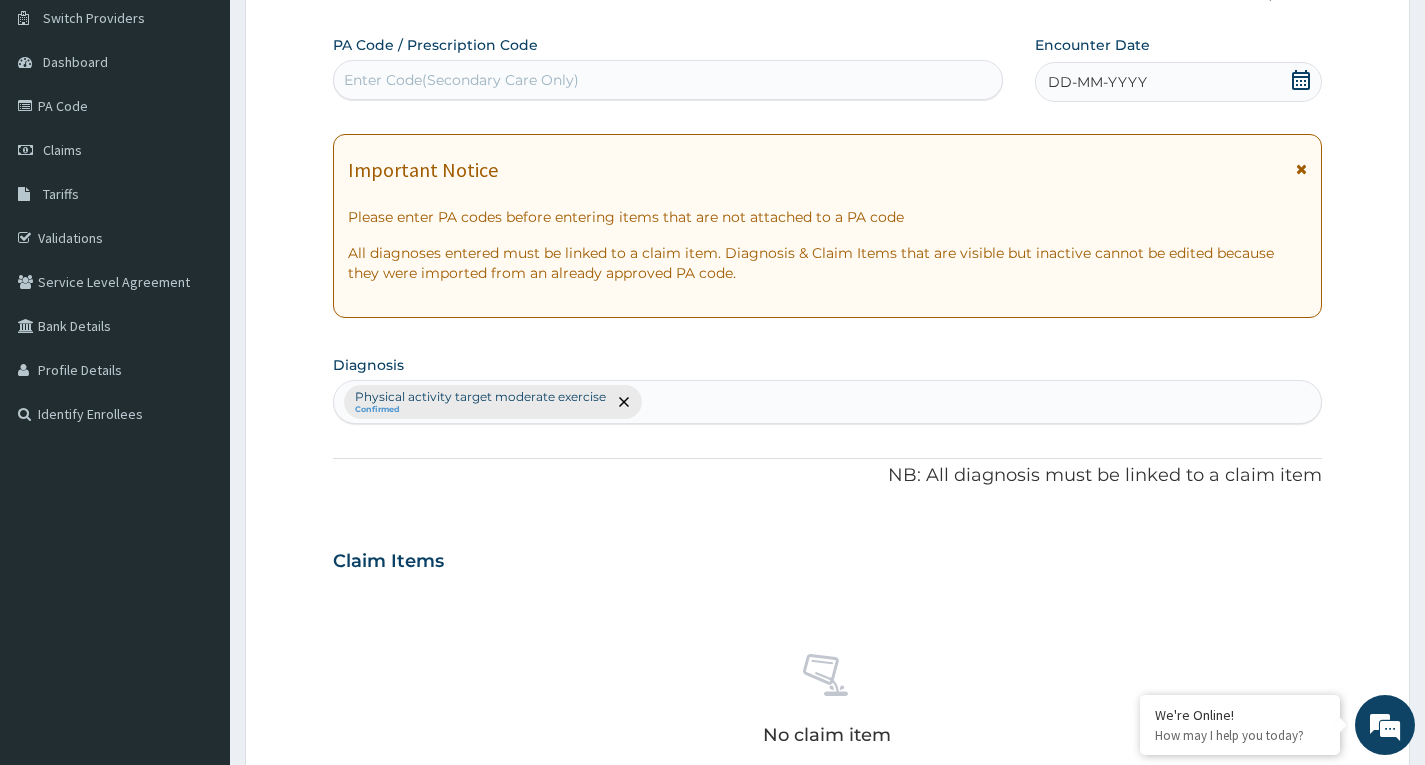 click on "Enter Code(Secondary Care Only)" at bounding box center [461, 80] 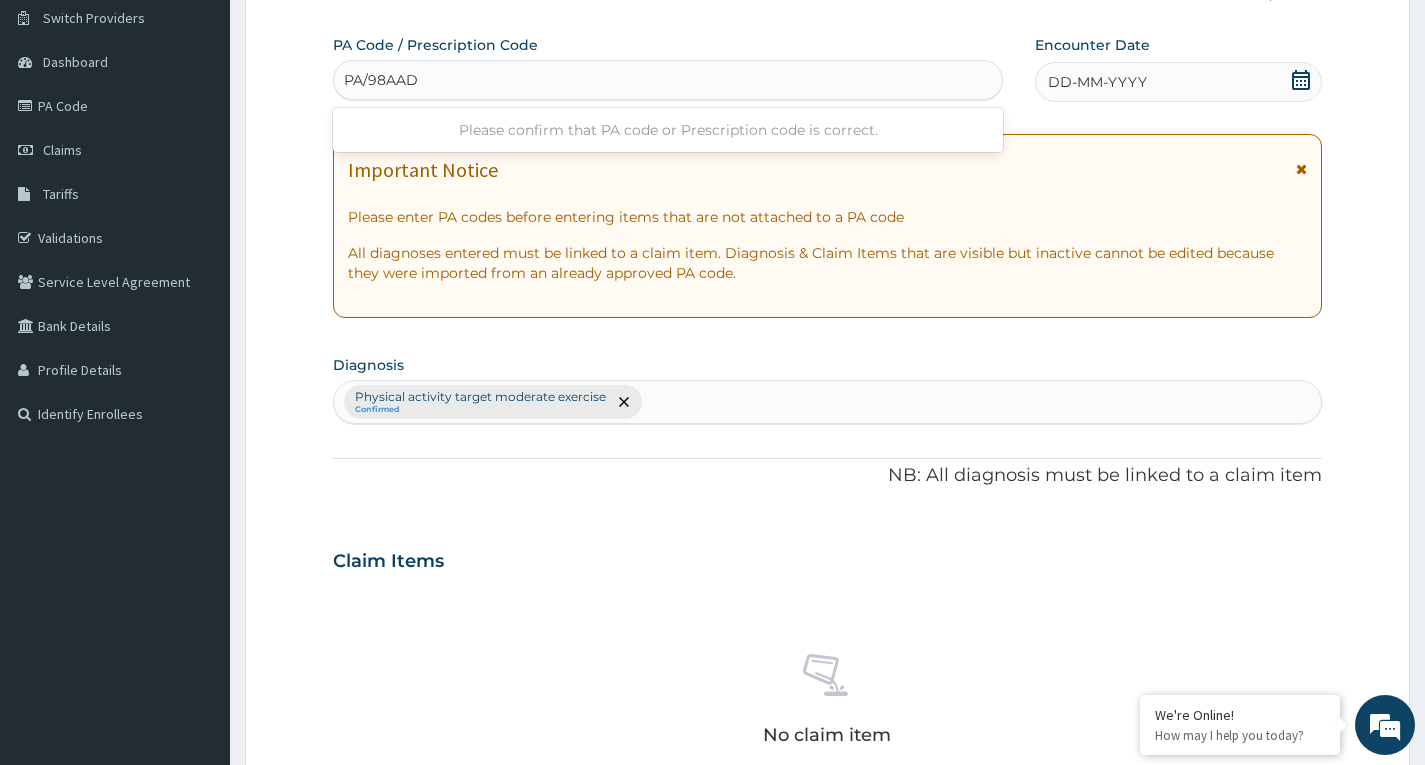 type on "PA/98AAD2" 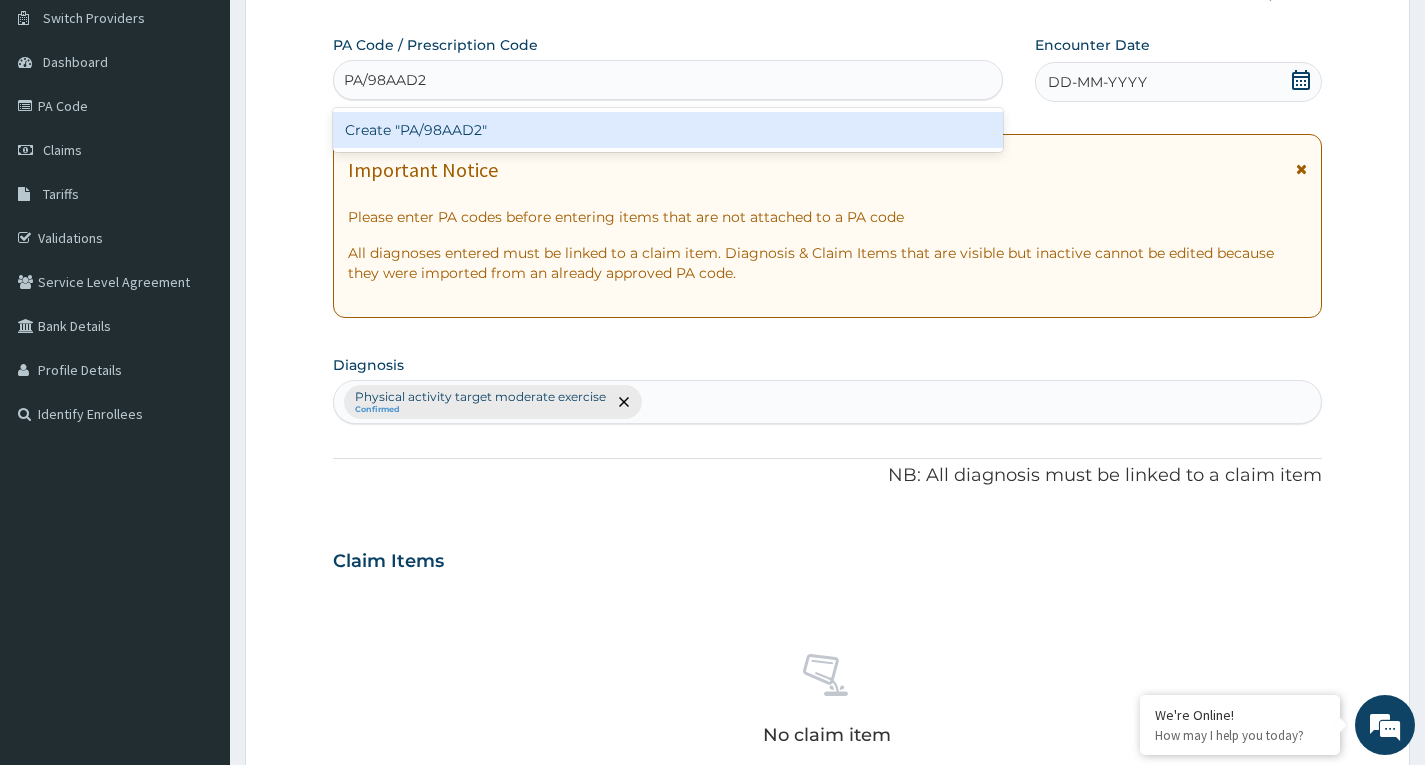 type 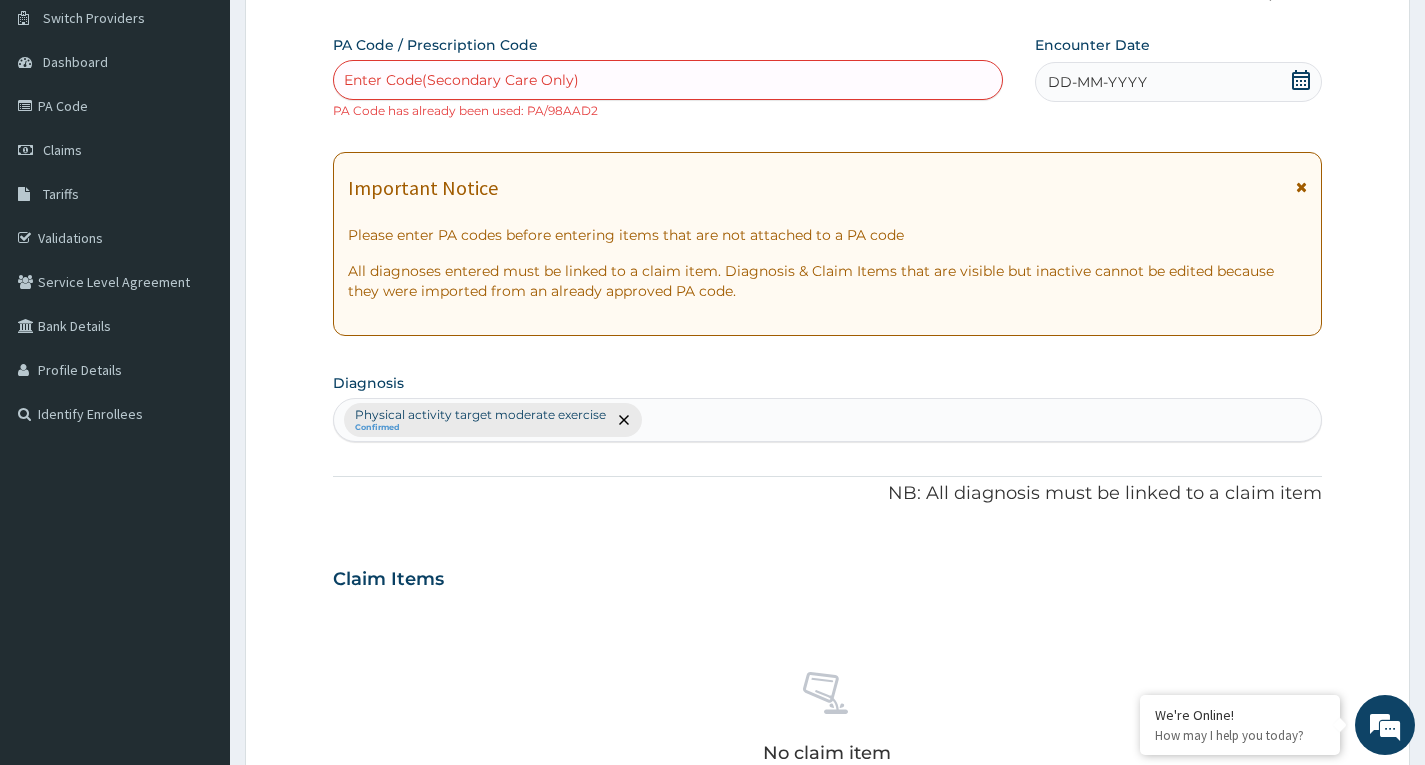 scroll, scrollTop: 0, scrollLeft: 0, axis: both 